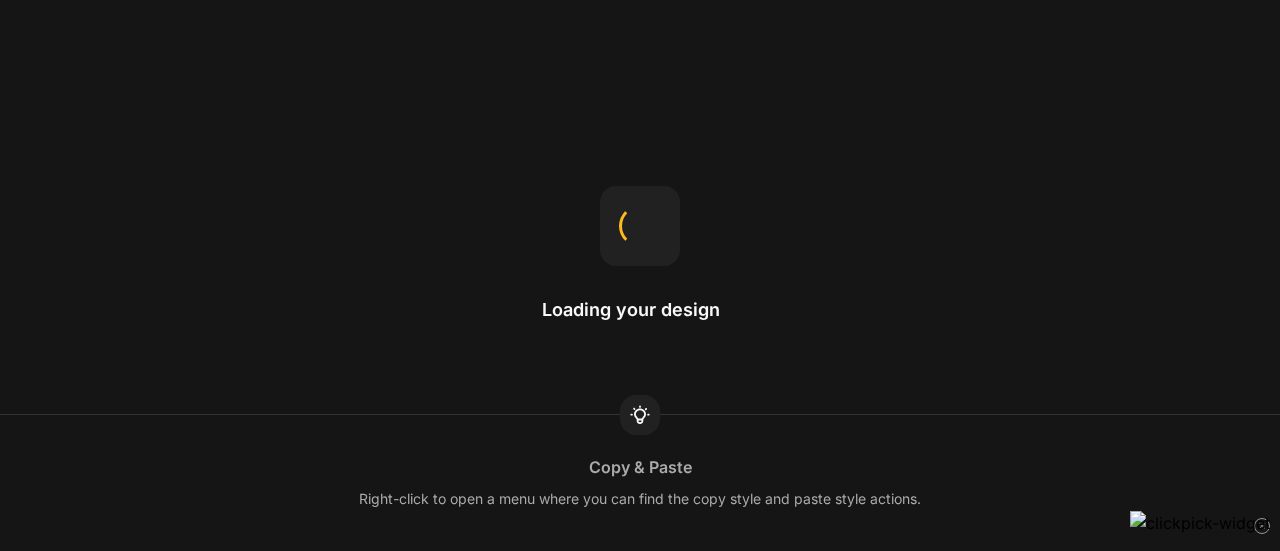scroll, scrollTop: 0, scrollLeft: 0, axis: both 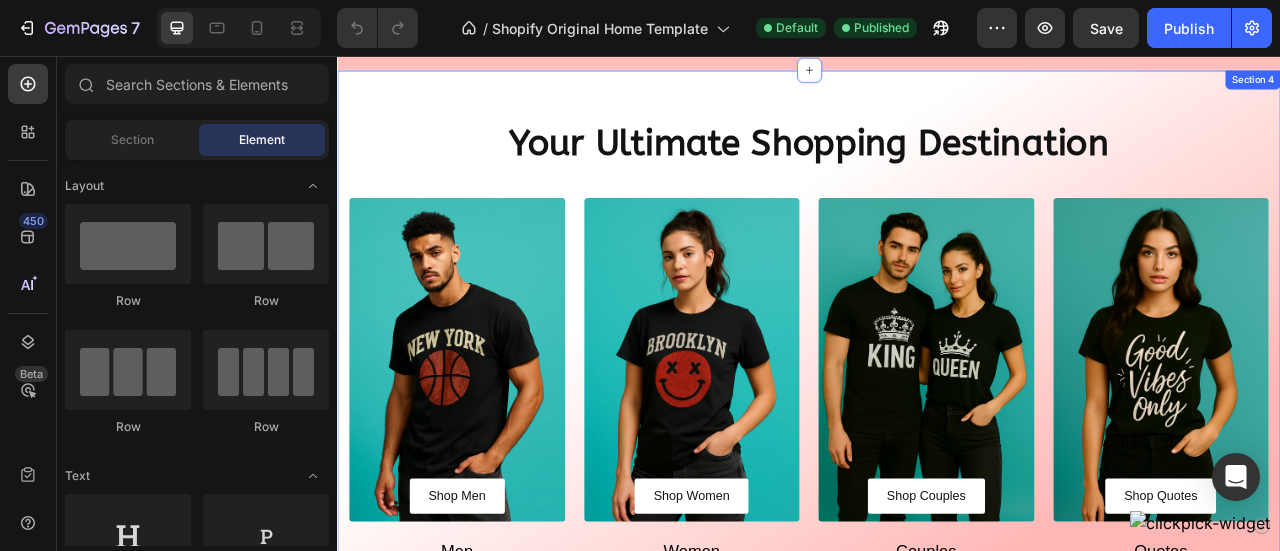 click on "Your Ultimate Shopping Destination Heading Shop Men Button Hero Banner Men Text block Shop Women Button Hero Banner Women Text block Shop Couples Button Hero Banner Couples Text block Shop Quotes Button Hero Banner Quotes Text block Row Row Section 4" at bounding box center [937, 420] 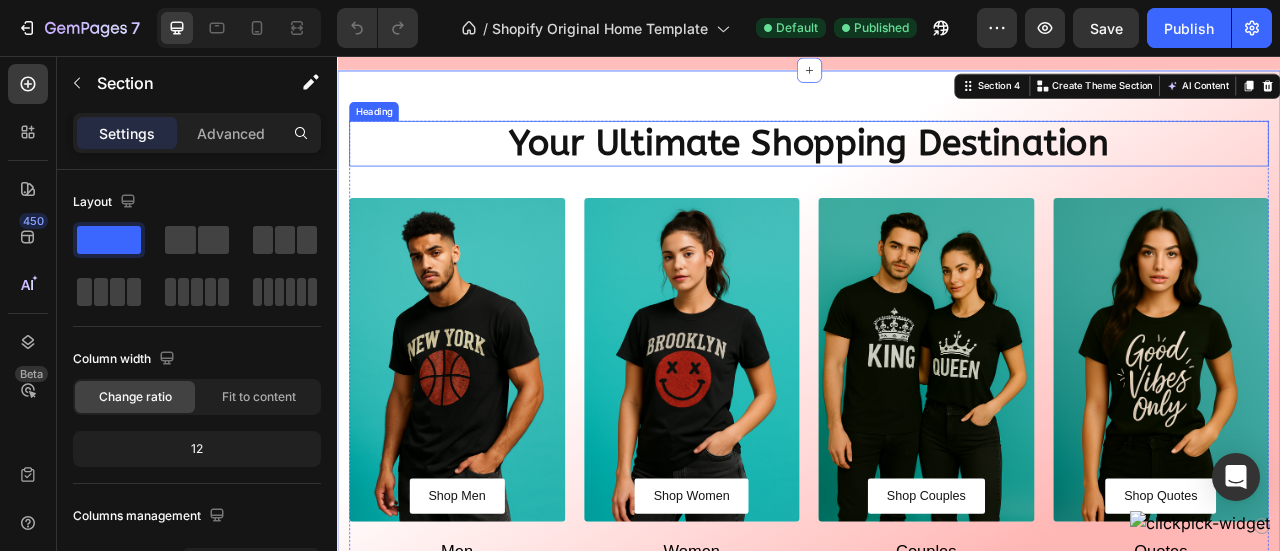 click on "Your Ultimate Shopping Destination" at bounding box center [937, 167] 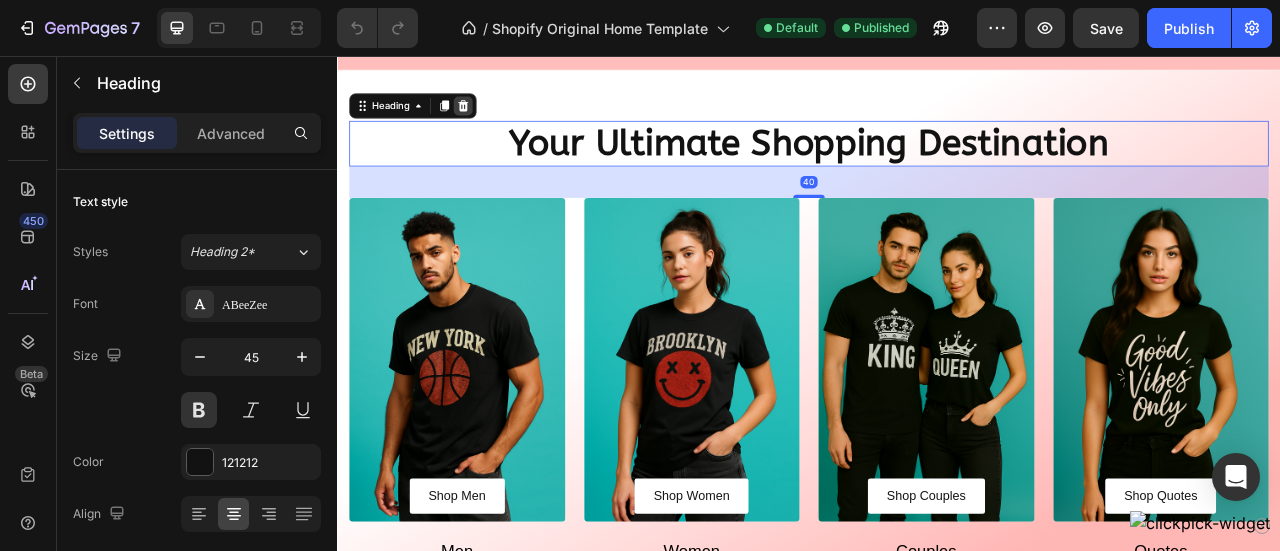 click 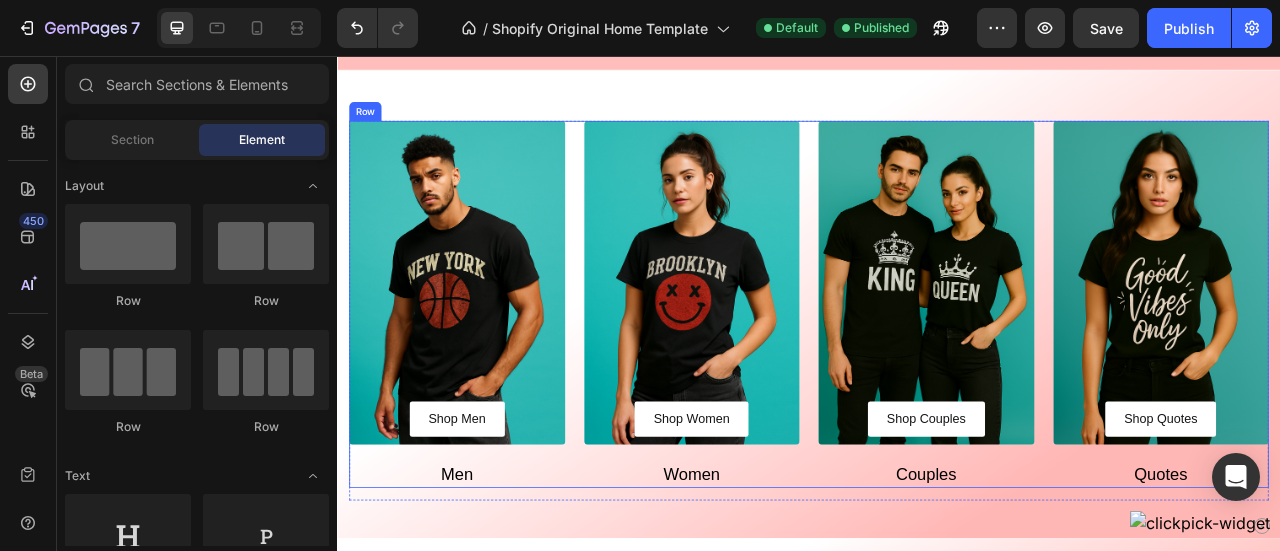 click on "Shop Men Button Hero Banner Men Text block Shop Women Button Hero Banner Women Text block Shop Couples Button Hero Banner Couples Text block Shop Quotes Button Hero Banner Quotes Text block Row" at bounding box center [937, 371] 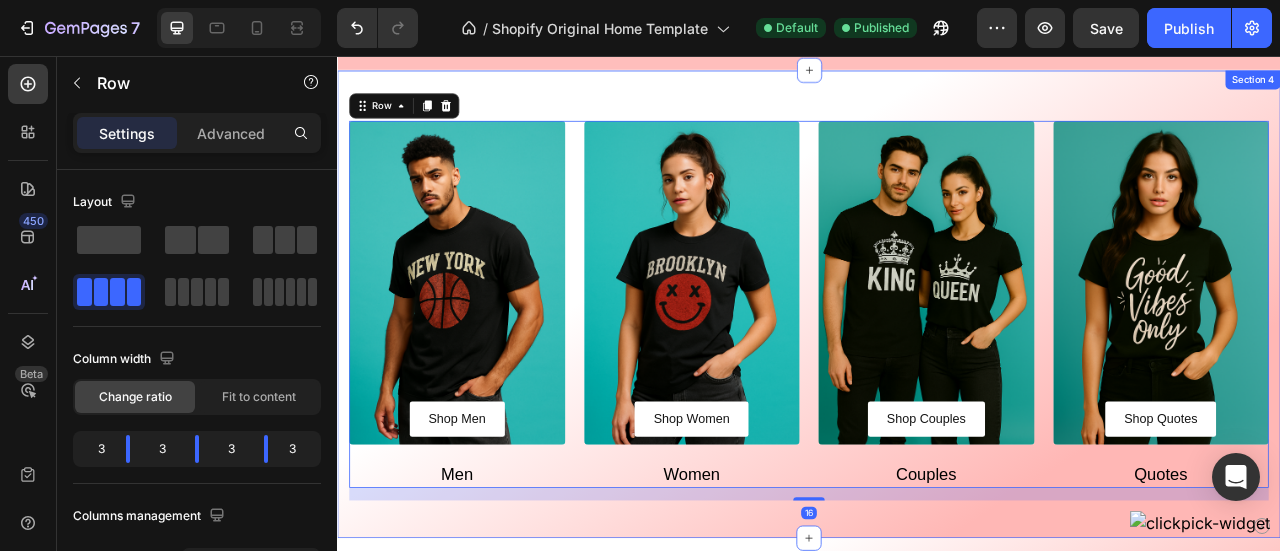 click on "Shop Men Button Hero Banner Men Text block Shop Women Button Hero Banner Women Text block Shop Couples Button Hero Banner Couples Text block Shop Quotes Button Hero Banner Quotes Text block Row   16 Row Section 4" at bounding box center [937, 371] 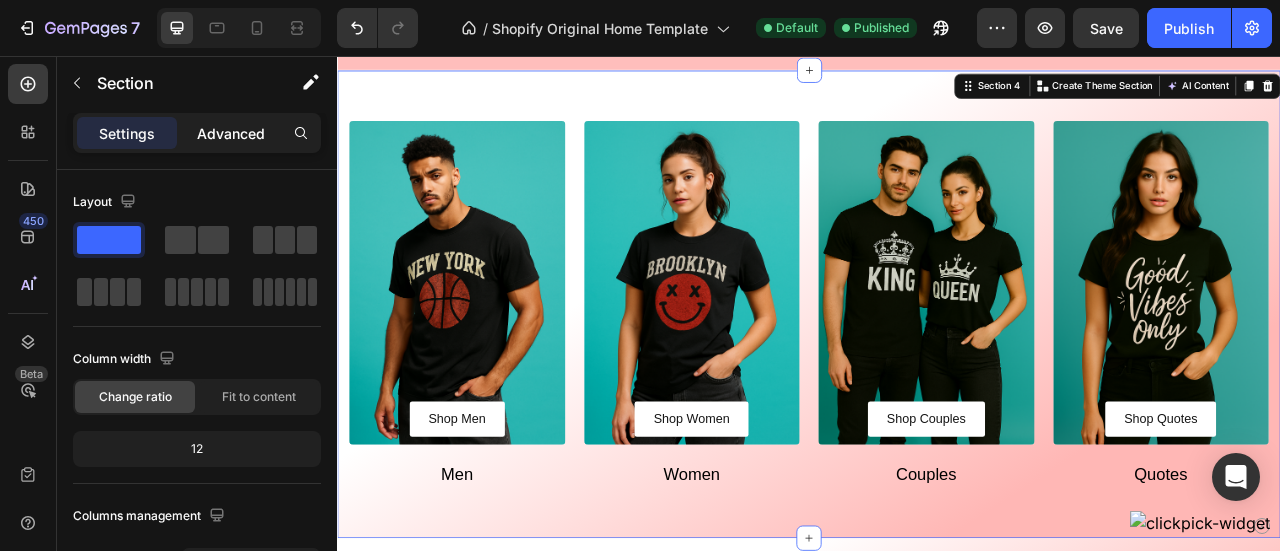 click on "Advanced" at bounding box center [231, 133] 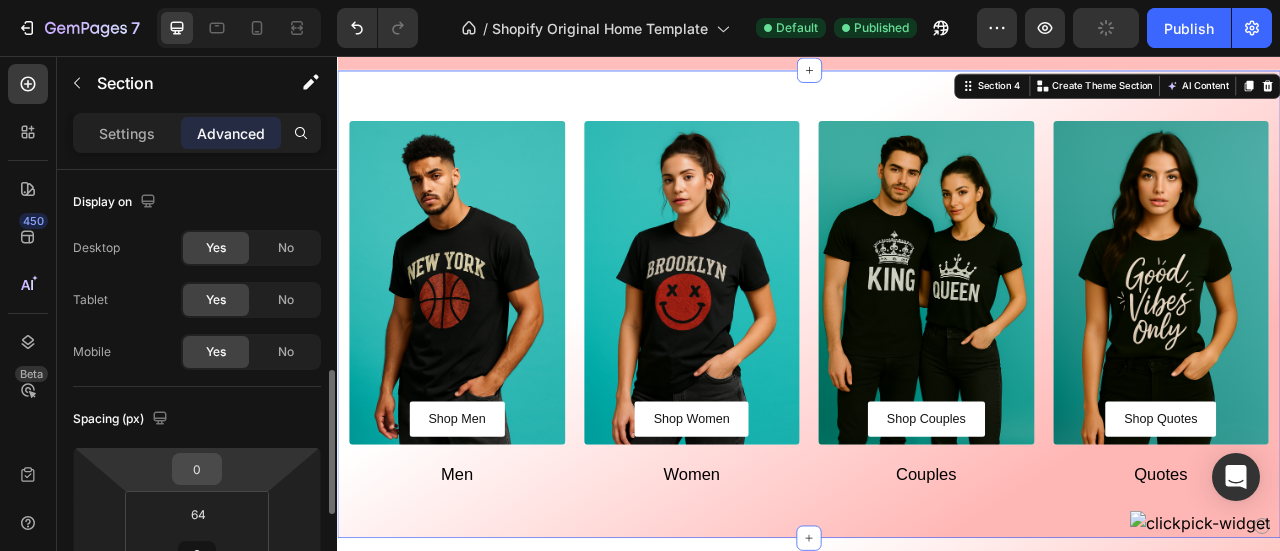 scroll, scrollTop: 151, scrollLeft: 0, axis: vertical 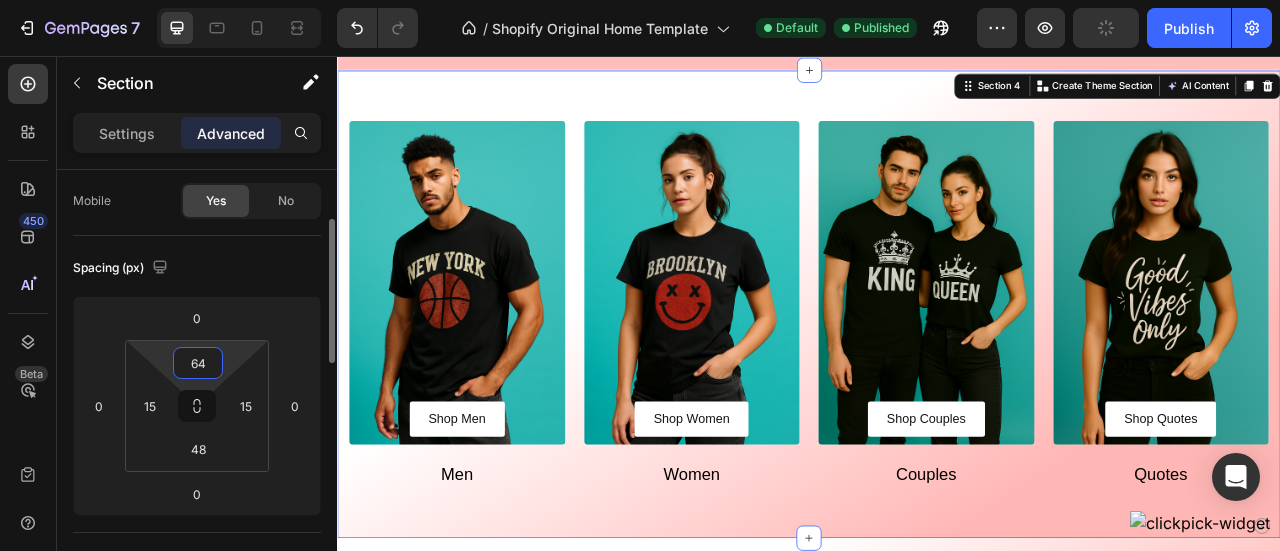 click on "64" at bounding box center [198, 363] 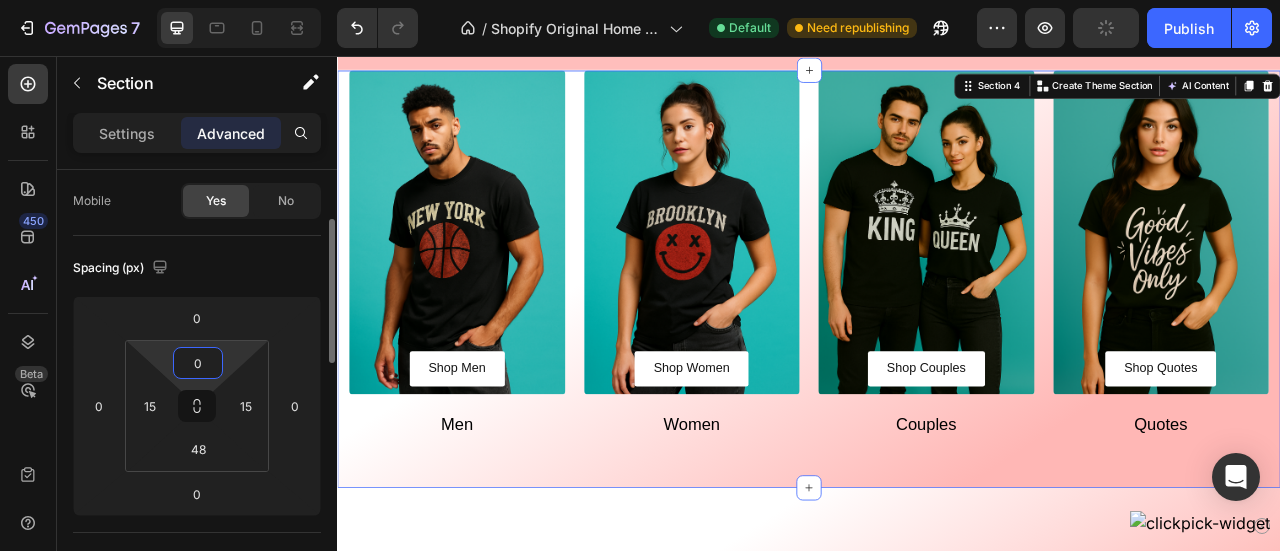 click on "0" at bounding box center [198, 363] 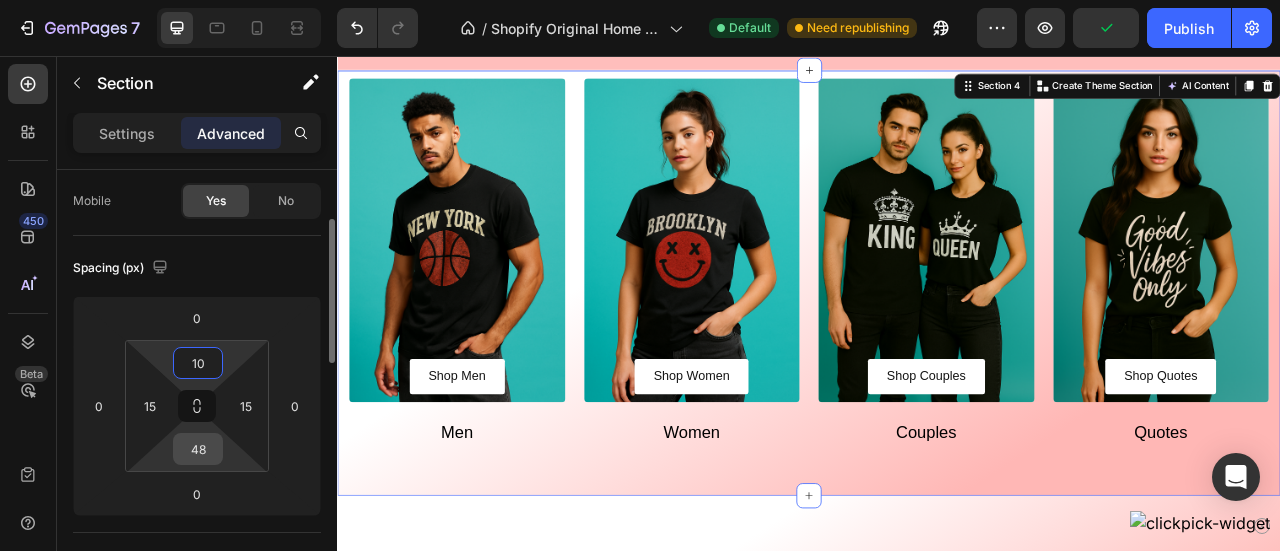 type on "10" 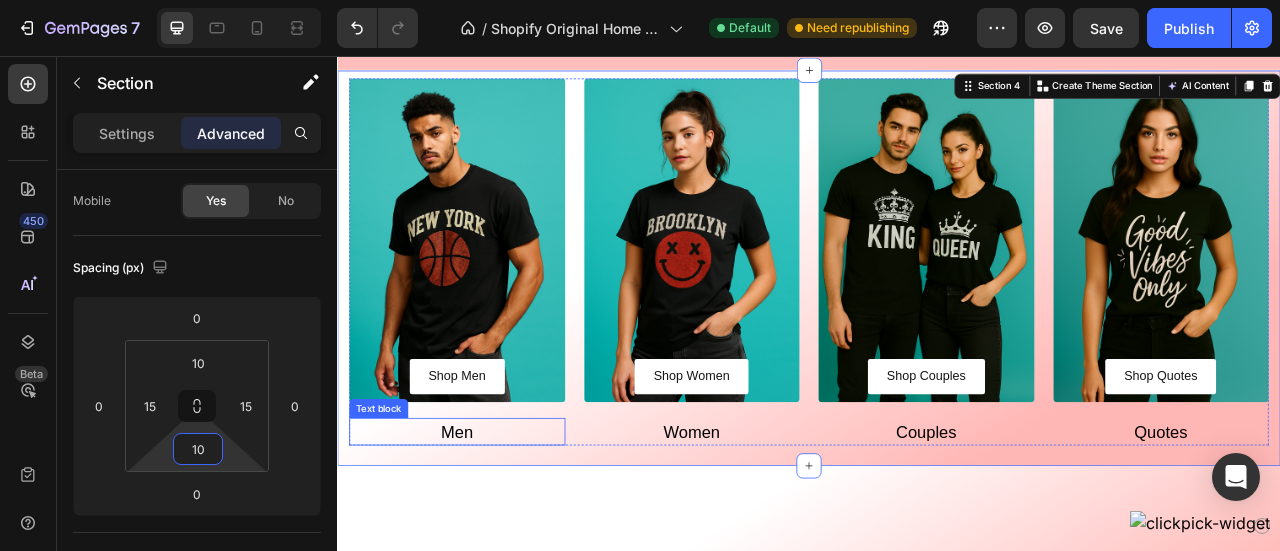 type on "10" 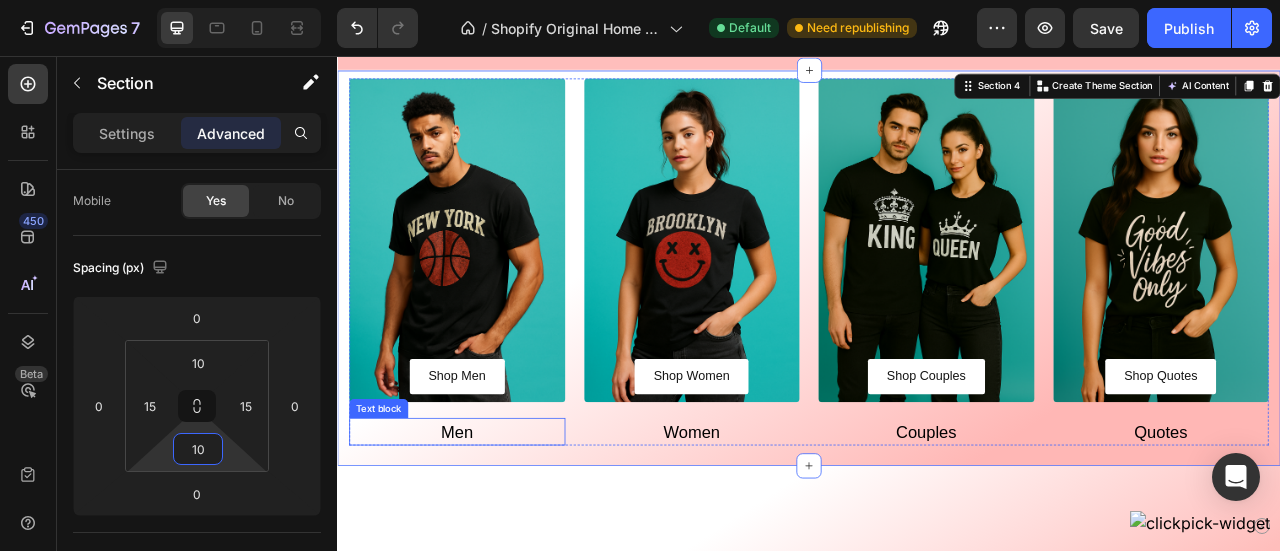 click on "Men" at bounding box center (489, 534) 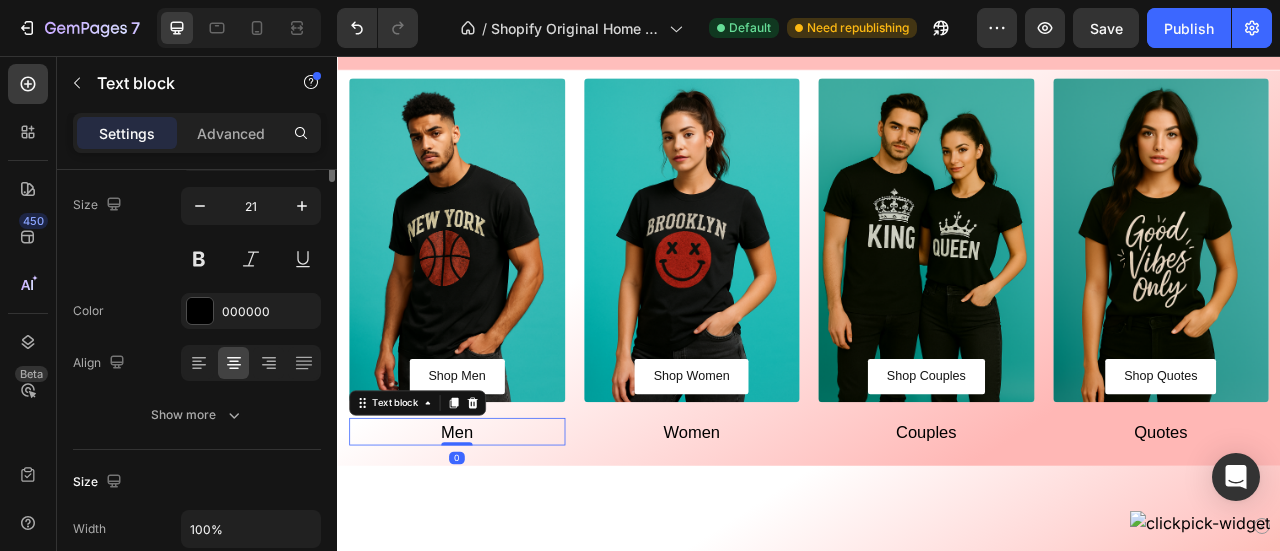 scroll, scrollTop: 0, scrollLeft: 0, axis: both 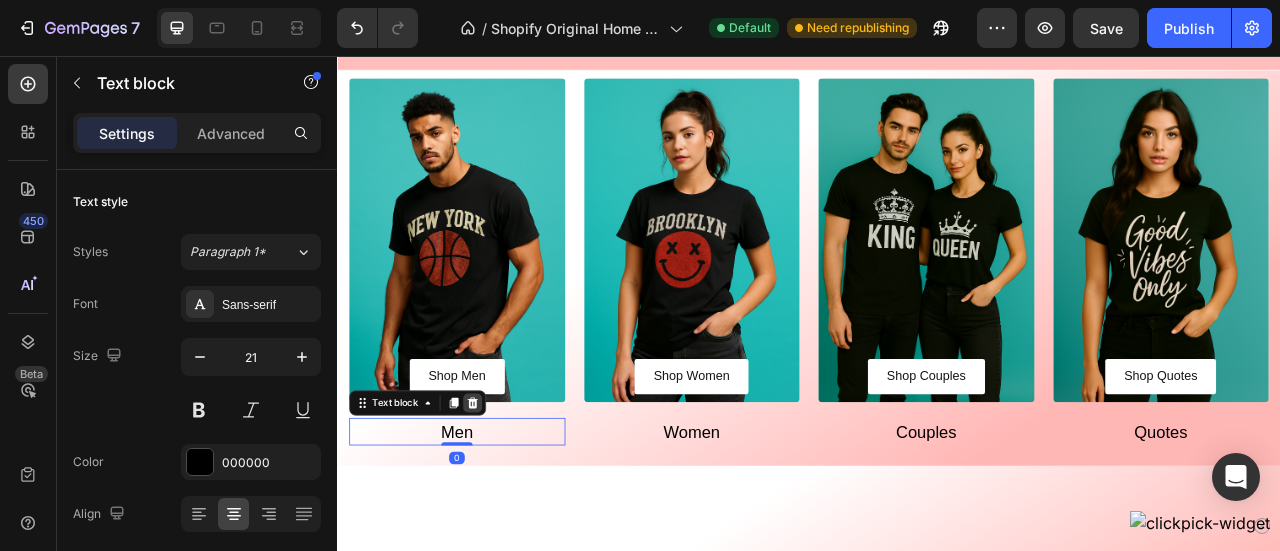 click 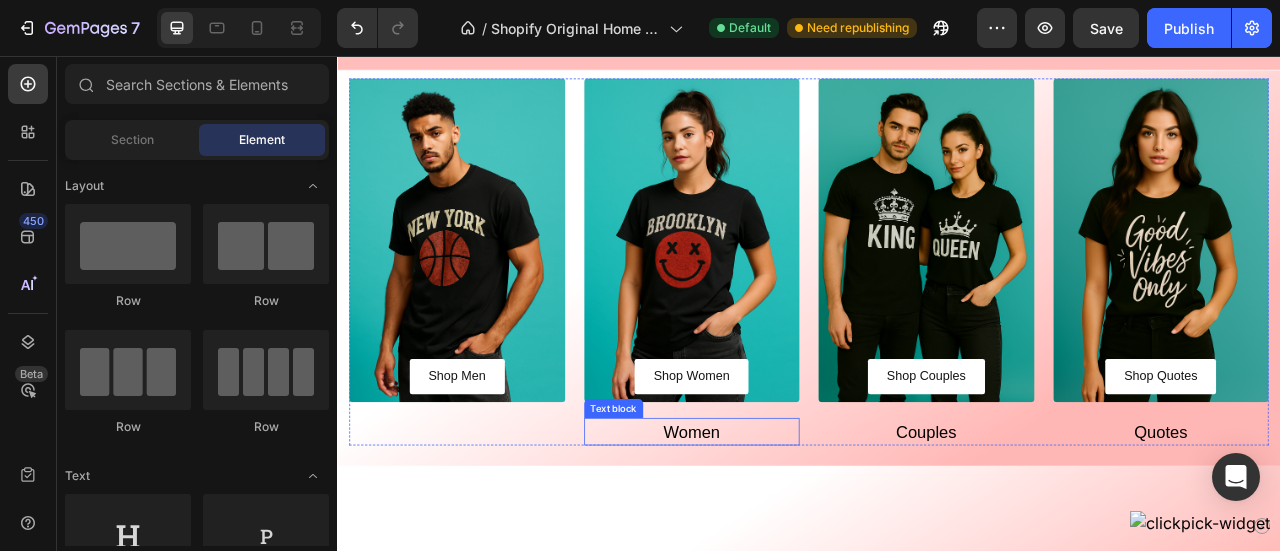 click on "Women" at bounding box center (788, 534) 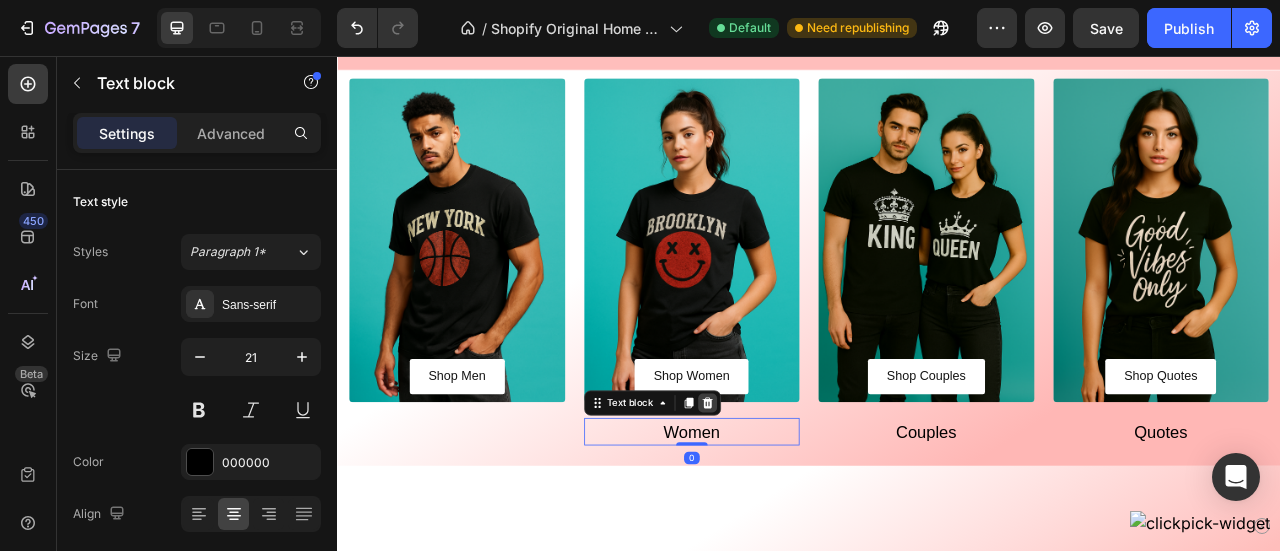 click 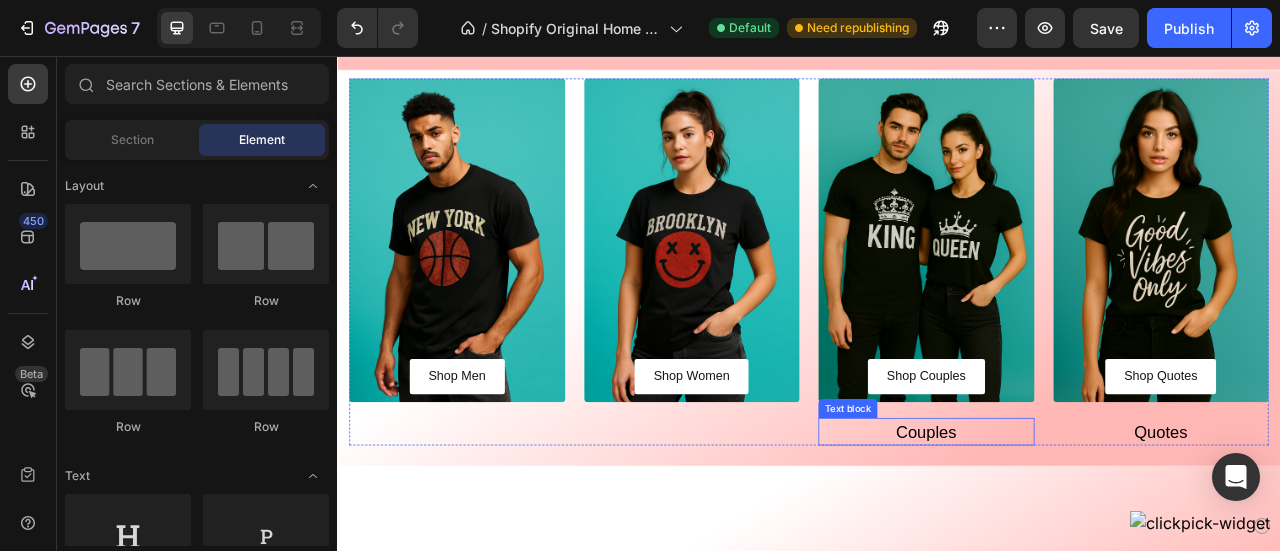 click on "Couples" at bounding box center [1086, 533] 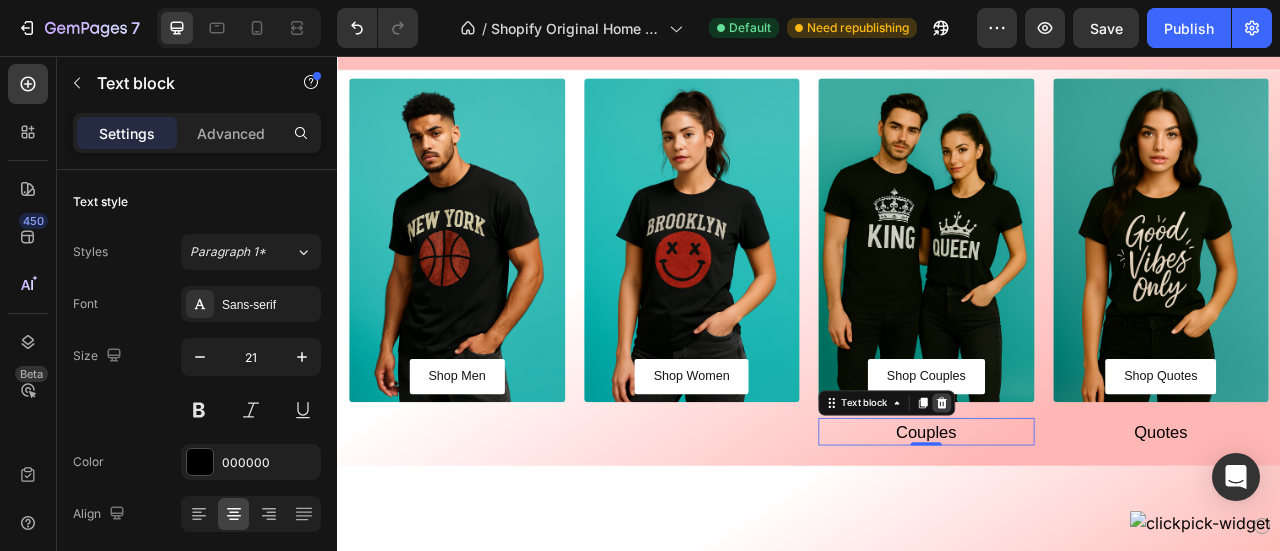 click 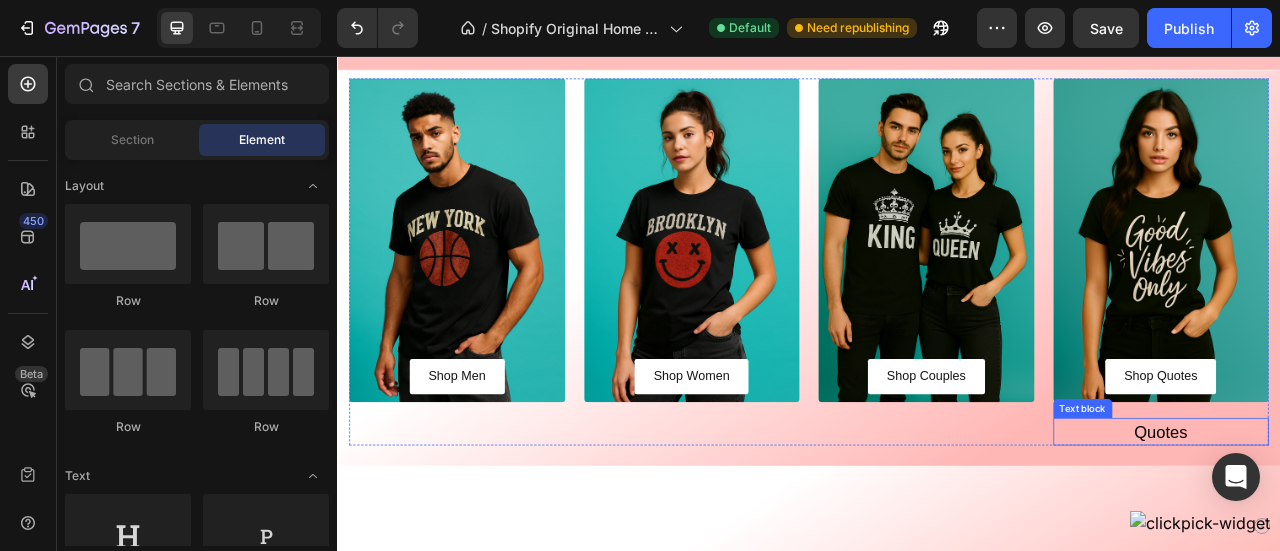 click on "Quotes" at bounding box center [1385, 534] 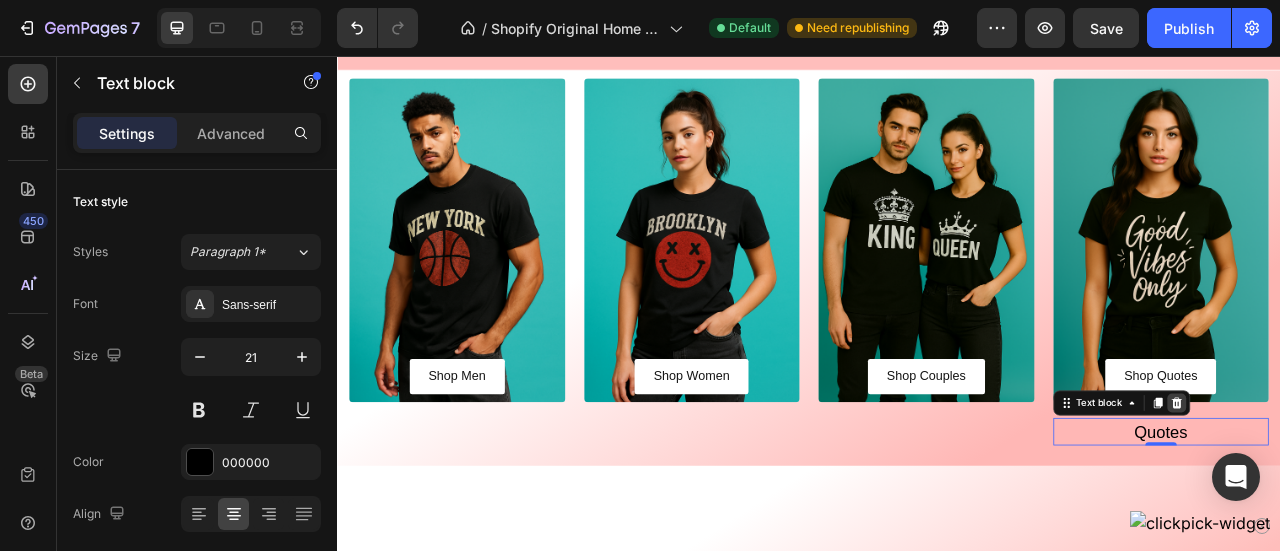click 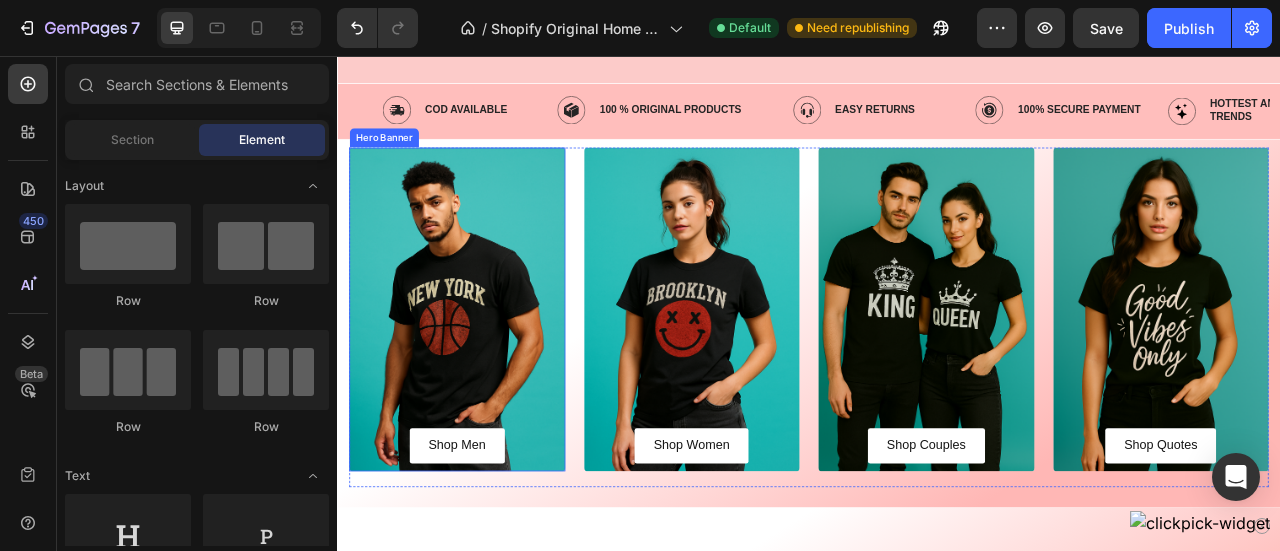 scroll, scrollTop: 627, scrollLeft: 0, axis: vertical 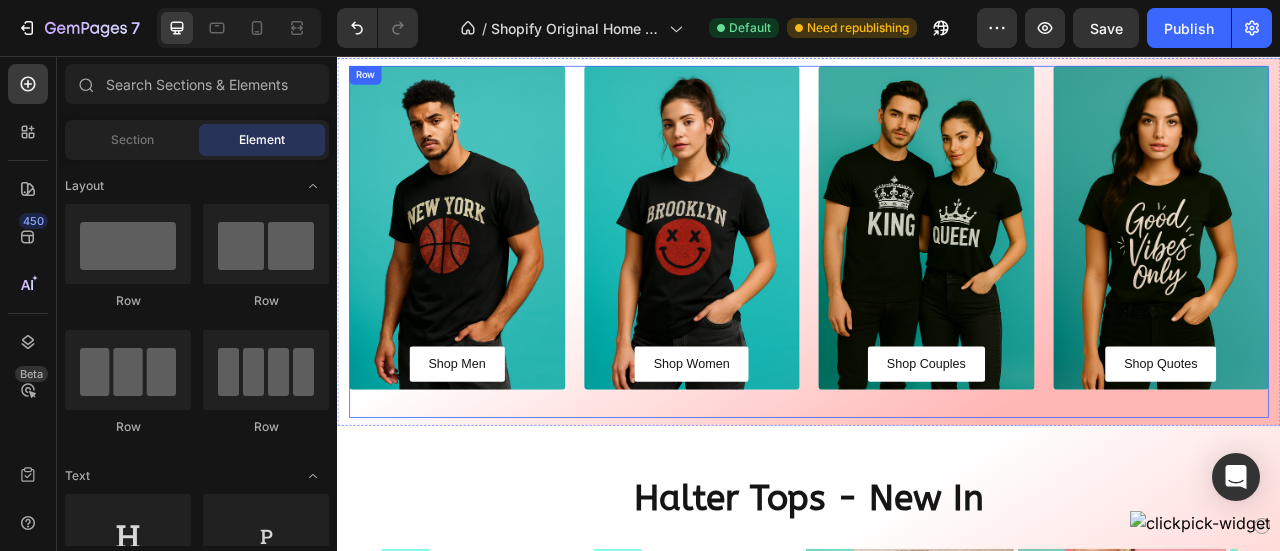 click on "Shop Men Button Hero Banner Shop Women Button Hero Banner Shop Couples Button Hero Banner Shop Quotes Button Hero Banner Row" at bounding box center [937, 292] 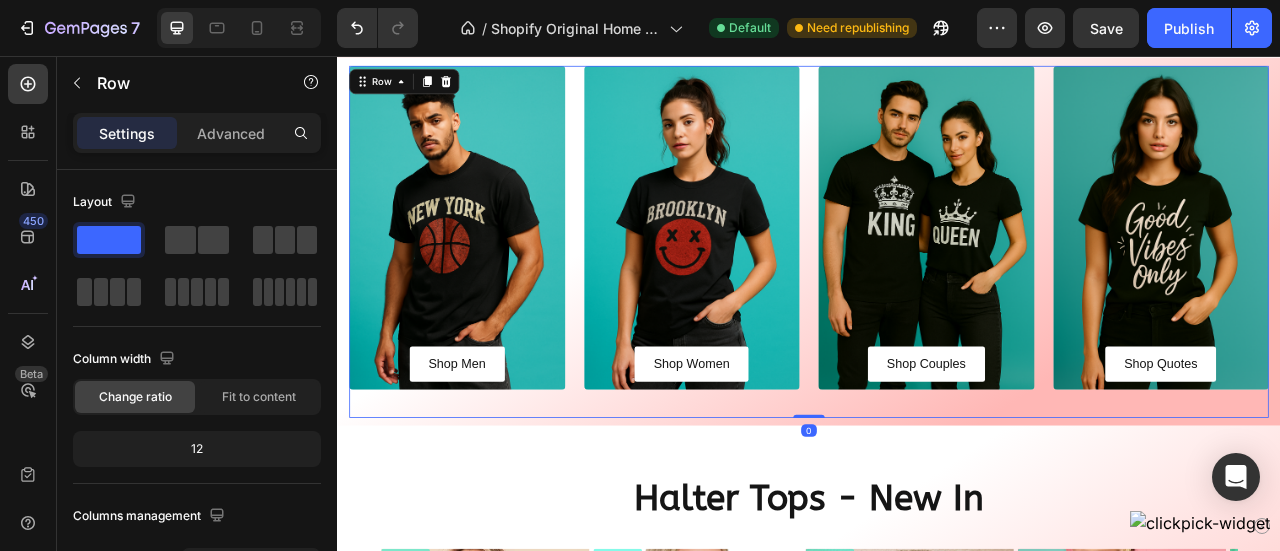 click on "Settings Advanced" at bounding box center (197, 133) 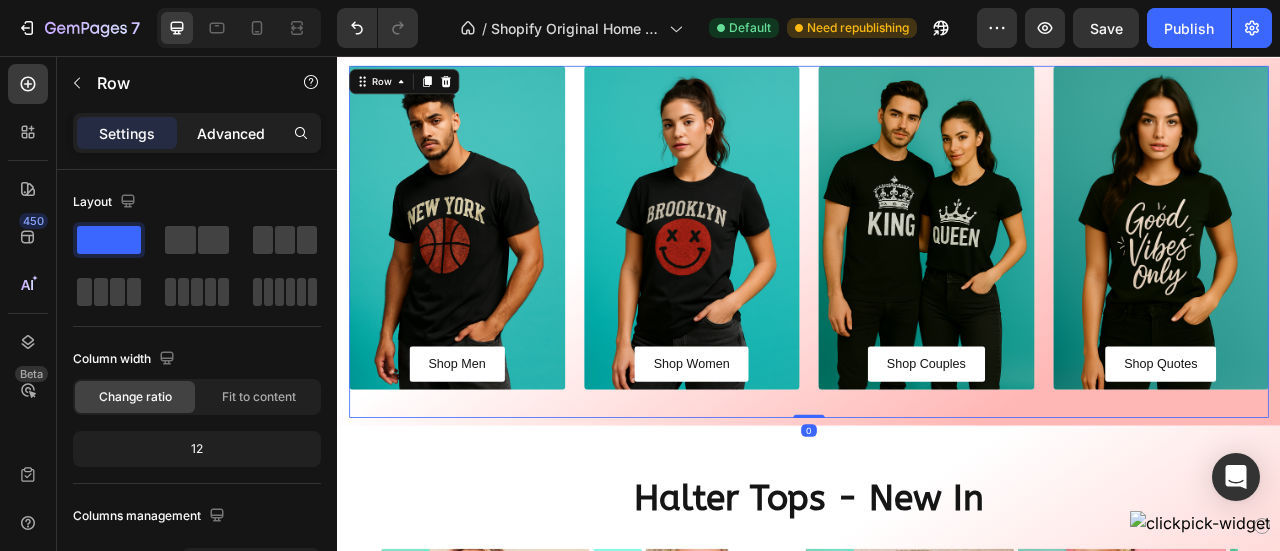 click on "Advanced" at bounding box center [231, 133] 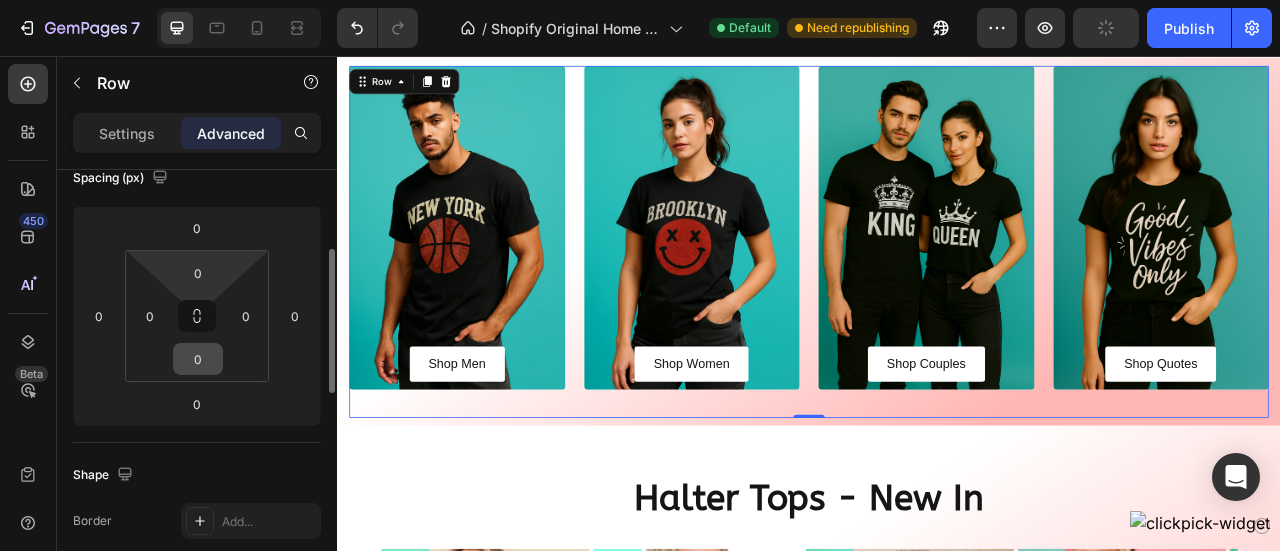 scroll, scrollTop: 252, scrollLeft: 0, axis: vertical 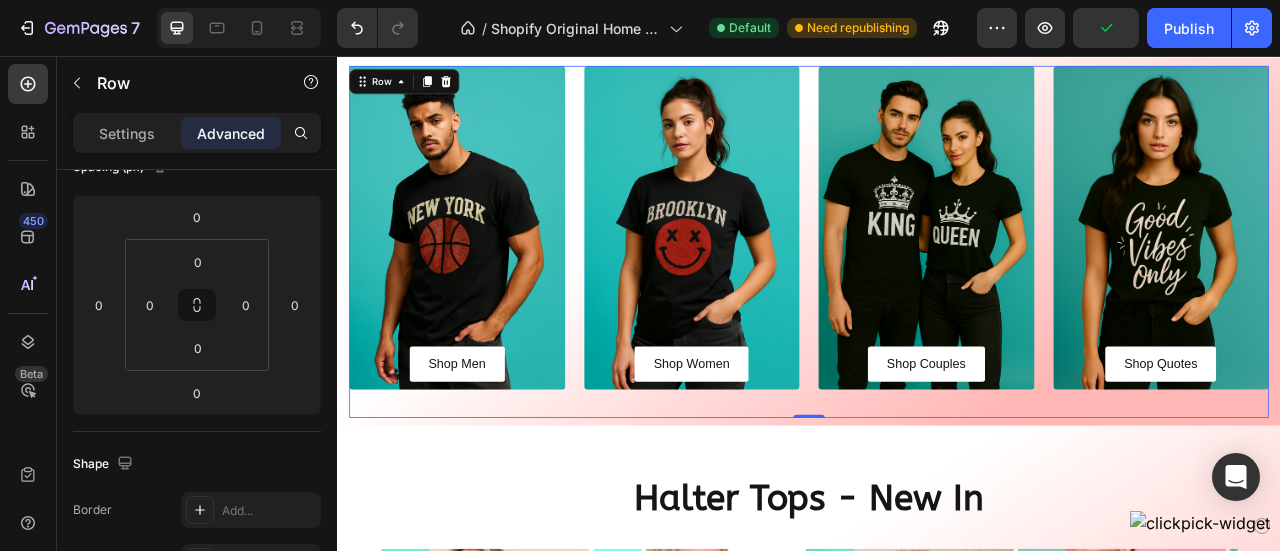 click on "Shop Men Button Hero Banner Shop Women Button Hero Banner Shop Couples Button Hero Banner Shop Quotes Button Hero Banner Row" at bounding box center (937, 292) 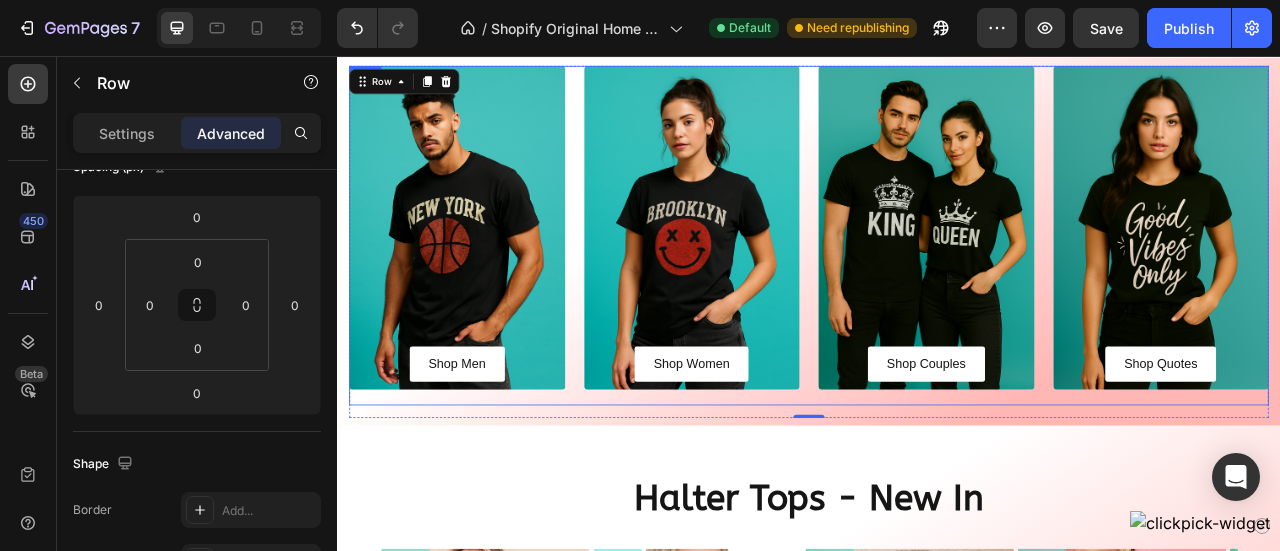 click on "Shop Men Button Hero Banner" at bounding box center (489, 284) 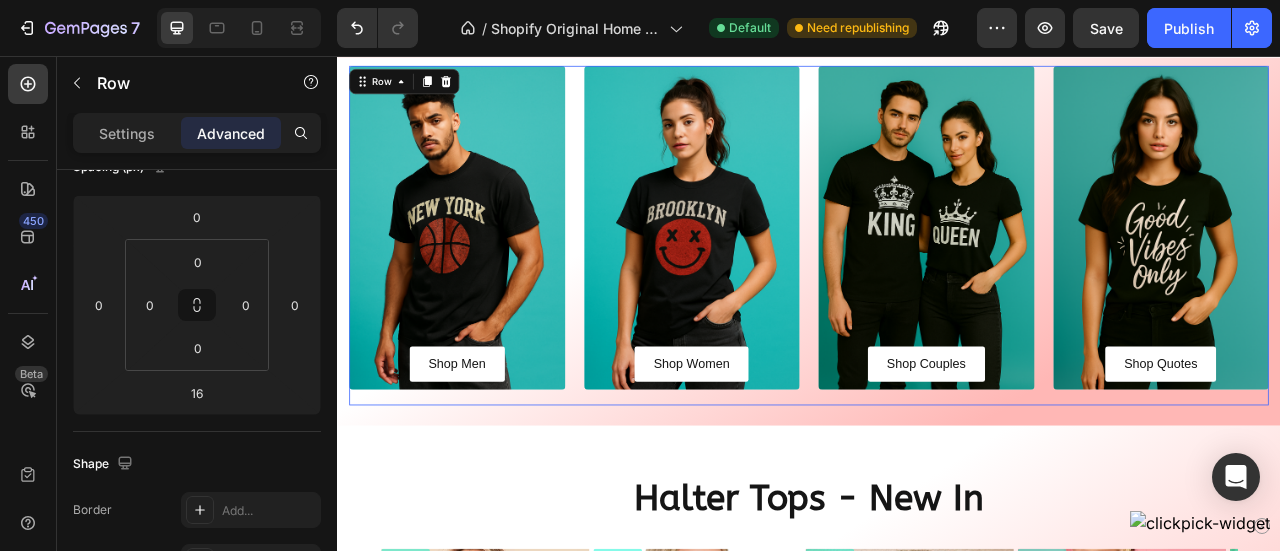 scroll, scrollTop: 252, scrollLeft: 0, axis: vertical 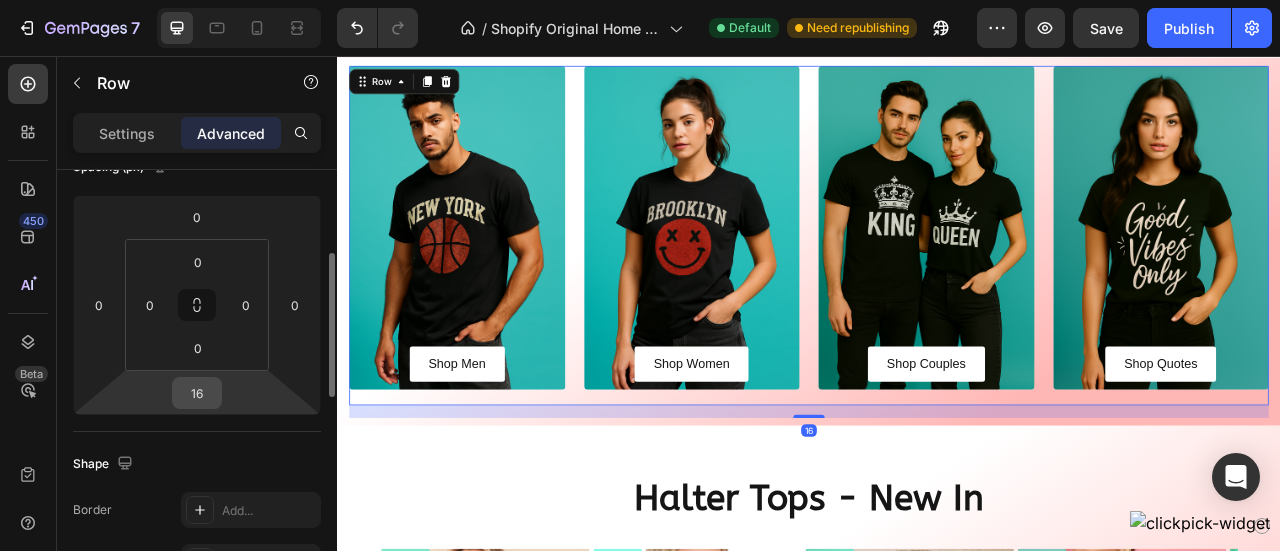 click on "16" at bounding box center [197, 393] 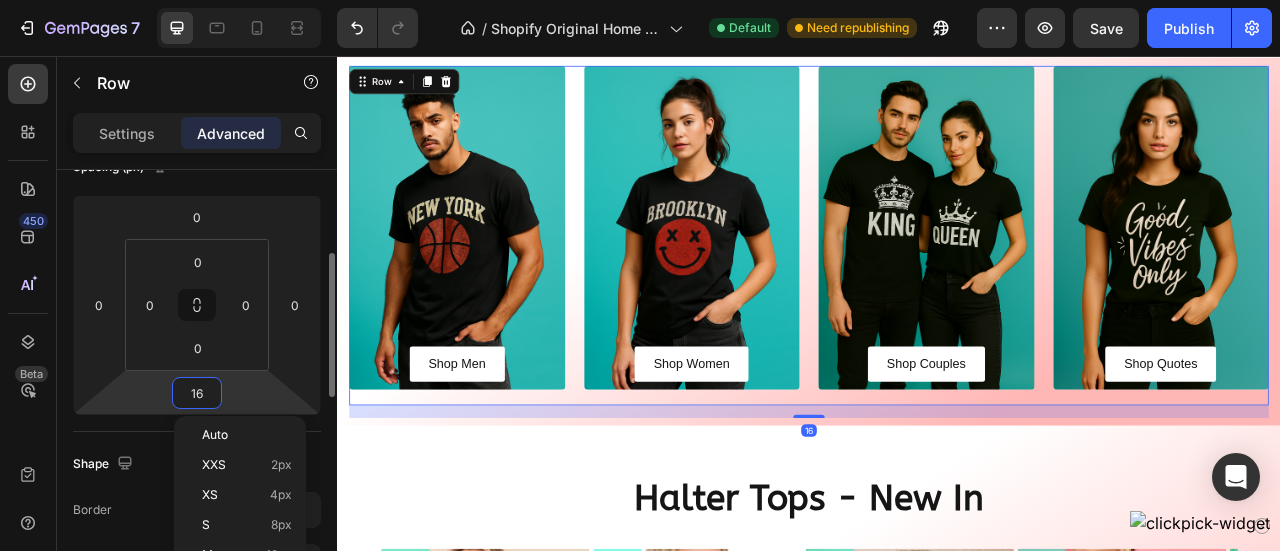 type on "0" 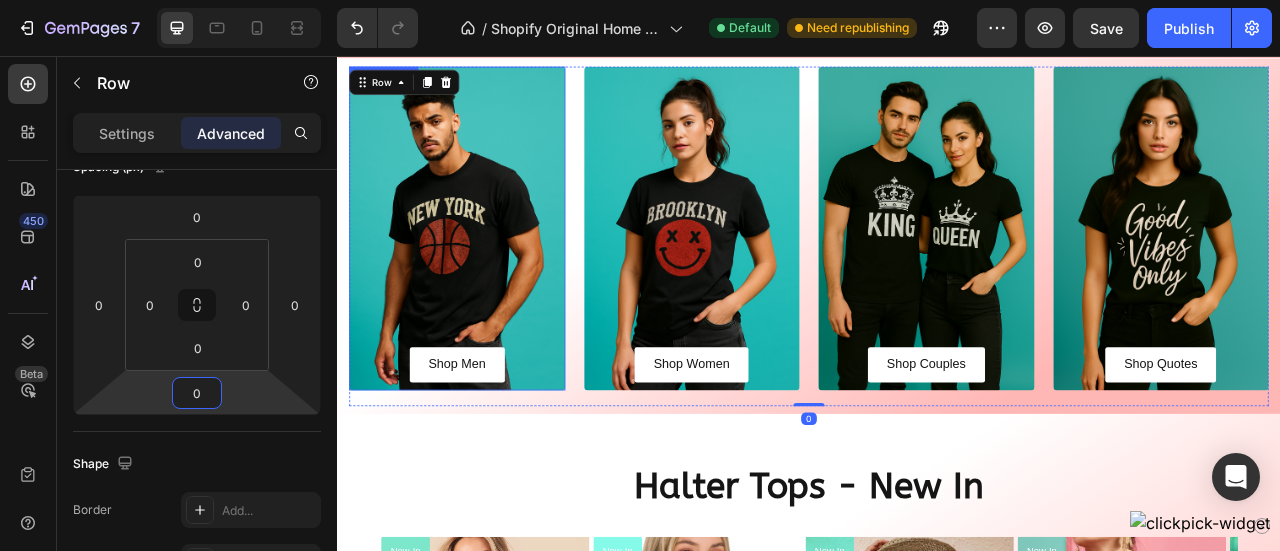 scroll, scrollTop: 523, scrollLeft: 0, axis: vertical 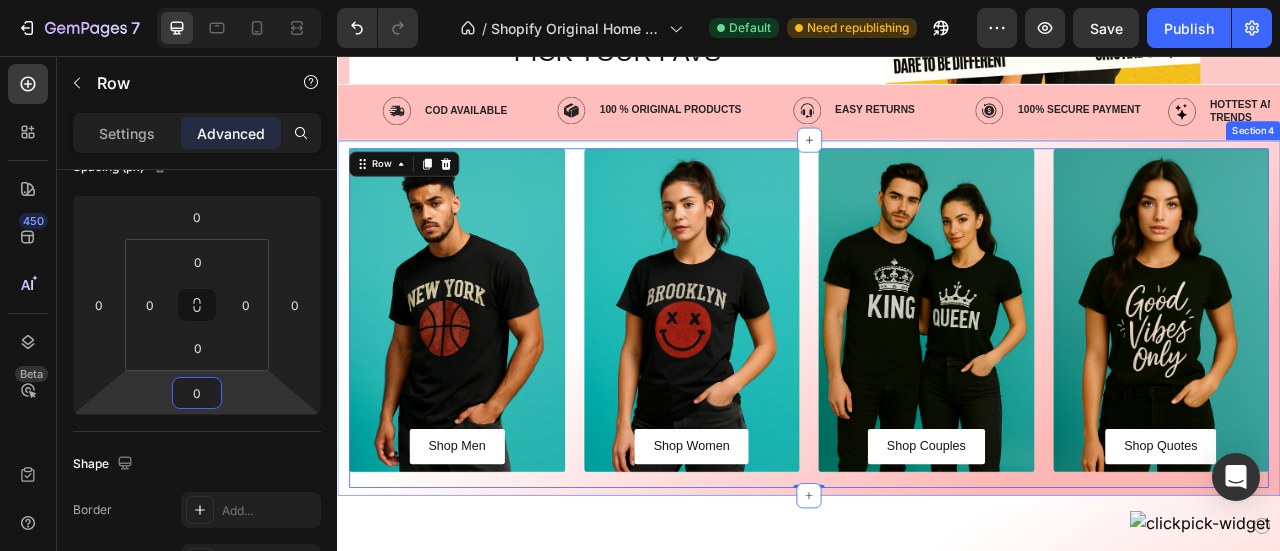 click on "Shop Men Button Hero Banner Shop Women Button Hero Banner Shop Couples Button Hero Banner Shop Quotes Button Hero Banner Row   0 Row Section 4" at bounding box center [937, 389] 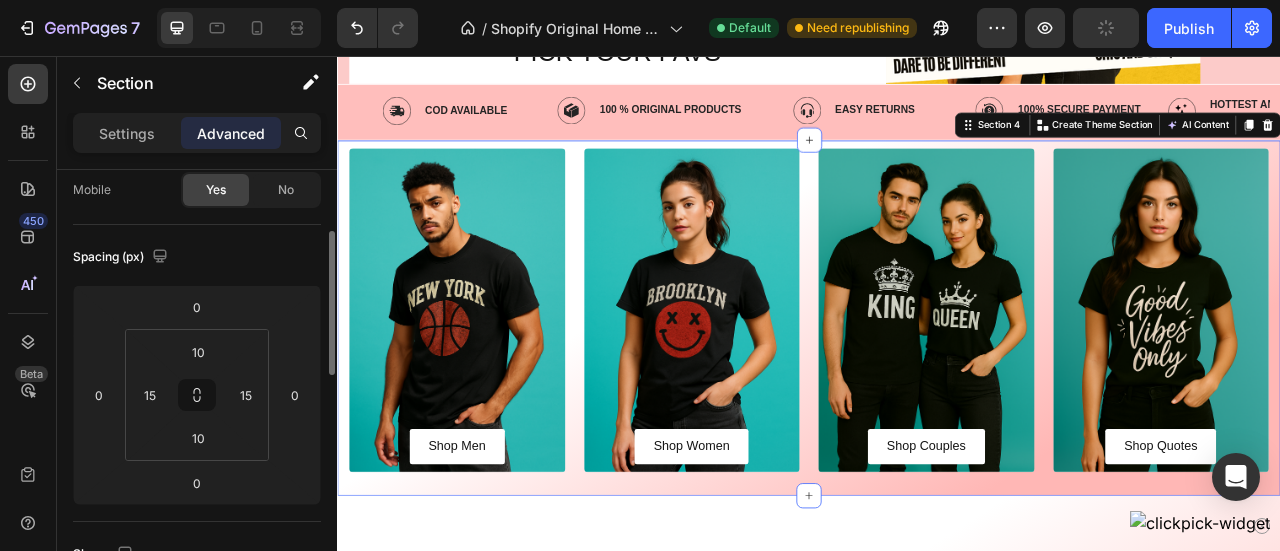 scroll, scrollTop: 168, scrollLeft: 0, axis: vertical 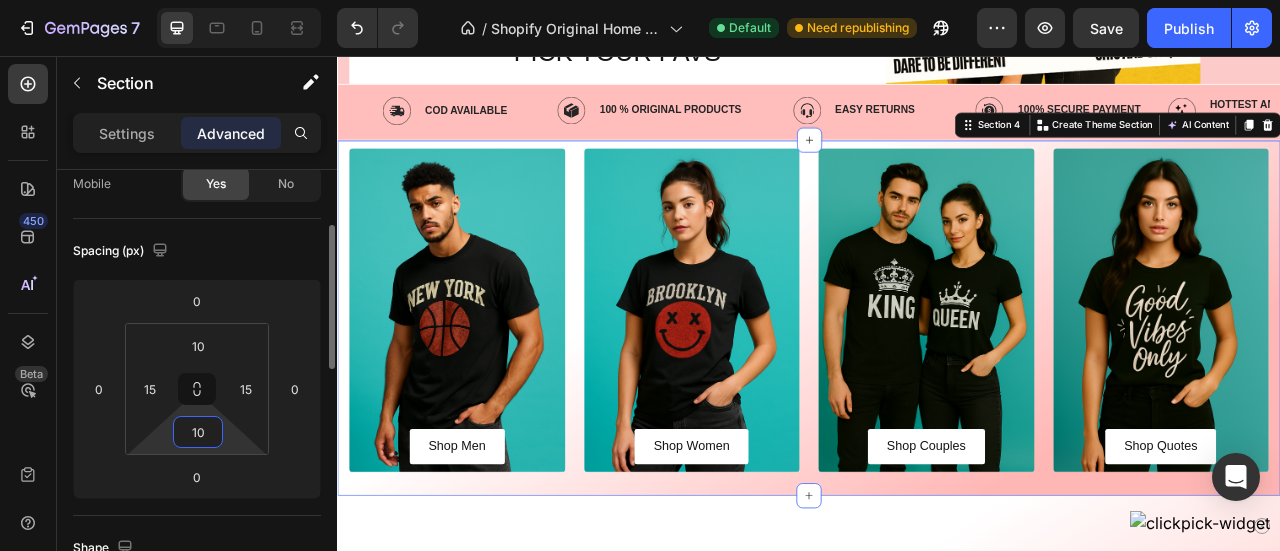 click on "10" at bounding box center (198, 432) 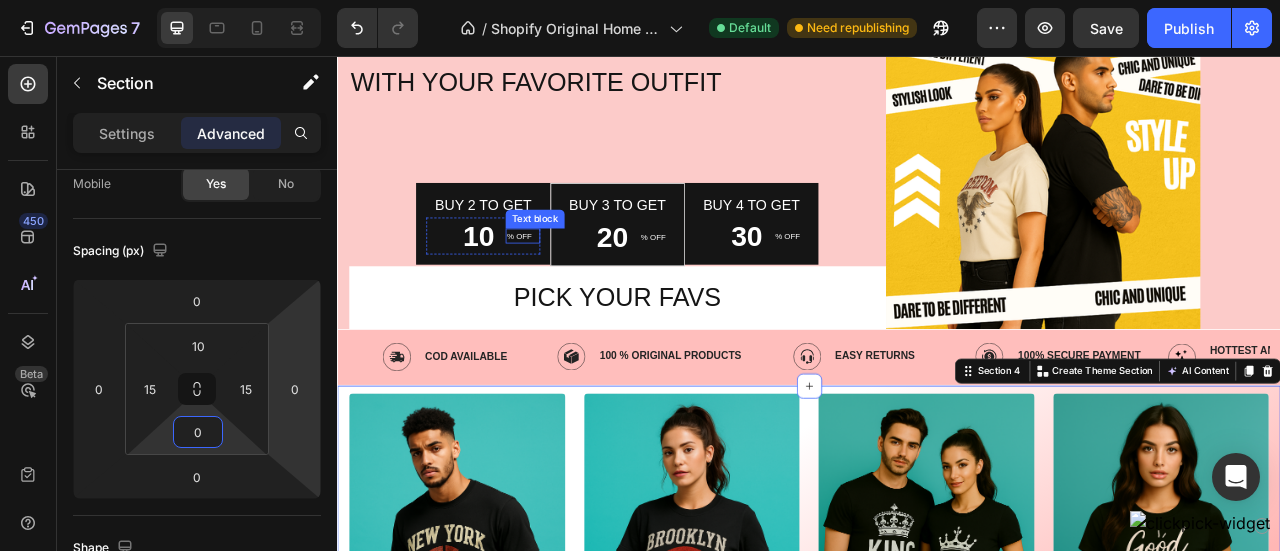 scroll, scrollTop: 210, scrollLeft: 0, axis: vertical 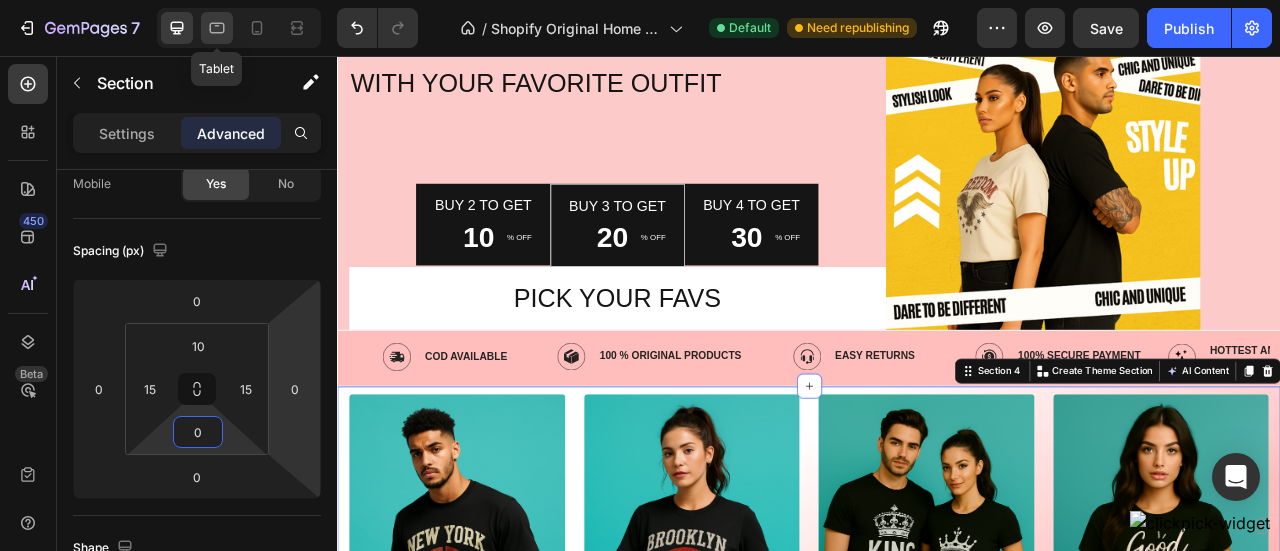 type on "0" 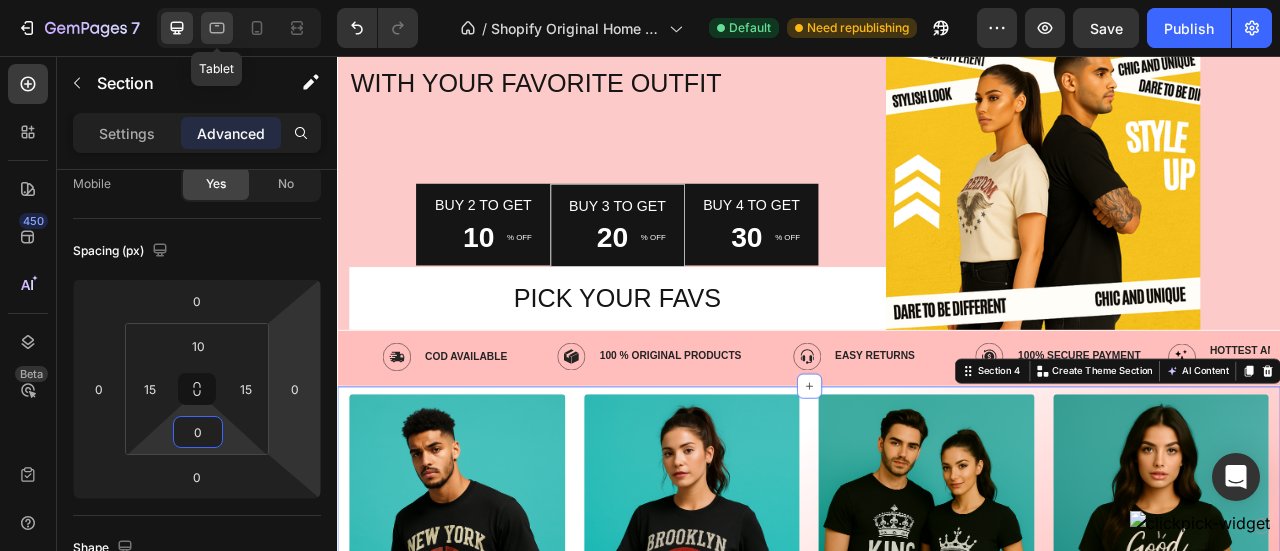 click 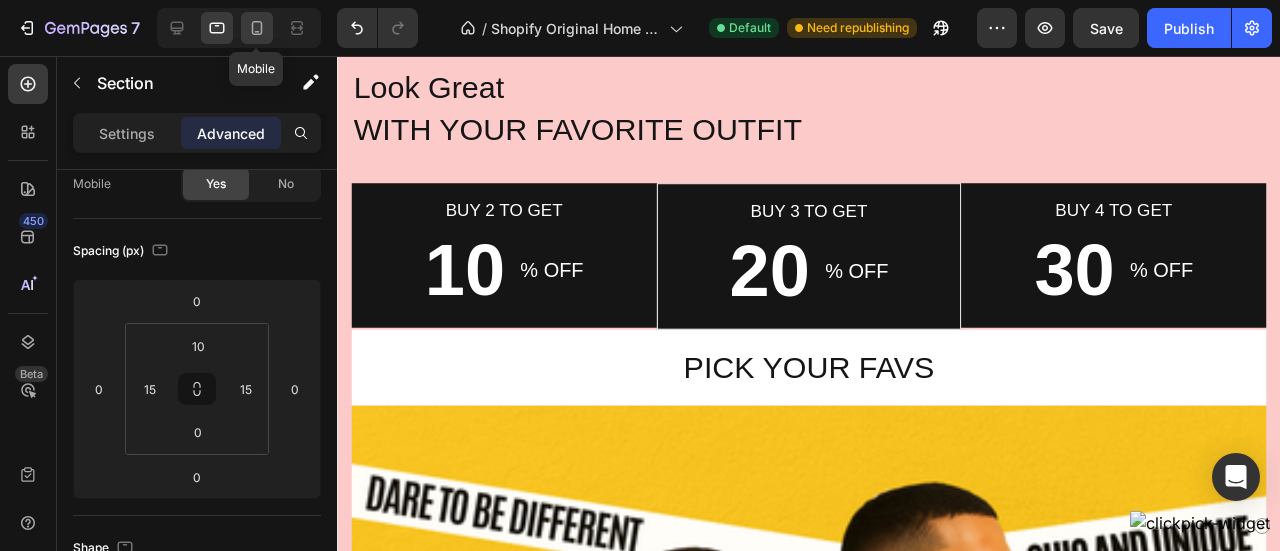 scroll, scrollTop: 1918, scrollLeft: 0, axis: vertical 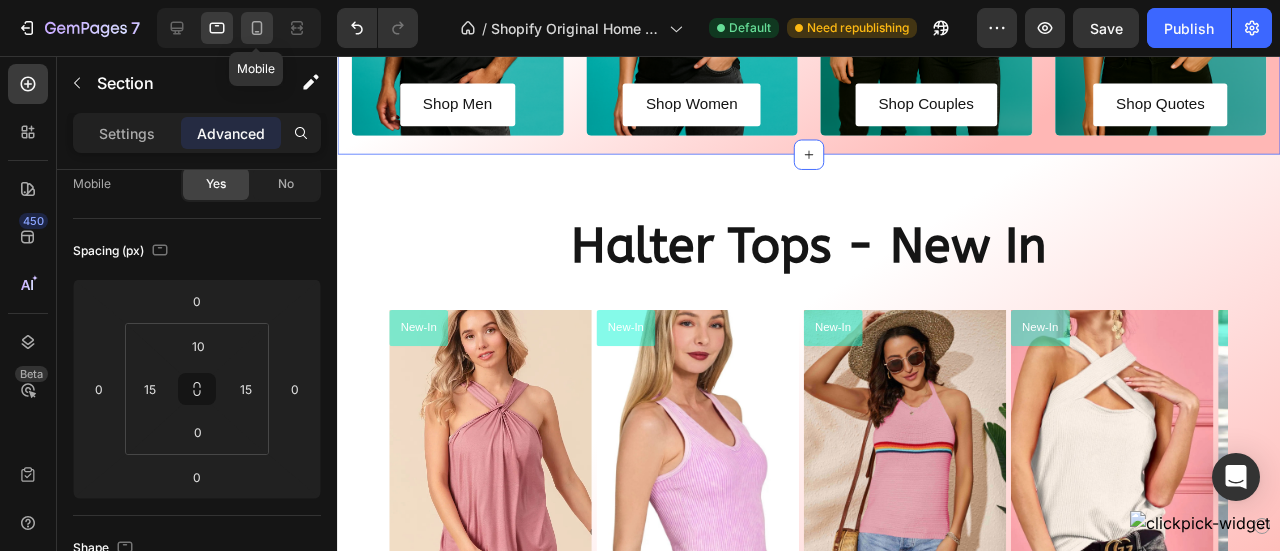 click 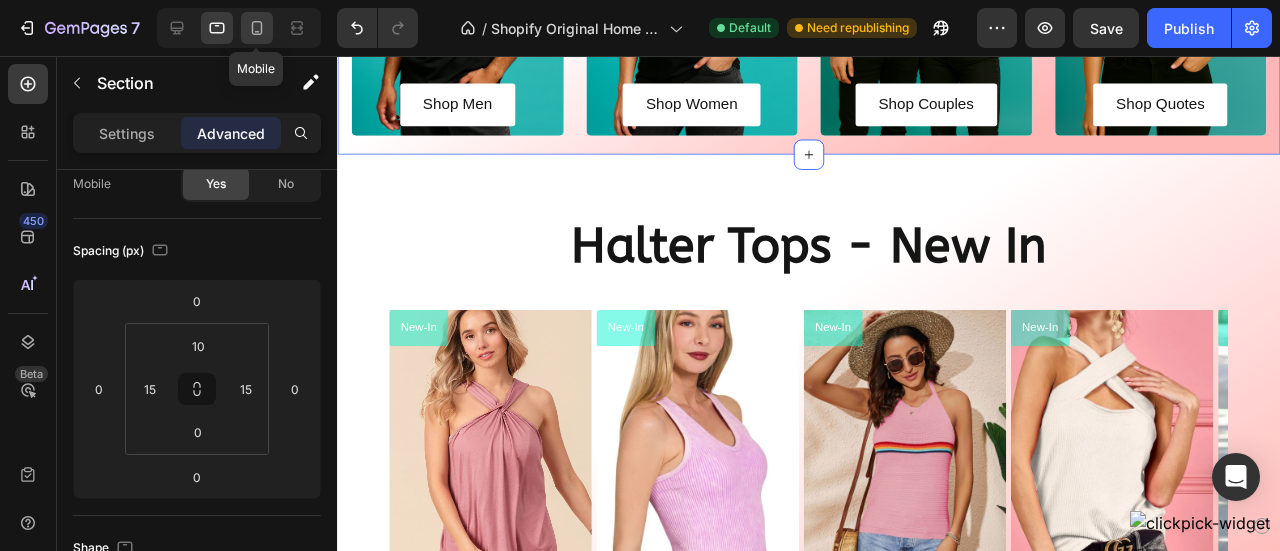type on "35" 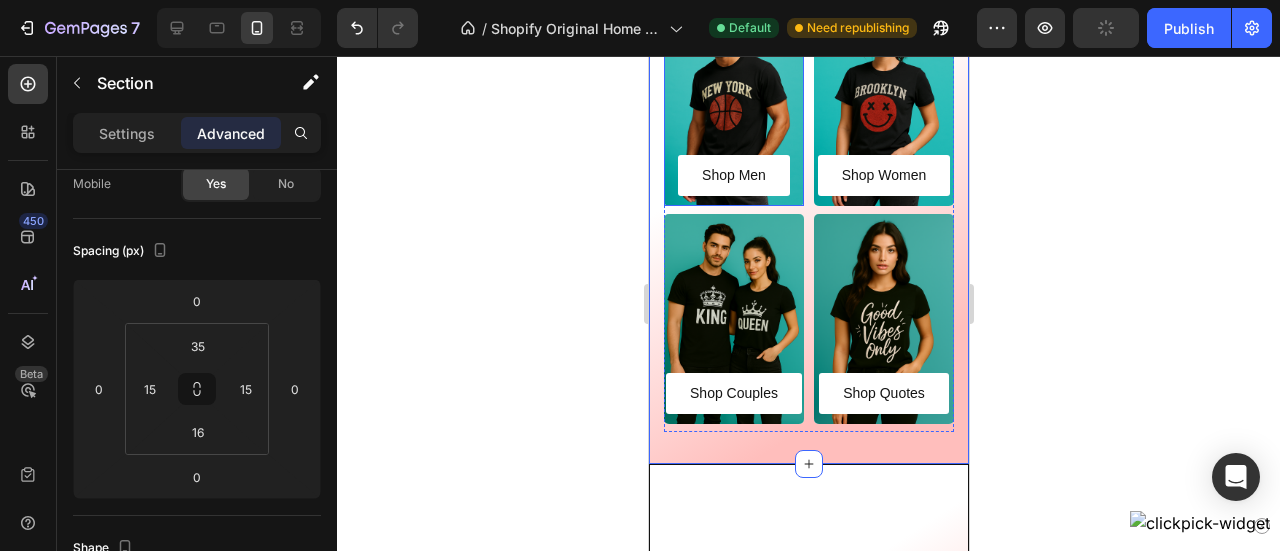 scroll, scrollTop: 1035, scrollLeft: 0, axis: vertical 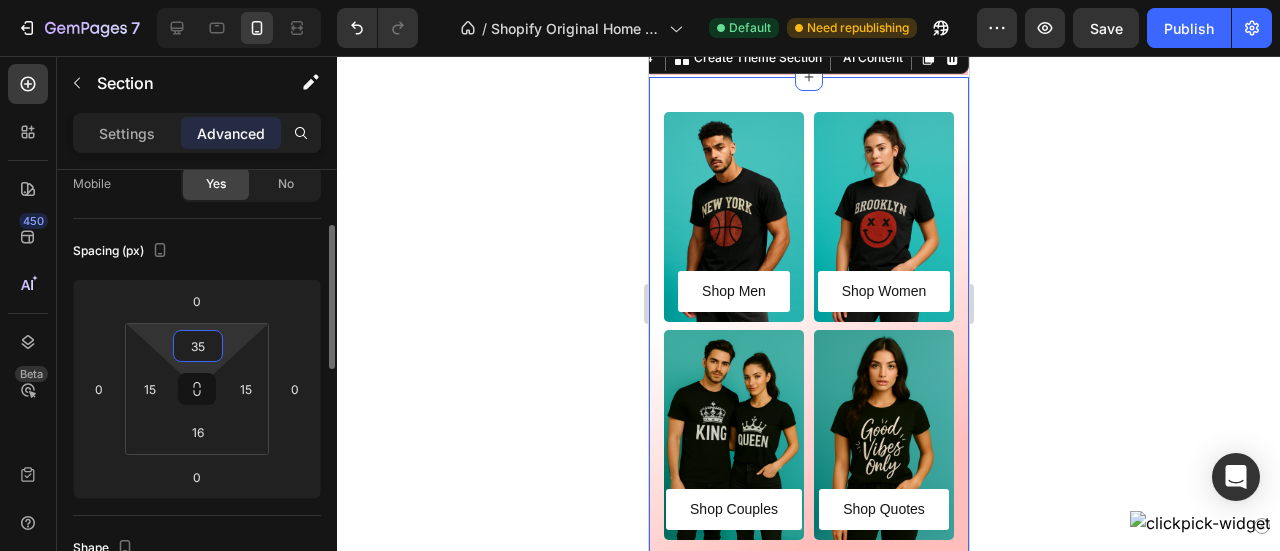 click on "35" at bounding box center (198, 346) 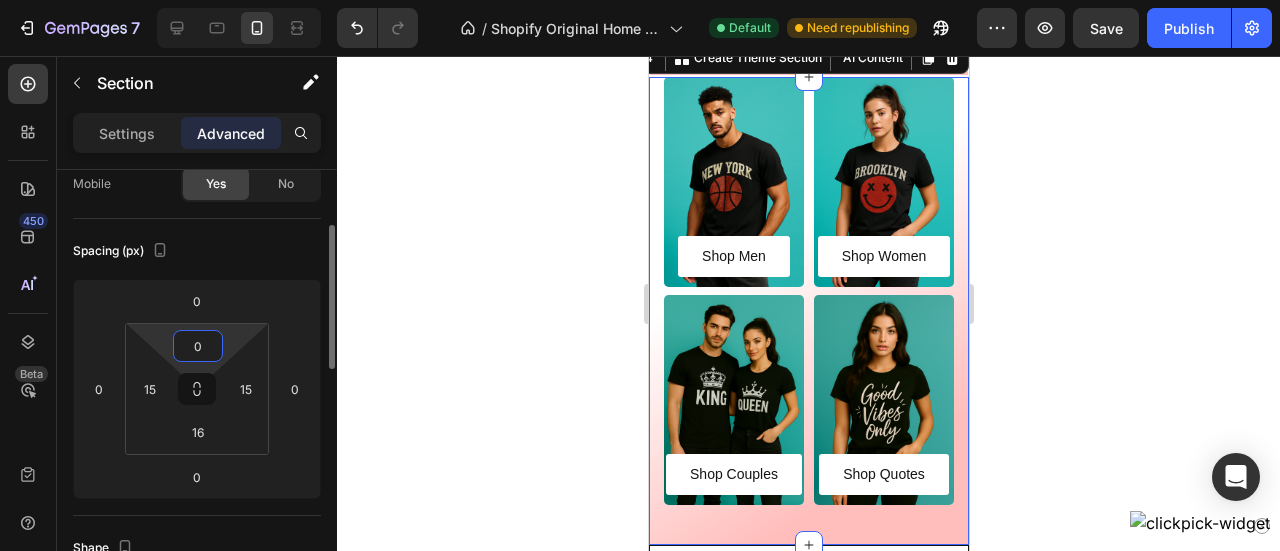 click on "0" at bounding box center (198, 346) 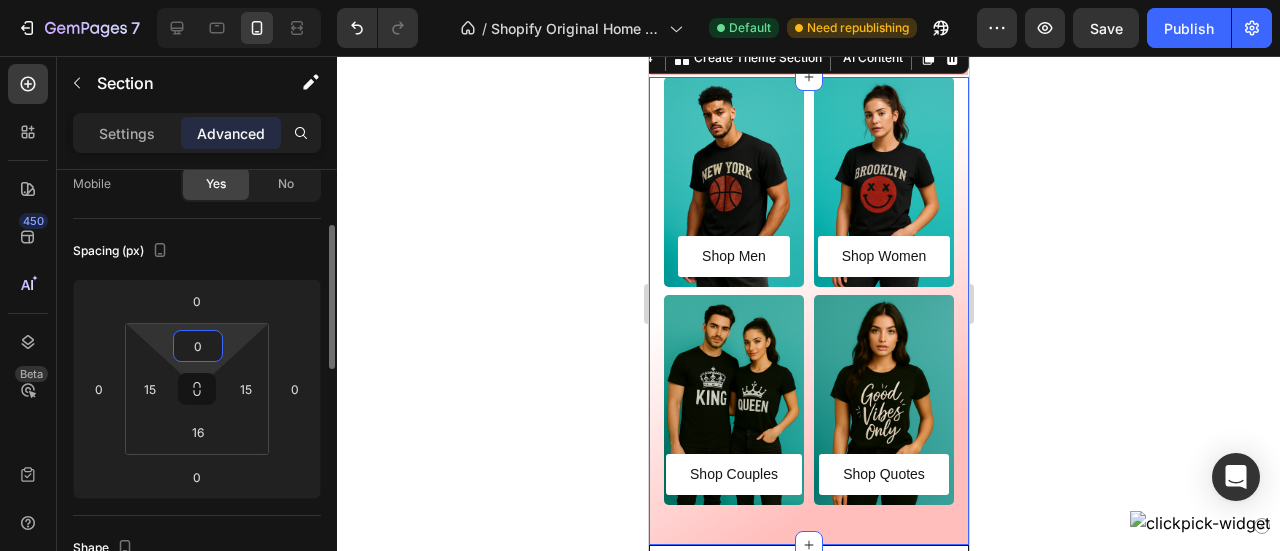click on "0" at bounding box center [198, 346] 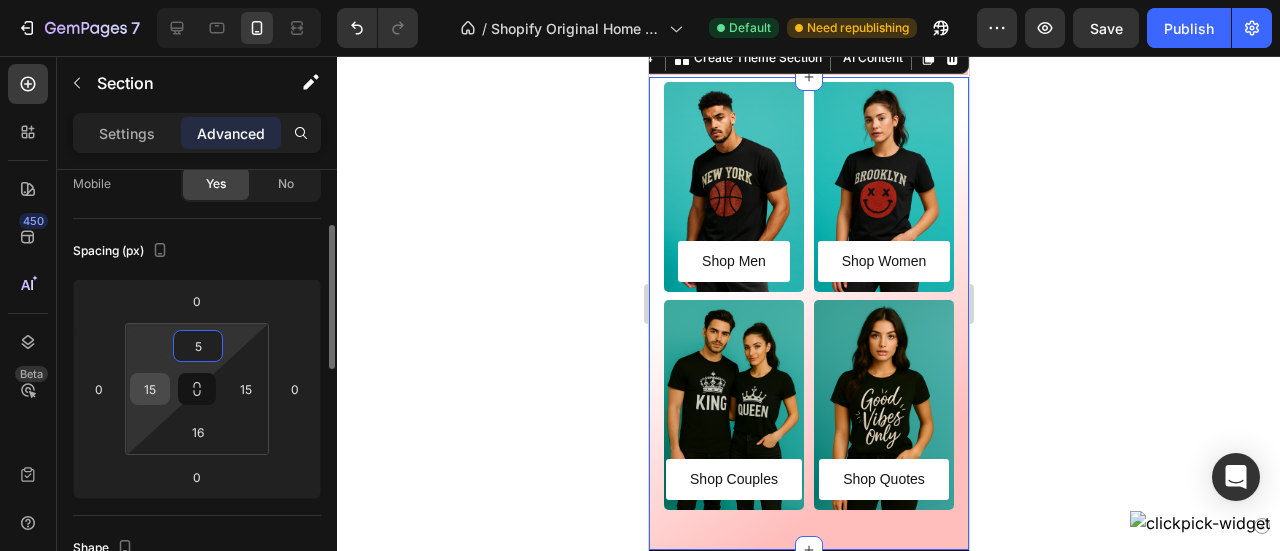 type on "5" 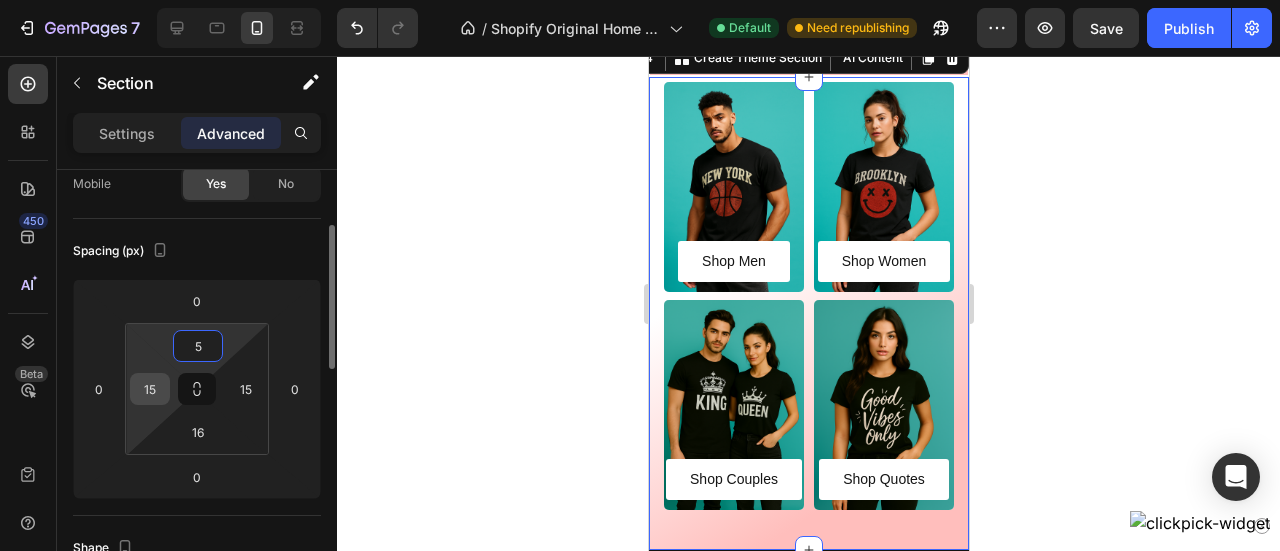 click on "15" at bounding box center [150, 389] 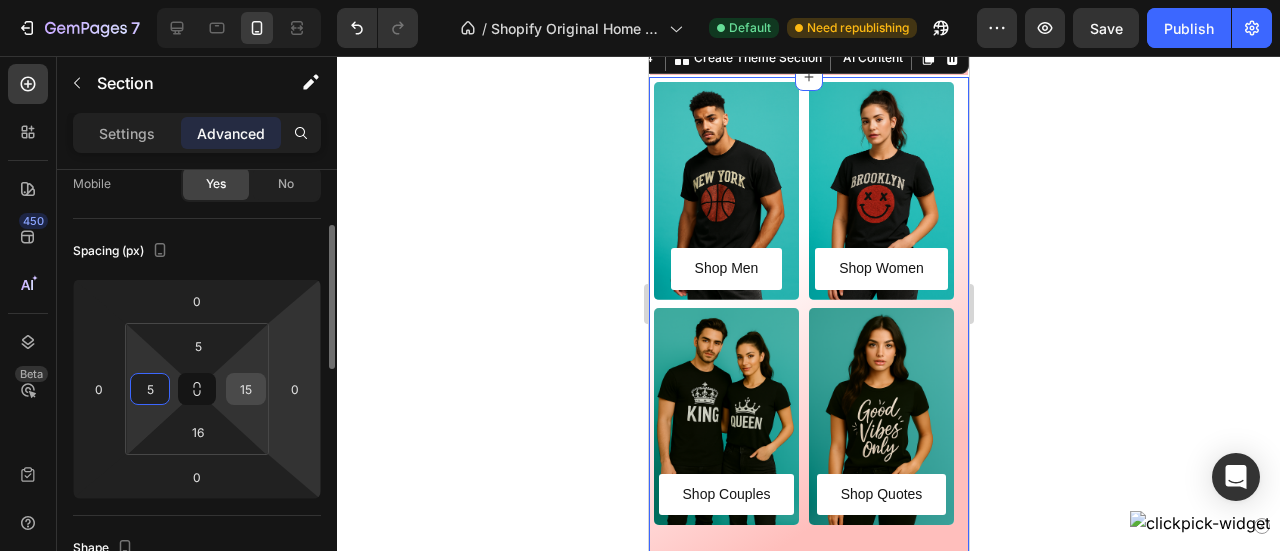 type on "5" 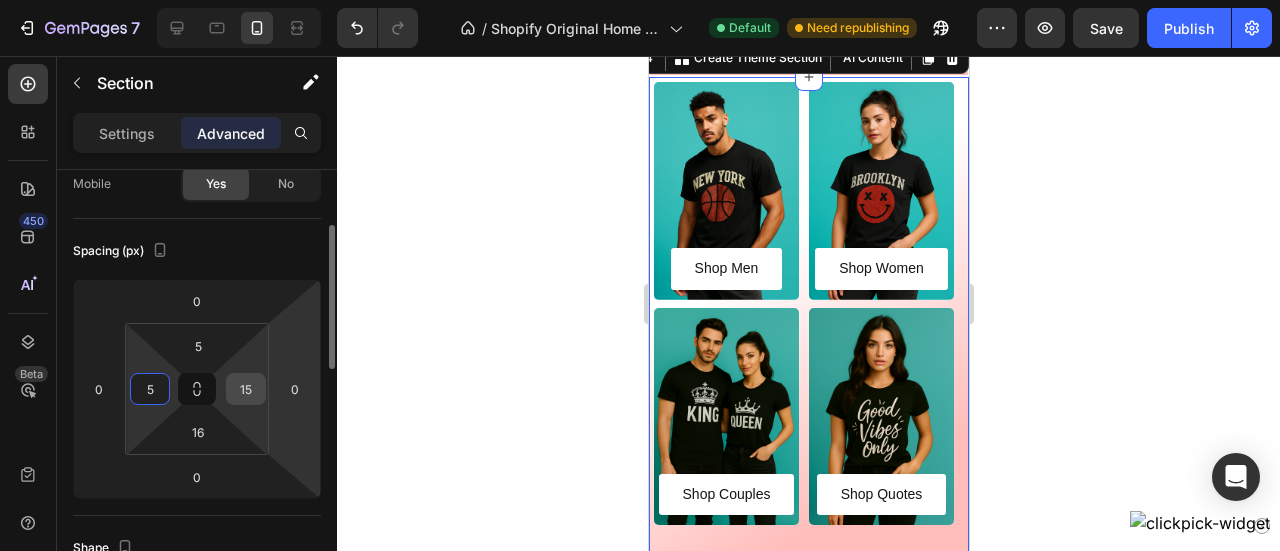 click on "15" at bounding box center (246, 389) 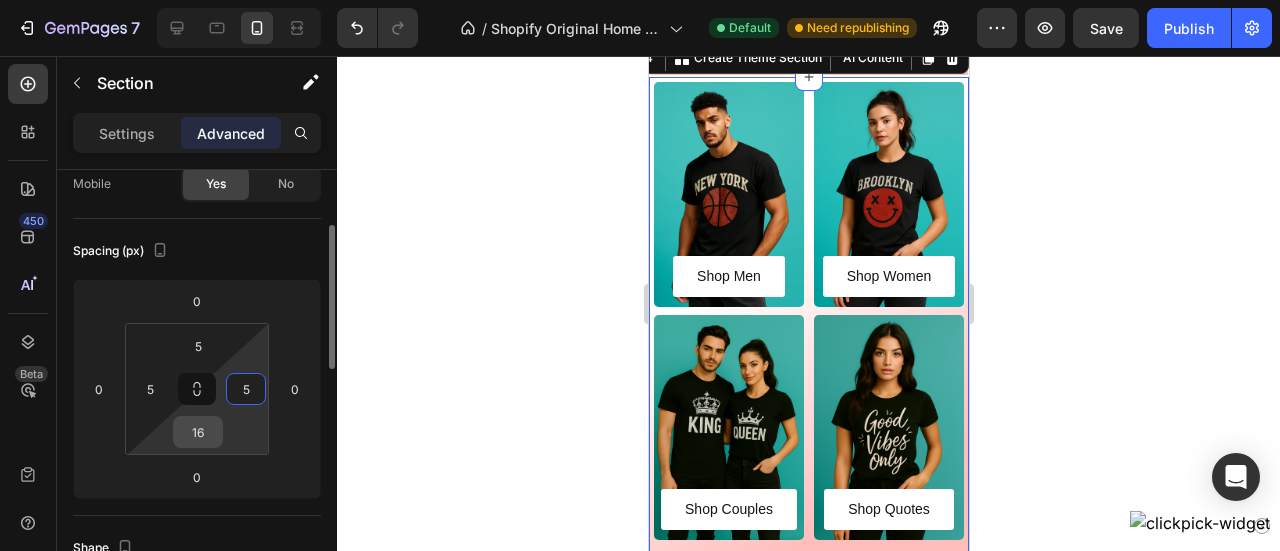 type on "5" 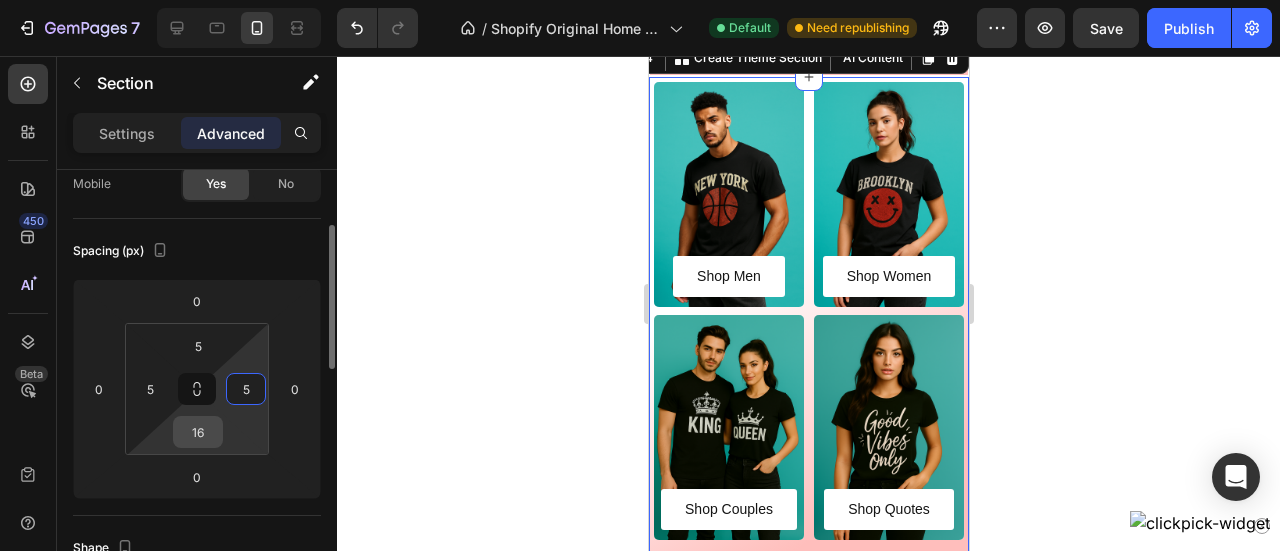 click on "16" at bounding box center [198, 432] 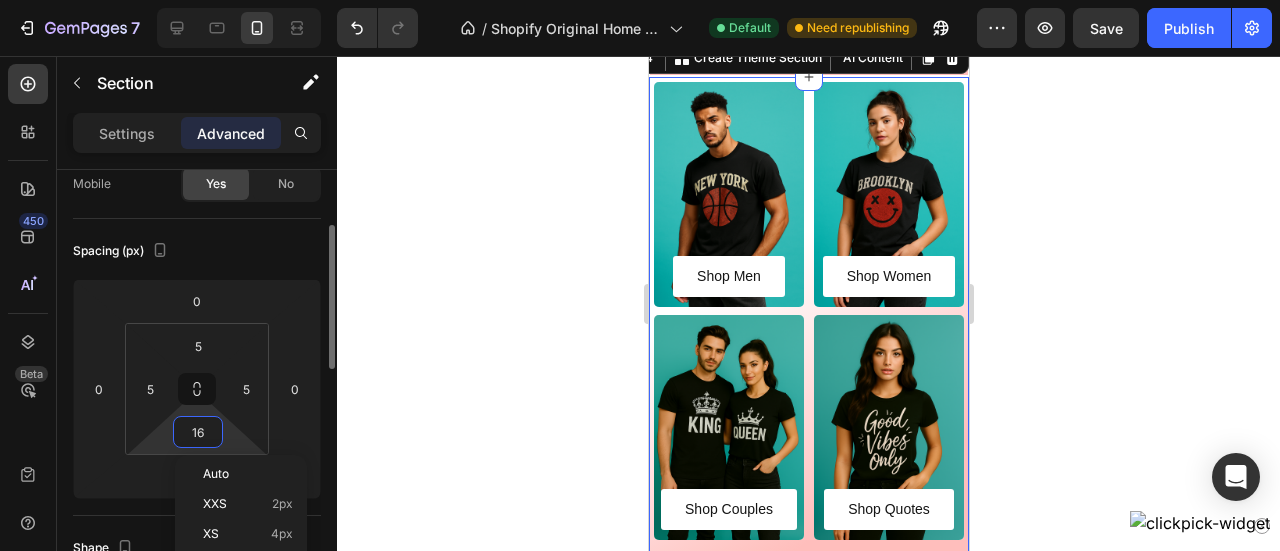 type on "5" 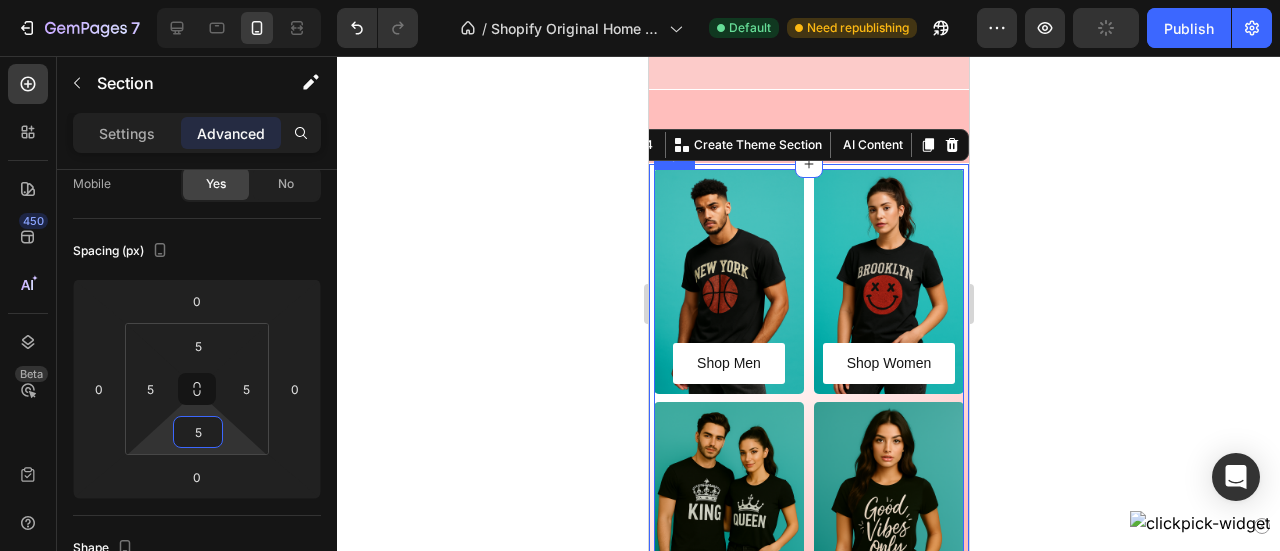 scroll, scrollTop: 1254, scrollLeft: 0, axis: vertical 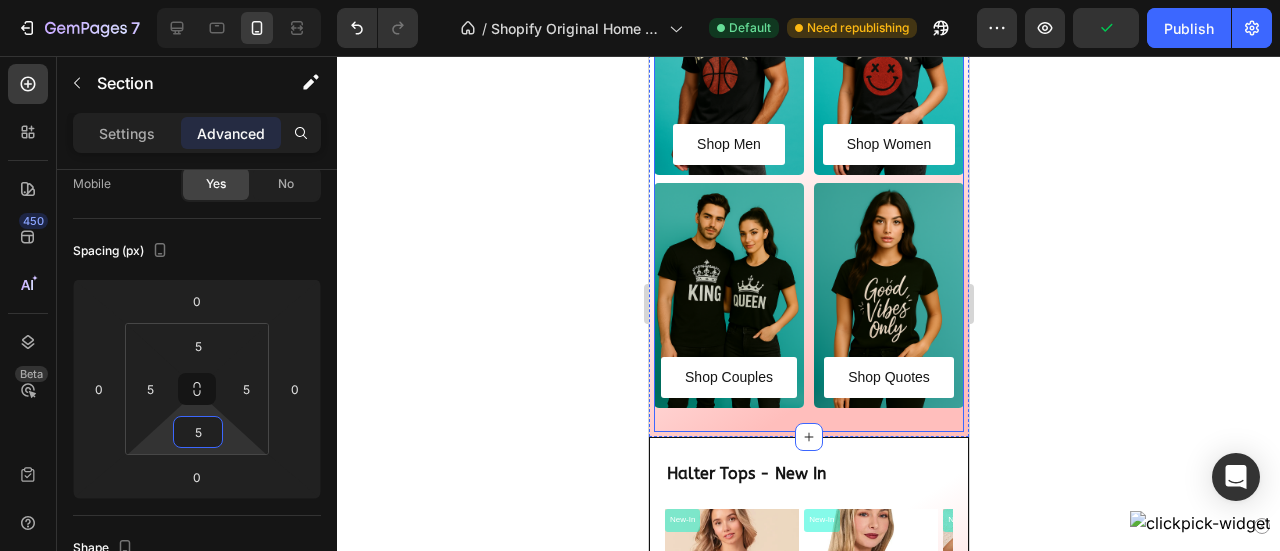 click on "Shop Men Button Hero Banner Shop Women Button Hero Banner Shop Couples Button Hero Banner Shop Quotes Button Hero Banner Row" at bounding box center [808, 191] 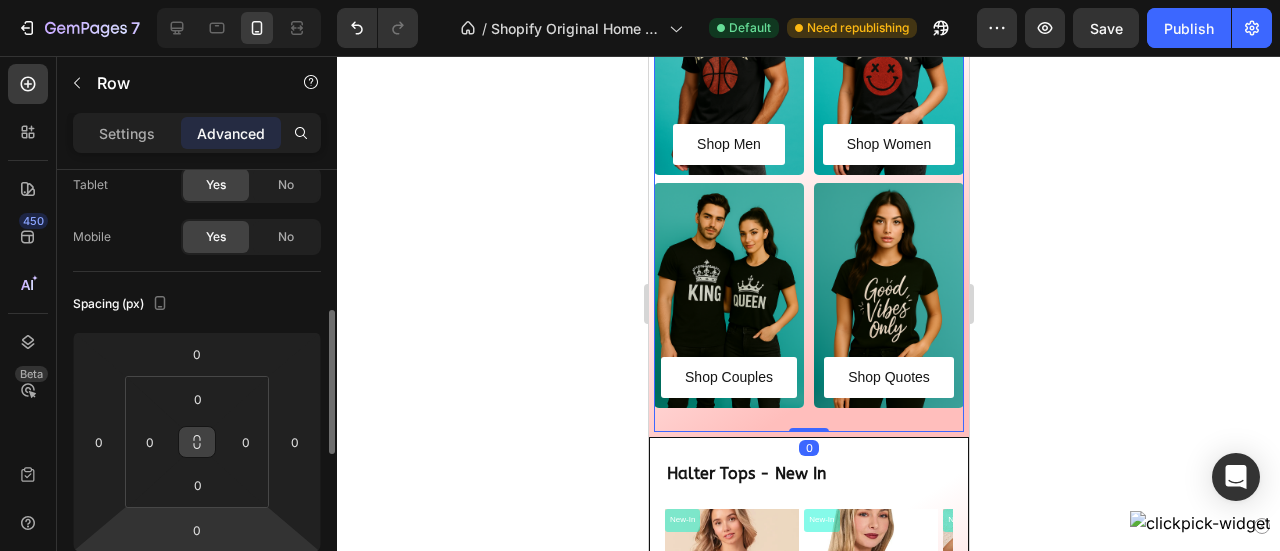 scroll, scrollTop: 192, scrollLeft: 0, axis: vertical 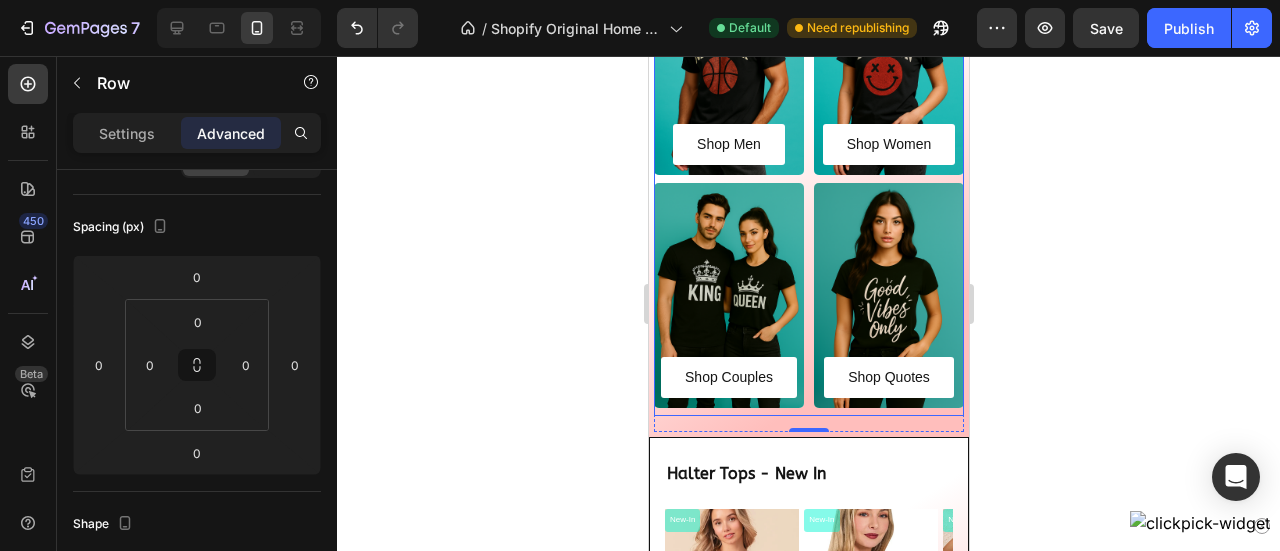 click on "Shop Couples Button Hero Banner" at bounding box center (728, 299) 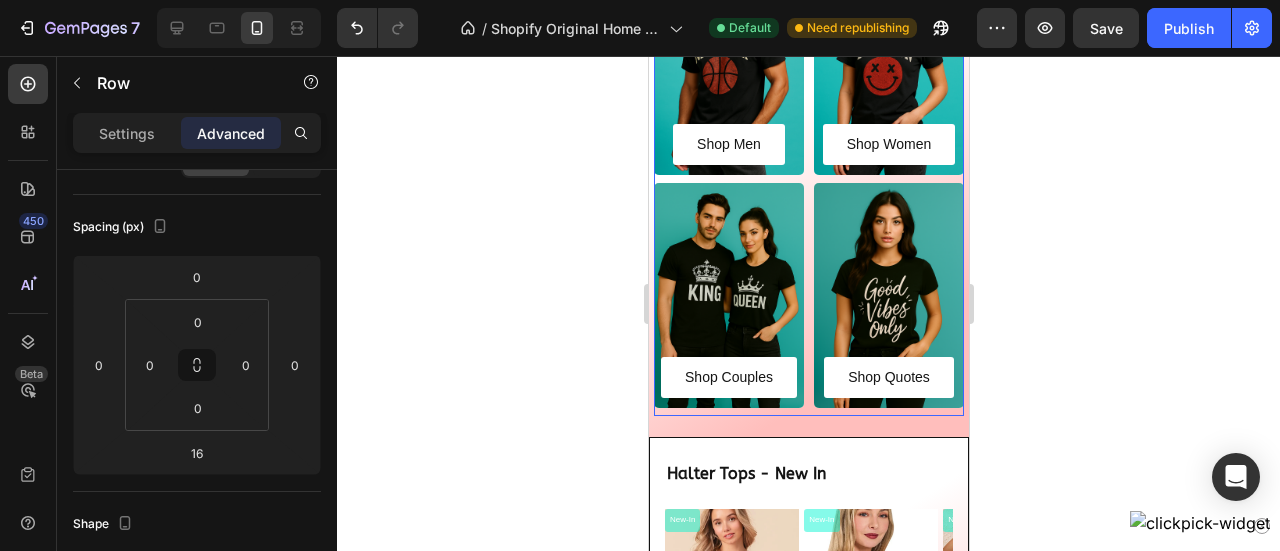 scroll, scrollTop: 192, scrollLeft: 0, axis: vertical 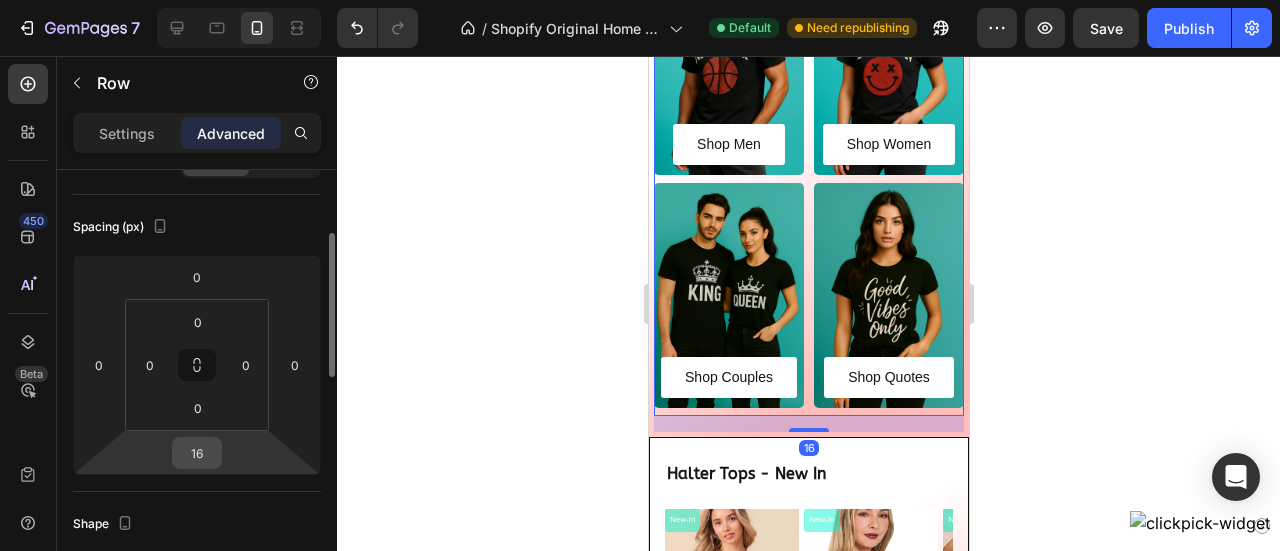 click on "16" at bounding box center (197, 453) 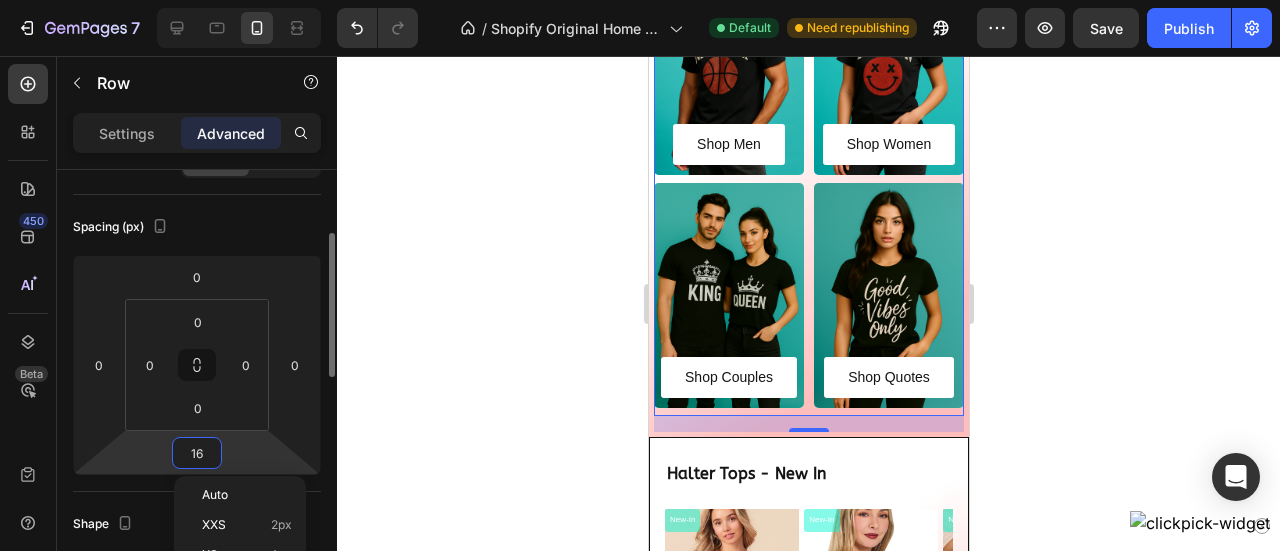 type on "5" 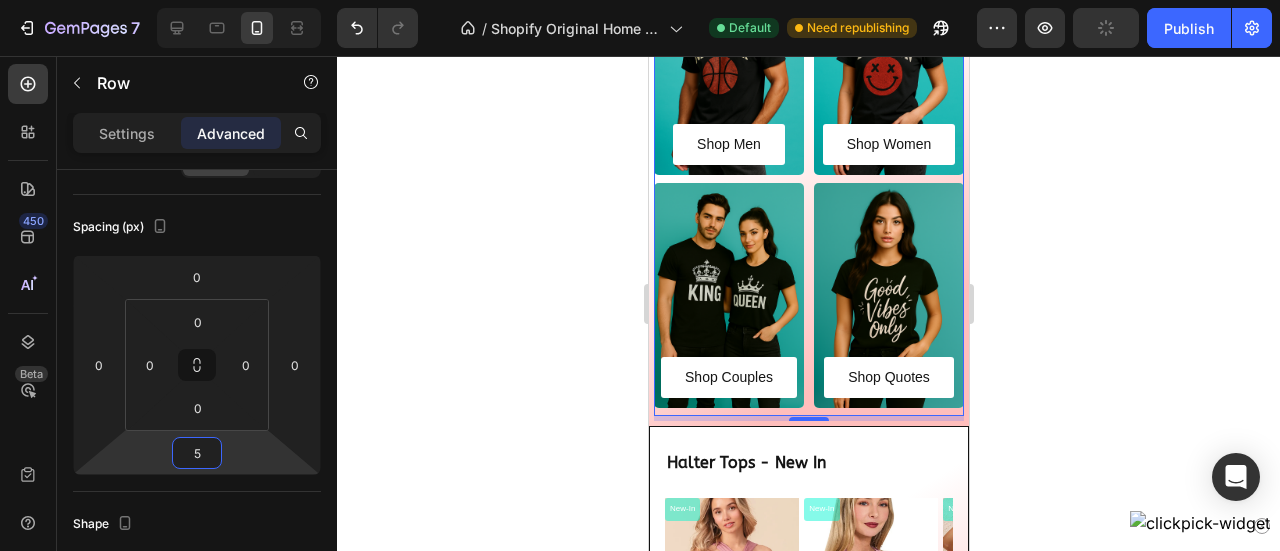 click 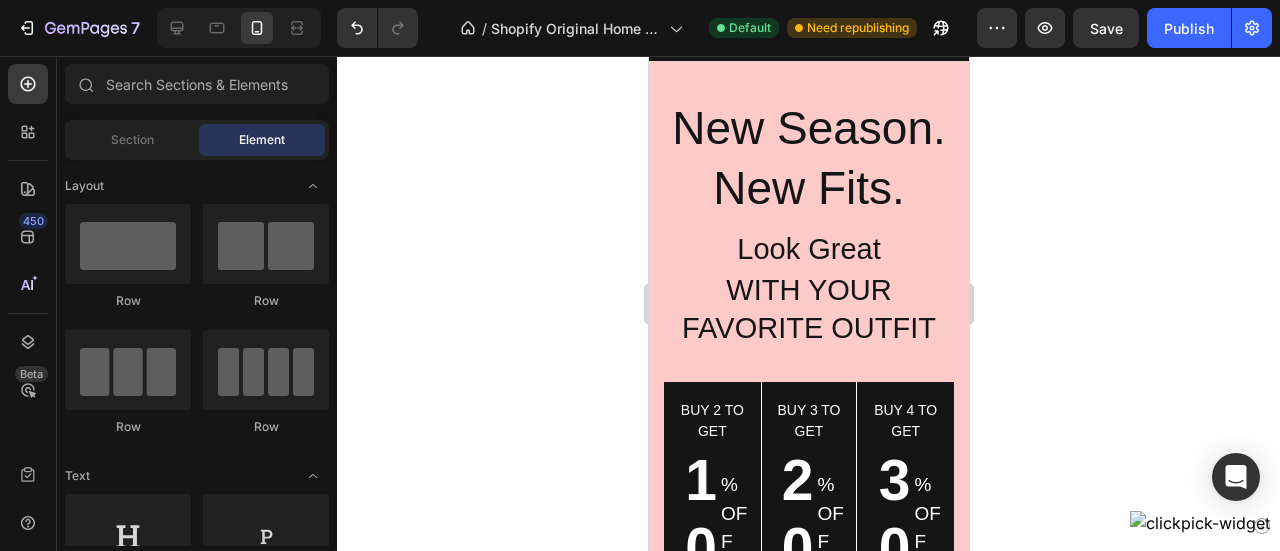 scroll, scrollTop: 0, scrollLeft: 0, axis: both 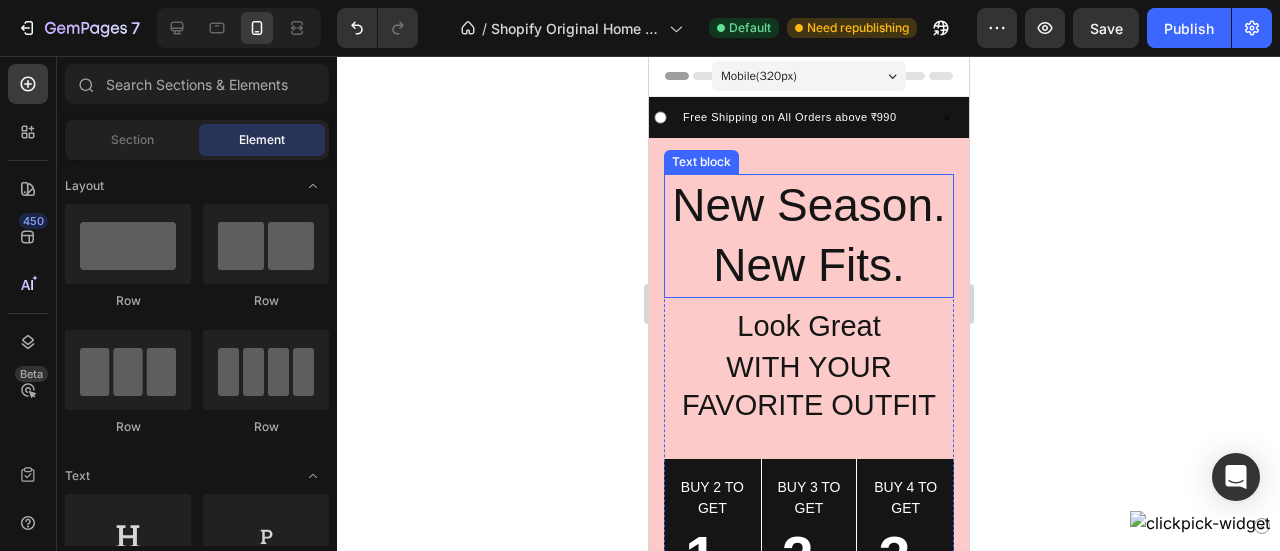 click on "New Season. New Fits." at bounding box center (808, 236) 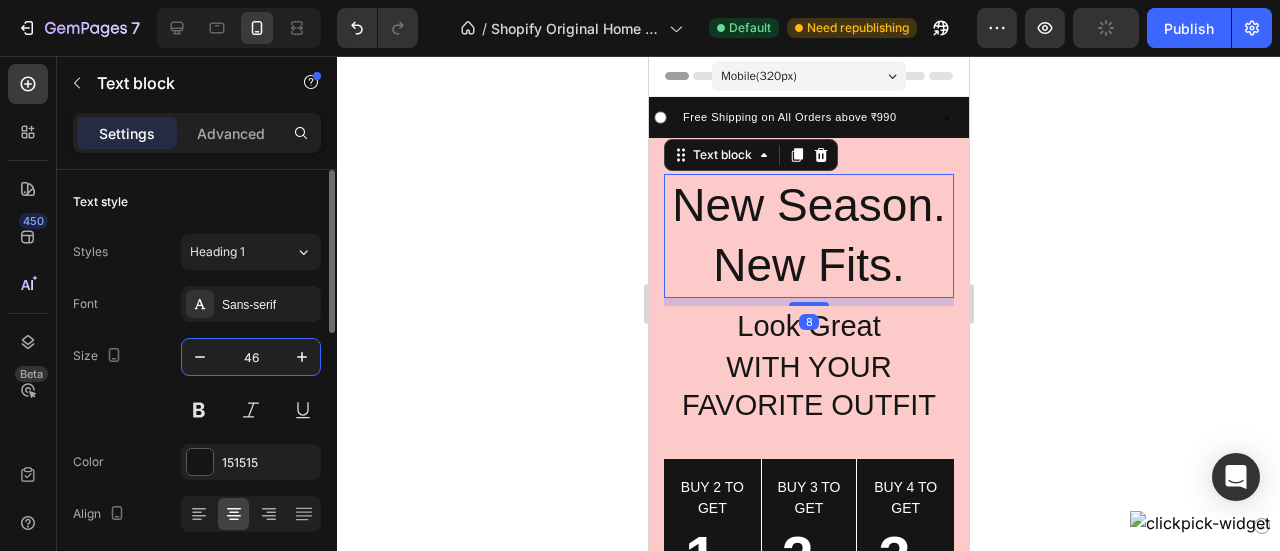click on "46" at bounding box center [251, 357] 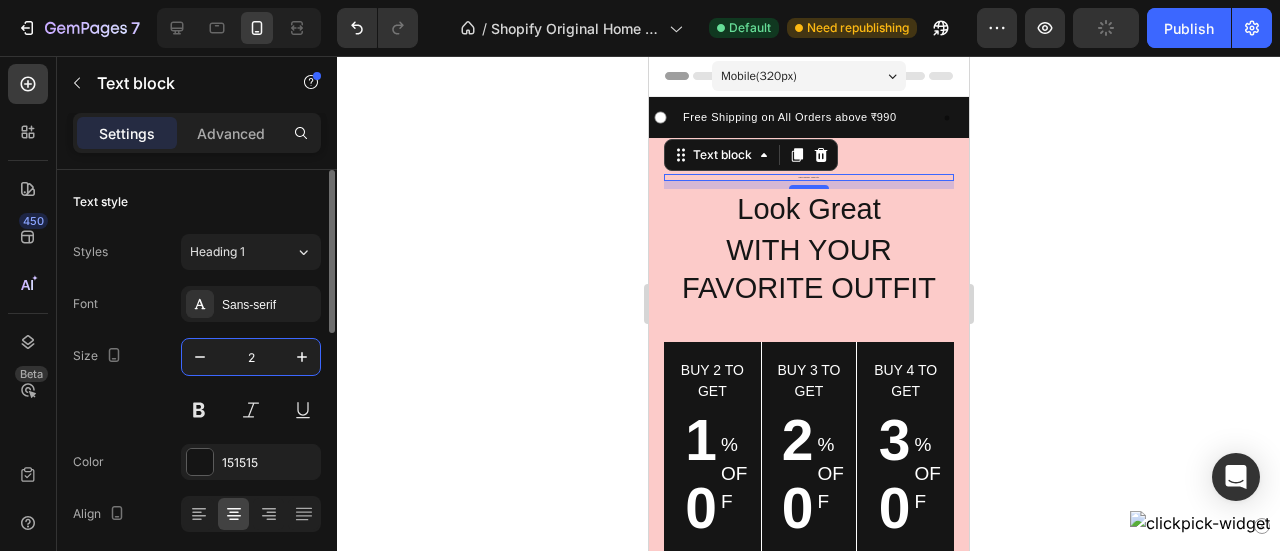 type on "24" 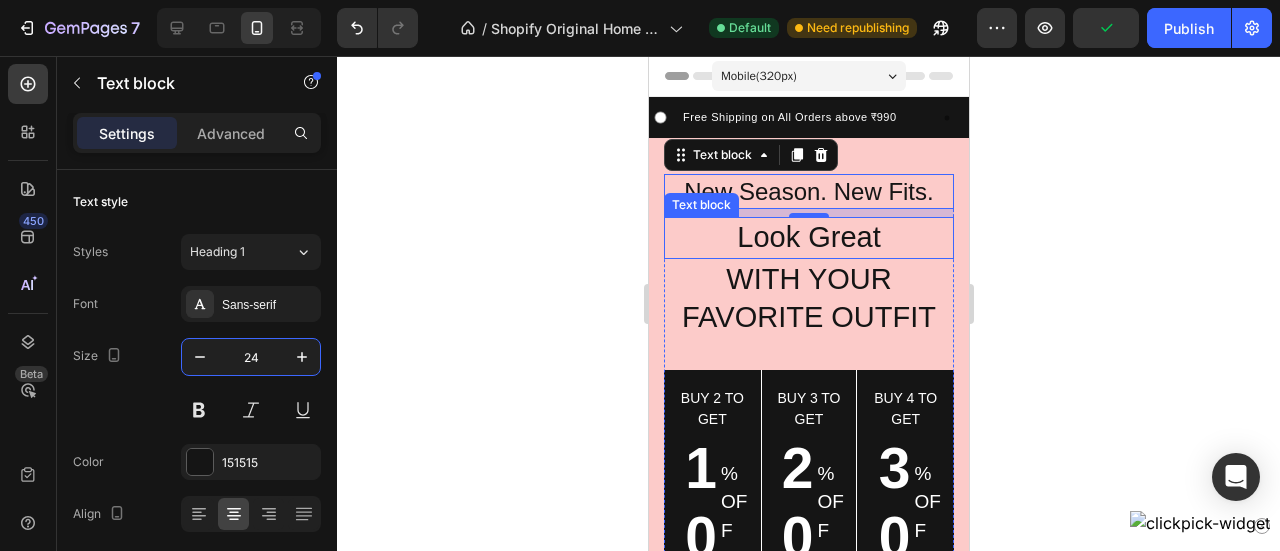 click on "Look Great" at bounding box center (808, 238) 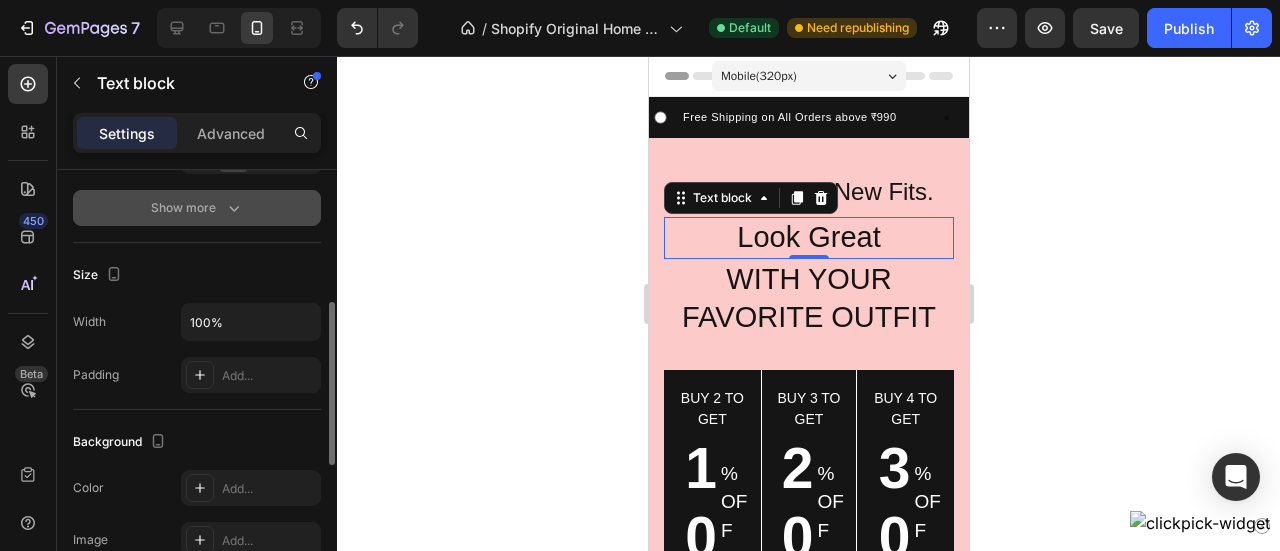 scroll, scrollTop: 0, scrollLeft: 0, axis: both 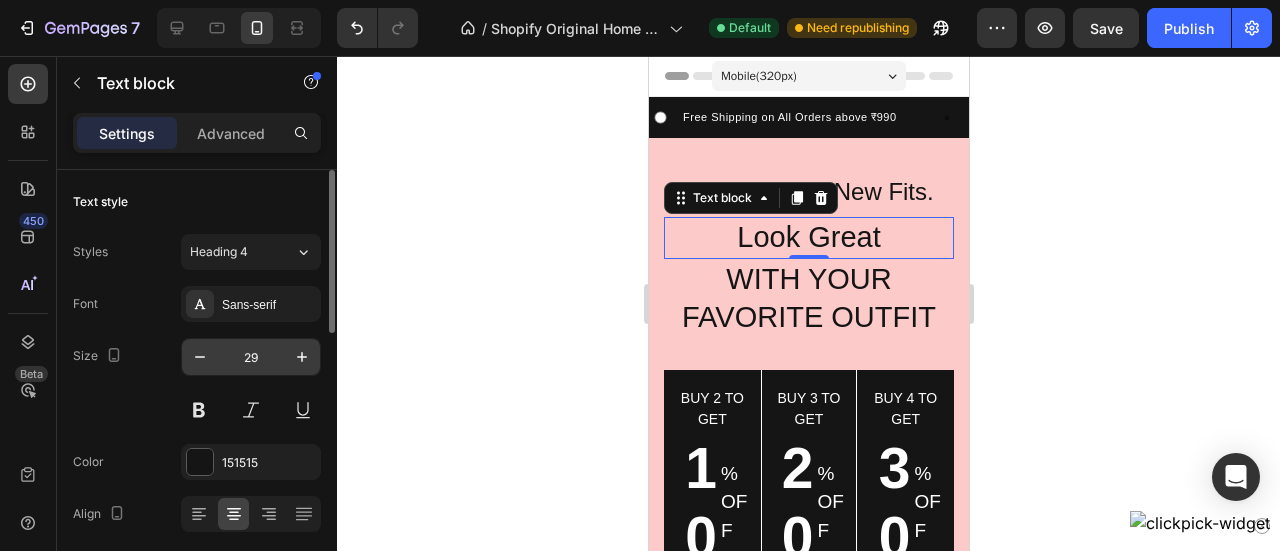 click on "29" at bounding box center [251, 357] 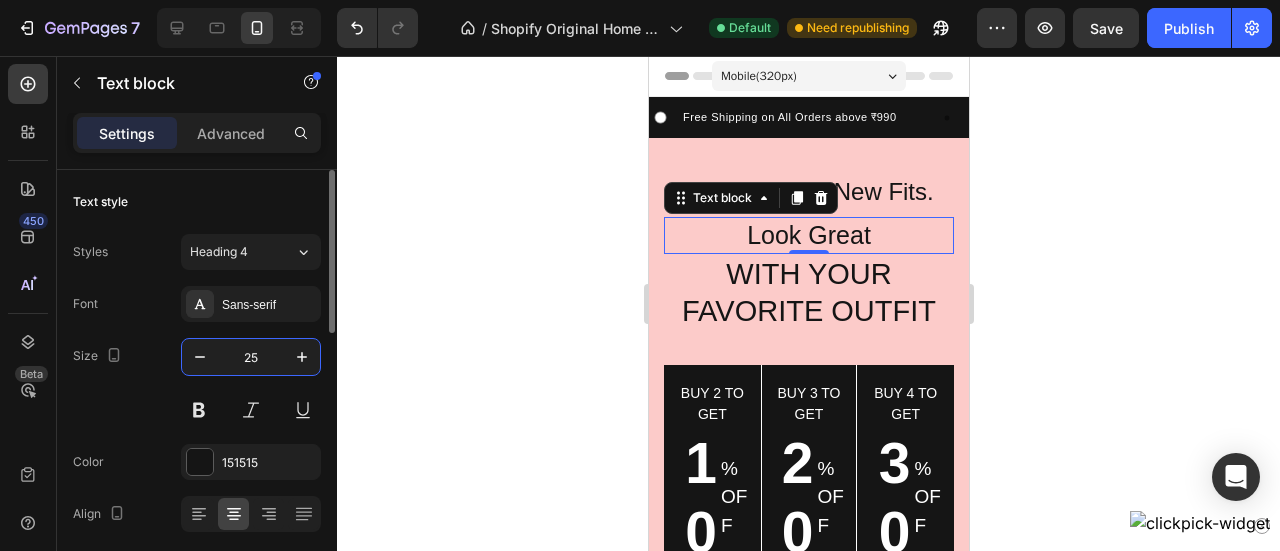 click on "25" at bounding box center [251, 357] 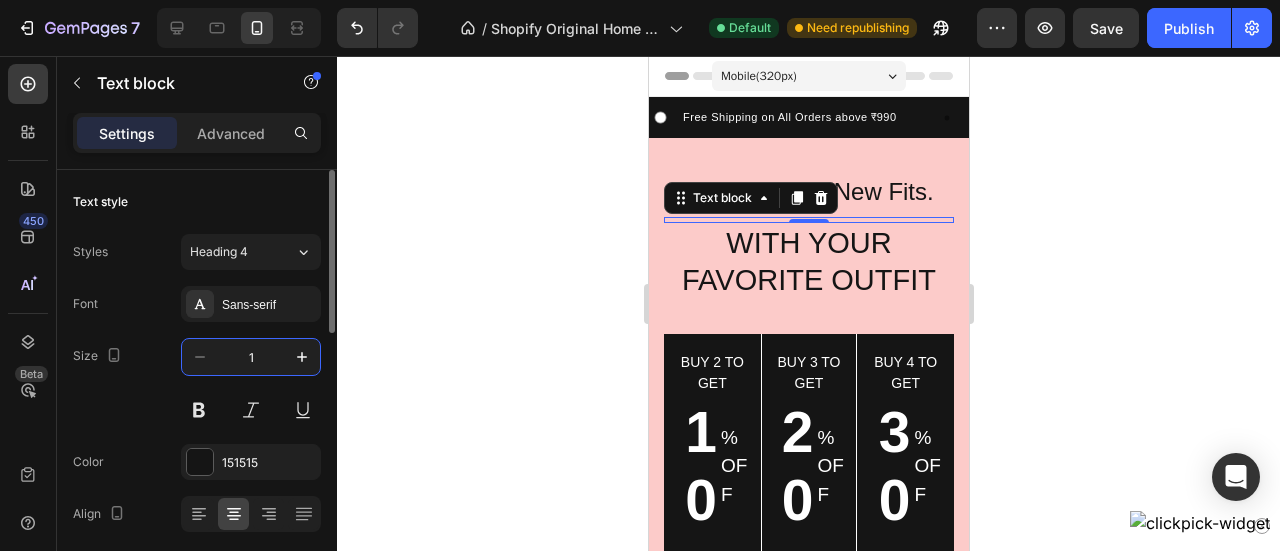 type on "16" 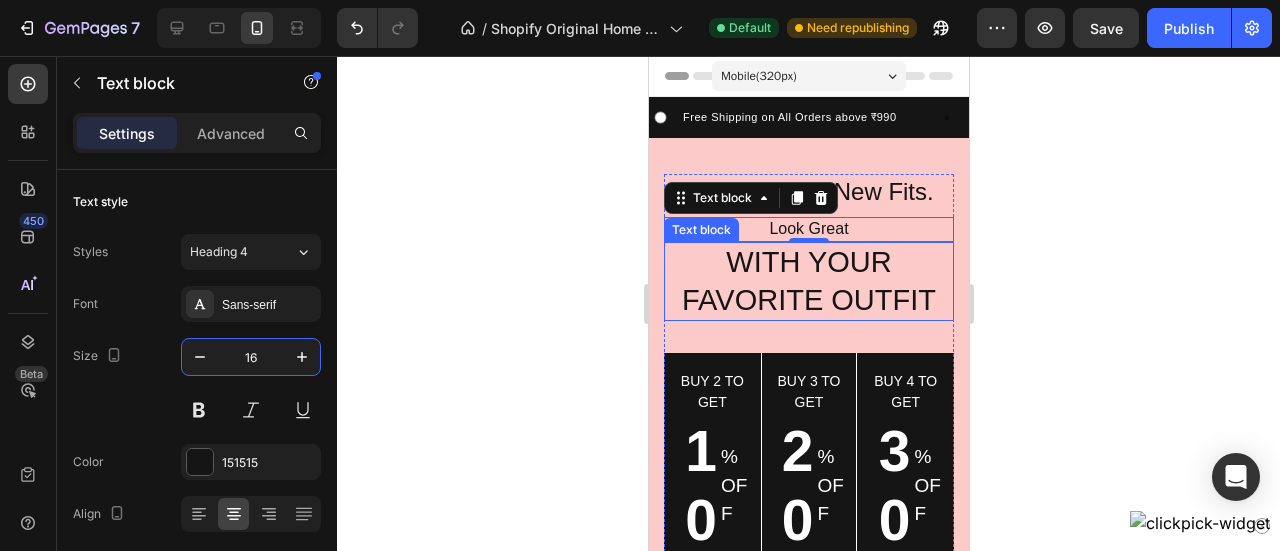 click on "With Your Favorite Outfit" at bounding box center [808, 281] 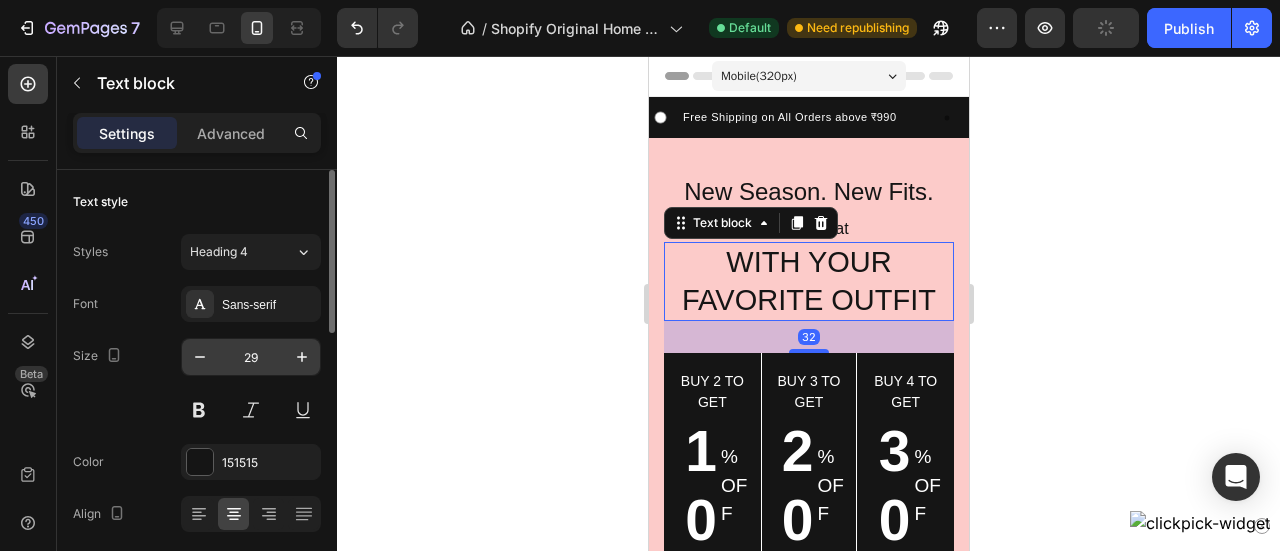 click on "29" at bounding box center [251, 357] 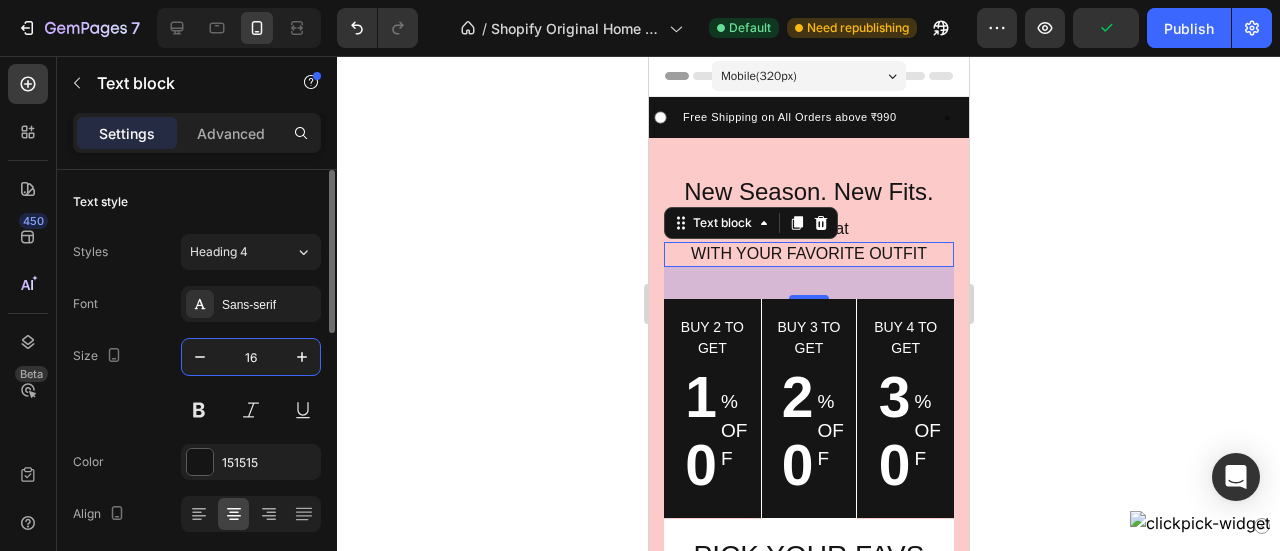 click on "16" at bounding box center (251, 357) 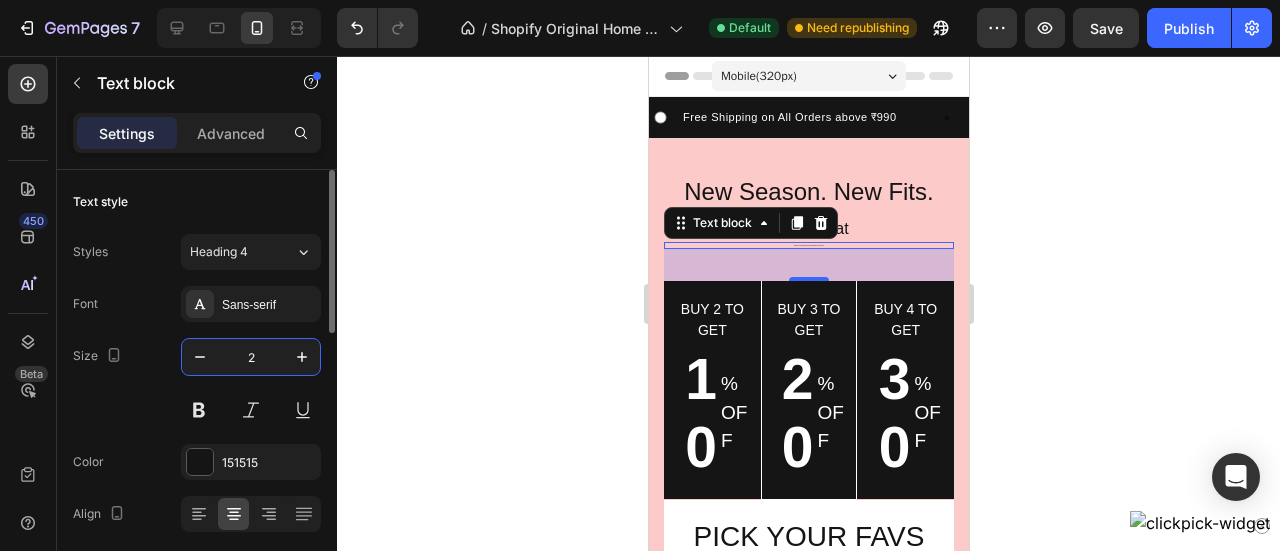 type on "25" 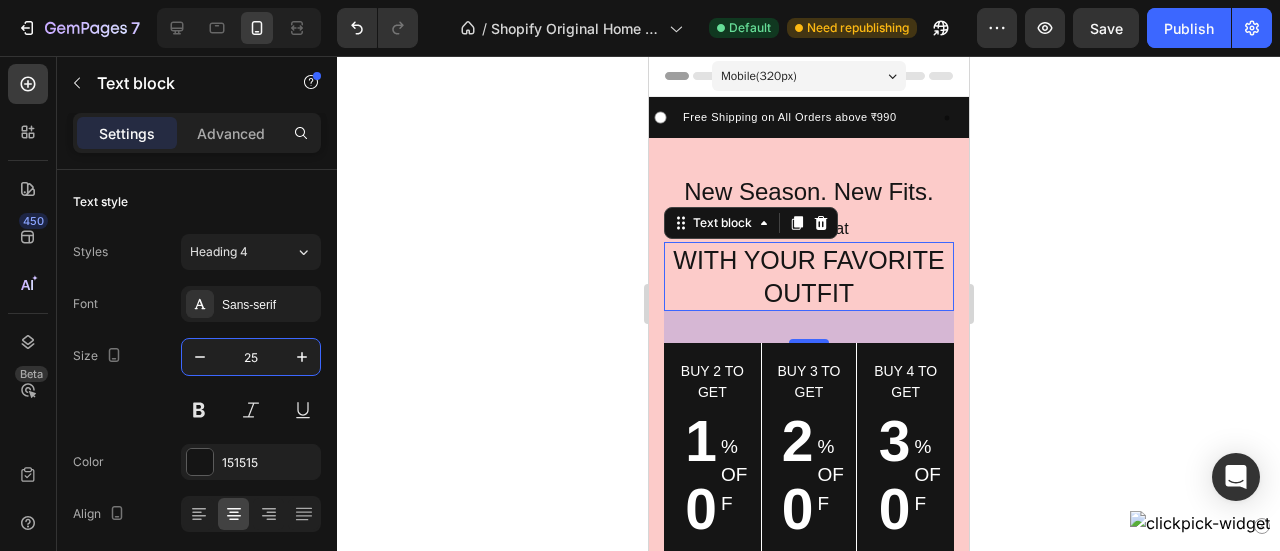 click 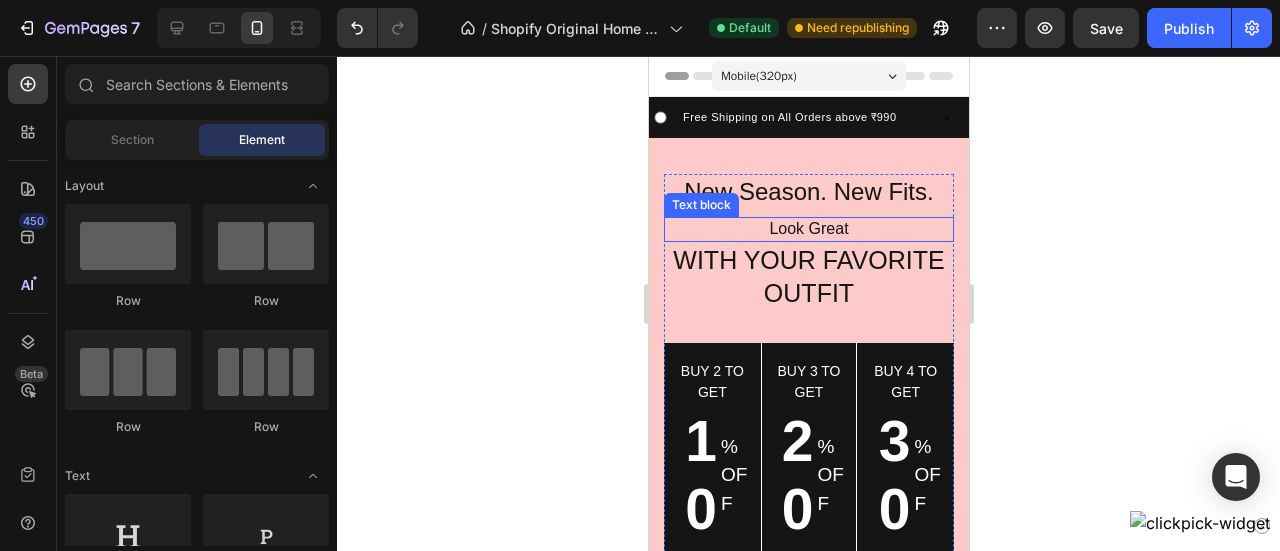 click on "Look Great" at bounding box center [808, 229] 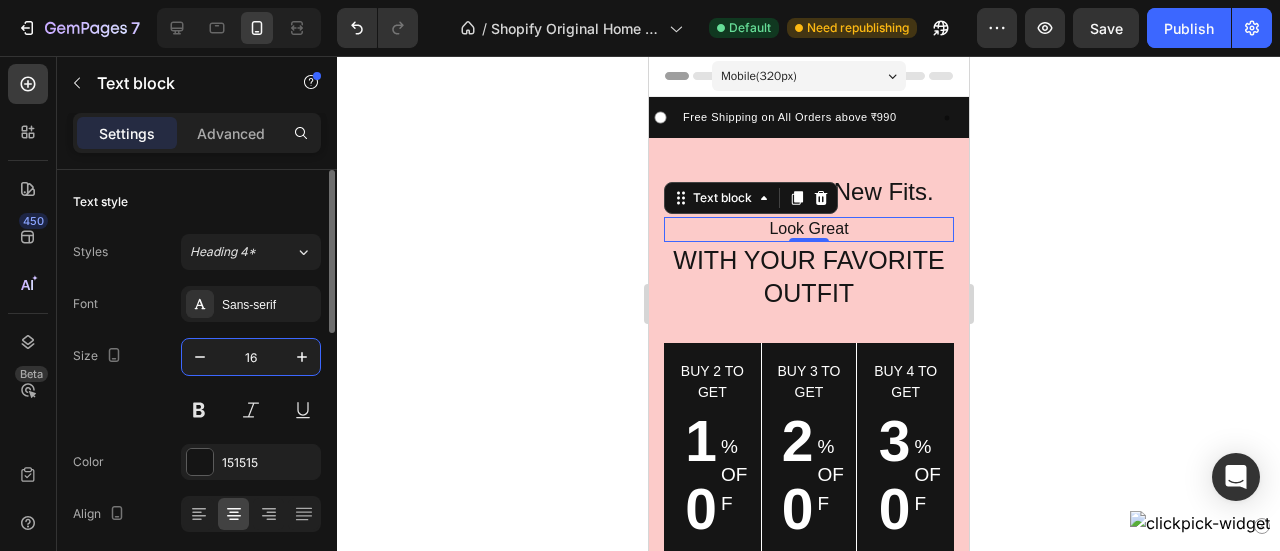 click on "16" at bounding box center [251, 357] 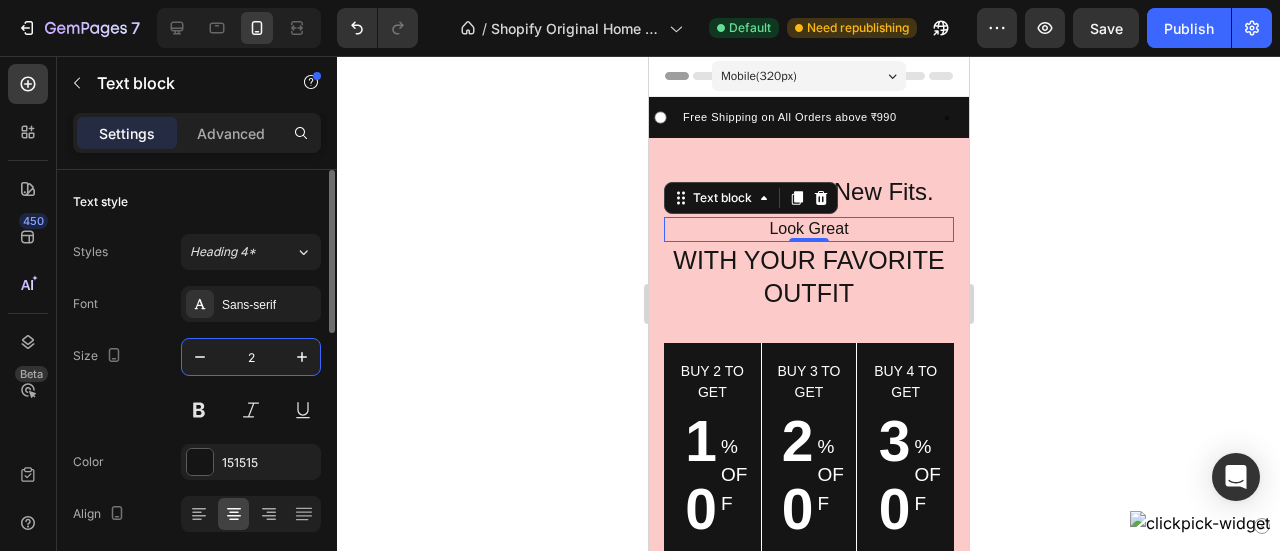 type on "22" 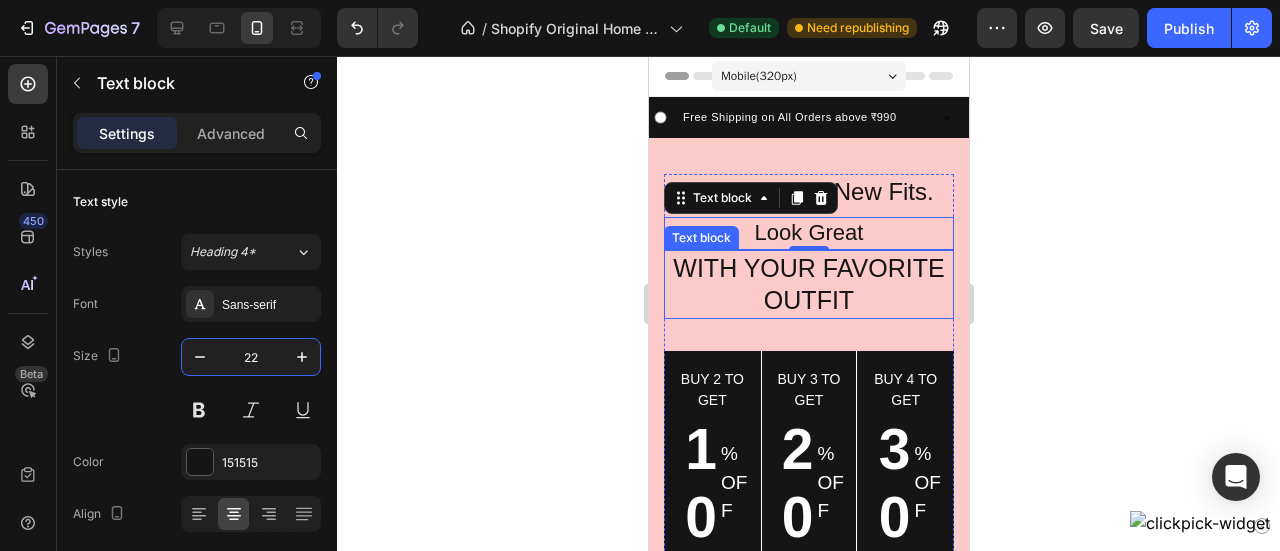 click on "With Your Favorite Outfit" at bounding box center (808, 284) 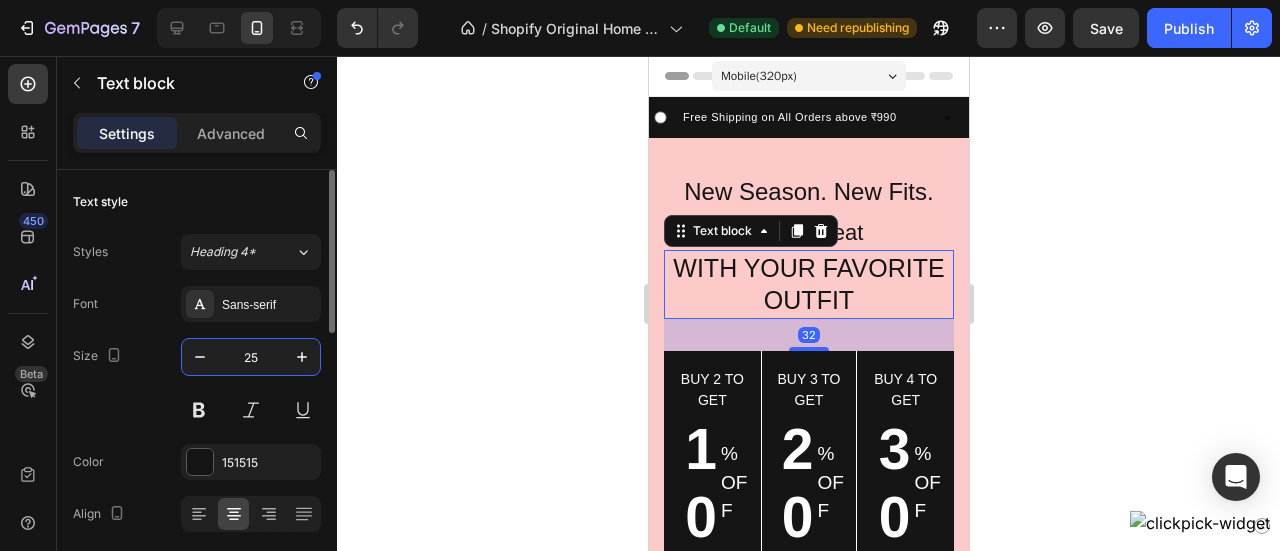 click on "25" at bounding box center (251, 357) 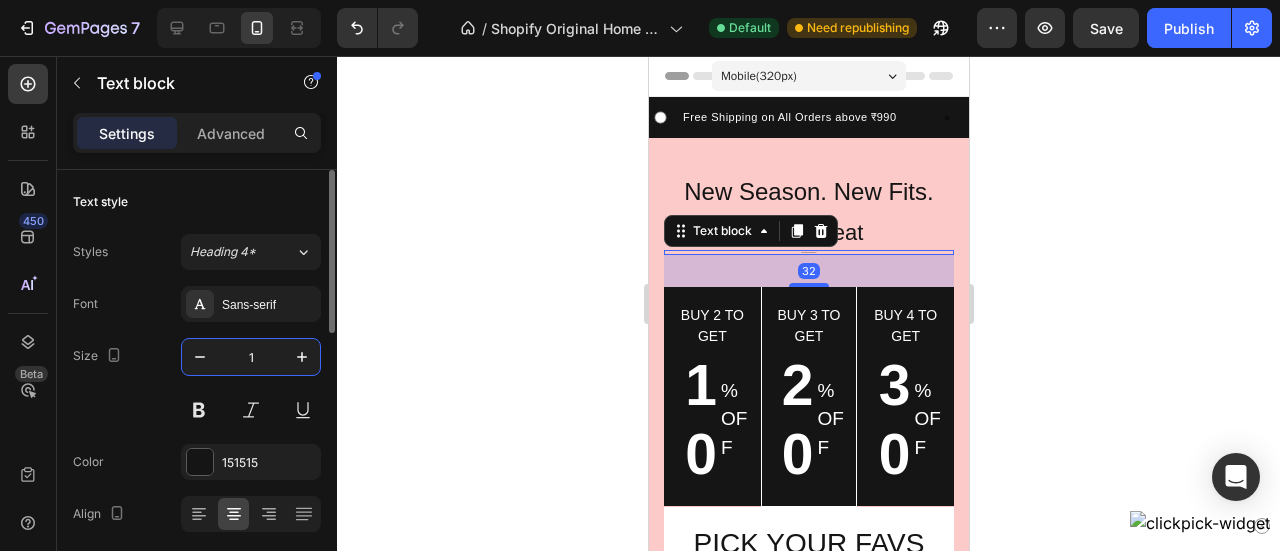type on "18" 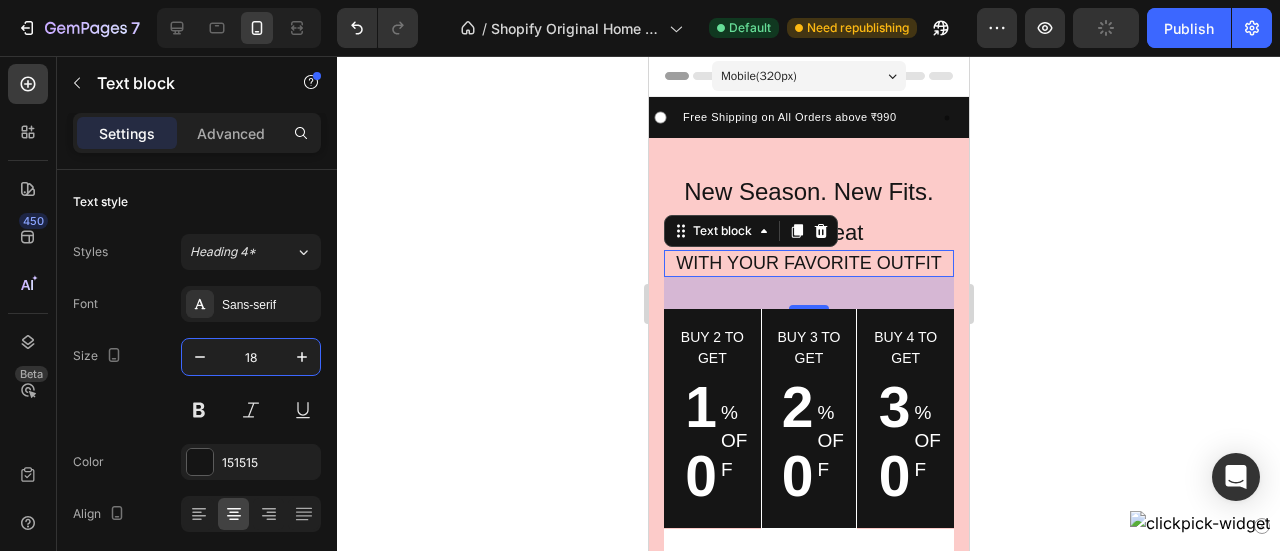 click 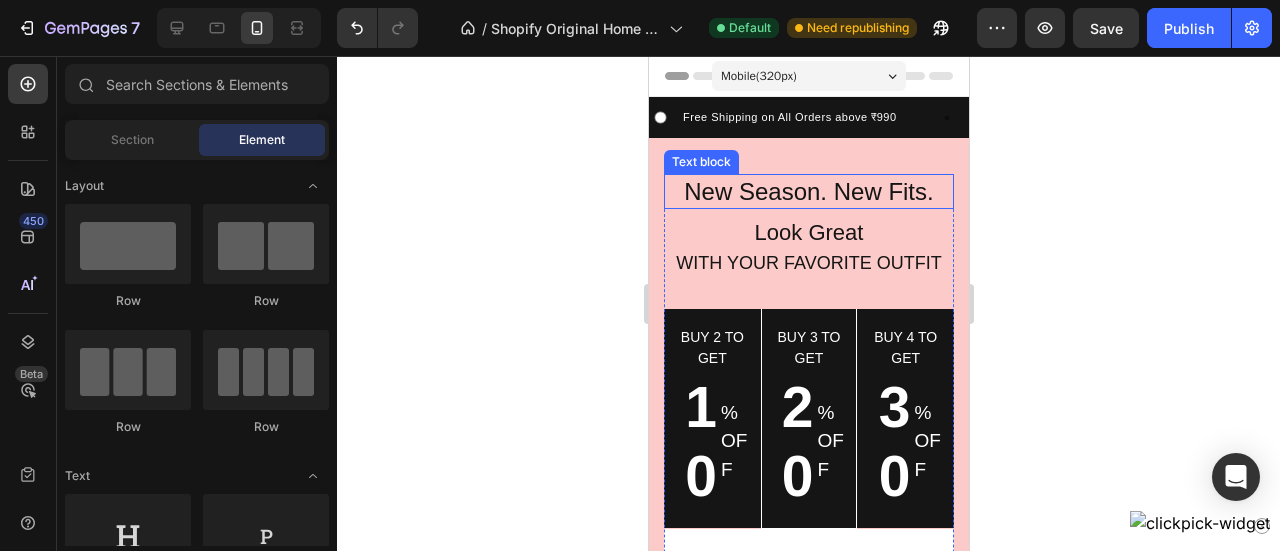 click on "New Season. New Fits." at bounding box center (808, 191) 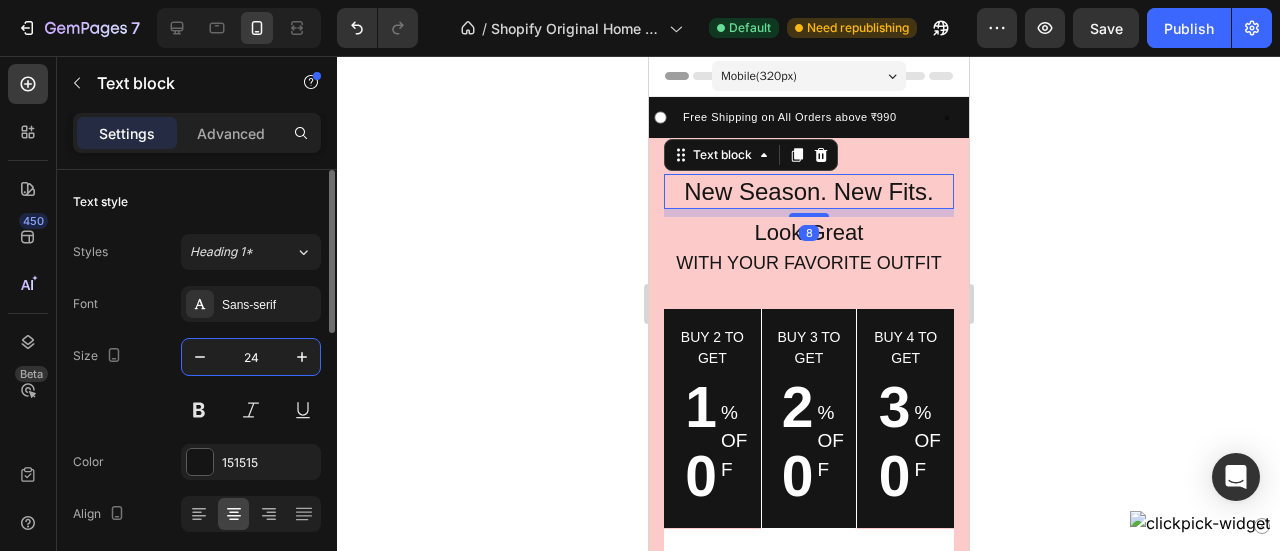 click on "24" at bounding box center [251, 357] 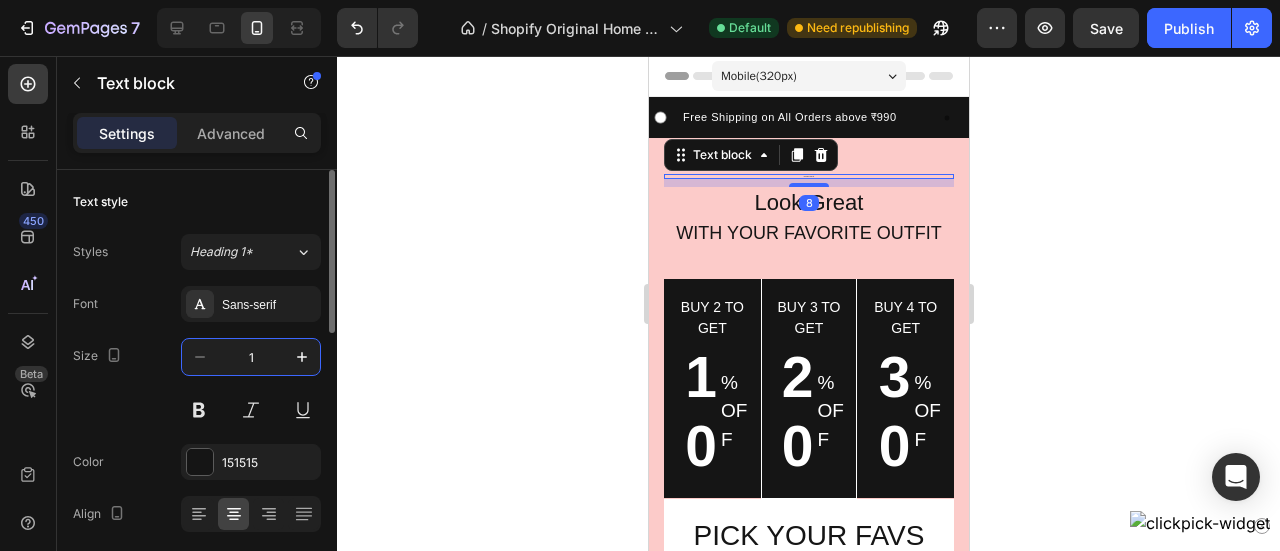 type on "18" 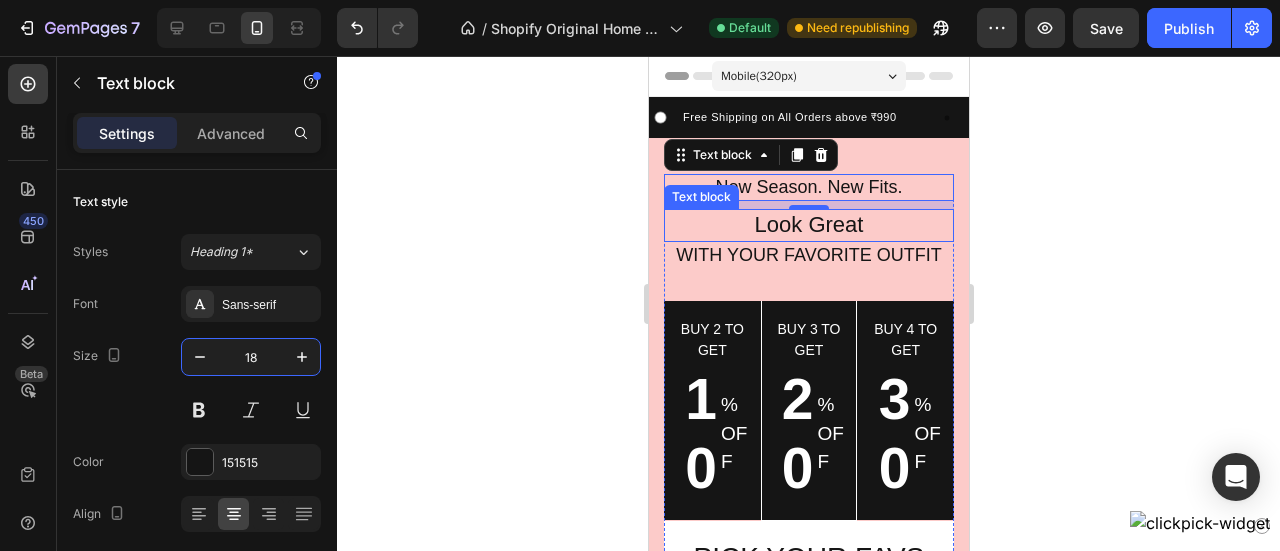 click on "Look Great" at bounding box center [808, 225] 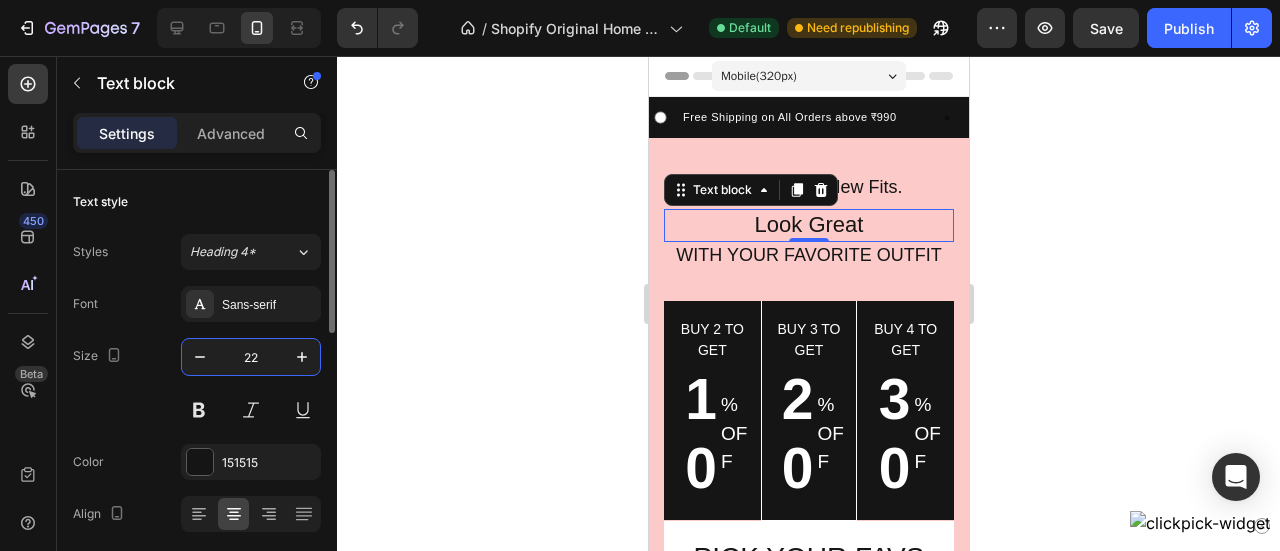 click on "22" at bounding box center (251, 357) 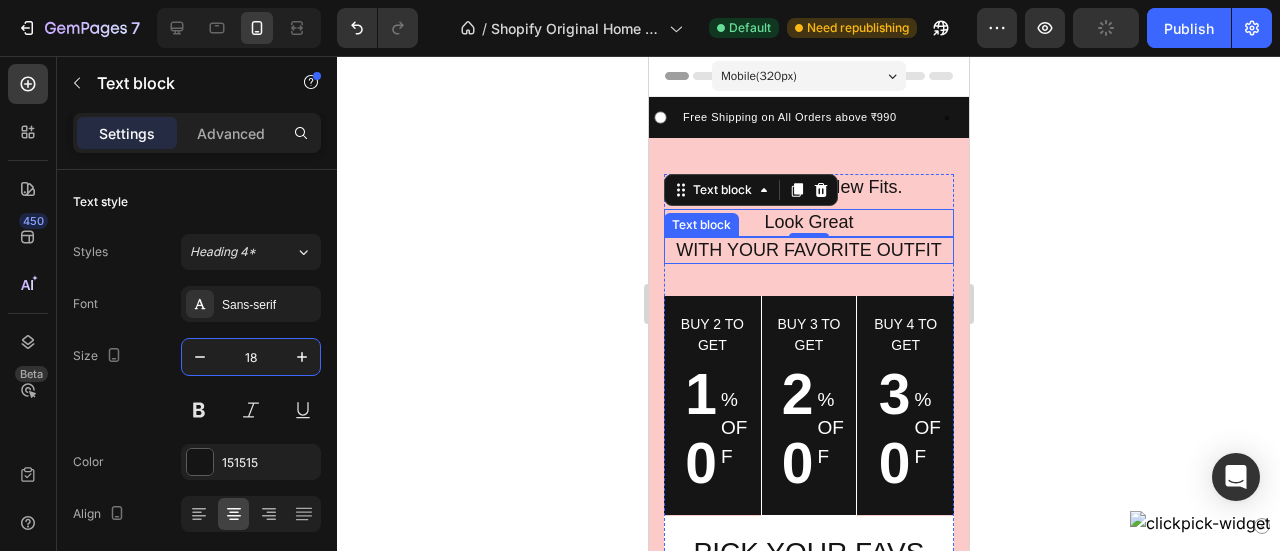 type on "18" 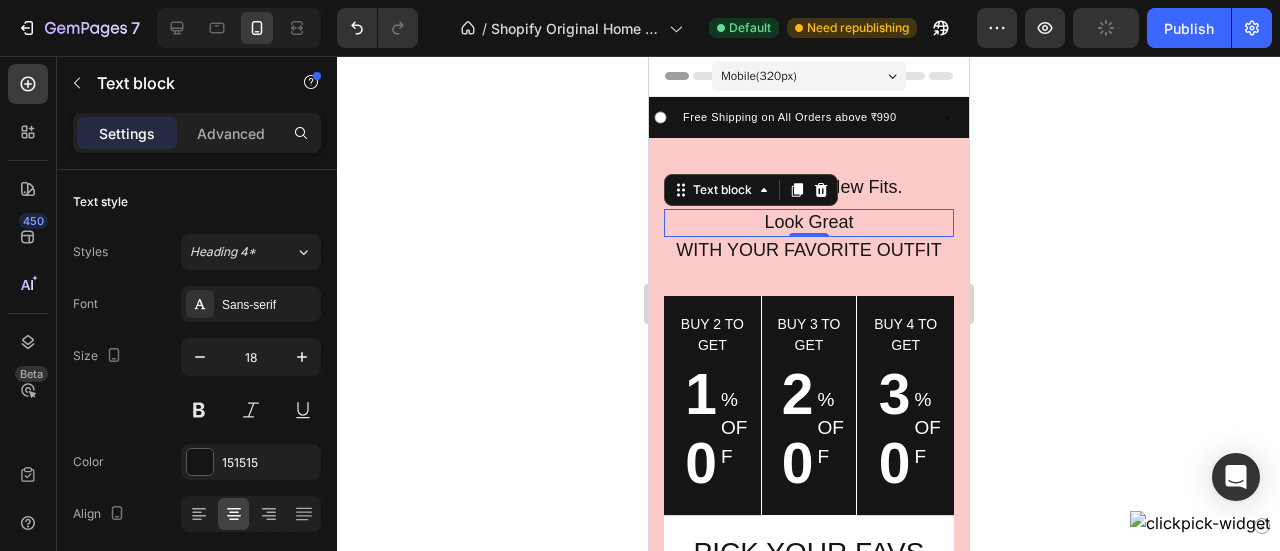 click 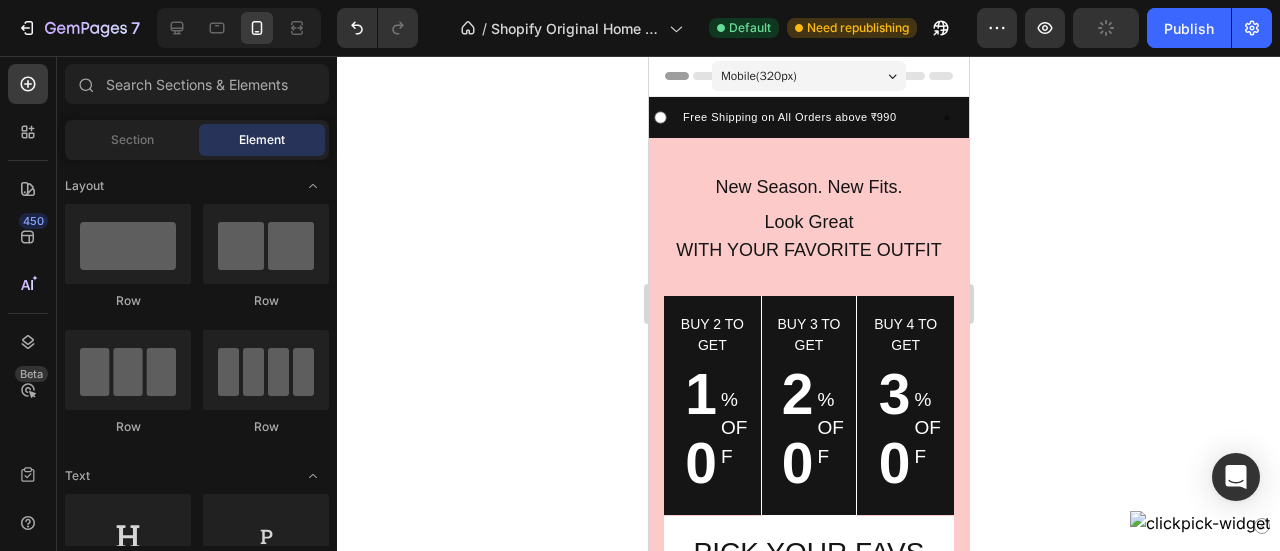 click 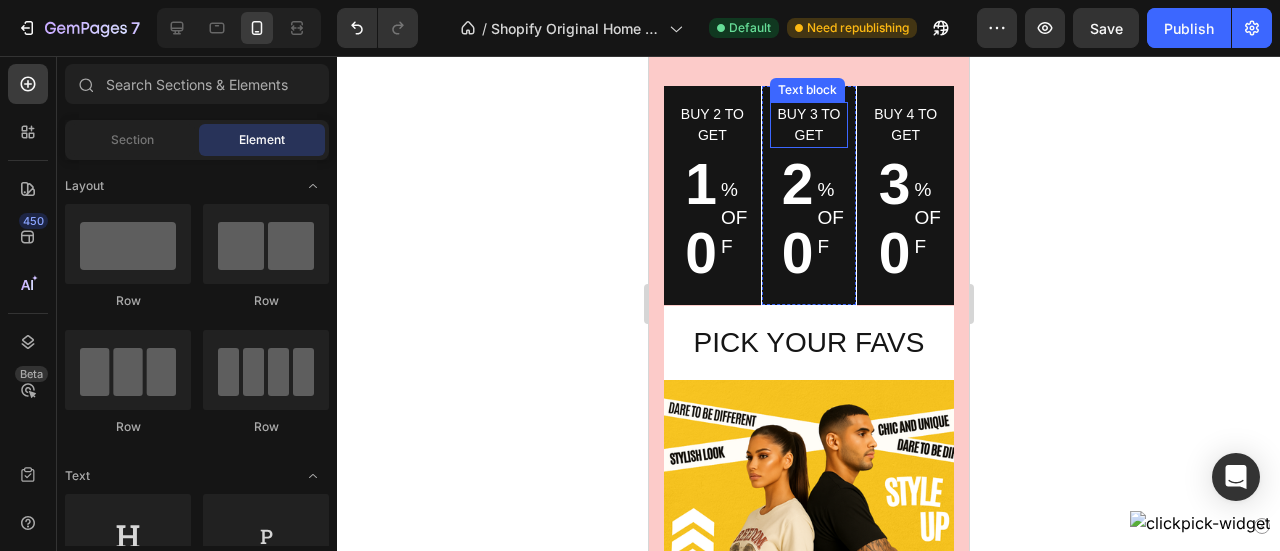 scroll, scrollTop: 0, scrollLeft: 0, axis: both 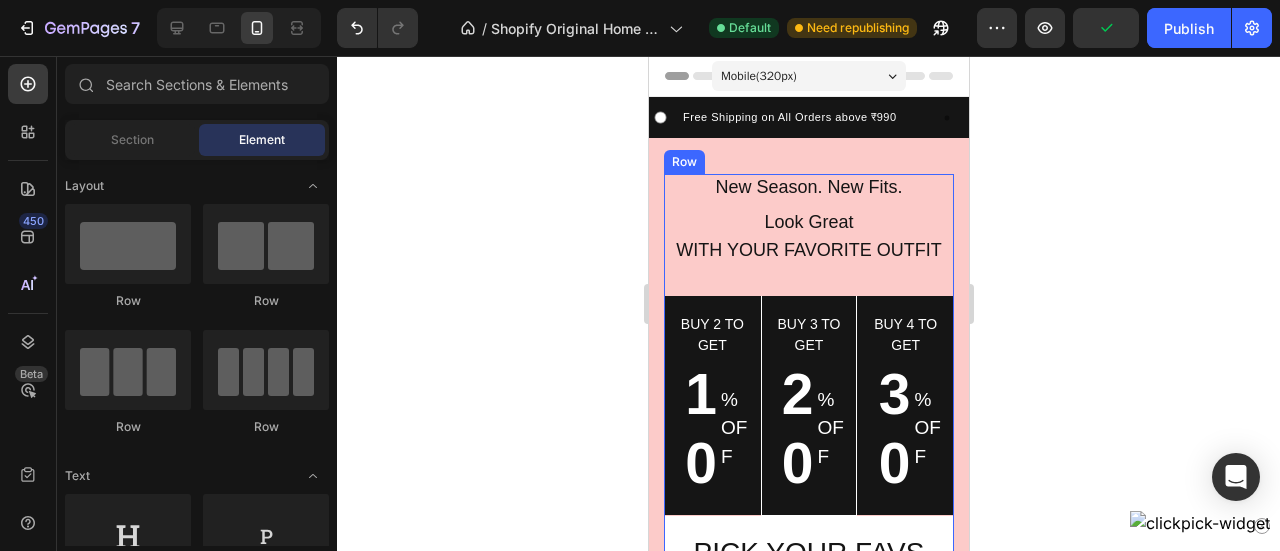click on "New Season. New Fits. Text block Look Great Text block With Your Favorite Outfit Text block Buy 2 to get Text block 10 Text block % OFF Text block Row Row Buy 3 to get Text block 20 Text block % OFF Text block Row Row Buy 4 to get Text block 30 Text block % OFF Text block Row Row Row Pick your favs Button Row Image" at bounding box center [808, 527] 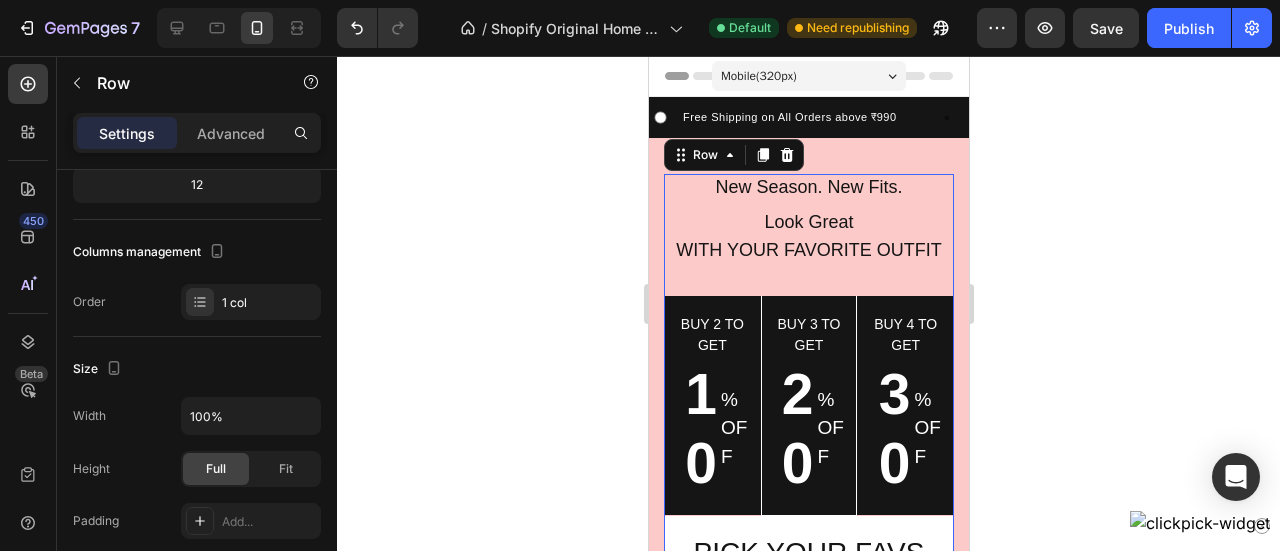 scroll, scrollTop: 0, scrollLeft: 0, axis: both 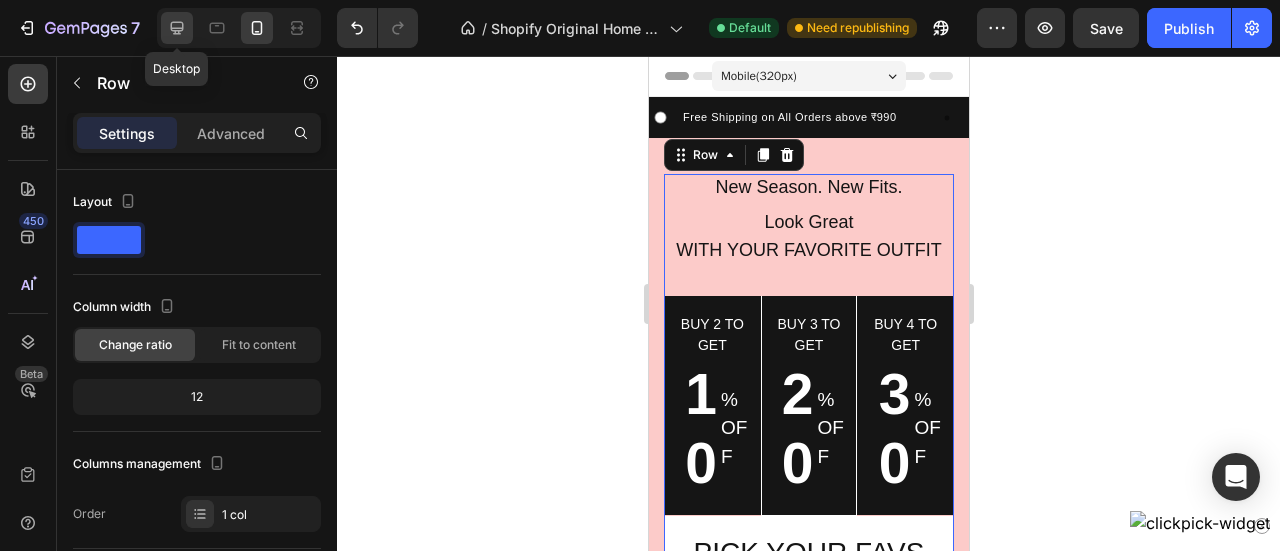 click 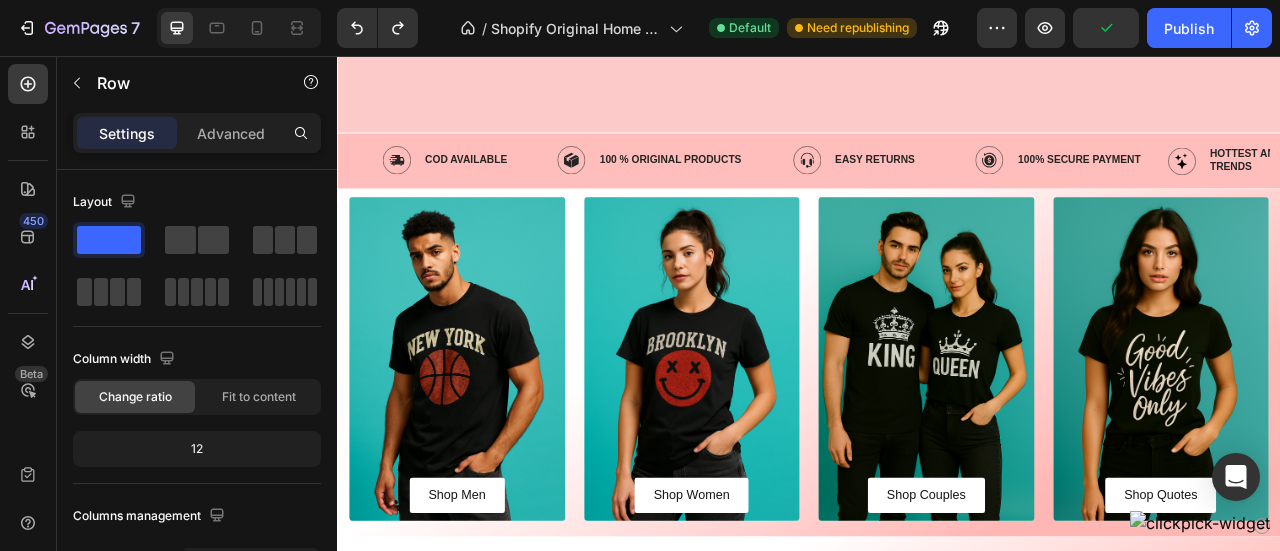 scroll, scrollTop: 618, scrollLeft: 0, axis: vertical 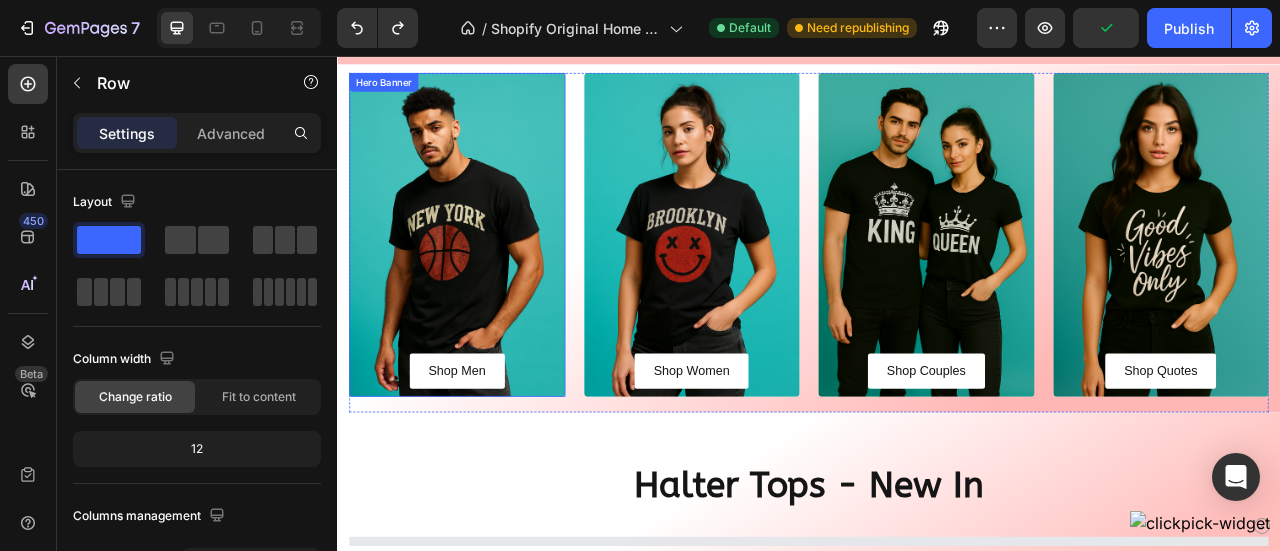 click at bounding box center [489, 283] 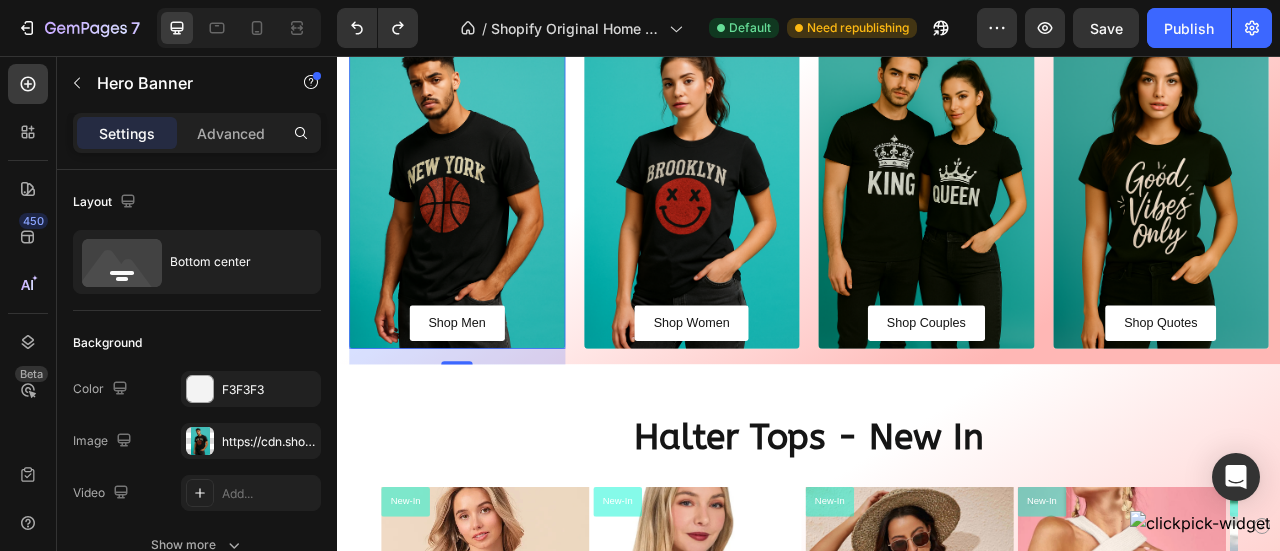 scroll, scrollTop: 676, scrollLeft: 0, axis: vertical 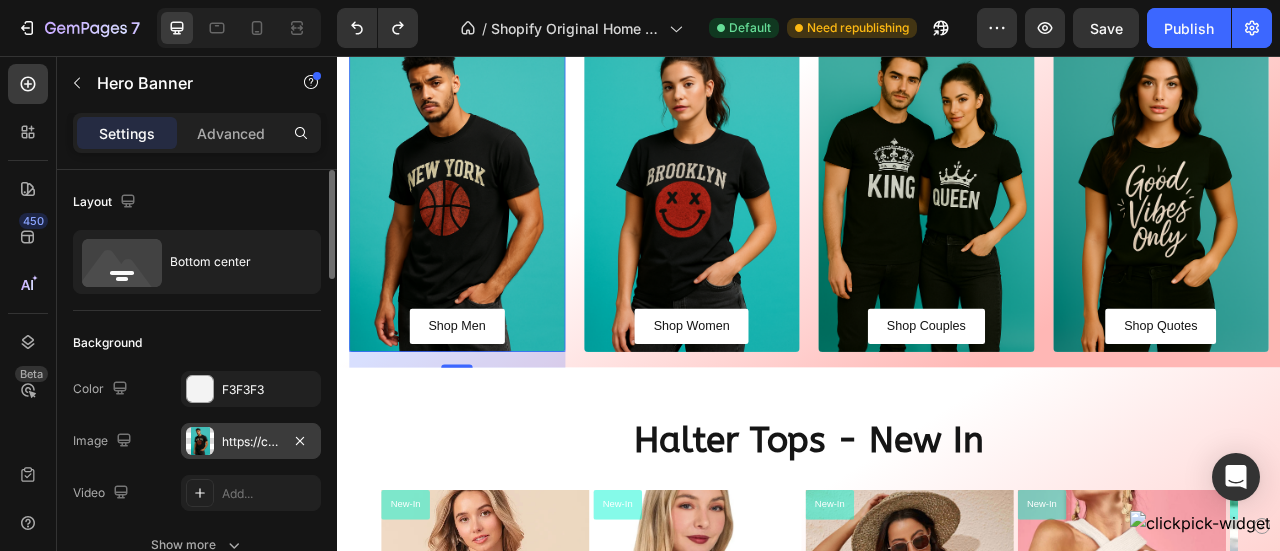 click at bounding box center [200, 441] 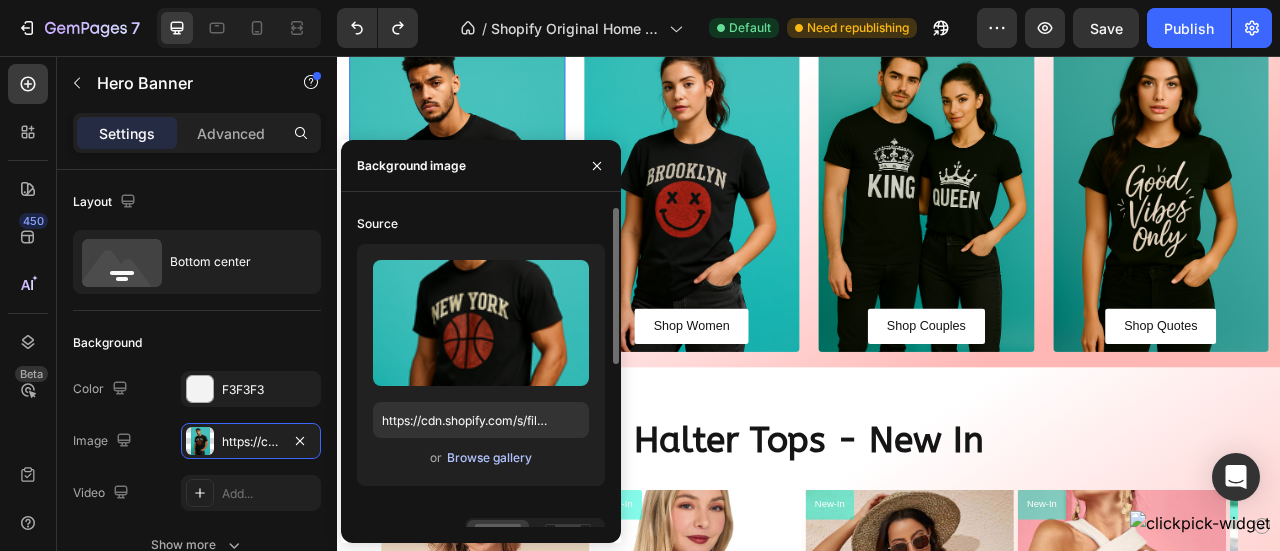 click on "Browse gallery" at bounding box center [489, 458] 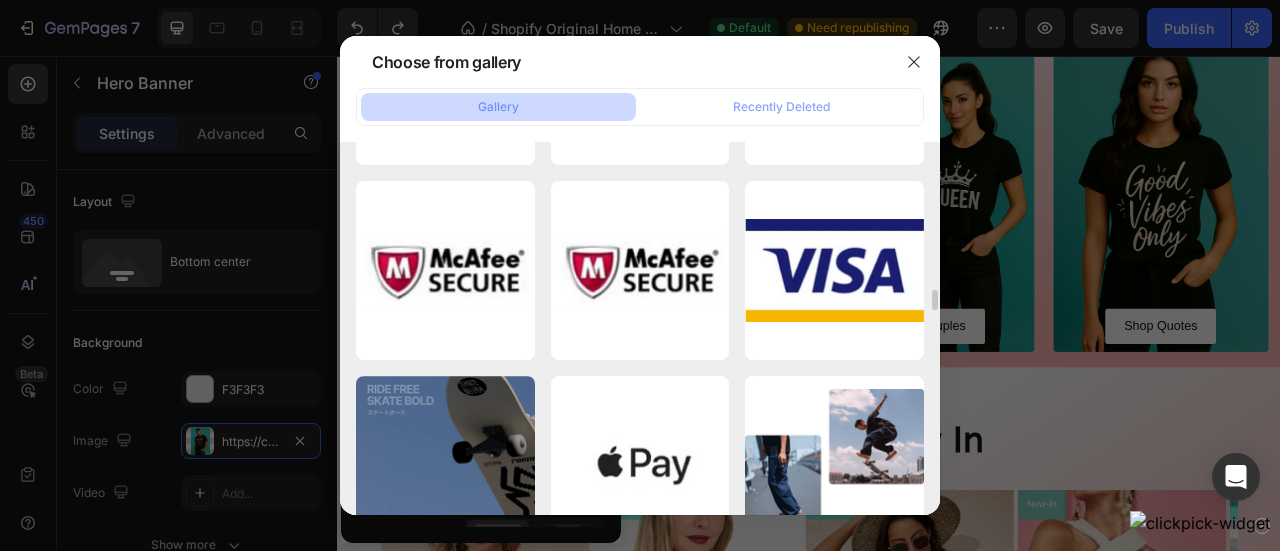 scroll, scrollTop: 0, scrollLeft: 0, axis: both 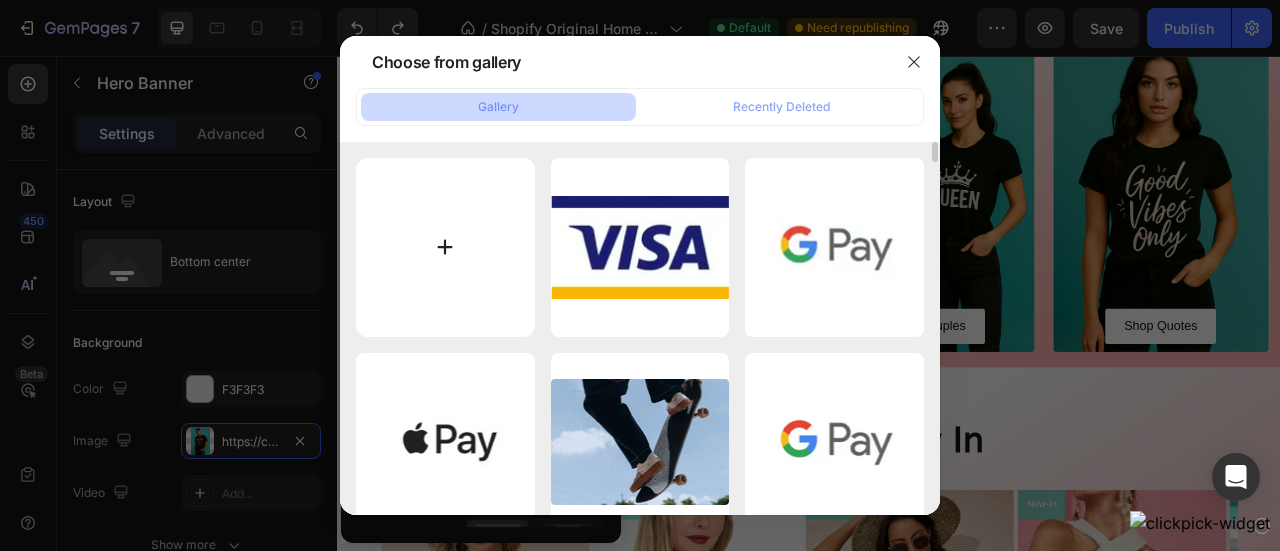click at bounding box center [445, 247] 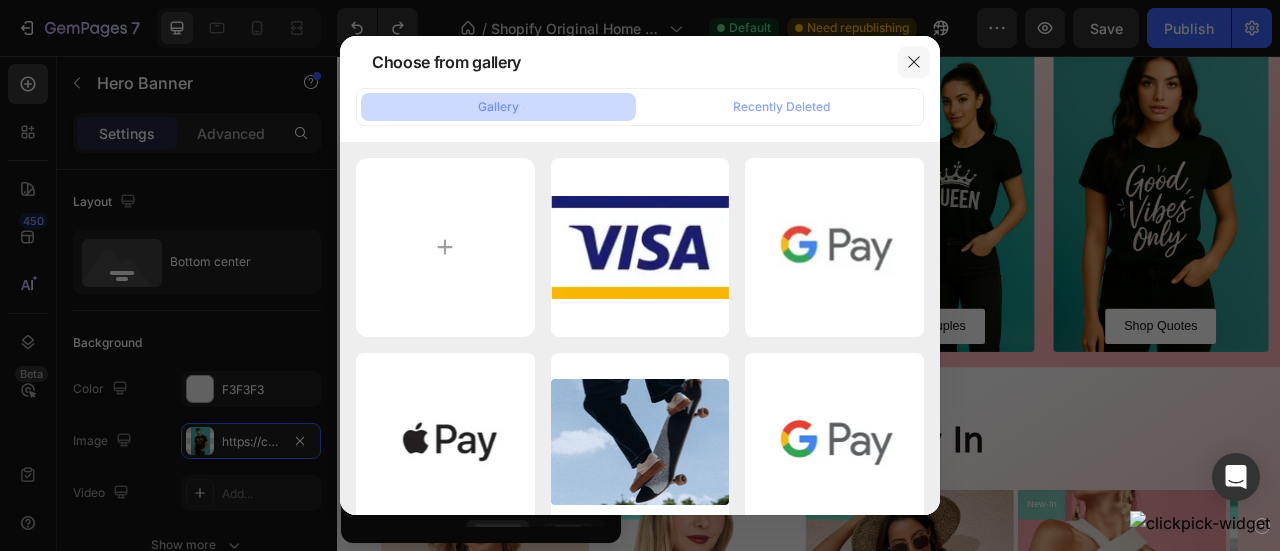 click 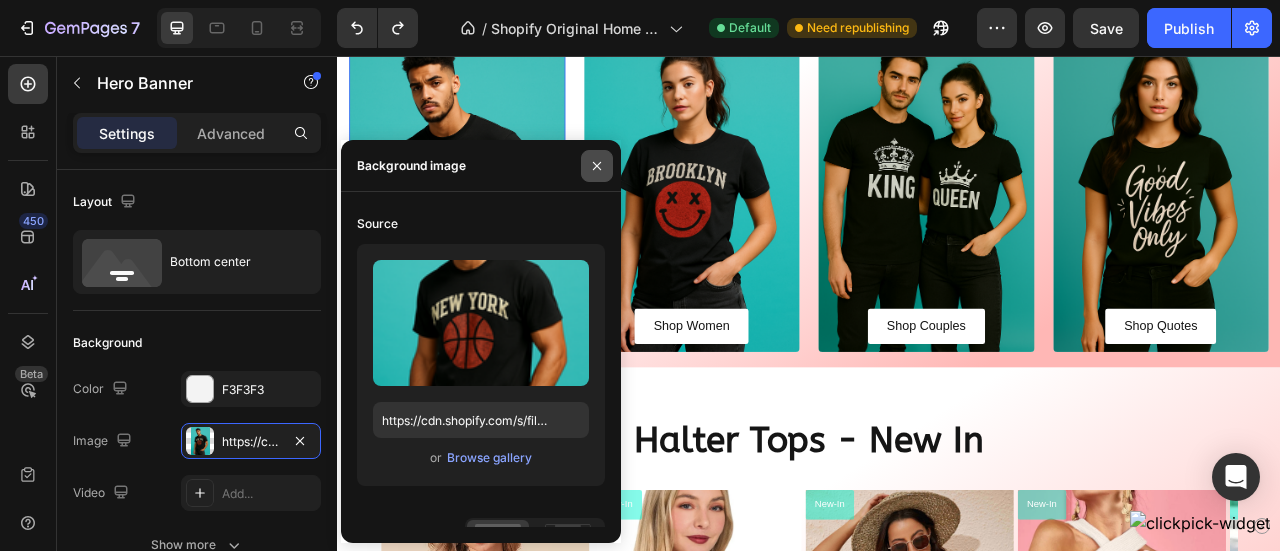click 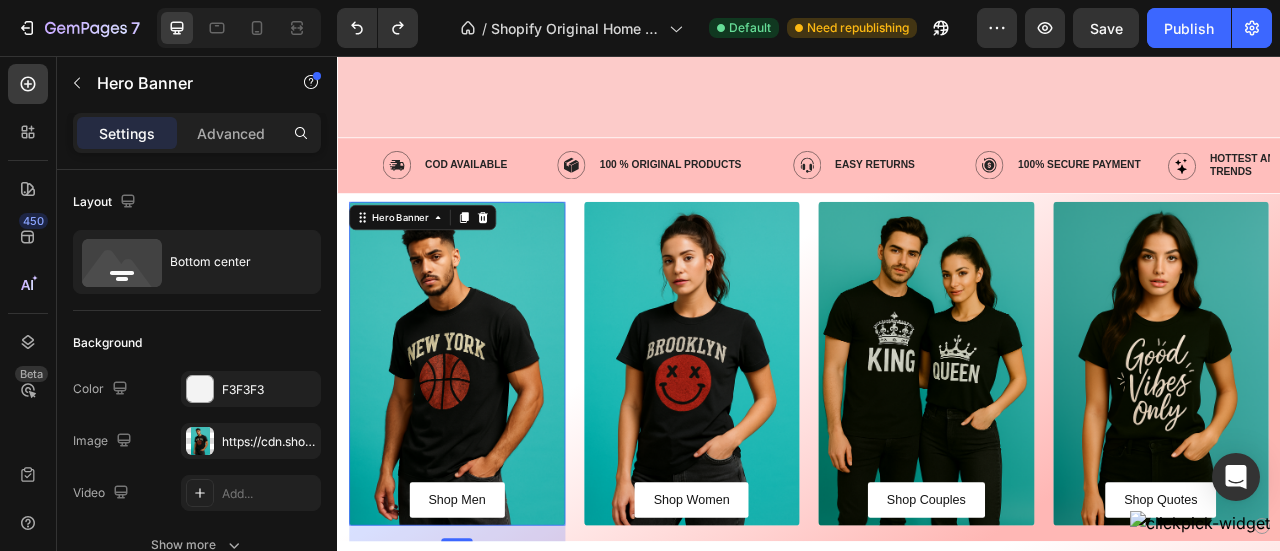 scroll, scrollTop: 582, scrollLeft: 0, axis: vertical 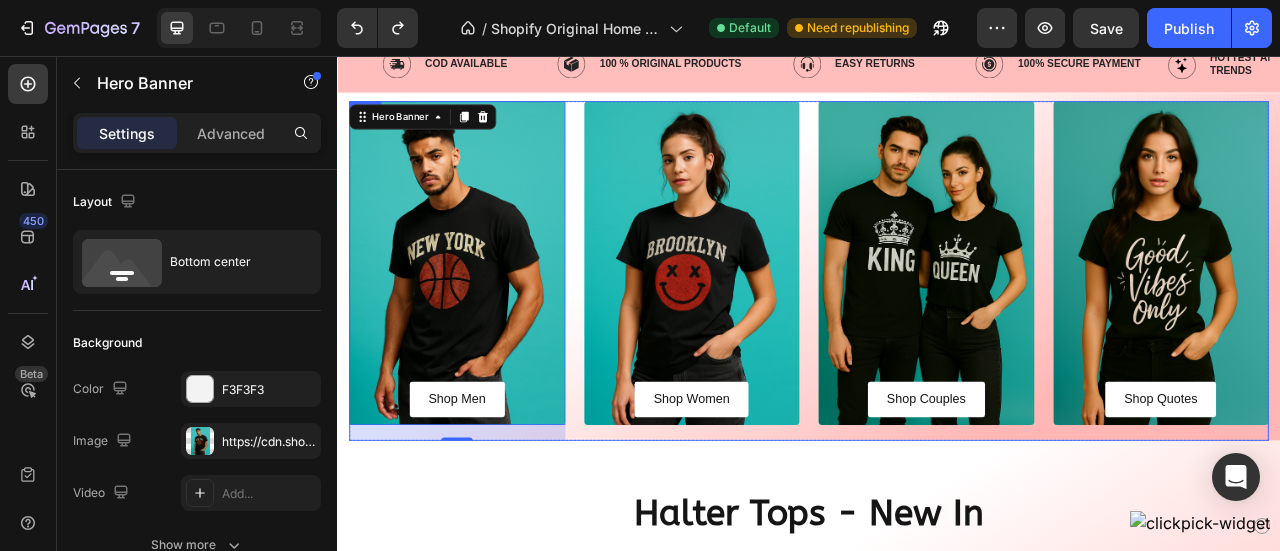 click on "Shop Men Button Hero Banner   20 Shop Women Button Hero Banner Shop Couples Button Hero Banner Shop Quotes Button Hero Banner Row" at bounding box center (937, 329) 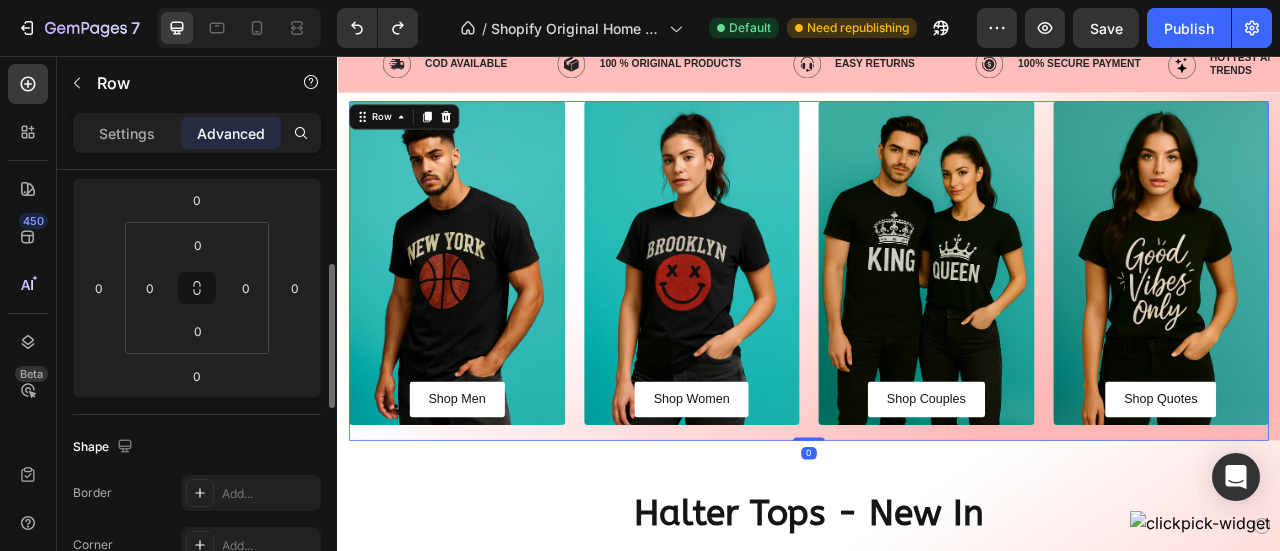 scroll, scrollTop: 274, scrollLeft: 0, axis: vertical 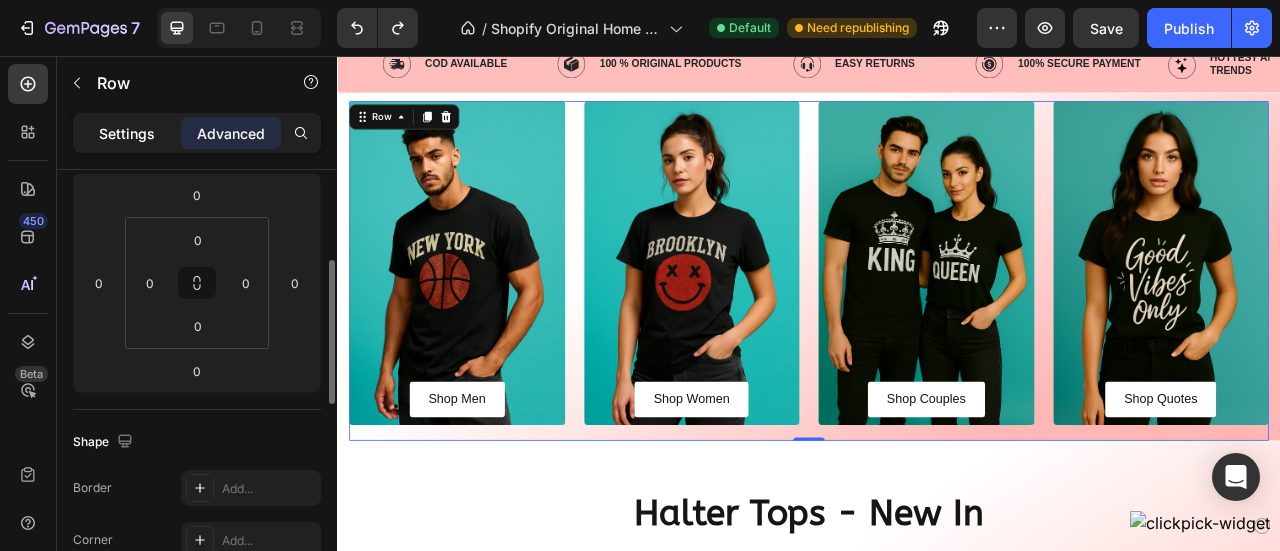 click on "Settings" at bounding box center (127, 133) 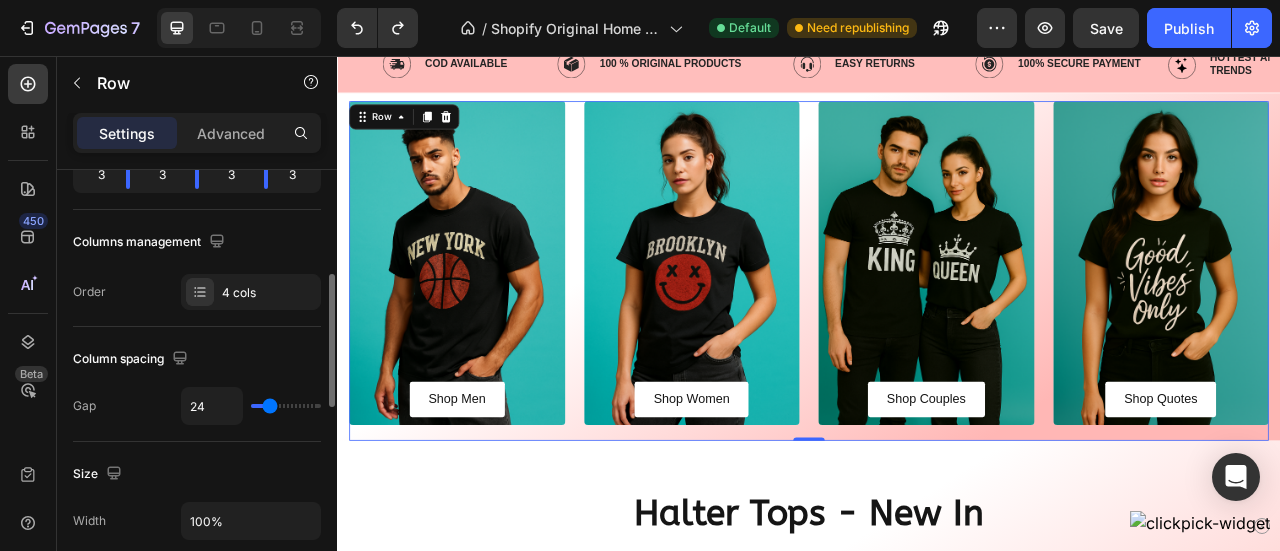 scroll, scrollTop: 296, scrollLeft: 0, axis: vertical 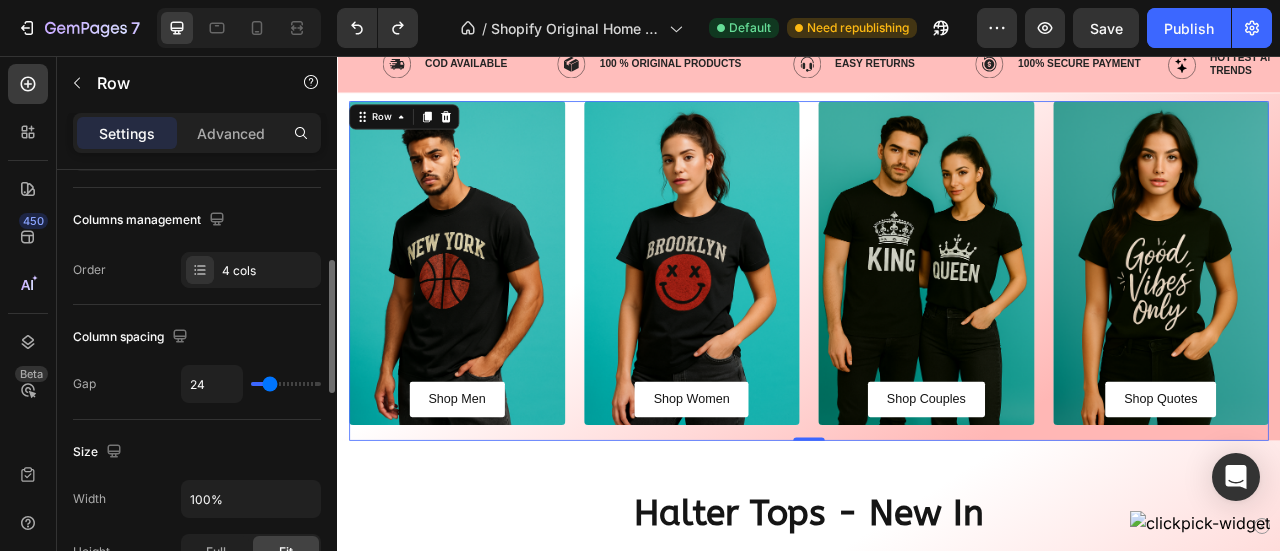 type on "5" 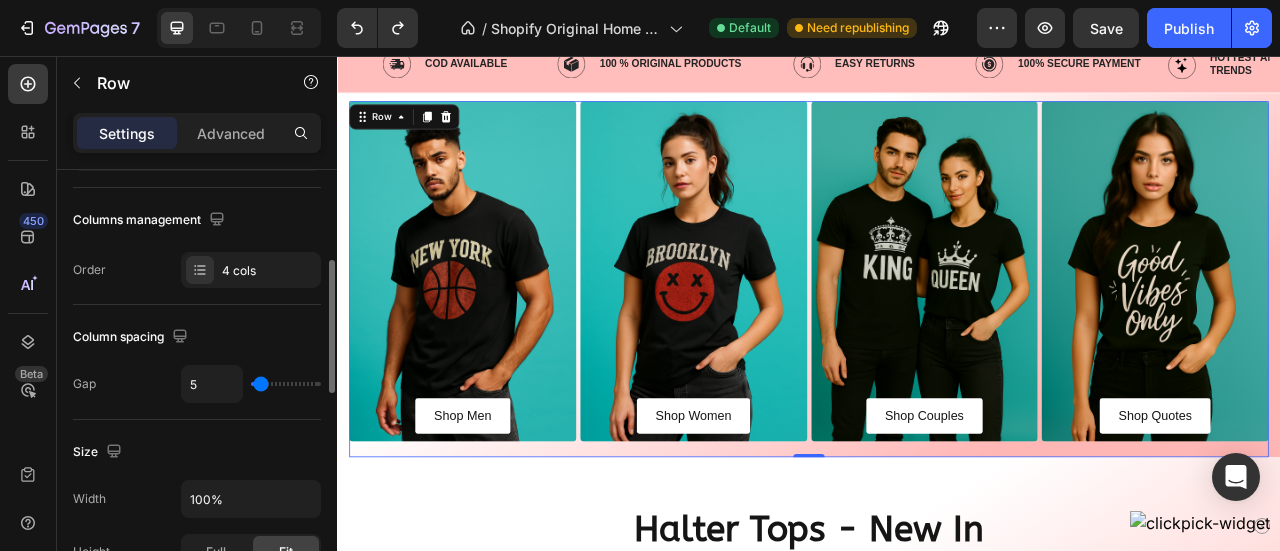 type on "5" 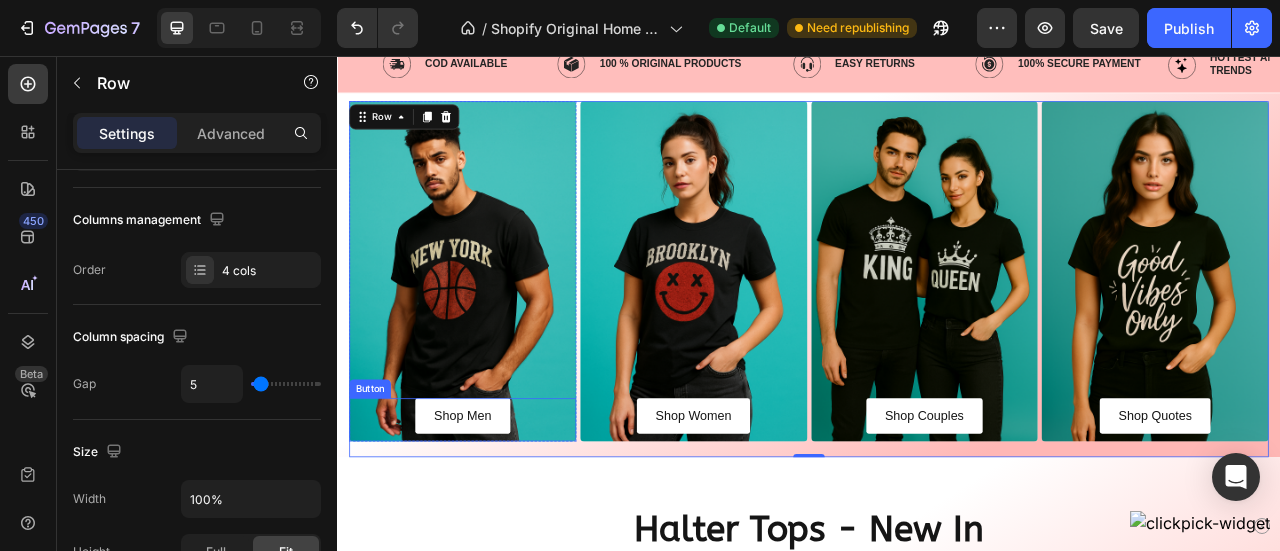 click on "Shop Men Button" at bounding box center [496, 518] 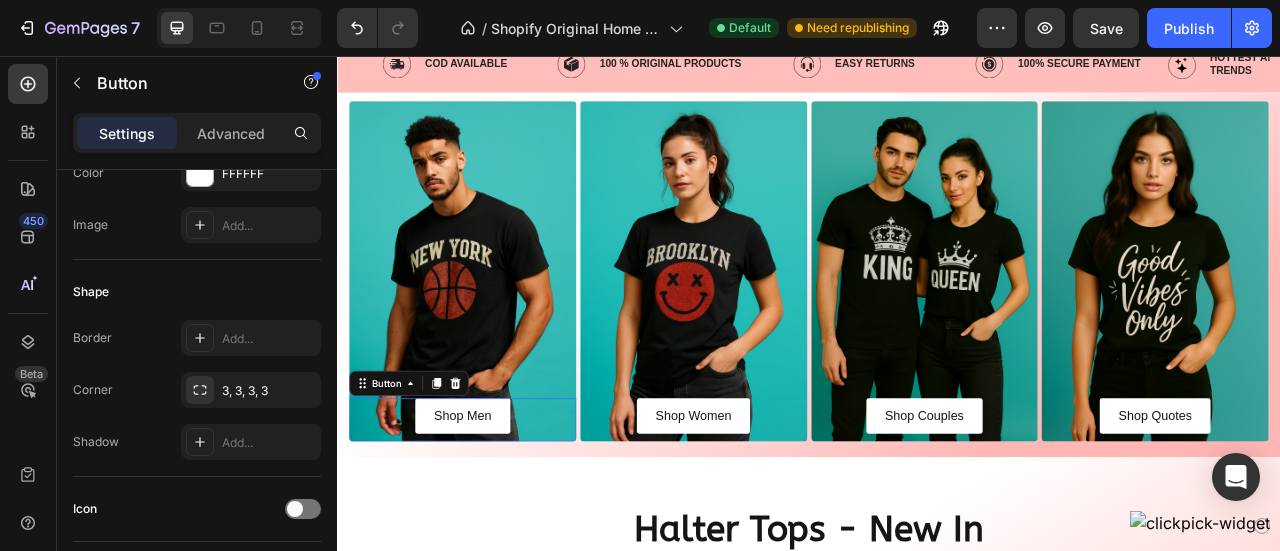 scroll, scrollTop: 0, scrollLeft: 0, axis: both 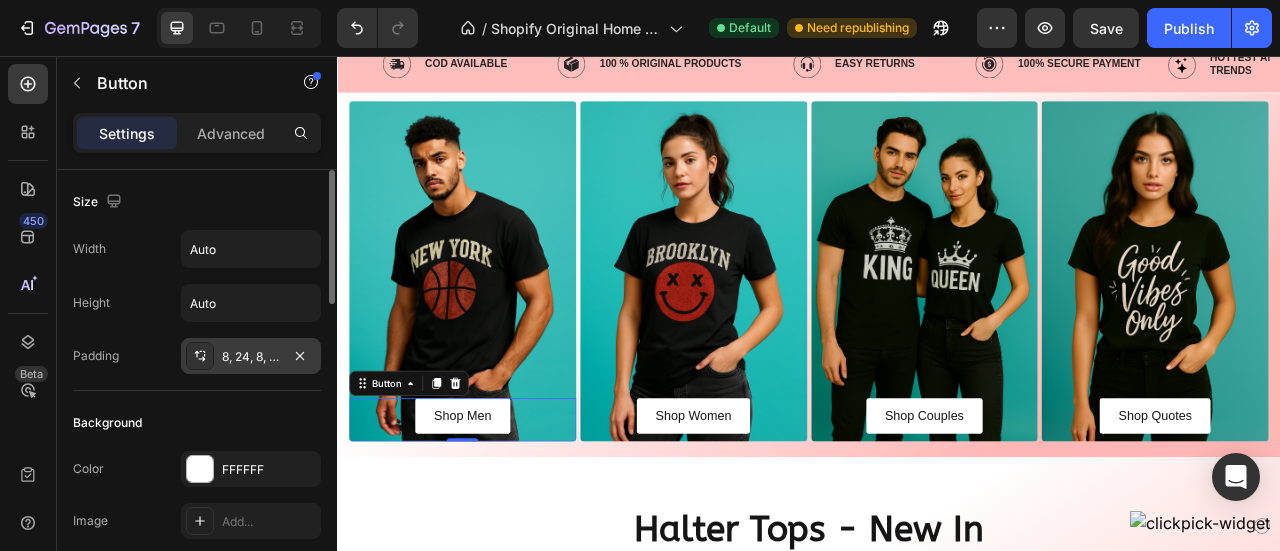 click on "8, 24, 8, 24" at bounding box center [251, 357] 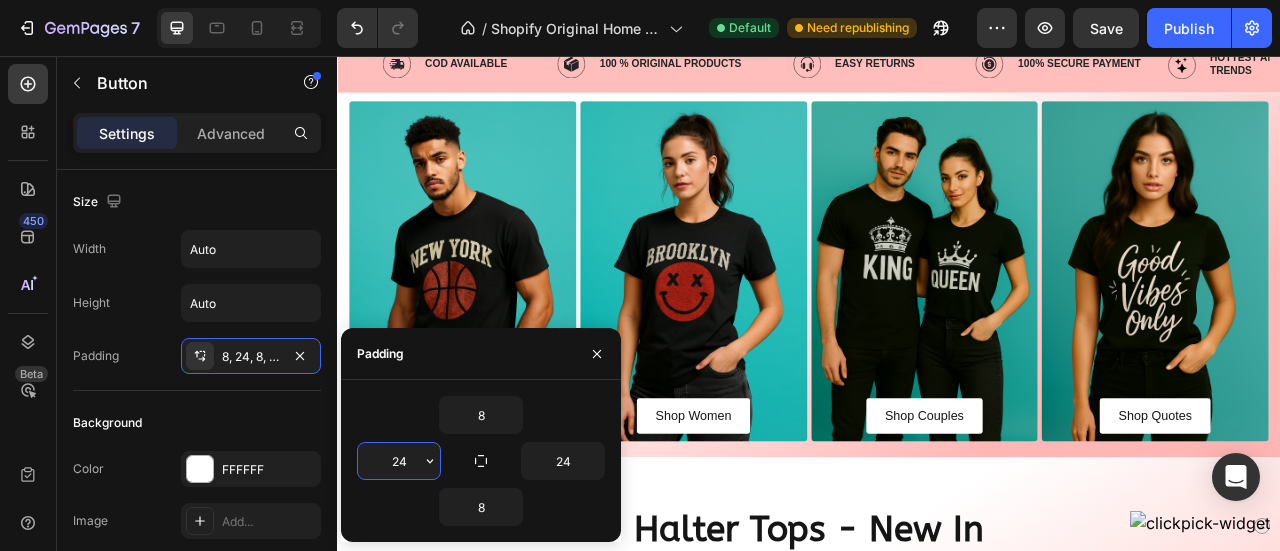 click on "24" at bounding box center (399, 461) 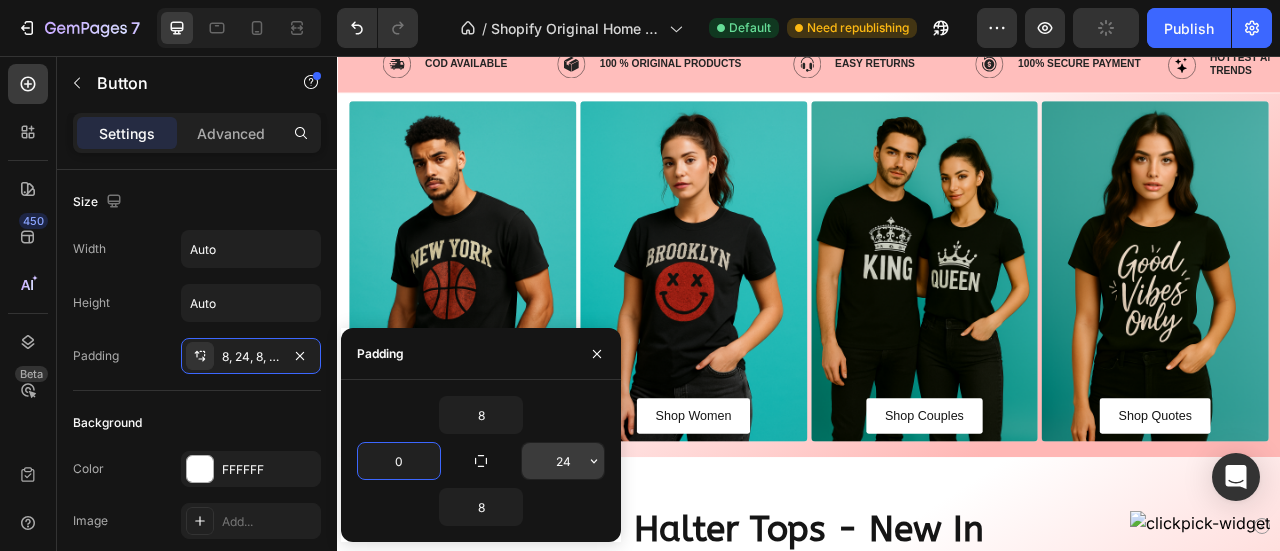 type on "0" 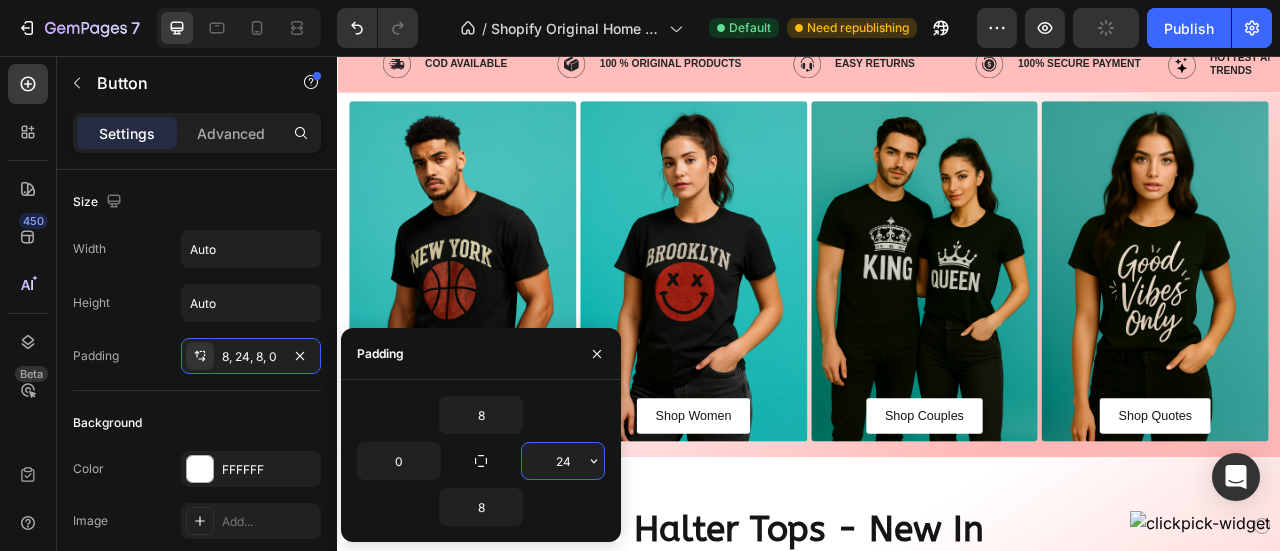 type on "0" 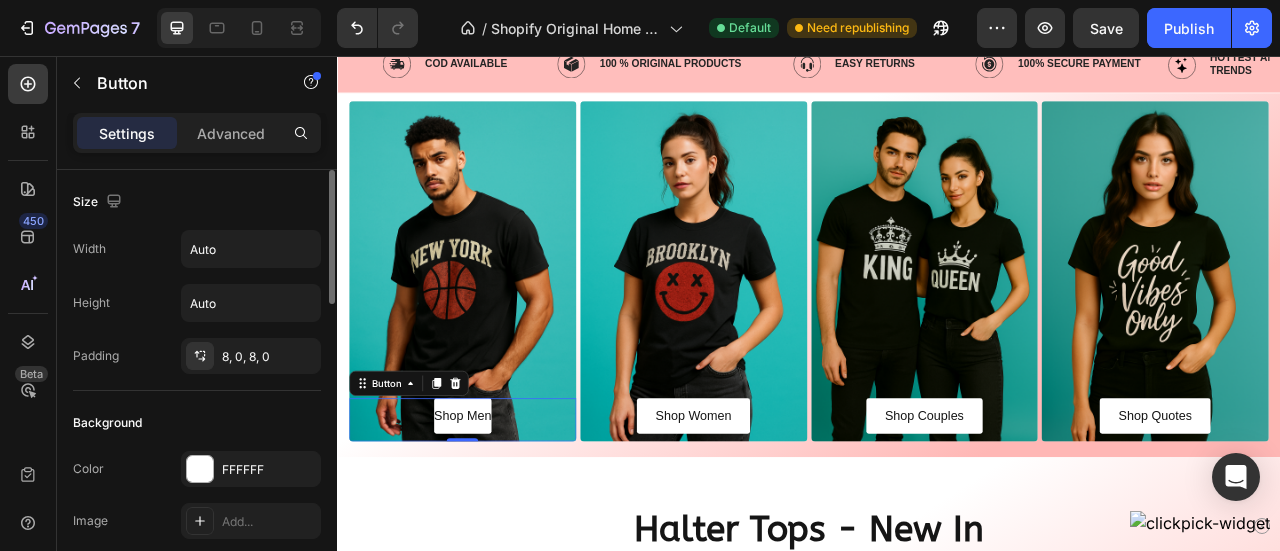 click on "Background" at bounding box center [197, 423] 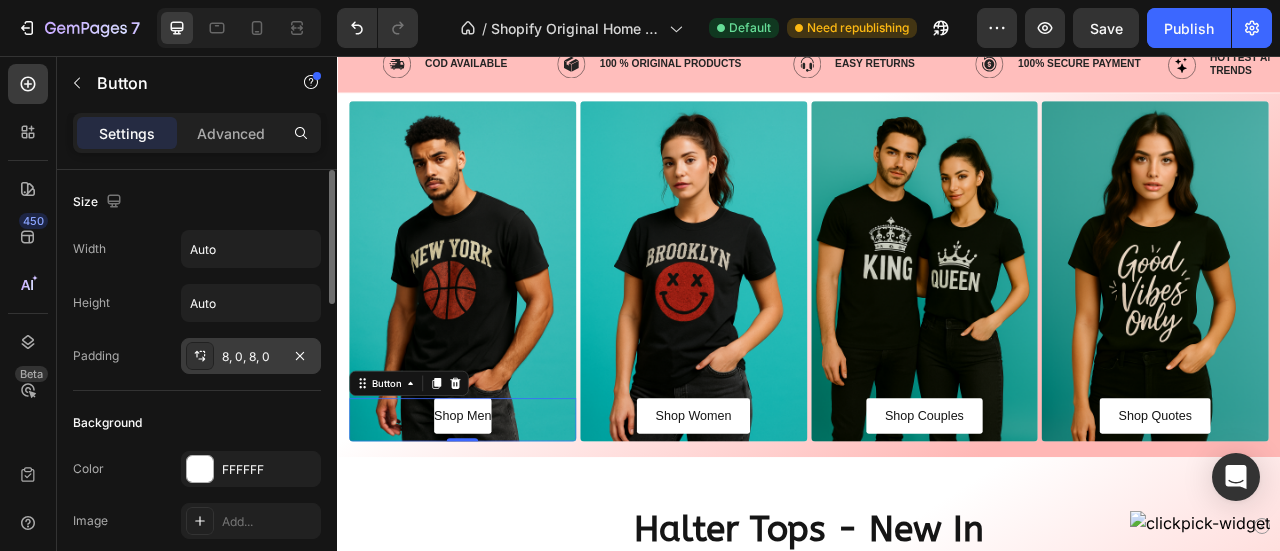 click on "8, 0, 8, 0" at bounding box center [251, 357] 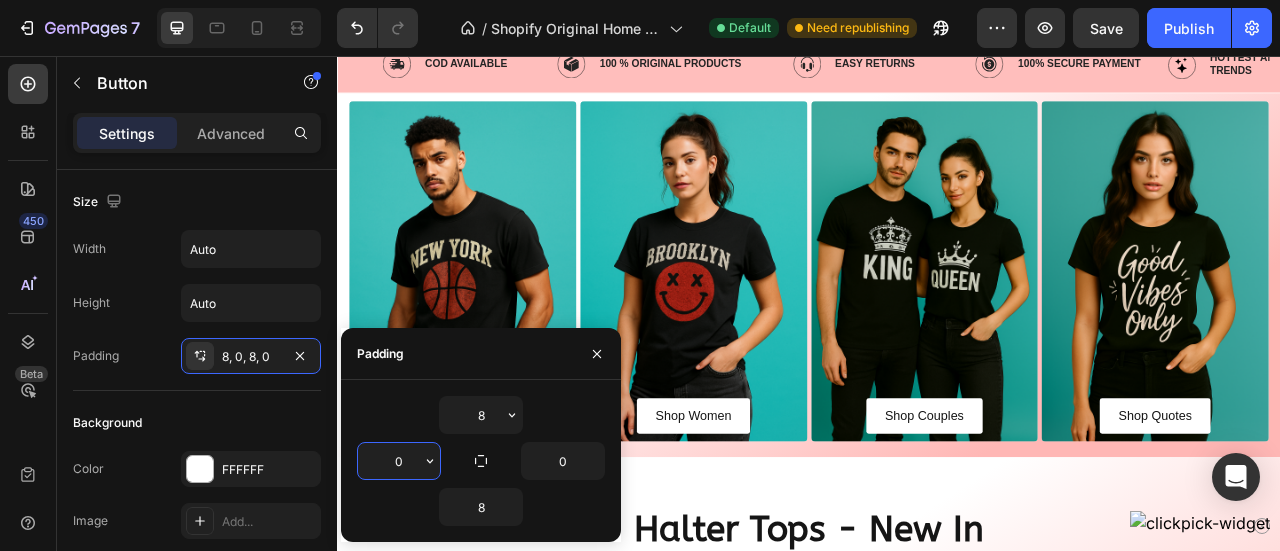 click on "0" at bounding box center [399, 461] 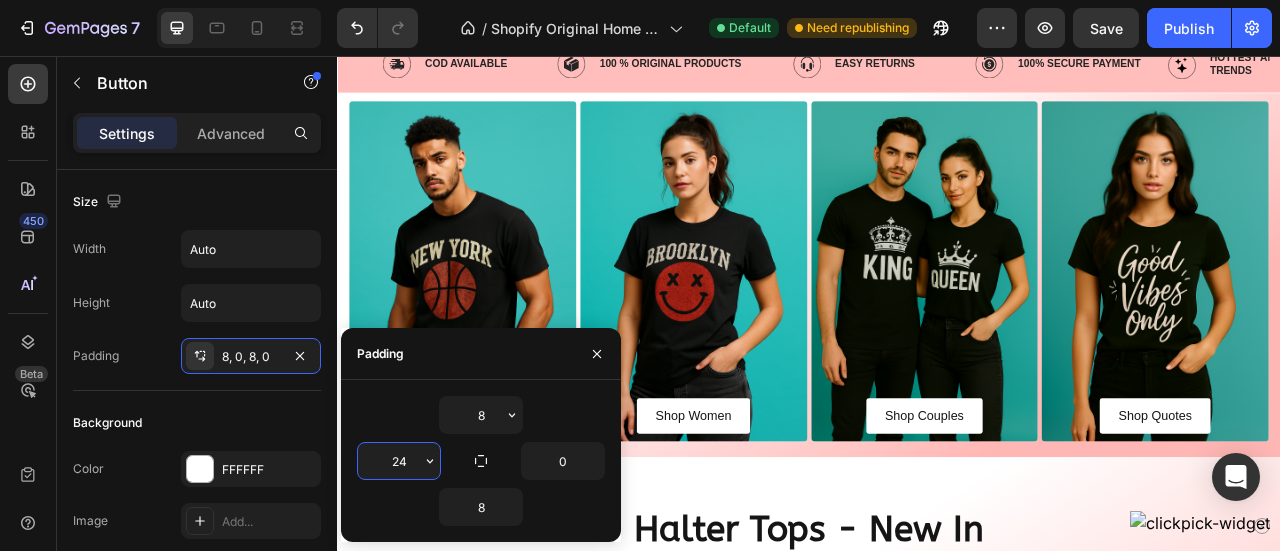 type on "24" 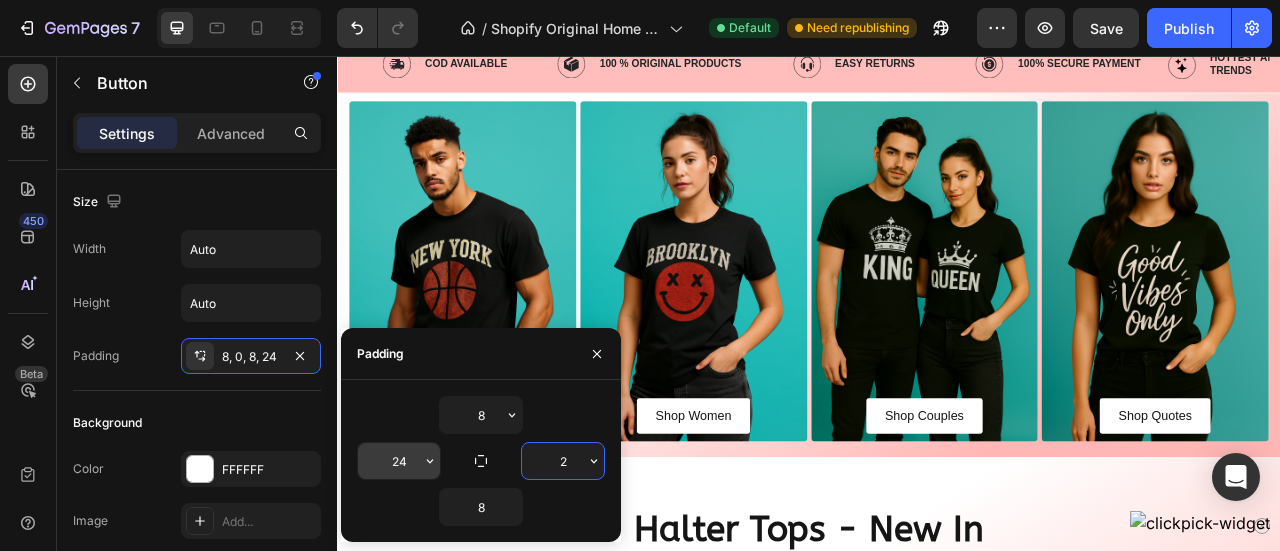 type on "24" 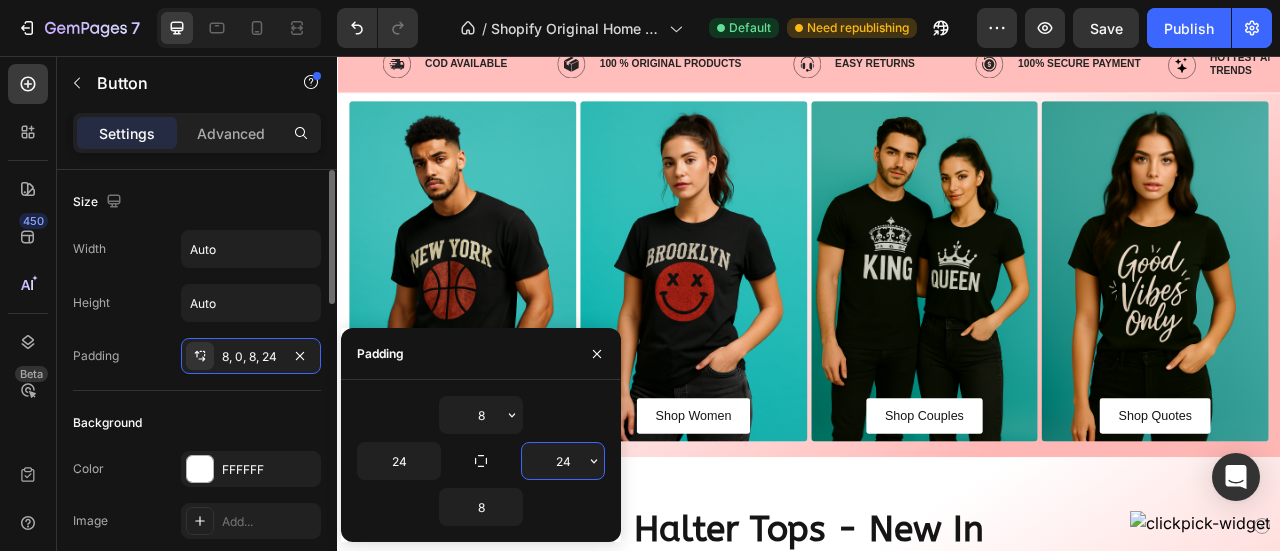 click on "Background Color FFFFFF Image Add..." 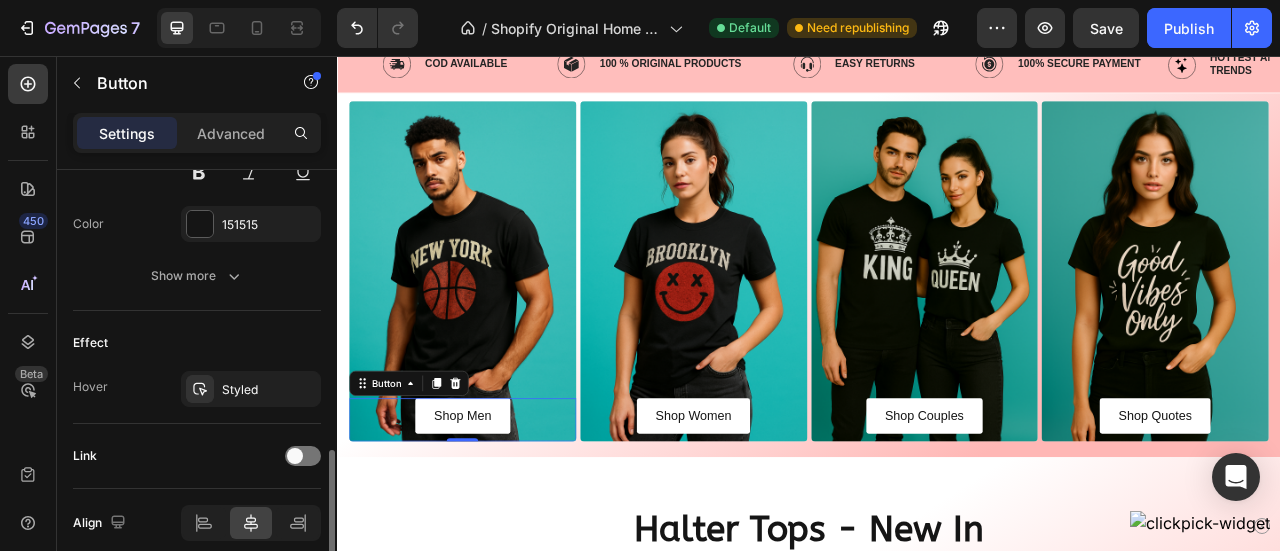 scroll, scrollTop: 912, scrollLeft: 0, axis: vertical 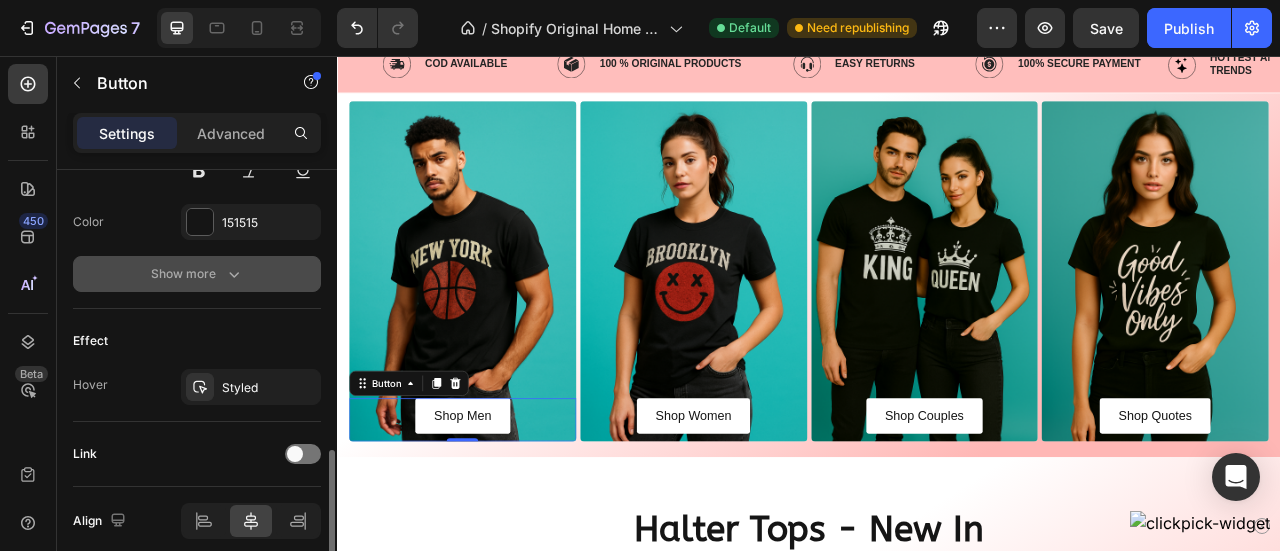click 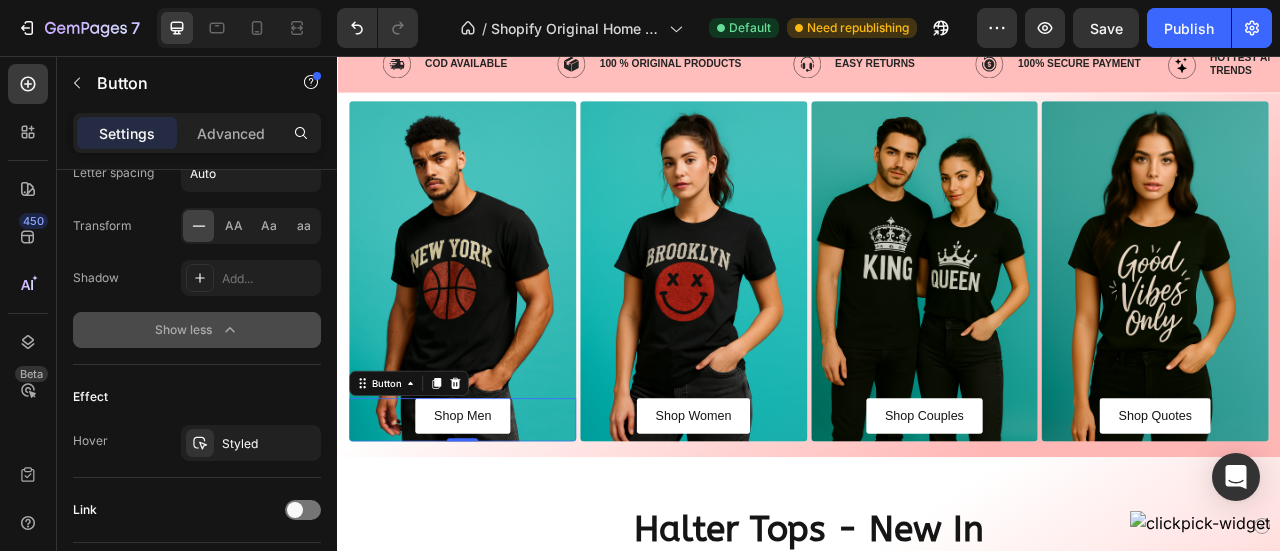 scroll, scrollTop: 1254, scrollLeft: 0, axis: vertical 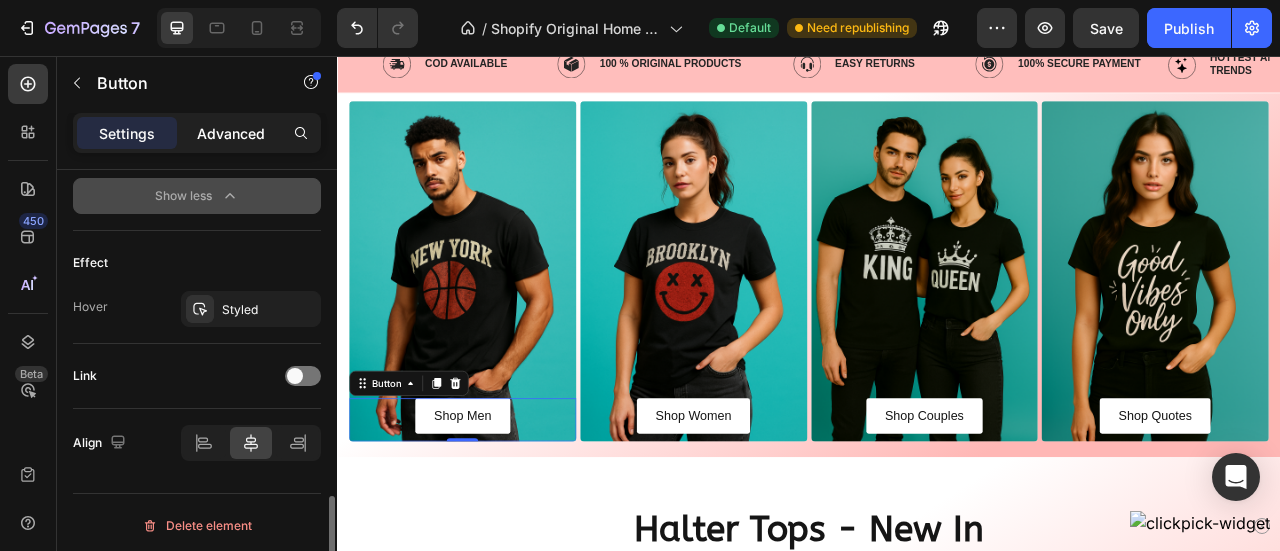 click on "Advanced" at bounding box center (231, 133) 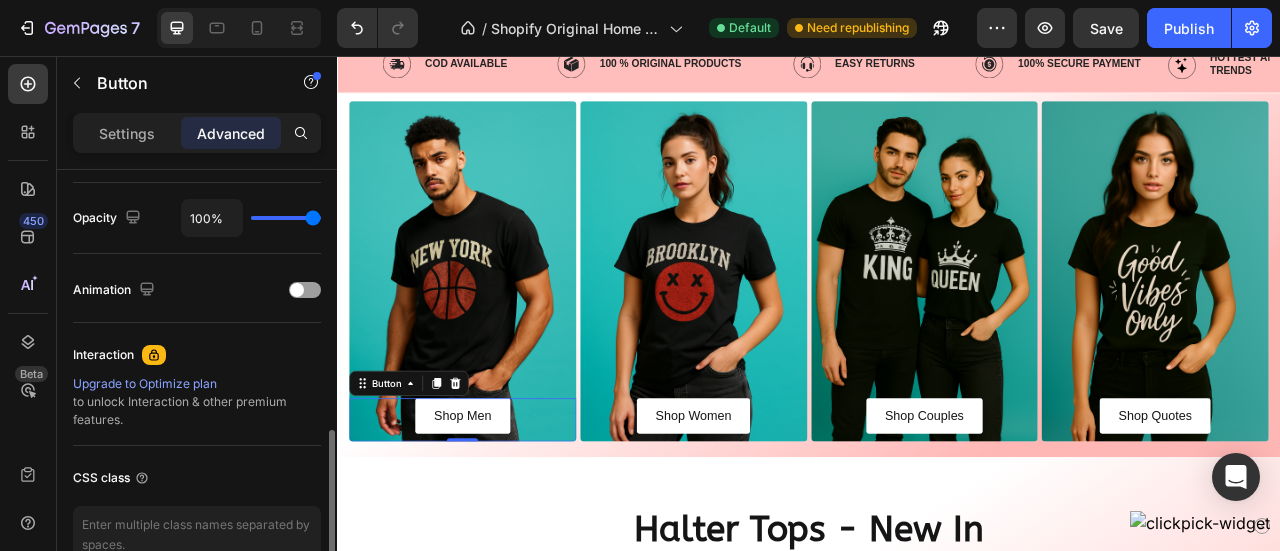 scroll, scrollTop: 788, scrollLeft: 0, axis: vertical 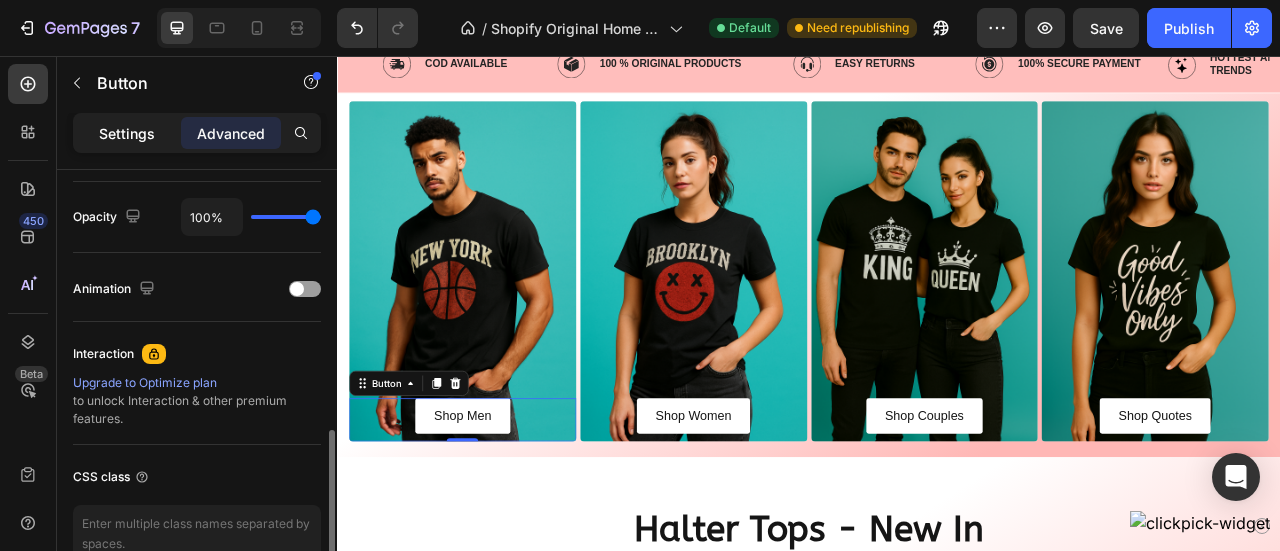 click on "Settings" at bounding box center [127, 133] 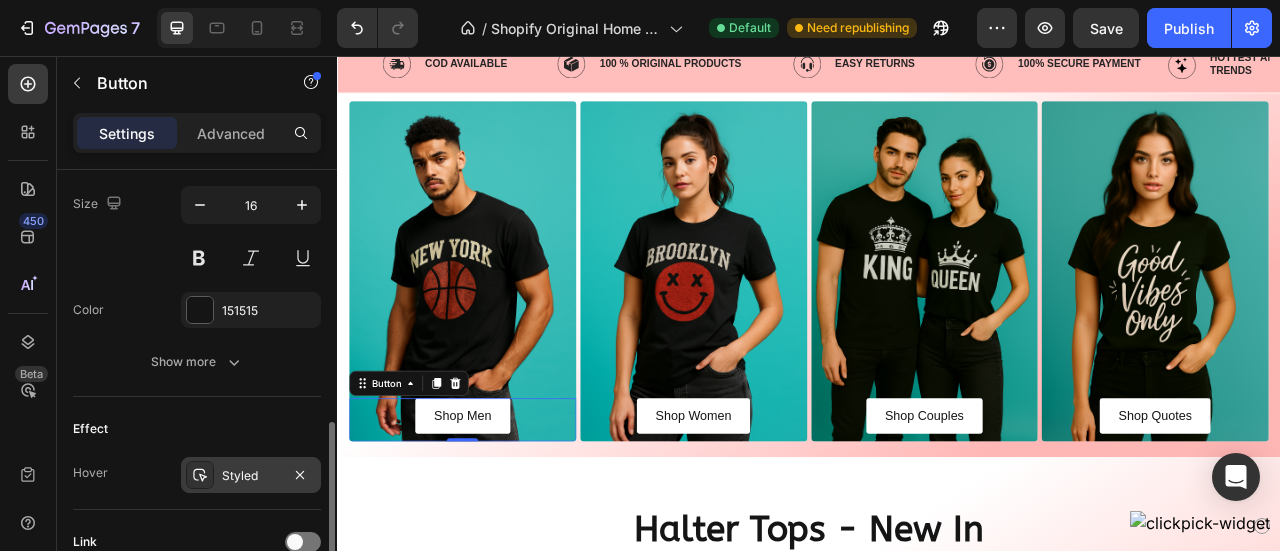 scroll, scrollTop: 823, scrollLeft: 0, axis: vertical 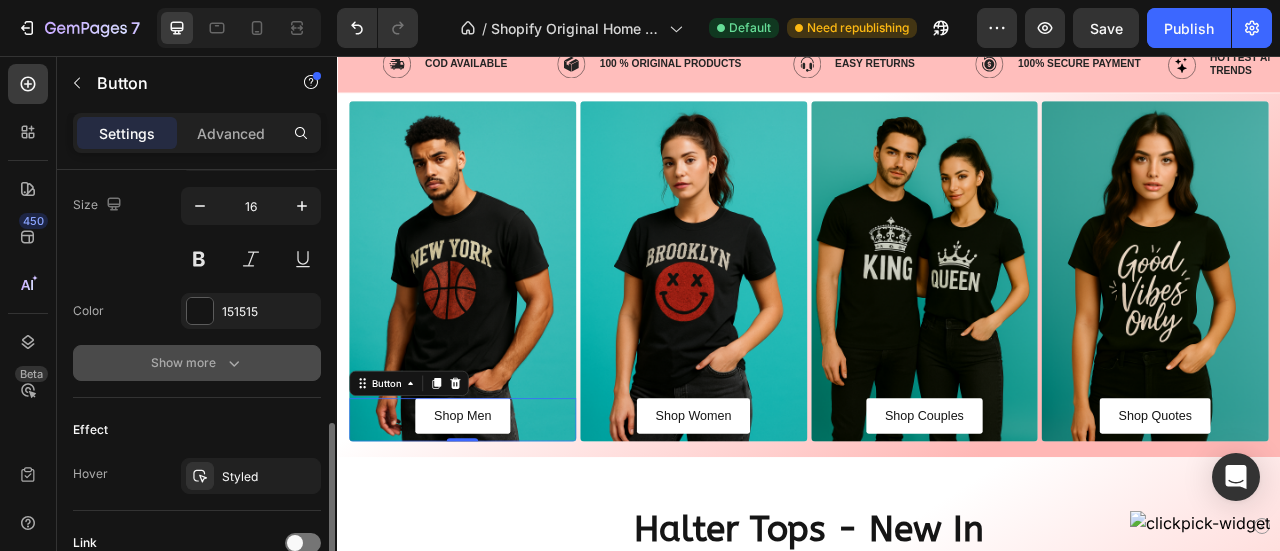 click on "Show more" at bounding box center (197, 363) 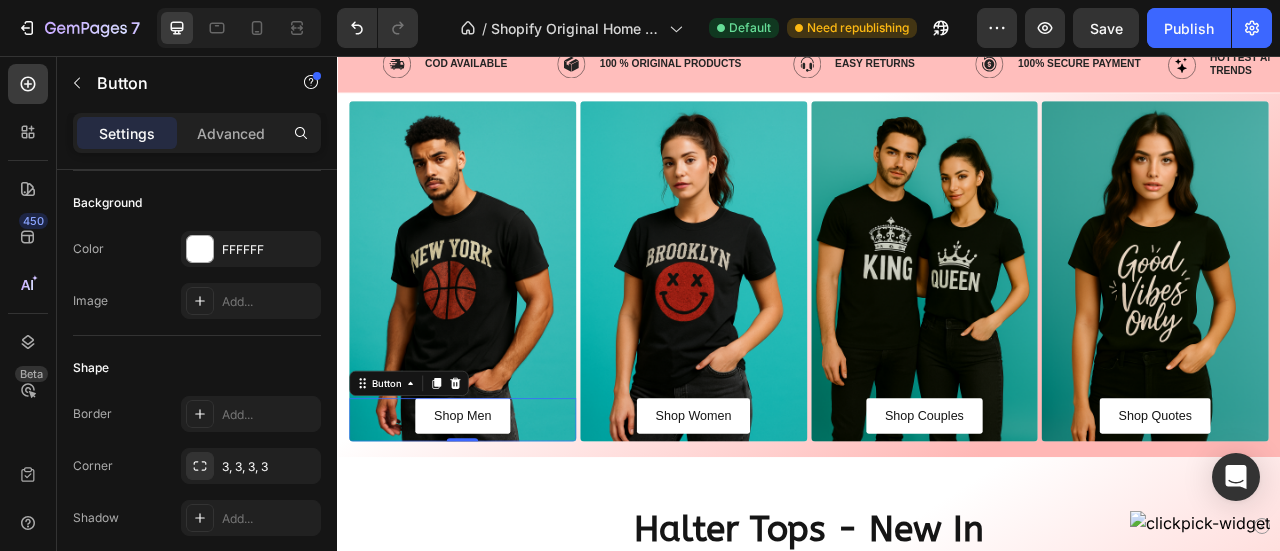 scroll, scrollTop: 0, scrollLeft: 0, axis: both 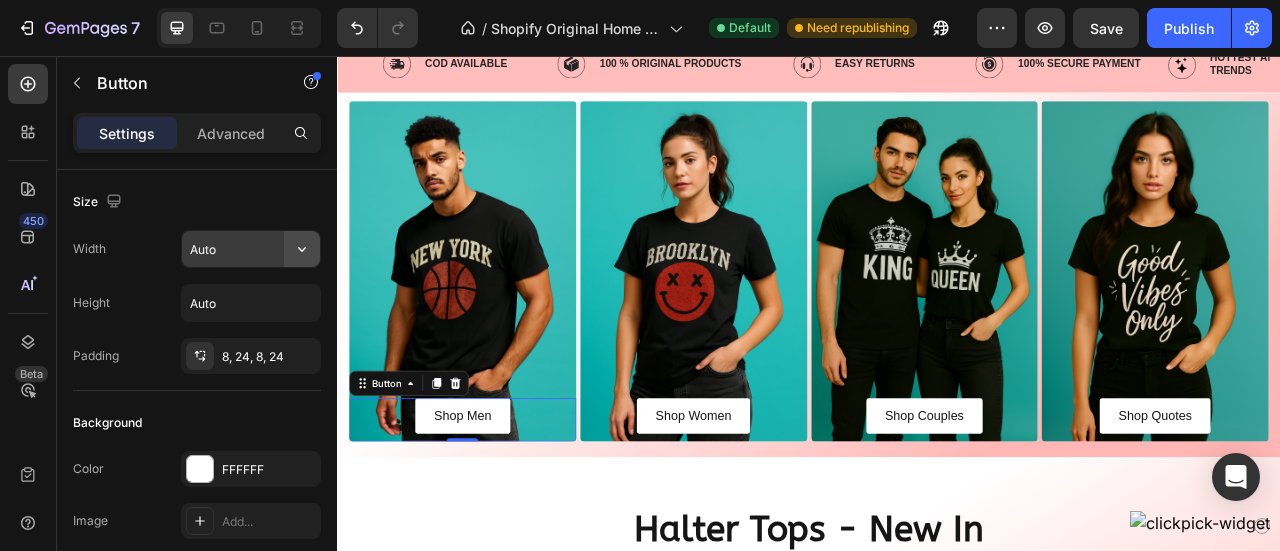 click 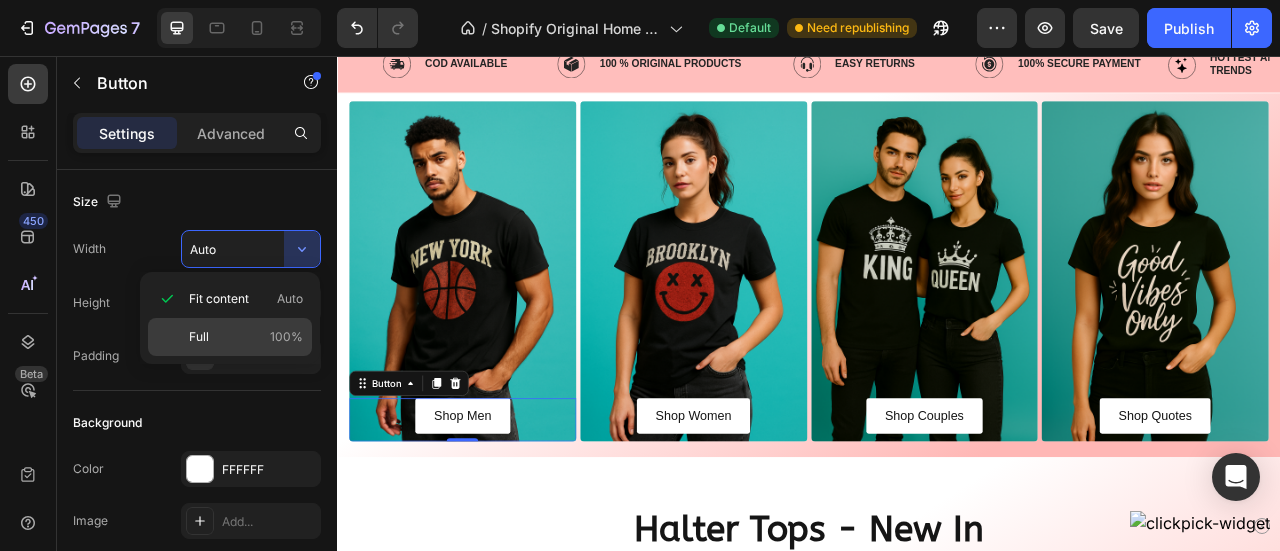 click on "Full 100%" at bounding box center [246, 337] 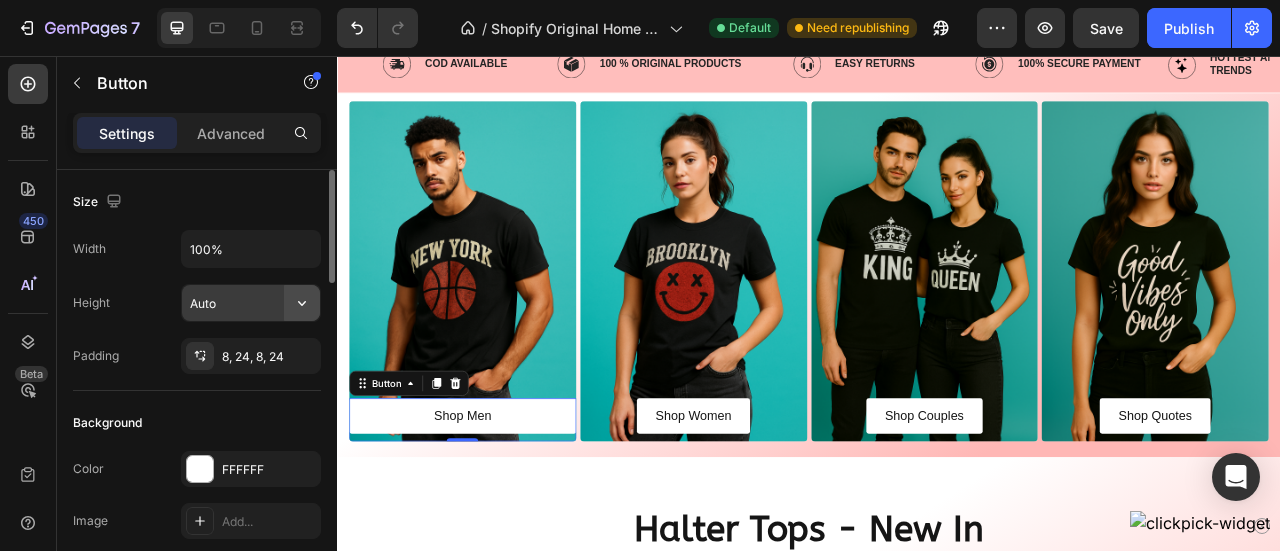 click 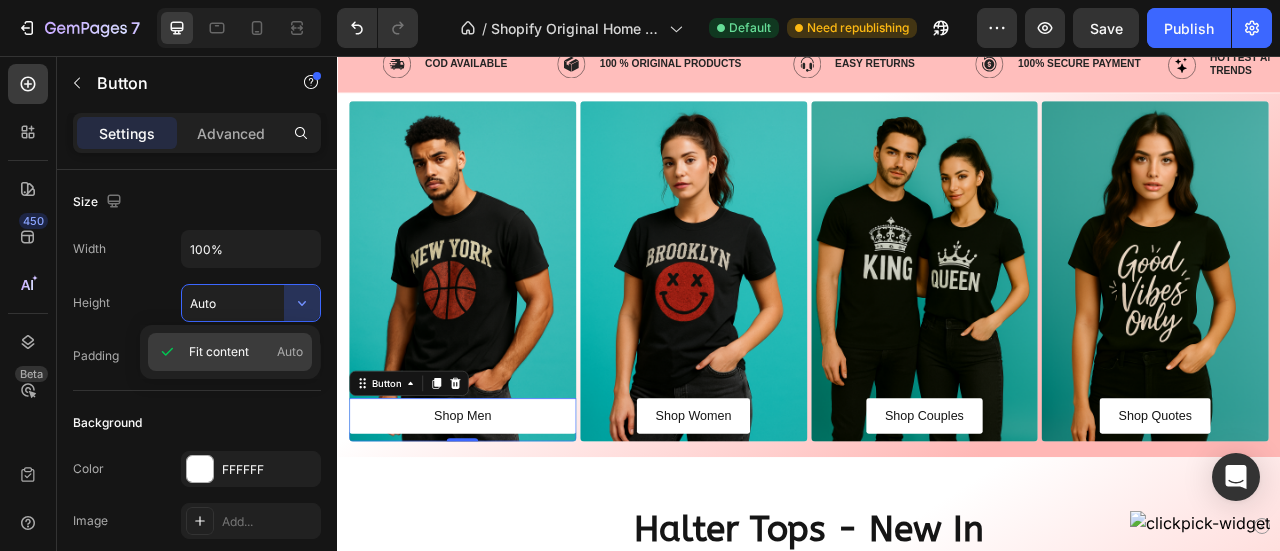 click on "Fit content" at bounding box center [219, 352] 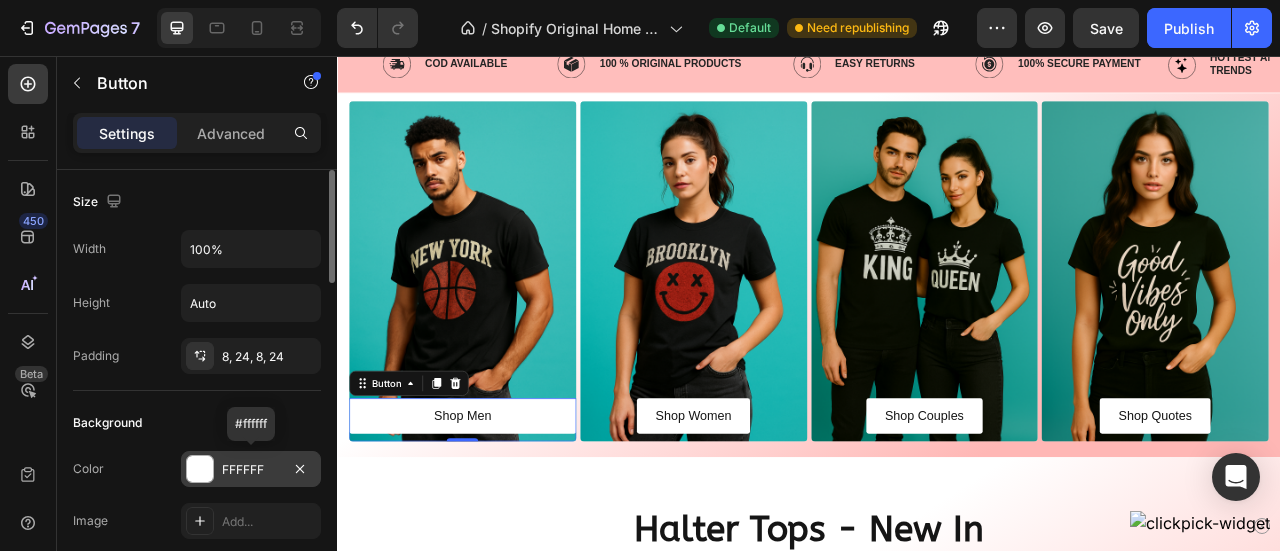 click at bounding box center [200, 469] 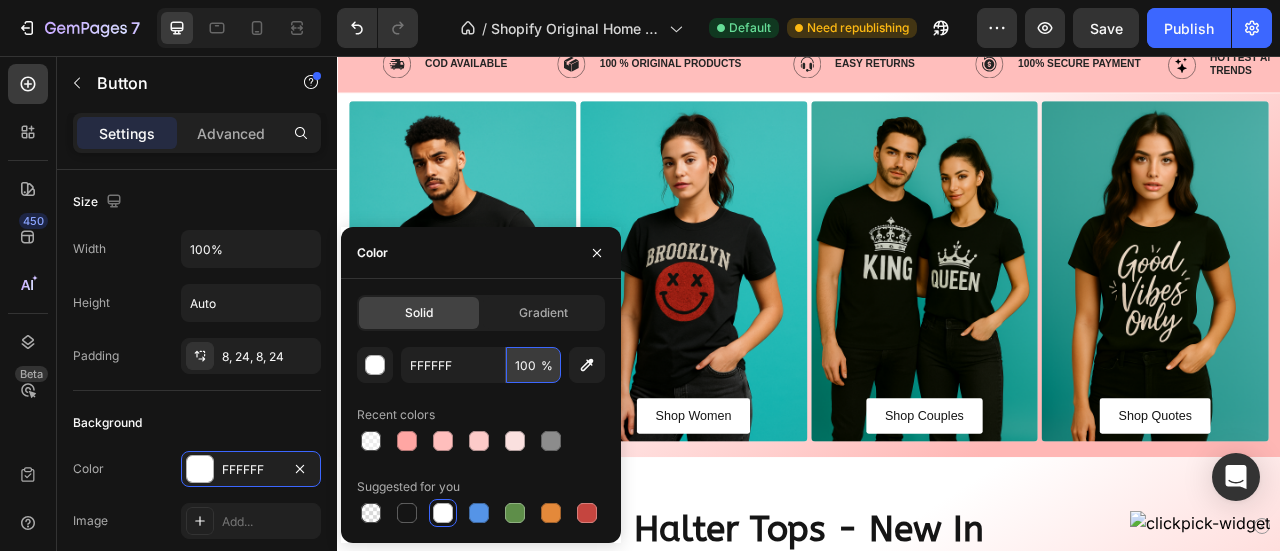 click on "100" at bounding box center (533, 365) 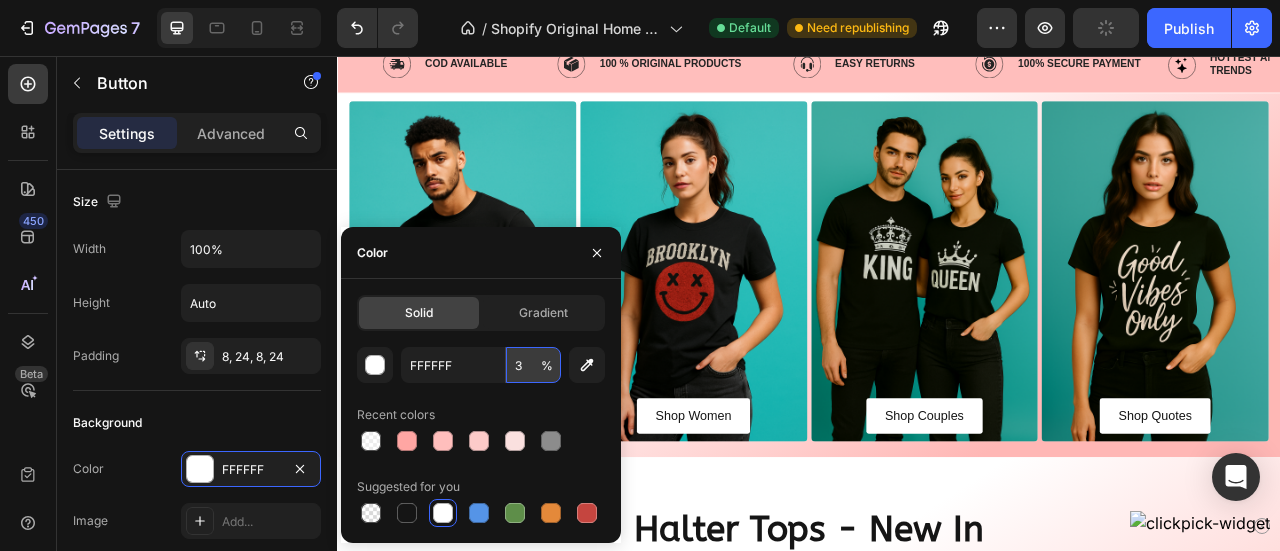 type on "30" 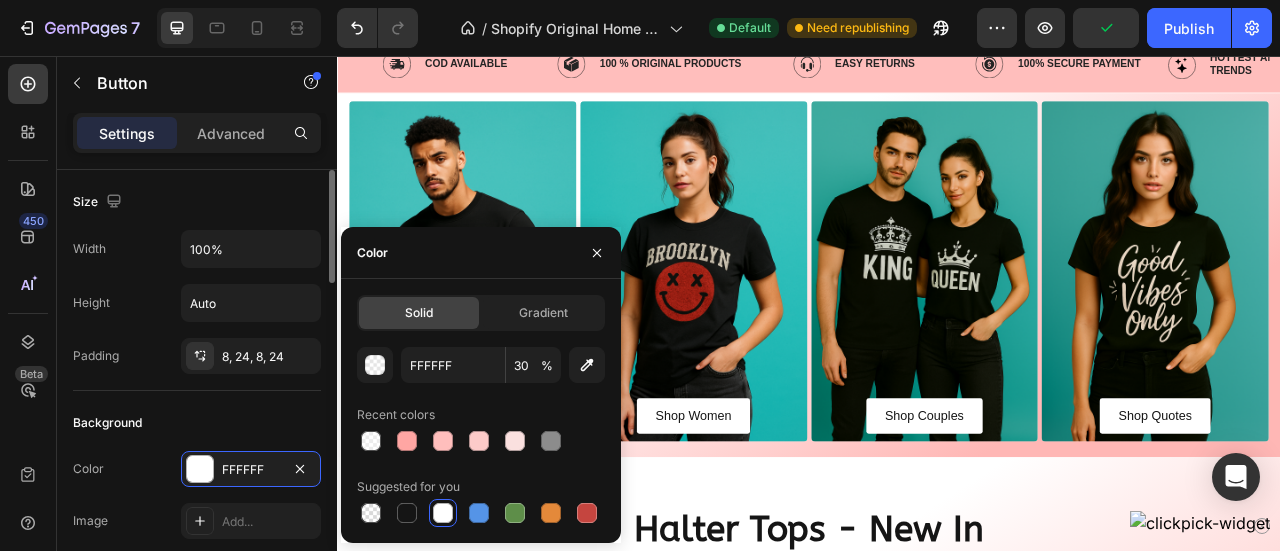 click on "Size Width 100% Height Auto Padding 8, 24, 8, 24" 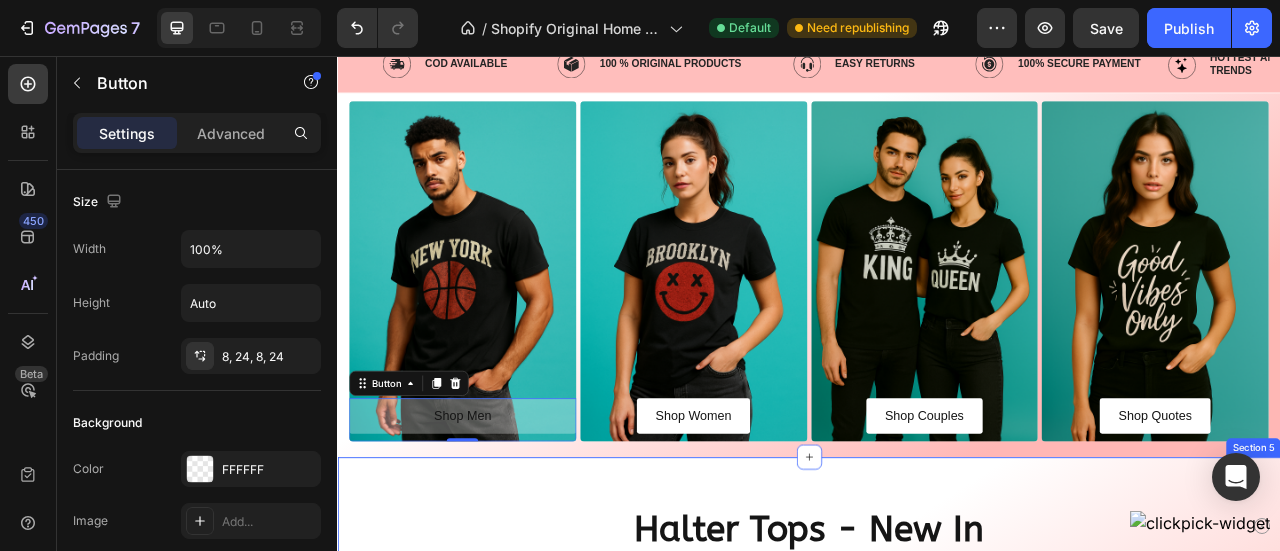 click on "Halter Tops - New In Heading Row New-In Product Badge Product Images Row BiBi Rayon Span Jersey Knit Halter Neck Tank Top Product Title Rs. 15.10 Product Price Product Price No compare price Product Price Row Row Product List New-In Product Badge Product Images Row Zenana Washed Ribbed Seamless Bra Padded V-neck Tank Top Product Title Rs. 24.24 Product Price Product Price No compare price Product Price Row Row Product List New-In Product Badge Product Images Row Rainbow Stripe Halter Neck Knit Tank Product Title Rs. 26.00 Product Price Product Price No compare price Product Price Row Row Product List New-In Product Badge Product Images Row BiBi Lace Knit with Cut Out And Cross Neck Banded Top Product Title Rs. 19.62 Product Price Product Price No compare price Product Price Row Row Product List New-In Product Badge Product Images Row Halter Top and Wide Leg Pants Matching Set Product Title Rs. 42.86 Product Price Product Price No compare price Product Price Row Row Product List New-In Product Badge Row Row" at bounding box center [937, 947] 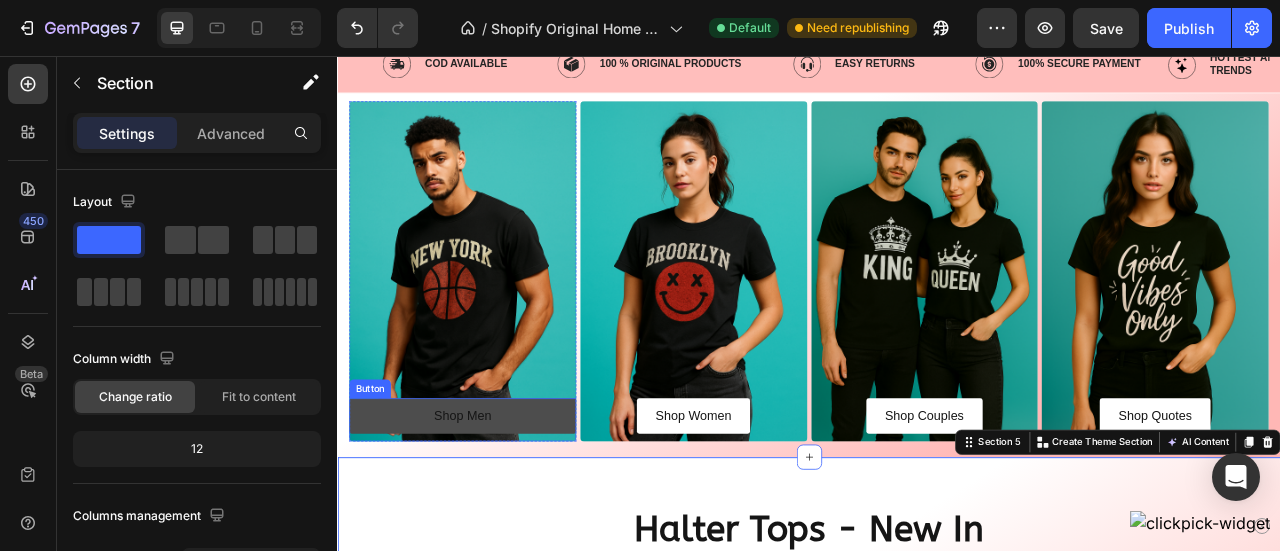 click on "Shop Men" at bounding box center [496, 513] 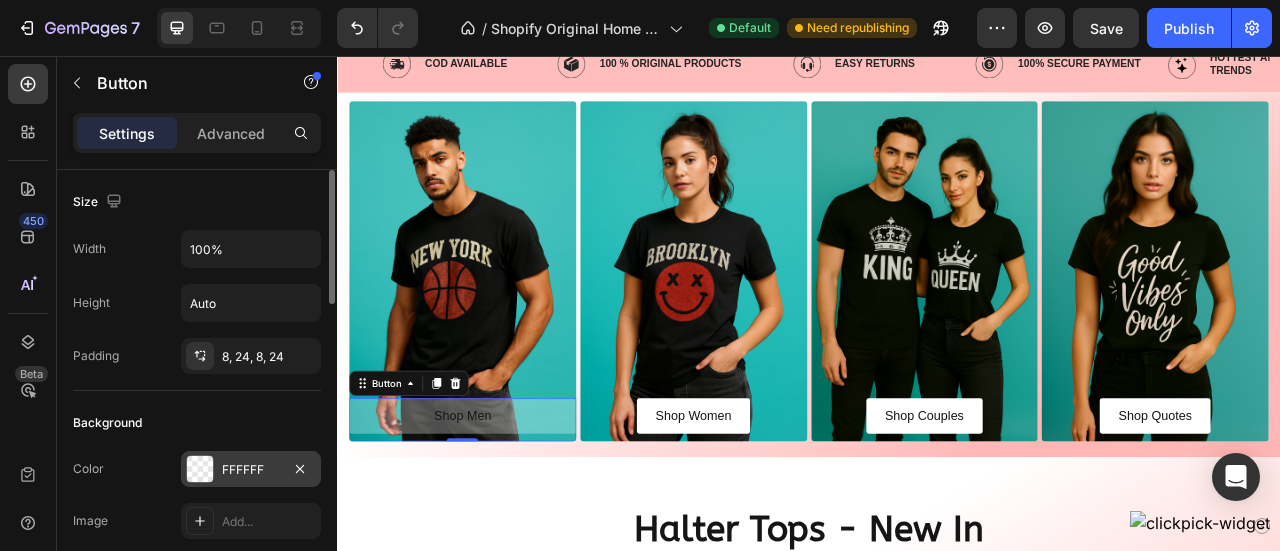 click at bounding box center (200, 469) 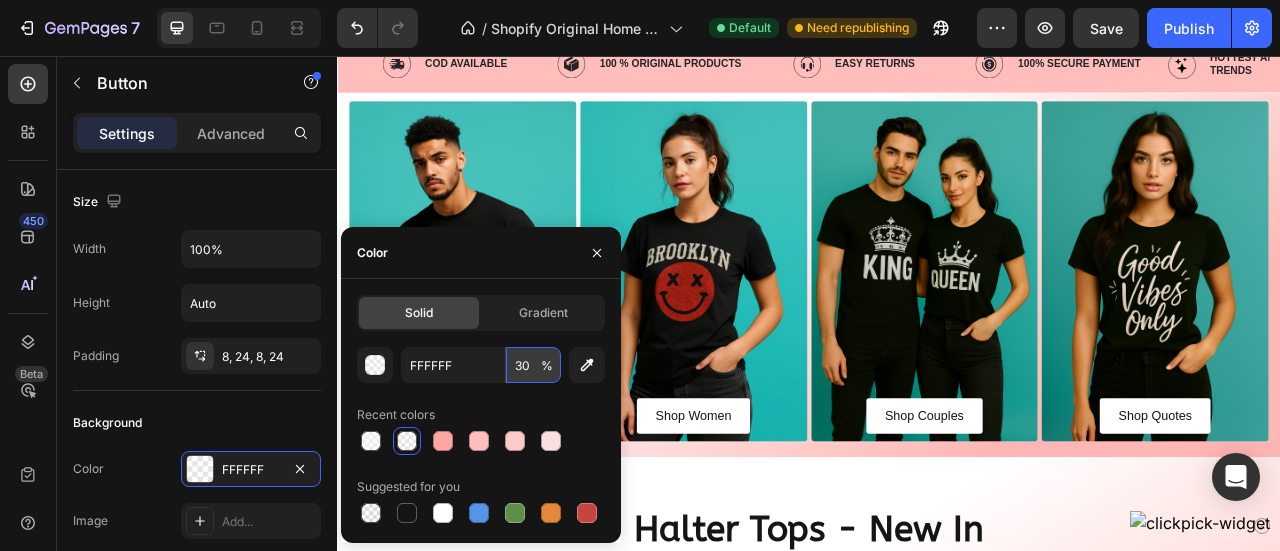 click on "30" at bounding box center [533, 365] 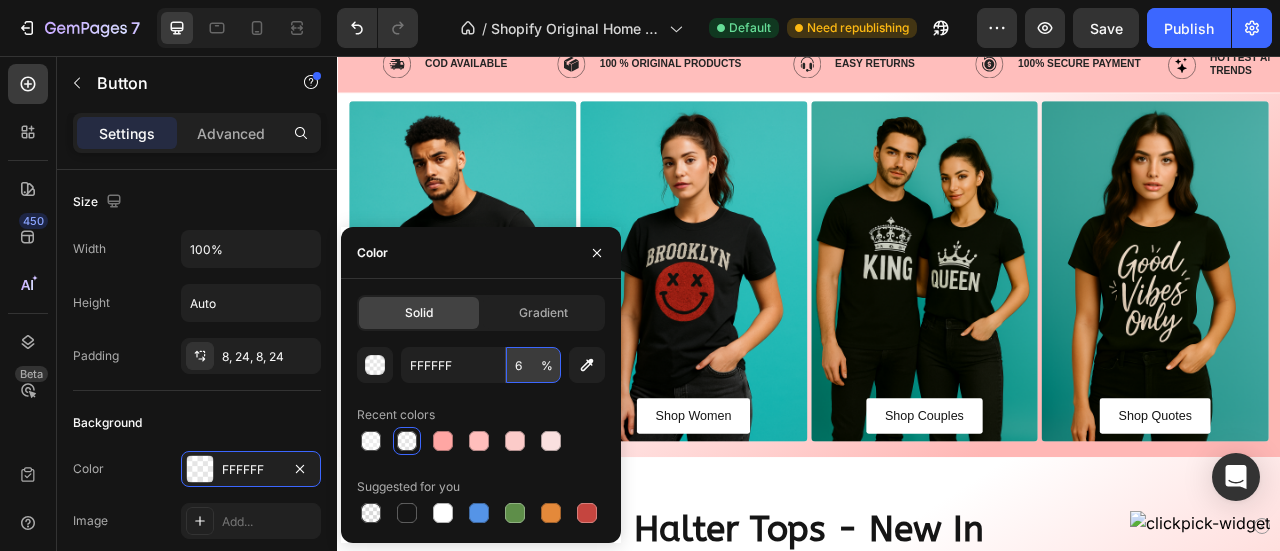 type on "60" 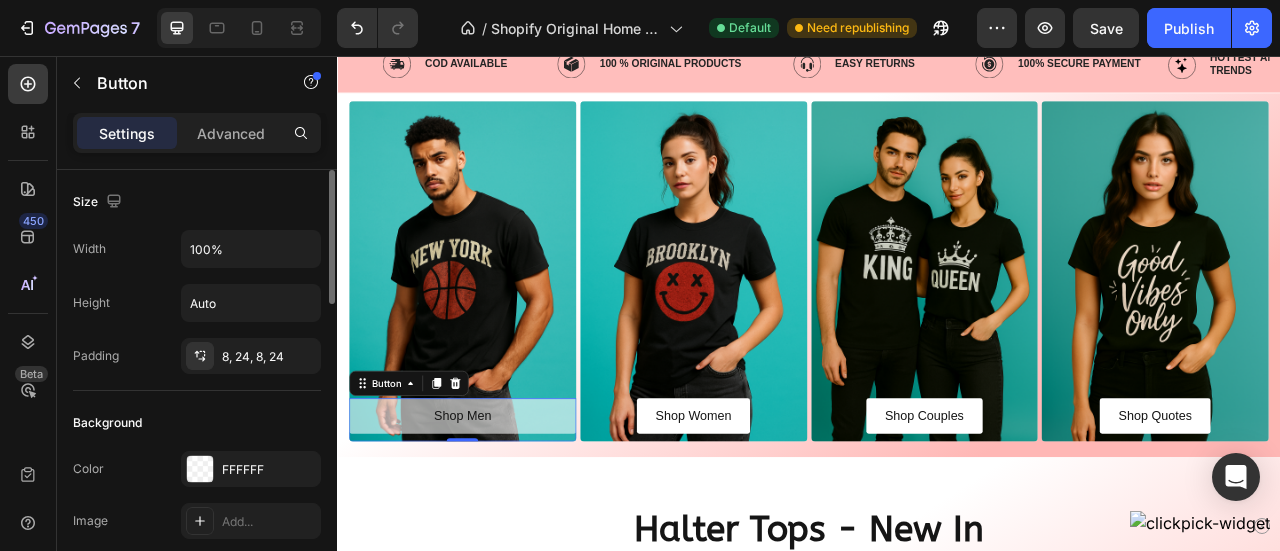 click on "Background Color FFFFFF Image Add..." 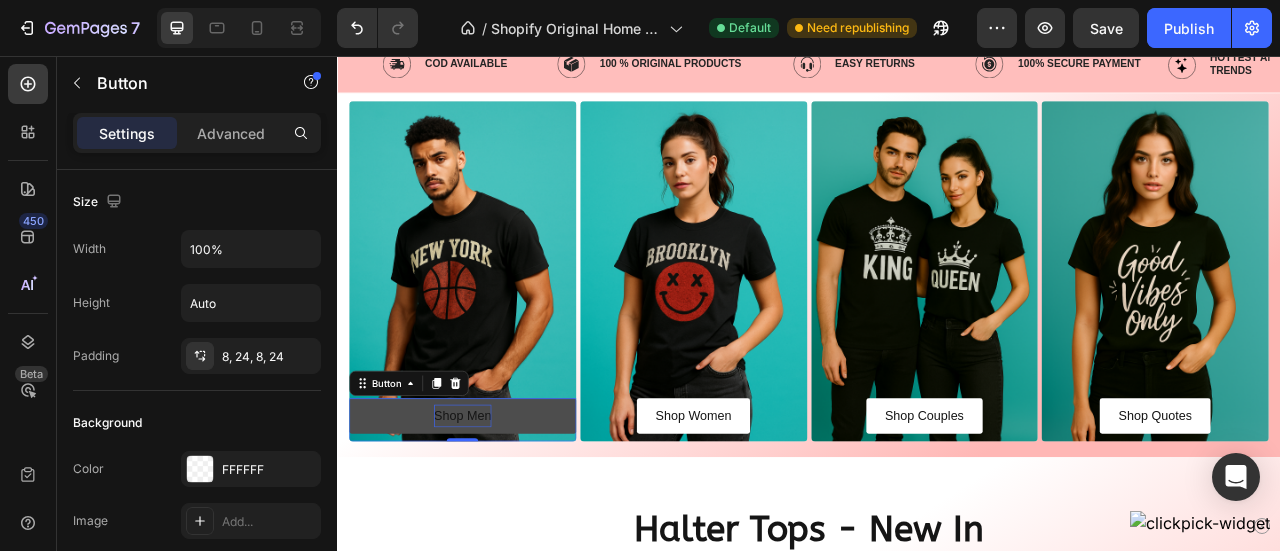 click on "Shop Men" at bounding box center [496, 513] 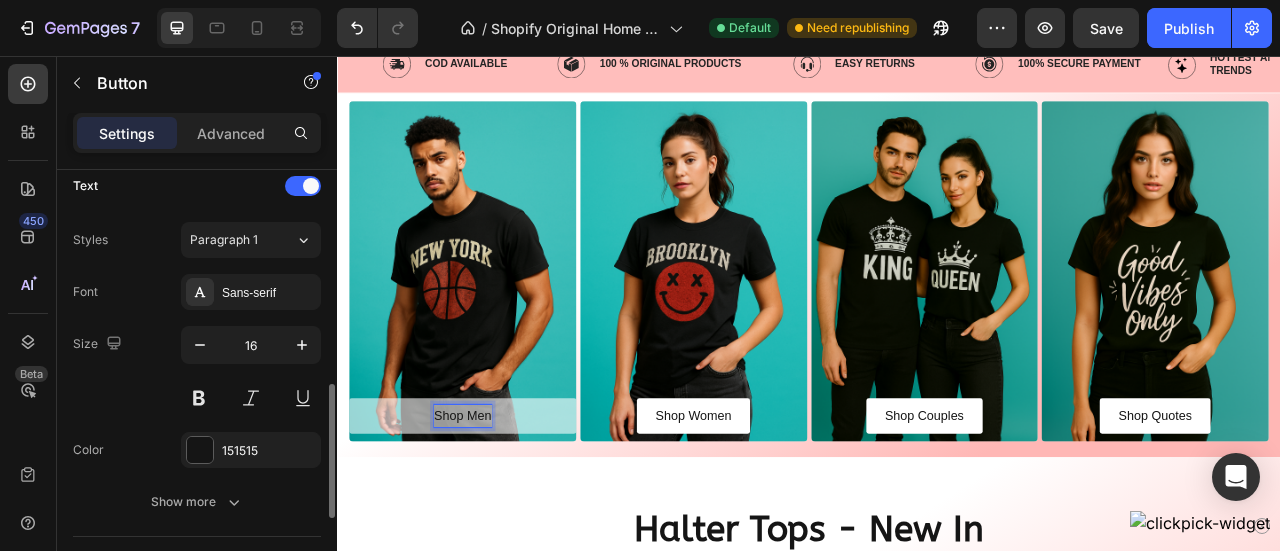 scroll, scrollTop: 687, scrollLeft: 0, axis: vertical 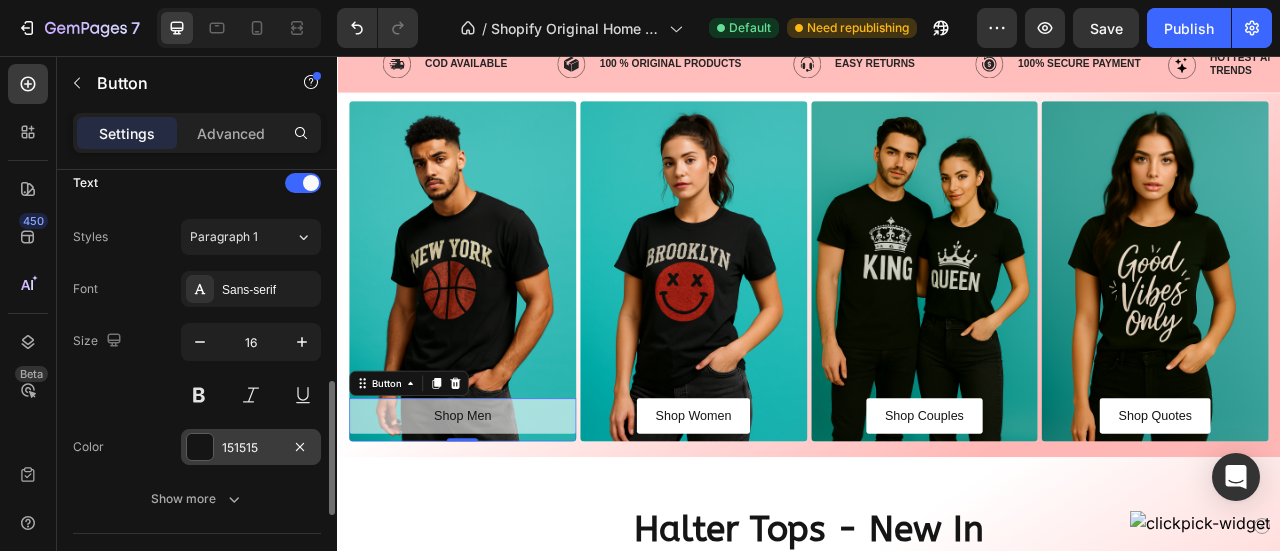 click at bounding box center (200, 447) 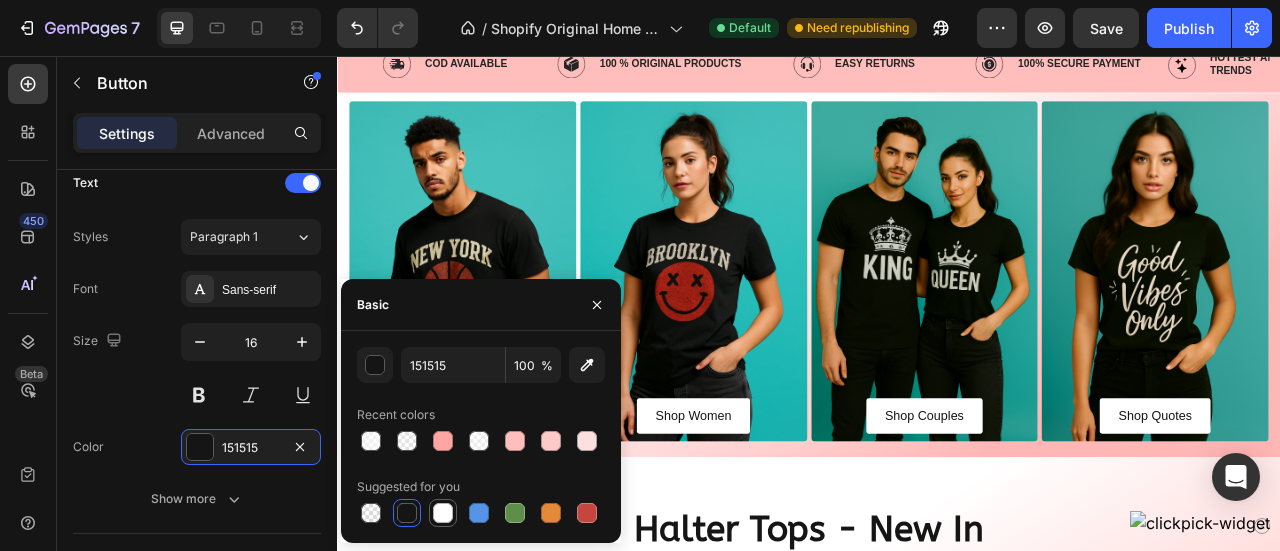 click at bounding box center (443, 513) 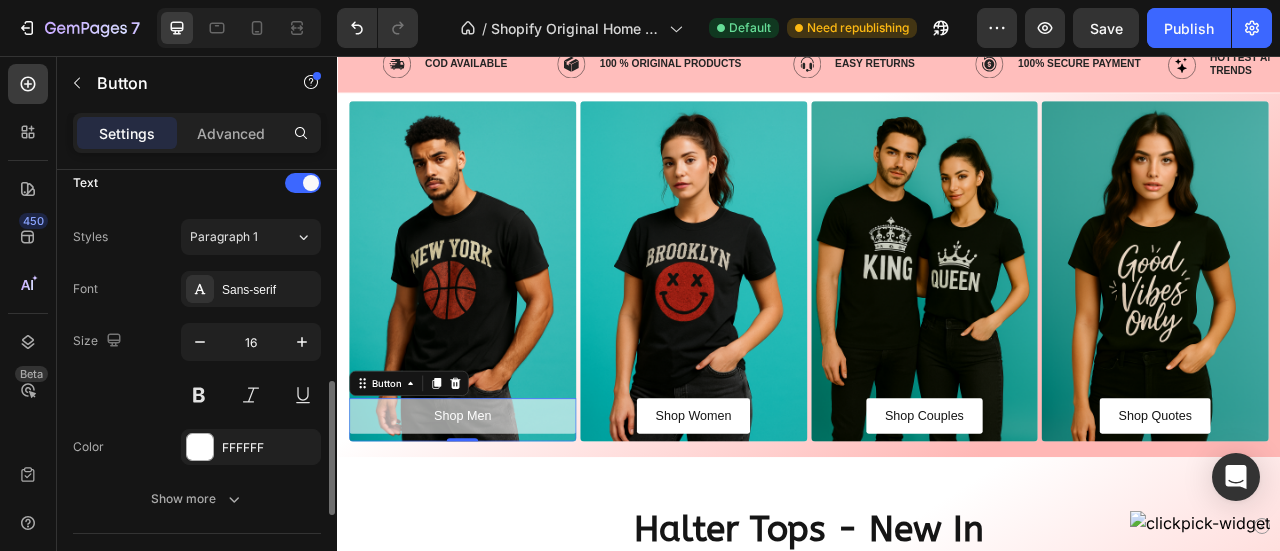 click on "Size 16" at bounding box center [197, 368] 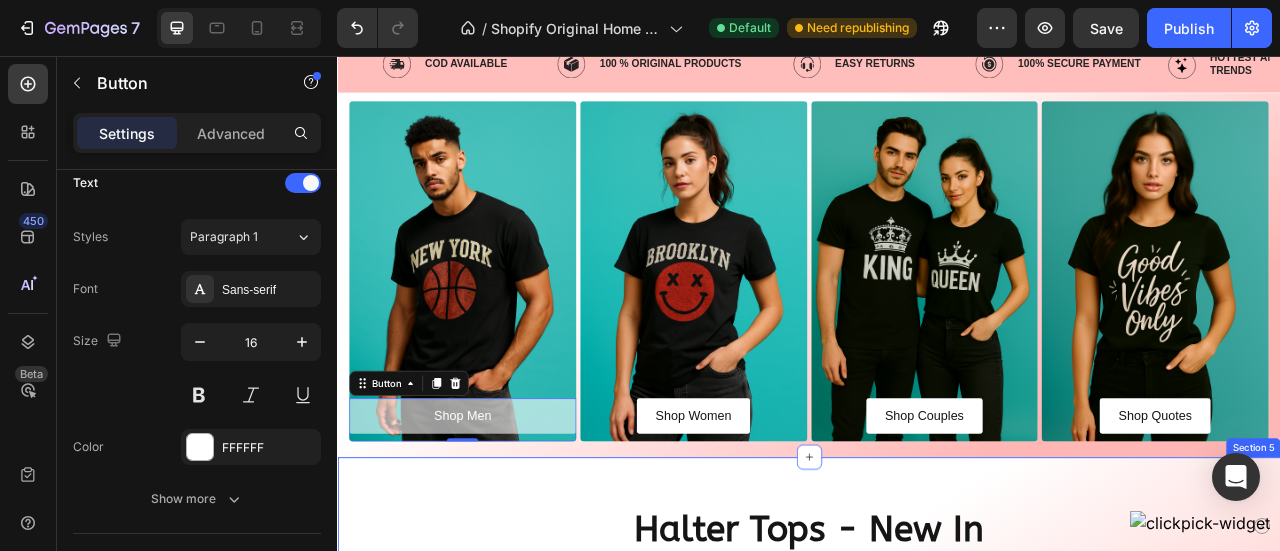 click on "Halter Tops - New In Heading Row New-In Product Badge Product Images Row BiBi Rayon Span Jersey Knit Halter Neck Tank Top Product Title Rs. 15.10 Product Price Product Price No compare price Product Price Row Row Product List New-In Product Badge Product Images Row Zenana Washed Ribbed Seamless Bra Padded V-neck Tank Top Product Title Rs. 24.24 Product Price Product Price No compare price Product Price Row Row Product List New-In Product Badge Product Images Row Rainbow Stripe Halter Neck Knit Tank Product Title Rs. 26.00 Product Price Product Price No compare price Product Price Row Row Product List New-In Product Badge Product Images Row BiBi Lace Knit with Cut Out And Cross Neck Banded Top Product Title Rs. 19.62 Product Price Product Price No compare price Product Price Row Row Product List New-In Product Badge Product Images Row Halter Top and Wide Leg Pants Matching Set Product Title Rs. 42.86 Product Price Product Price No compare price Product Price Row Row Product List New-In Product Badge Row Row" at bounding box center (937, 947) 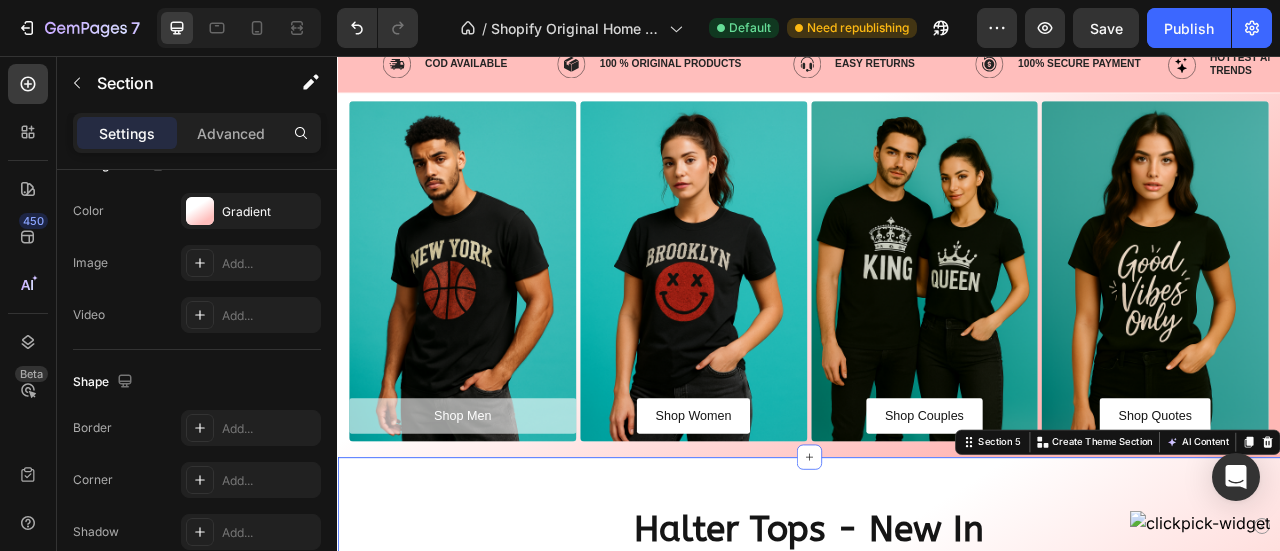 scroll, scrollTop: 0, scrollLeft: 0, axis: both 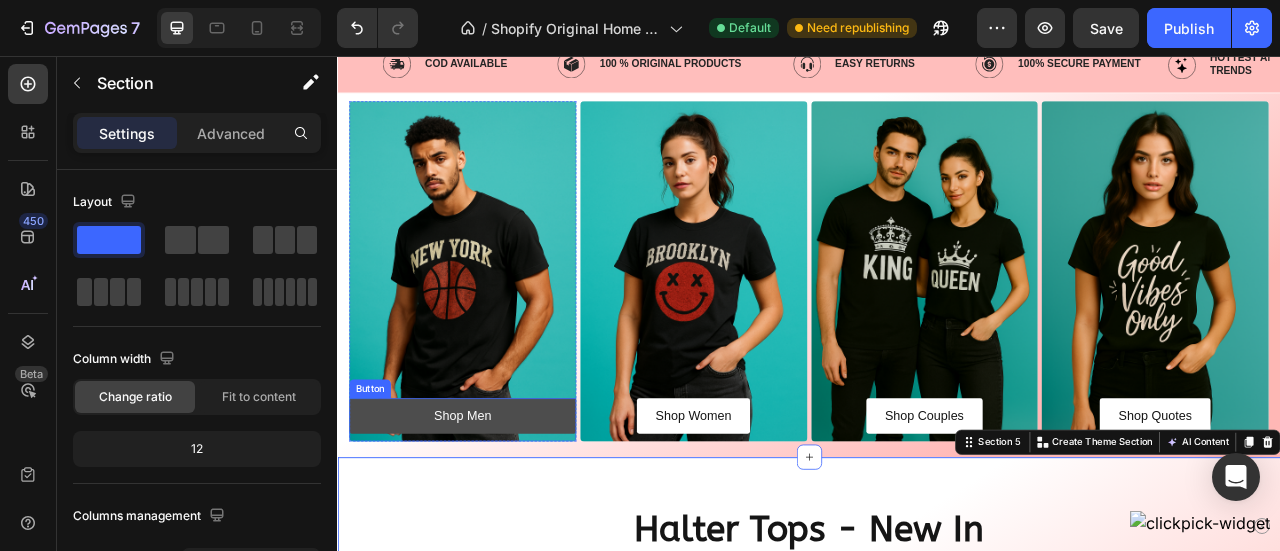 click on "Shop Men" at bounding box center (496, 513) 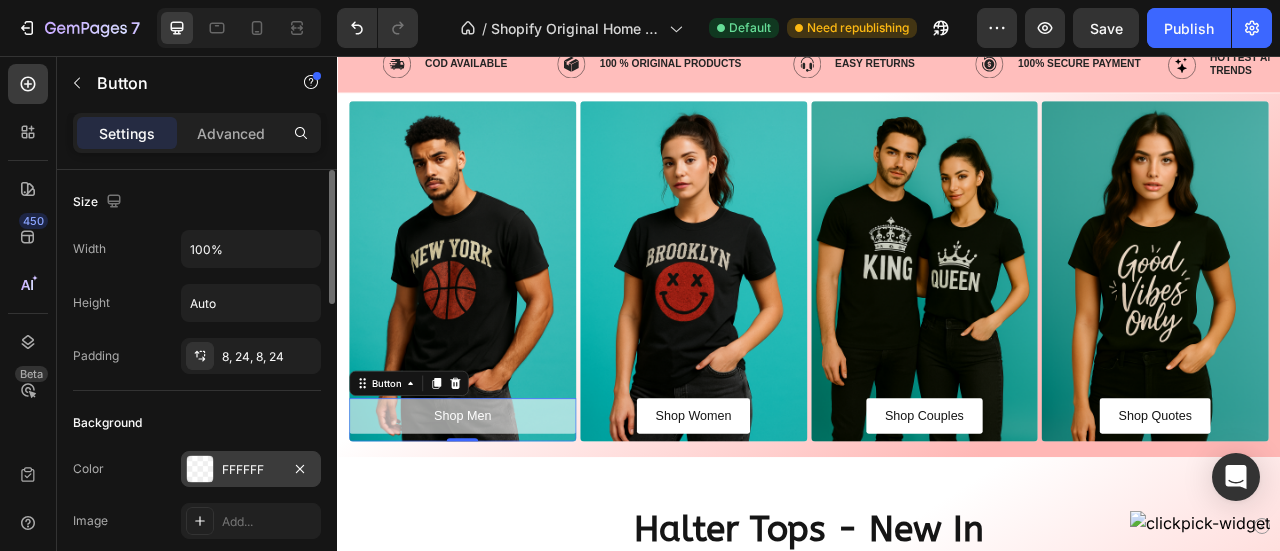 click at bounding box center (200, 469) 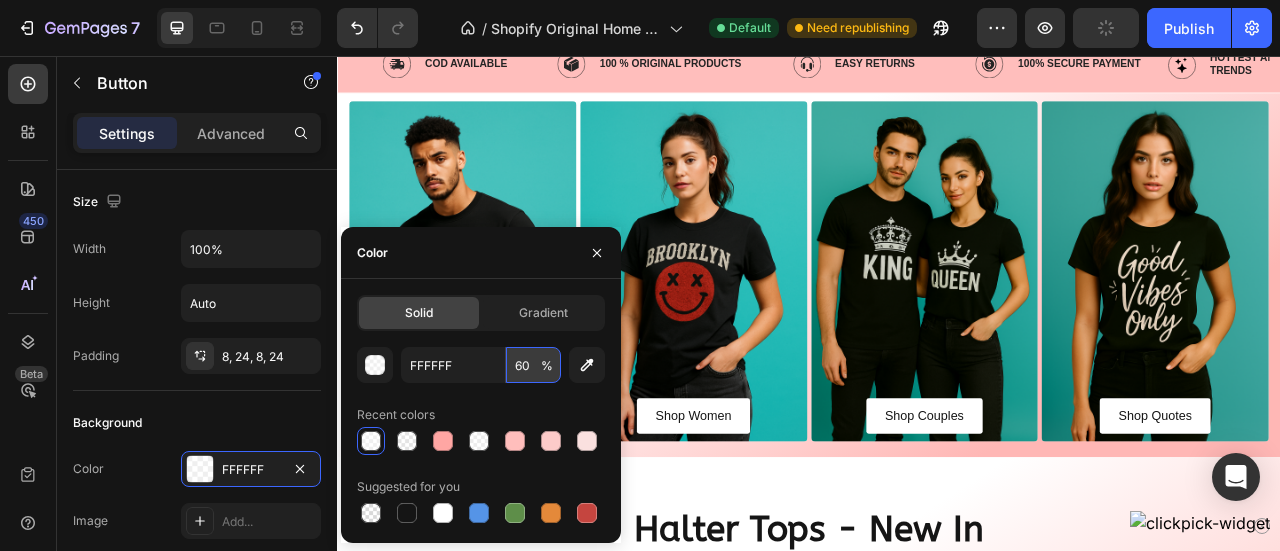 click on "60" at bounding box center (533, 365) 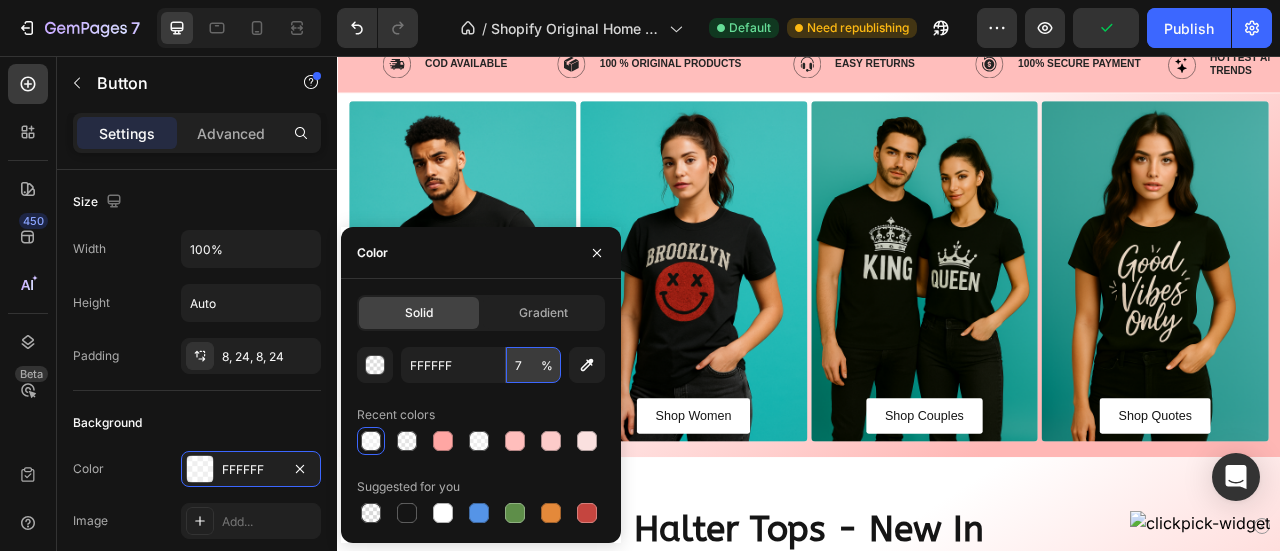 type on "70" 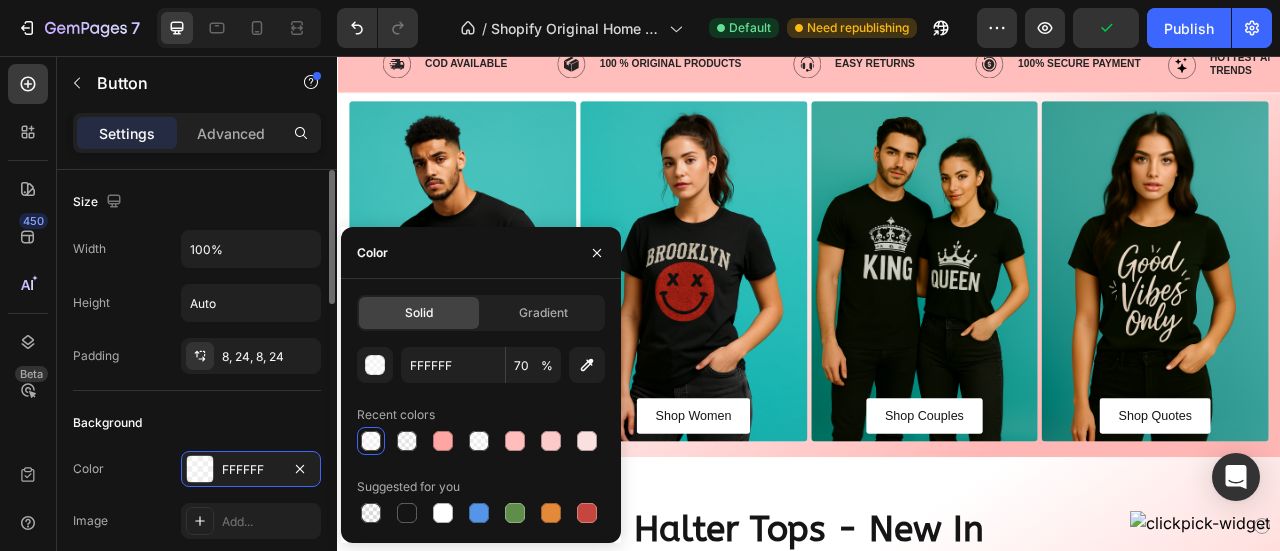 click on "Background Color FFFFFF Image Add..." 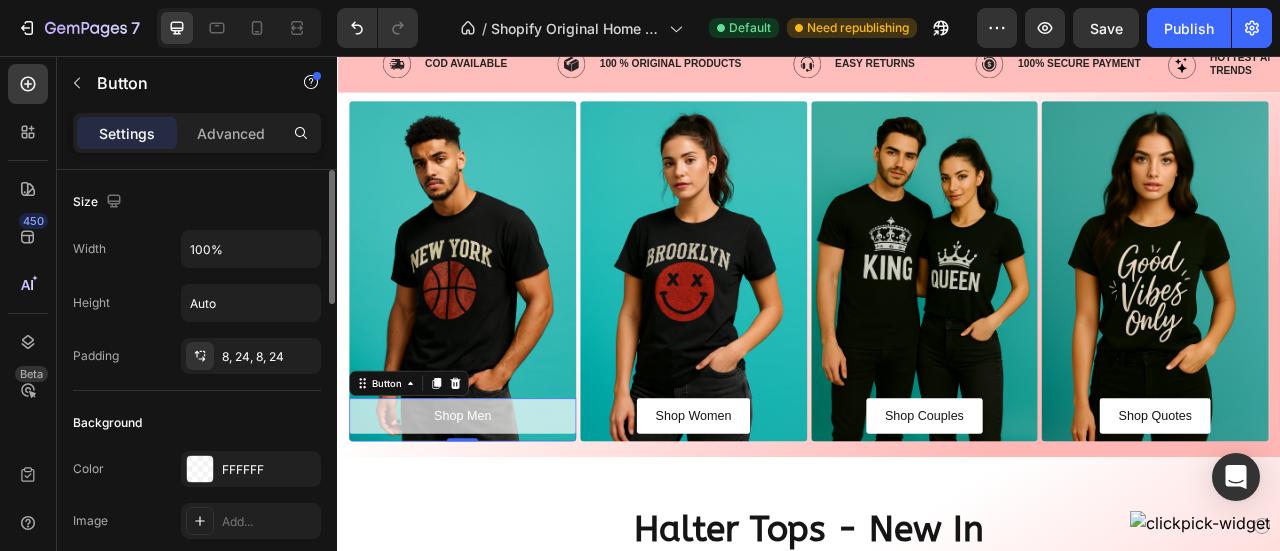 click on "Background Color FFFFFF Image Add..." 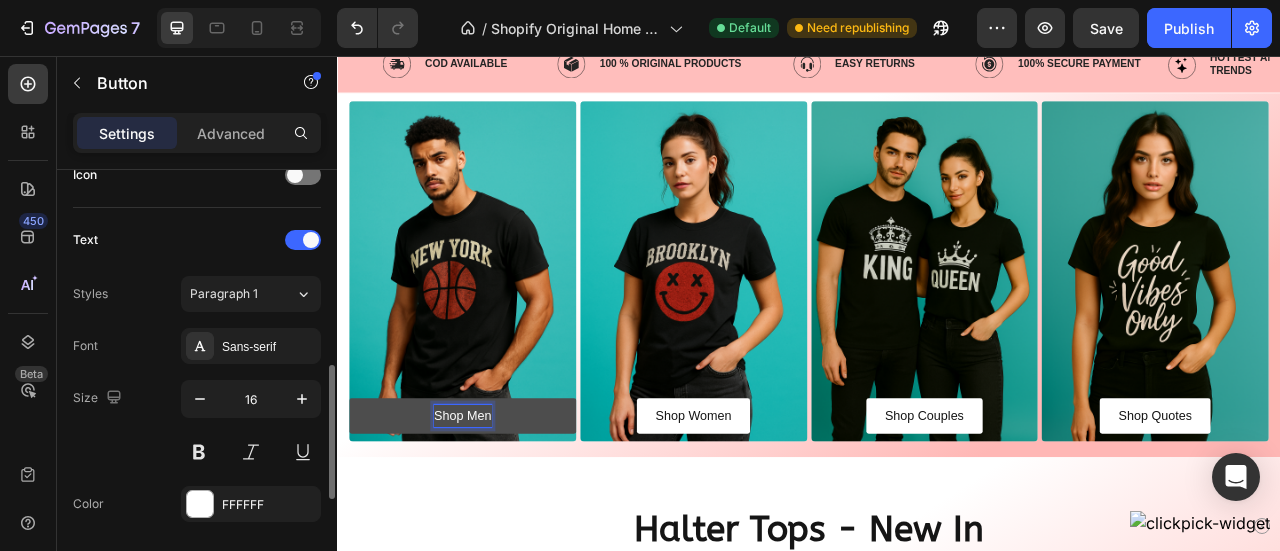 scroll, scrollTop: 631, scrollLeft: 0, axis: vertical 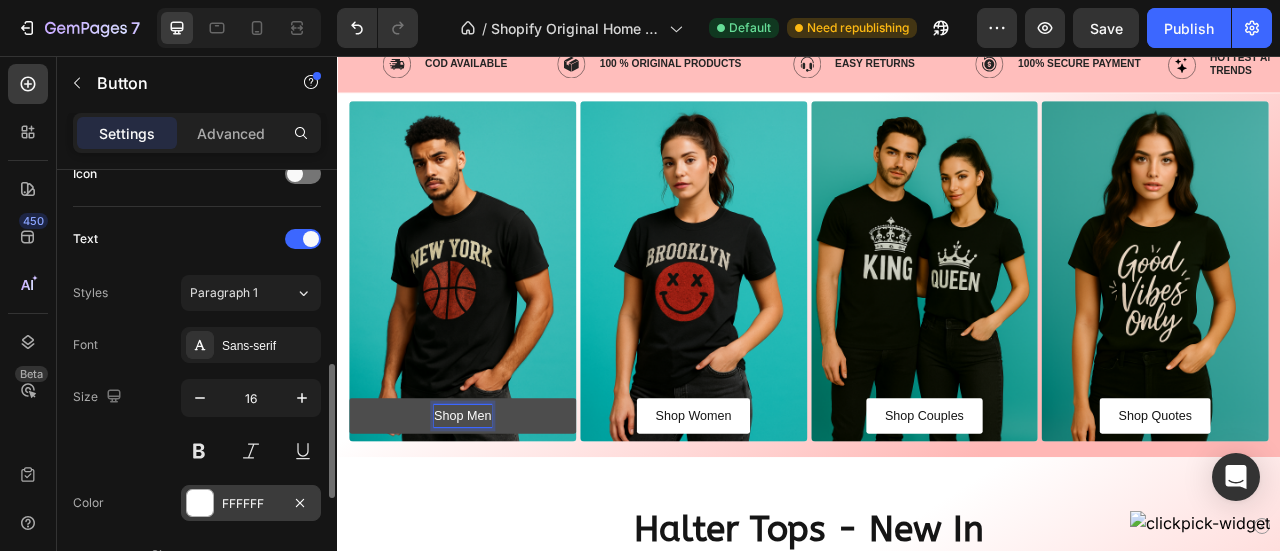 click at bounding box center (200, 503) 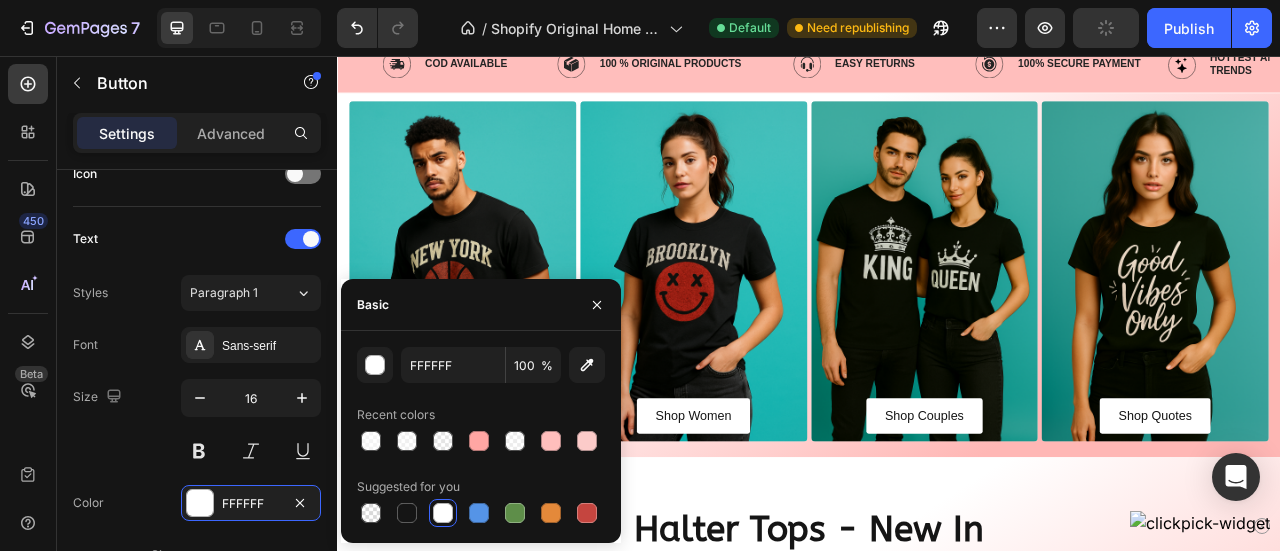 click at bounding box center [443, 513] 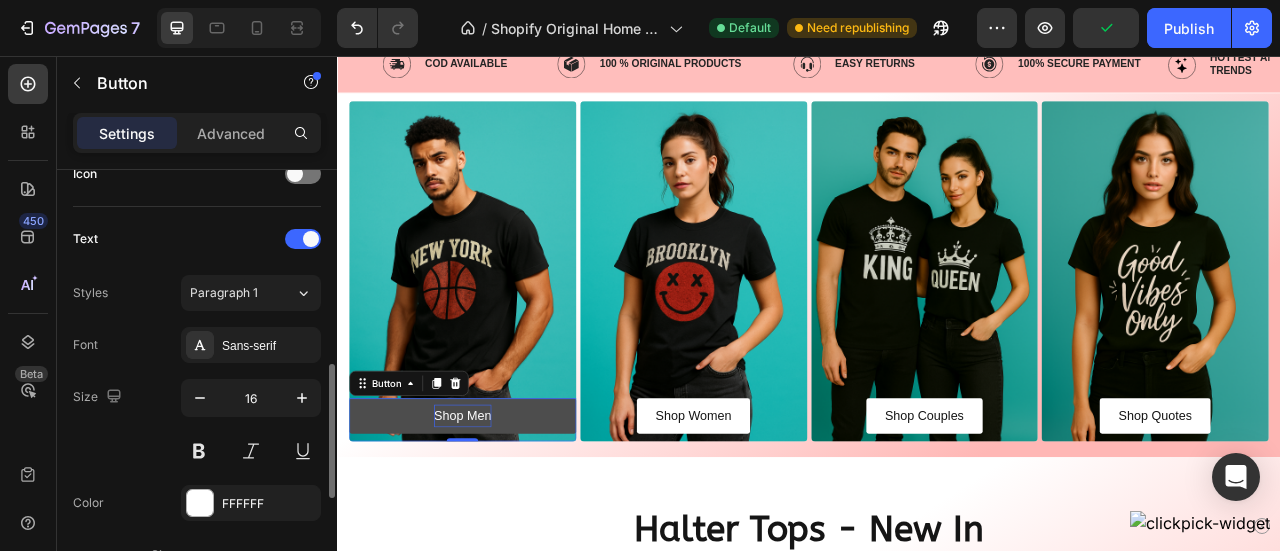 click on "Font Sans-serif Size 16 Color FFFFFF Show more" at bounding box center [197, 450] 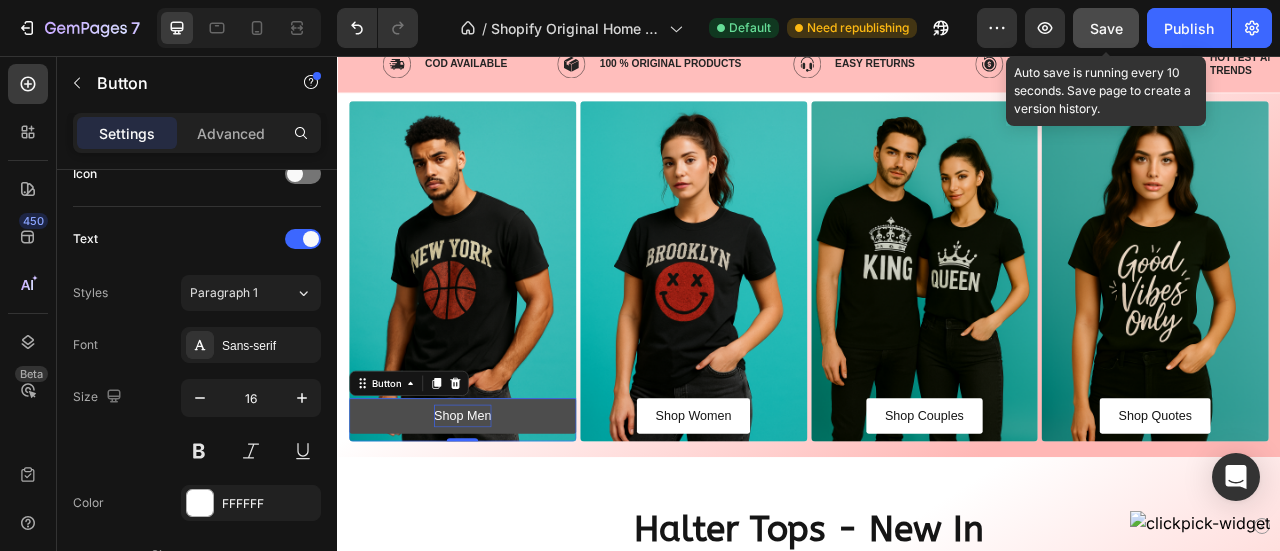 drag, startPoint x: 1109, startPoint y: 37, endPoint x: 777, endPoint y: 90, distance: 336.2038 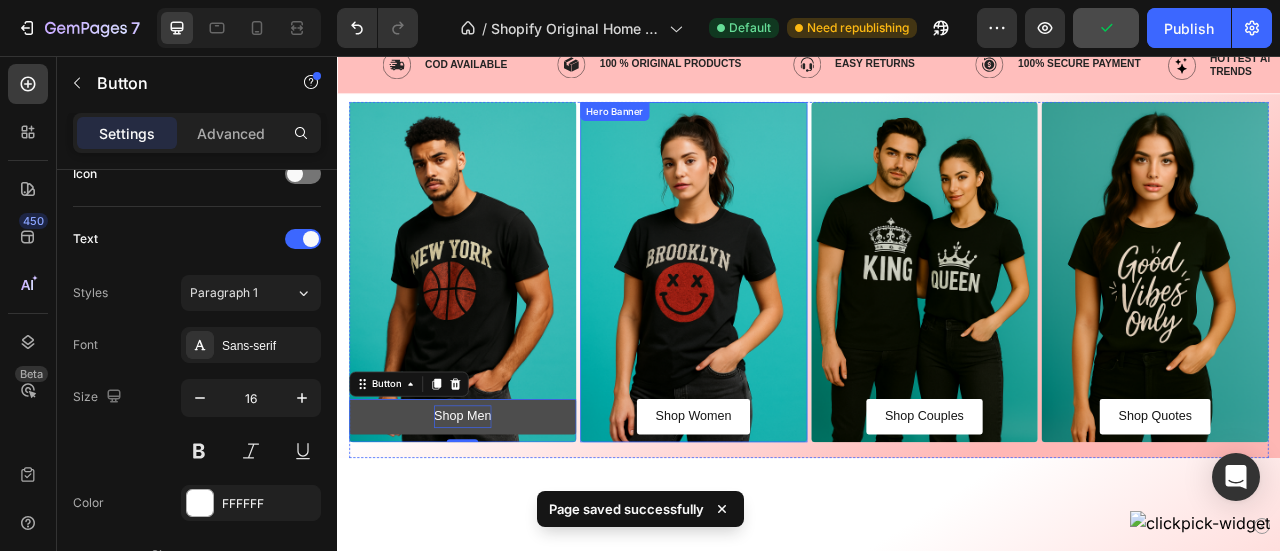 scroll, scrollTop: 0, scrollLeft: 0, axis: both 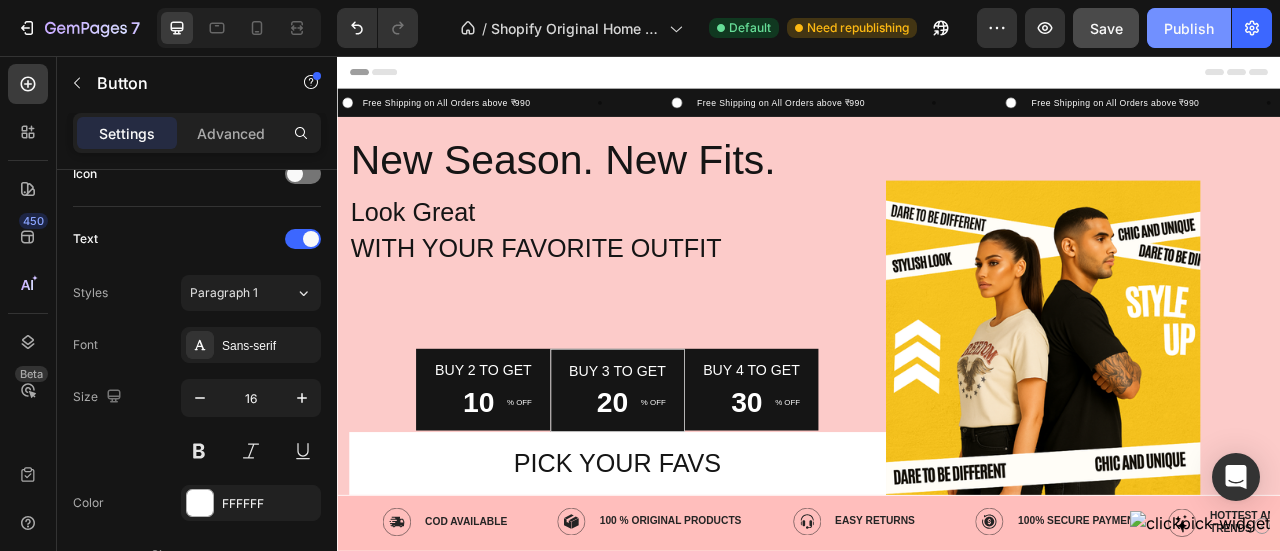 click on "Publish" at bounding box center [1189, 28] 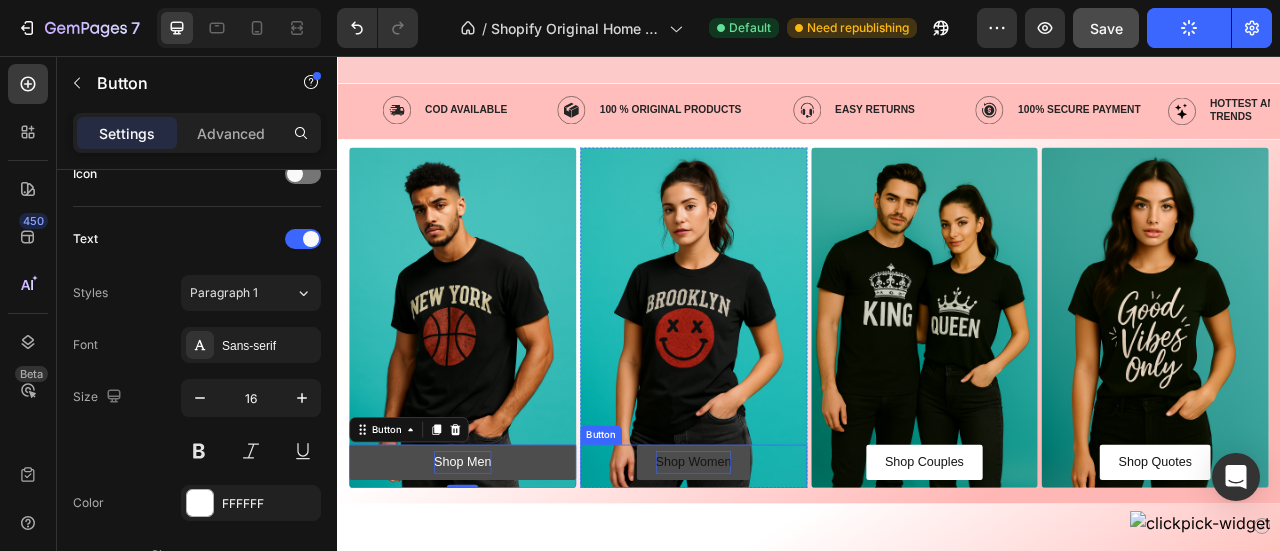 scroll, scrollTop: 618, scrollLeft: 0, axis: vertical 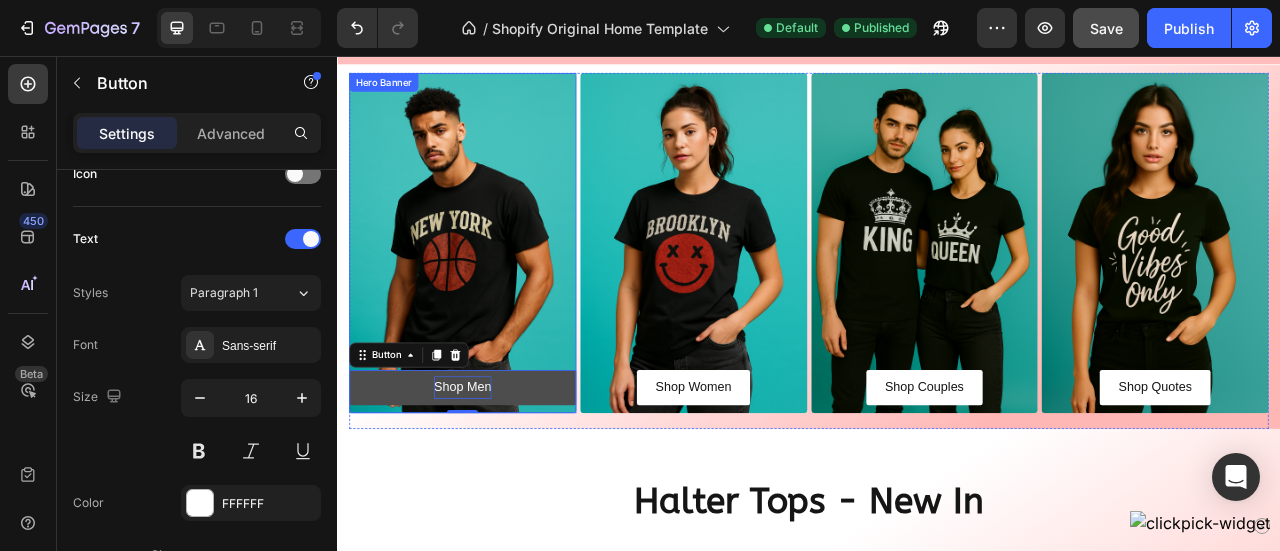 click at bounding box center (496, 293) 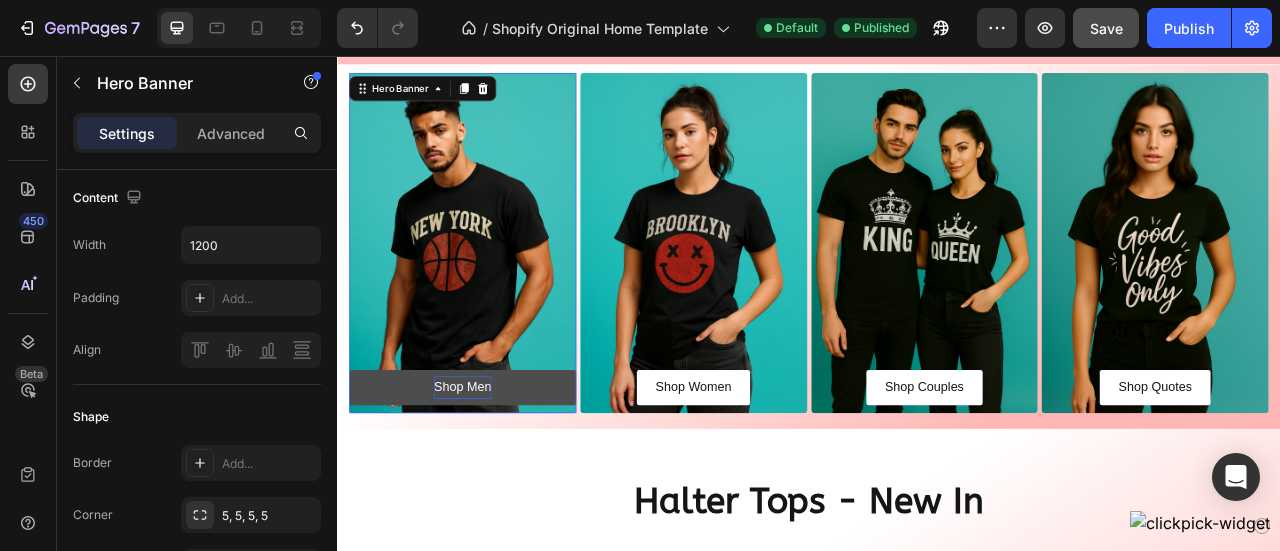 scroll, scrollTop: 0, scrollLeft: 0, axis: both 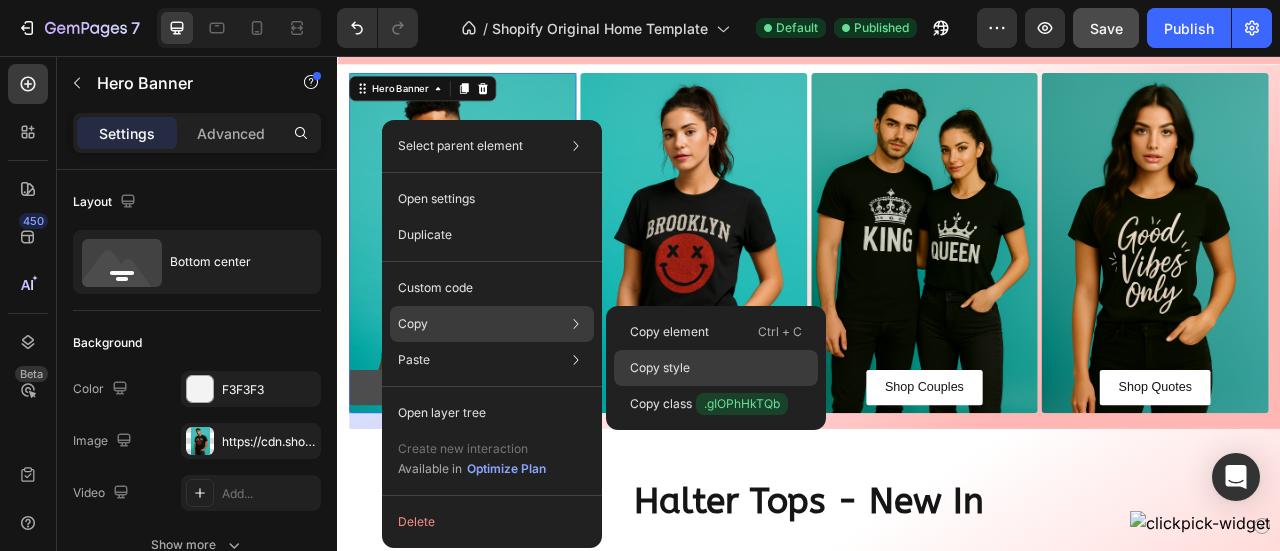 click on "Copy style" at bounding box center (660, 368) 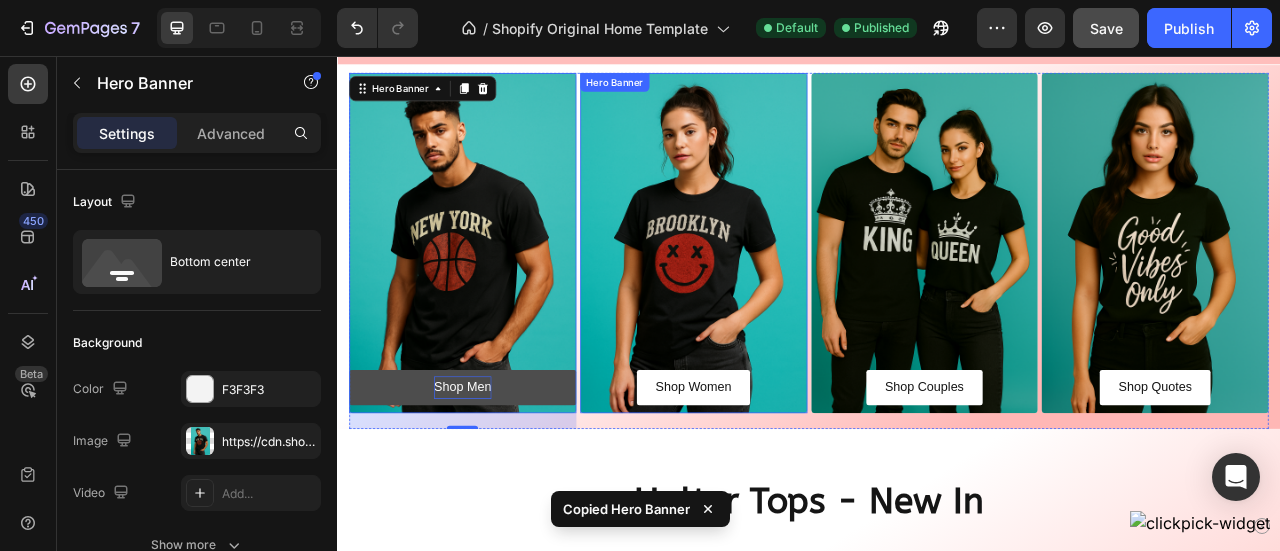 click at bounding box center (790, 293) 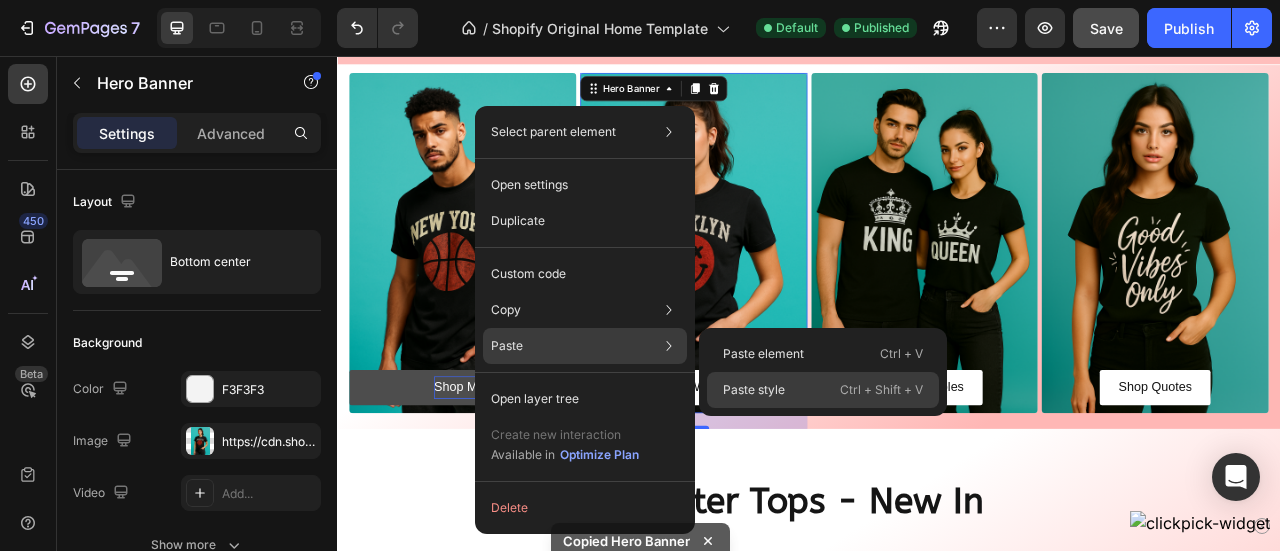 click on "Paste style" at bounding box center [754, 390] 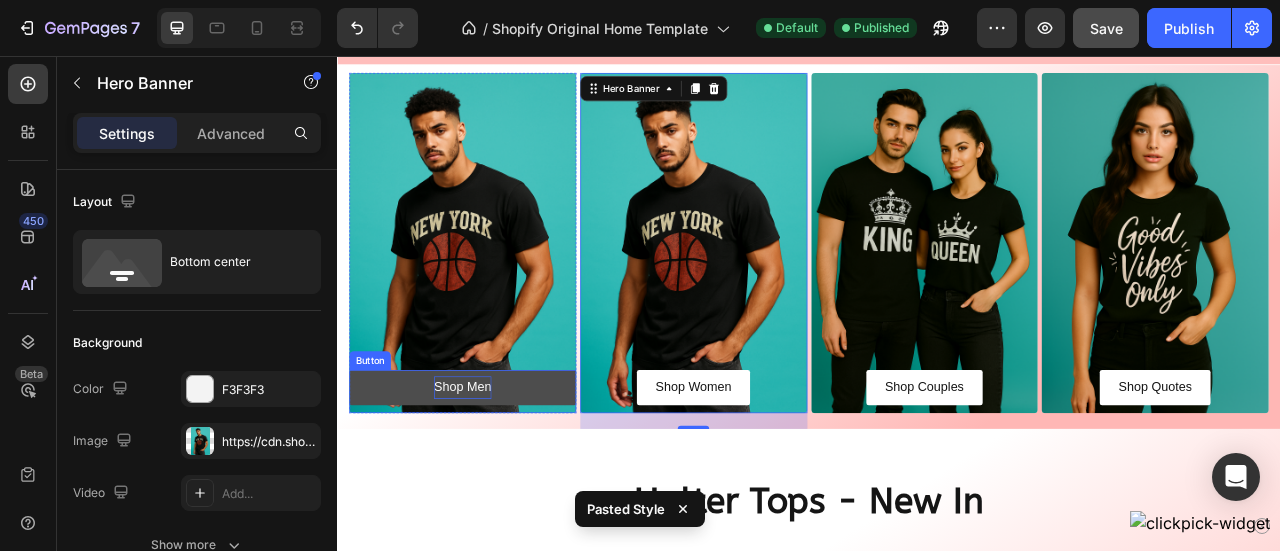 click on "Shop Men" at bounding box center (496, 477) 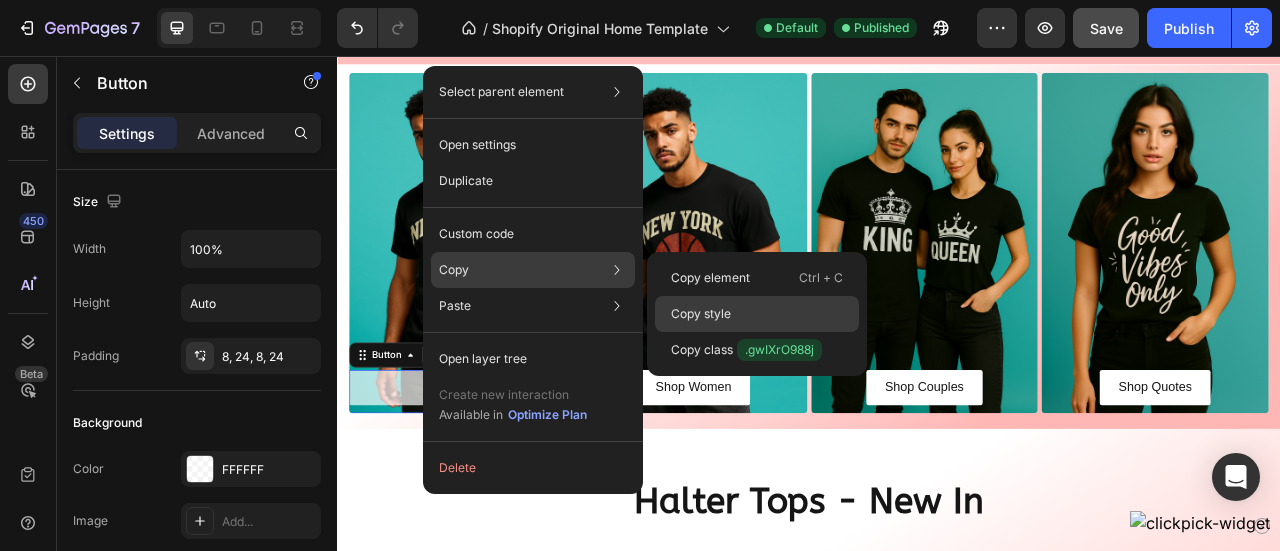 click on "Copy style" at bounding box center (701, 314) 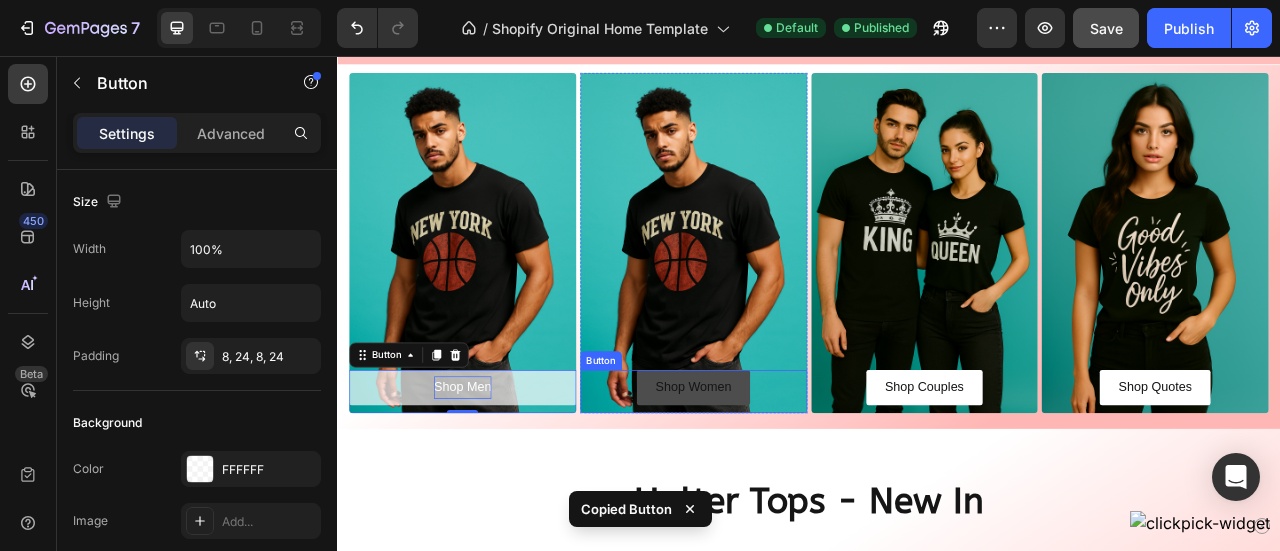 click on "Shop Women" at bounding box center (790, 477) 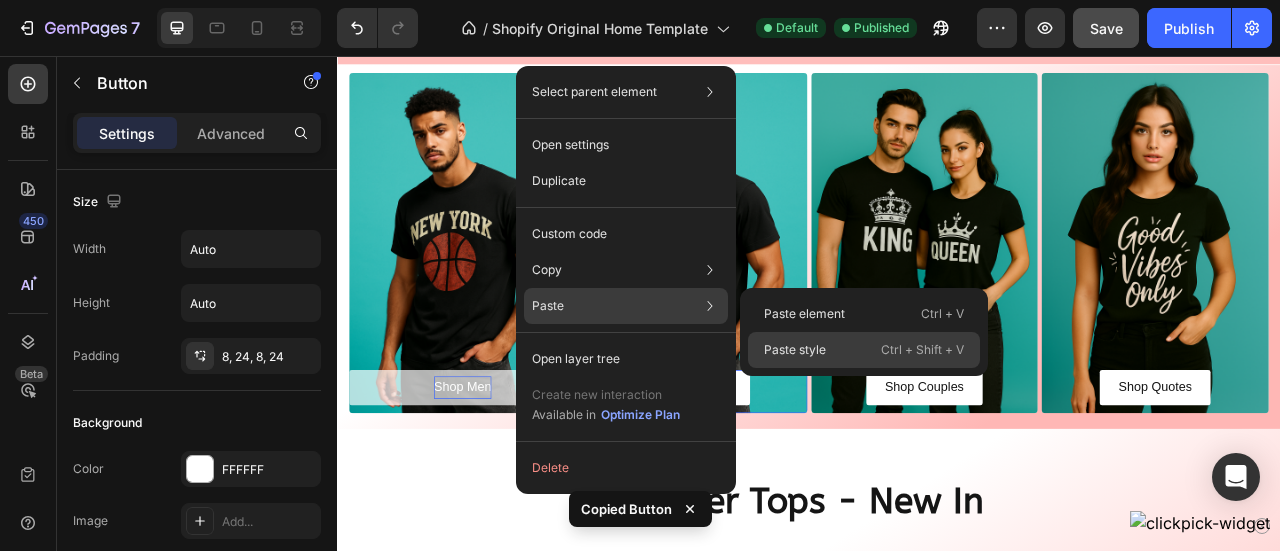 click on "Paste style" at bounding box center [795, 350] 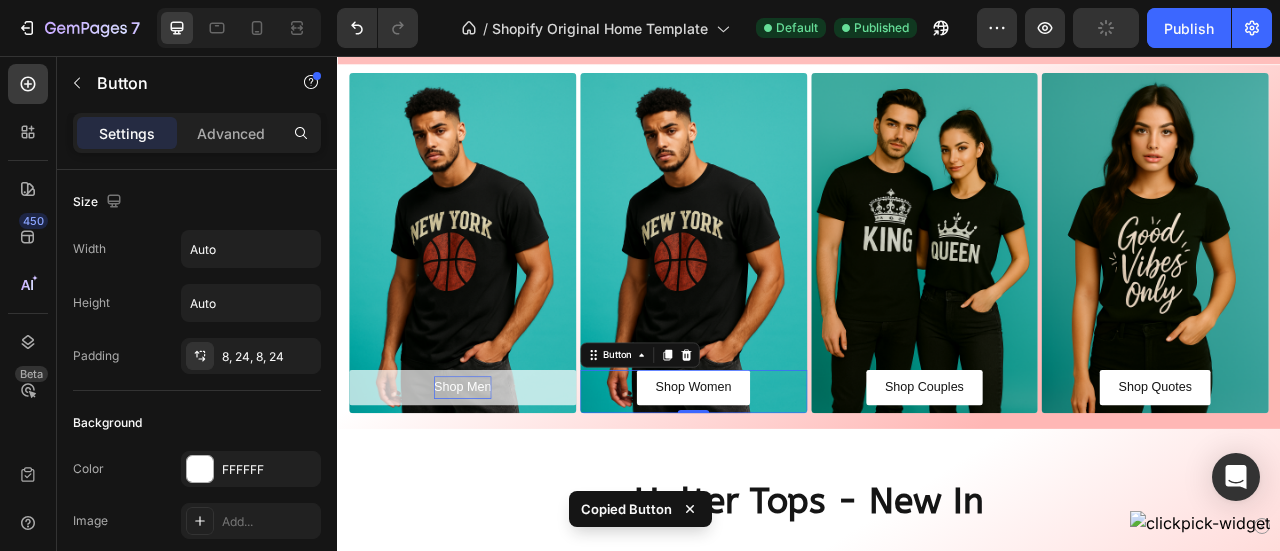 type on "100%" 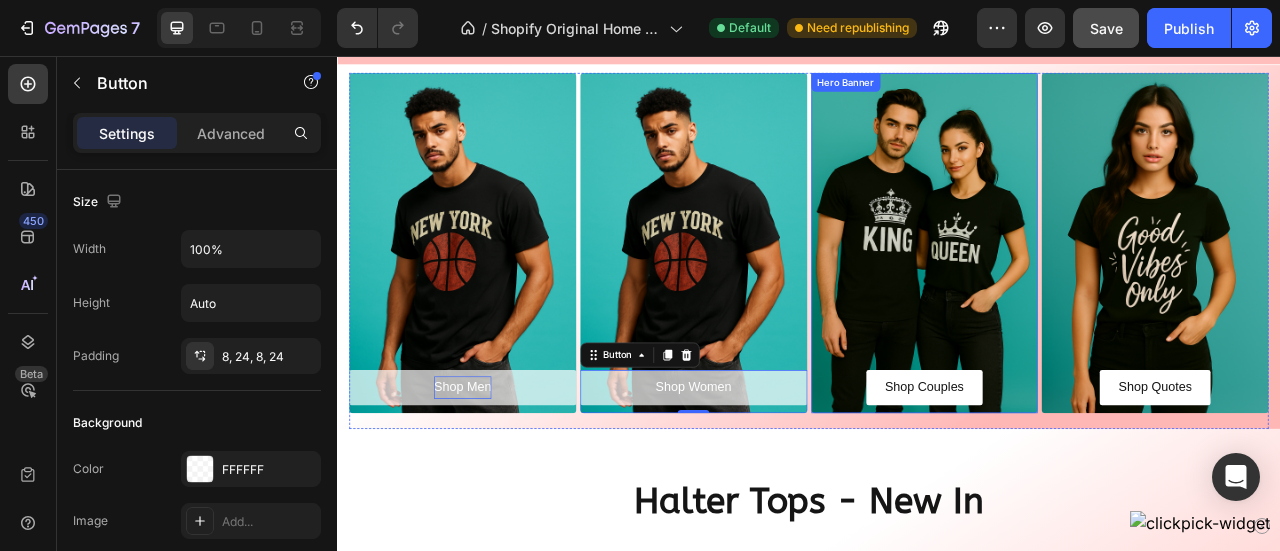 click at bounding box center (1084, 293) 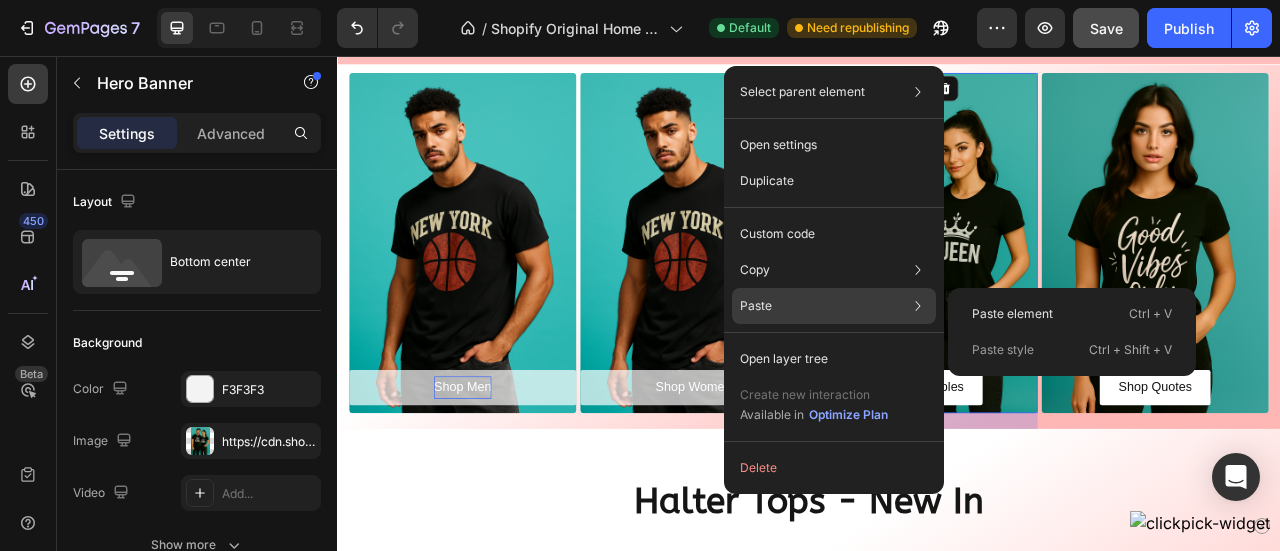 click on "Paste style" at bounding box center [1003, 350] 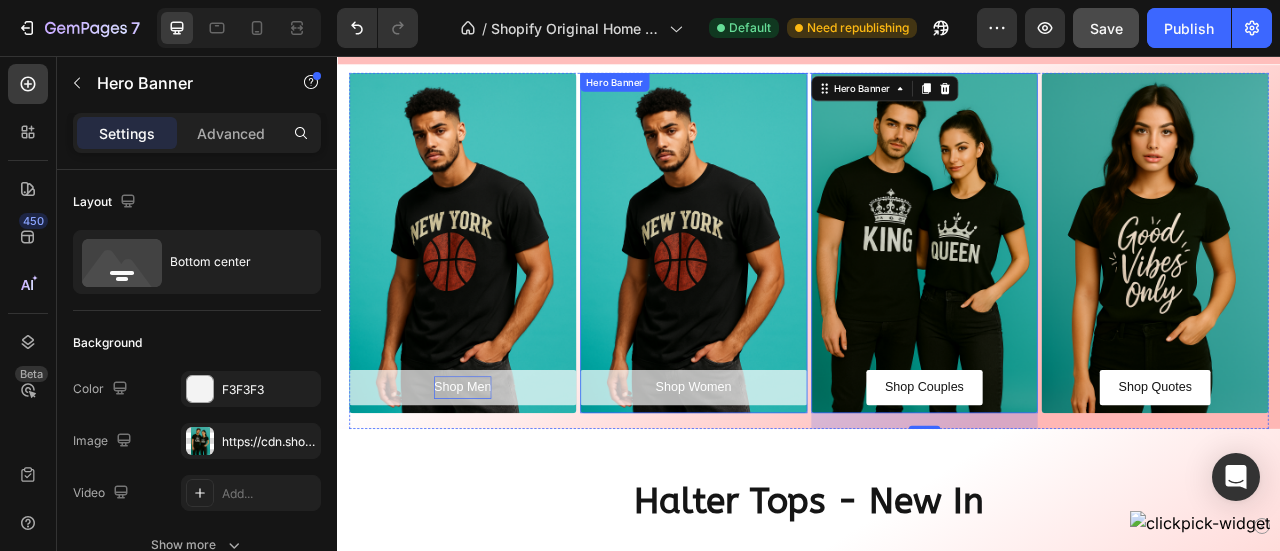 click at bounding box center (790, 293) 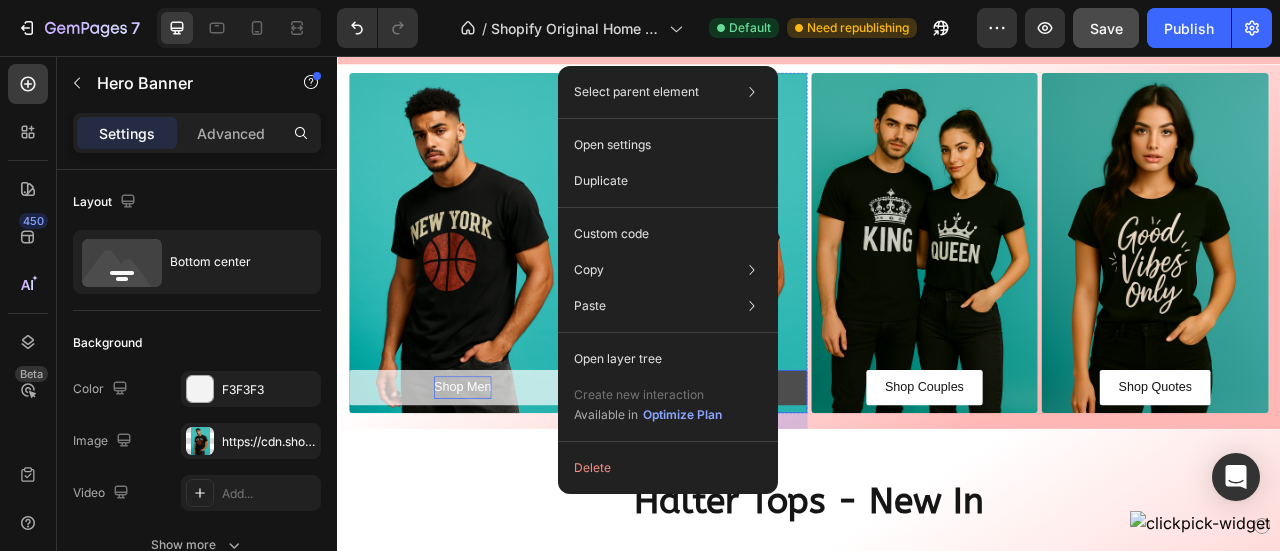 click on "Shop Women" at bounding box center (790, 477) 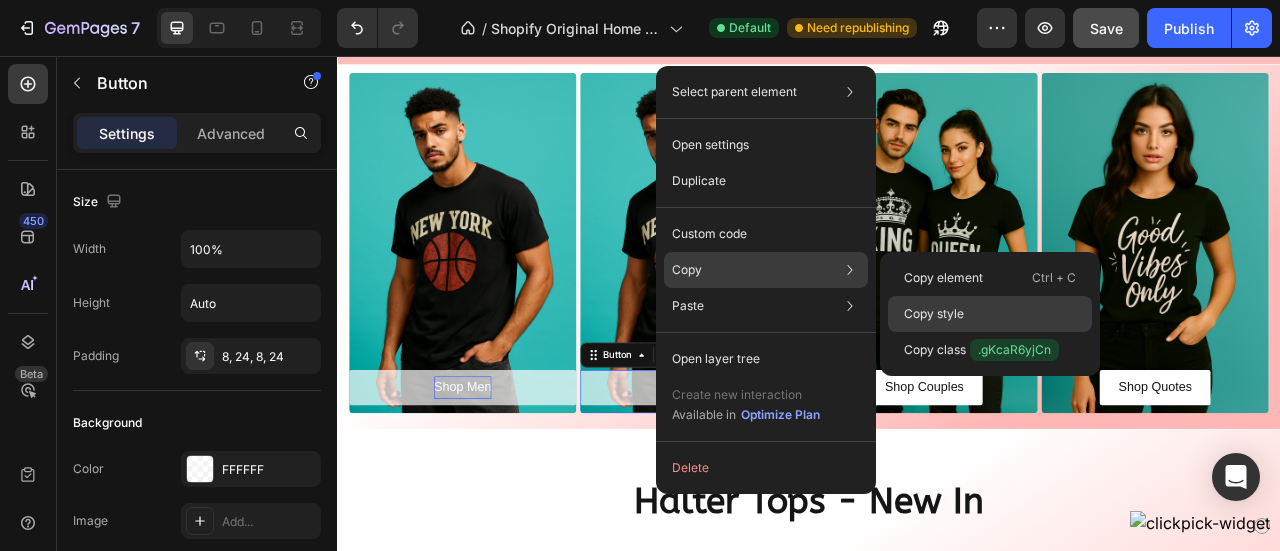 click on "Copy style" at bounding box center (934, 314) 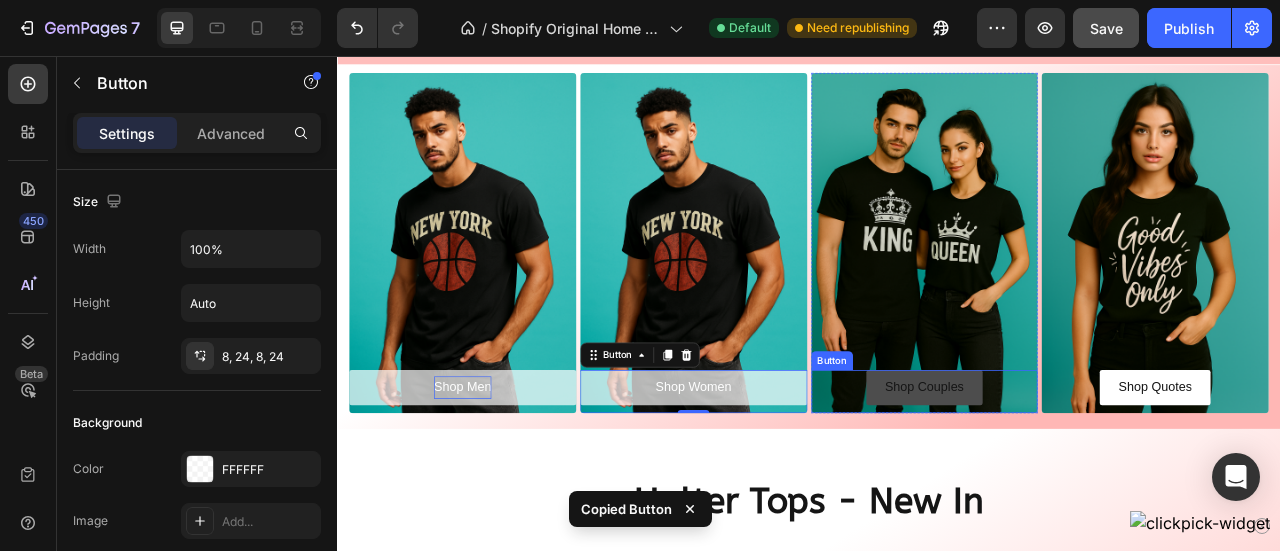 click on "Shop Couples" at bounding box center (1084, 477) 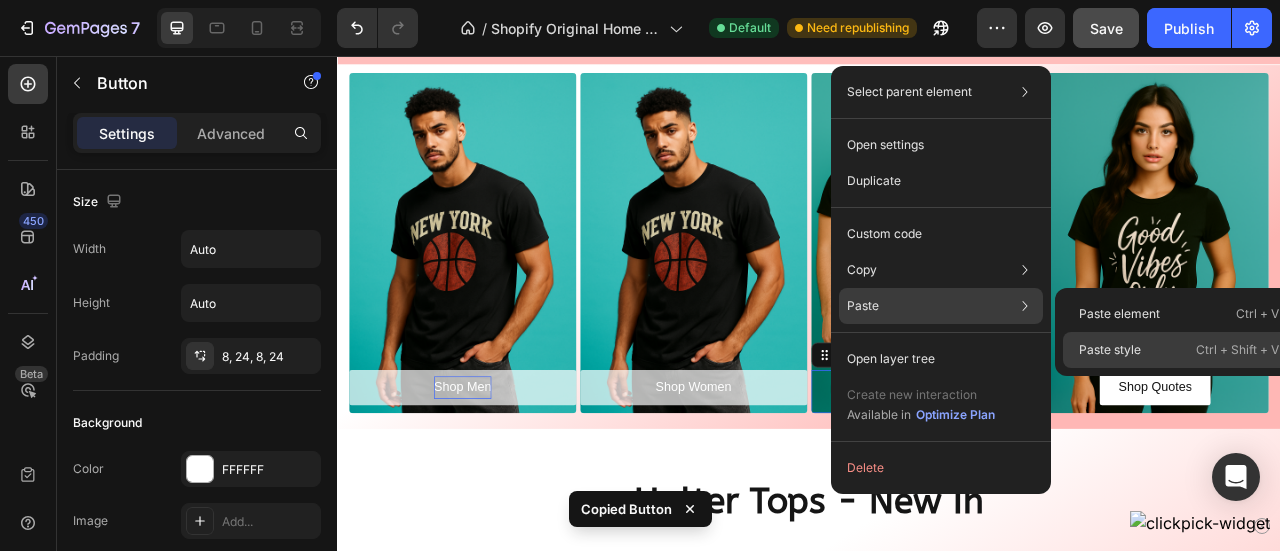 click on "Paste style" at bounding box center [1110, 350] 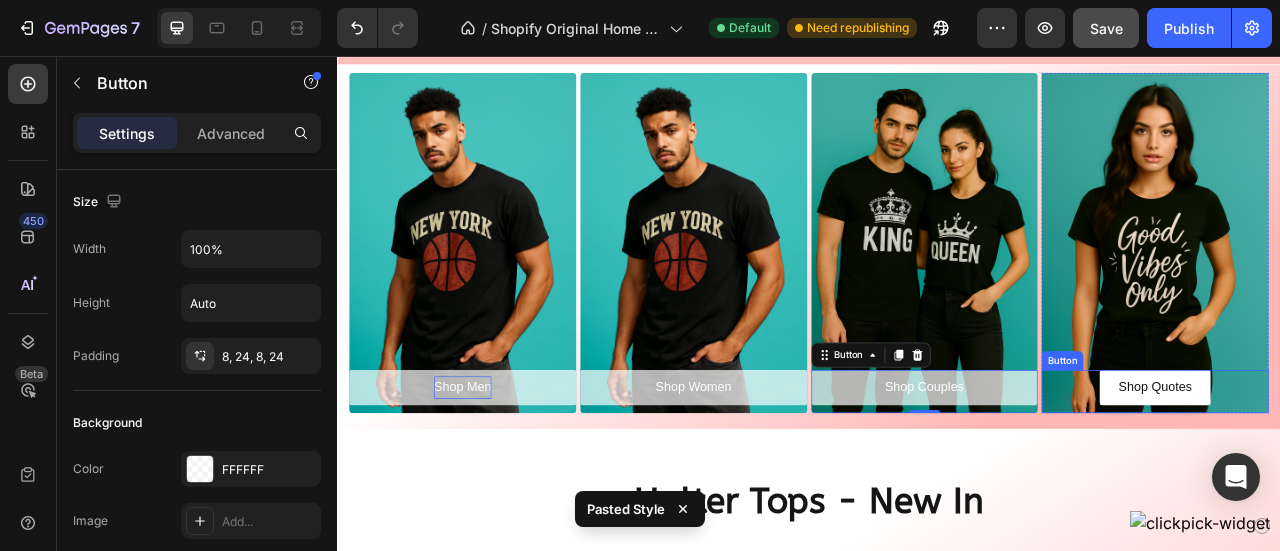 click on "Shop Quotes Button" at bounding box center [1377, 482] 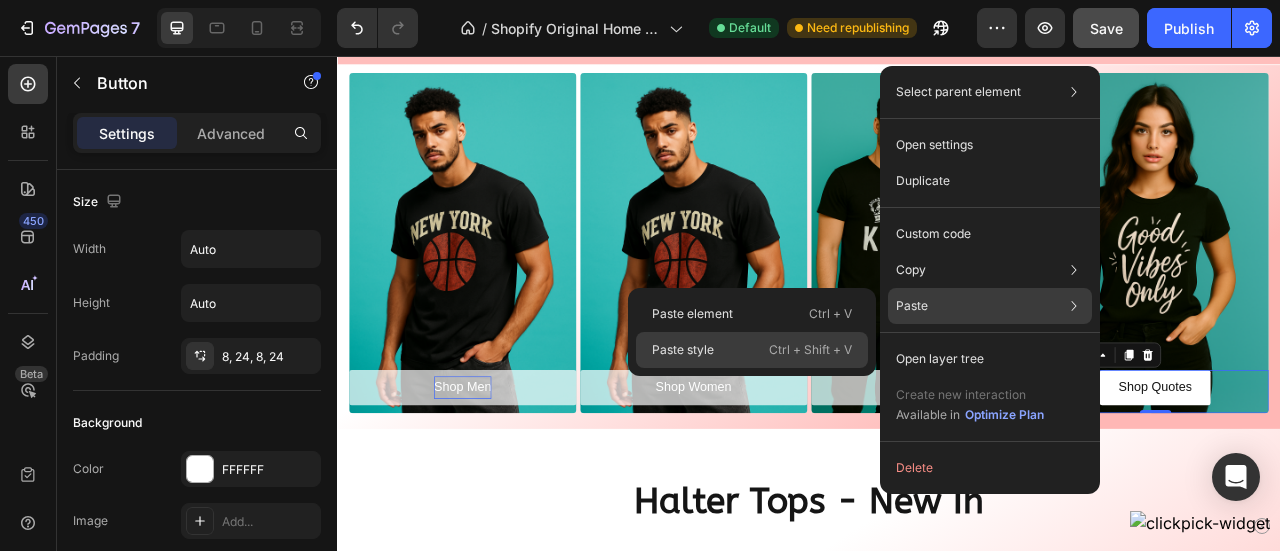 click on "Ctrl + Shift + V" at bounding box center (810, 350) 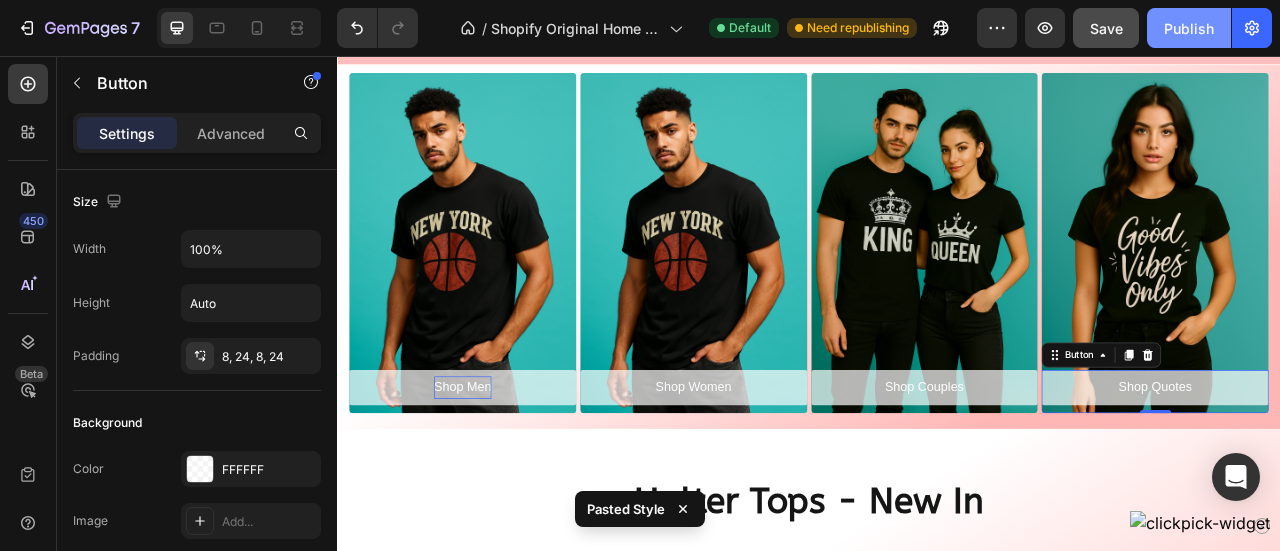 click on "Publish" 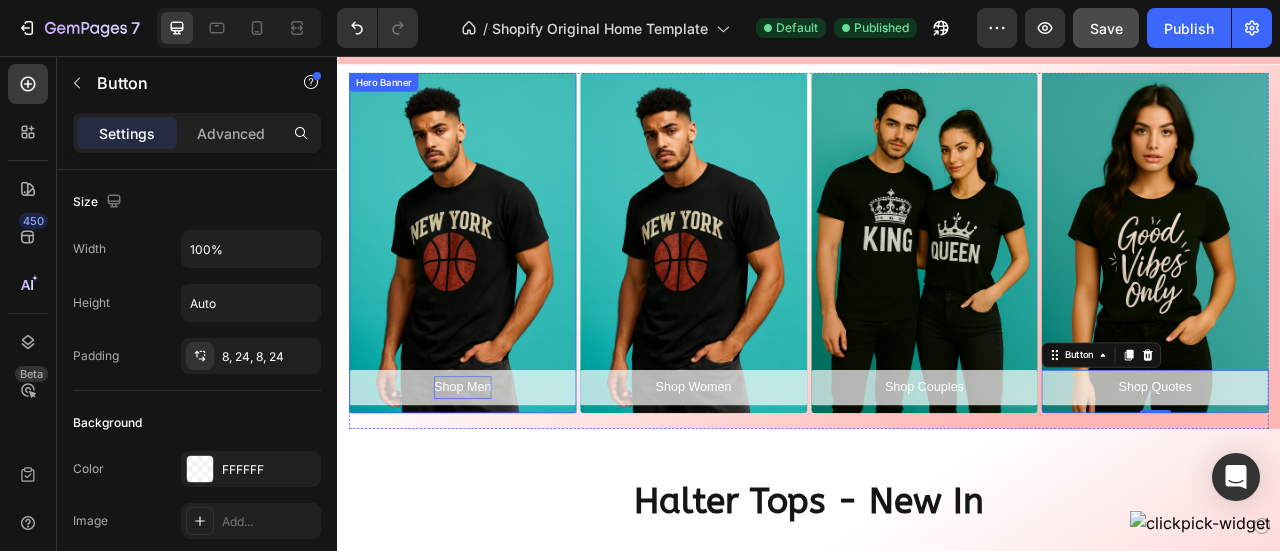 click at bounding box center (496, 293) 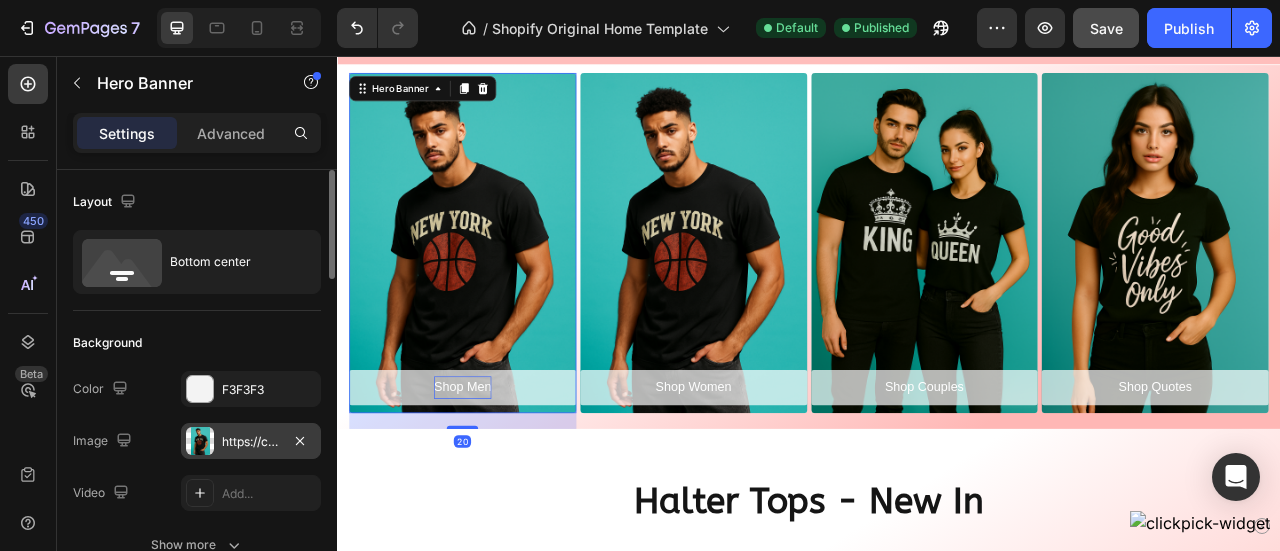 click on "https://cdn.shopify.com/s/files/1/0772/7713/5068/files/gempages_576402406380667466-c92bf8db-b799-46bf-a39b-58c53478a423.png" at bounding box center [251, 442] 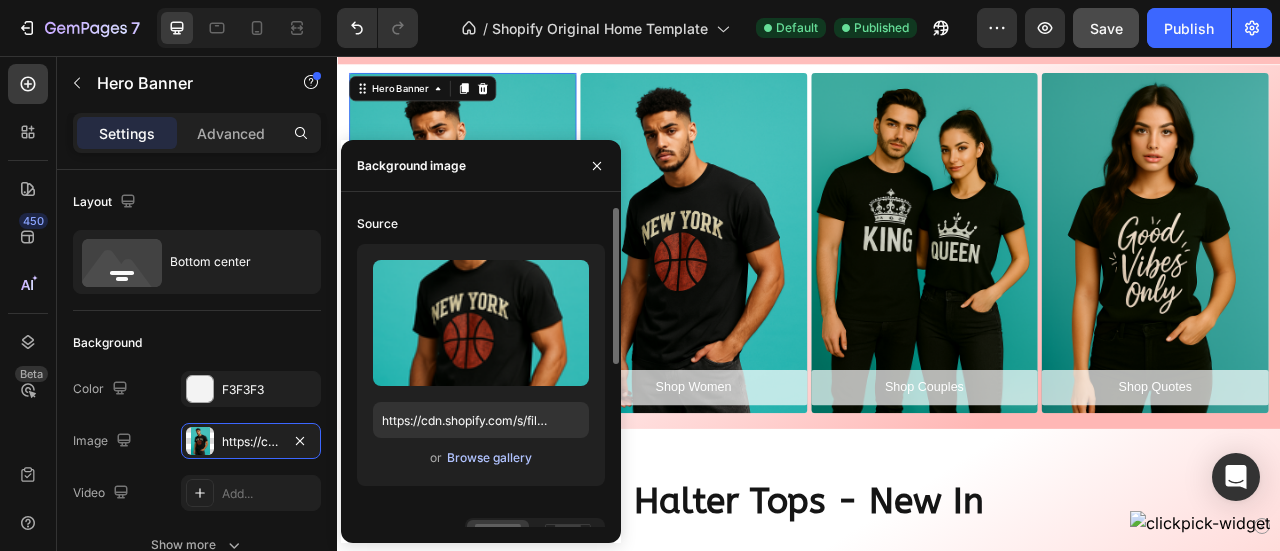 click on "Browse gallery" at bounding box center [489, 458] 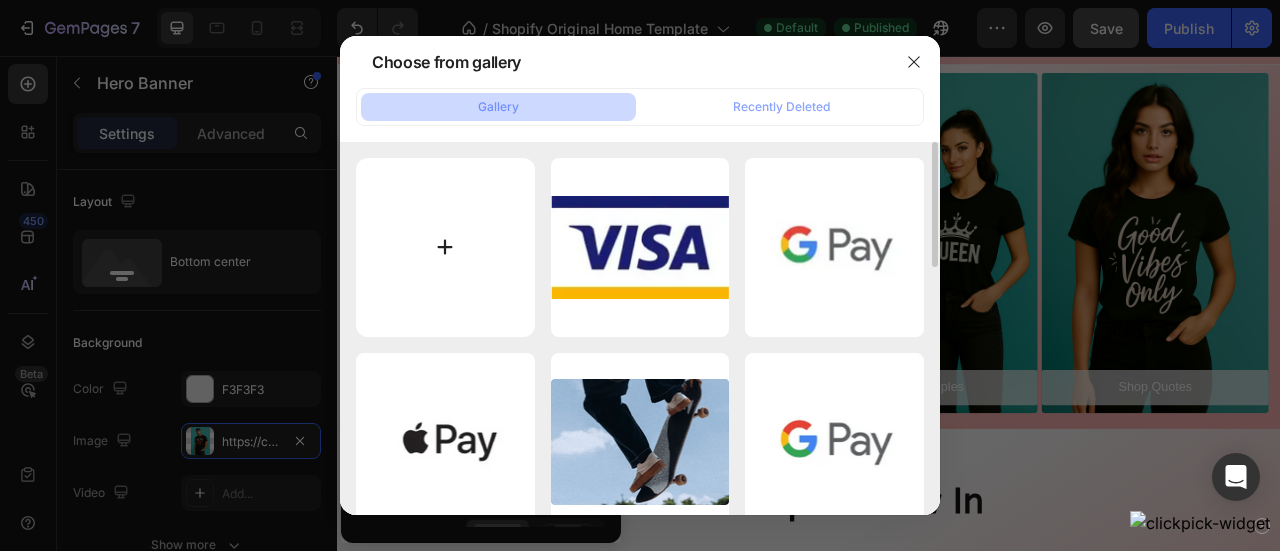 click at bounding box center (445, 247) 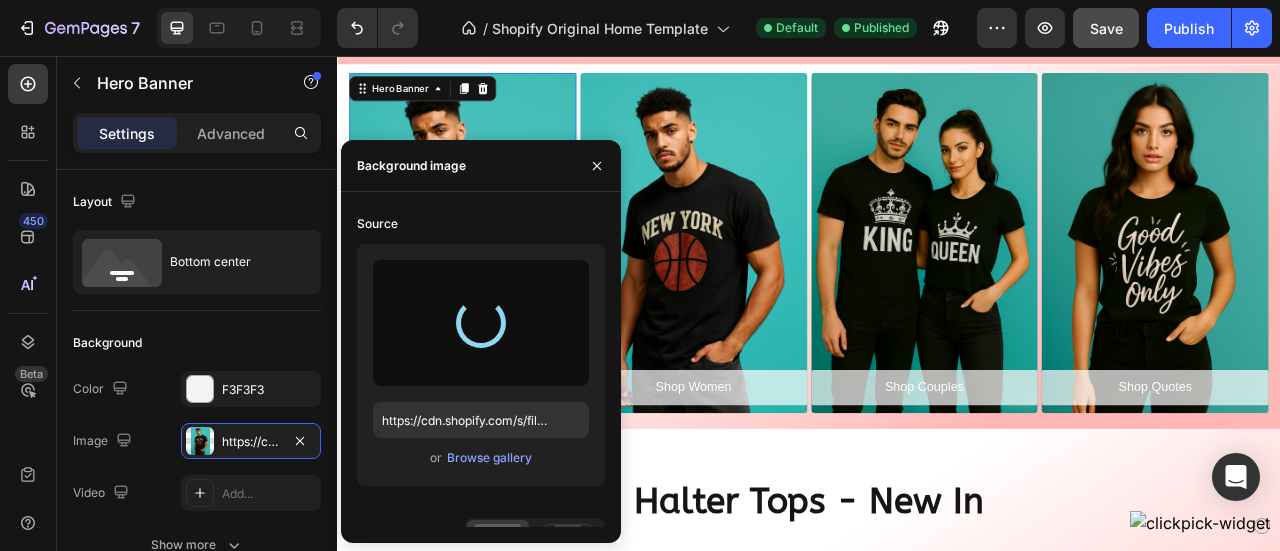 type on "https://cdn.shopify.com/s/files/1/0772/7713/5068/files/gempages_576402406380667466-7ae2ac00-a15f-4fa1-b200-ae6af4c10f80.webp" 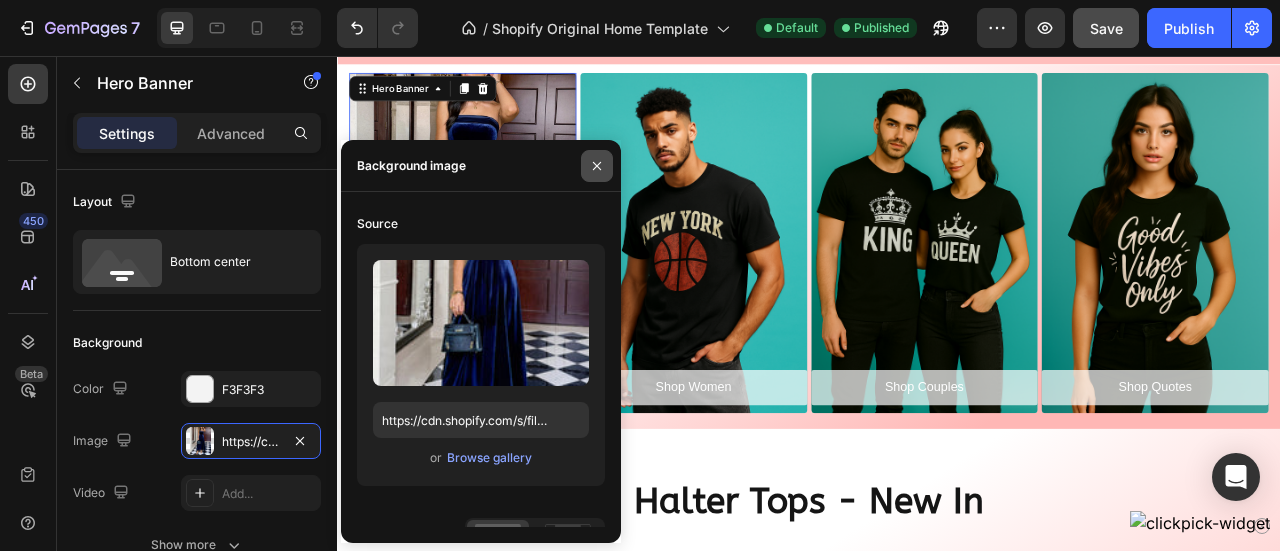 click 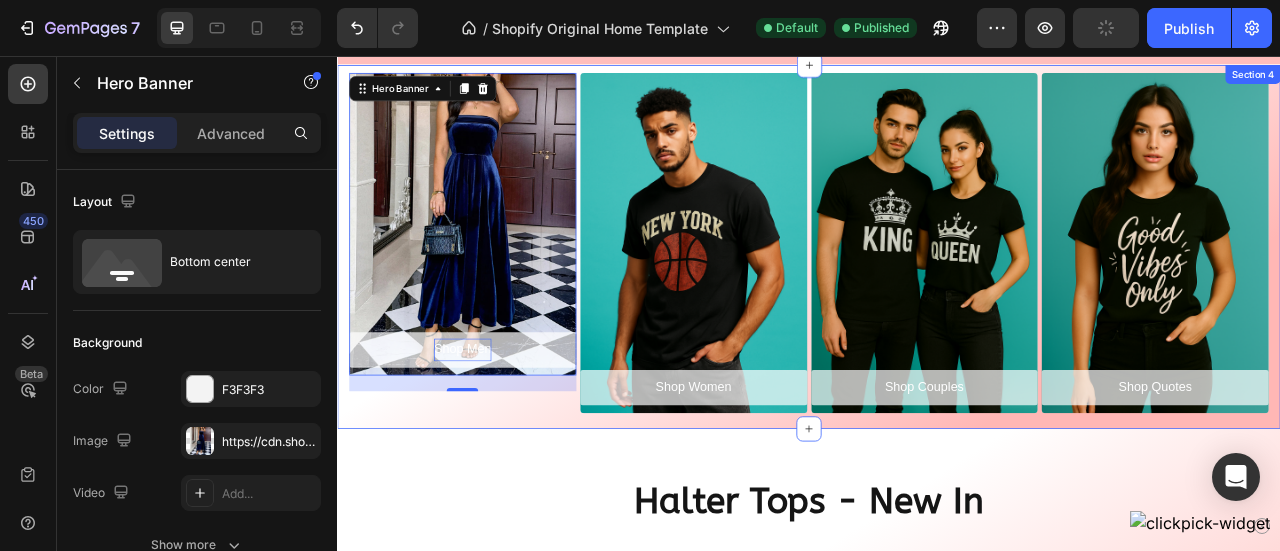 scroll, scrollTop: 566, scrollLeft: 0, axis: vertical 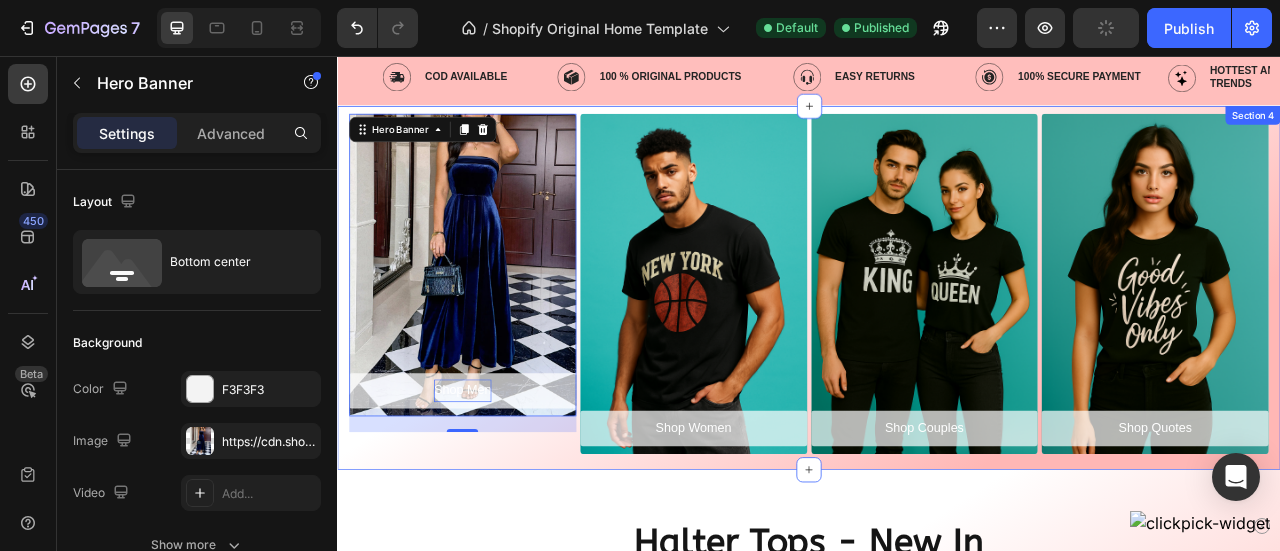 click on "Shop Men Button Hero Banner   20 Shop Women Button Hero Banner Shop Couples Button Hero Banner Shop Quotes Button Hero Banner Row Row Section 4" at bounding box center (937, 350) 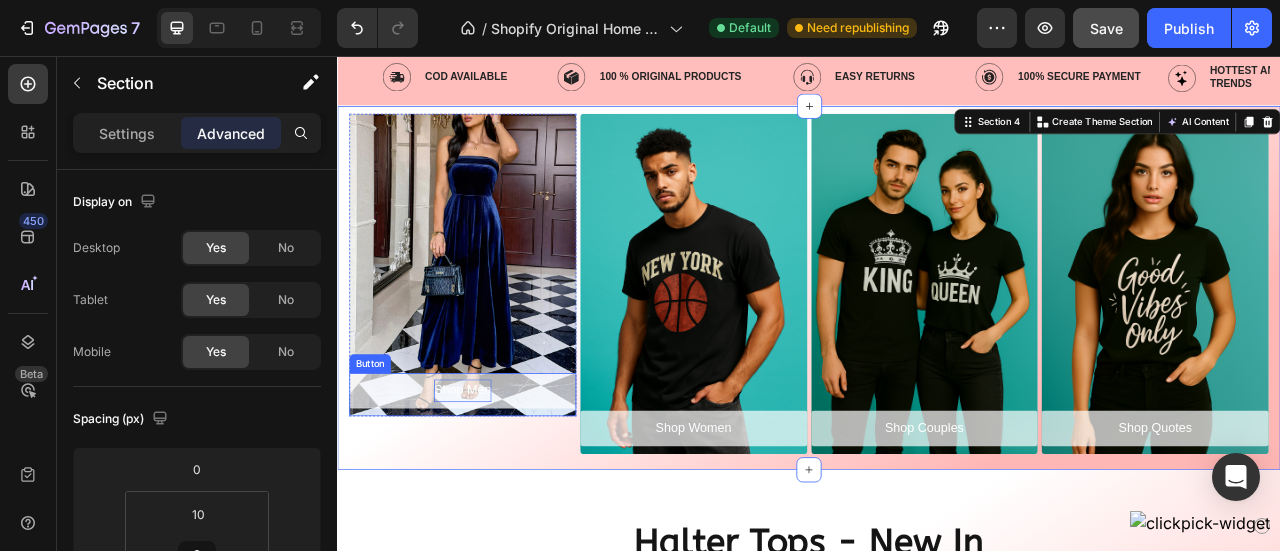 click on "Shop Men" at bounding box center [496, 481] 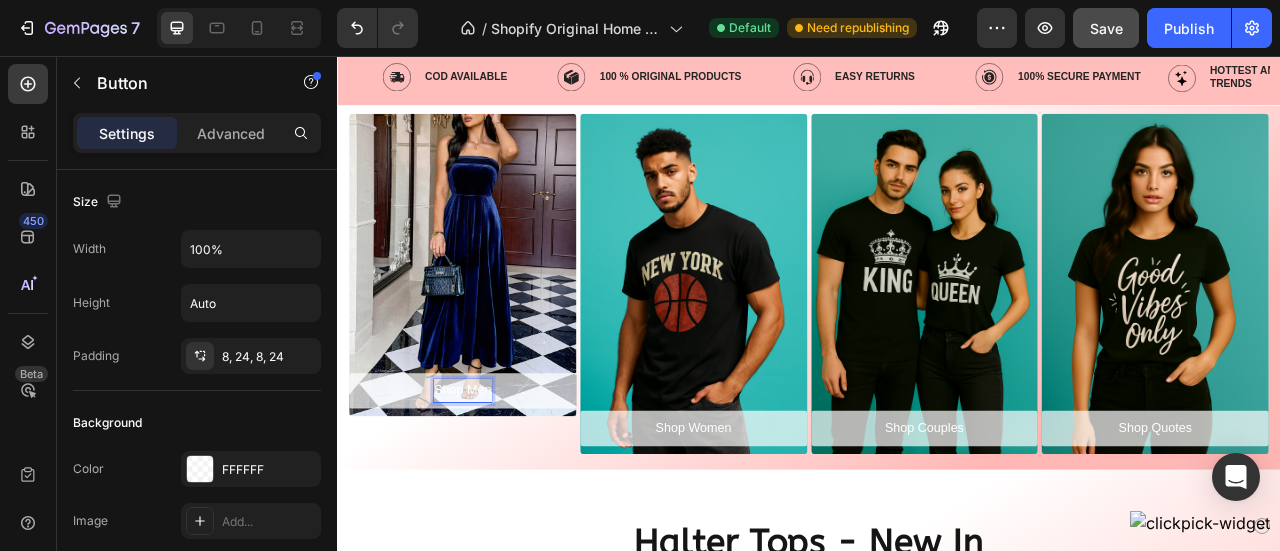 click on "Shop Men" at bounding box center [496, 481] 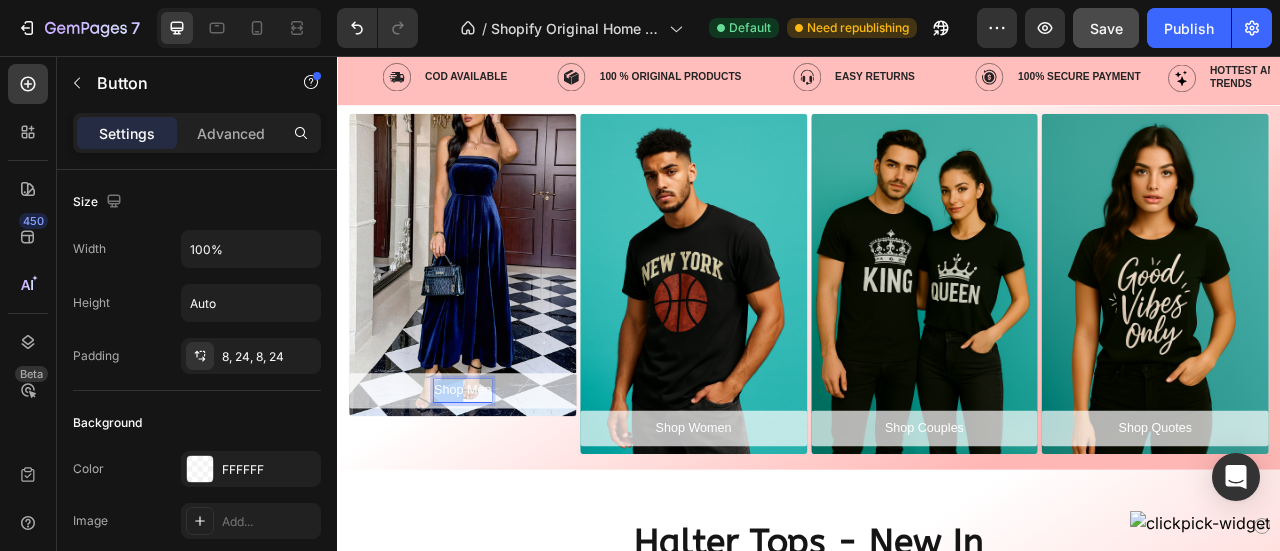 click on "Shop Men" at bounding box center (496, 481) 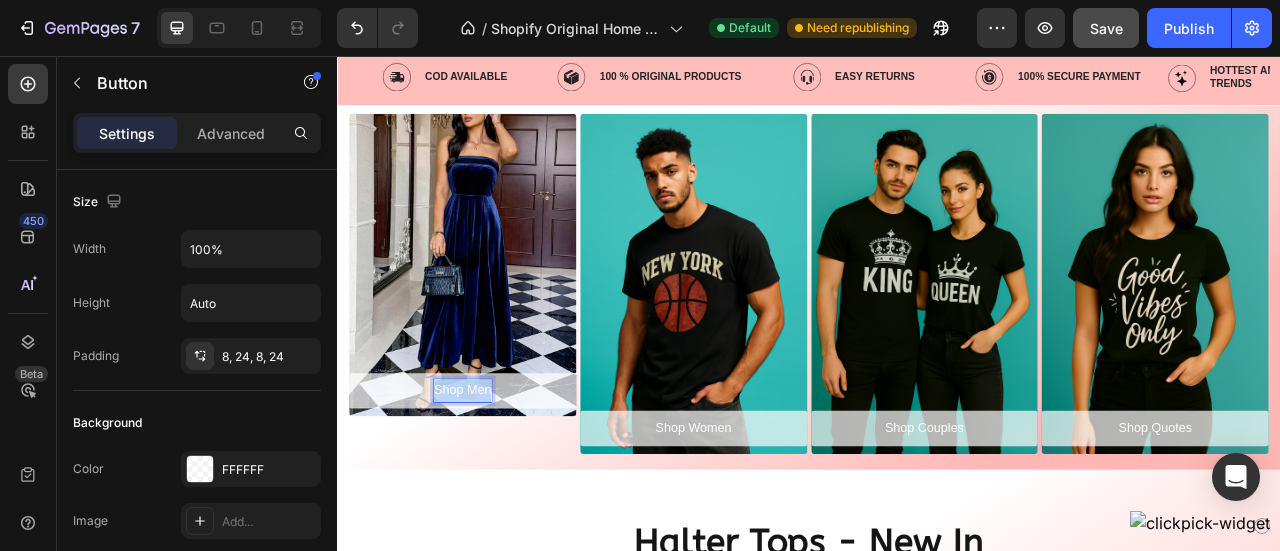 click on "Shop Men" at bounding box center (496, 481) 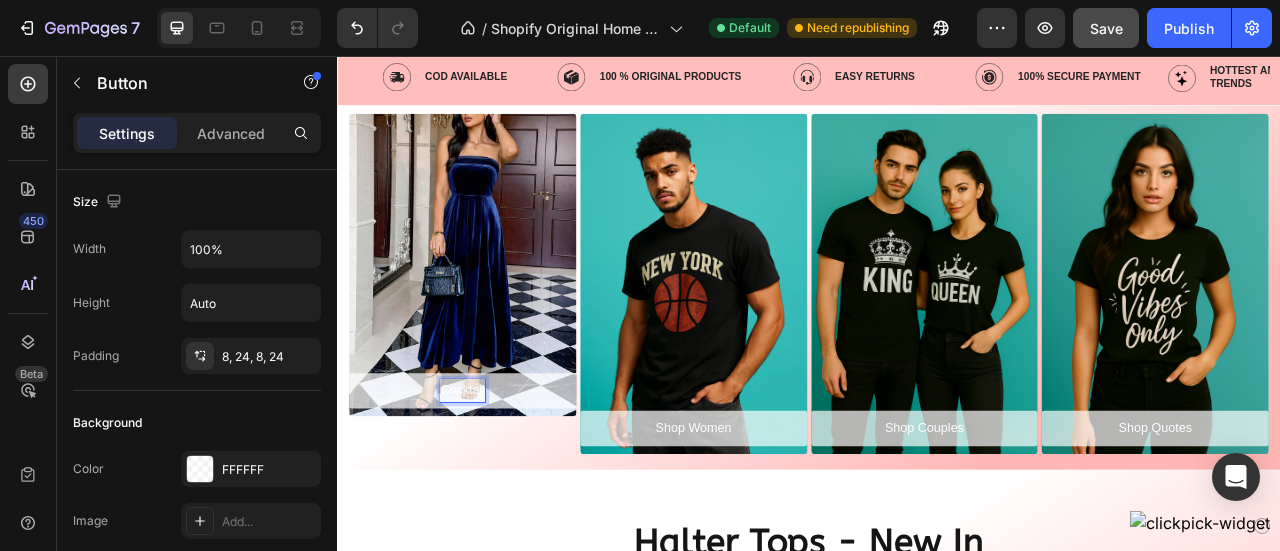 click on "Cocktail" at bounding box center (496, 481) 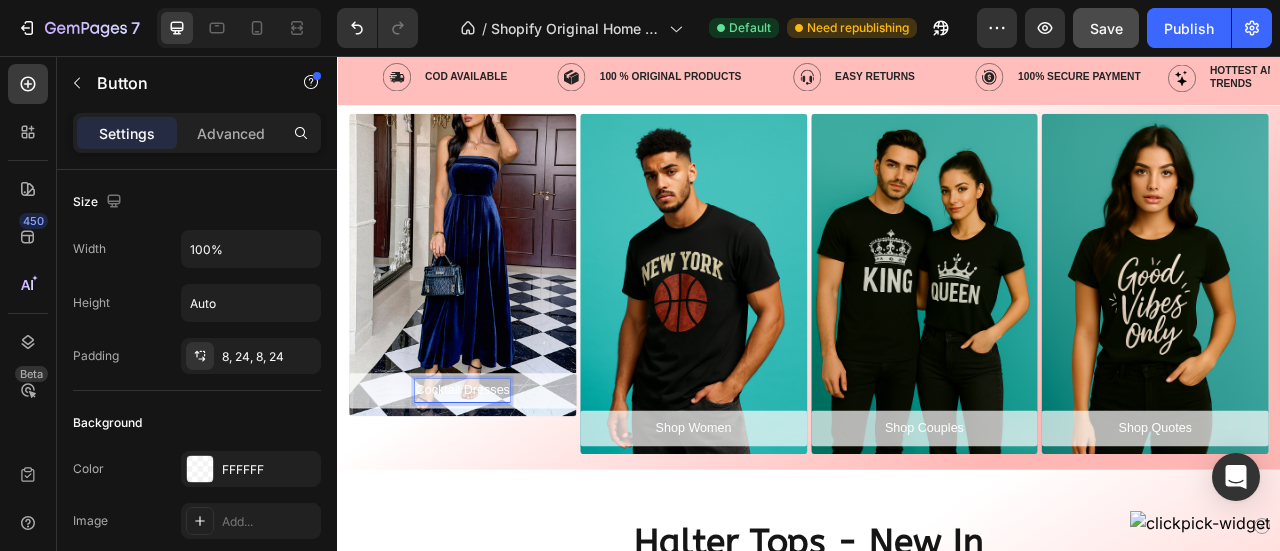 click on "Cocktail Dresses" at bounding box center [496, 481] 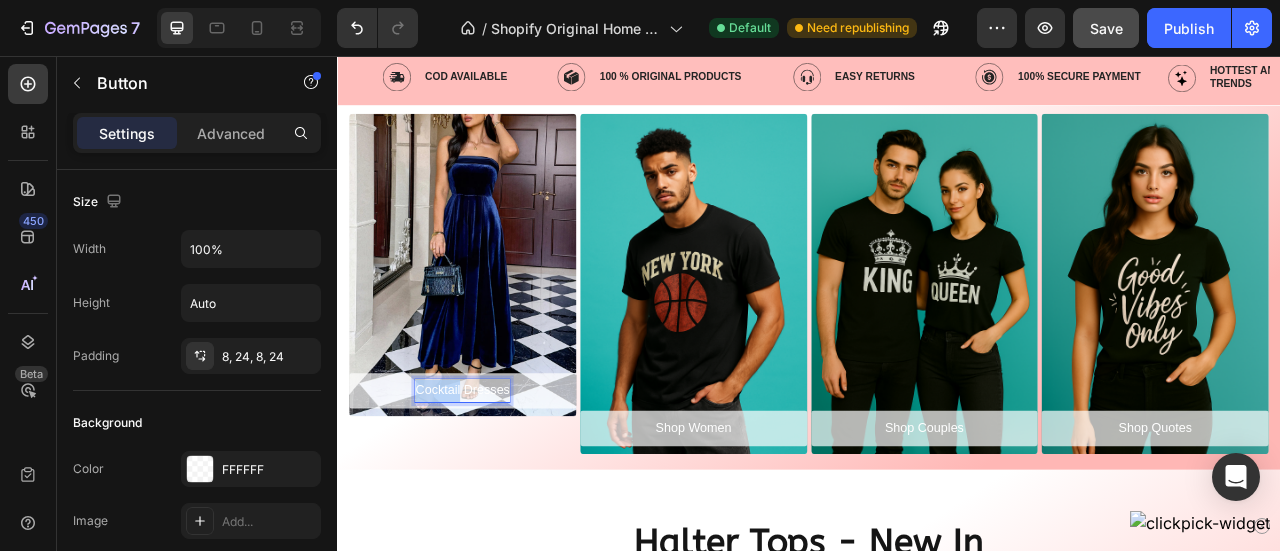 click on "Cocktail Dresses" at bounding box center [496, 481] 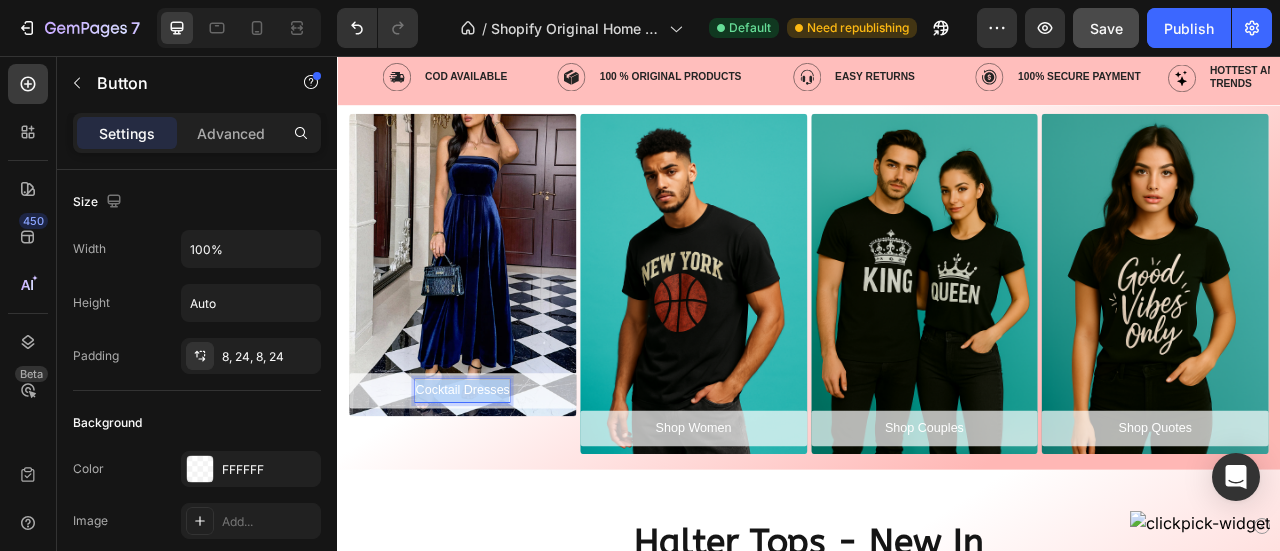 click on "Cocktail Dresses" at bounding box center (496, 481) 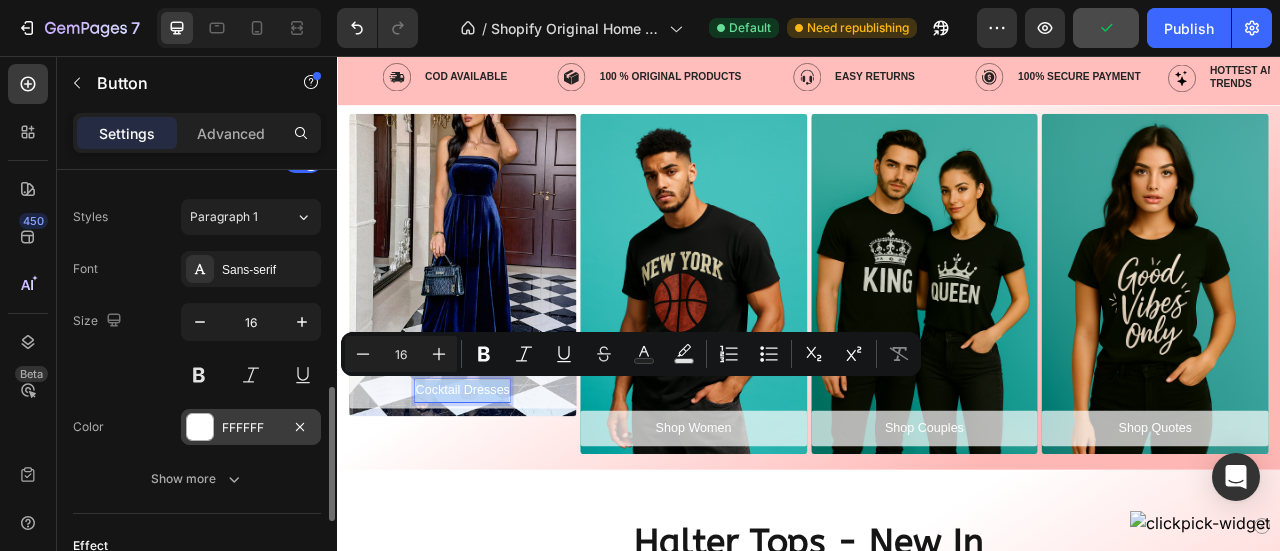 scroll, scrollTop: 710, scrollLeft: 0, axis: vertical 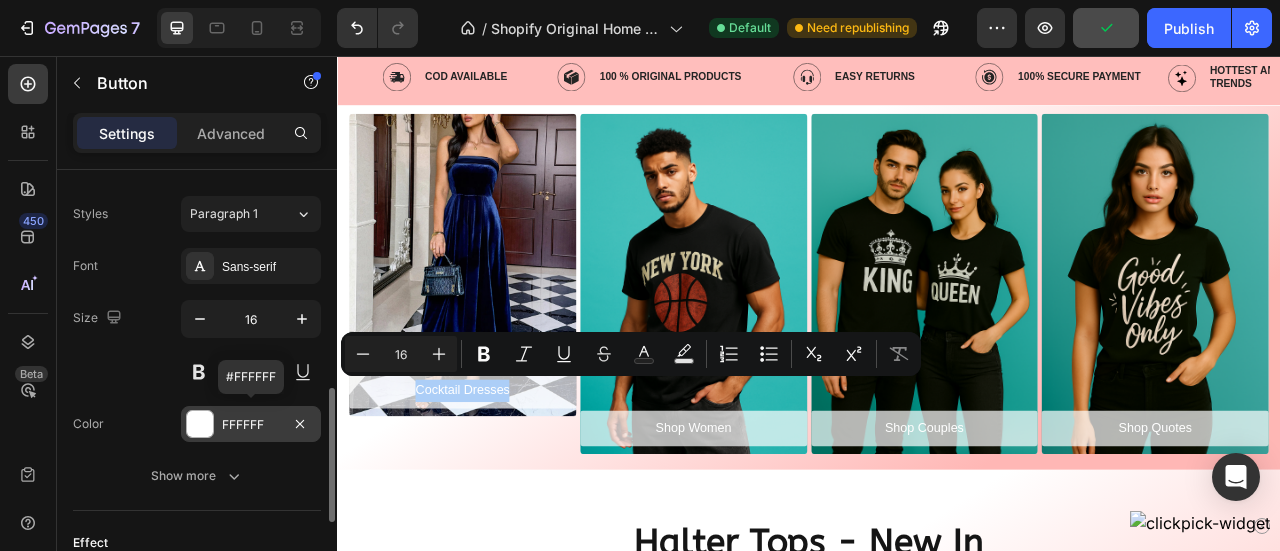 click at bounding box center [200, 424] 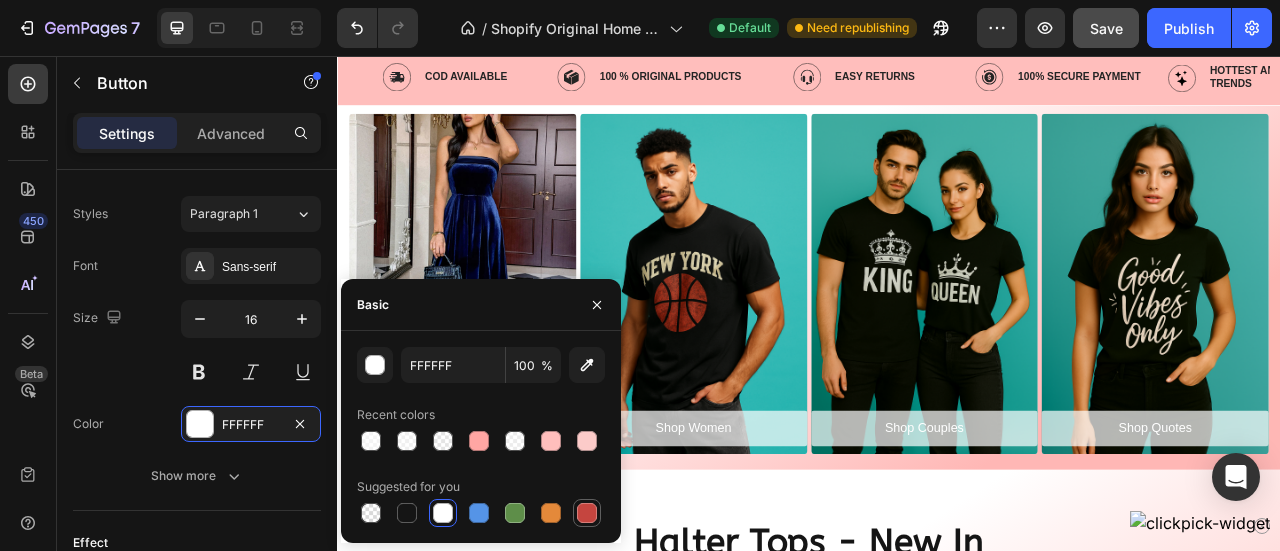 drag, startPoint x: 585, startPoint y: 509, endPoint x: 436, endPoint y: 544, distance: 153.05554 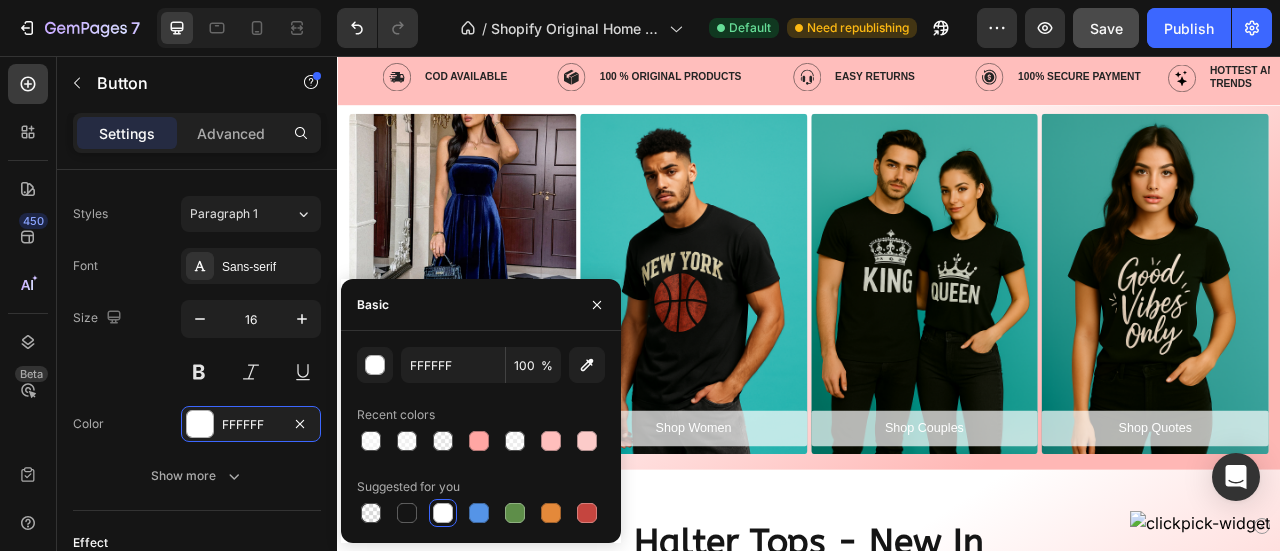 type on "C5453F" 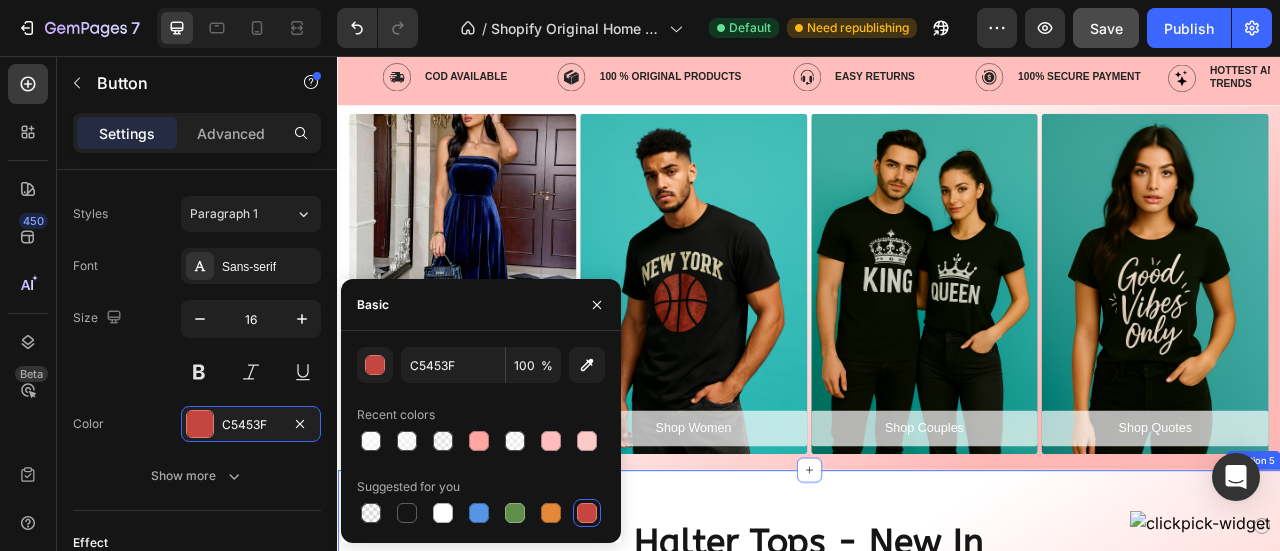 click on "Halter Tops - New In Heading Row New-In Product Badge Product Images Row BiBi Rayon Span Jersey Knit Halter Neck Tank Top Product Title Rs. 15.10 Product Price Product Price No compare price Product Price Row Row Product List New-In Product Badge Product Images Row Zenana Washed Ribbed Seamless Bra Padded V-neck Tank Top Product Title Rs. 24.24 Product Price Product Price No compare price Product Price Row Row Product List New-In Product Badge Product Images Row Rainbow Stripe Halter Neck Knit Tank Product Title Rs. 26.00 Product Price Product Price No compare price Product Price Row Row Product List New-In Product Badge Product Images Row BiBi Lace Knit with Cut Out And Cross Neck Banded Top Product Title Rs. 19.62 Product Price Product Price No compare price Product Price Row Row Product List New-In Product Badge Product Images Row Halter Top and Wide Leg Pants Matching Set Product Title Rs. 42.86 Product Price Product Price No compare price Product Price Row Row Product List New-In Product Badge Row Row" at bounding box center [937, 963] 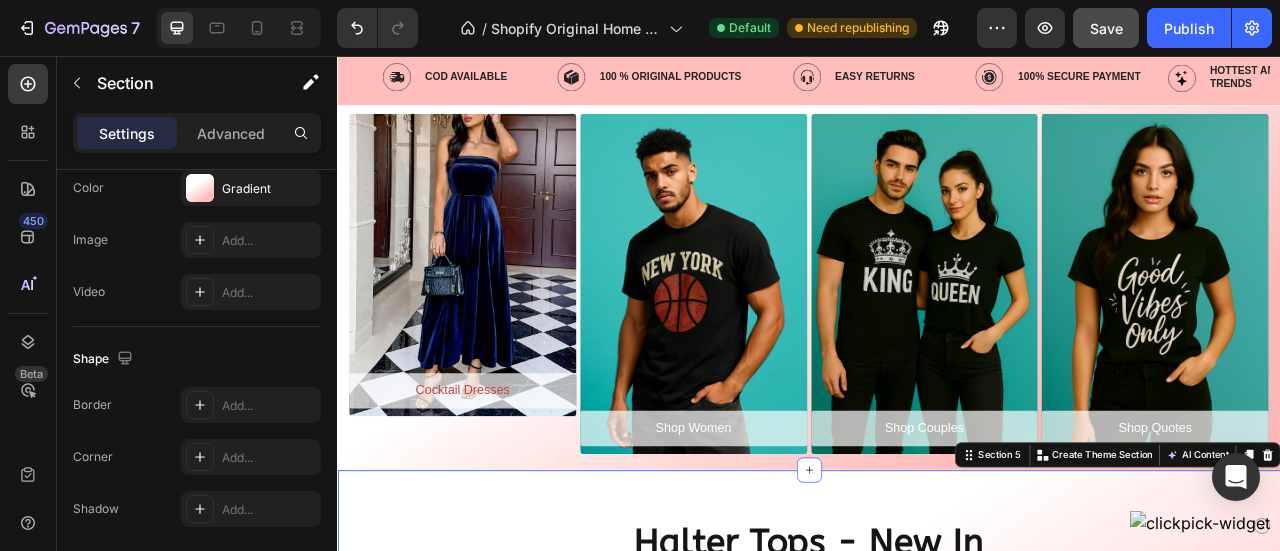 scroll, scrollTop: 0, scrollLeft: 0, axis: both 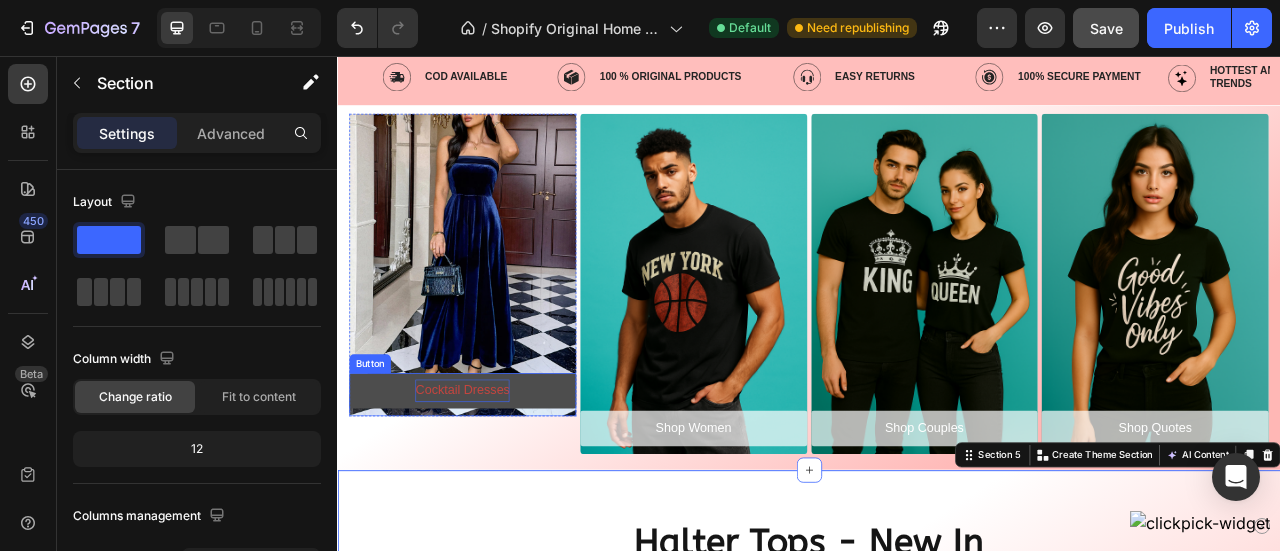 click on "Cocktail Dresses" at bounding box center (496, 481) 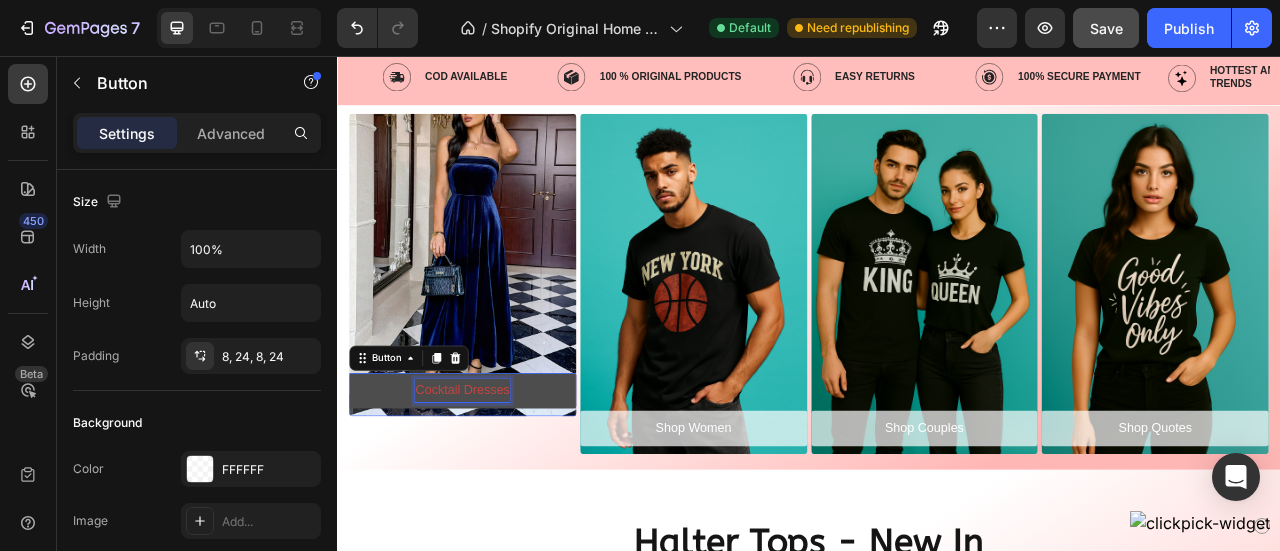 click on "Cocktail Dresses" at bounding box center (496, 481) 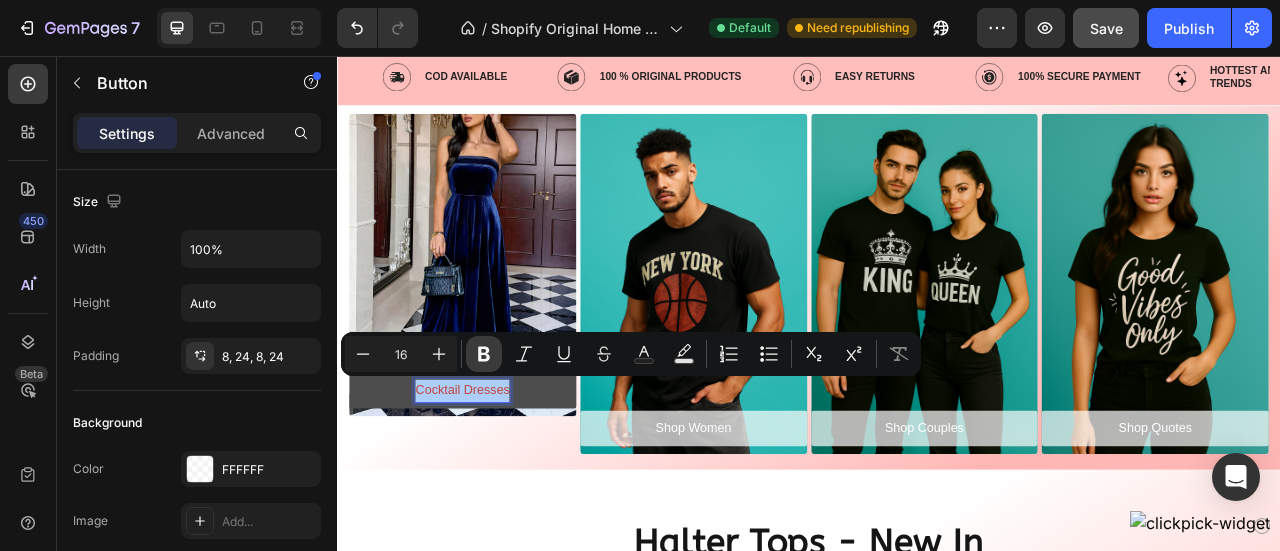 click 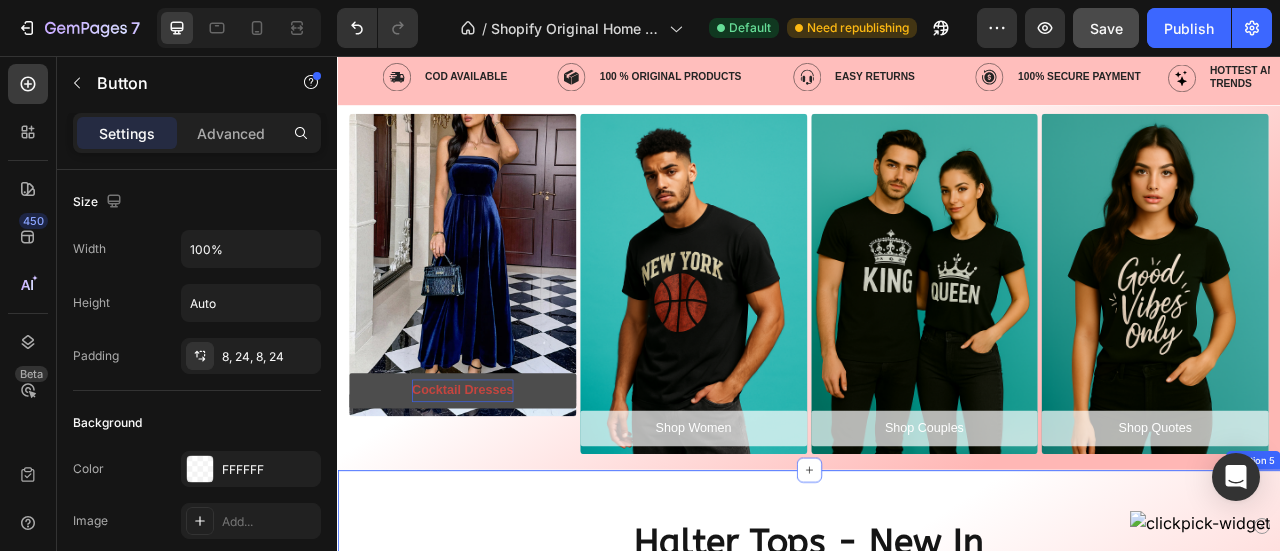 click on "Halter Tops - New In Heading Row New-In Product Badge Product Images Row BiBi Rayon Span Jersey Knit Halter Neck Tank Top Product Title Rs. 15.10 Product Price Product Price No compare price Product Price Row Row Product List New-In Product Badge Product Images Row Zenana Washed Ribbed Seamless Bra Padded V-neck Tank Top Product Title Rs. 24.24 Product Price Product Price No compare price Product Price Row Row Product List New-In Product Badge Product Images Row Rainbow Stripe Halter Neck Knit Tank Product Title Rs. 26.00 Product Price Product Price No compare price Product Price Row Row Product List New-In Product Badge Product Images Row BiBi Lace Knit with Cut Out And Cross Neck Banded Top Product Title Rs. 19.62 Product Price Product Price No compare price Product Price Row Row Product List New-In Product Badge Product Images Row Halter Top and Wide Leg Pants Matching Set Product Title Rs. 42.86 Product Price Product Price No compare price Product Price Row Row Product List New-In Product Badge Row Row" at bounding box center [937, 963] 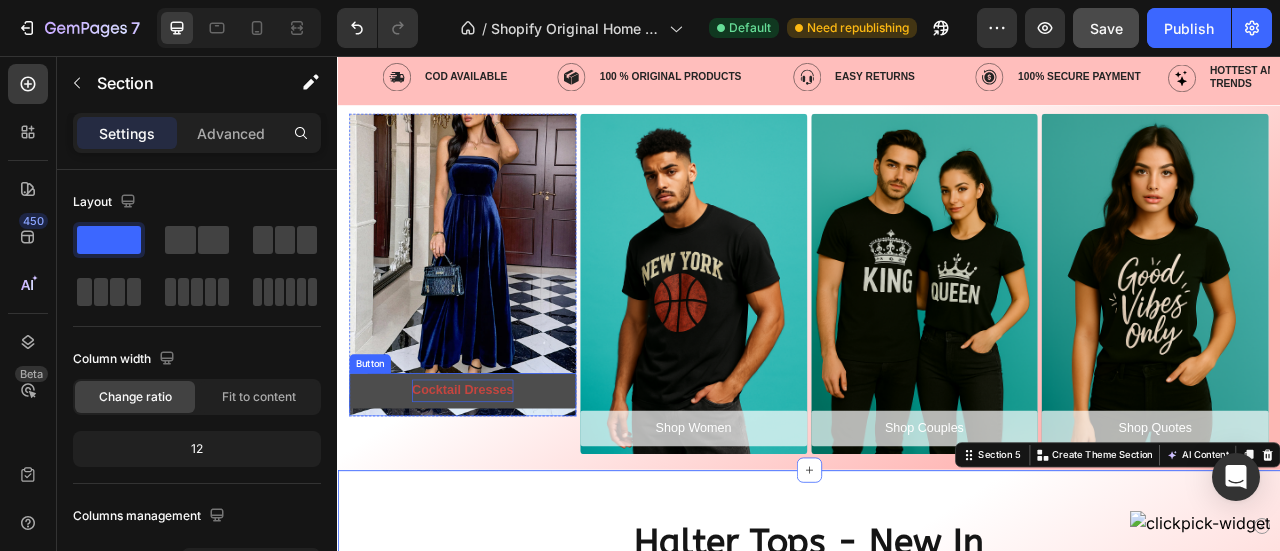 click on "Cocktail Dresses" at bounding box center [496, 481] 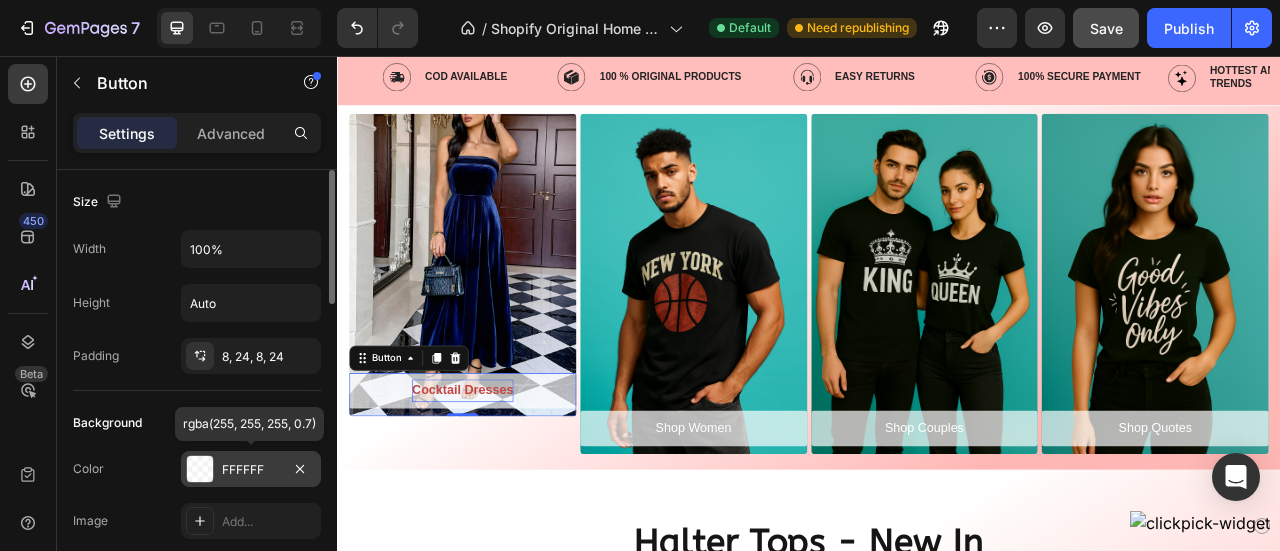 click at bounding box center [200, 469] 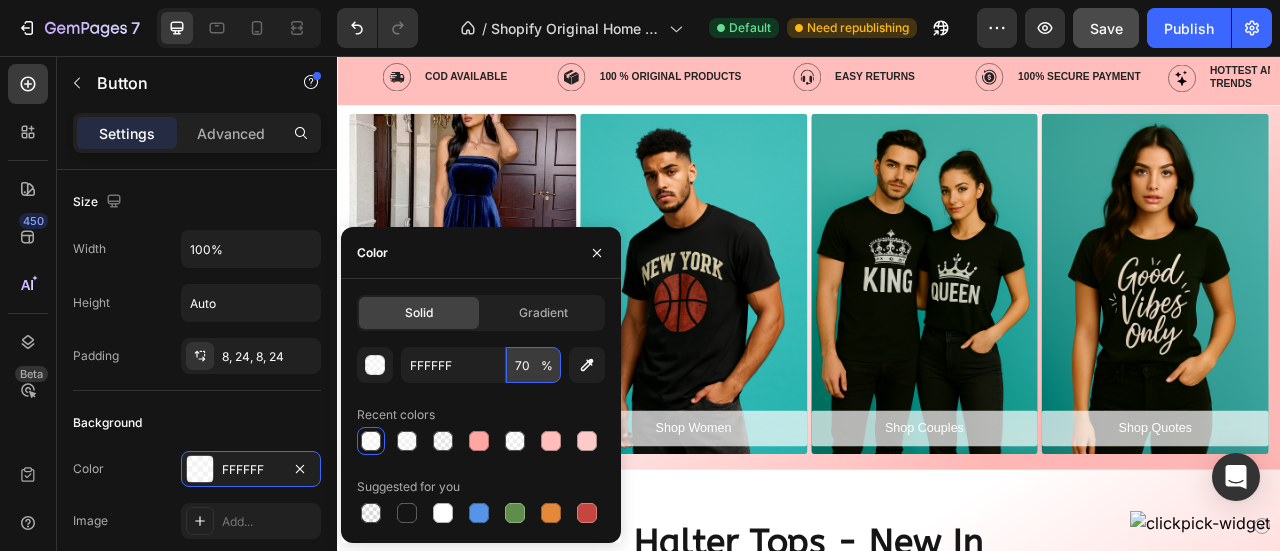click on "70" at bounding box center [533, 365] 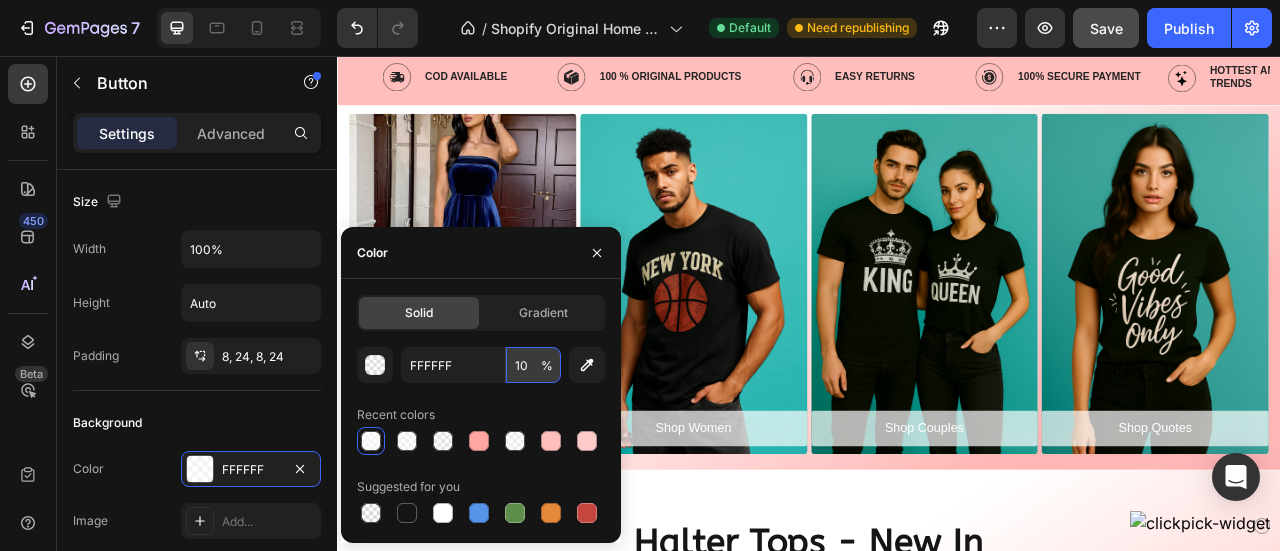 type on "100" 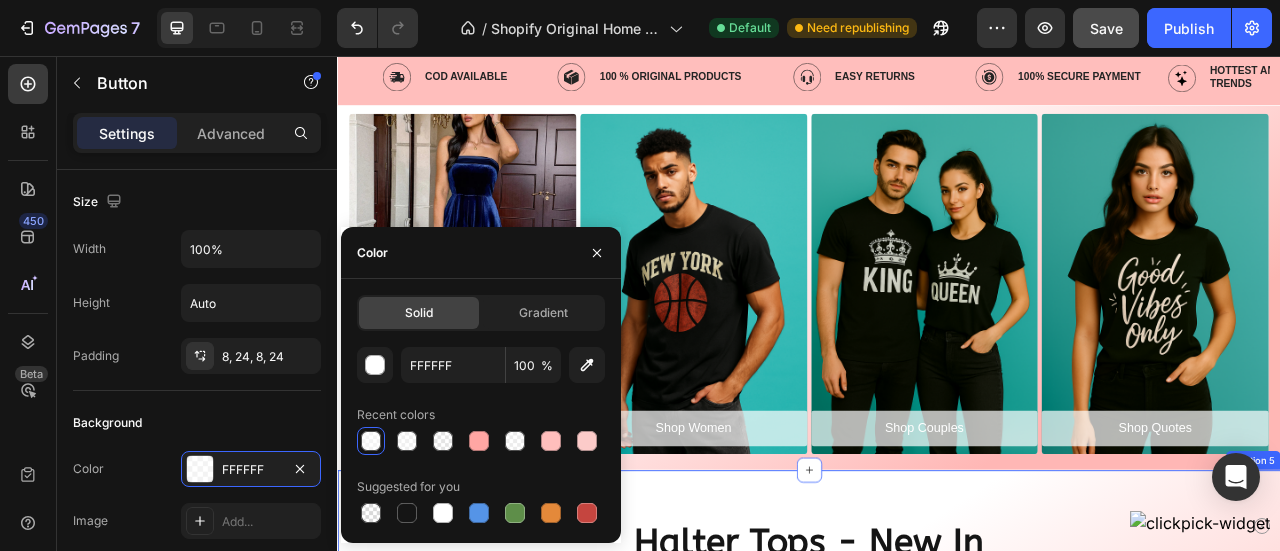 click on "Halter Tops - New In Heading Row New-In Product Badge Product Images Row BiBi Rayon Span Jersey Knit Halter Neck Tank Top Product Title Rs. 15.10 Product Price Product Price No compare price Product Price Row Row Product List New-In Product Badge Product Images Row Zenana Washed Ribbed Seamless Bra Padded V-neck Tank Top Product Title Rs. 24.24 Product Price Product Price No compare price Product Price Row Row Product List New-In Product Badge Product Images Row Rainbow Stripe Halter Neck Knit Tank Product Title Rs. 26.00 Product Price Product Price No compare price Product Price Row Row Product List New-In Product Badge Product Images Row BiBi Lace Knit with Cut Out And Cross Neck Banded Top Product Title Rs. 19.62 Product Price Product Price No compare price Product Price Row Row Product List New-In Product Badge Product Images Row Halter Top and Wide Leg Pants Matching Set Product Title Rs. 42.86 Product Price Product Price No compare price Product Price Row Row Product List New-In Product Badge Row Row" at bounding box center (937, 963) 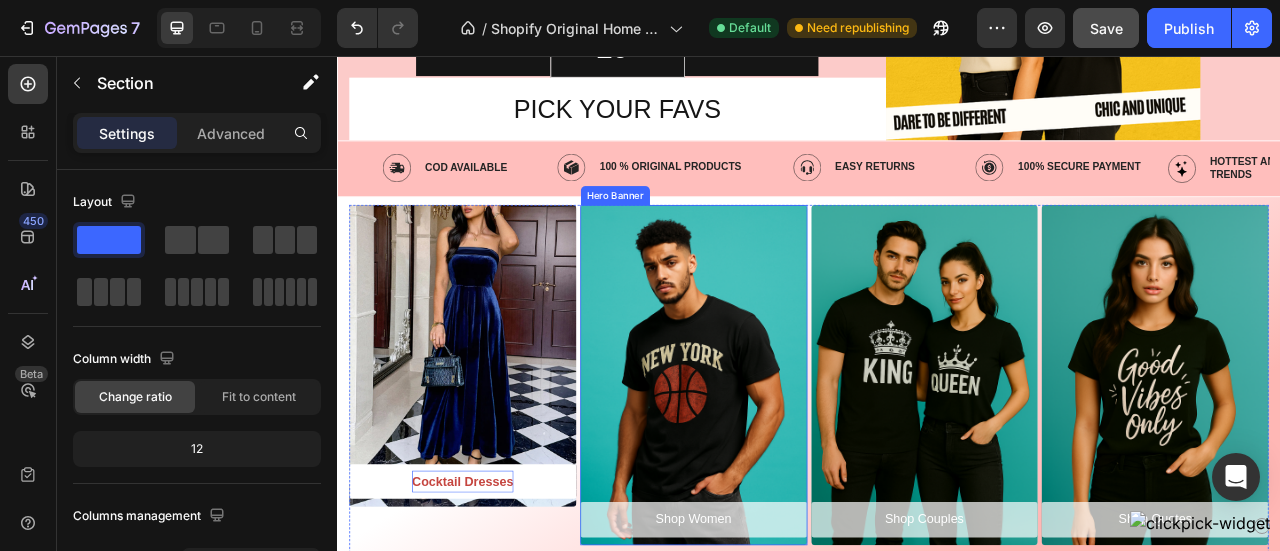 scroll, scrollTop: 572, scrollLeft: 0, axis: vertical 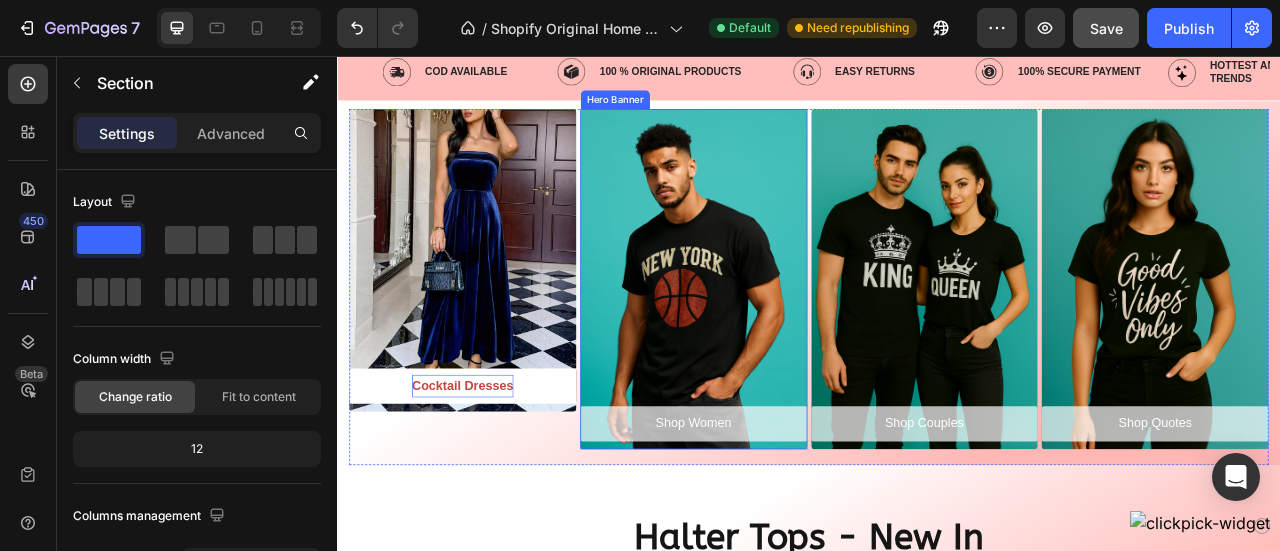 click at bounding box center (790, 339) 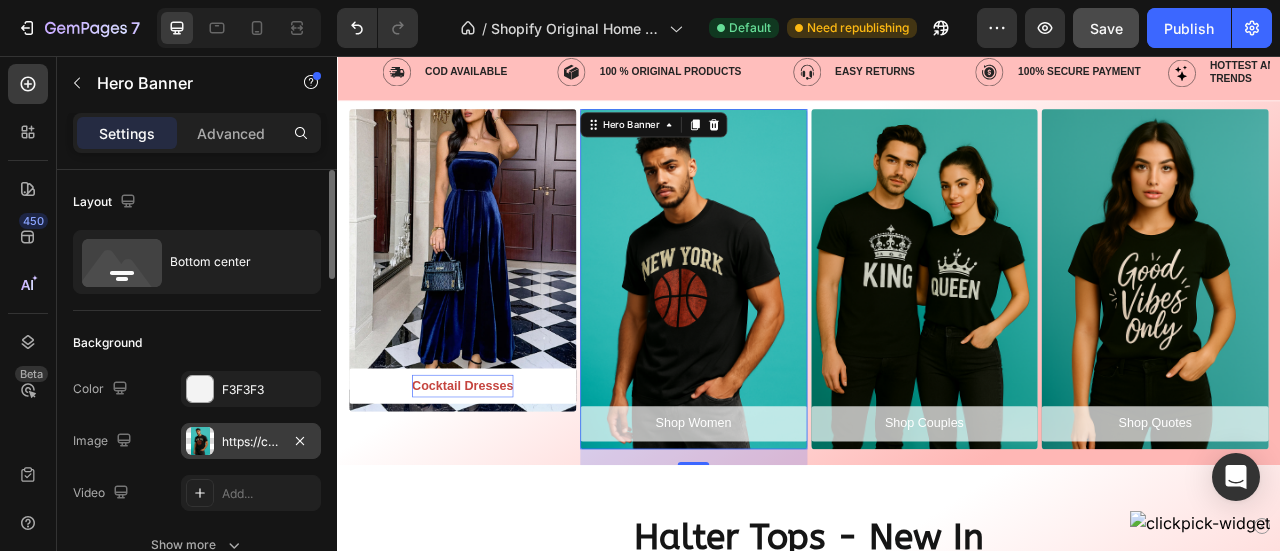 click on "https://cdn.shopify.com/s/files/1/0772/7713/5068/files/gempages_576402406380667466-c92bf8db-b799-46bf-a39b-58c53478a423.png" at bounding box center (251, 442) 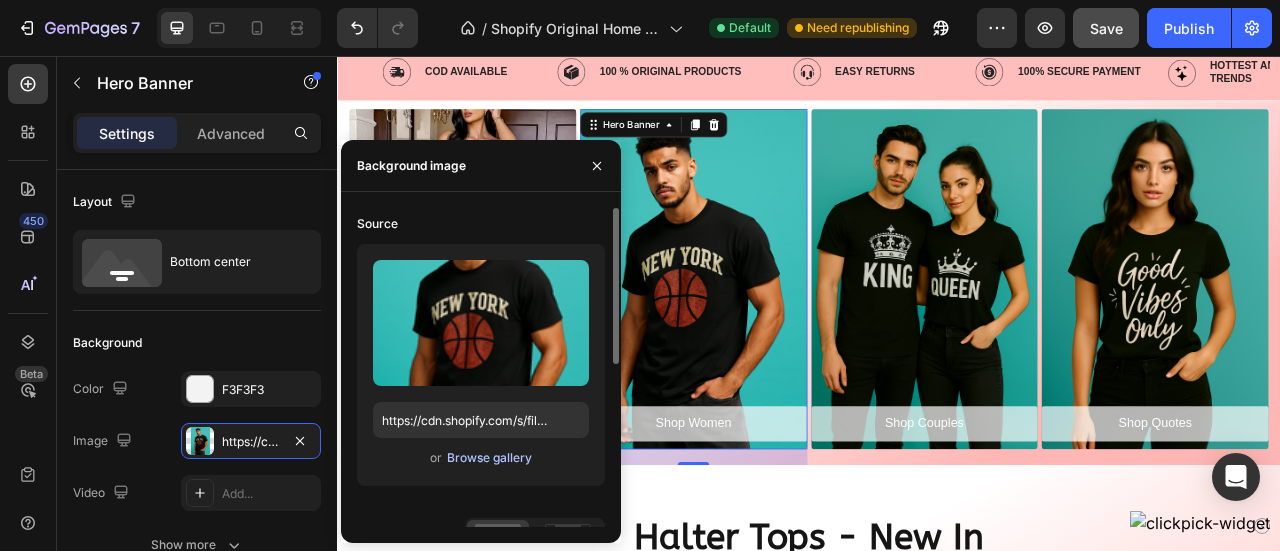 click on "Browse gallery" at bounding box center [489, 458] 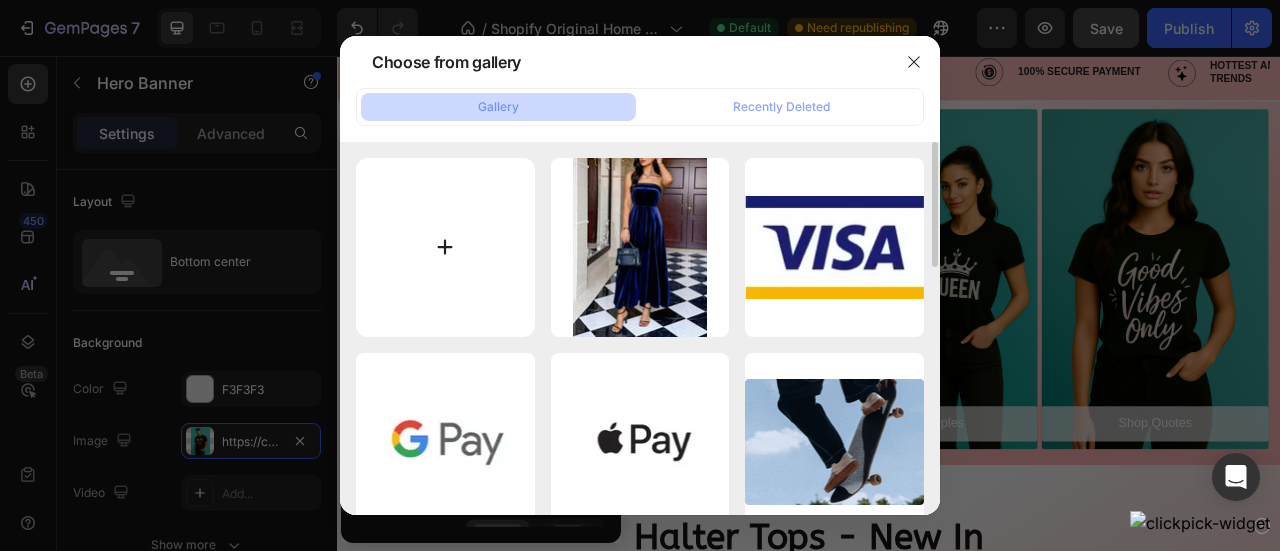 click at bounding box center [445, 247] 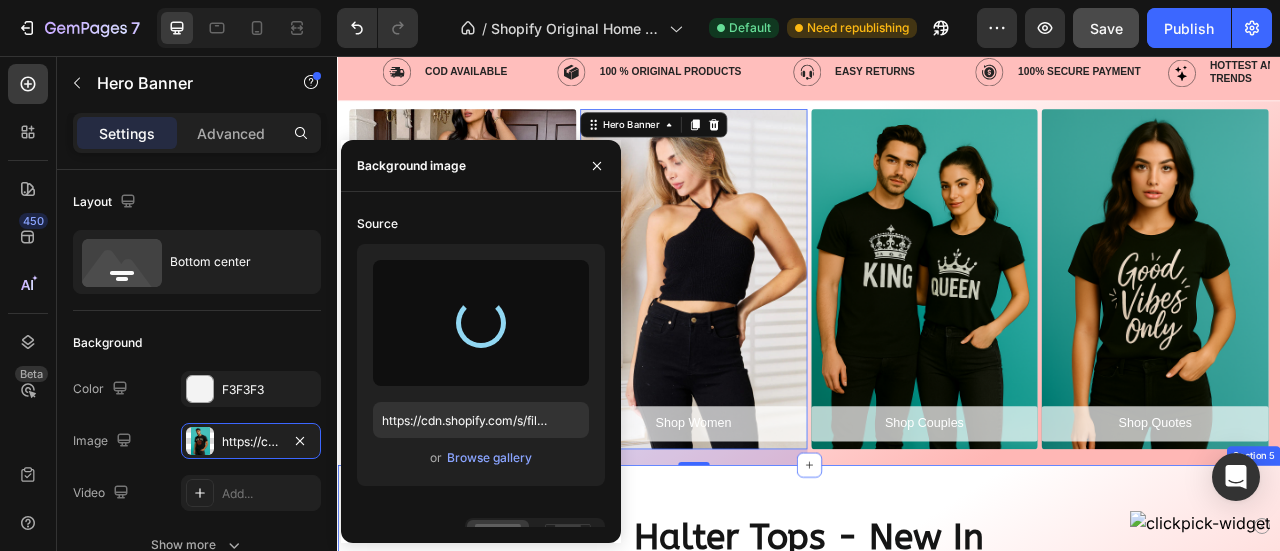 type on "https://cdn.shopify.com/s/files/1/0772/7713/5068/files/gempages_576402406380667466-8fdffe95-4530-43f4-adb0-9def0978adf6.webp" 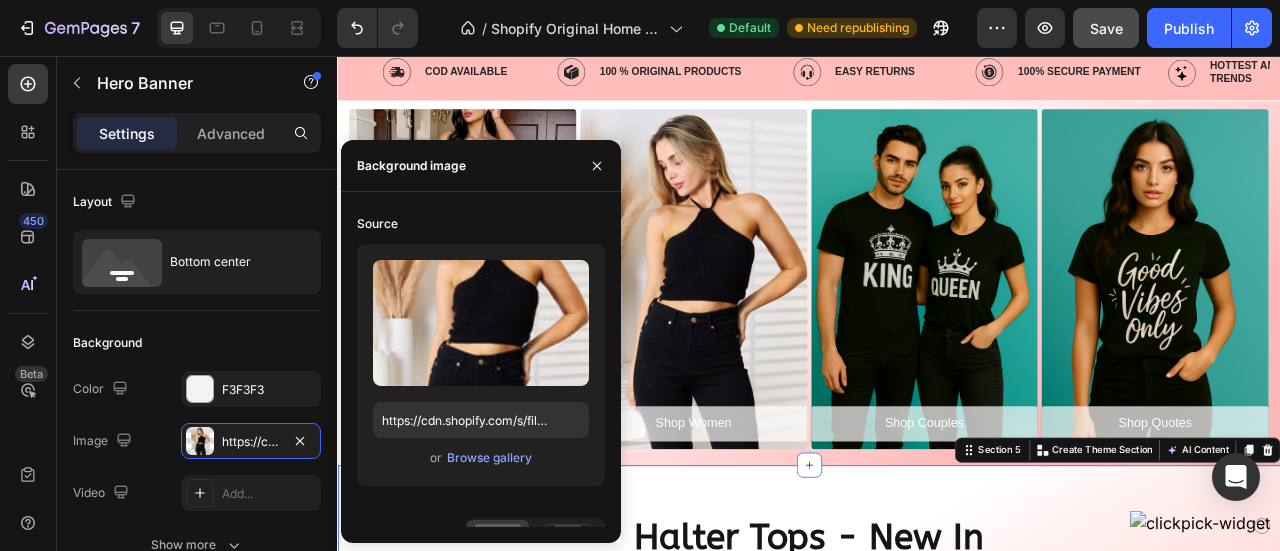 click on "Halter Tops - New In Heading Row New-In Product Badge Product Images Row BiBi Rayon Span Jersey Knit Halter Neck Tank Top Product Title Rs. 15.10 Product Price Product Price No compare price Product Price Row Row Product List New-In Product Badge Product Images Row Zenana Washed Ribbed Seamless Bra Padded V-neck Tank Top Product Title Rs. 24.24 Product Price Product Price No compare price Product Price Row Row Product List New-In Product Badge Product Images Row Rainbow Stripe Halter Neck Knit Tank Product Title Rs. 26.00 Product Price Product Price No compare price Product Price Row Row Product List New-In Product Badge Product Images Row BiBi Lace Knit with Cut Out And Cross Neck Banded Top Product Title Rs. 19.62 Product Price Product Price No compare price Product Price Row Row Product List New-In Product Badge Product Images Row Halter Top and Wide Leg Pants Matching Set Product Title Rs. 42.86 Product Price Product Price No compare price Product Price Row Row Product List New-In Product Badge Row Row" at bounding box center (937, 957) 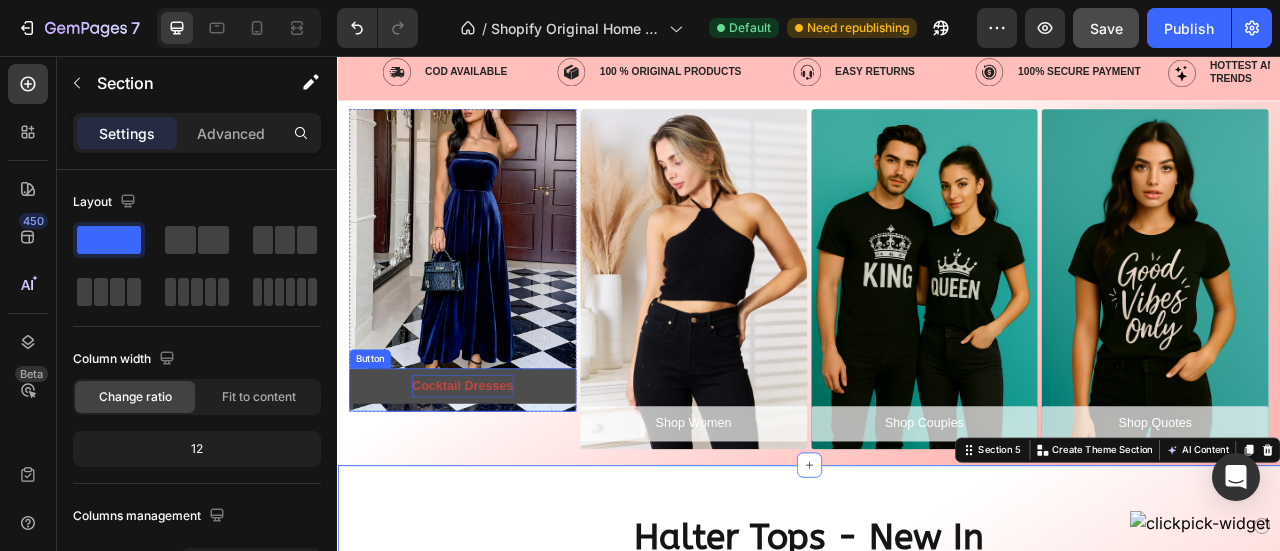 click on "Cocktail Dresses" at bounding box center [496, 475] 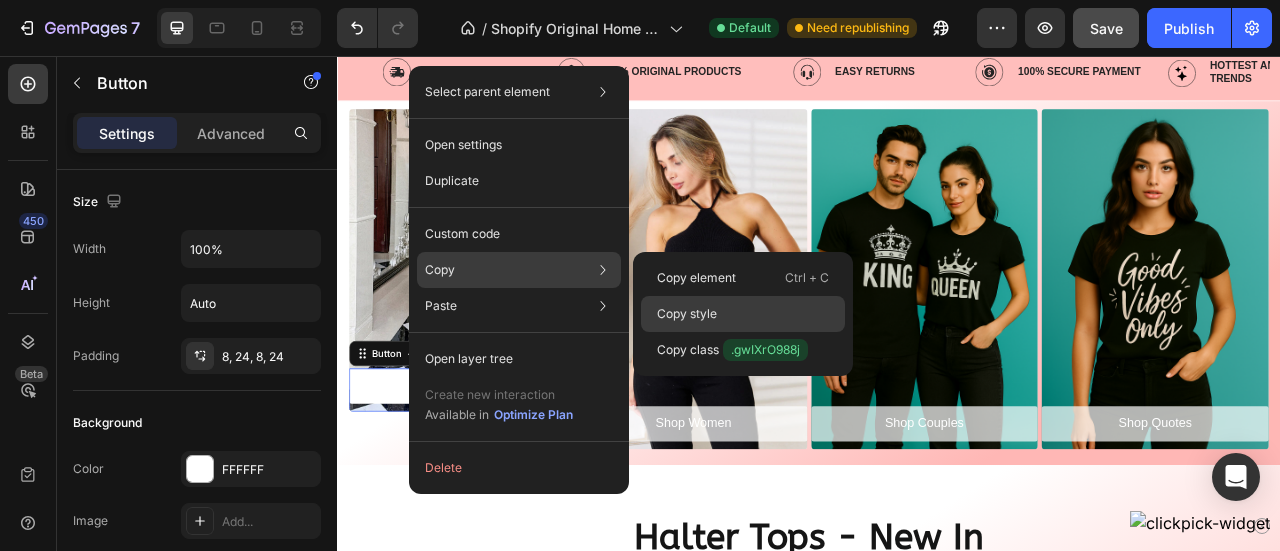 click on "Copy style" 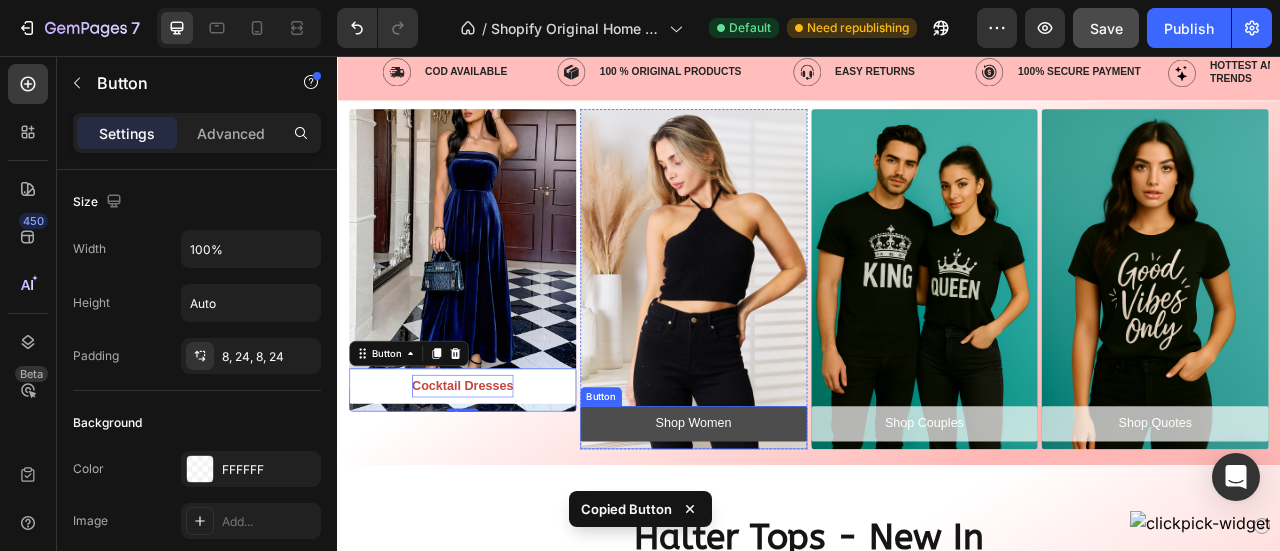 click on "Shop Women" at bounding box center [790, 523] 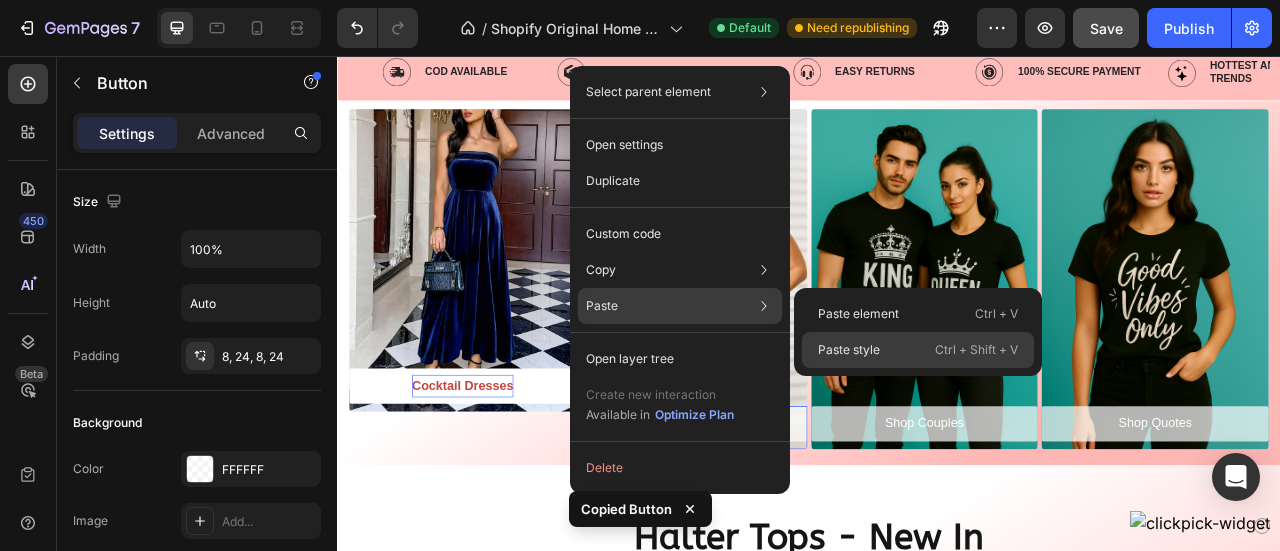 click on "Paste style" at bounding box center [849, 350] 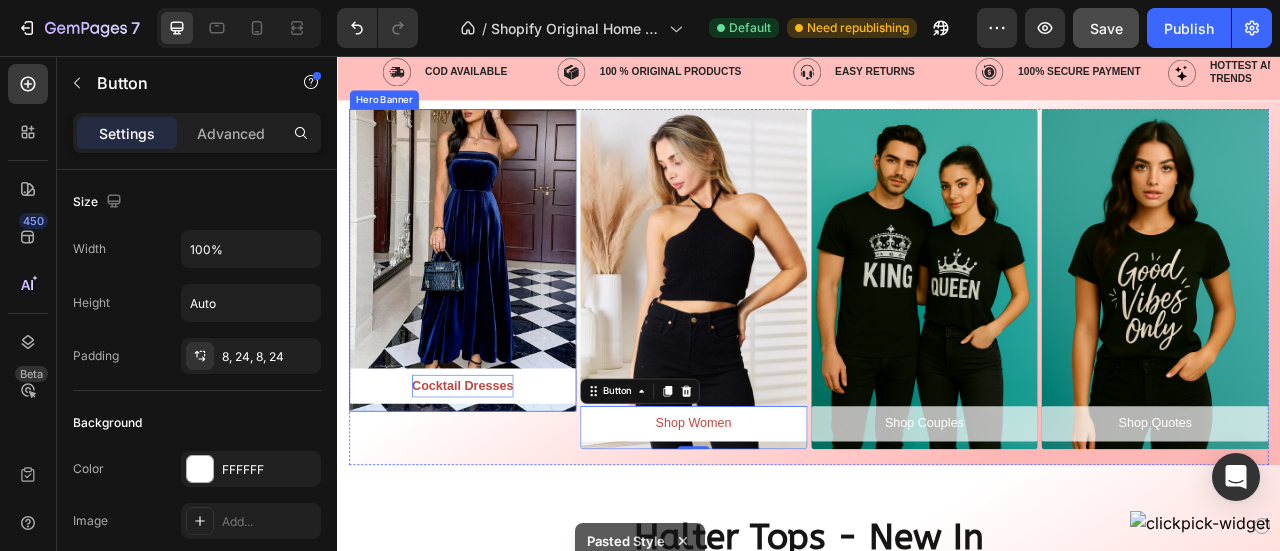 click at bounding box center (496, 315) 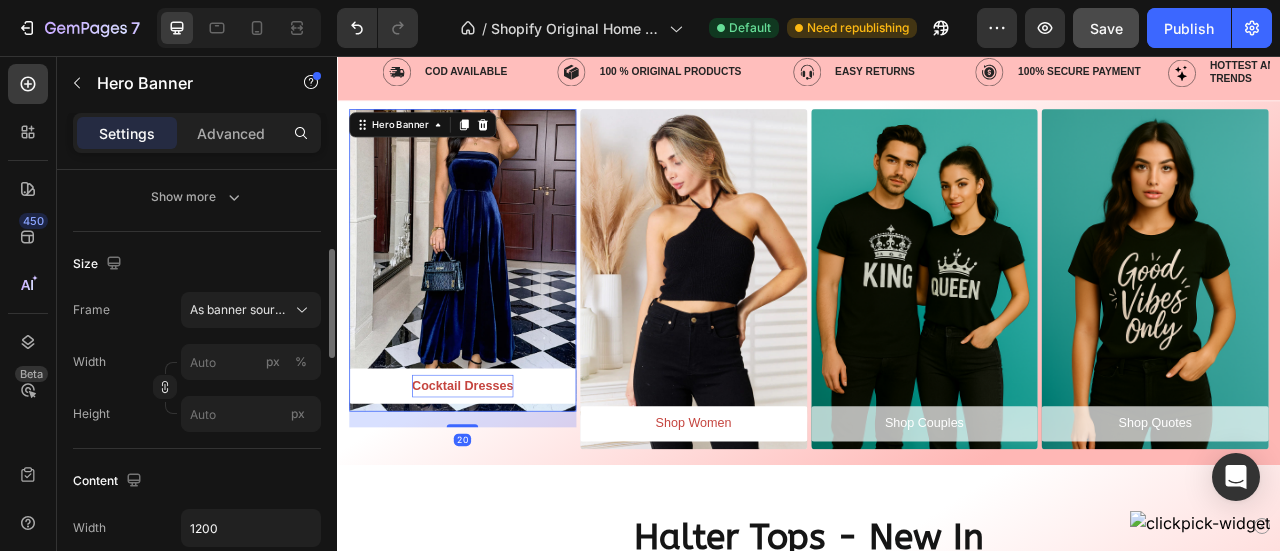 scroll, scrollTop: 352, scrollLeft: 0, axis: vertical 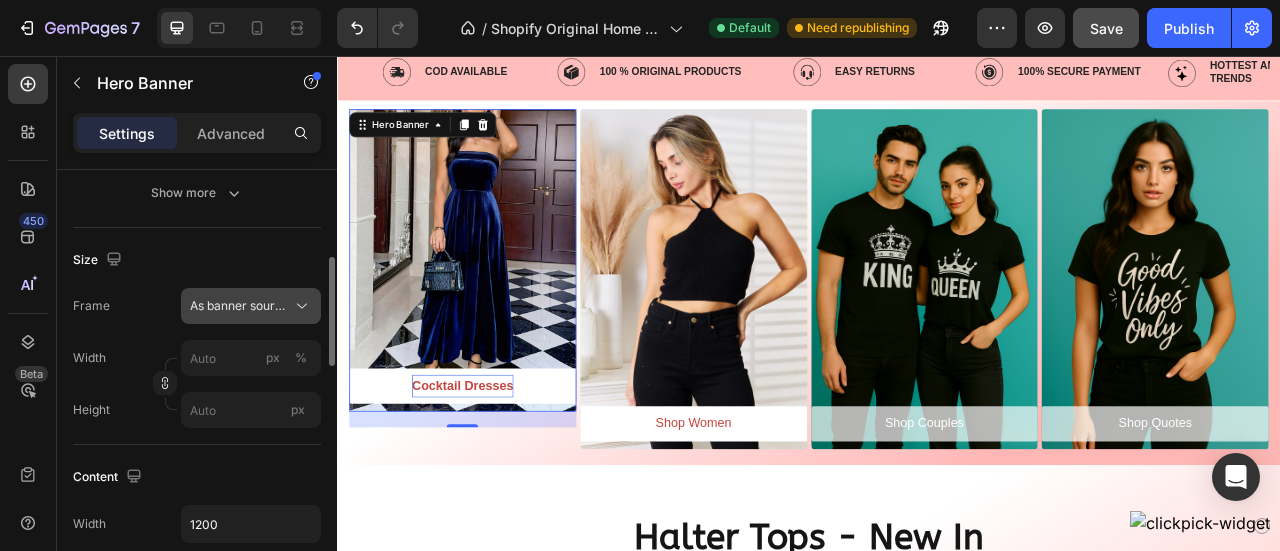 click on "As banner source" at bounding box center [251, 306] 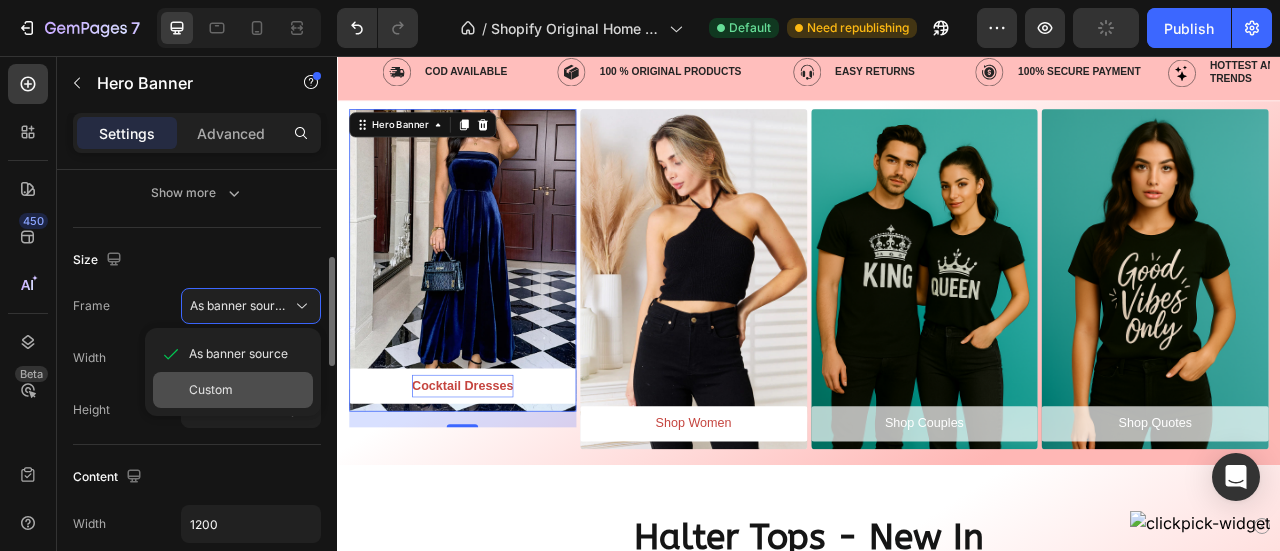 click on "Custom" at bounding box center [211, 390] 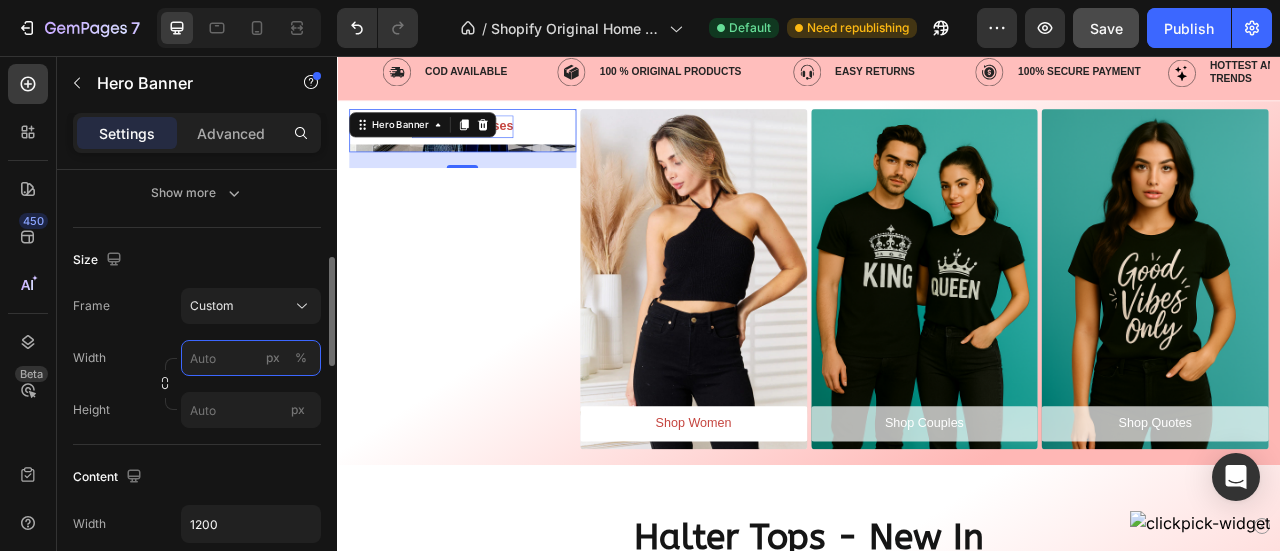 click on "px %" at bounding box center (251, 358) 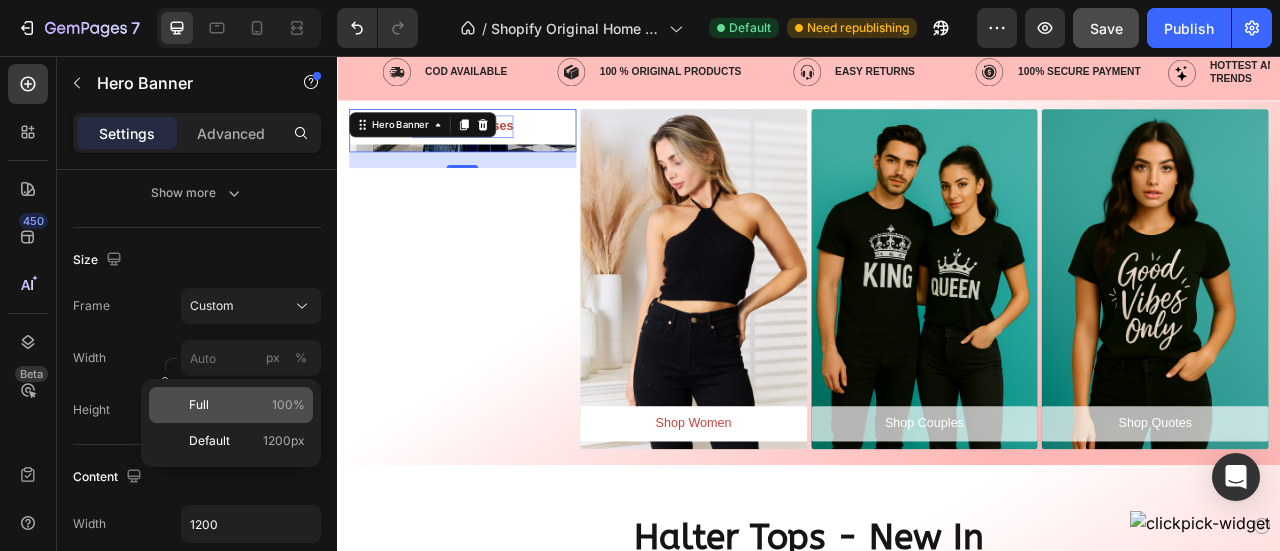 click on "Full 100%" at bounding box center [247, 405] 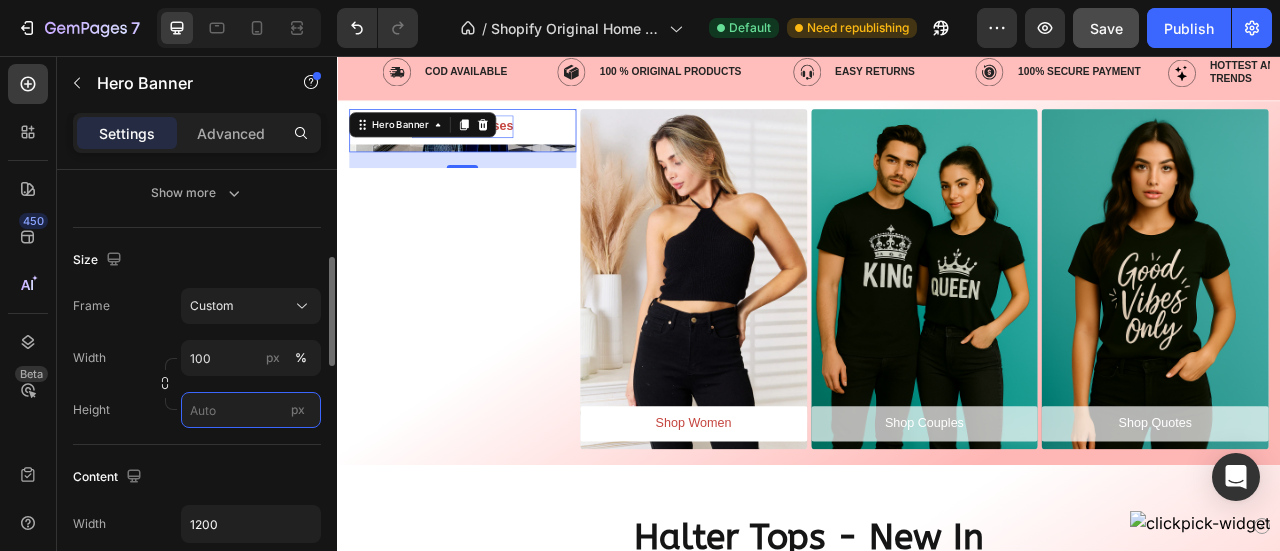 click on "px" at bounding box center [251, 410] 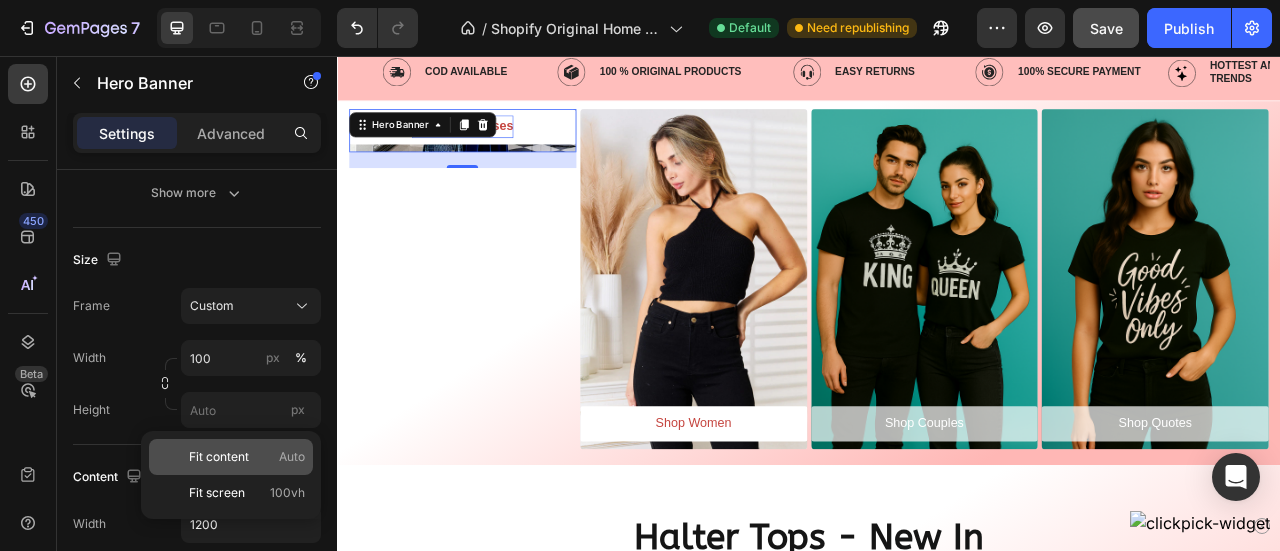click on "Fit content" at bounding box center [219, 457] 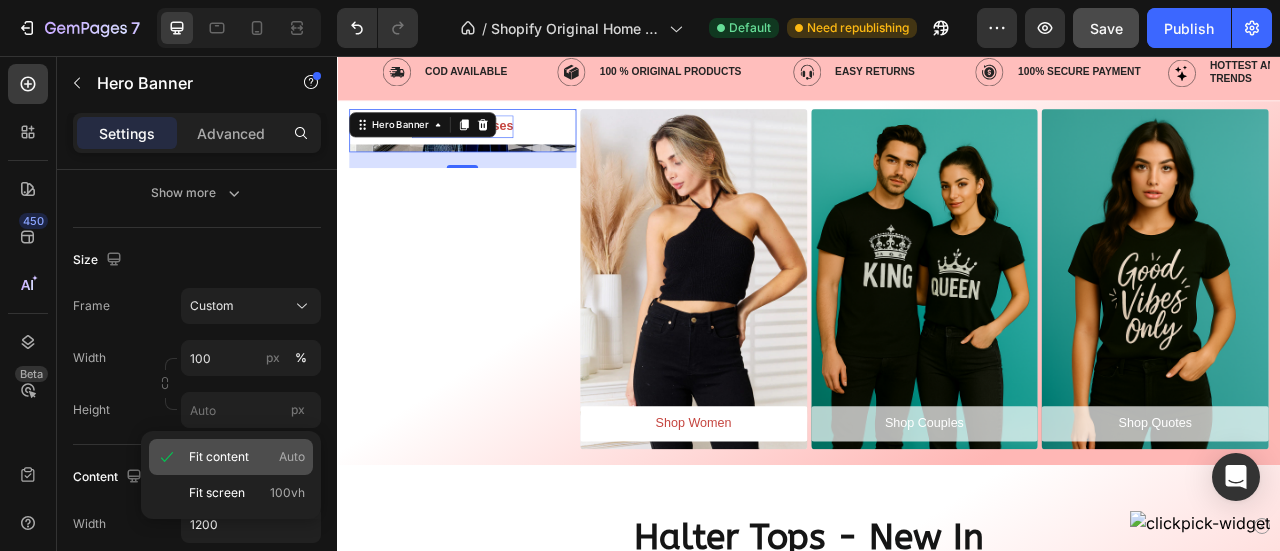 type on "Auto" 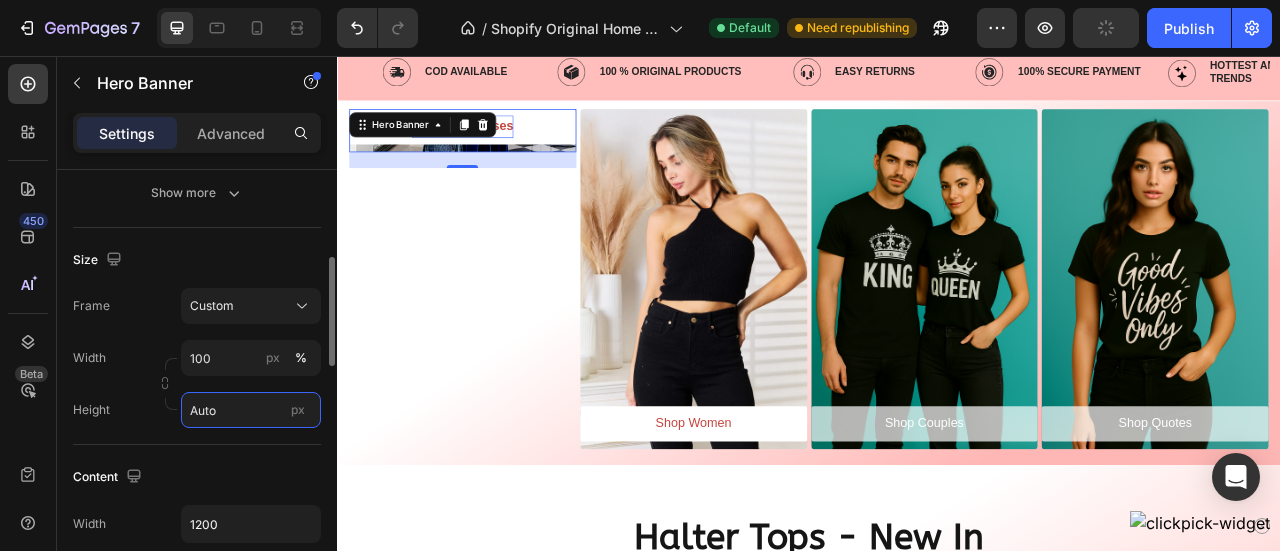 click on "Auto" at bounding box center [251, 410] 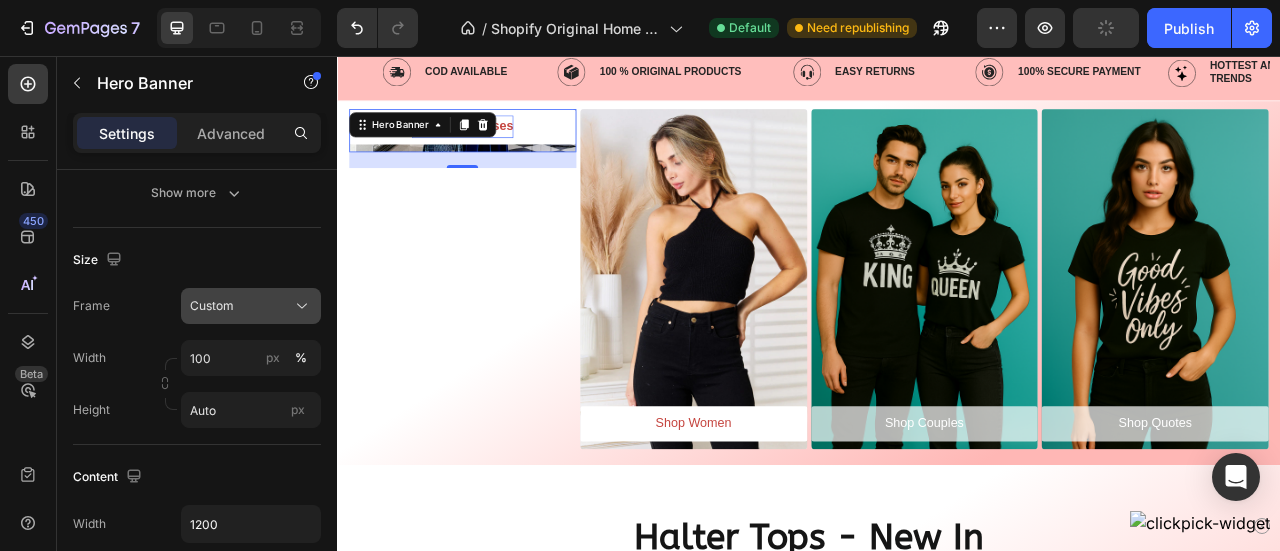 click on "Custom" at bounding box center (251, 306) 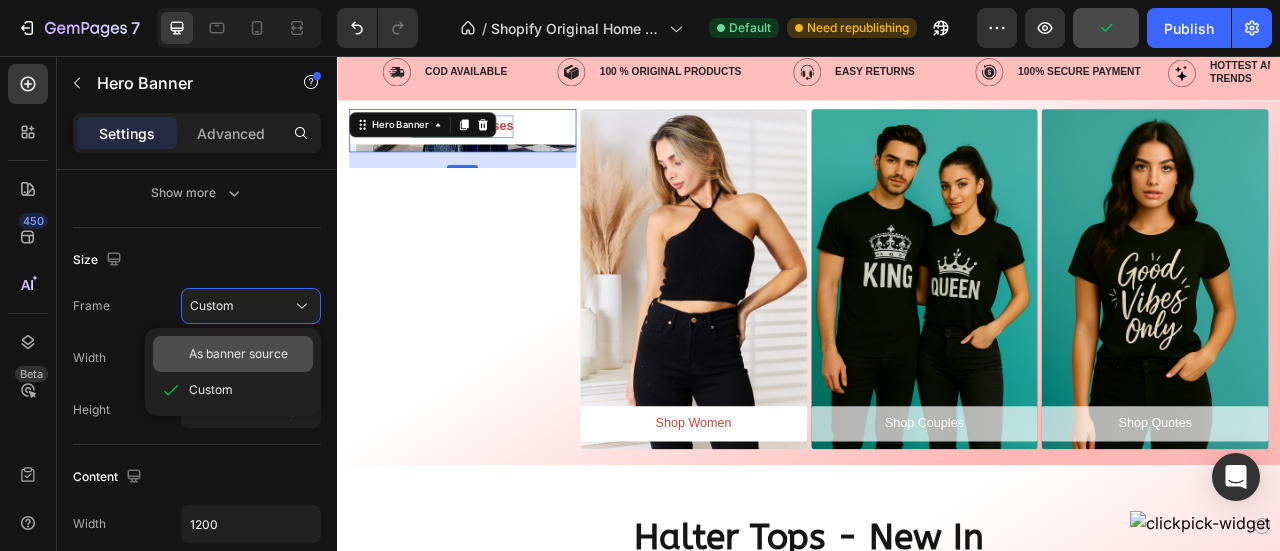 click on "As banner source" at bounding box center (238, 354) 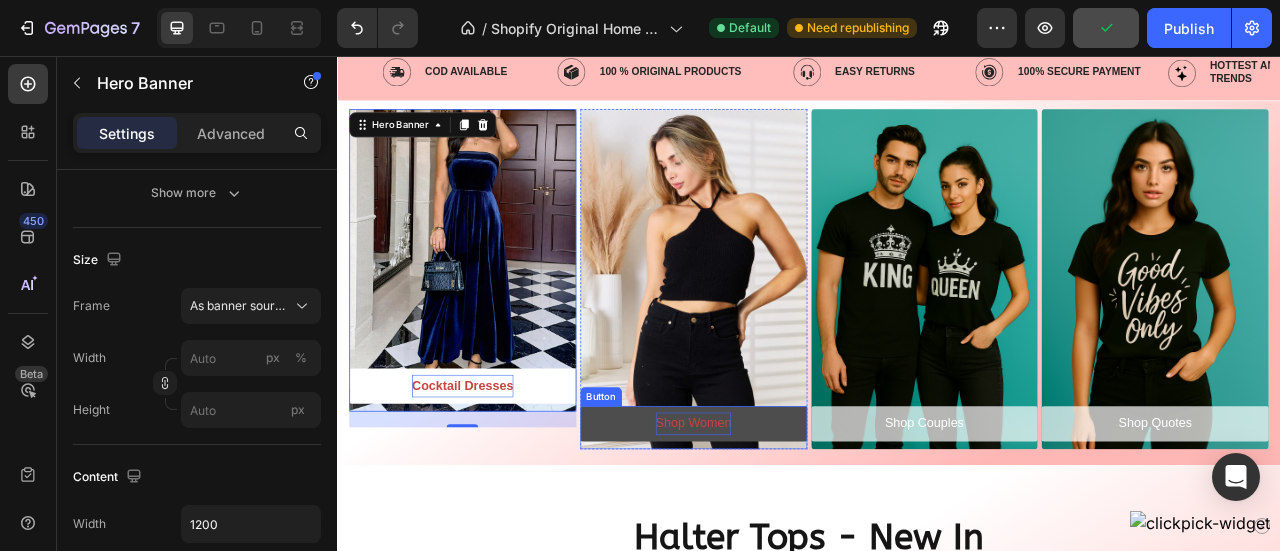 click on "Shop Women" at bounding box center (790, 523) 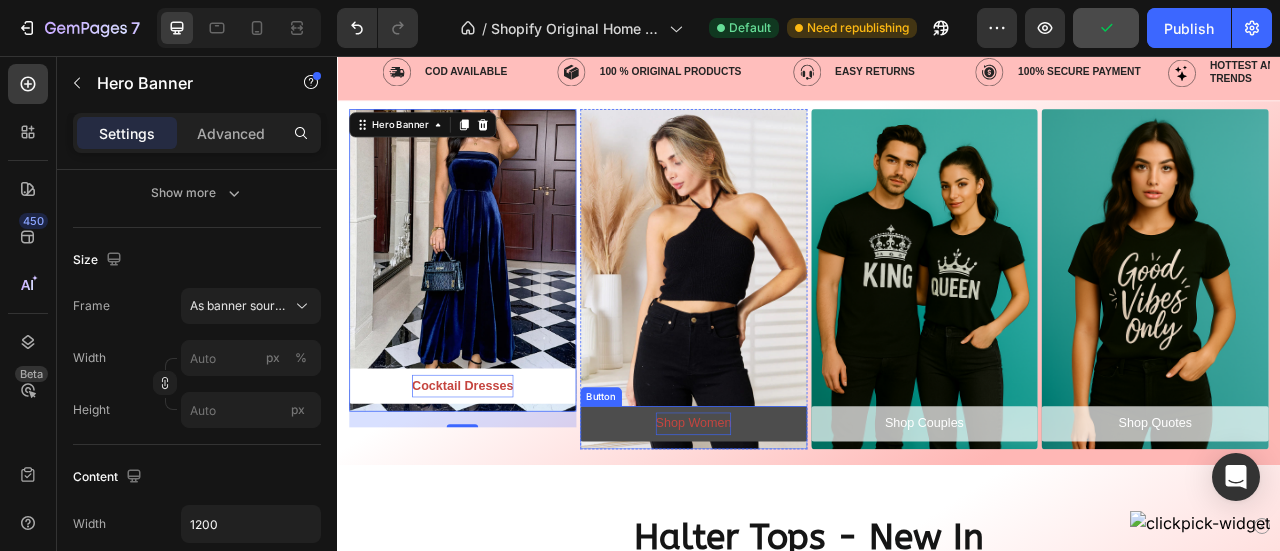 click on "Shop Women" at bounding box center [790, 523] 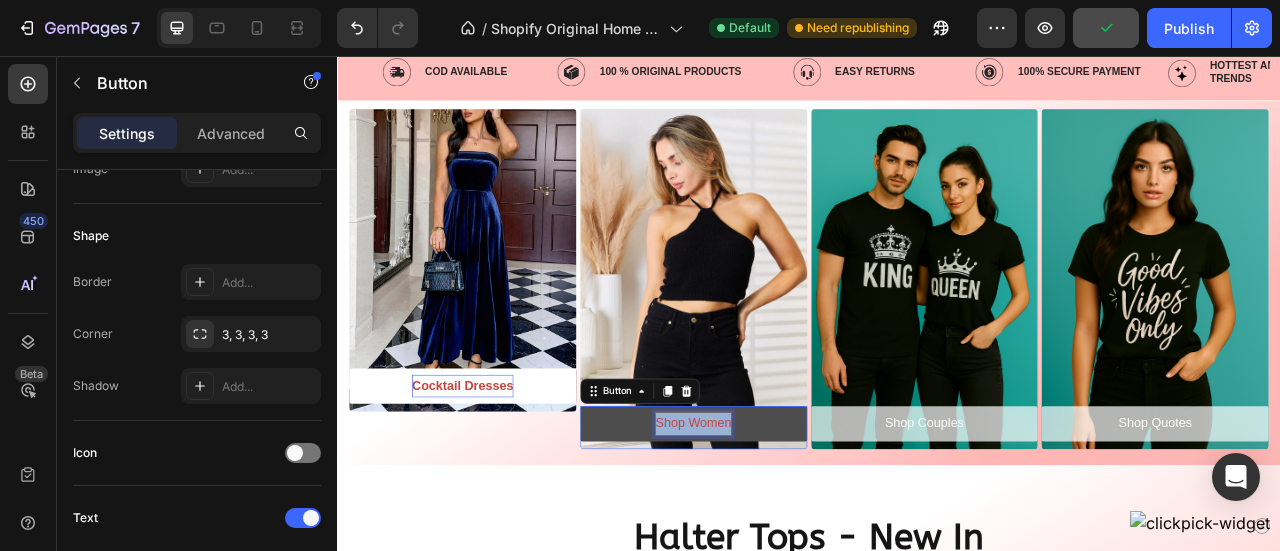 click on "Shop Women" at bounding box center [790, 523] 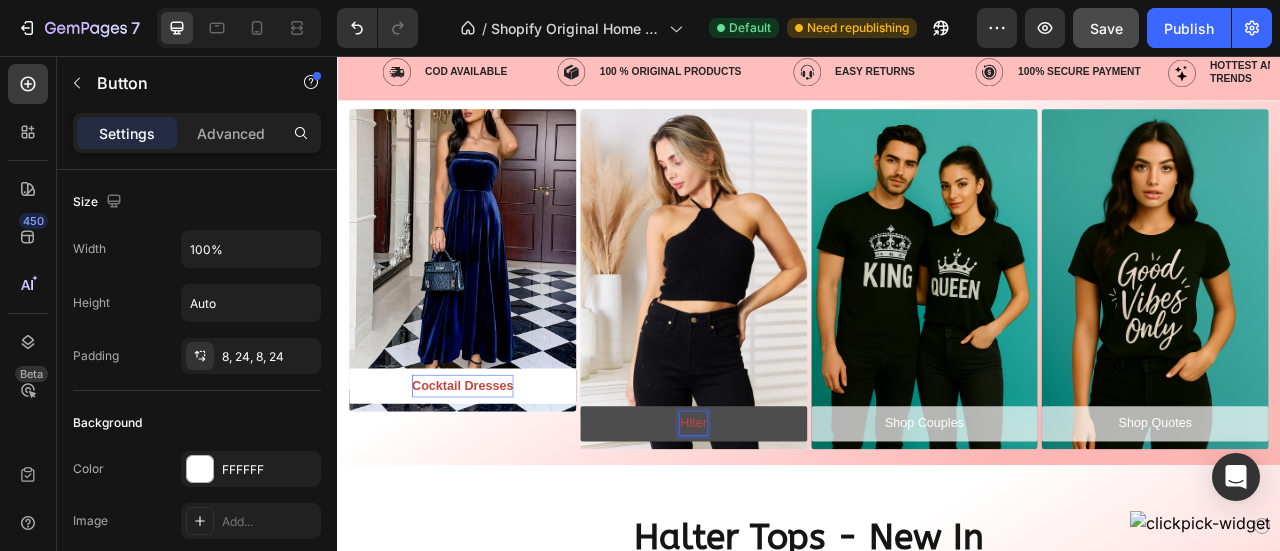 click on "Hlter" at bounding box center (790, 523) 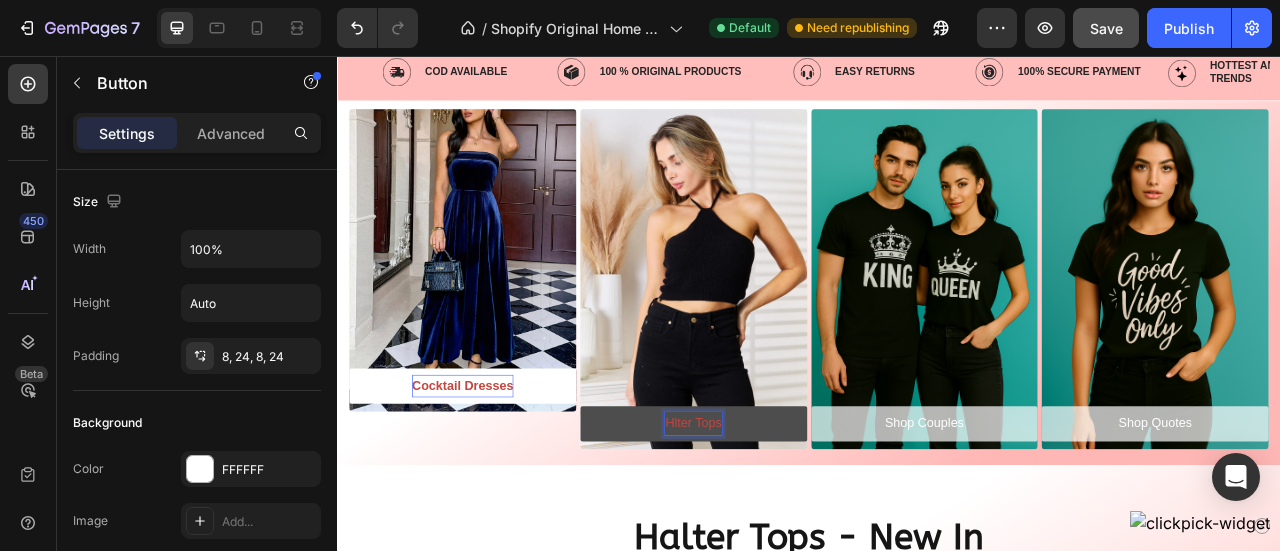 click on "Hlter Tops" at bounding box center [790, 523] 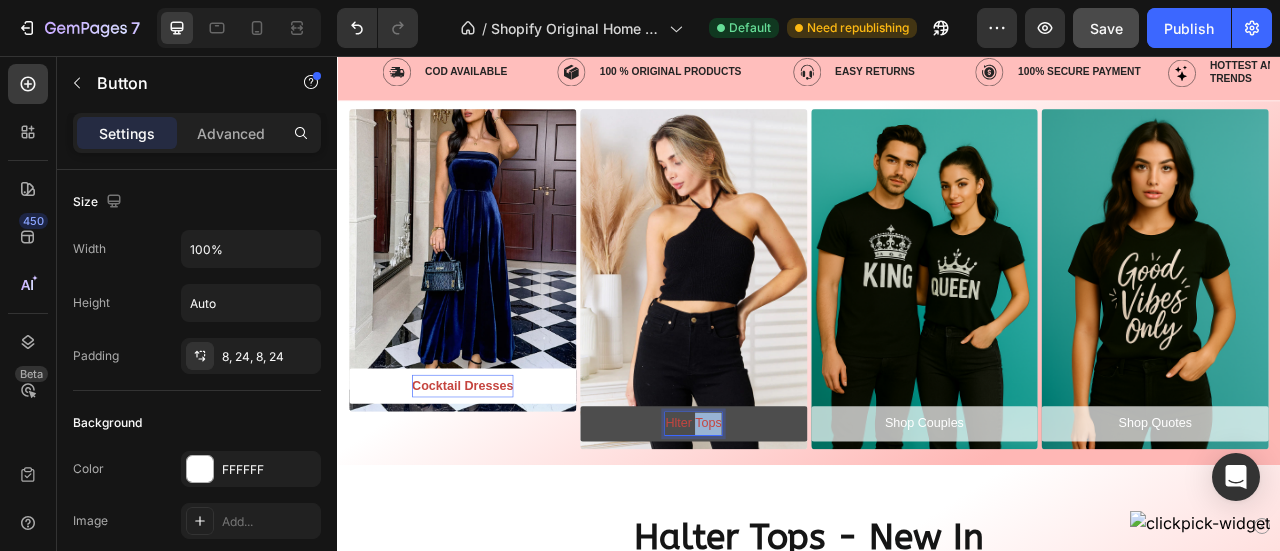click on "Hlter Tops" at bounding box center [790, 523] 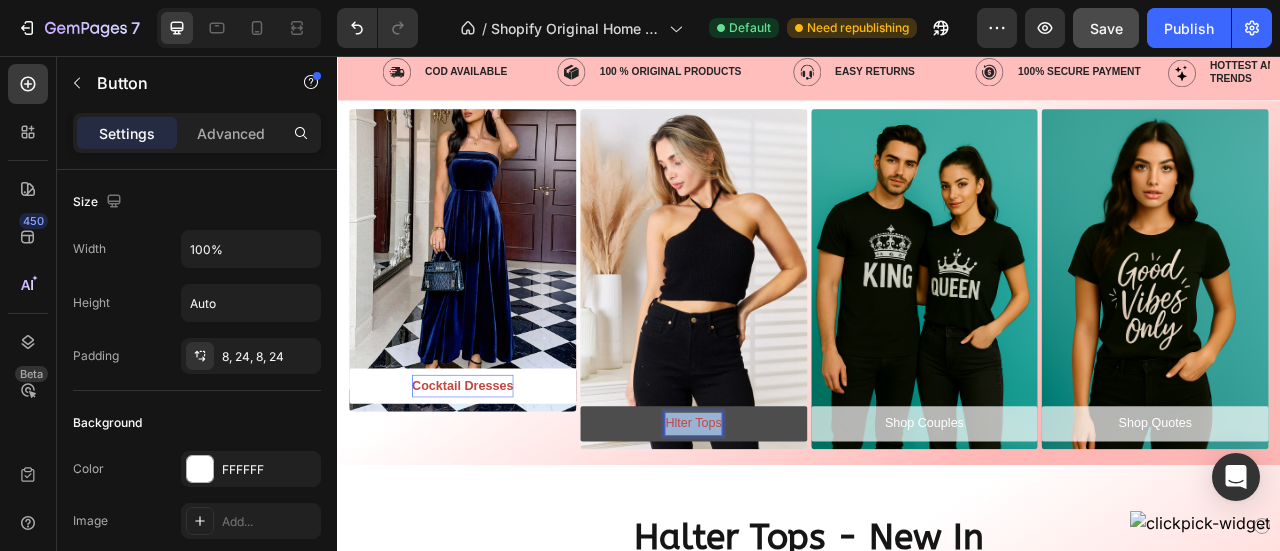 click on "Hlter Tops" at bounding box center (790, 523) 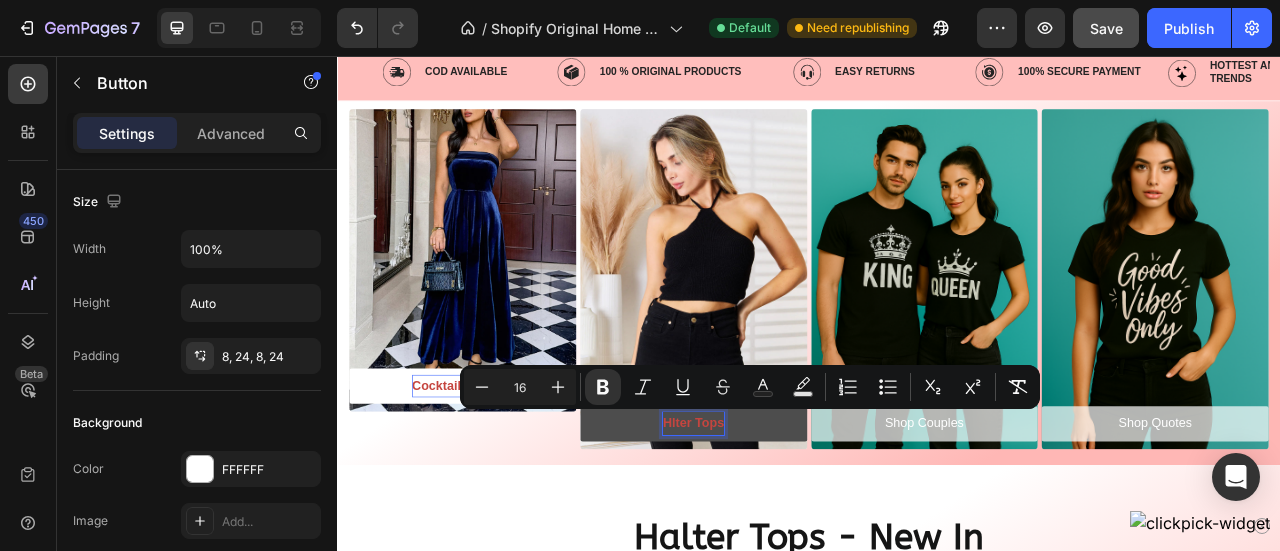 click on "Hlter Tops" at bounding box center (790, 522) 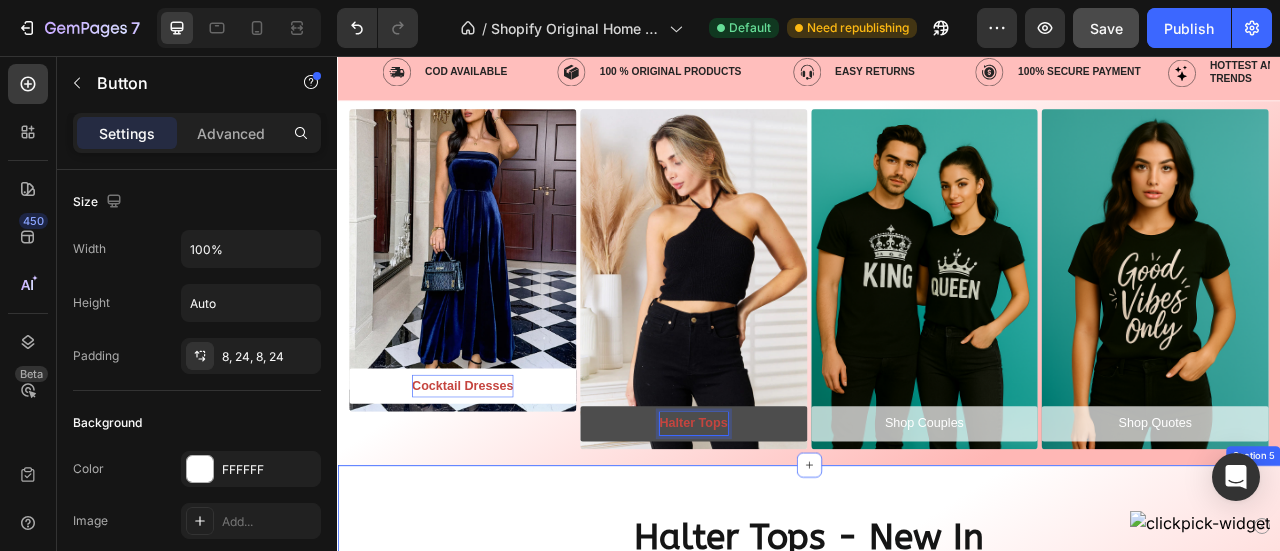 click on "Halter Tops - New In Heading Row New-In Product Badge Product Images Row BiBi Rayon Span Jersey Knit Halter Neck Tank Top Product Title Rs. 15.10 Product Price Product Price No compare price Product Price Row Row Product List New-In Product Badge Product Images Row Zenana Washed Ribbed Seamless Bra Padded V-neck Tank Top Product Title Rs. 24.24 Product Price Product Price No compare price Product Price Row Row Product List New-In Product Badge Product Images Row Rainbow Stripe Halter Neck Knit Tank Product Title Rs. 26.00 Product Price Product Price No compare price Product Price Row Row Product List New-In Product Badge Product Images Row BiBi Lace Knit with Cut Out And Cross Neck Banded Top Product Title Rs. 19.62 Product Price Product Price No compare price Product Price Row Row Product List New-In Product Badge Product Images Row Halter Top and Wide Leg Pants Matching Set Product Title Rs. 42.86 Product Price Product Price No compare price Product Price Row Row Product List New-In Product Badge Row Row" at bounding box center [937, 957] 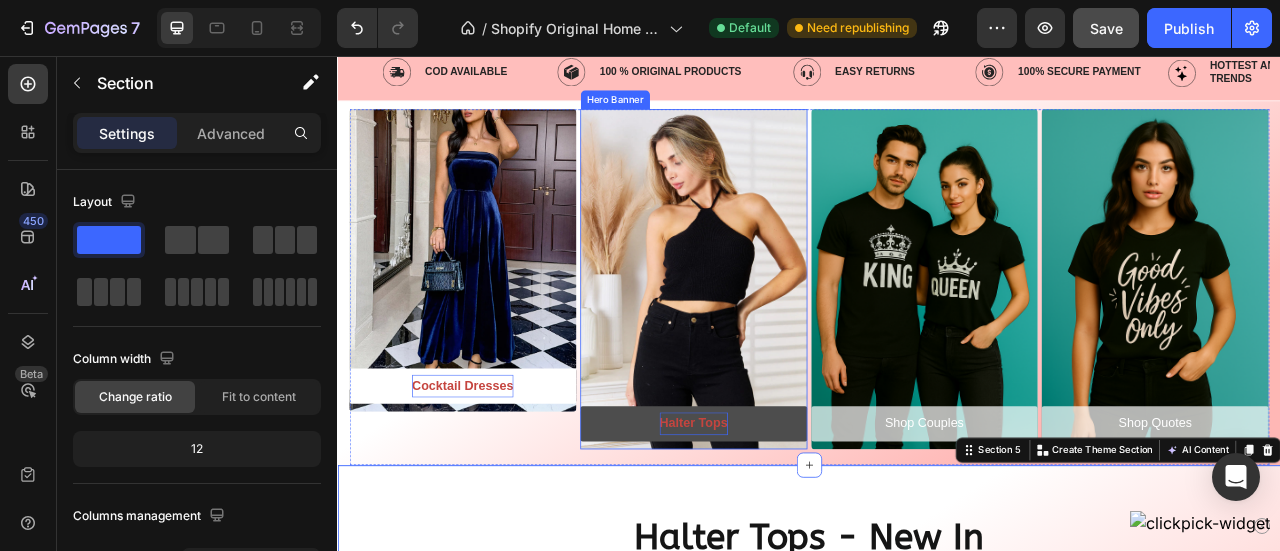 click at bounding box center (790, 339) 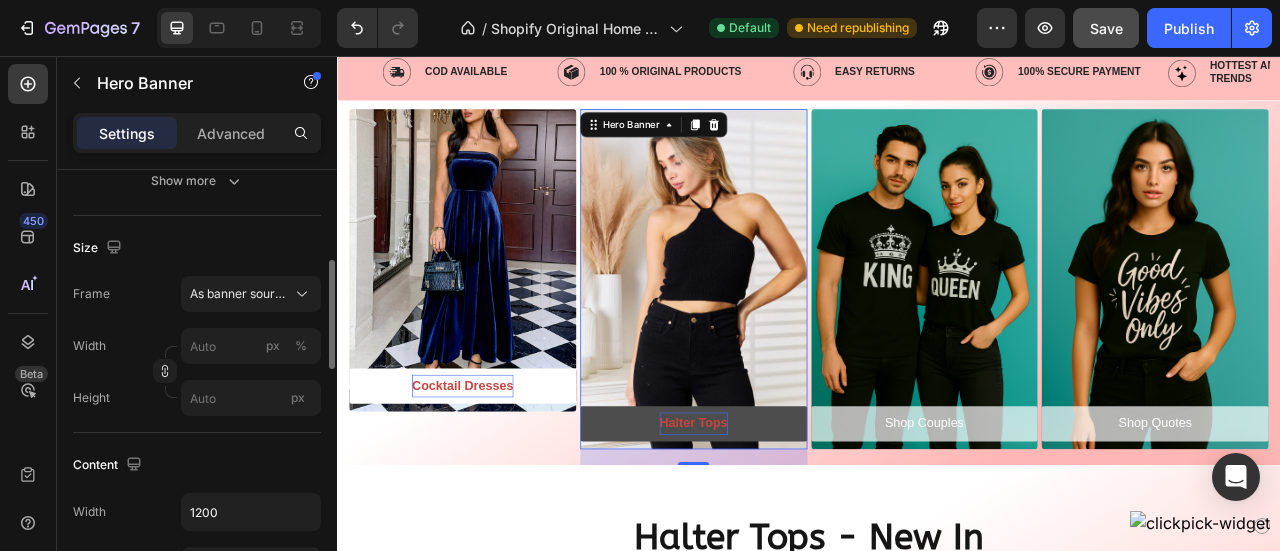 scroll, scrollTop: 366, scrollLeft: 0, axis: vertical 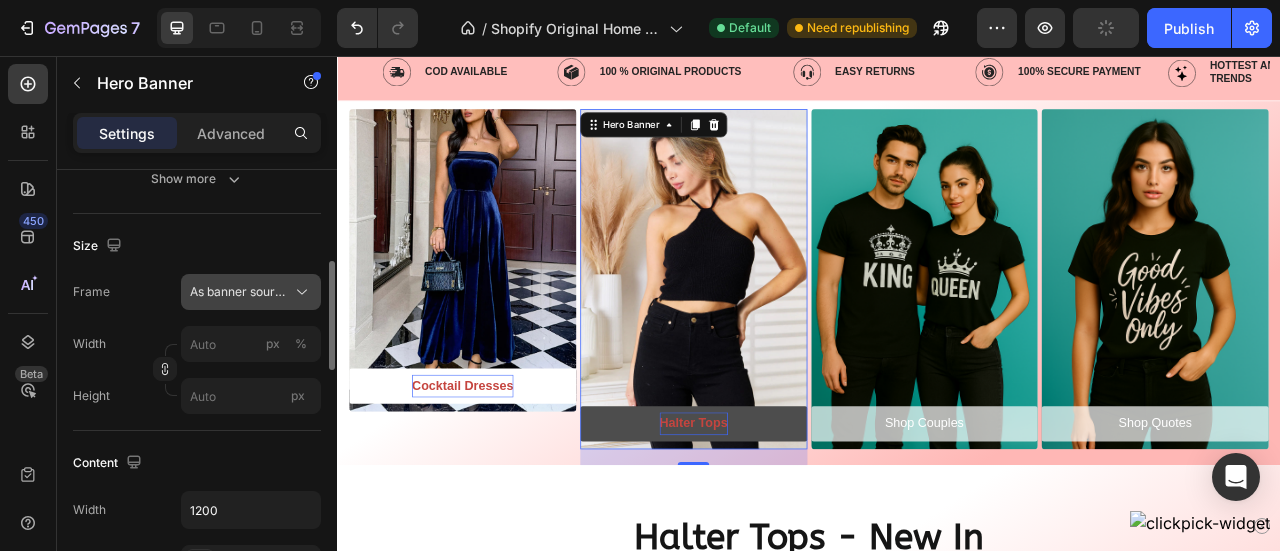 click on "As banner source" at bounding box center (239, 292) 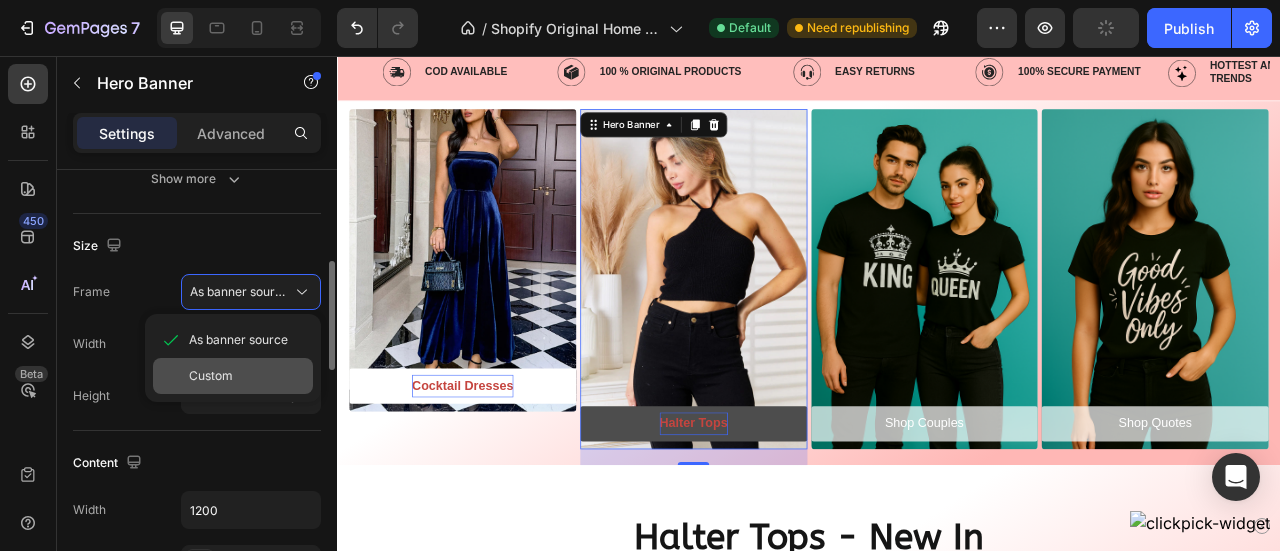 click on "Custom" 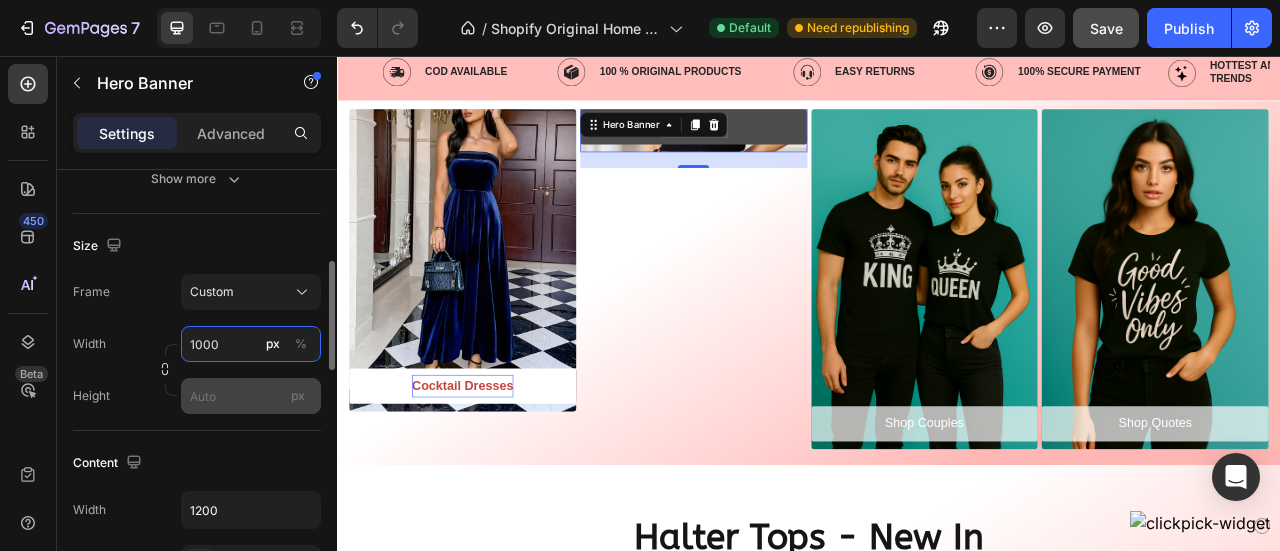 type on "1000" 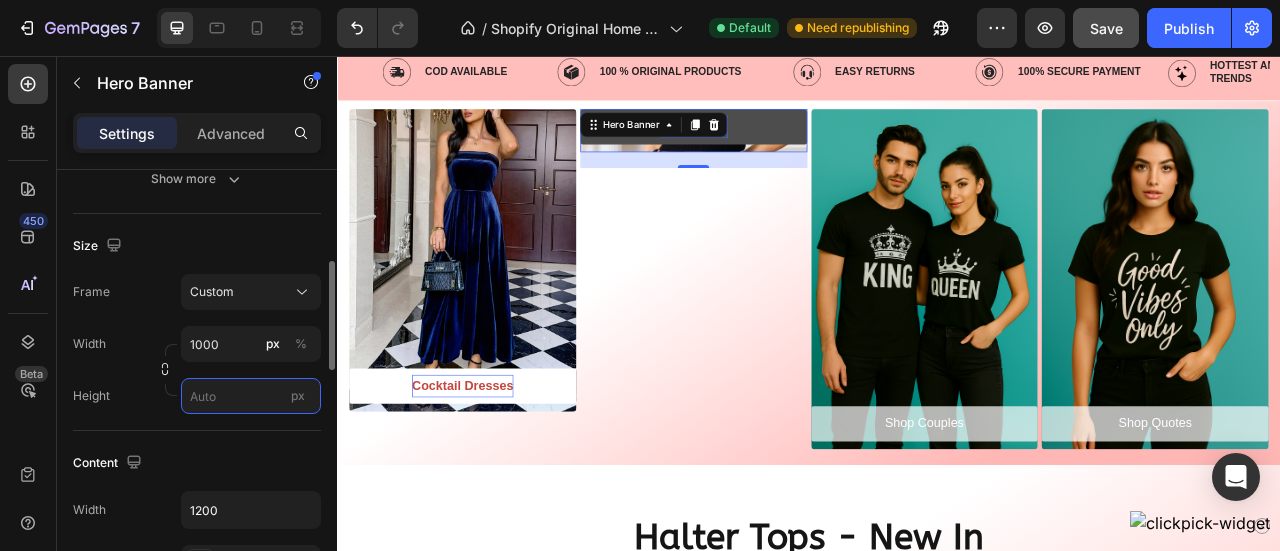 click on "px" at bounding box center (251, 396) 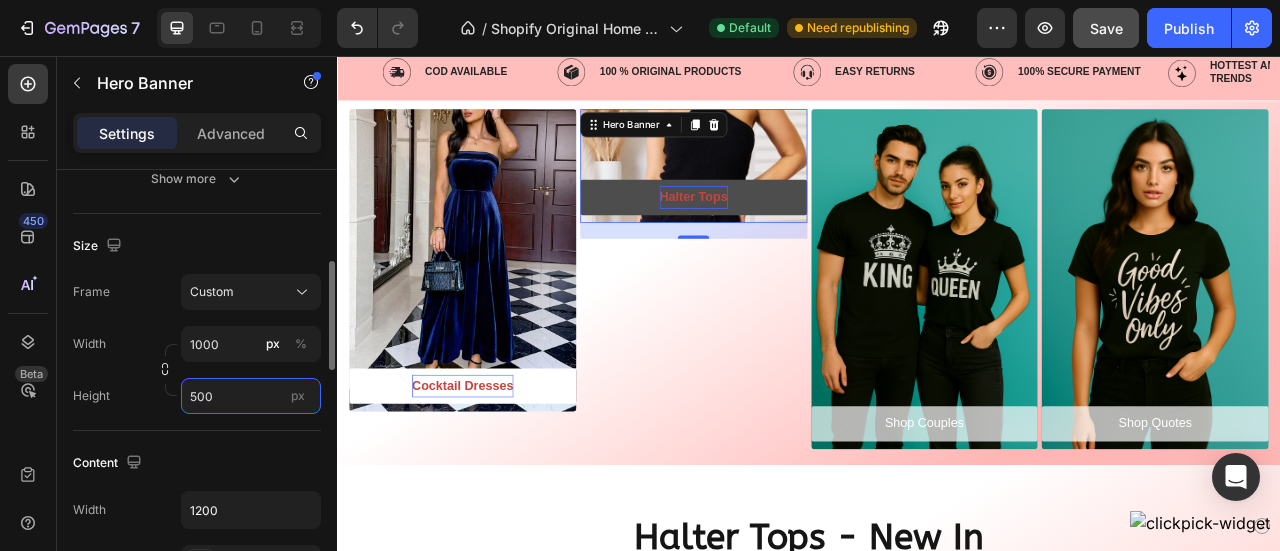 click on "500" at bounding box center (251, 396) 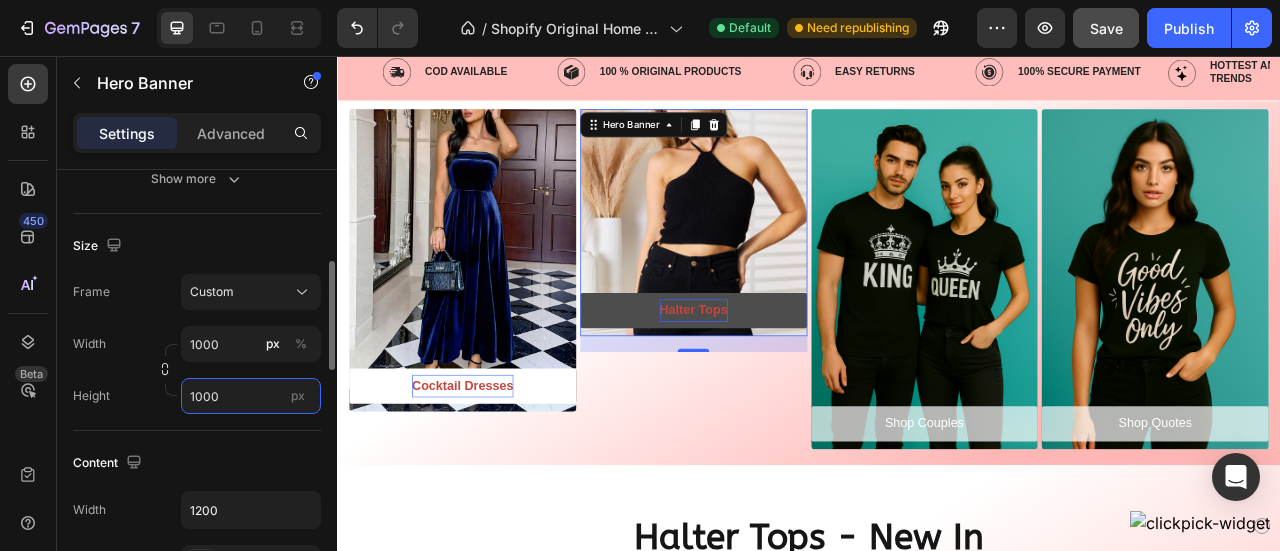 click on "1000" at bounding box center [251, 396] 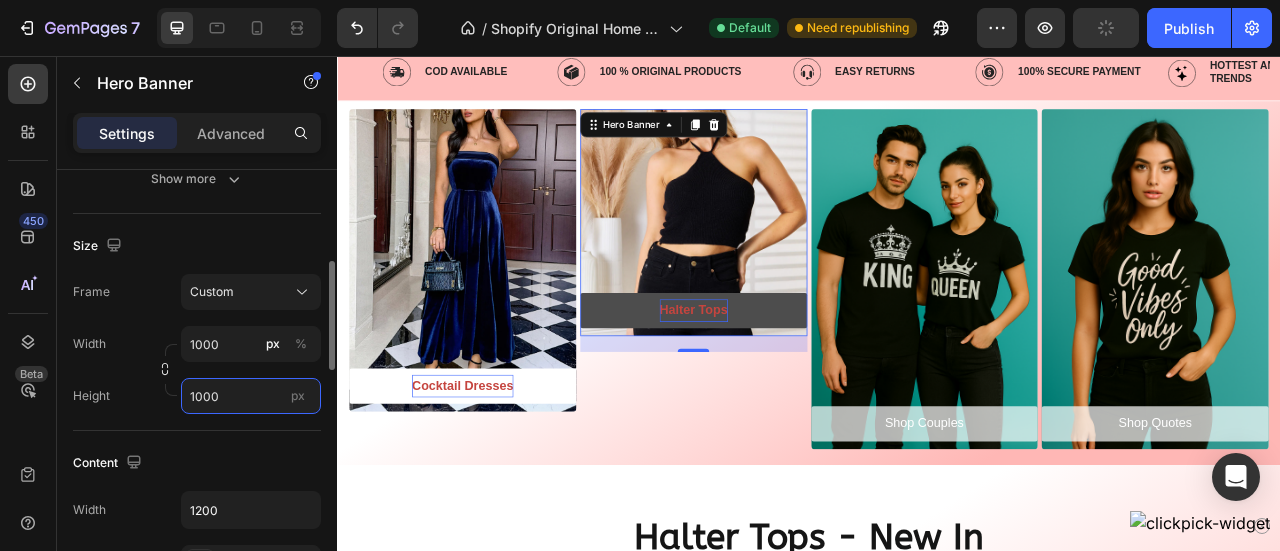 click on "1000" at bounding box center (251, 396) 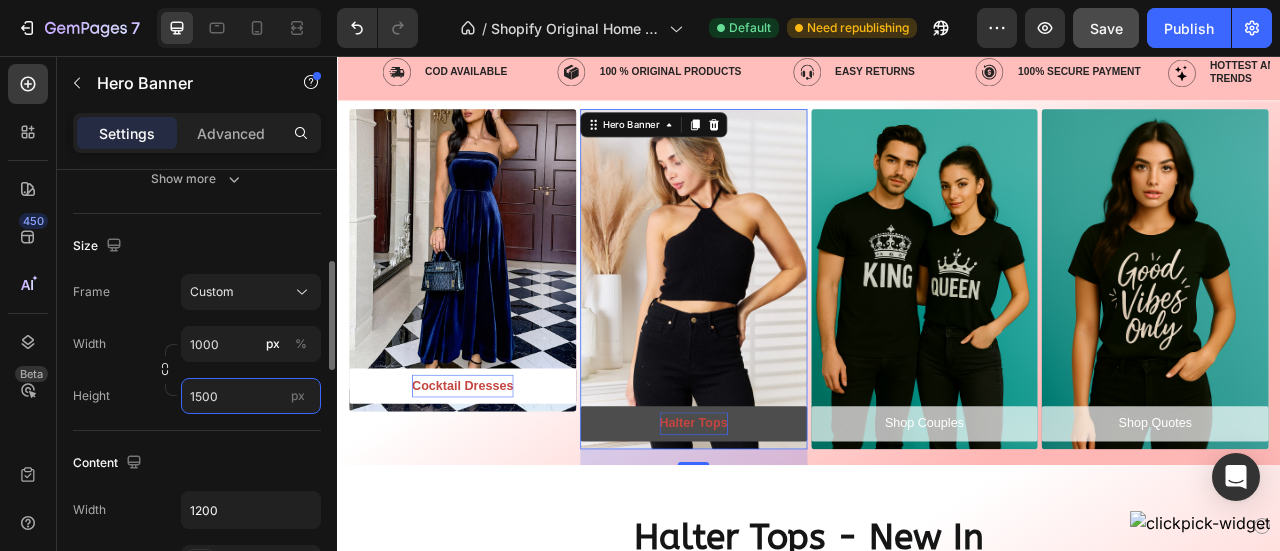 click on "1500" at bounding box center (251, 396) 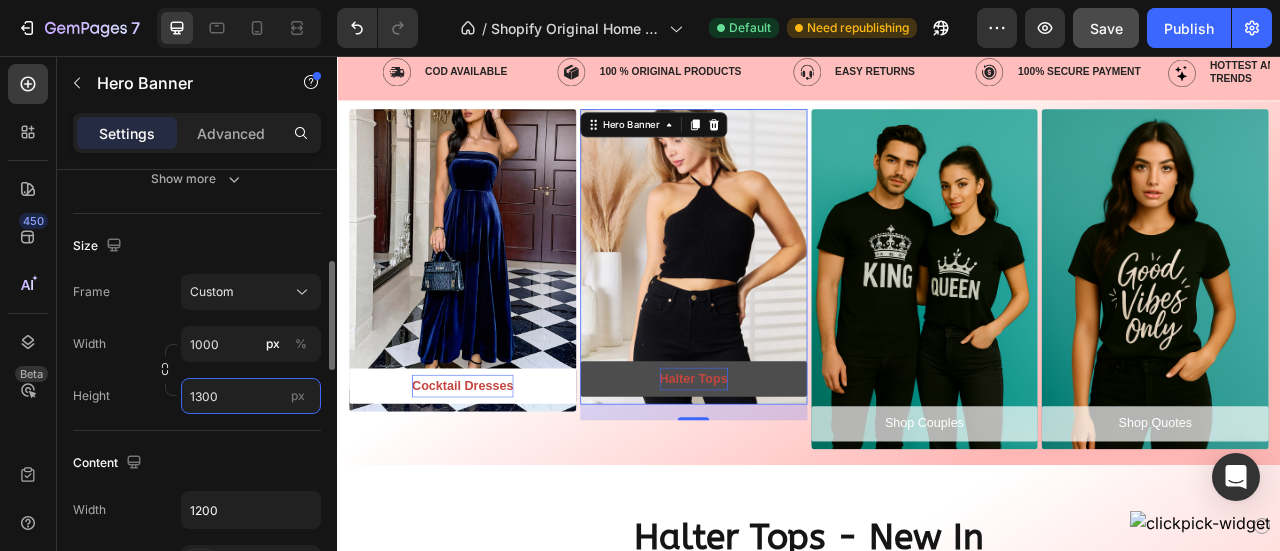 click on "1300" at bounding box center [251, 396] 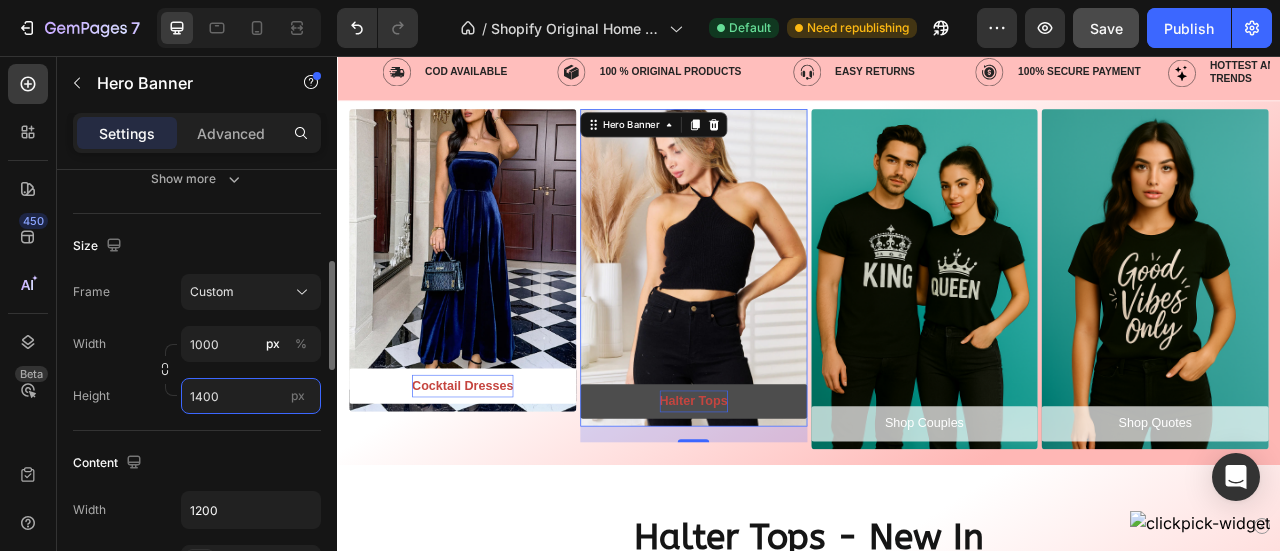 click on "1400" at bounding box center (251, 396) 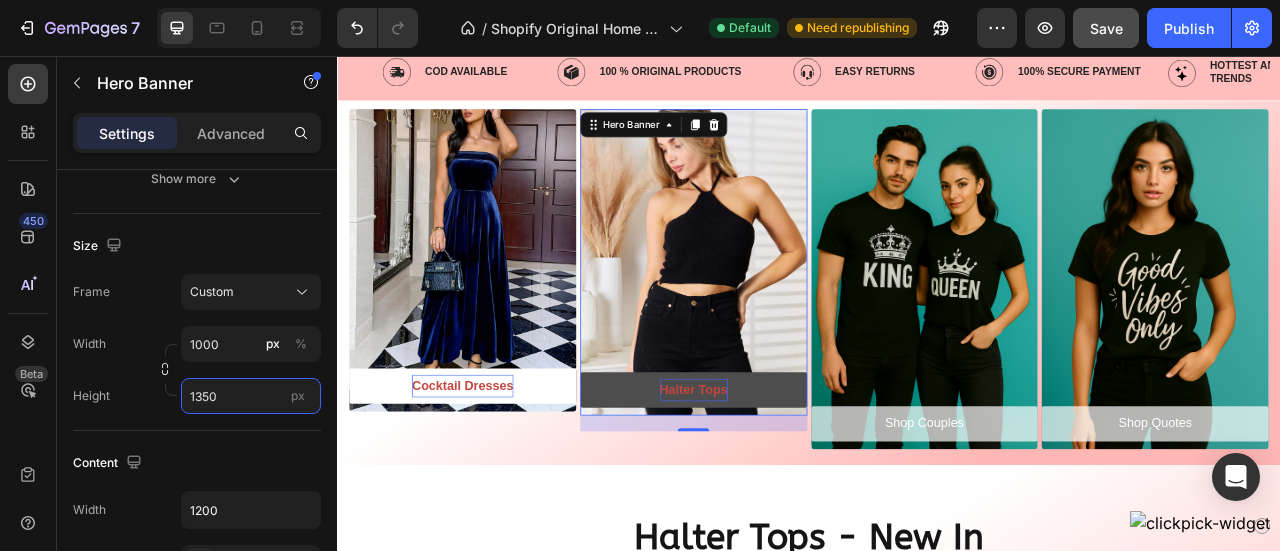 type on "1350" 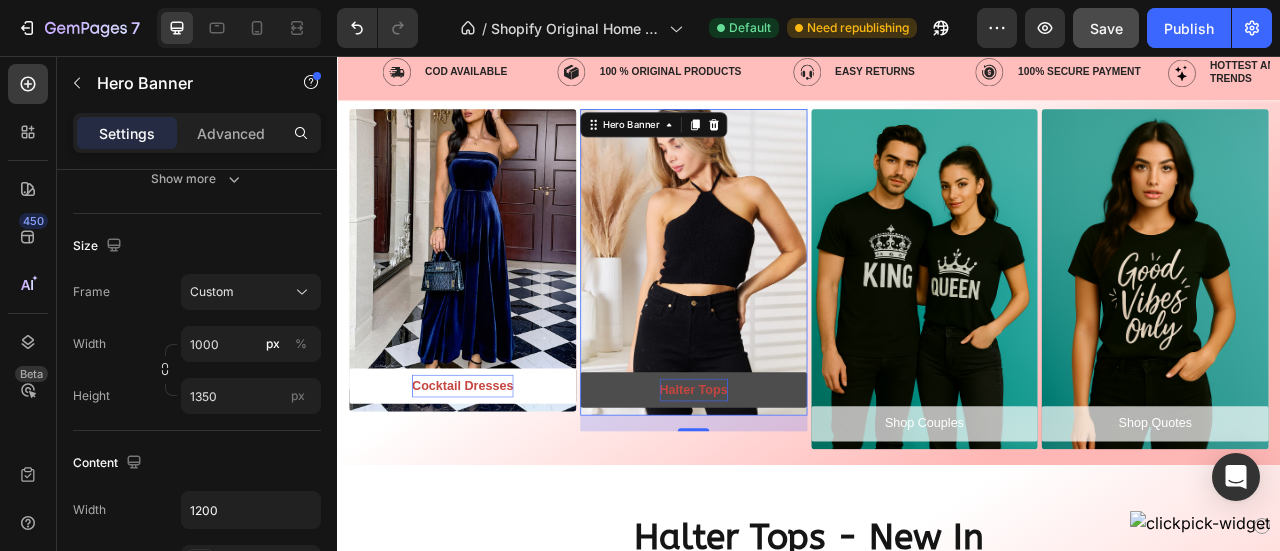 click at bounding box center [790, 318] 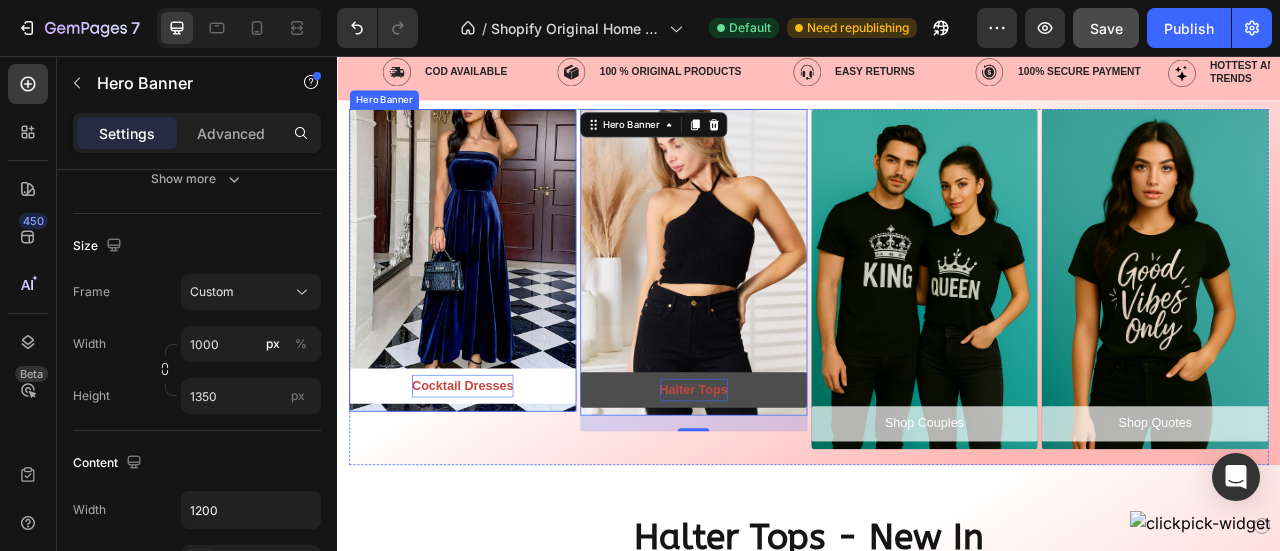 click at bounding box center (496, 315) 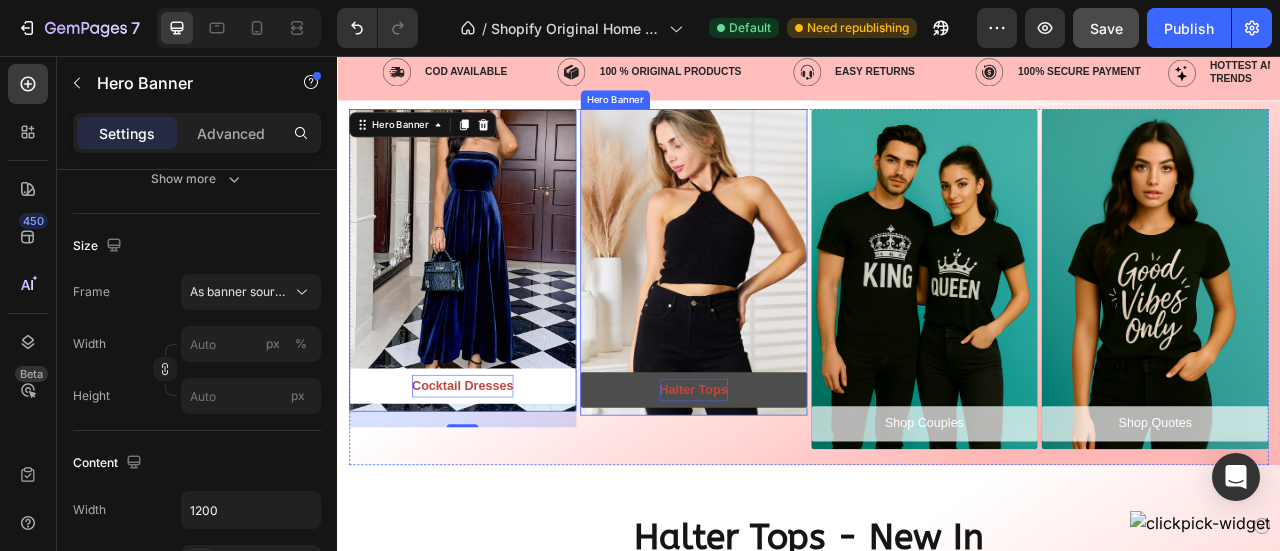 click at bounding box center (790, 318) 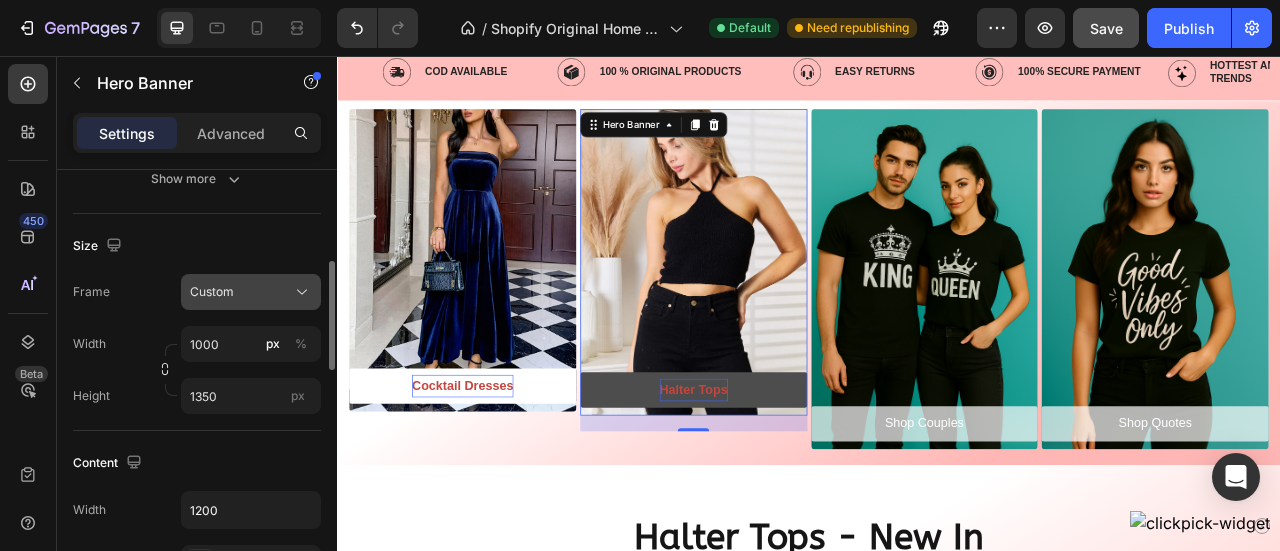 click on "Custom" 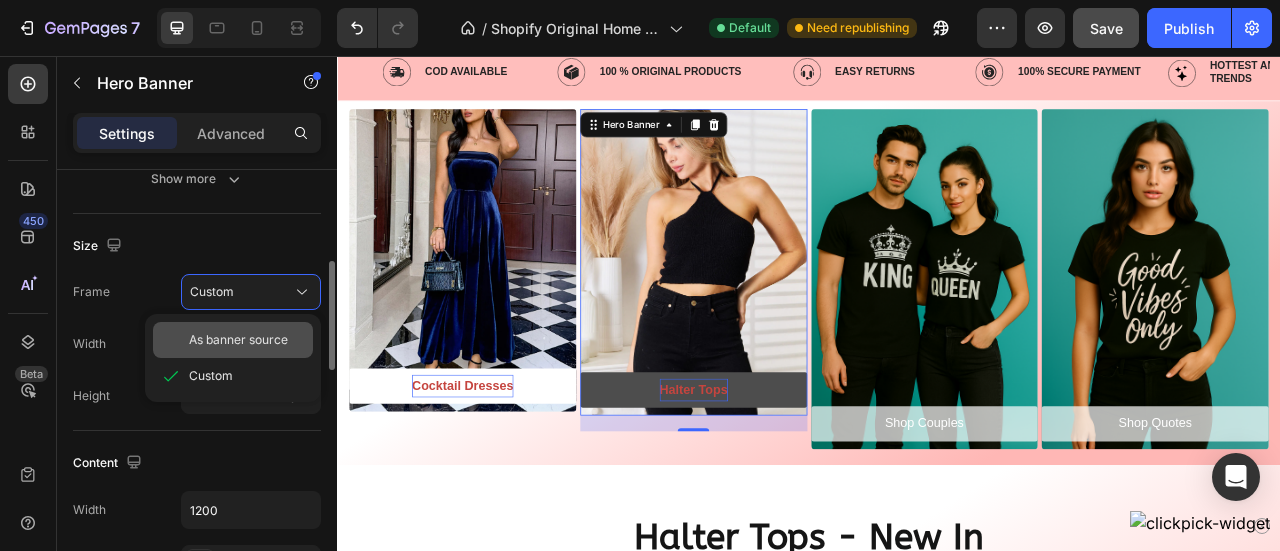 click on "As banner source" 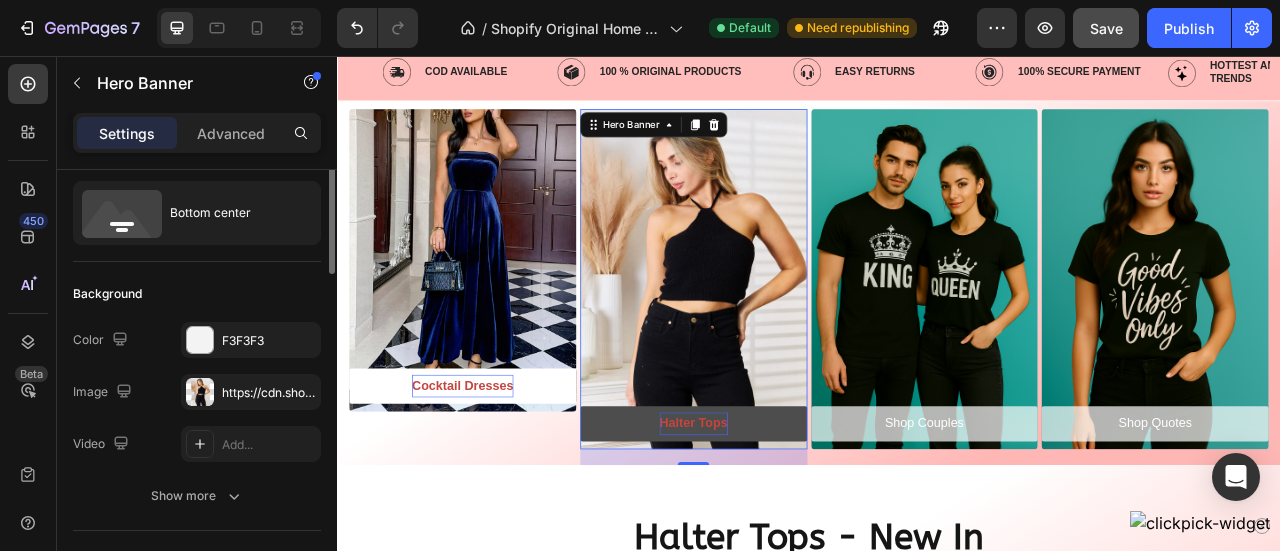 scroll, scrollTop: 0, scrollLeft: 0, axis: both 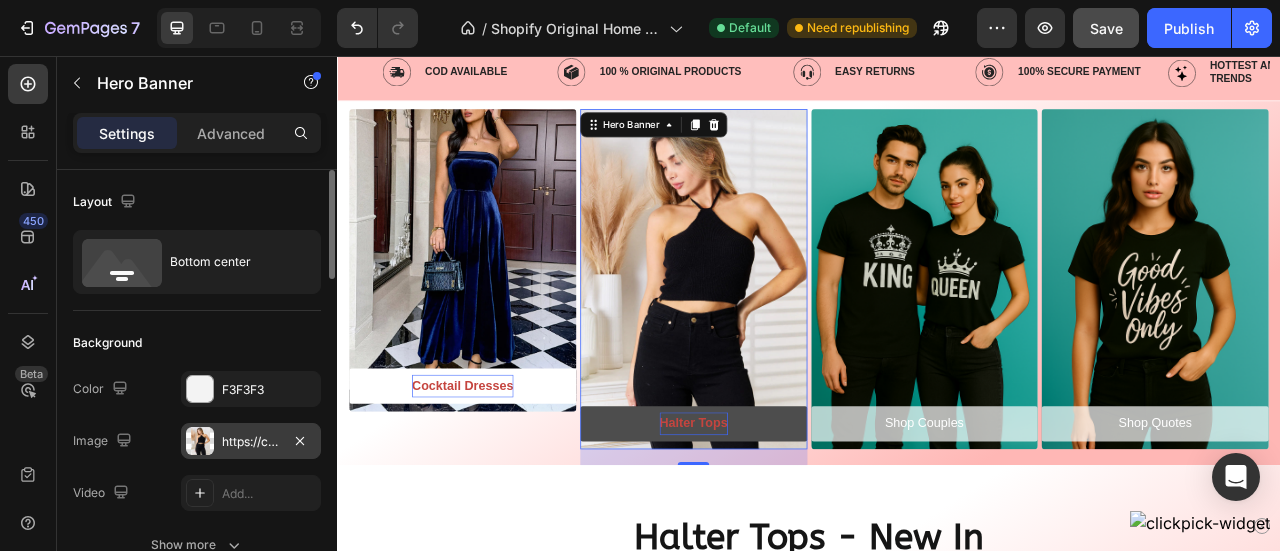 click on "https://cdn.shopify.com/s/files/1/0772/7713/5068/files/gempages_576402406380667466-8fdffe95-4530-43f4-adb0-9def0978adf6.webp" at bounding box center (251, 442) 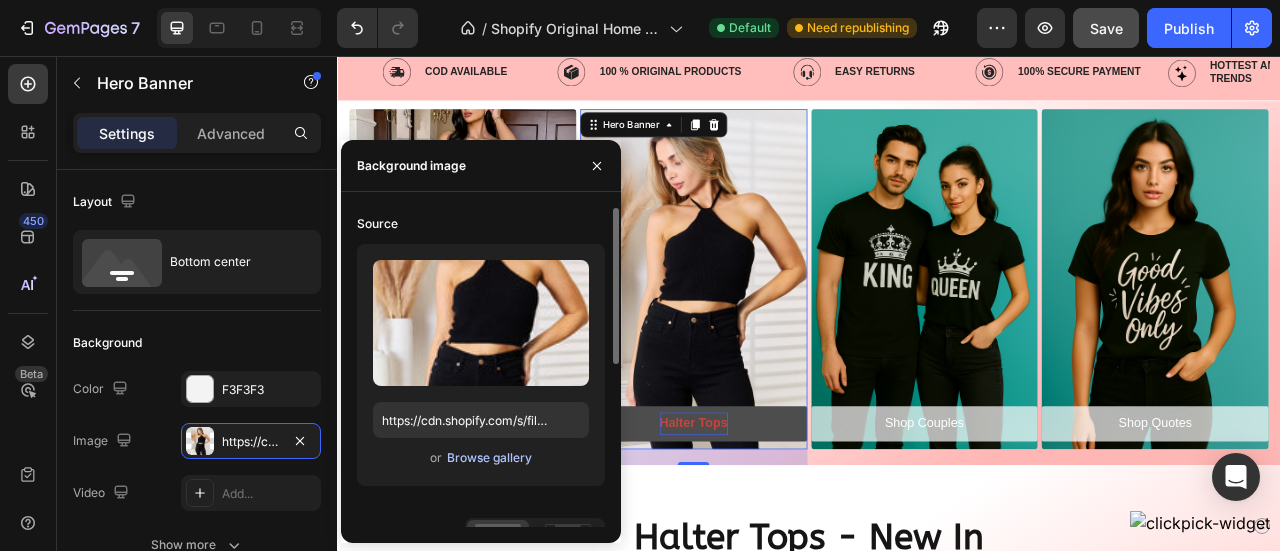 click on "Browse gallery" at bounding box center [489, 458] 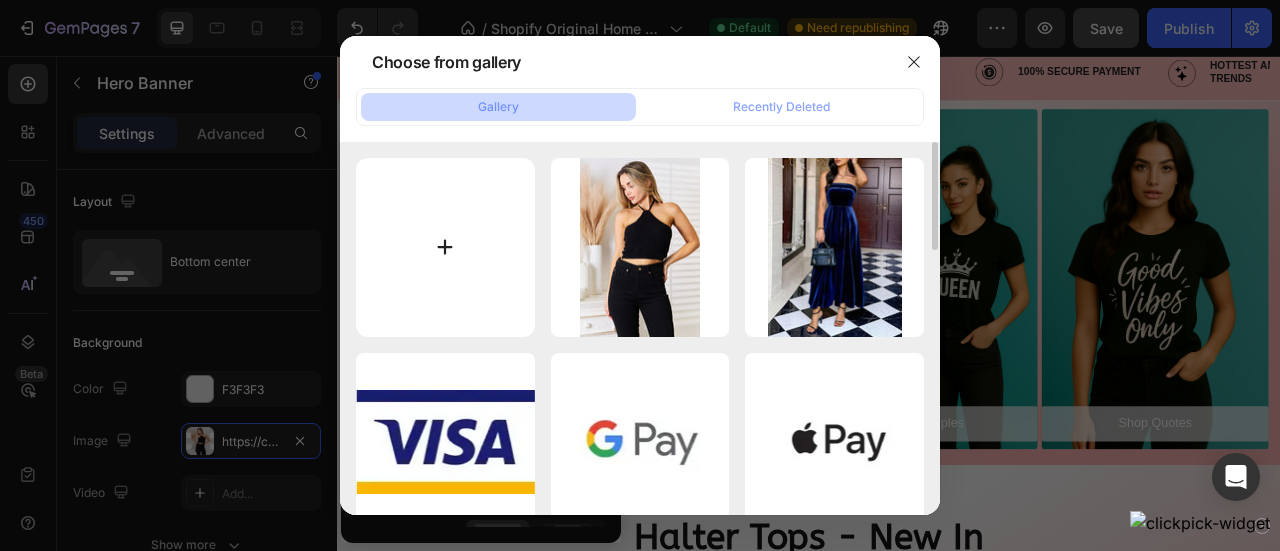 click at bounding box center (445, 247) 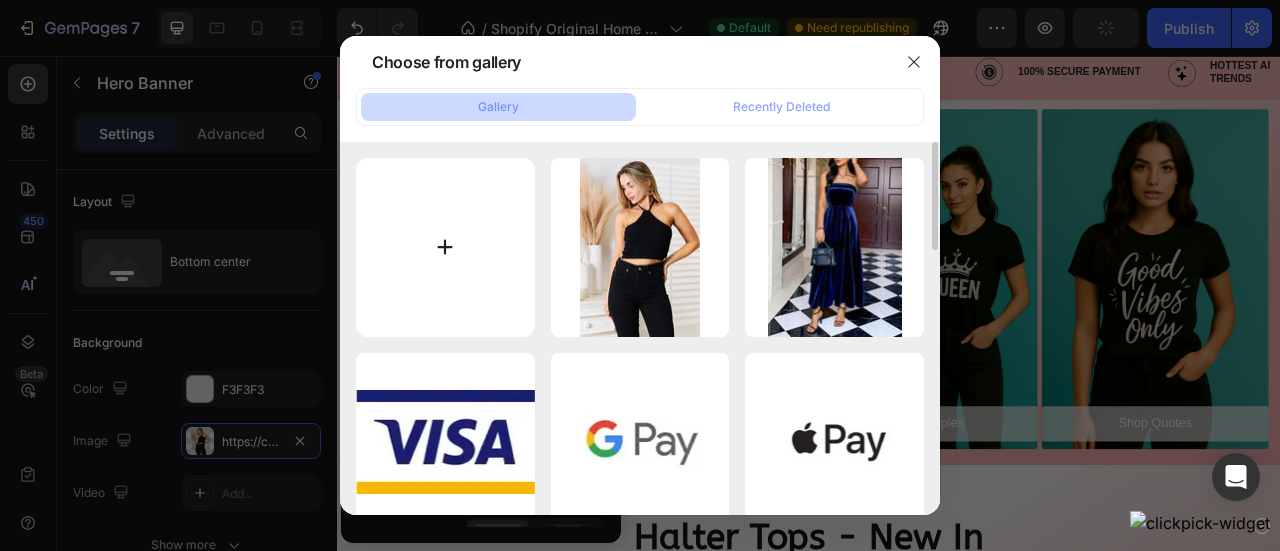 type on "C:\fakepath\halter-neck-top-black.webp" 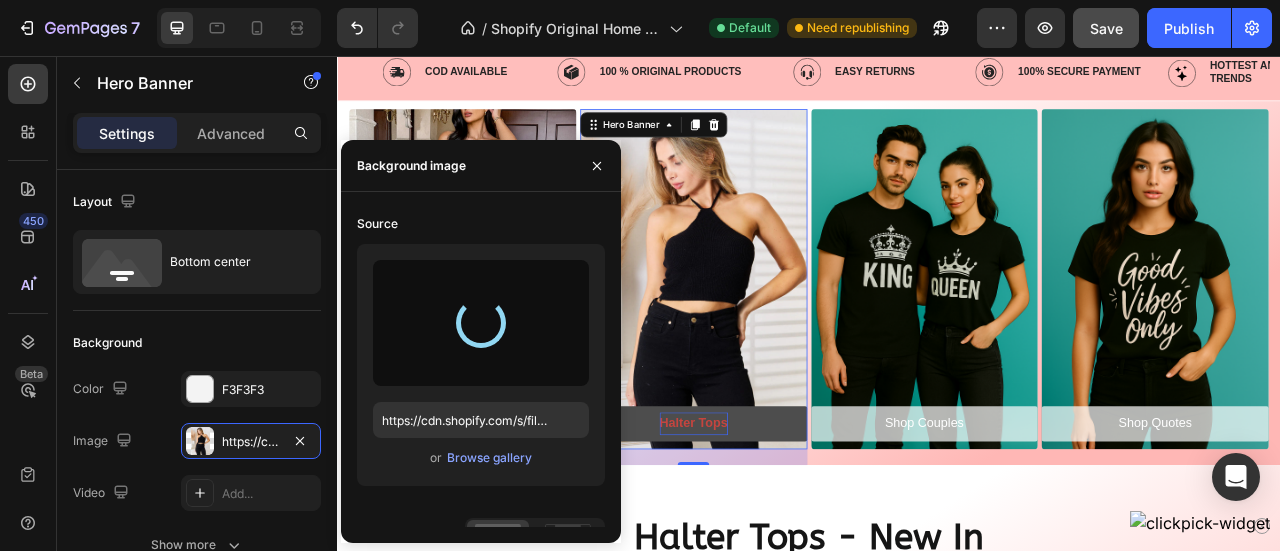 type on "https://cdn.shopify.com/s/files/1/0772/7713/5068/files/gempages_576402406380667466-473c9ae5-b264-4a39-b240-ba1b7933826a.webp" 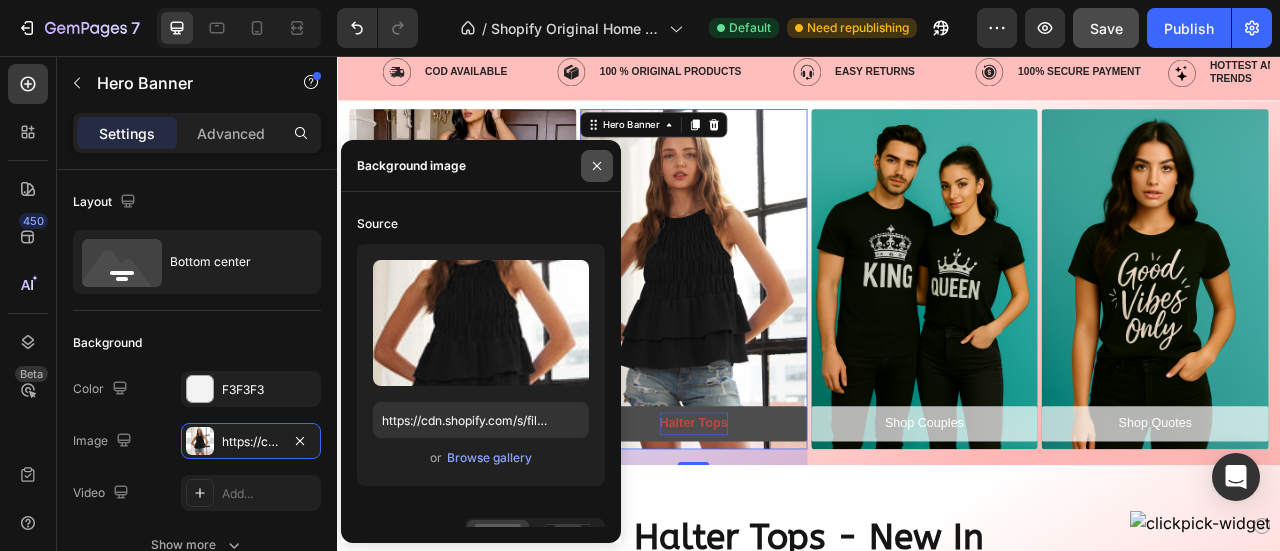 click 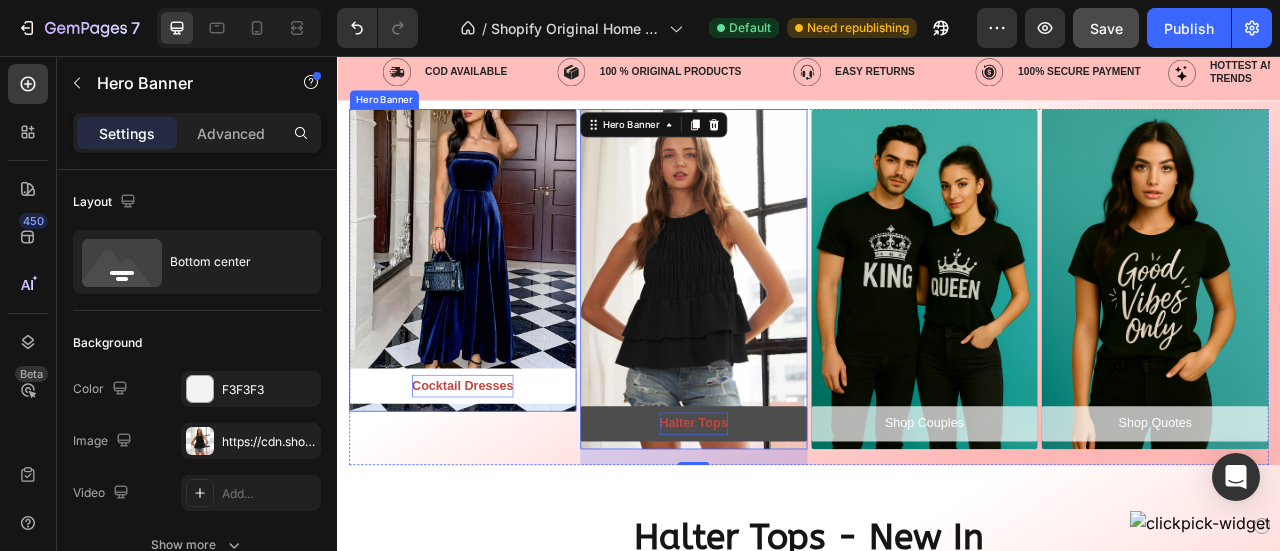click at bounding box center [496, 315] 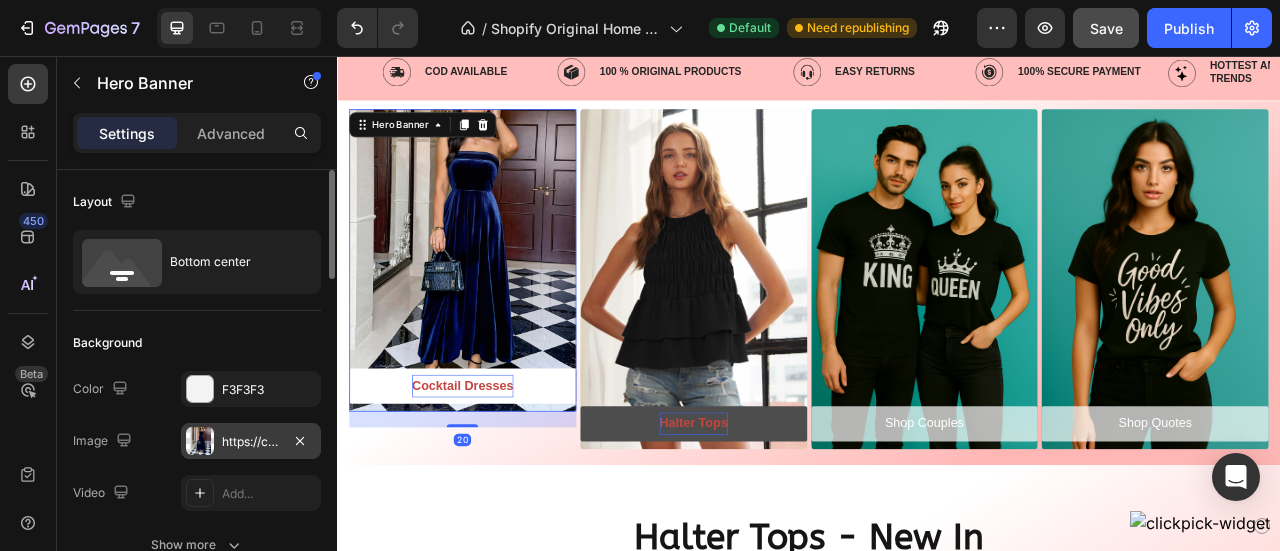 click on "https://cdn.shopify.com/s/files/1/0772/7713/5068/files/gempages_576402406380667466-7ae2ac00-a15f-4fa1-b200-ae6af4c10f80.webp" at bounding box center [251, 442] 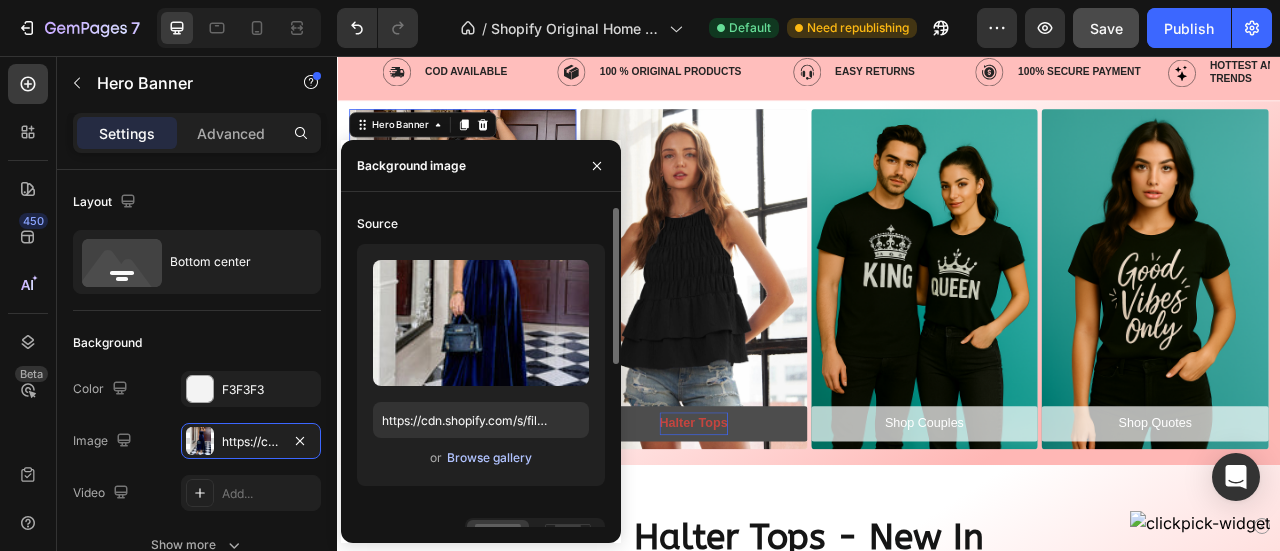 click on "Browse gallery" at bounding box center (489, 458) 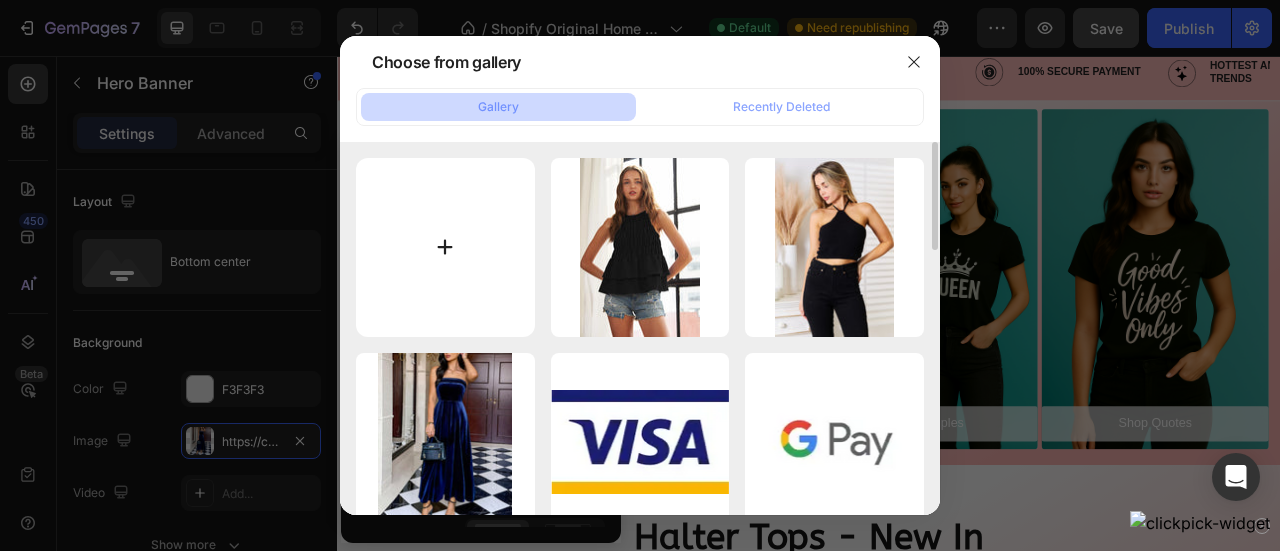 click at bounding box center [445, 247] 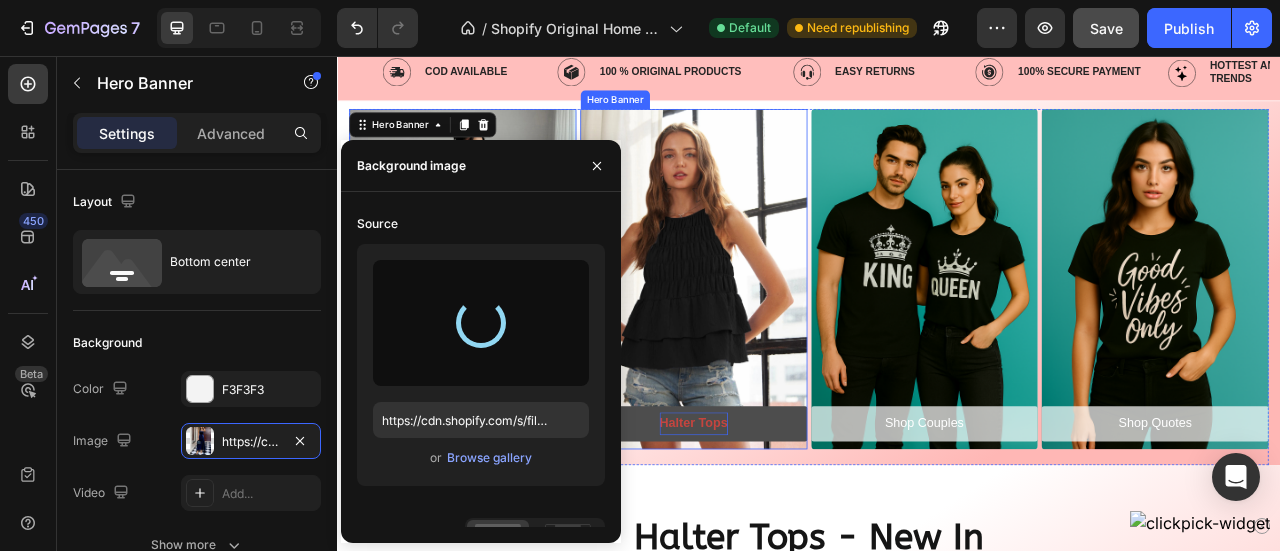 type on "https://cdn.shopify.com/s/files/1/0772/7713/5068/files/gempages_576402406380667466-da30ff5e-5510-440c-b99c-2857ce47c6d5.webp" 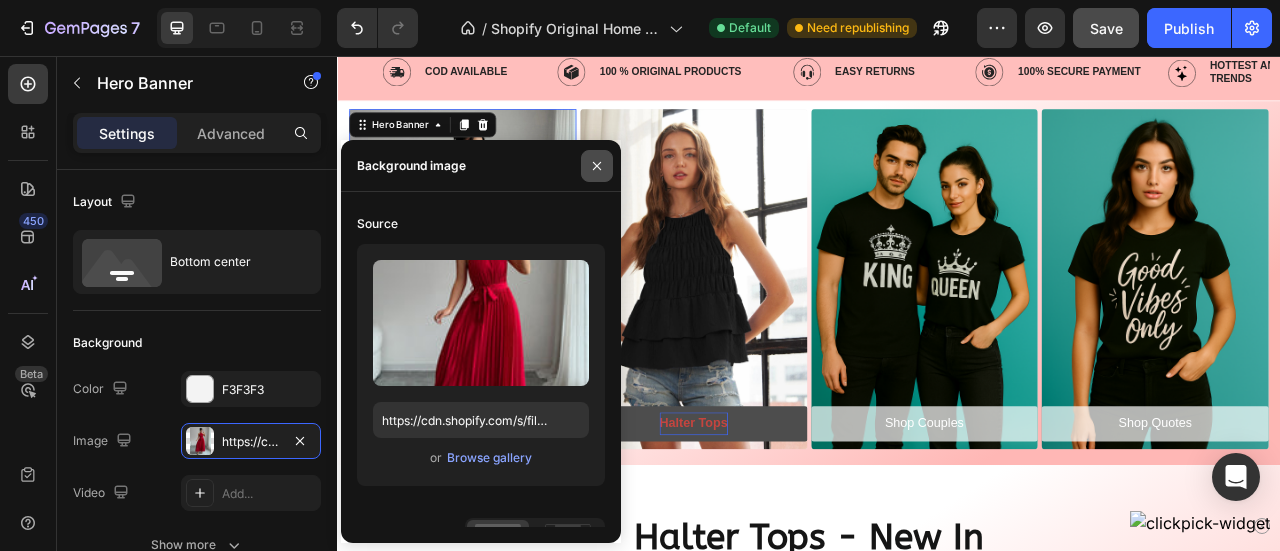click 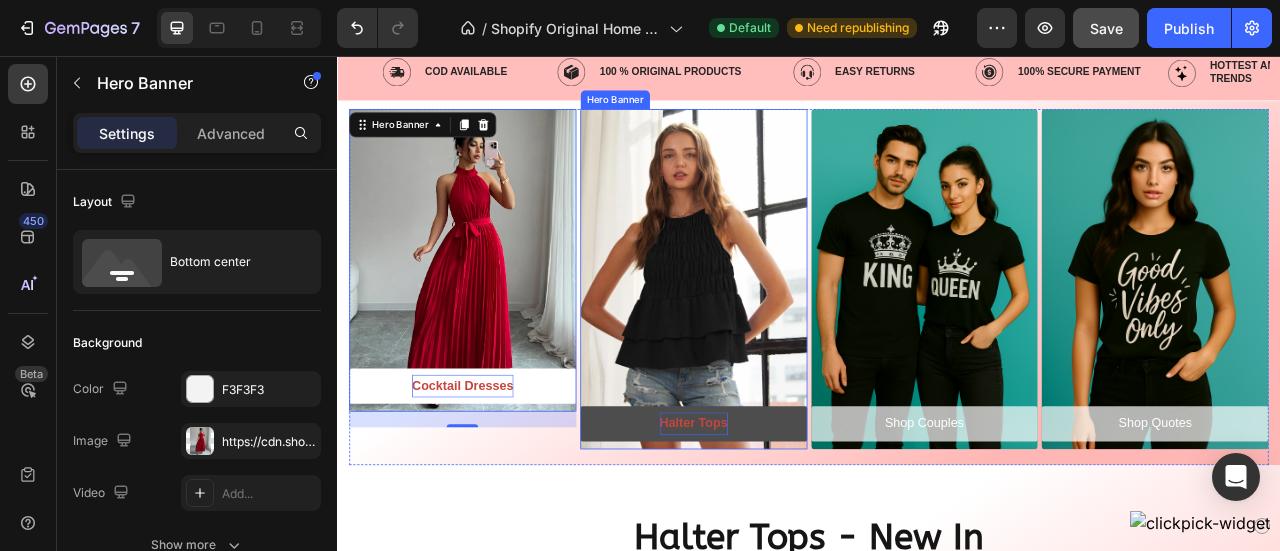 click at bounding box center (790, 339) 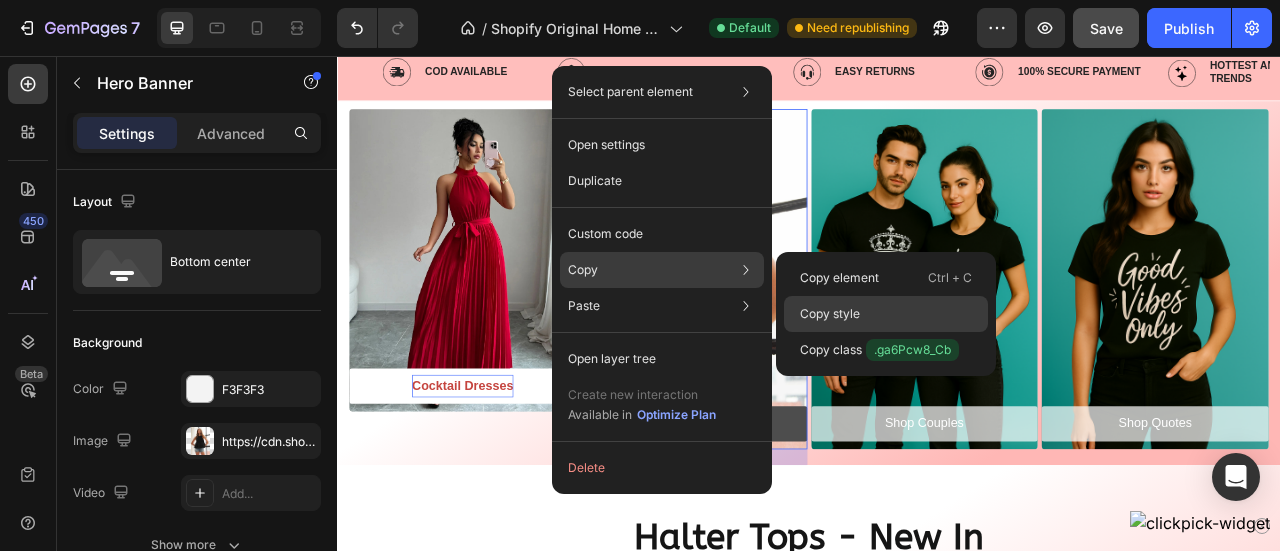 click on "Copy style" 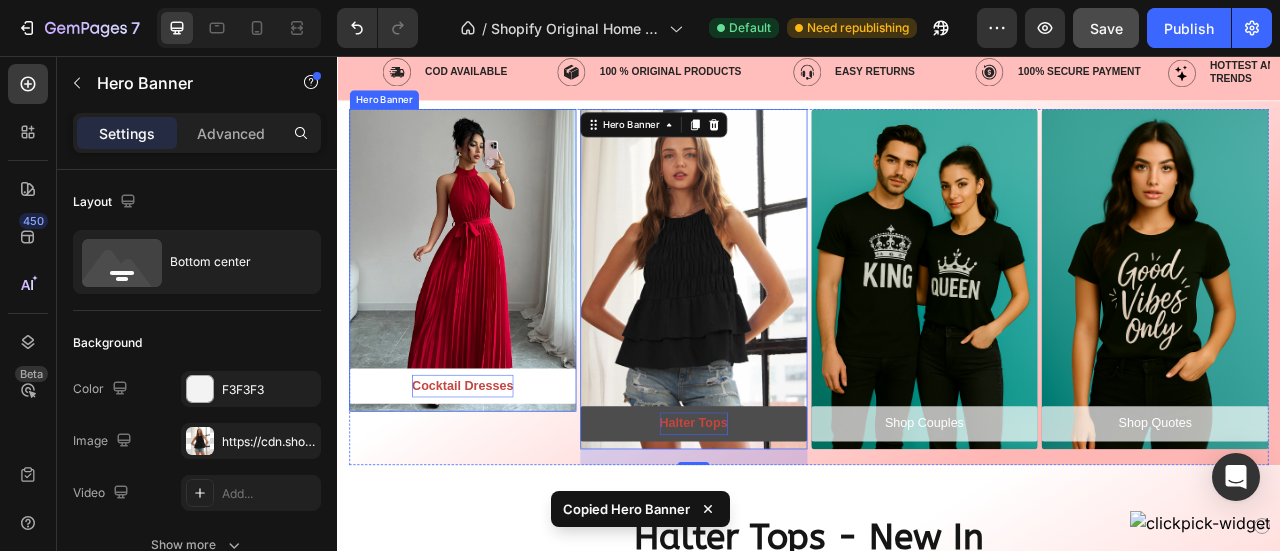 click at bounding box center [496, 315] 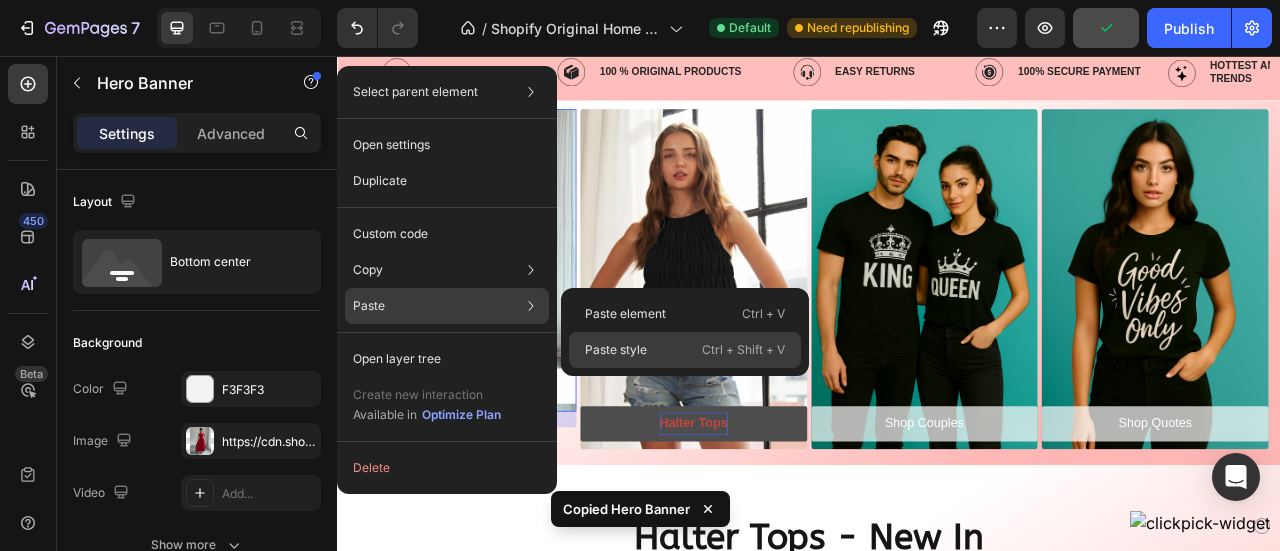 click on "Paste style" at bounding box center [616, 350] 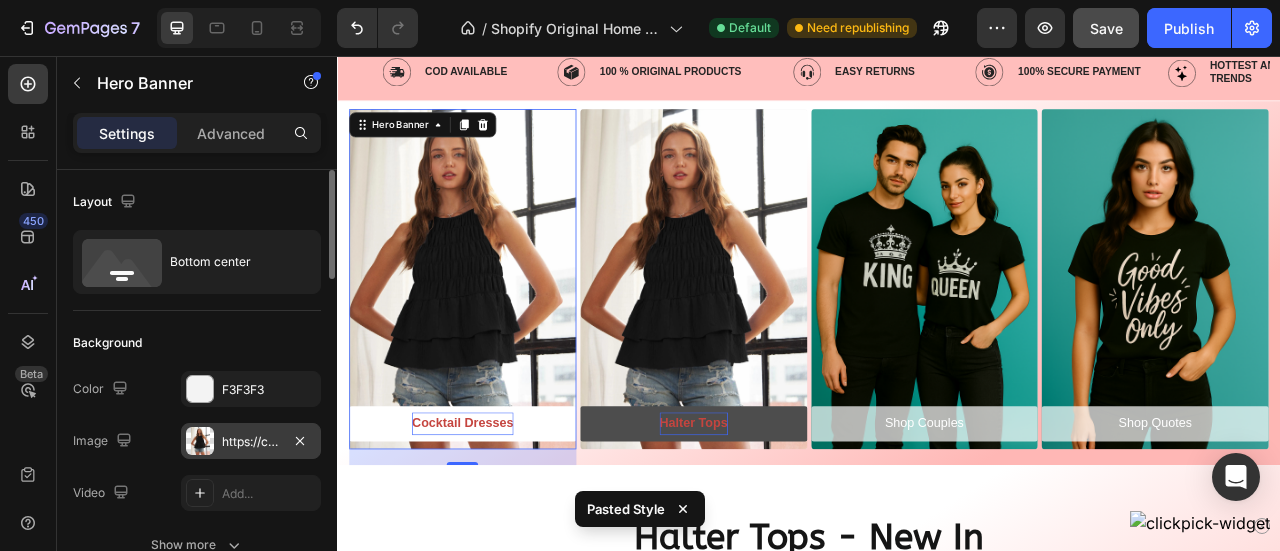 click on "https://cdn.shopify.com/s/files/1/0772/7713/5068/files/gempages_576402406380667466-473c9ae5-b264-4a39-b240-ba1b7933826a.webp" at bounding box center (251, 442) 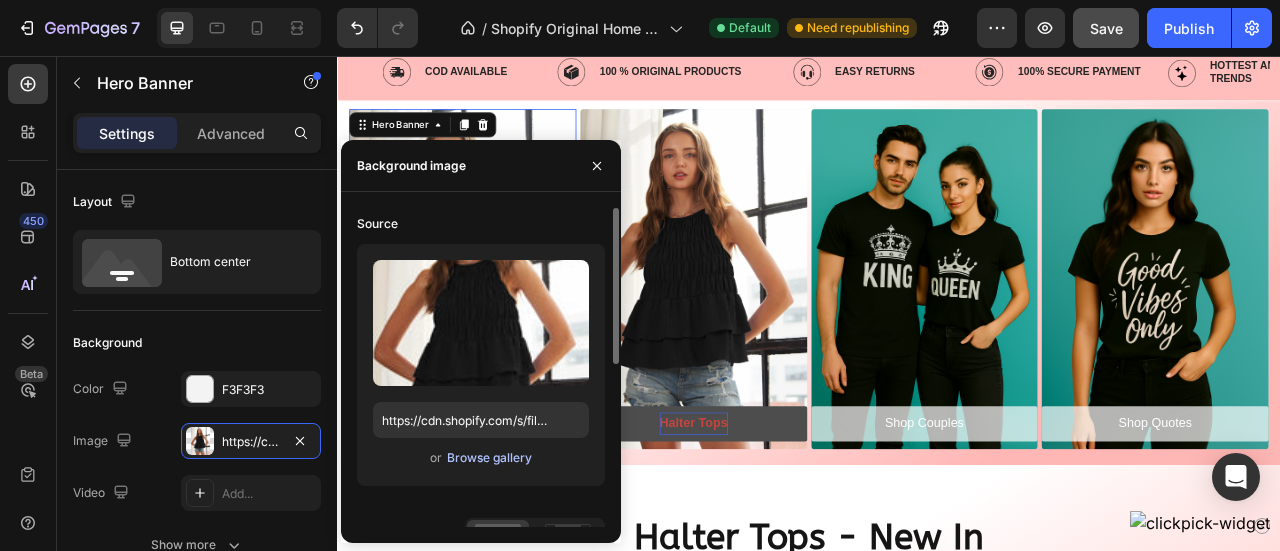 click on "Browse gallery" at bounding box center [489, 458] 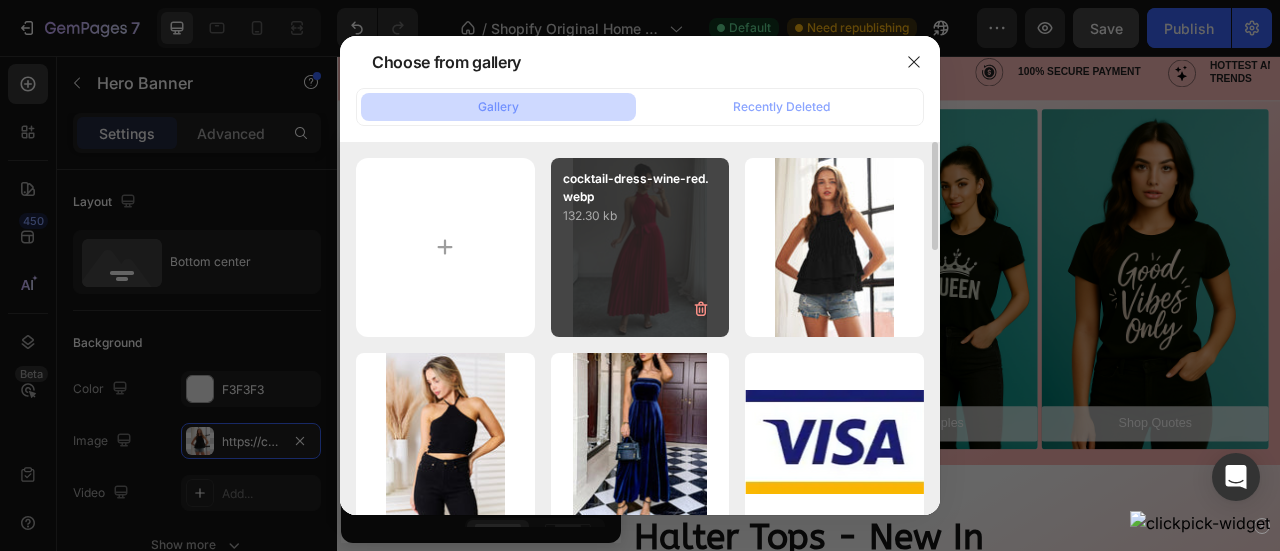 click on "132.30 kb" at bounding box center [640, 216] 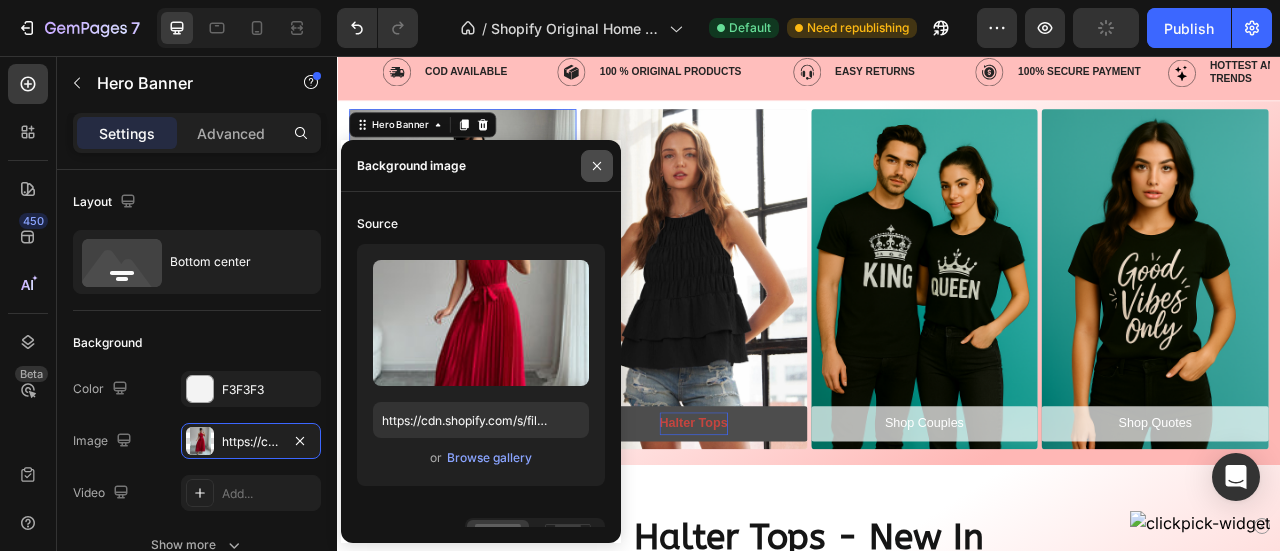 click 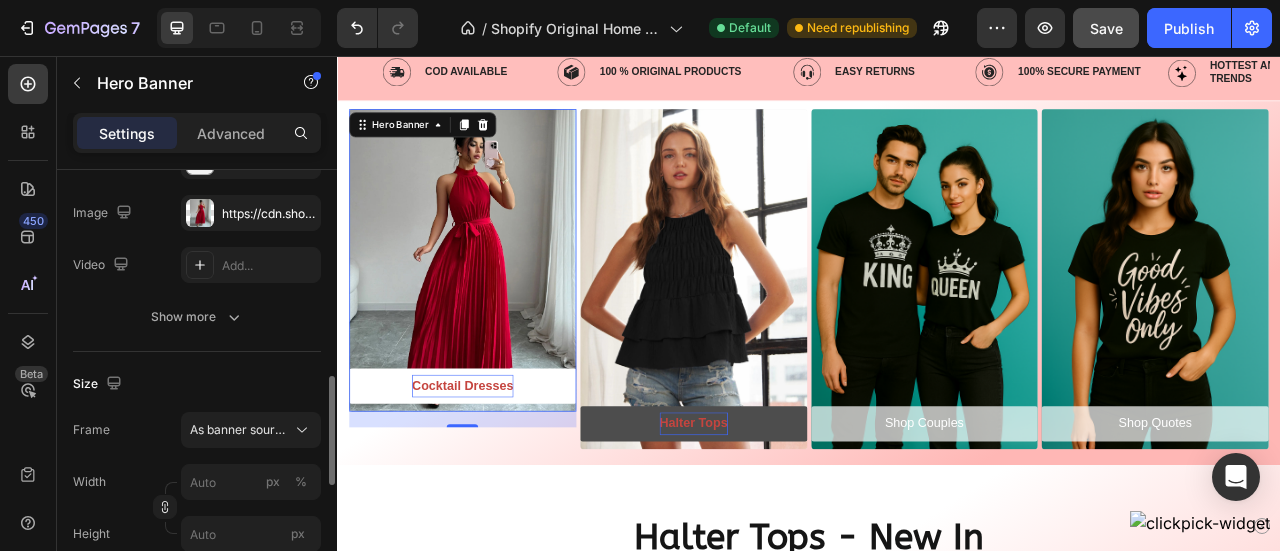 scroll, scrollTop: 363, scrollLeft: 0, axis: vertical 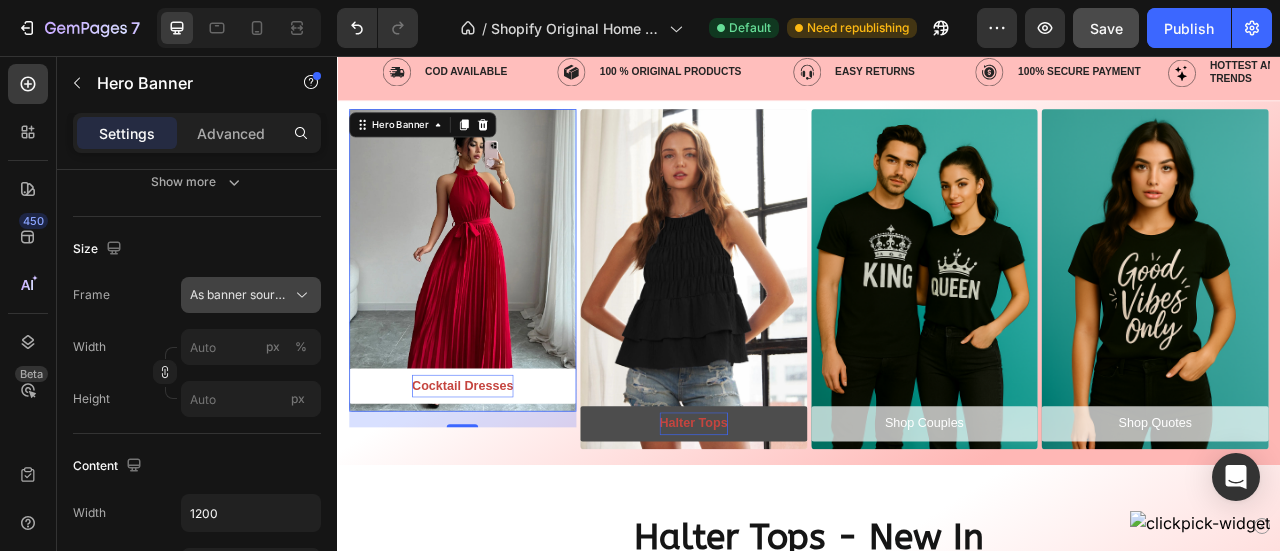 click on "As banner source" at bounding box center [239, 295] 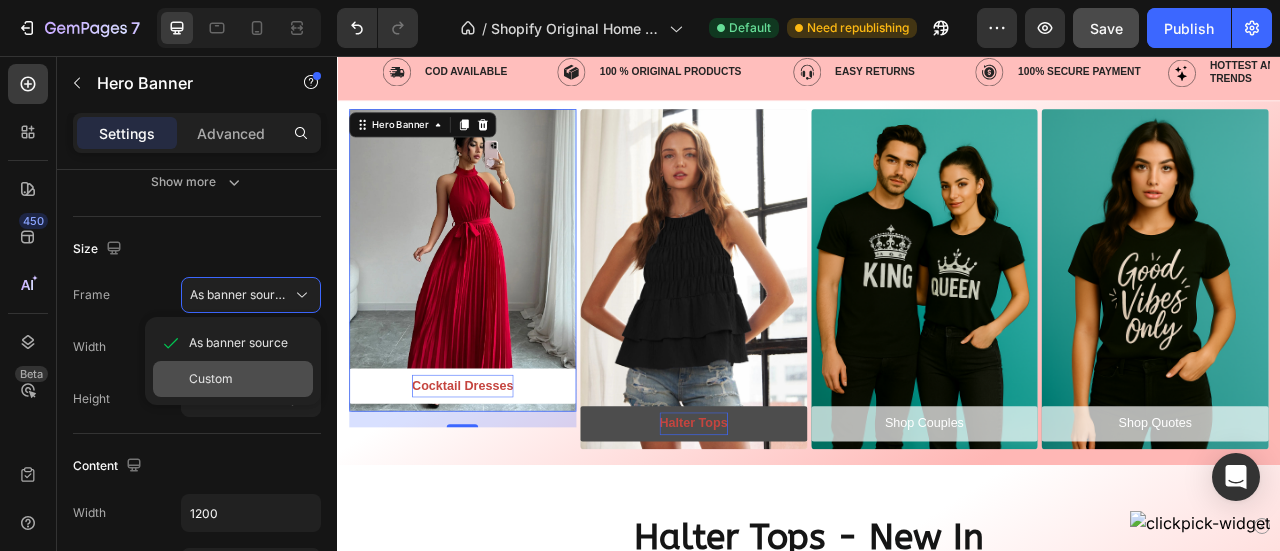 click on "Custom" at bounding box center [247, 379] 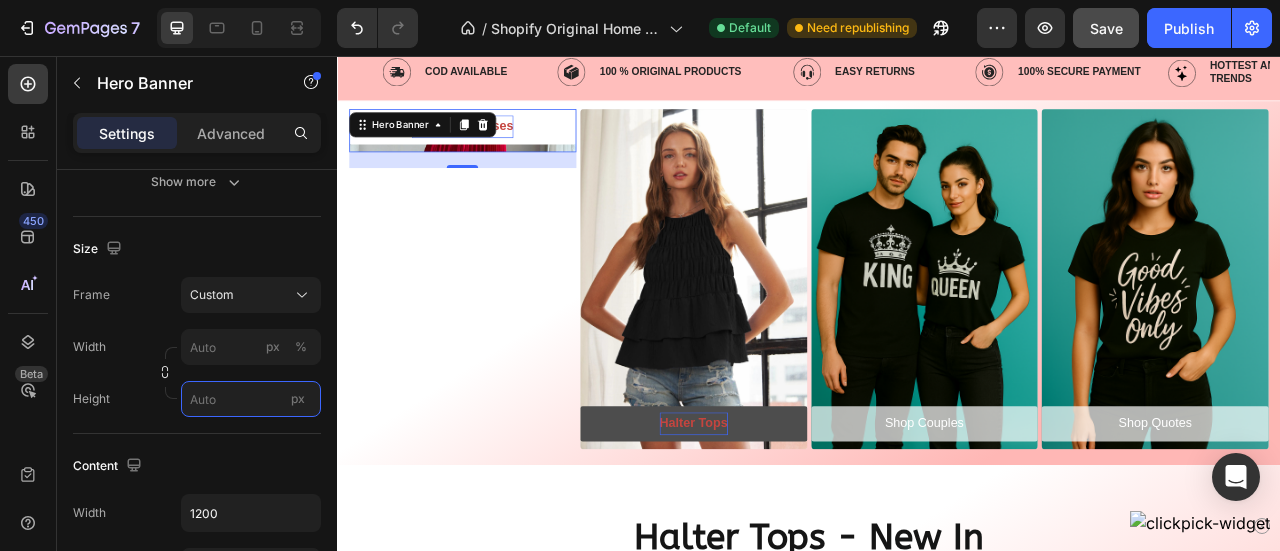 click on "px" at bounding box center (251, 399) 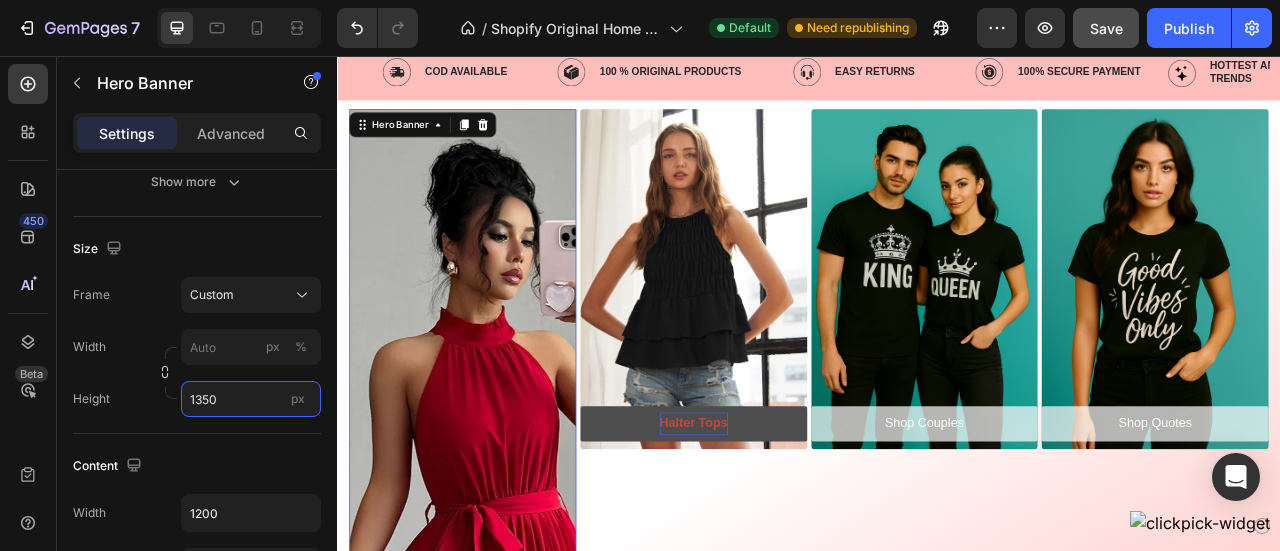 click on "1350" at bounding box center (251, 399) 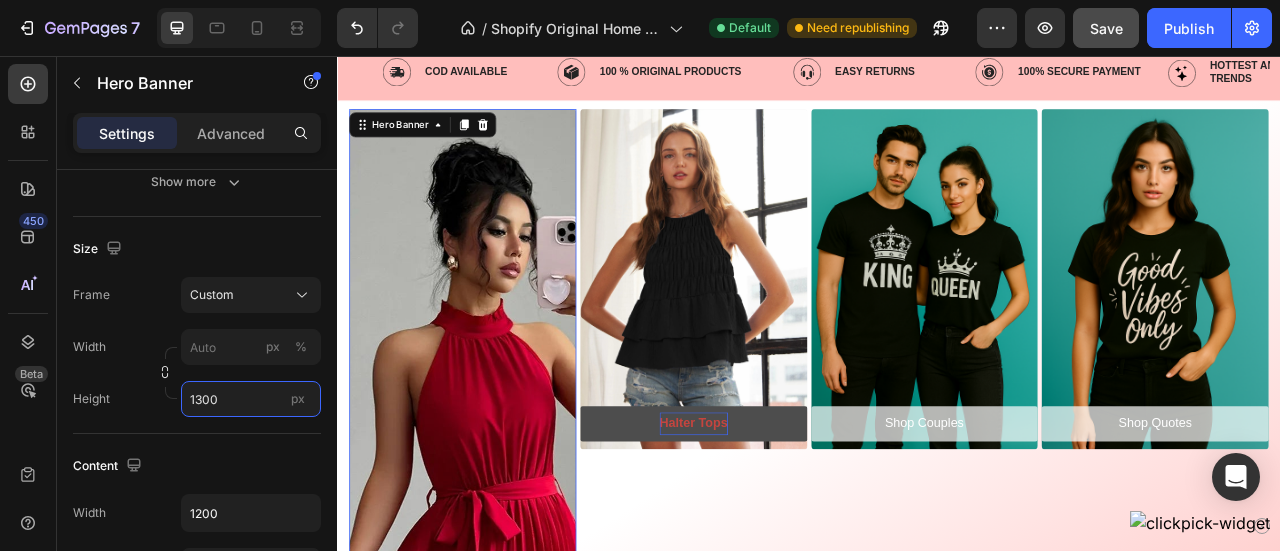 click on "1300" at bounding box center (251, 399) 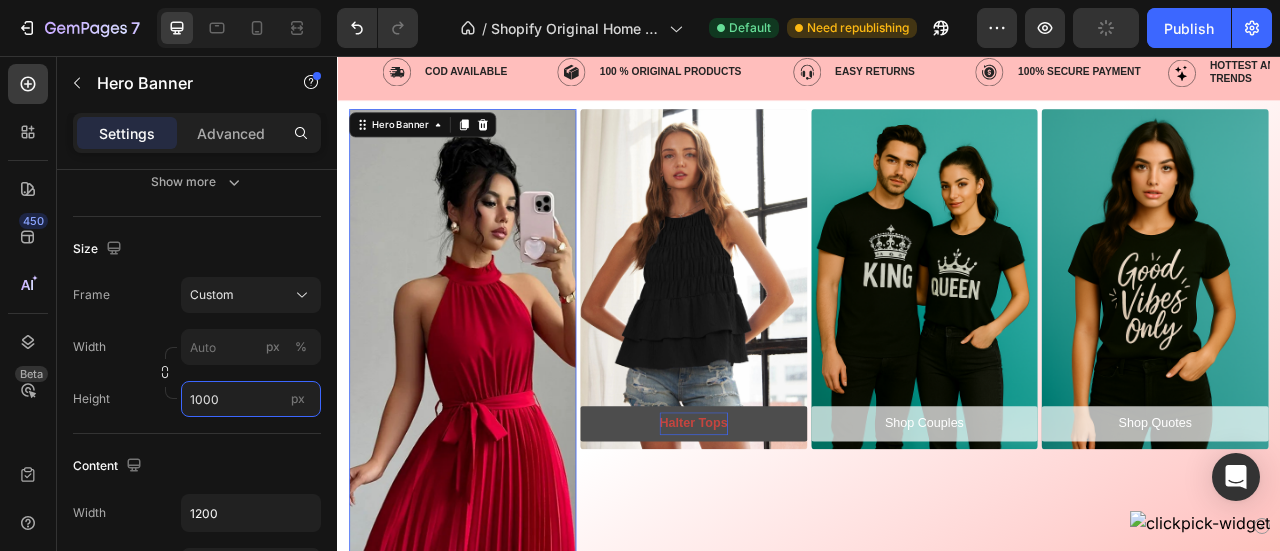 click on "1000" at bounding box center (251, 399) 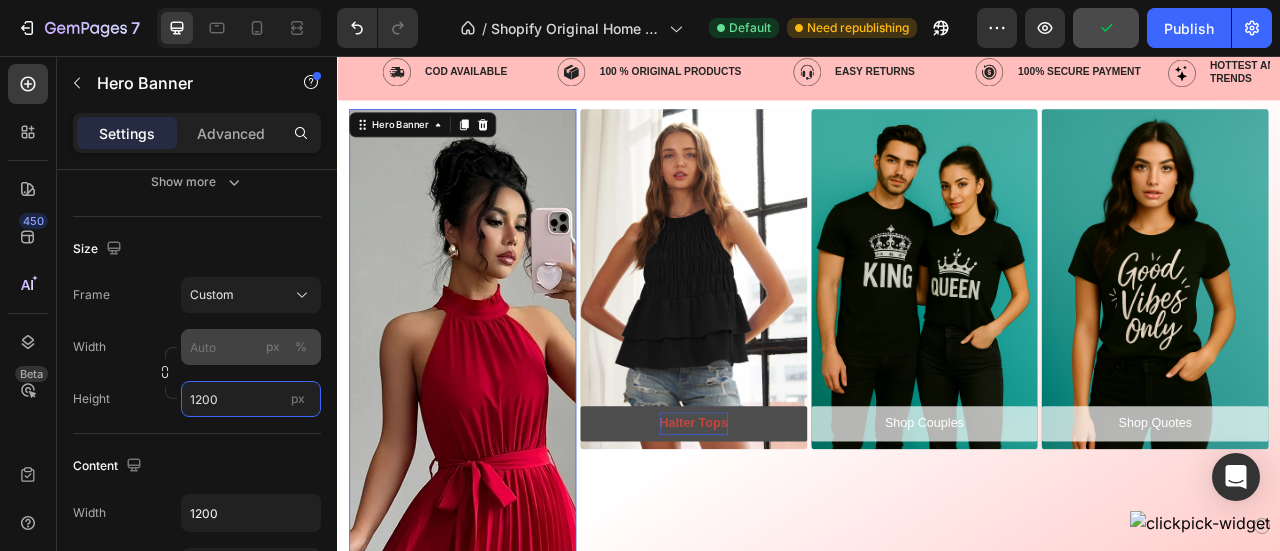 type on "1200" 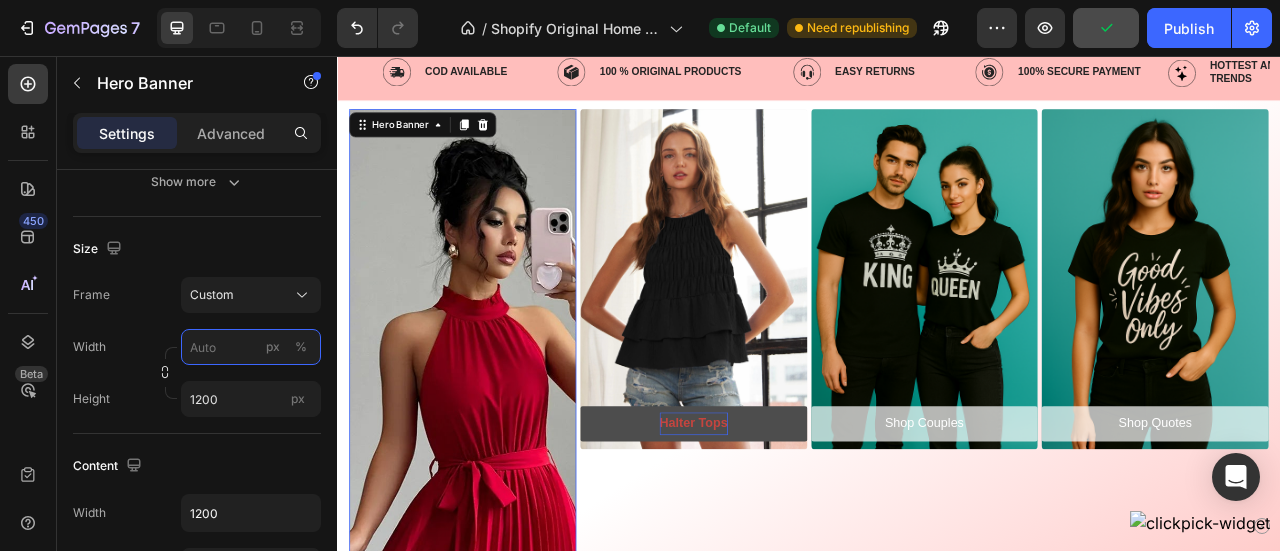 click on "px %" at bounding box center [251, 347] 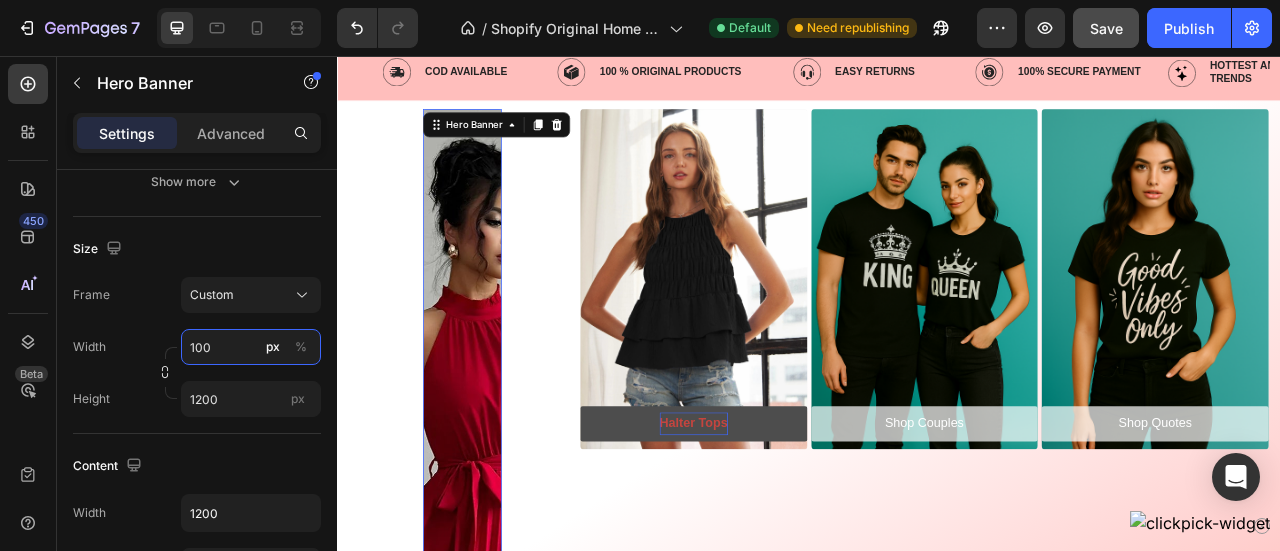 click on "100" at bounding box center [251, 347] 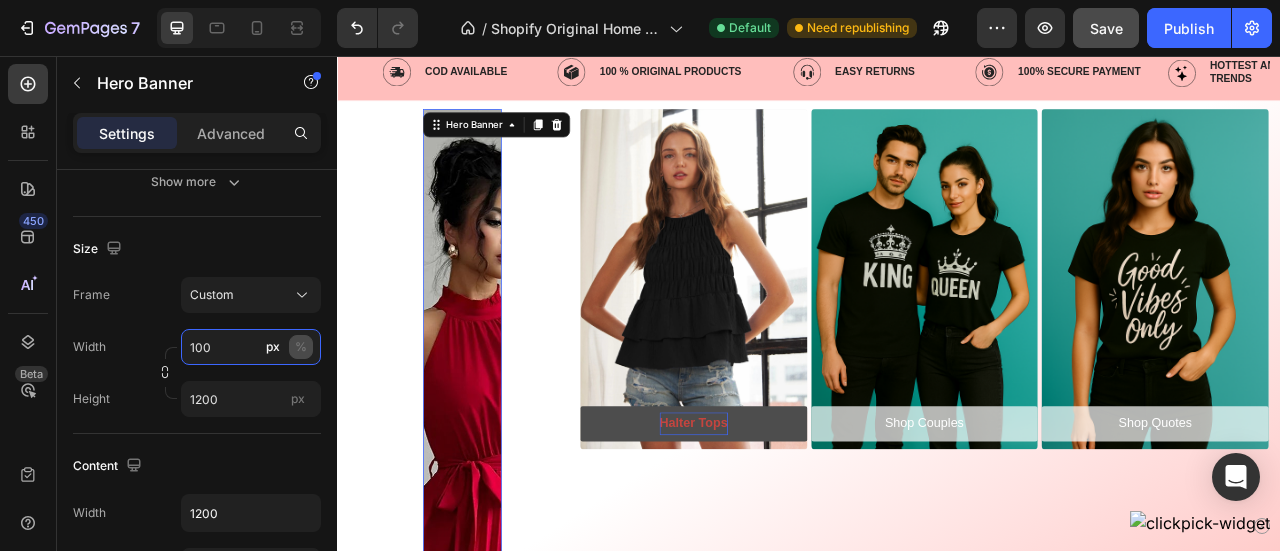 type on "100" 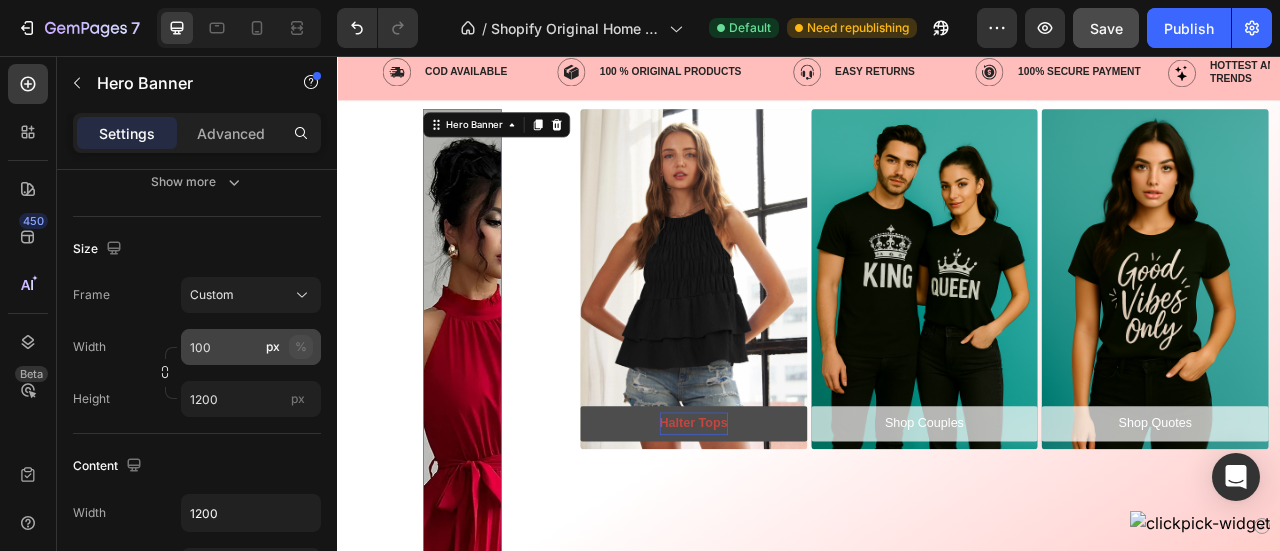 click on "%" 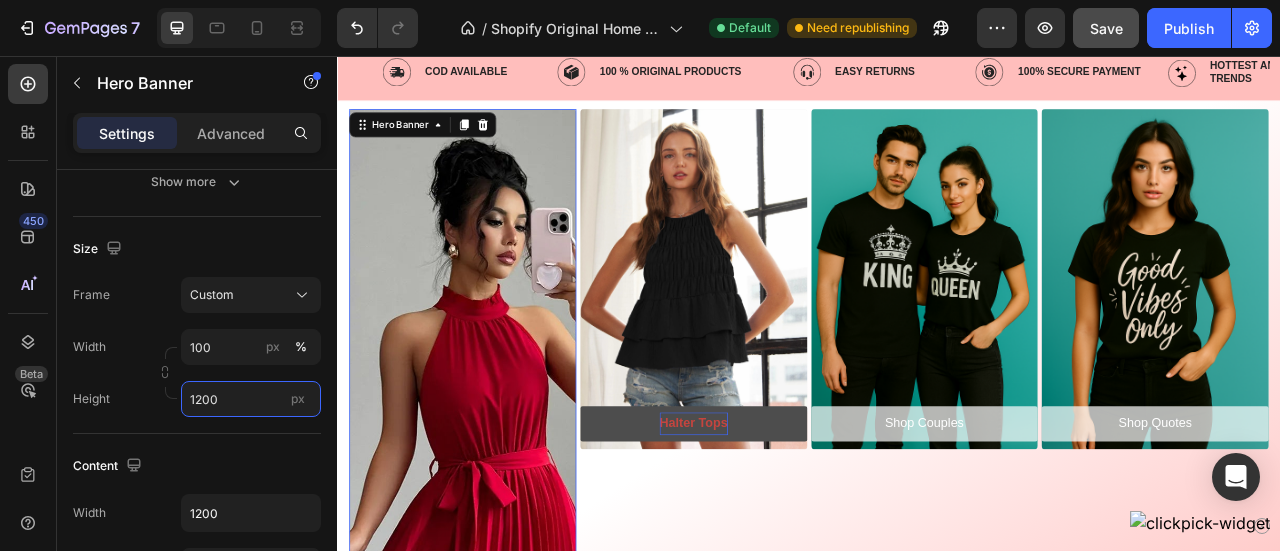 click on "1200" at bounding box center [251, 399] 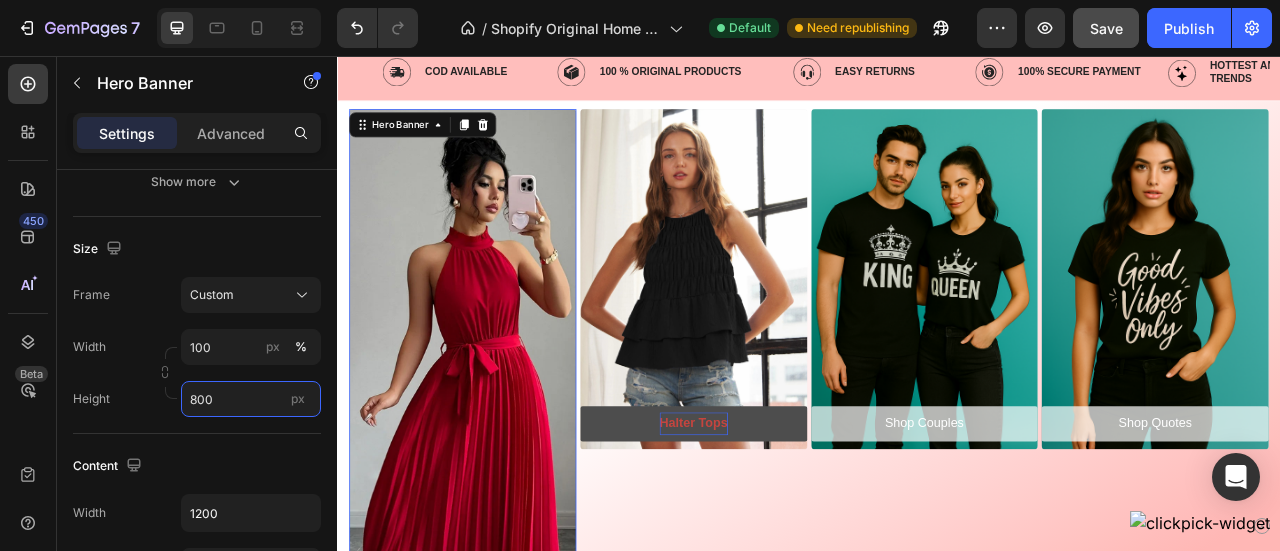click on "800" at bounding box center [251, 399] 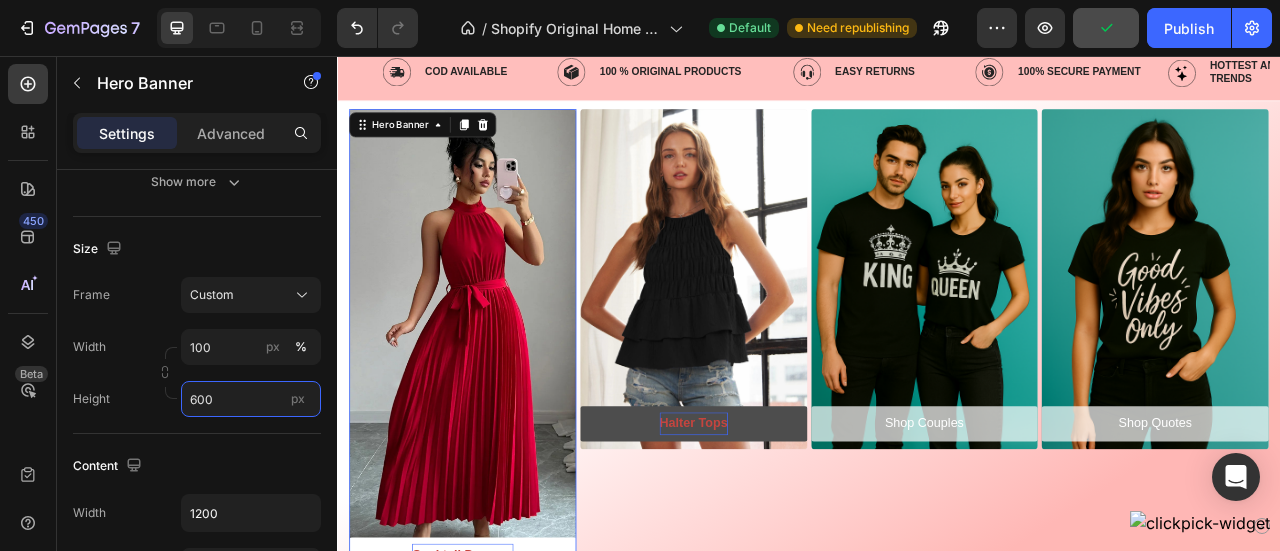 click on "600" at bounding box center (251, 399) 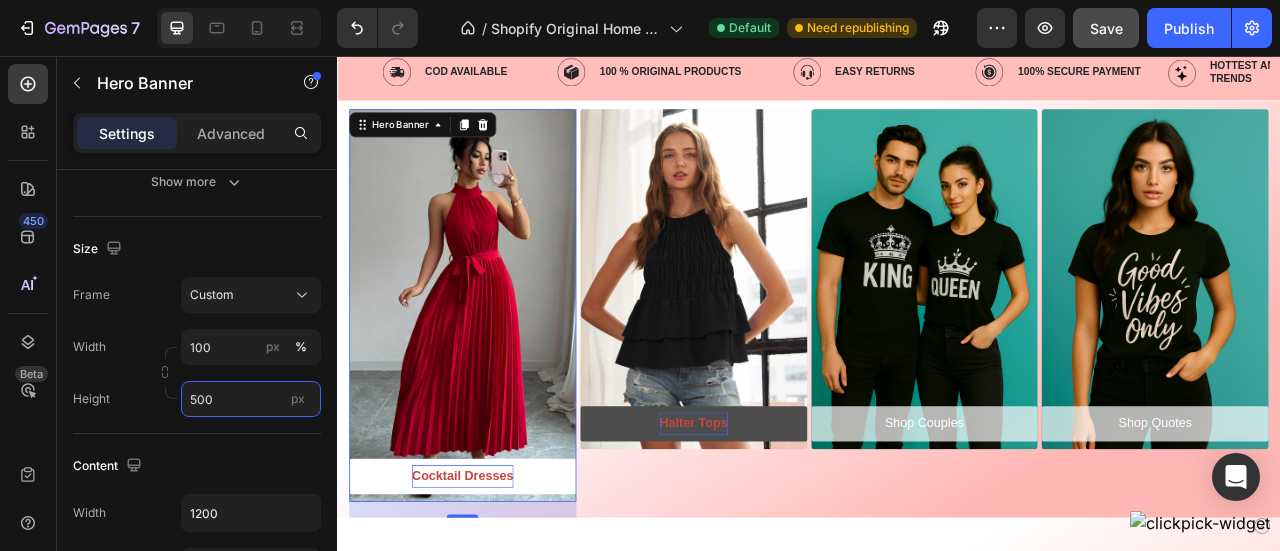 click on "500" at bounding box center (251, 399) 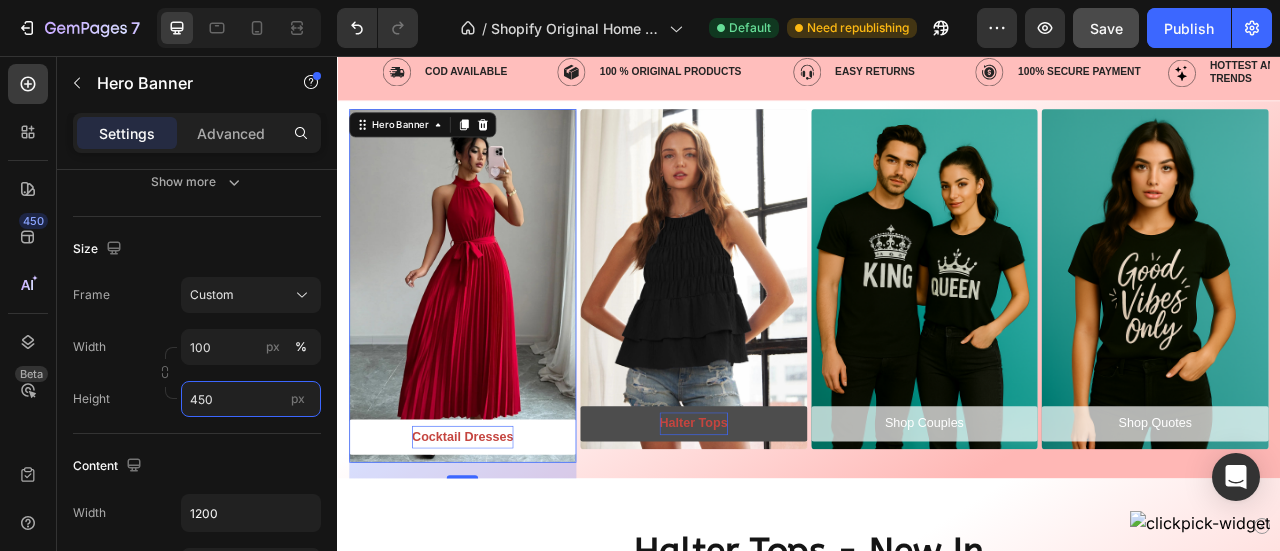 click on "450" at bounding box center (251, 399) 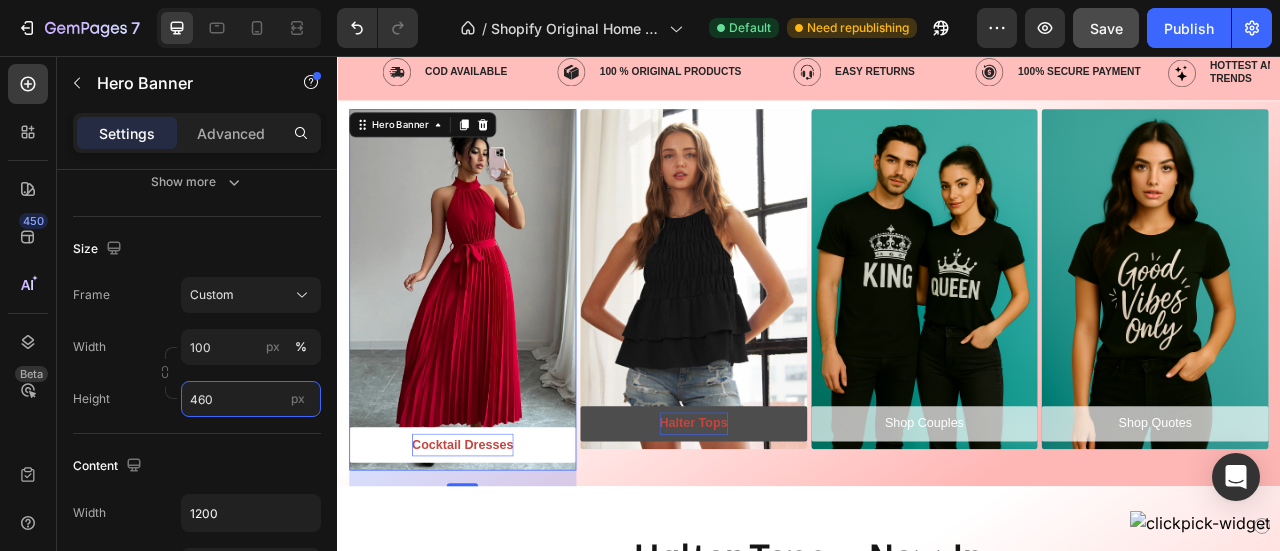 click on "460" at bounding box center (251, 399) 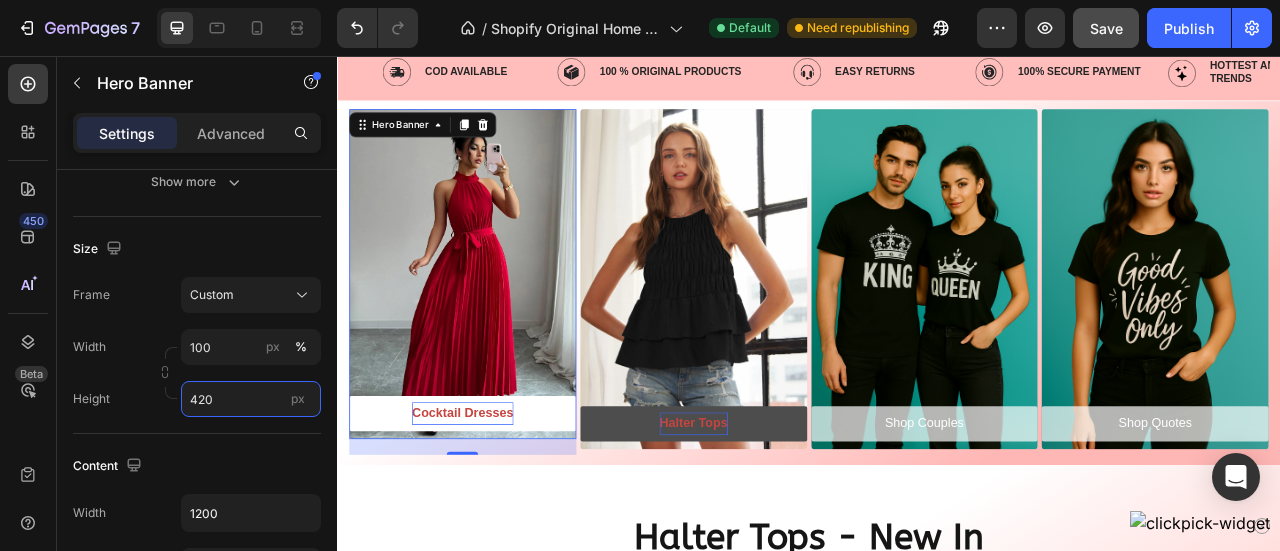 click on "420" at bounding box center (251, 399) 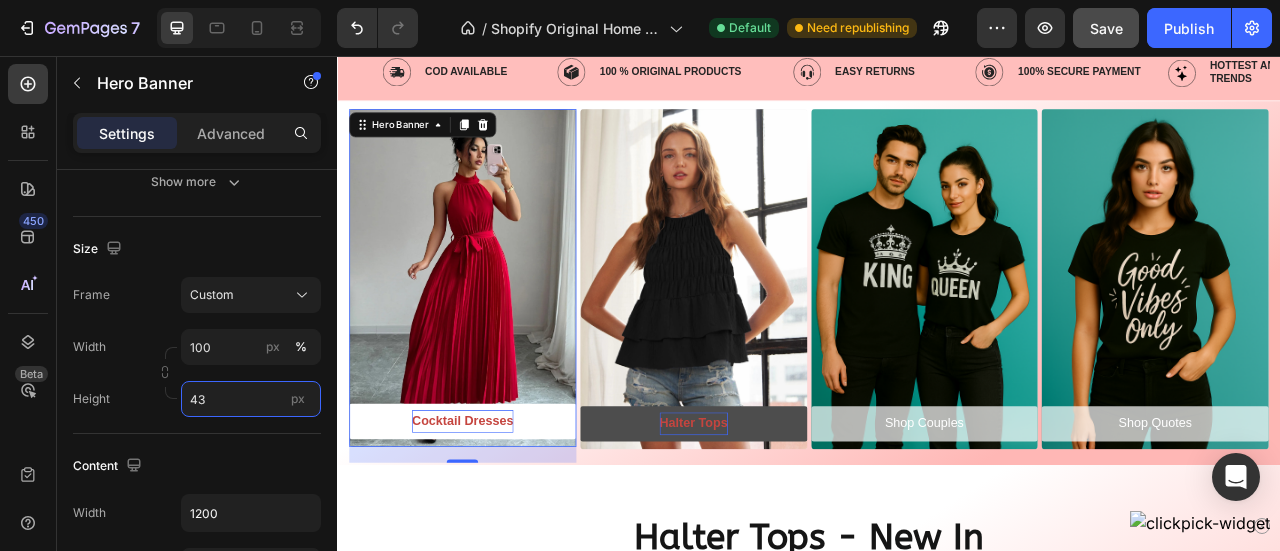 type on "430" 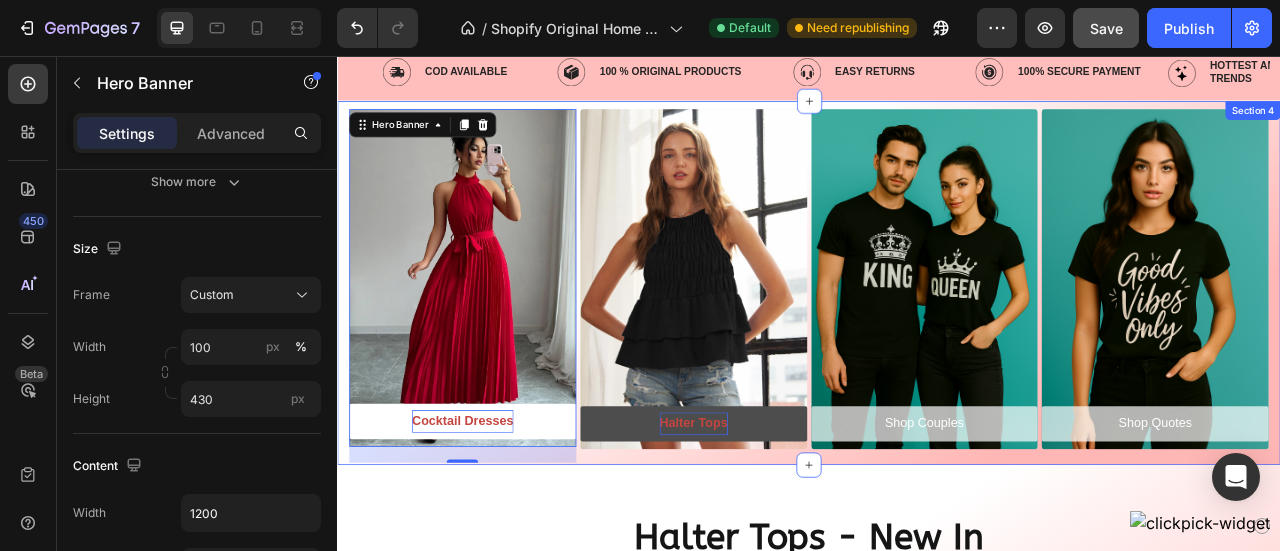click on "Cocktail Dresses Button Hero Banner   20 Halter Tops Button Hero Banner Shop Couples Button Hero Banner Shop Quotes Button Hero Banner Row Row Section 4" at bounding box center (937, 344) 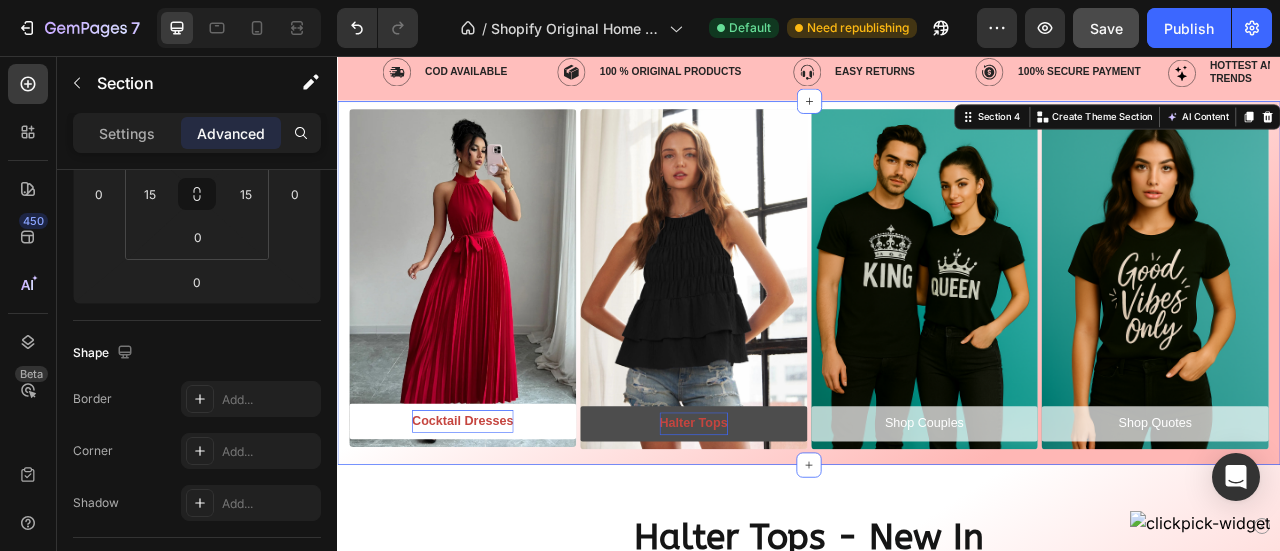 scroll, scrollTop: 0, scrollLeft: 0, axis: both 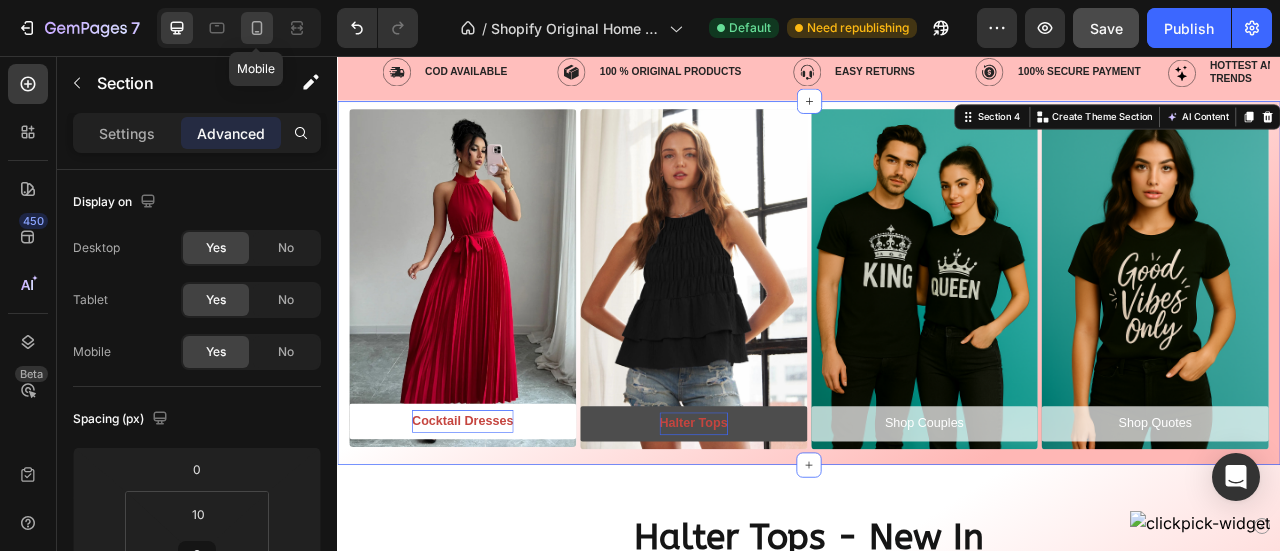 click 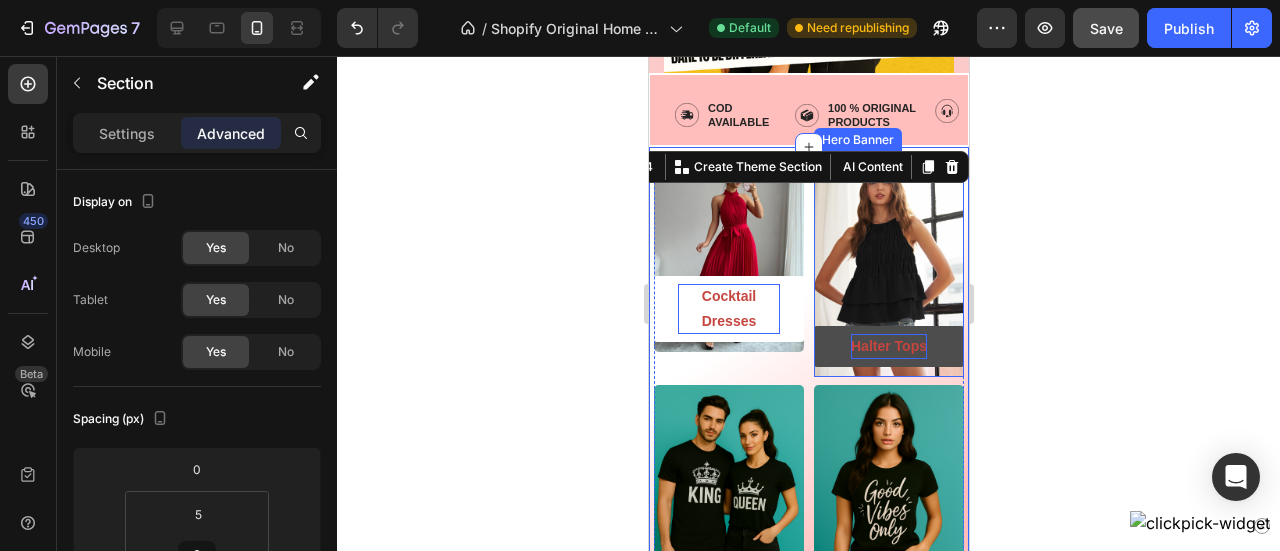 scroll, scrollTop: 966, scrollLeft: 0, axis: vertical 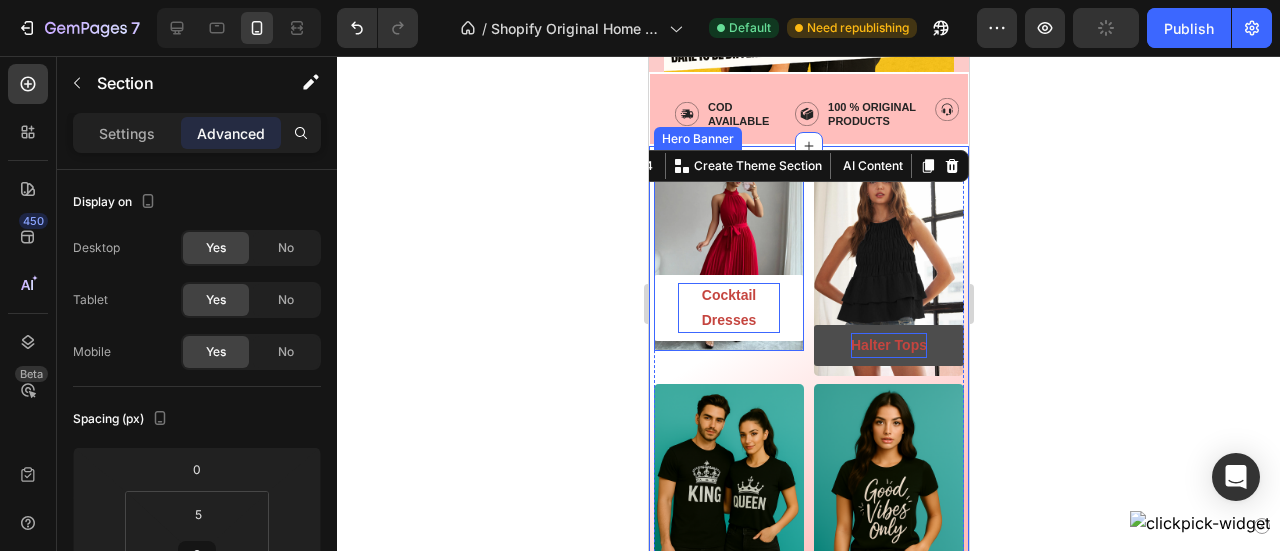 click at bounding box center (728, 251) 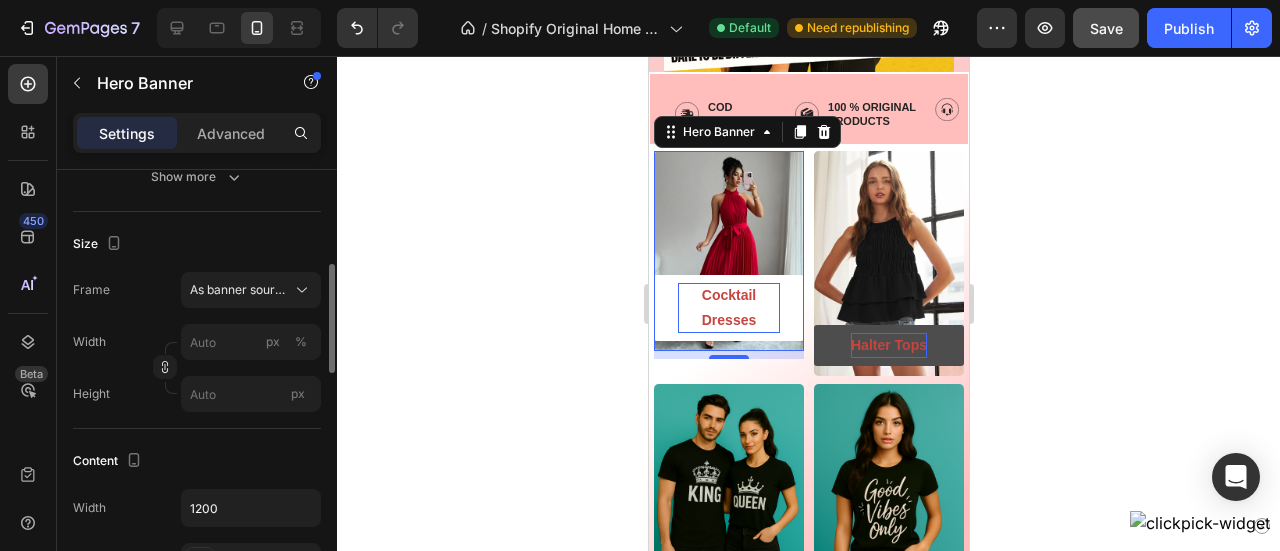 scroll, scrollTop: 370, scrollLeft: 0, axis: vertical 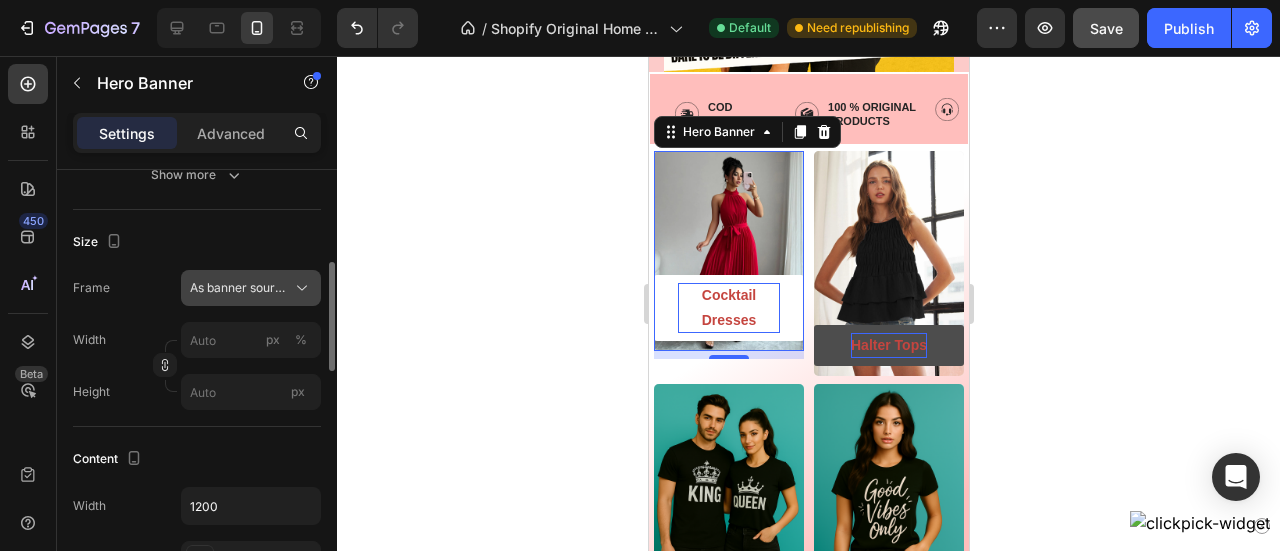 click on "As banner source" at bounding box center [251, 288] 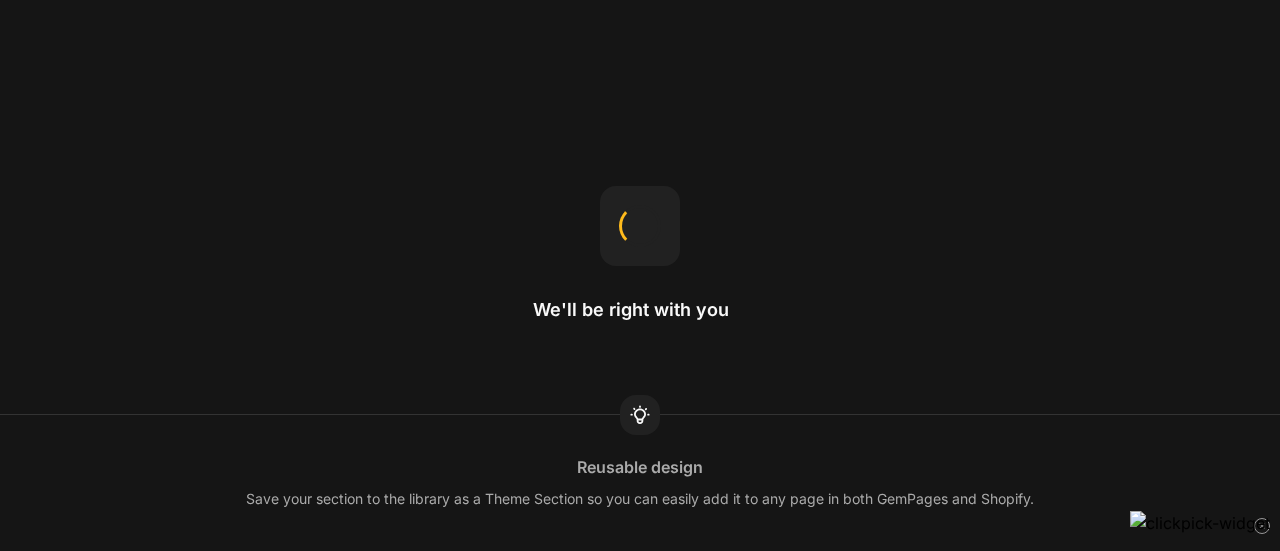 scroll, scrollTop: 0, scrollLeft: 0, axis: both 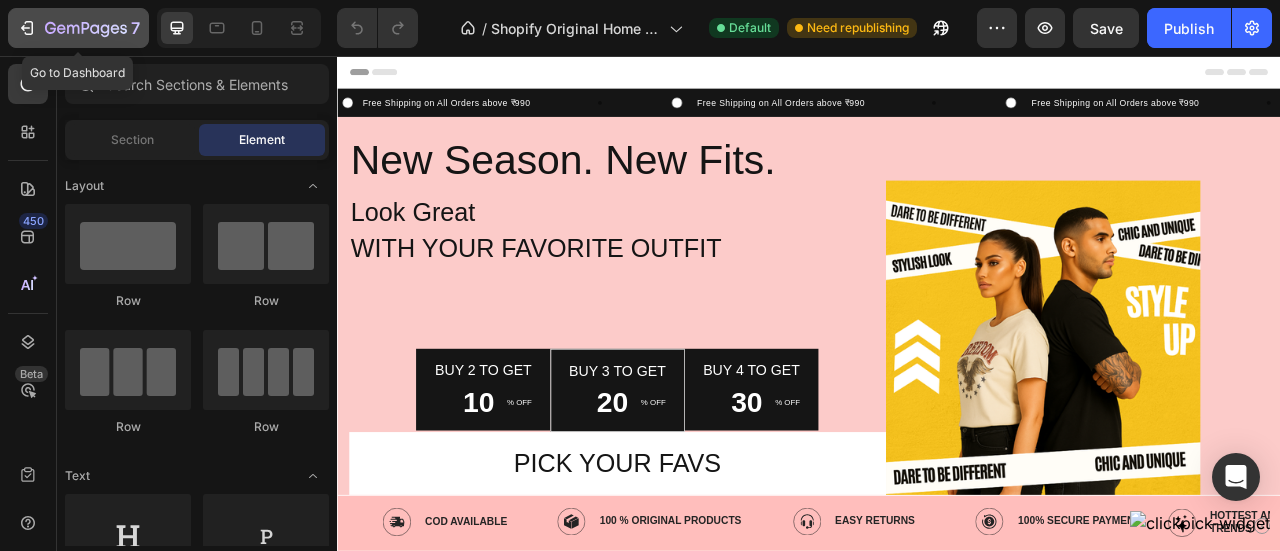 click 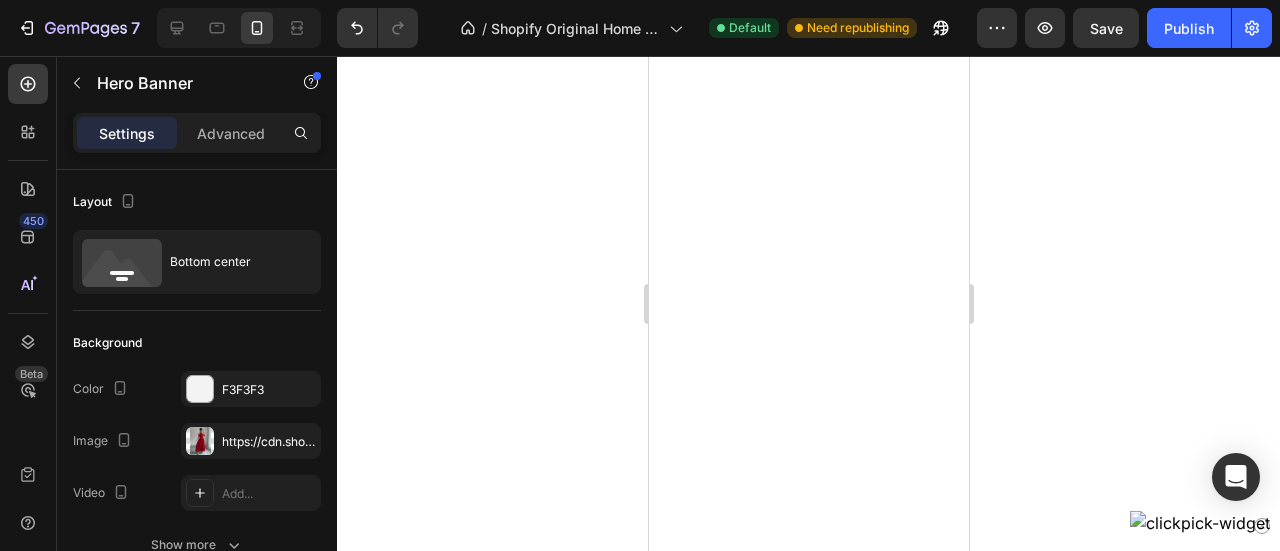scroll, scrollTop: 0, scrollLeft: 0, axis: both 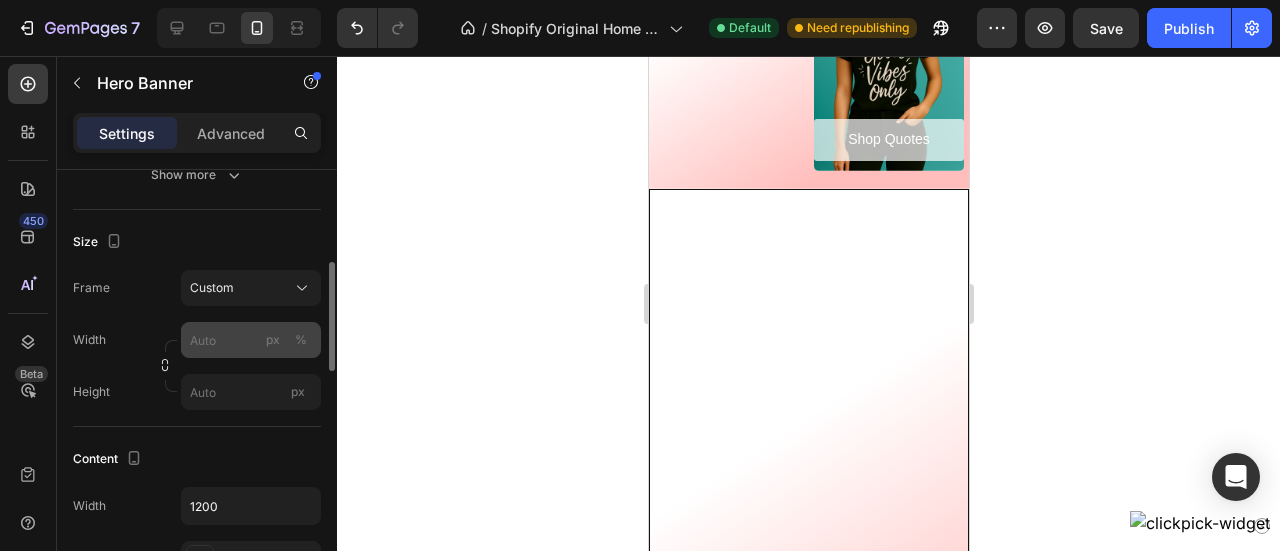 click on "px %" at bounding box center (251, 340) 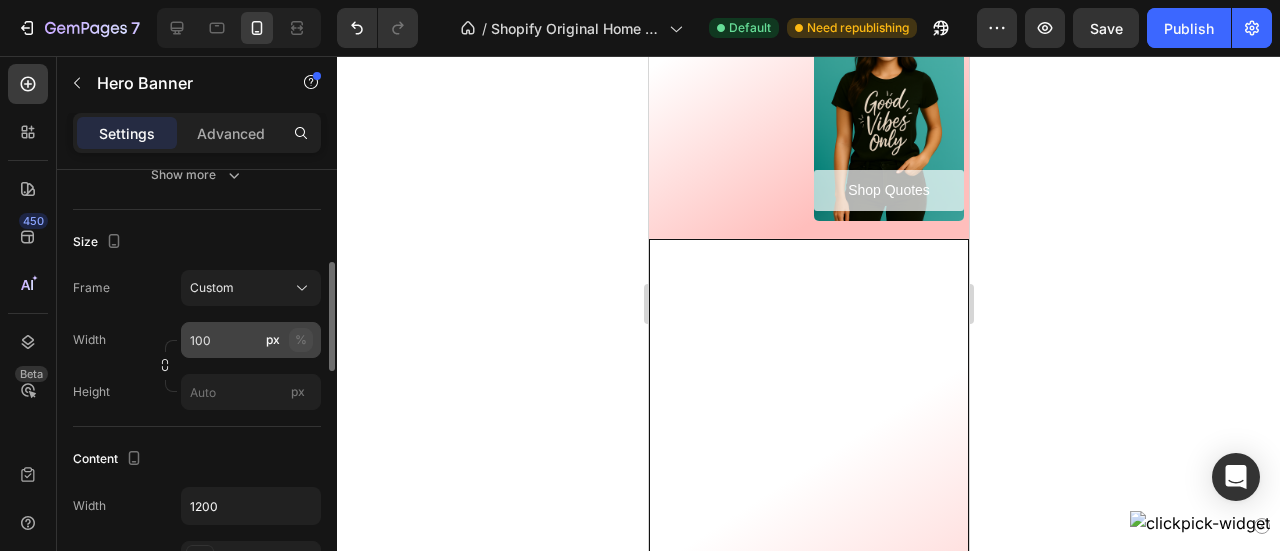 type on "100" 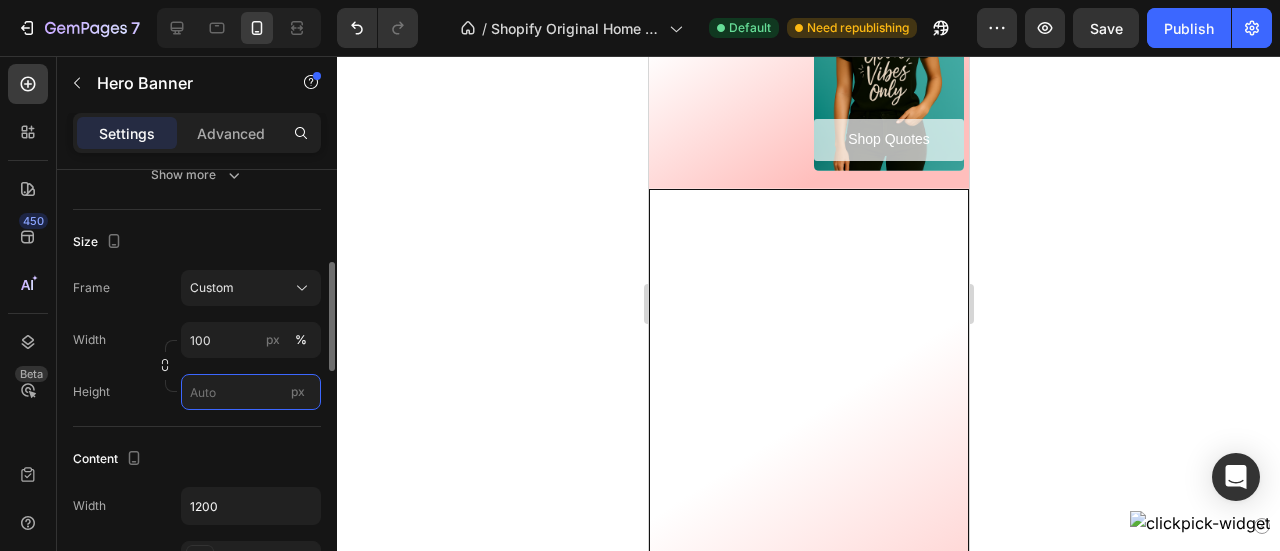 click on "px" at bounding box center [251, 392] 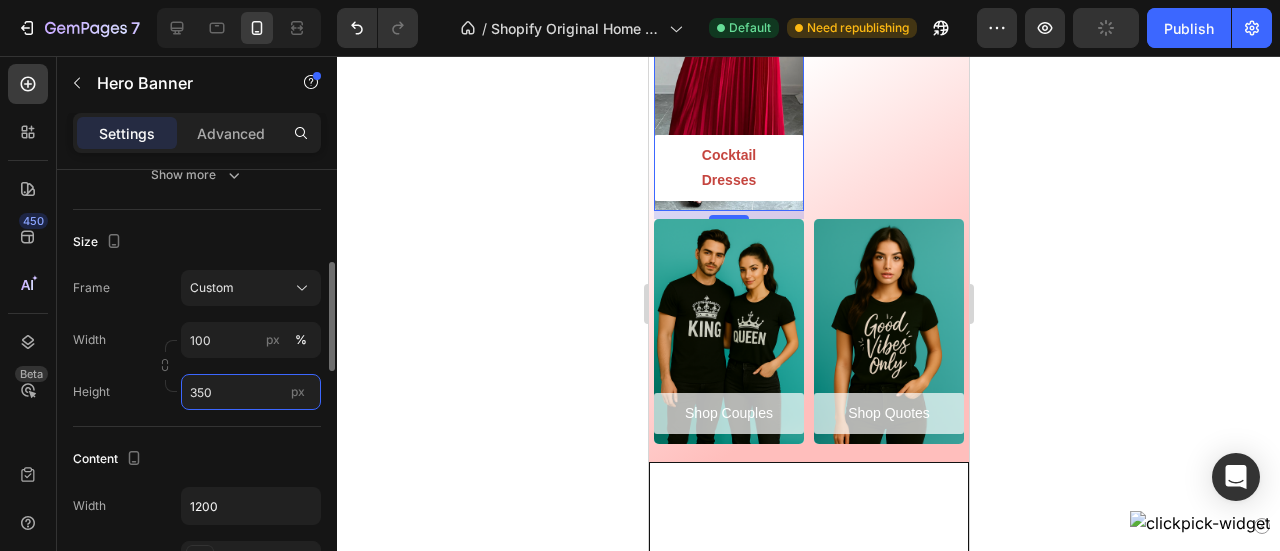 click on "350" at bounding box center [251, 392] 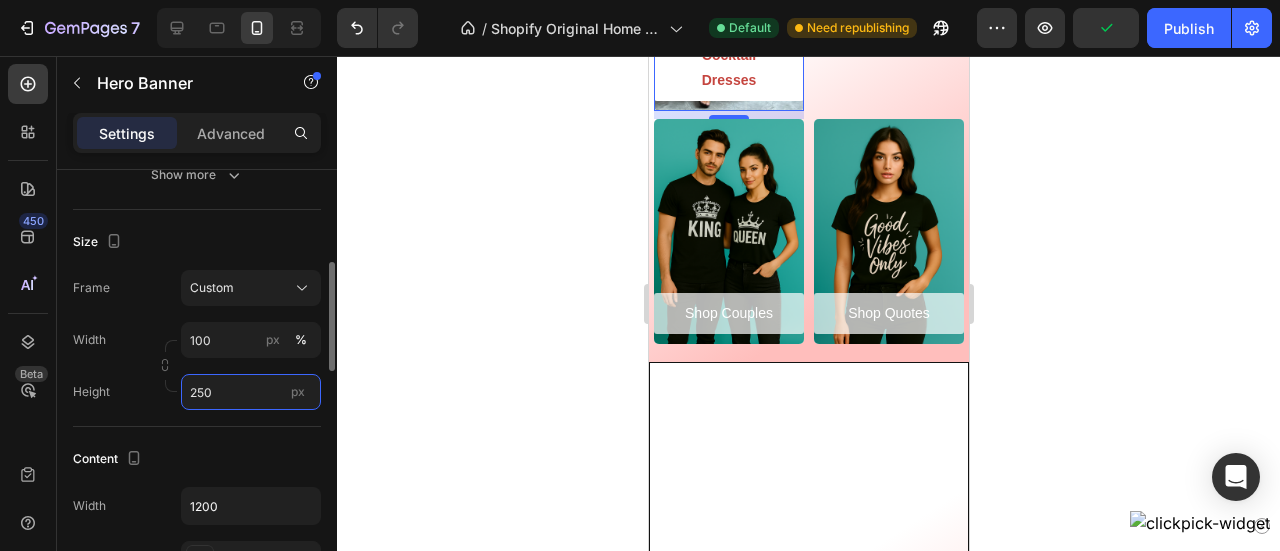 click on "250" at bounding box center (251, 392) 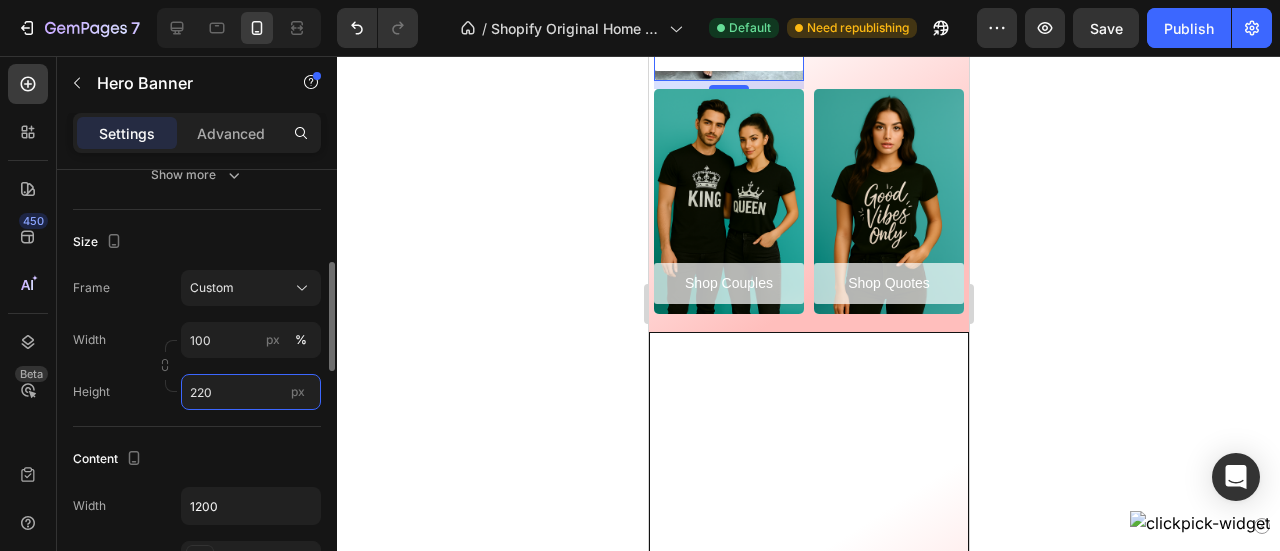 click on "220" at bounding box center (251, 392) 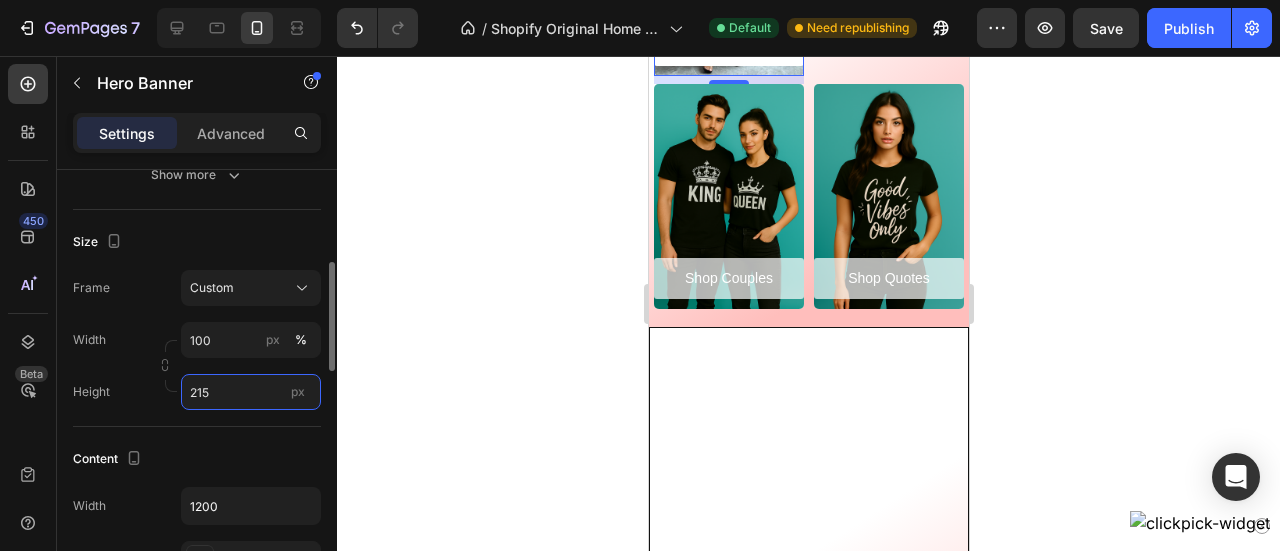 type on "215" 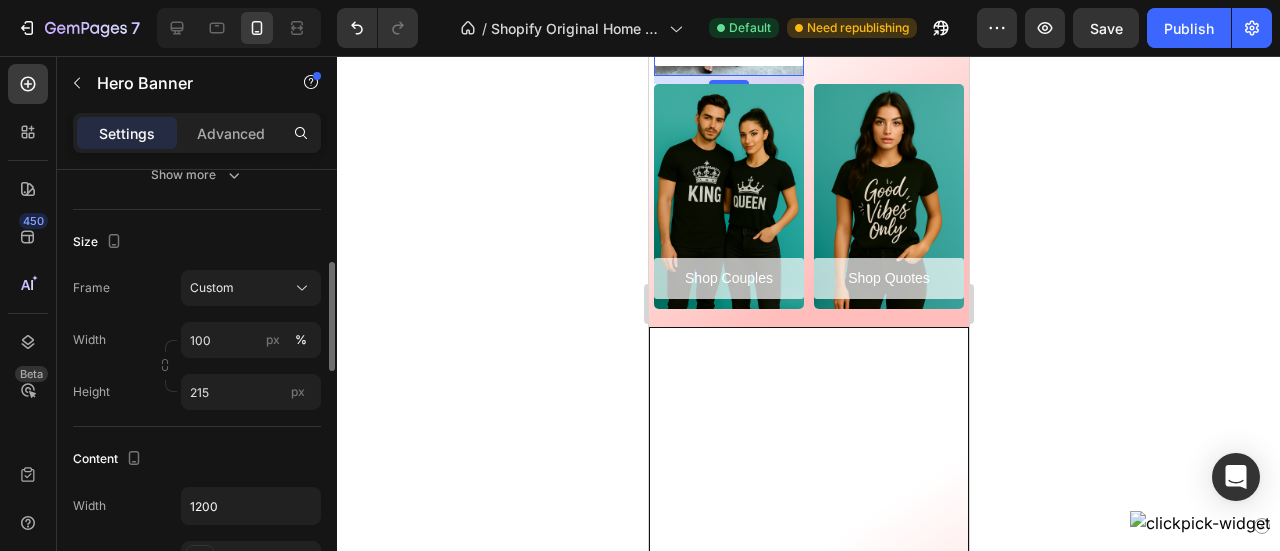 click on "Size" at bounding box center (197, 242) 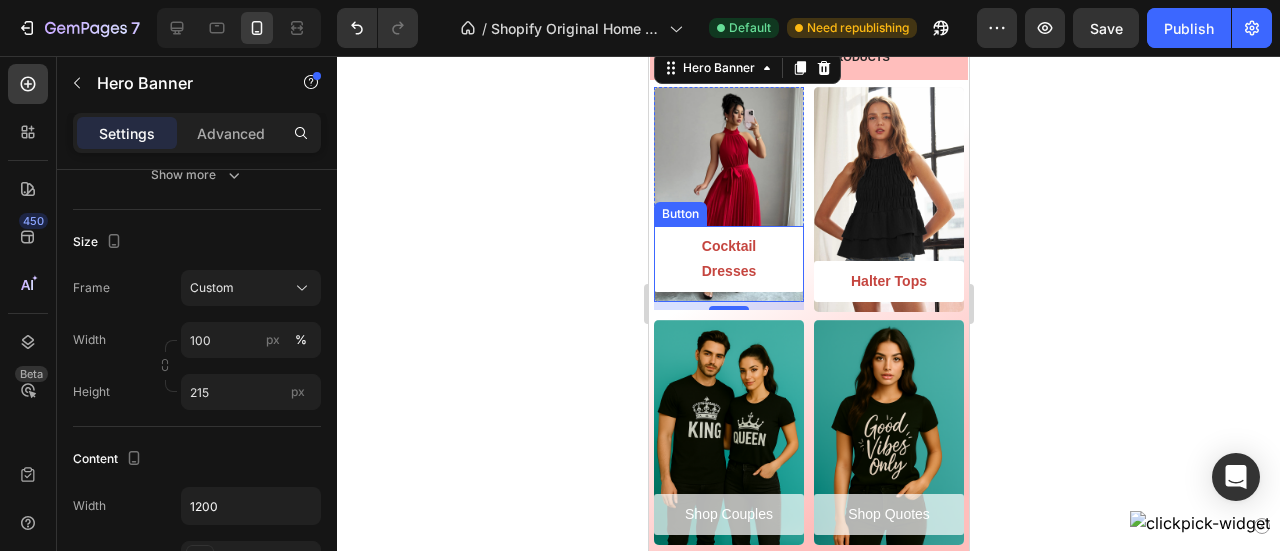 scroll, scrollTop: 1126, scrollLeft: 0, axis: vertical 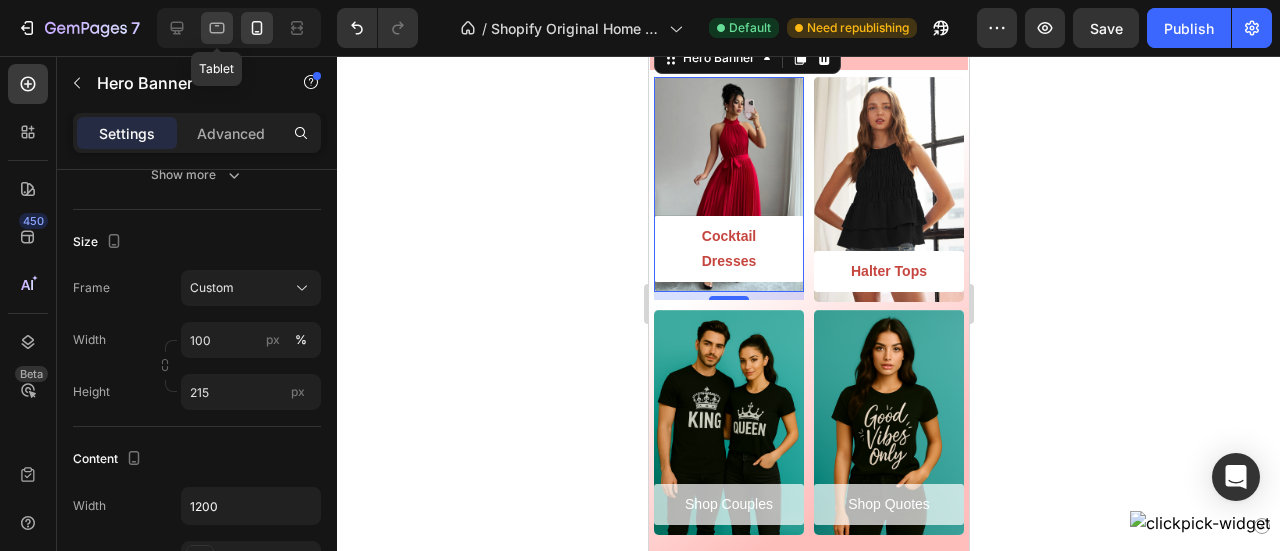 click 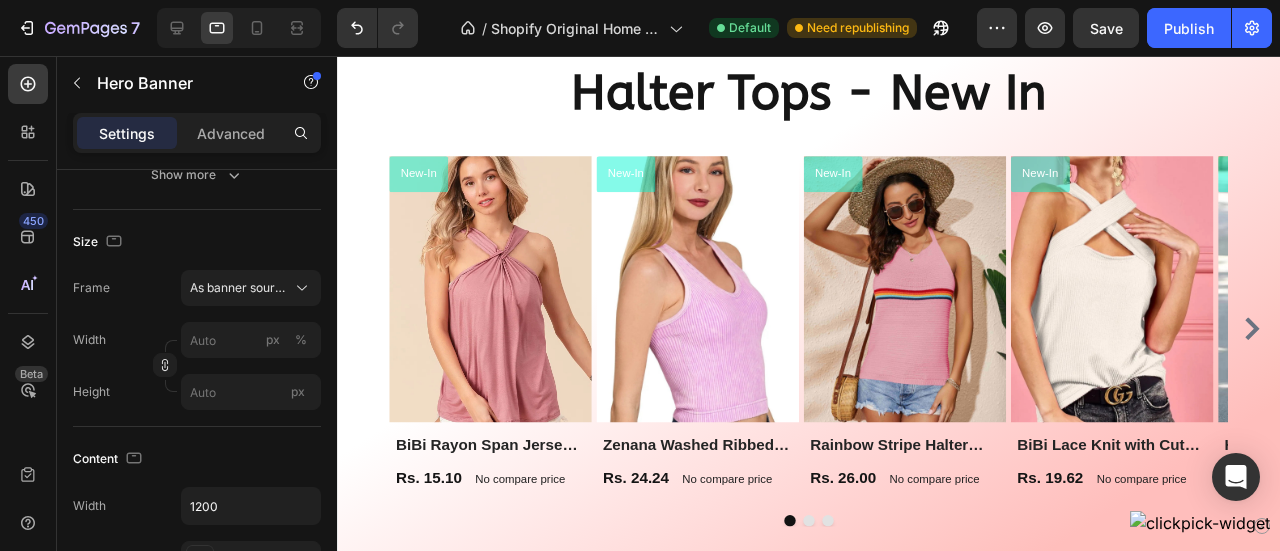 scroll, scrollTop: 634, scrollLeft: 0, axis: vertical 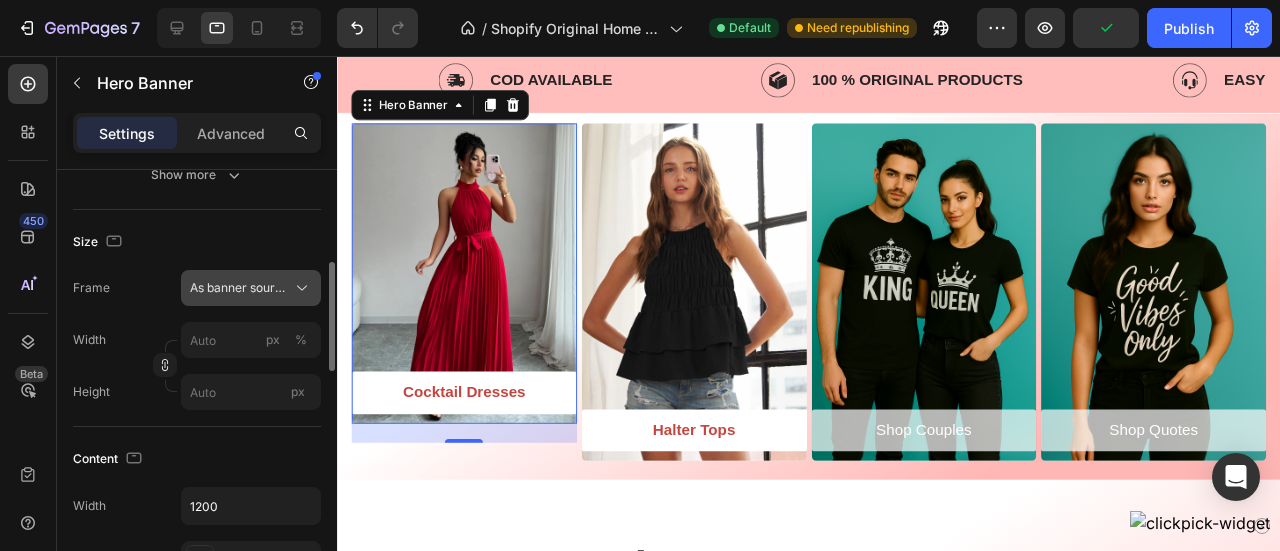 click on "As banner source" at bounding box center (239, 288) 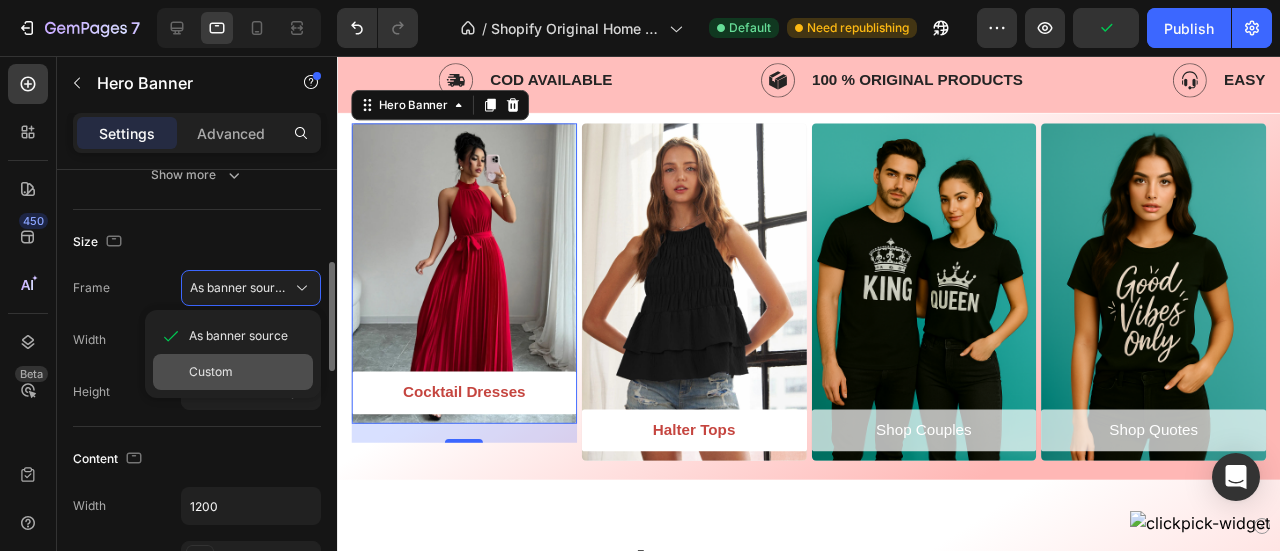 click on "Custom" at bounding box center (211, 372) 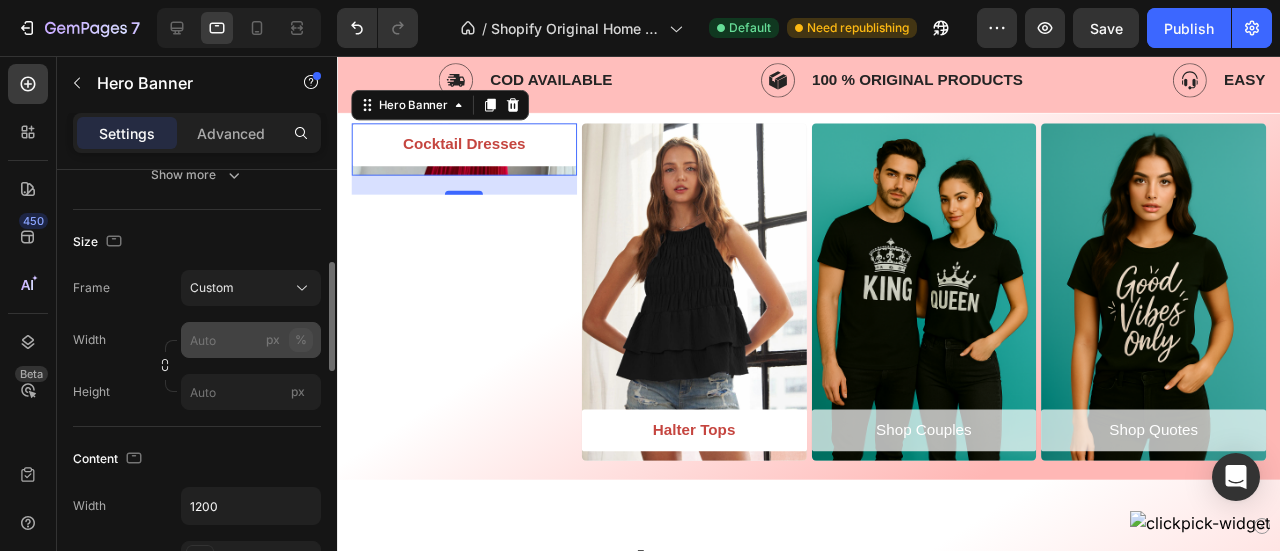 click on "%" at bounding box center (301, 340) 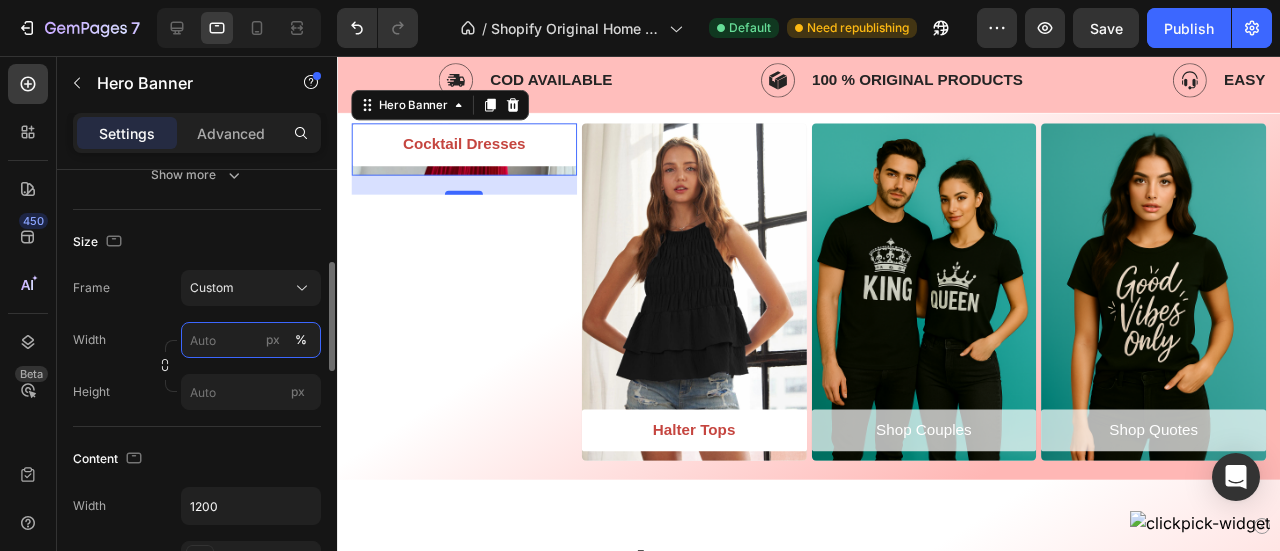 click on "px %" at bounding box center [251, 340] 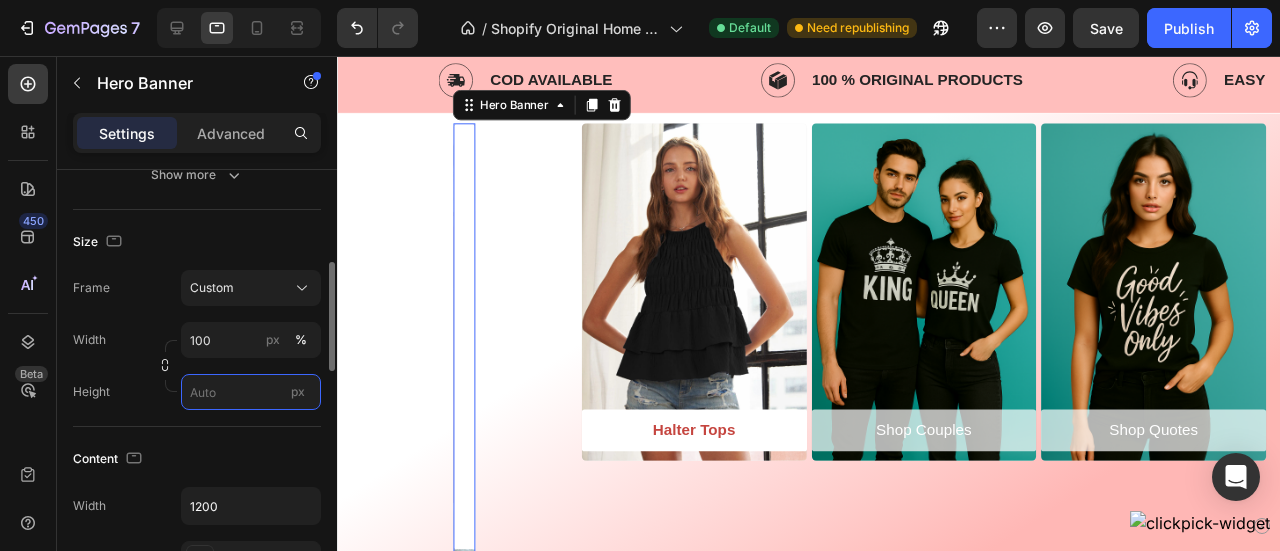 click on "px" at bounding box center (251, 392) 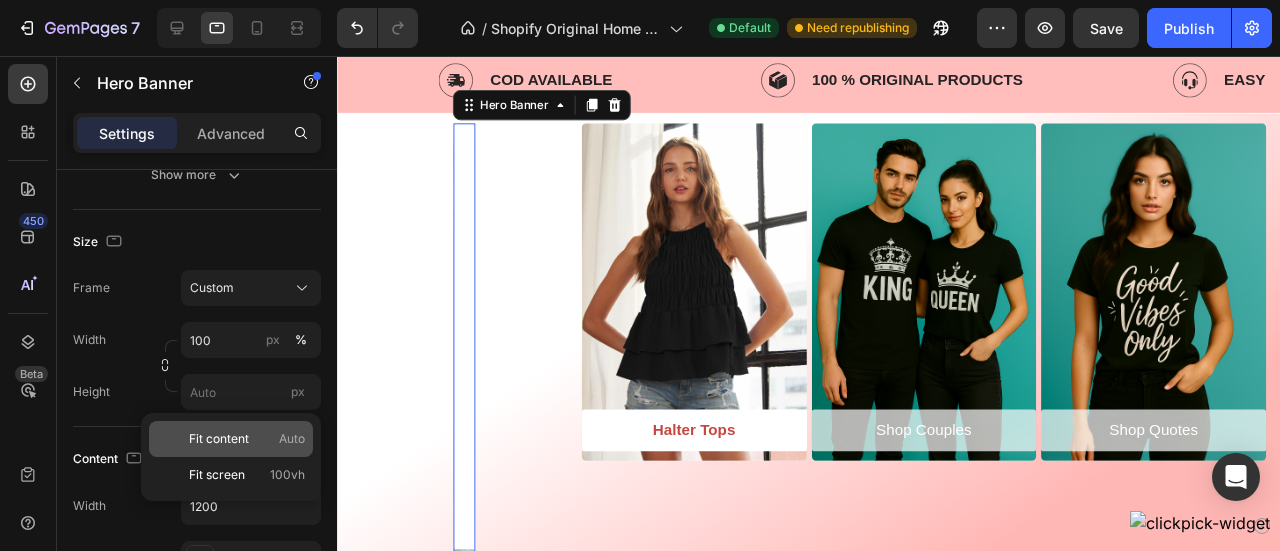 type on "10" 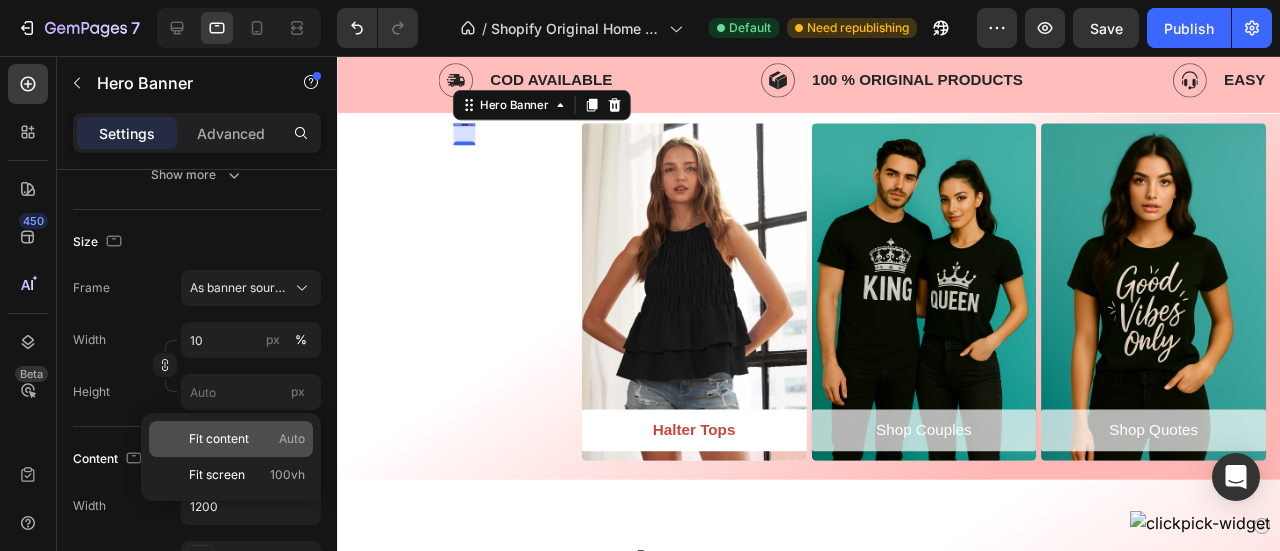 click on "Fit content" at bounding box center [219, 439] 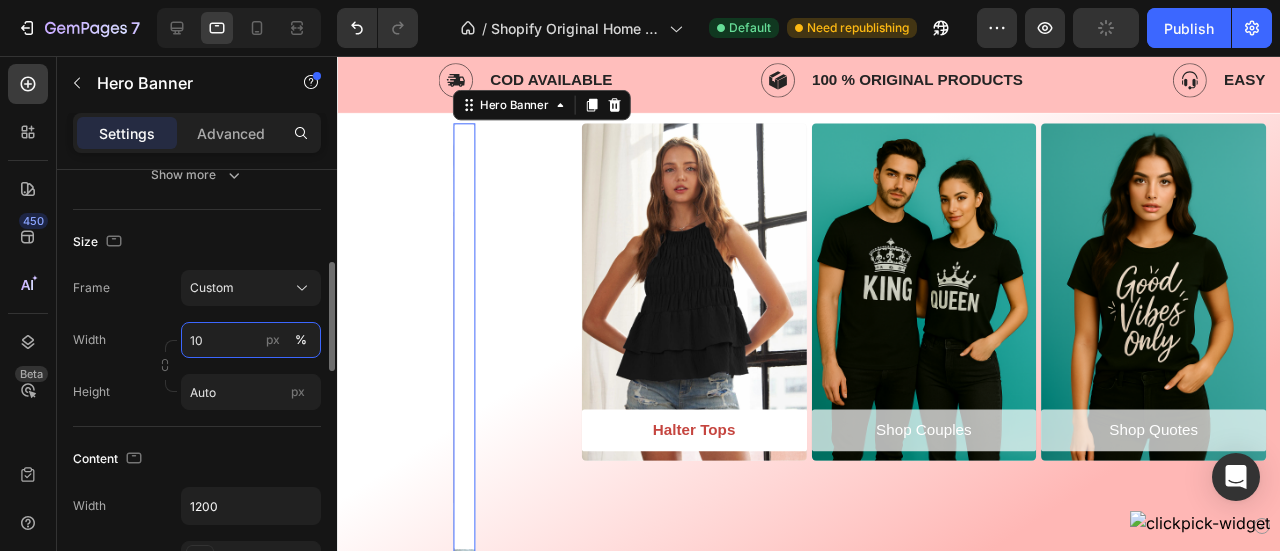 click on "10" at bounding box center (251, 340) 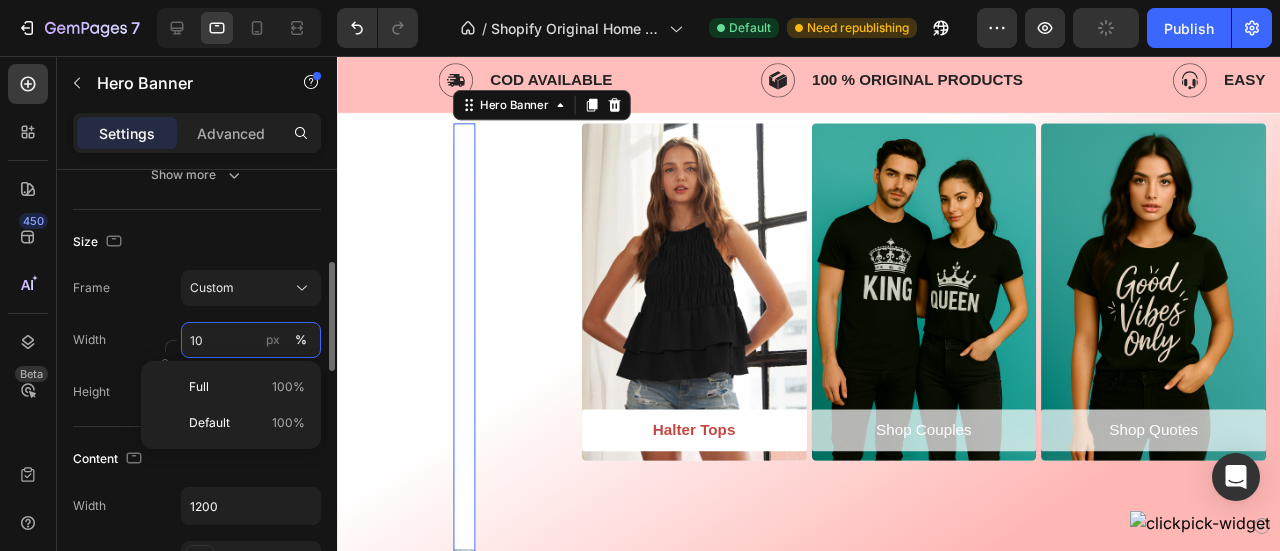 type on "0" 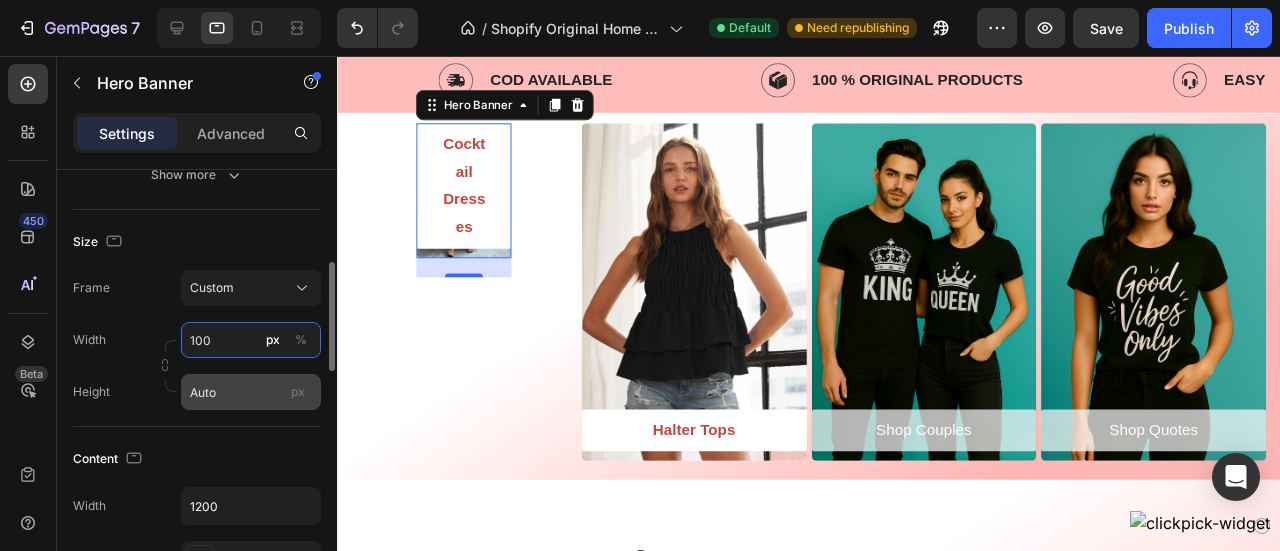 type on "100" 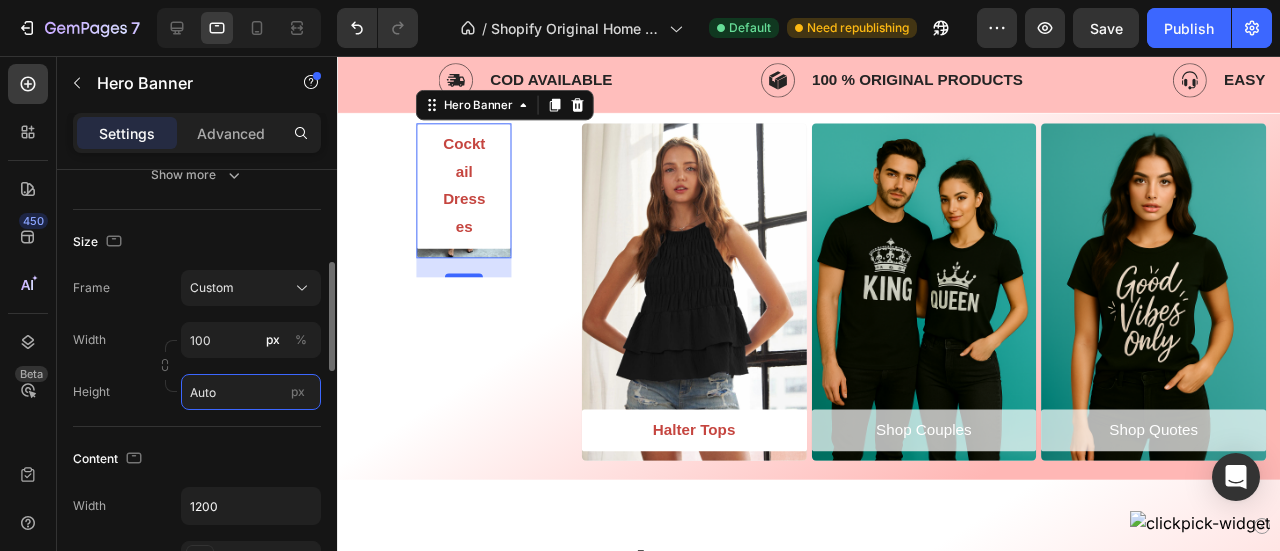 click on "Auto" at bounding box center [251, 392] 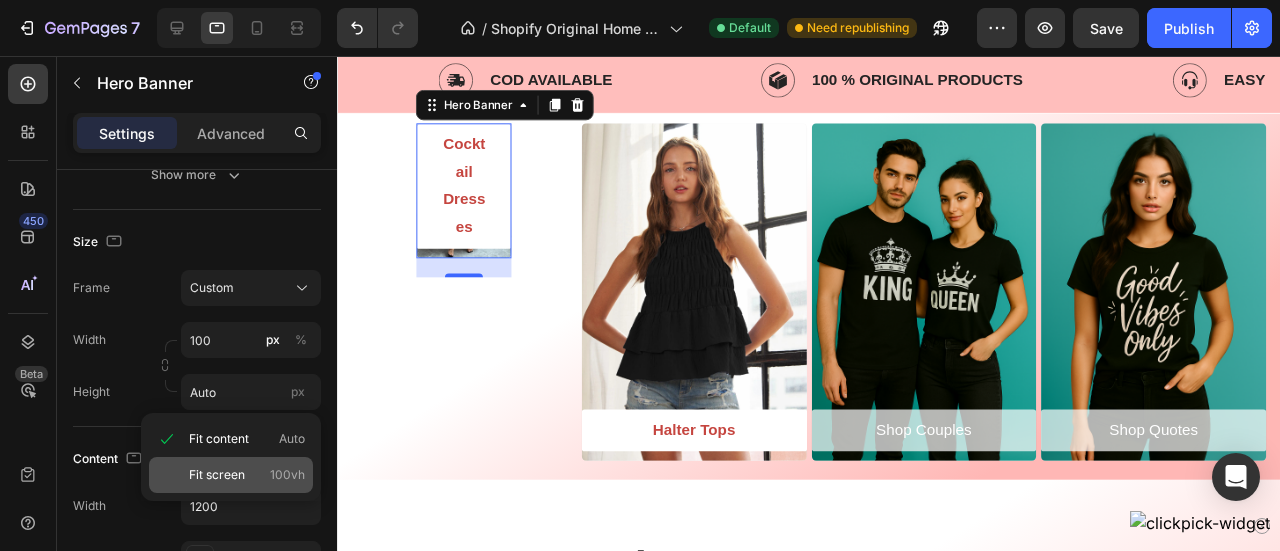 click on "Fit screen" at bounding box center [217, 475] 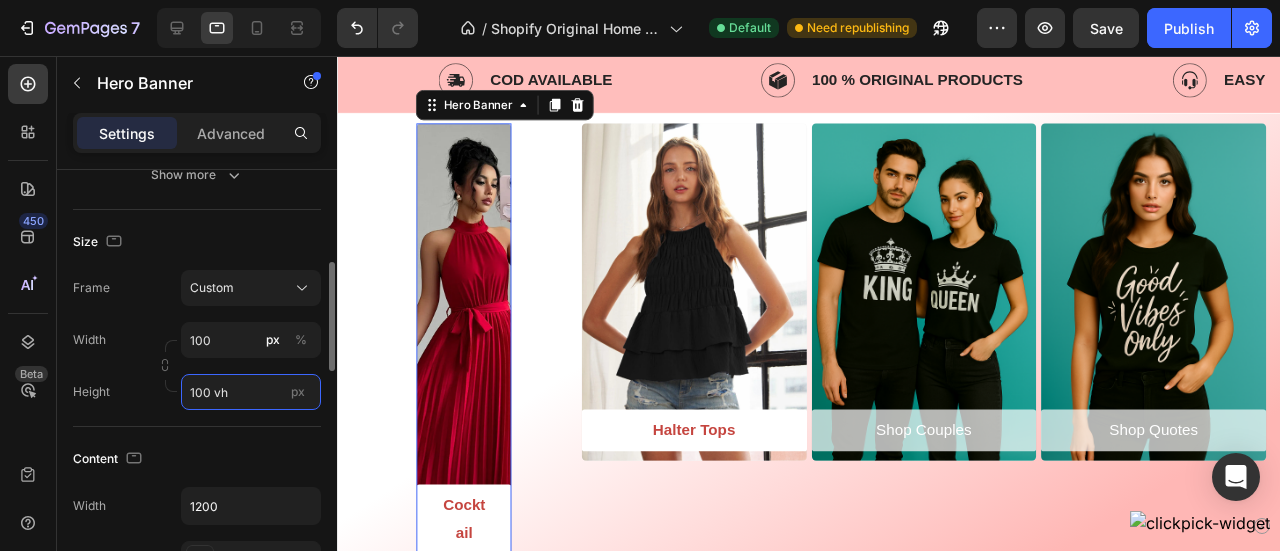 click on "100 vh" at bounding box center [251, 392] 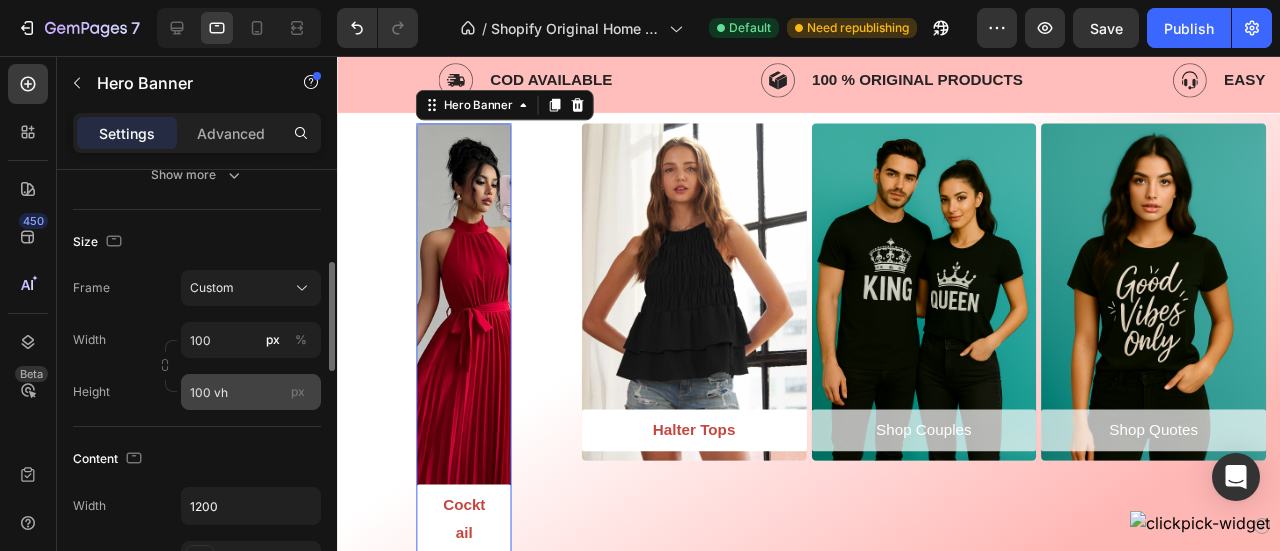 click on "px" at bounding box center [298, 391] 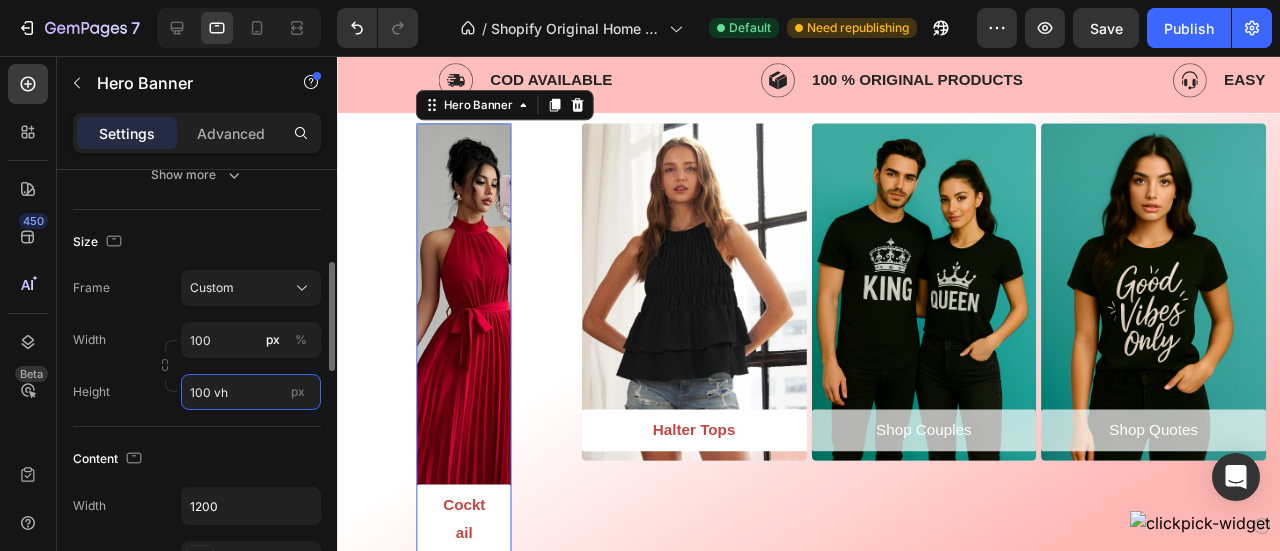 click on "100 vh" at bounding box center [251, 392] 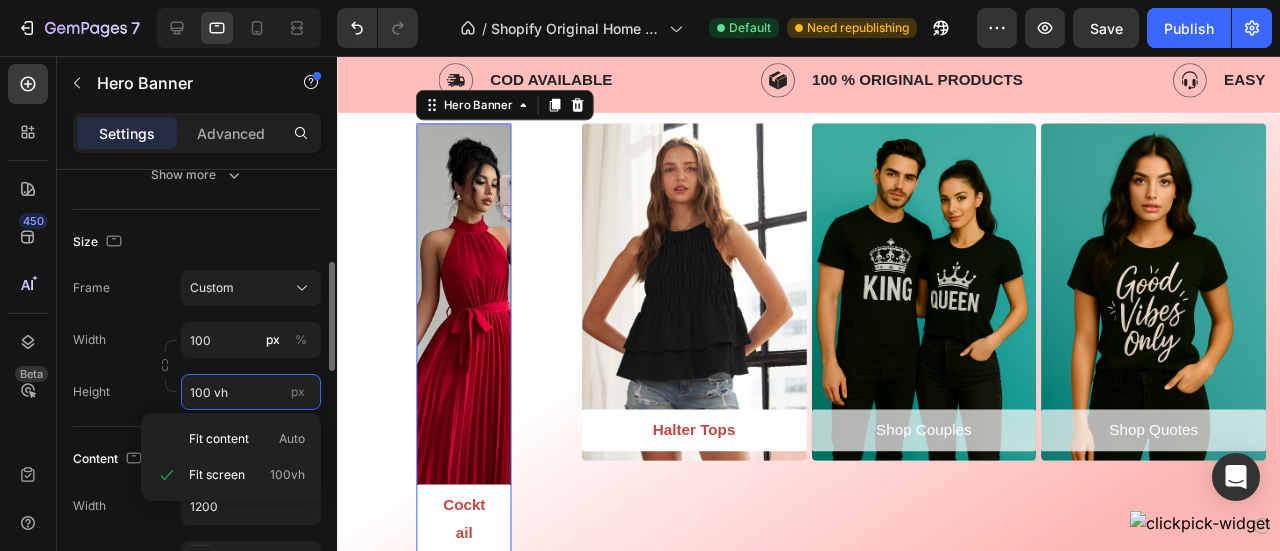 click on "100 vh" at bounding box center [251, 392] 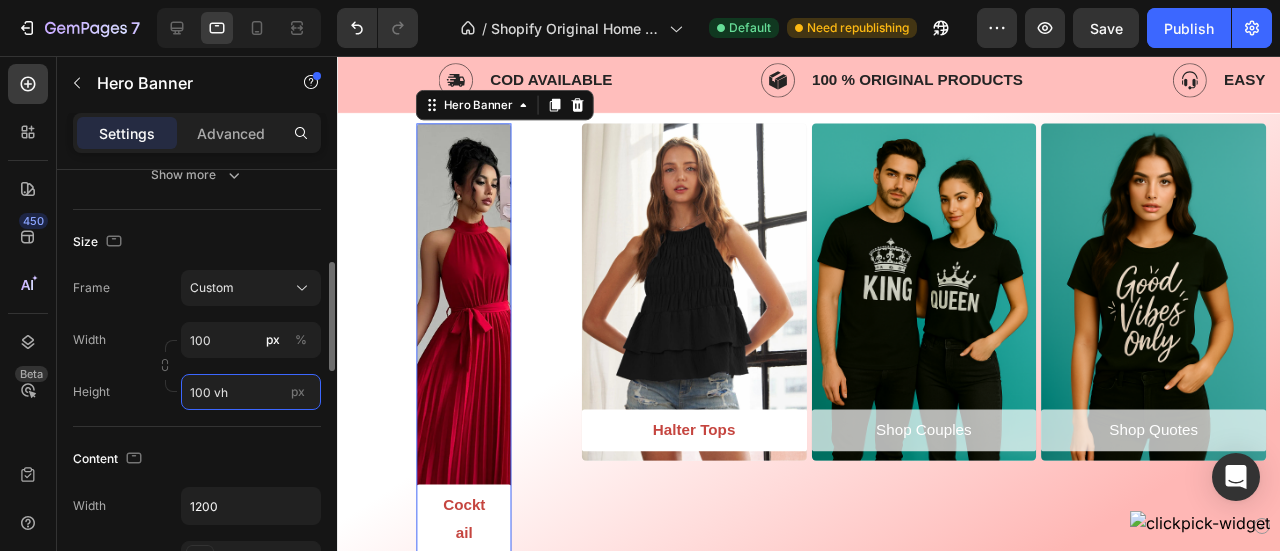 click on "100 vh" at bounding box center (251, 392) 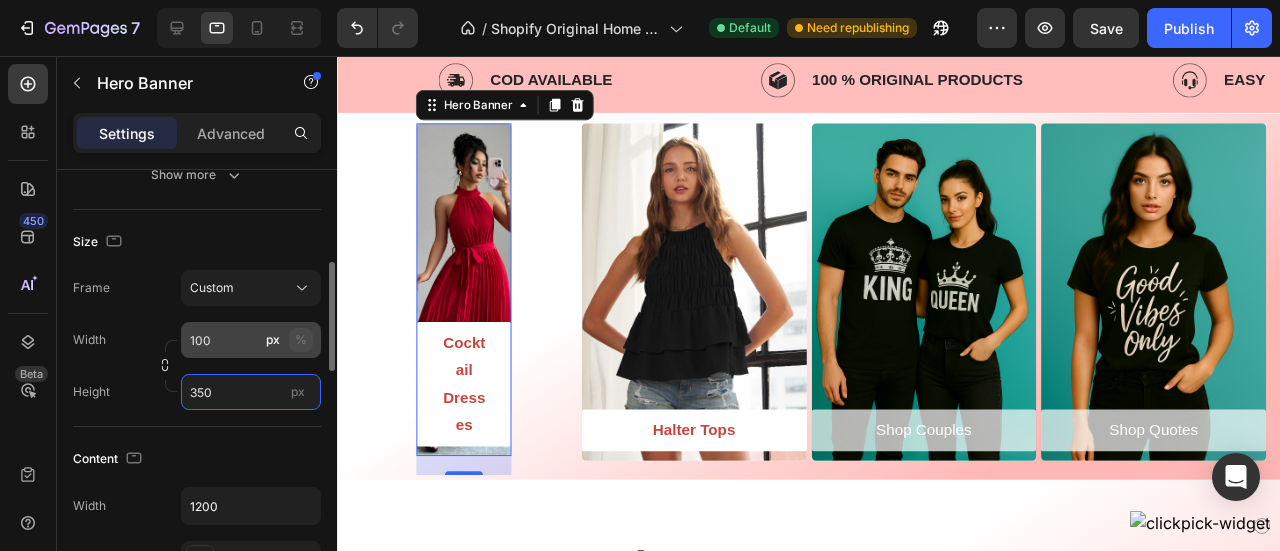 type on "350" 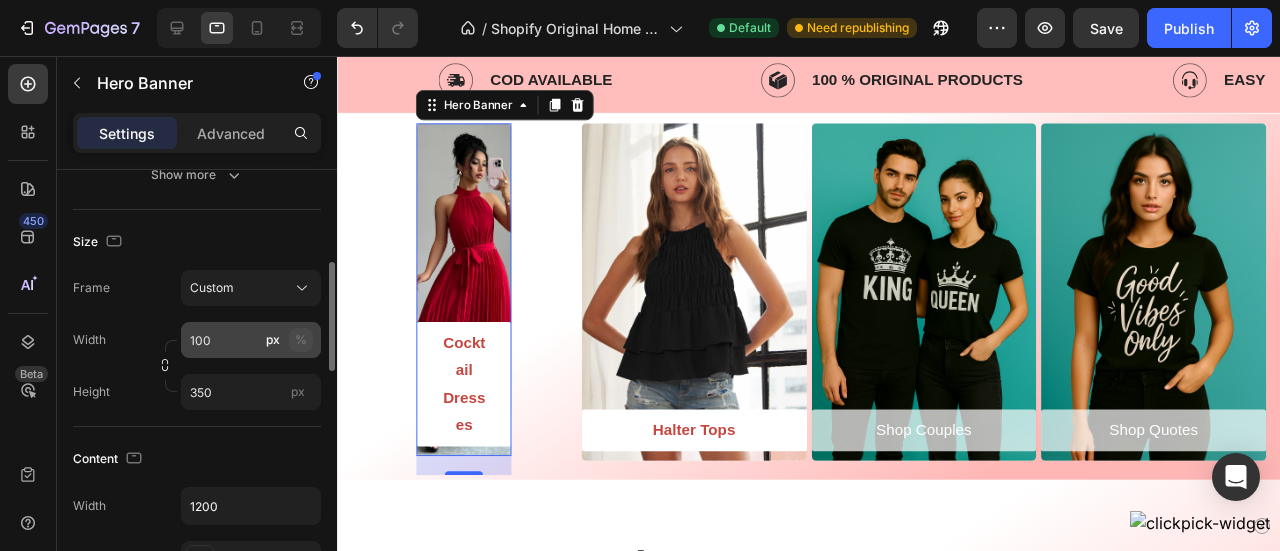 click on "%" at bounding box center (301, 340) 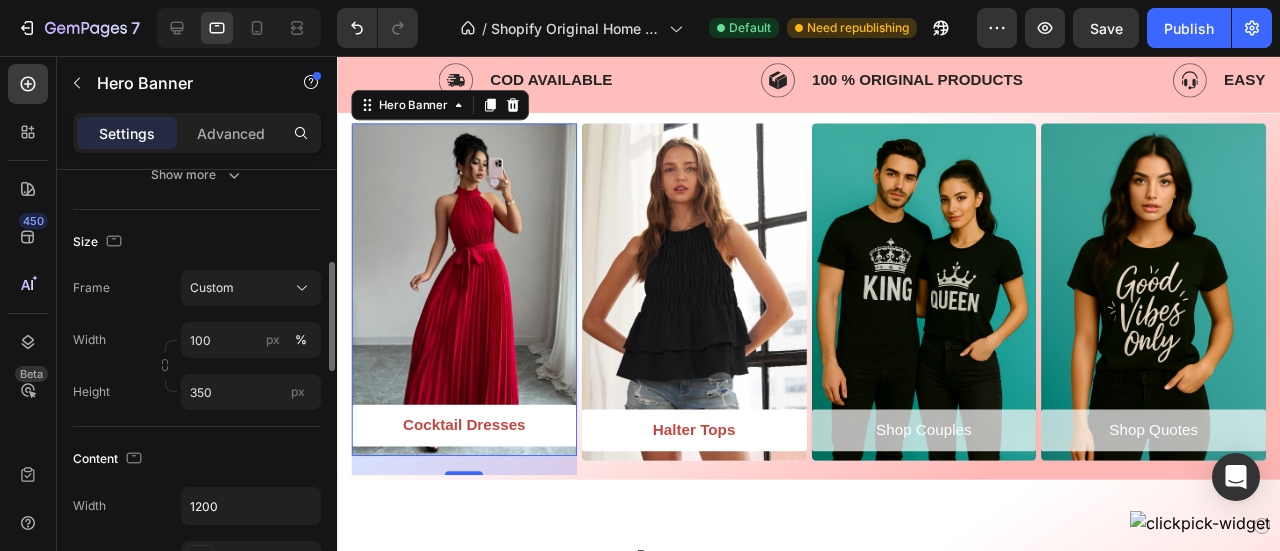 click on "Width 100 px %" at bounding box center [197, 340] 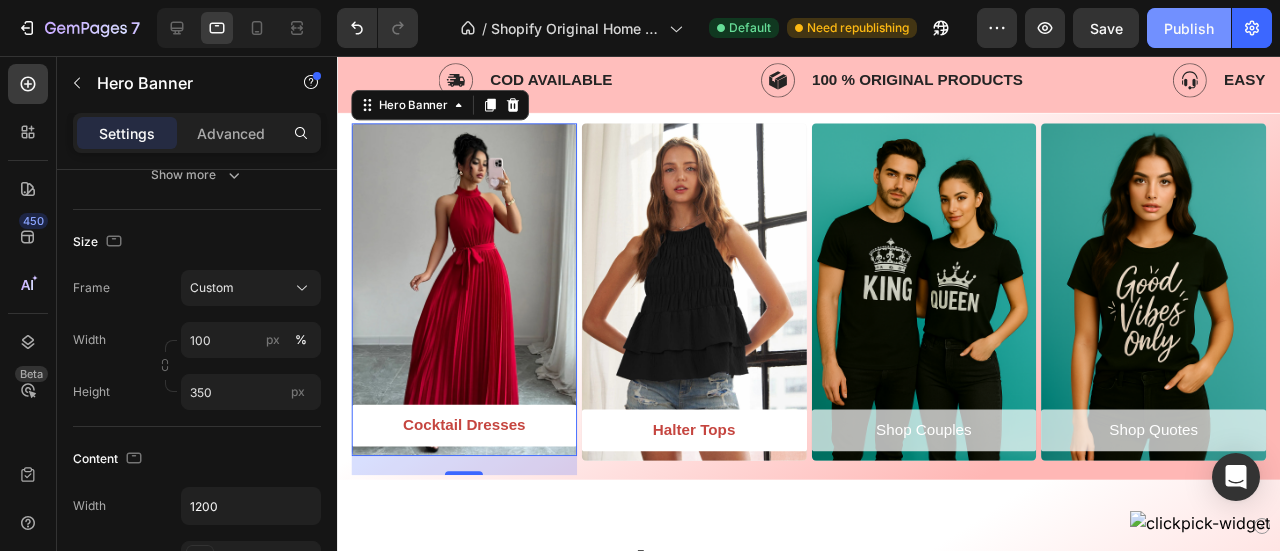 click on "Publish" at bounding box center (1189, 28) 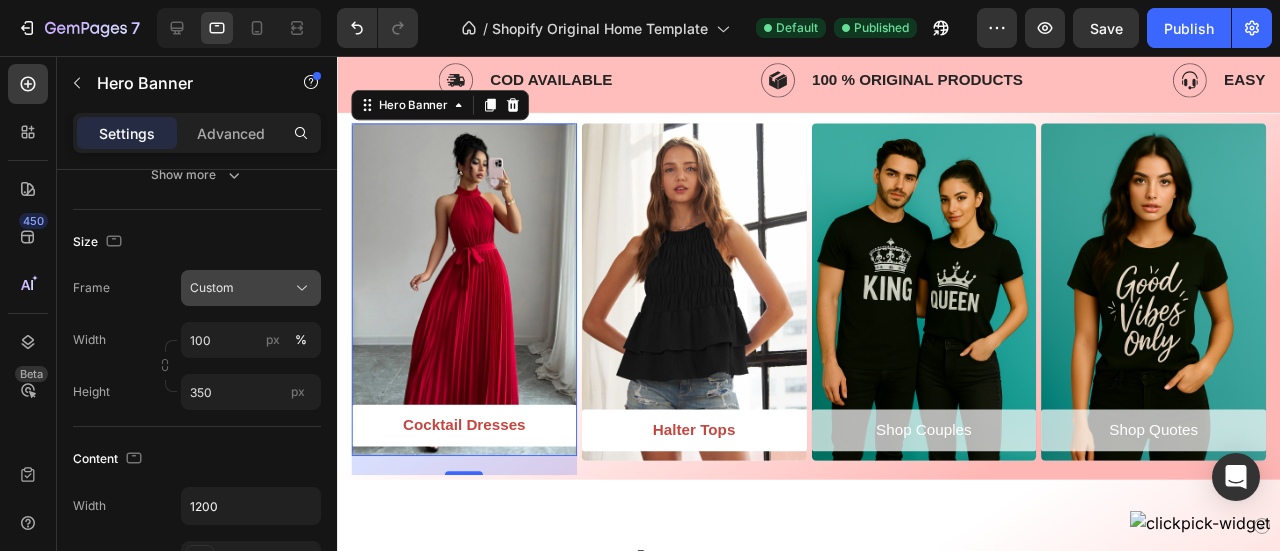 click 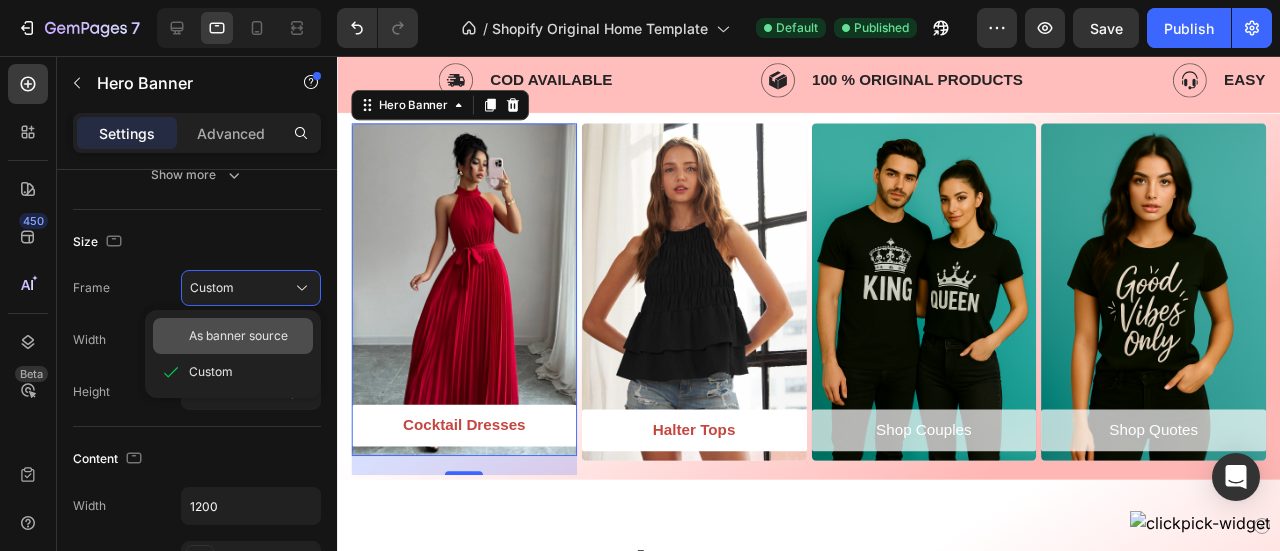 click on "As banner source" at bounding box center (238, 336) 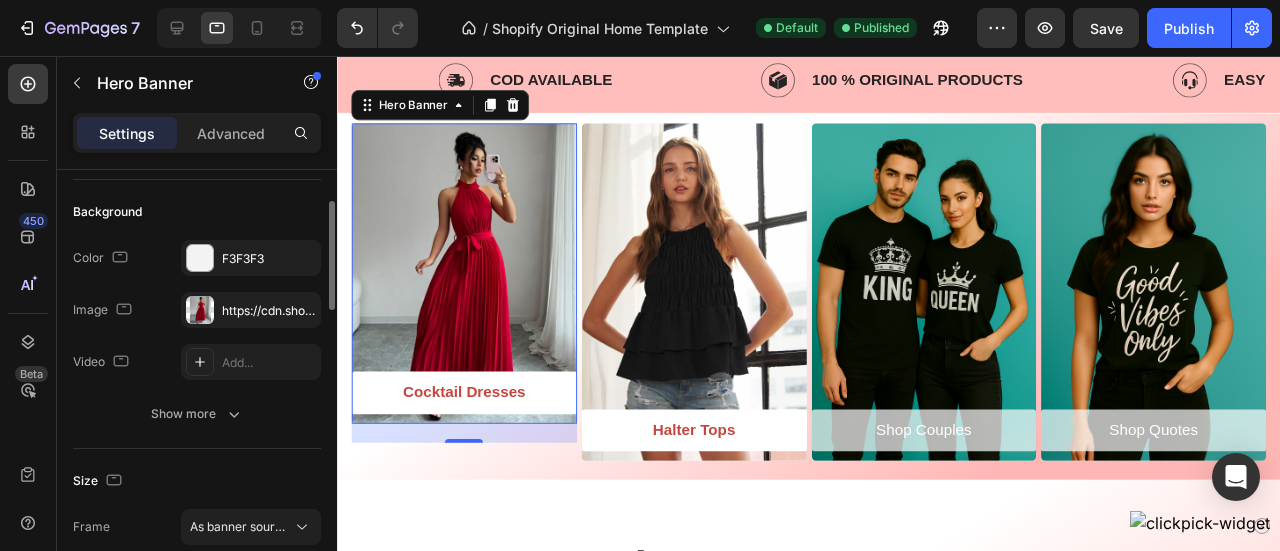scroll, scrollTop: 130, scrollLeft: 0, axis: vertical 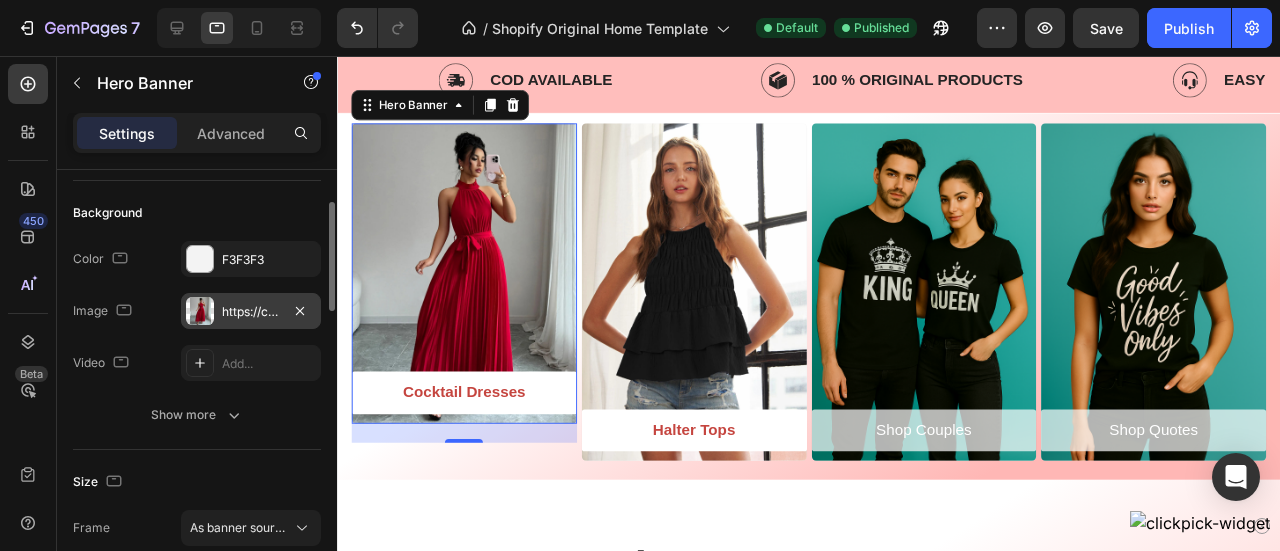 click on "https://cdn.shopify.com/s/files/1/0772/7713/5068/files/gempages_576402406380667466-da30ff5e-5510-440c-b99c-2857ce47c6d5.webp" at bounding box center [251, 312] 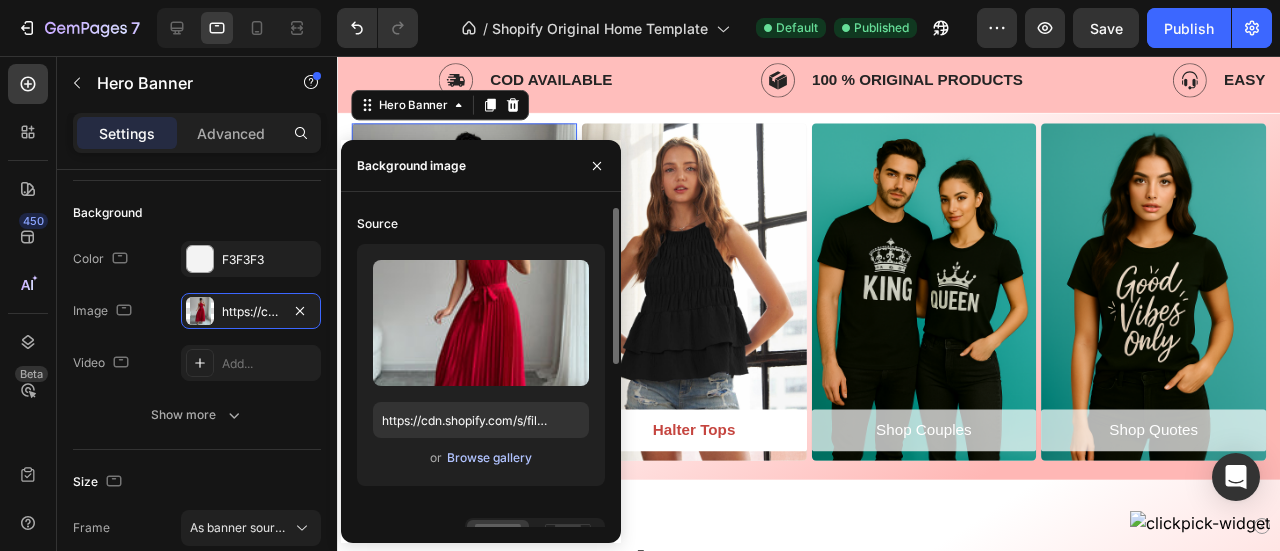 click on "Browse gallery" at bounding box center (489, 458) 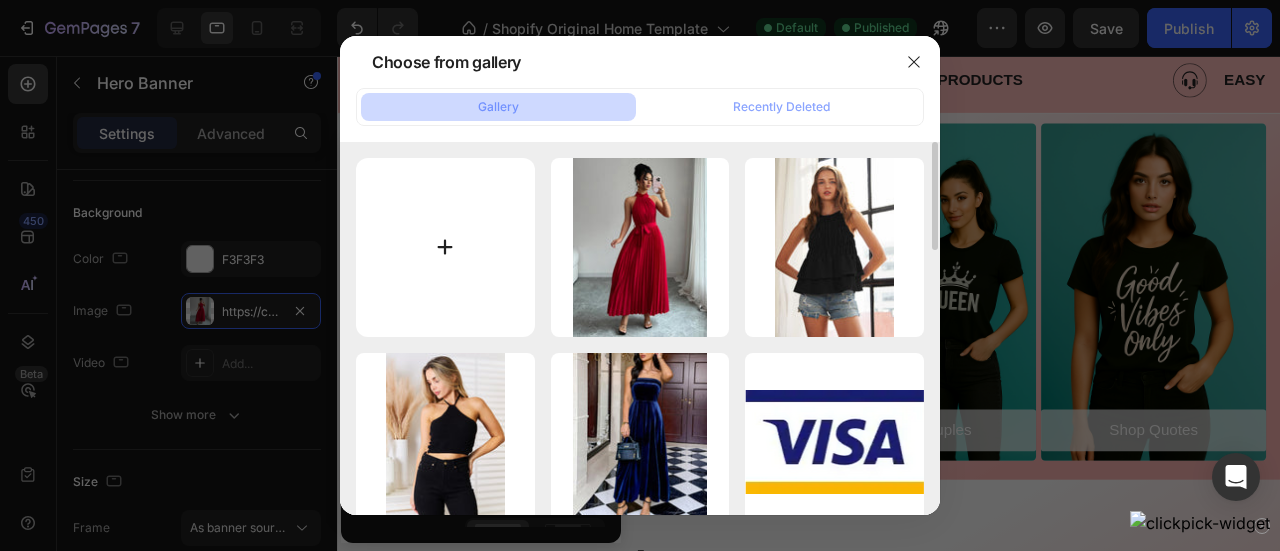 click at bounding box center [445, 247] 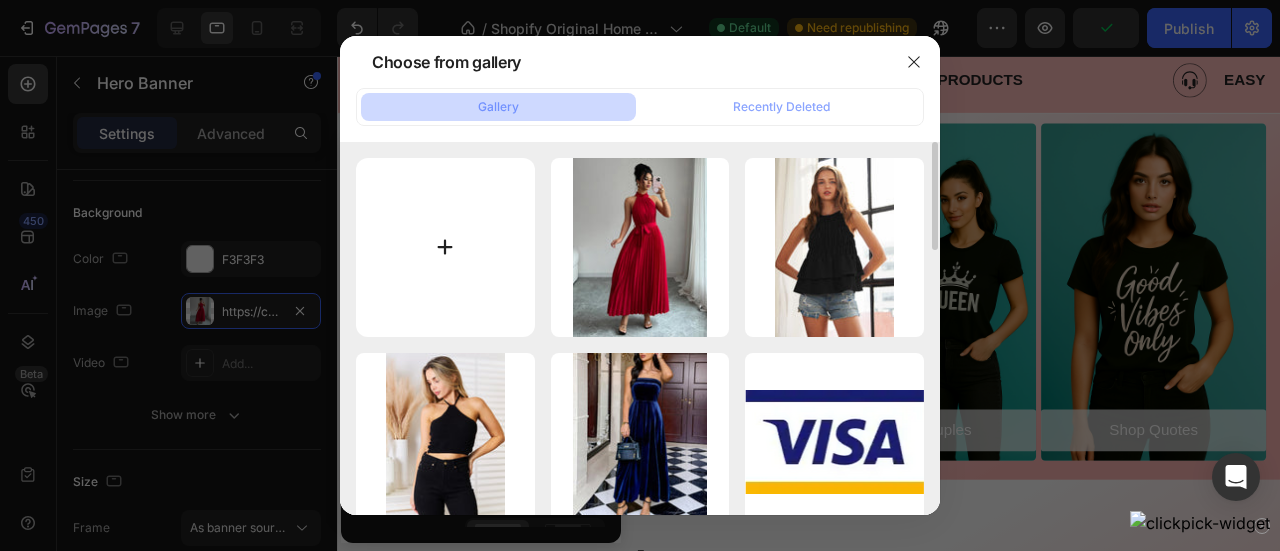 type on "C:\fakepath\cocktail-dress-wine-red.webp" 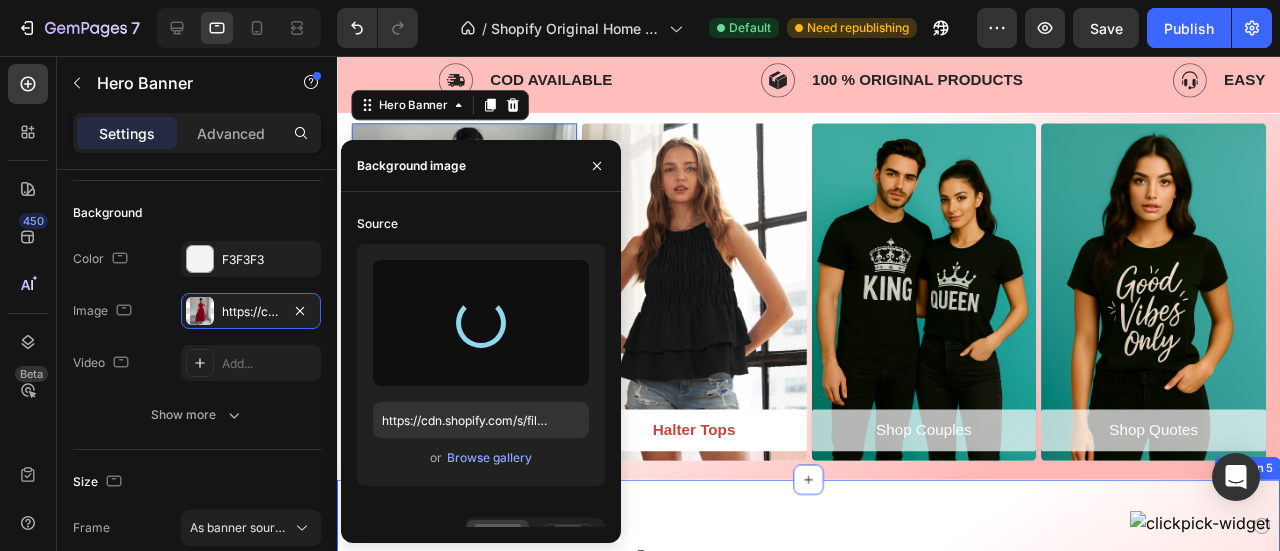 type on "https://cdn.shopify.com/s/files/1/0772/7713/5068/files/gempages_576402406380667466-c5dcfe23-6264-4dbd-a183-afd0d4a26420.webp" 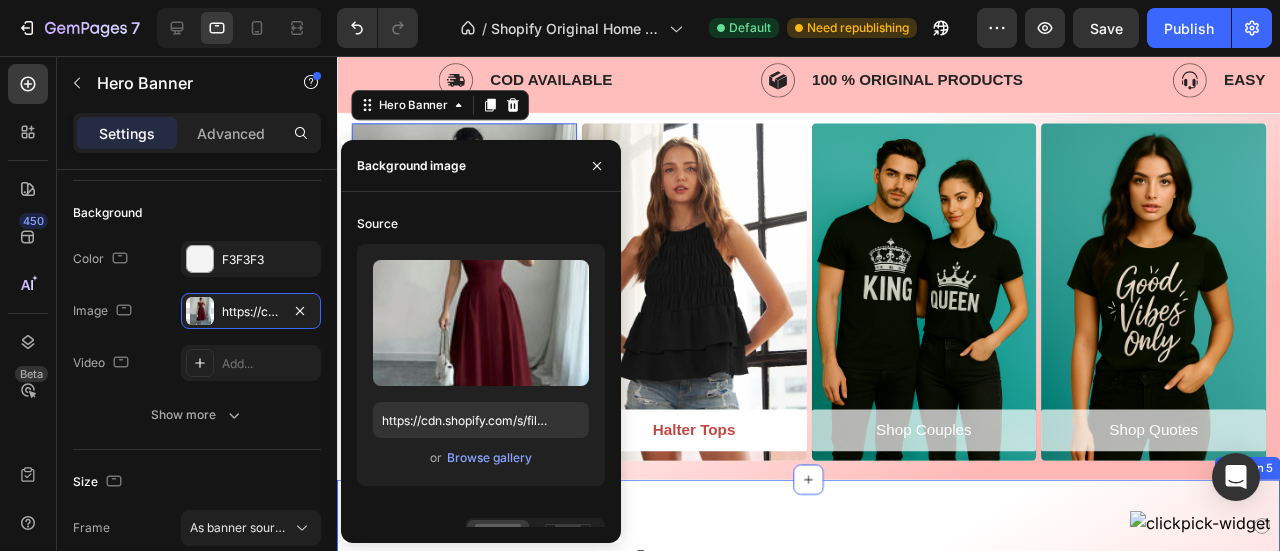 click on "Halter Tops - New In Heading Row New-In Product Badge Product Images Row BiBi Rayon Span Jersey Knit Halter Neck Tank Top Product Title Rs. 15.10 Product Price Product Price No compare price Product Price Row Row Product List New-In Product Badge Product Images Row Zenana Washed Ribbed Seamless Bra Padded V-neck Tank Top Product Title Rs. 24.24 Product Price Product Price No compare price Product Price Row Row Product List New-In Product Badge Product Images Row Rainbow Stripe Halter Neck Knit Tank Product Title Rs. 26.00 Product Price Product Price No compare price Product Price Row Row Product List New-In Product Badge Product Images Row BiBi Lace Knit with Cut Out And Cross Neck Banded Top Product Title Rs. 19.62 Product Price Product Price No compare price Product Price Row Row Product List New-In Product Badge Product Images Row Halter Top and Wide Leg Pants Matching Set Product Title Rs. 42.86 Product Price Product Price No compare price Product Price Row Row Product List New-In Product Badge Row Row" at bounding box center [833, 845] 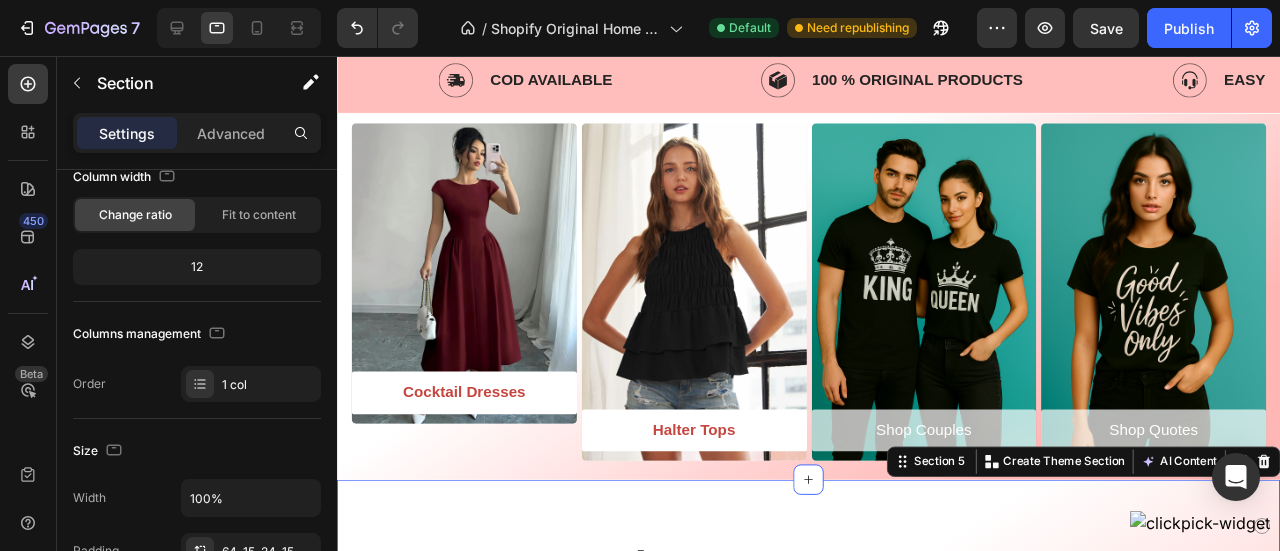 scroll, scrollTop: 0, scrollLeft: 0, axis: both 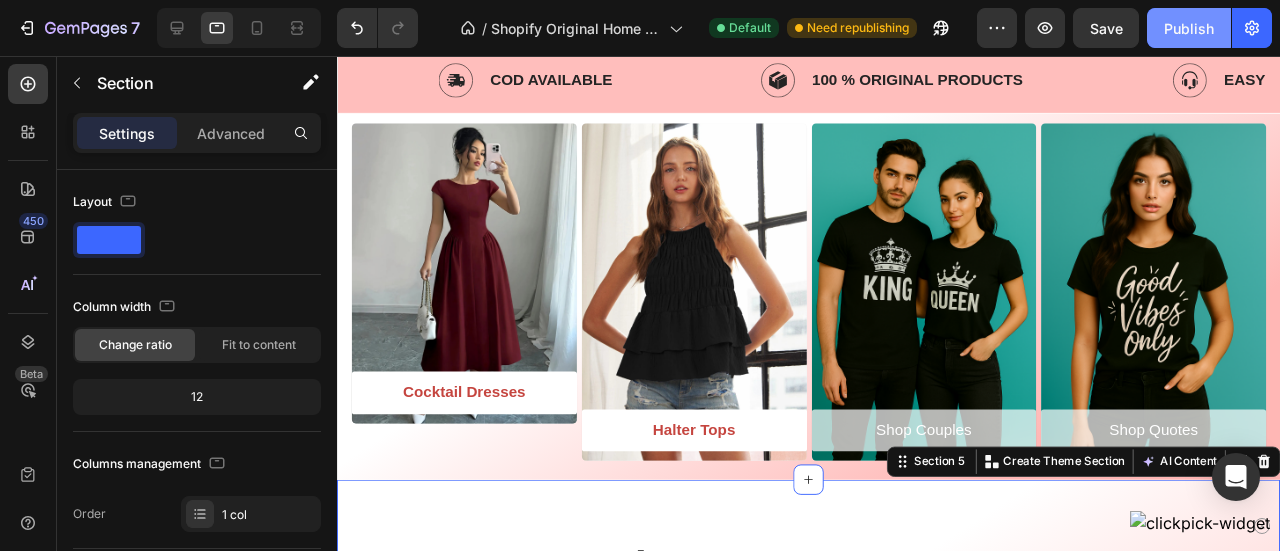 click on "Publish" at bounding box center (1189, 28) 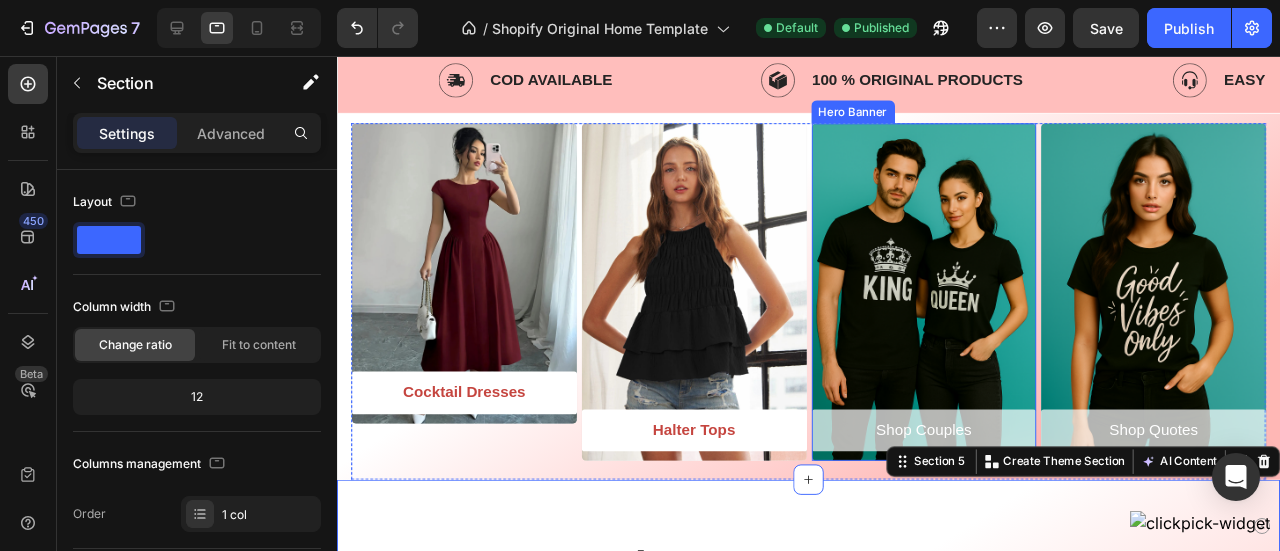 click at bounding box center (954, 304) 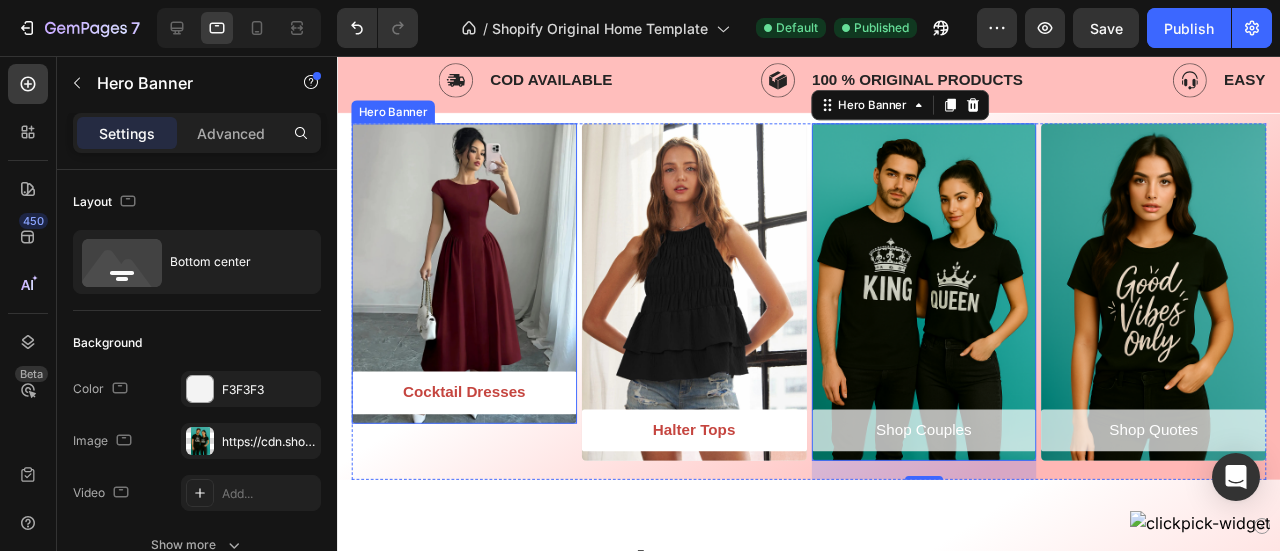 click at bounding box center [470, 285] 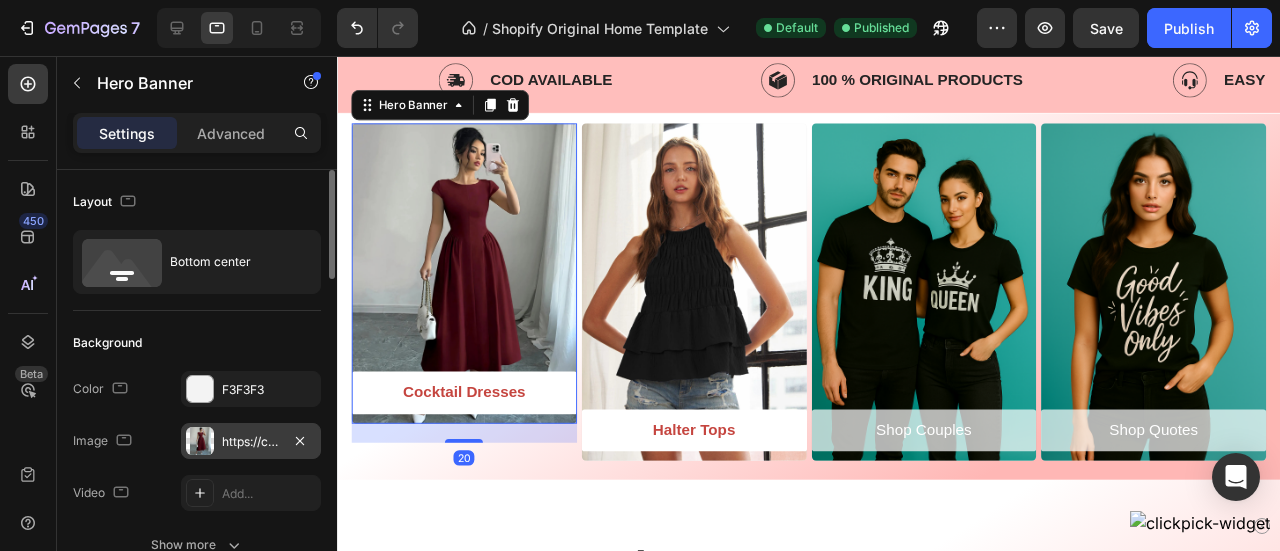 click on "https://cdn.shopify.com/s/files/1/0772/7713/5068/files/gempages_576402406380667466-c5dcfe23-6264-4dbd-a183-afd0d4a26420.webp" at bounding box center [251, 442] 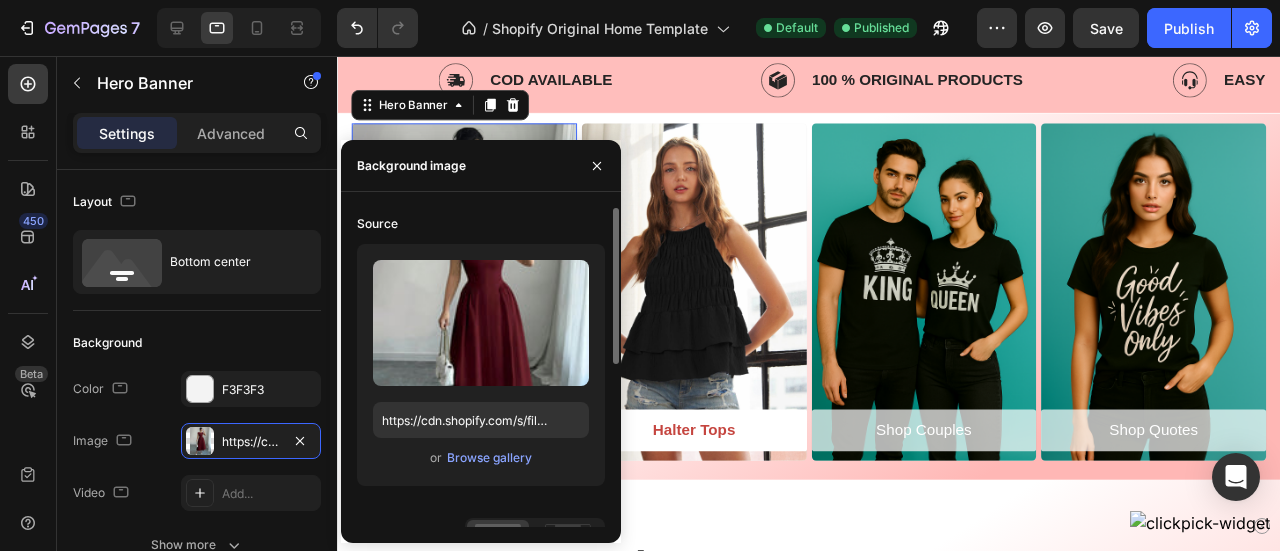 click on "or  Browse gallery" at bounding box center [481, 458] 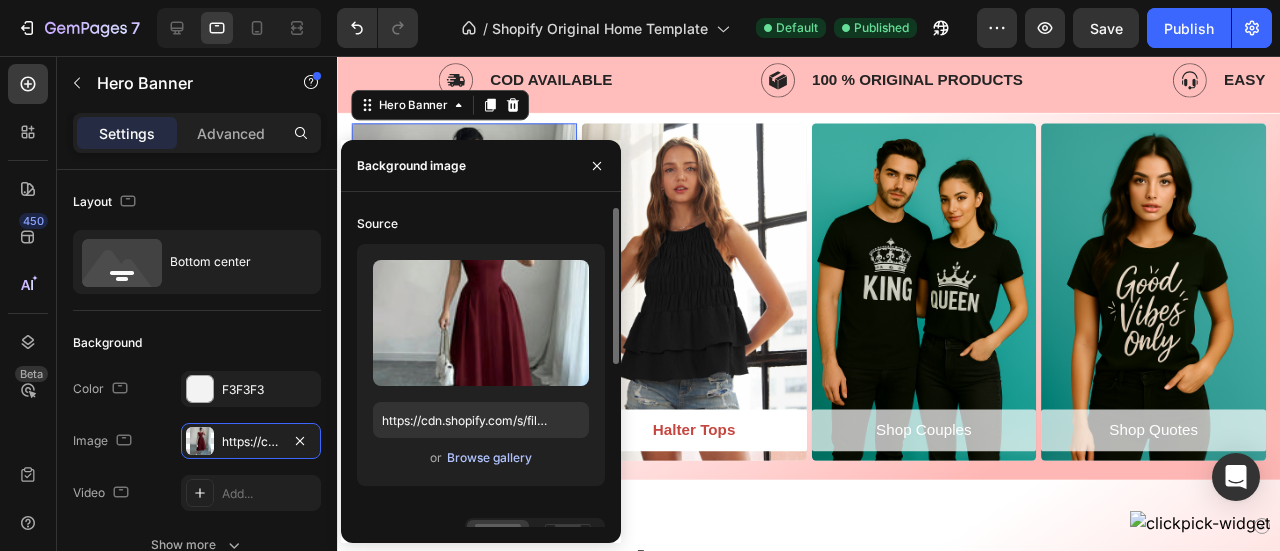 click on "Browse gallery" at bounding box center [489, 458] 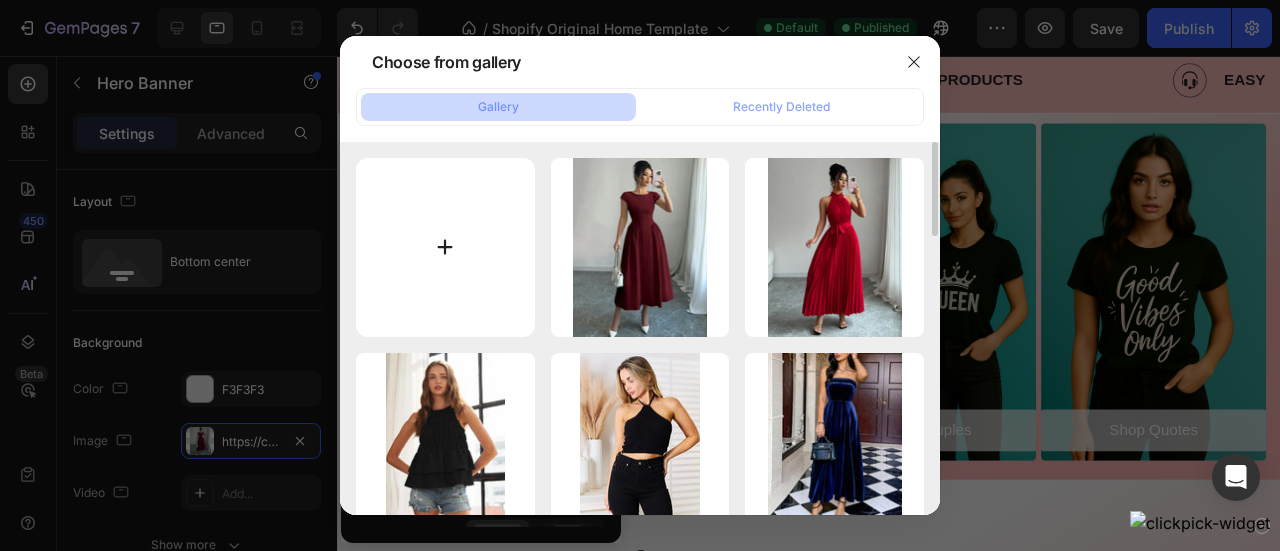 click at bounding box center (445, 247) 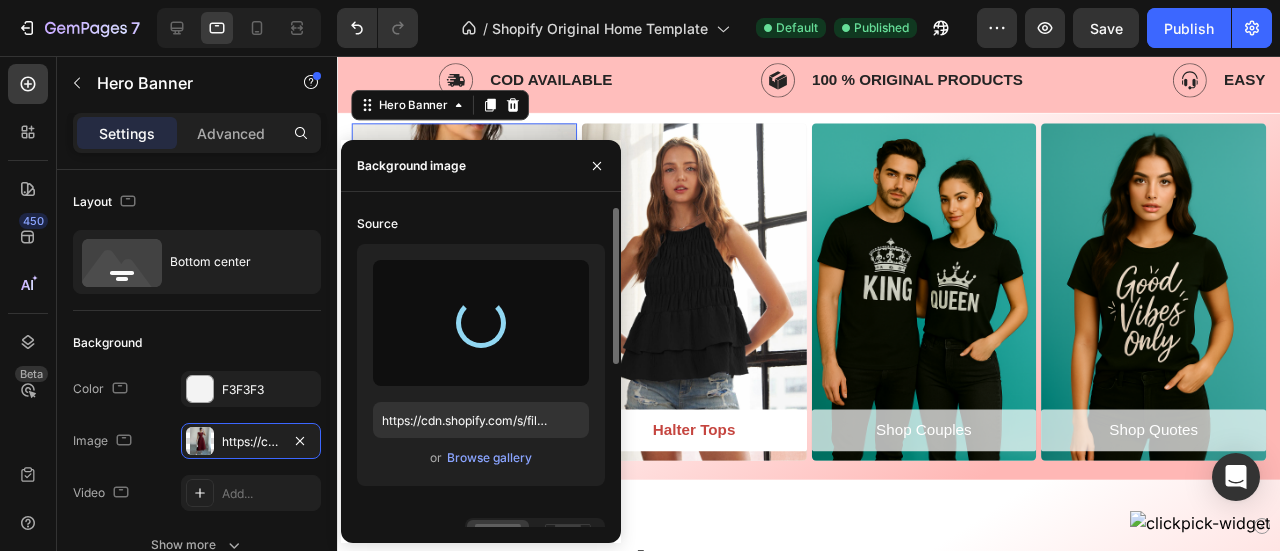 type on "https://cdn.shopify.com/s/files/1/0772/7713/5068/files/gempages_576402406380667466-b096e8e0-9590-451e-8197-4495993ee595.webp" 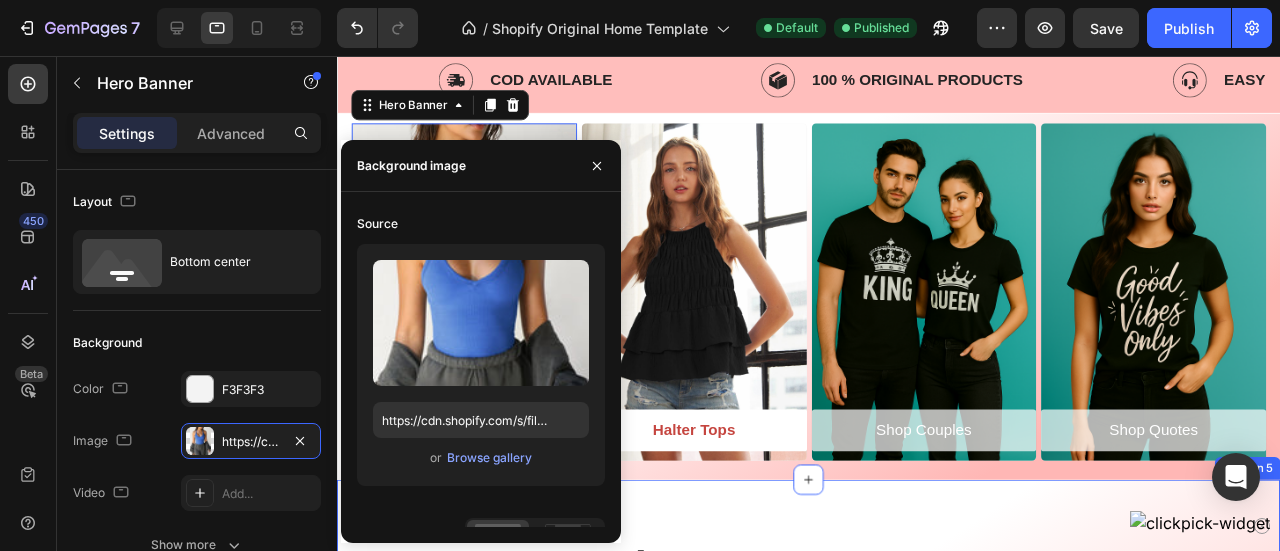 click on "Halter Tops - New In Heading Row New-In Product Badge Product Images Row BiBi Rayon Span Jersey Knit Halter Neck Tank Top Product Title Rs. 15.10 Product Price Product Price No compare price Product Price Row Row Product List New-In Product Badge Product Images Row Zenana Washed Ribbed Seamless Bra Padded V-neck Tank Top Product Title Rs. 24.24 Product Price Product Price No compare price Product Price Row Row Product List New-In Product Badge Product Images Row Rainbow Stripe Halter Neck Knit Tank Product Title Rs. 26.00 Product Price Product Price No compare price Product Price Row Row Product List New-In Product Badge Product Images Row BiBi Lace Knit with Cut Out And Cross Neck Banded Top Product Title Rs. 19.62 Product Price Product Price No compare price Product Price Row Row Product List New-In Product Badge Product Images Row Halter Top and Wide Leg Pants Matching Set Product Title Rs. 42.86 Product Price Product Price No compare price Product Price Row Row Product List New-In Product Badge Row Row" at bounding box center [833, 845] 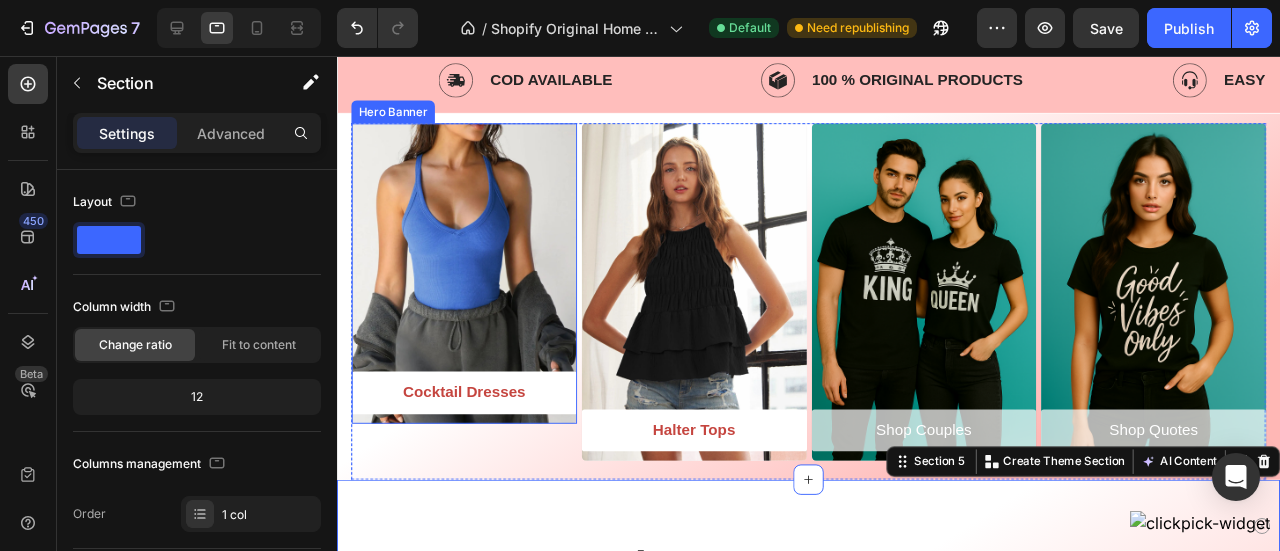 click at bounding box center (470, 285) 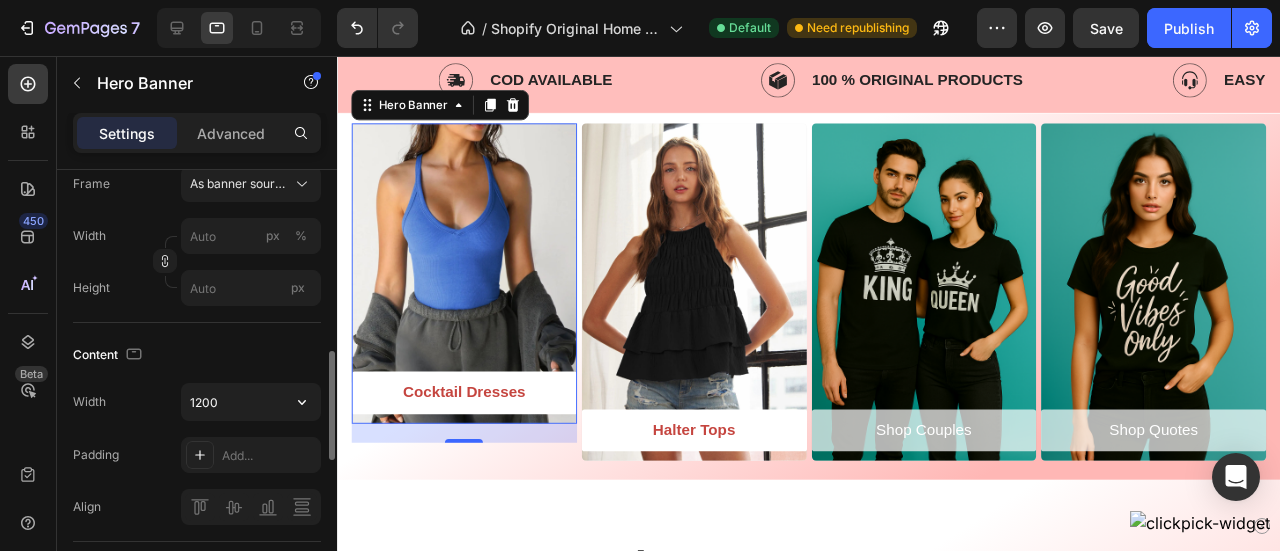 scroll, scrollTop: 526, scrollLeft: 0, axis: vertical 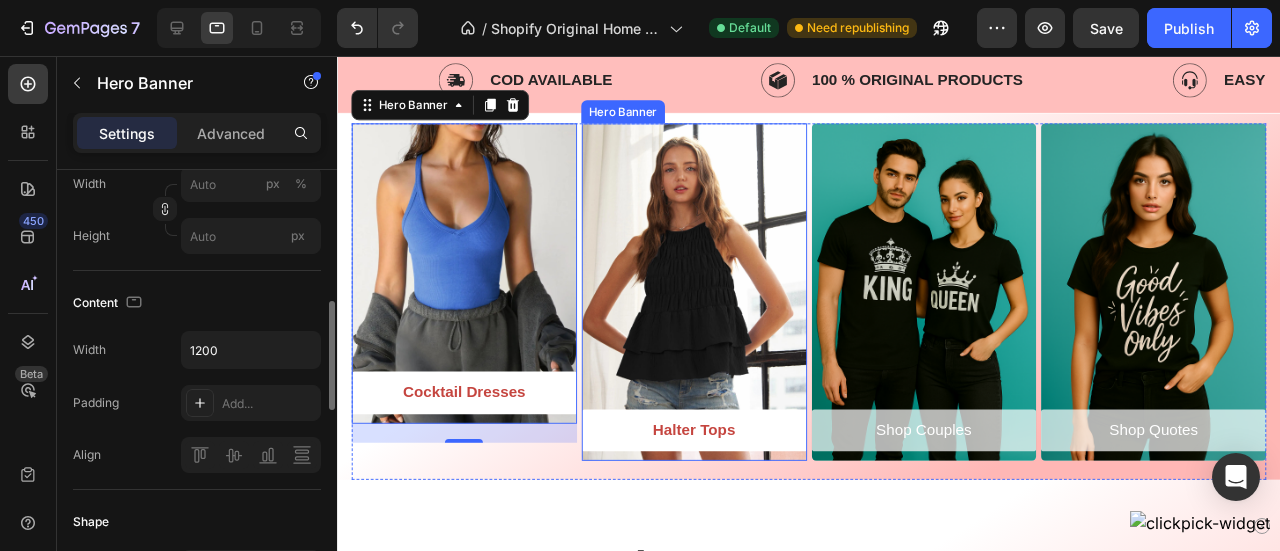 click at bounding box center (712, 304) 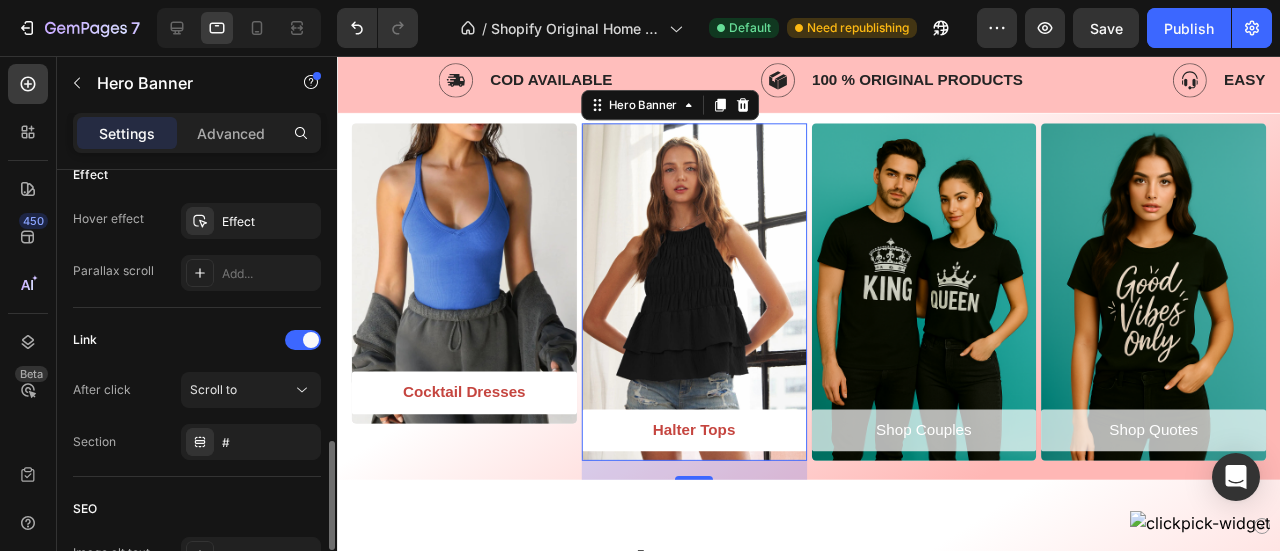 scroll, scrollTop: 1091, scrollLeft: 0, axis: vertical 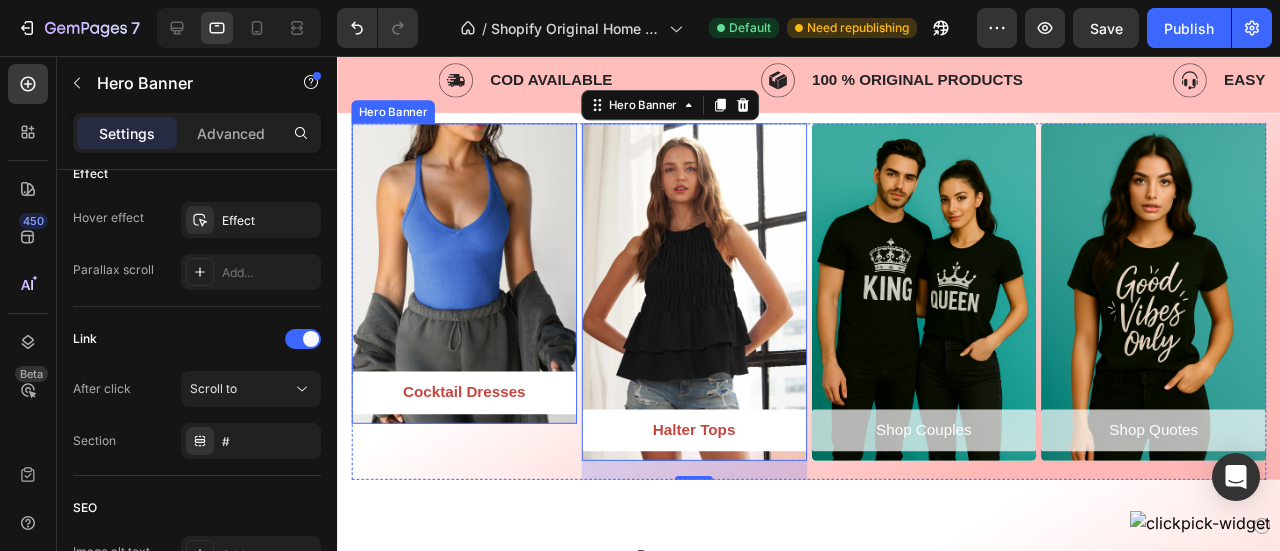click at bounding box center [470, 285] 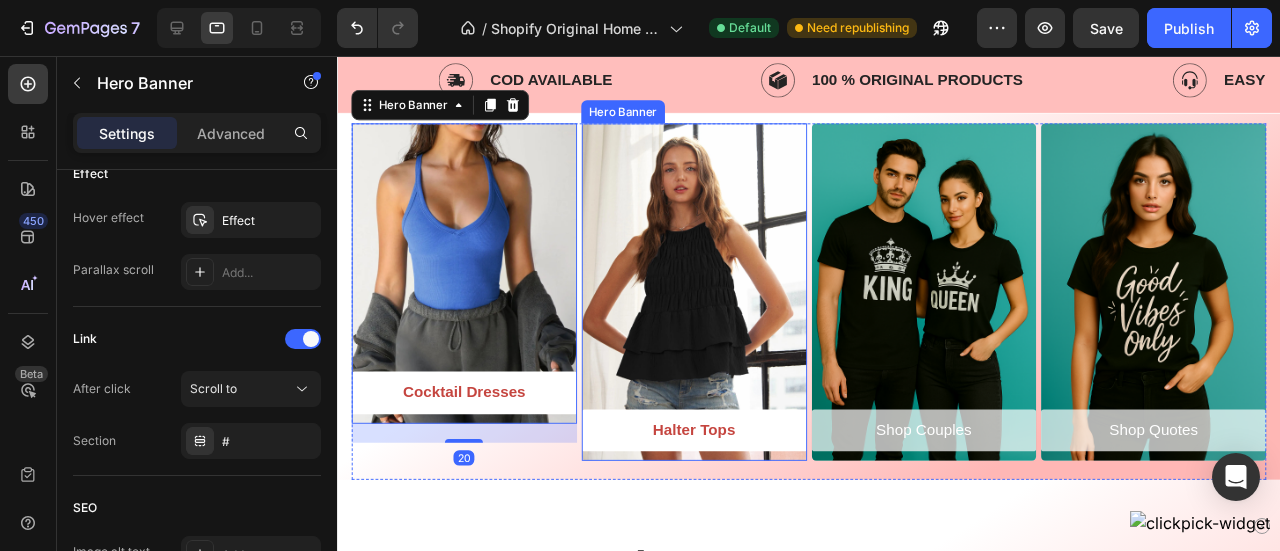 click at bounding box center [712, 304] 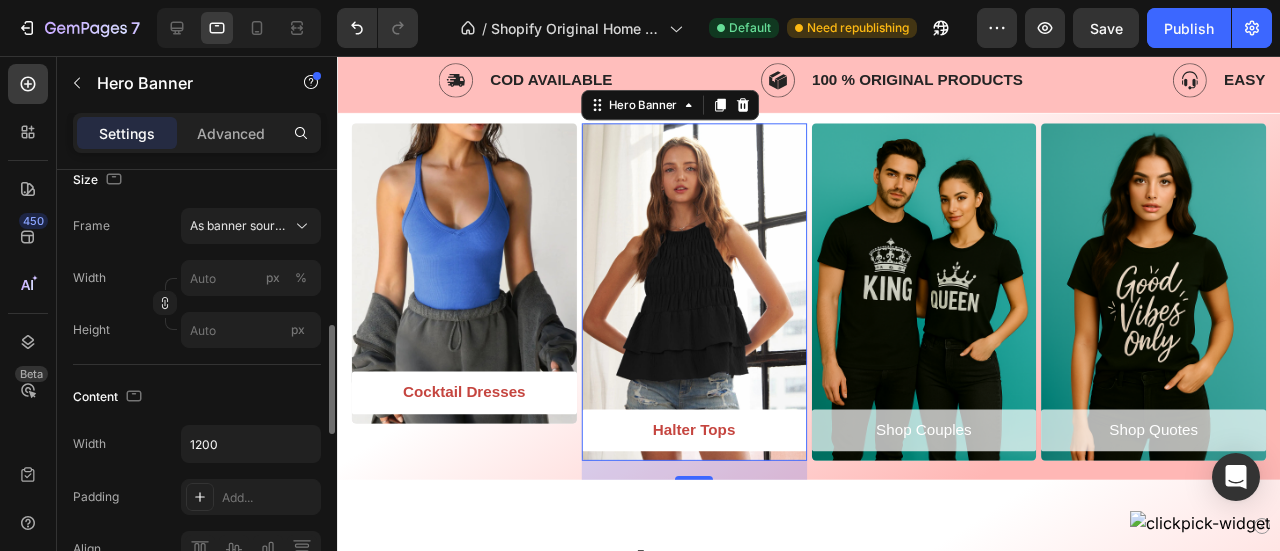 scroll, scrollTop: 420, scrollLeft: 0, axis: vertical 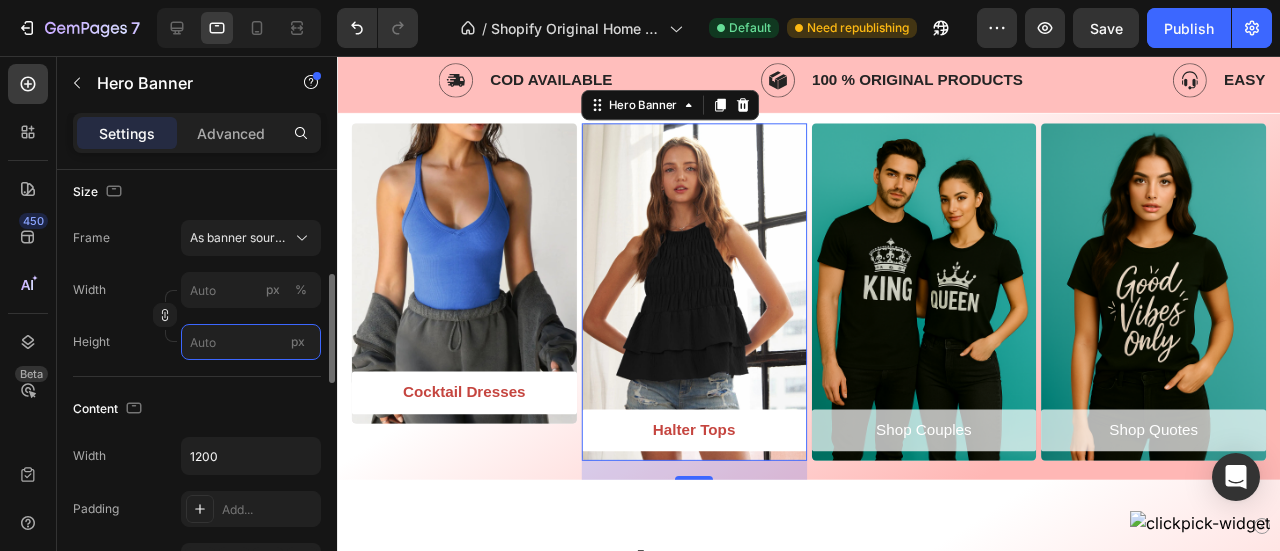 click on "px" at bounding box center (251, 342) 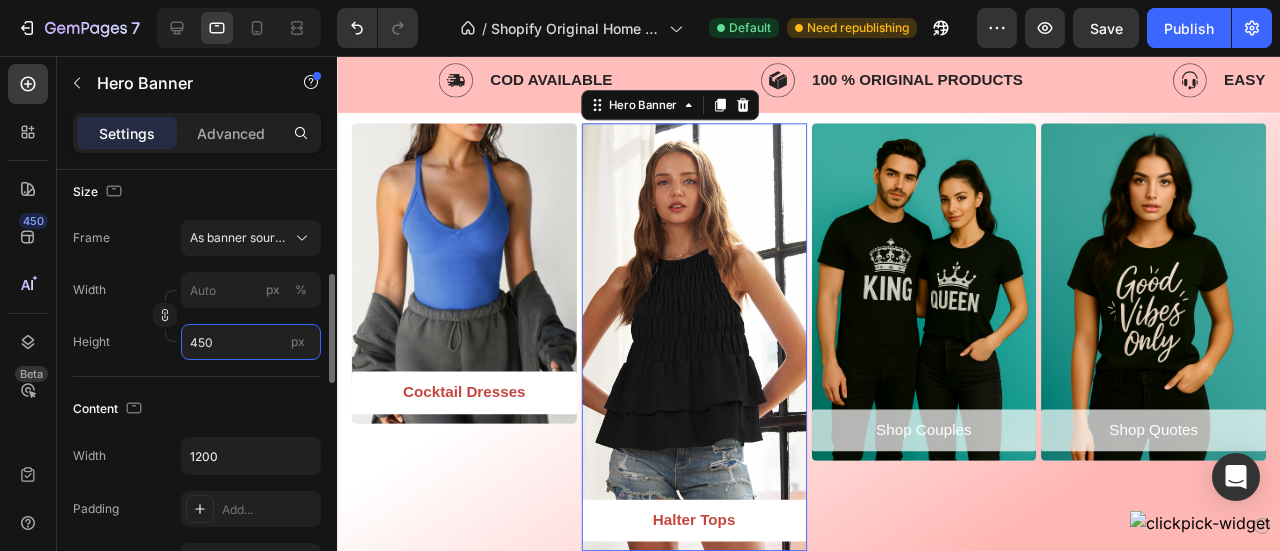 click on "450" at bounding box center [251, 342] 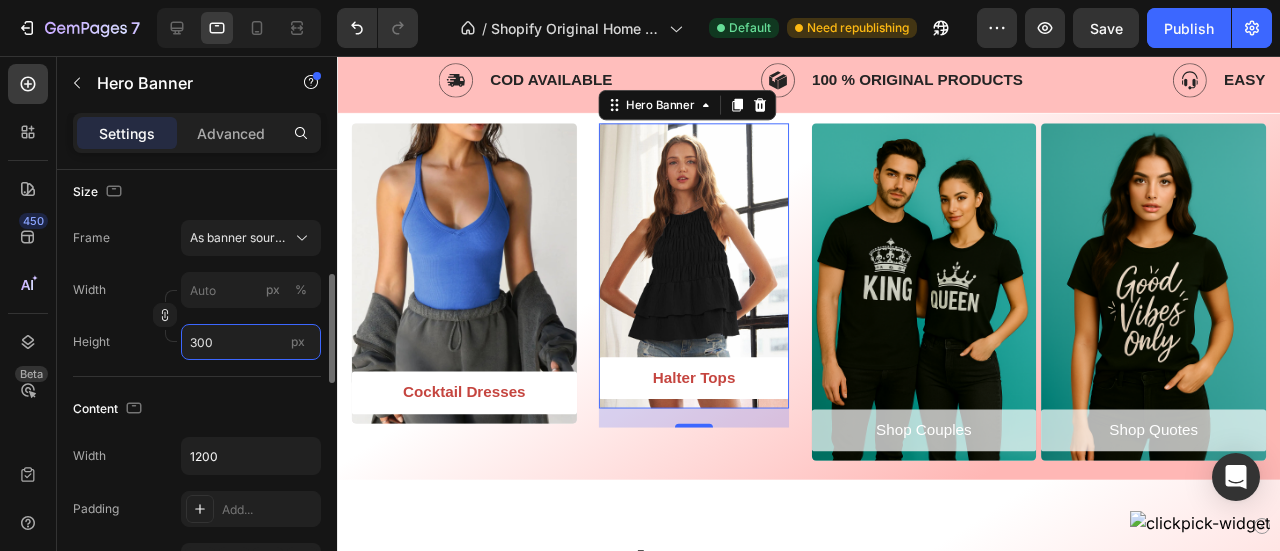 click on "300" at bounding box center [251, 342] 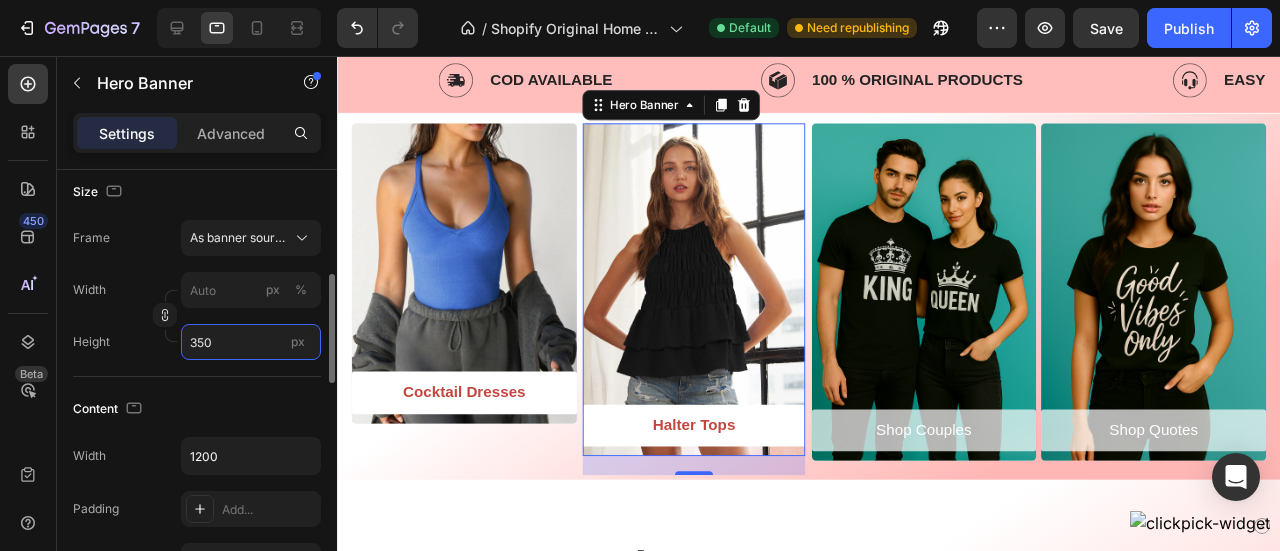click on "350" at bounding box center (251, 342) 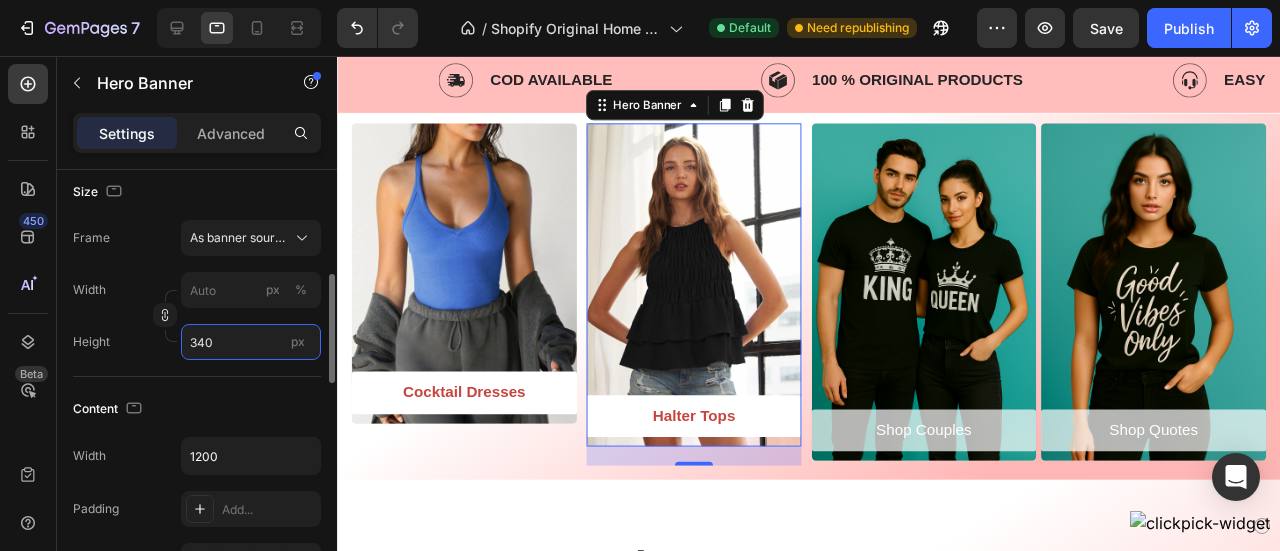click on "340" at bounding box center [251, 342] 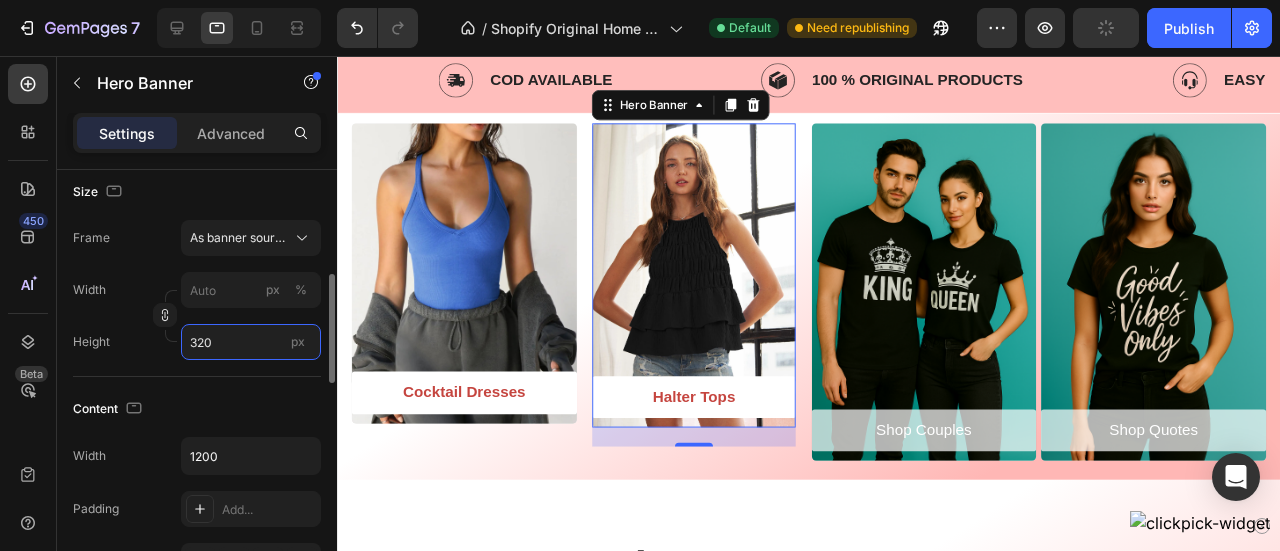 click on "320" at bounding box center (251, 342) 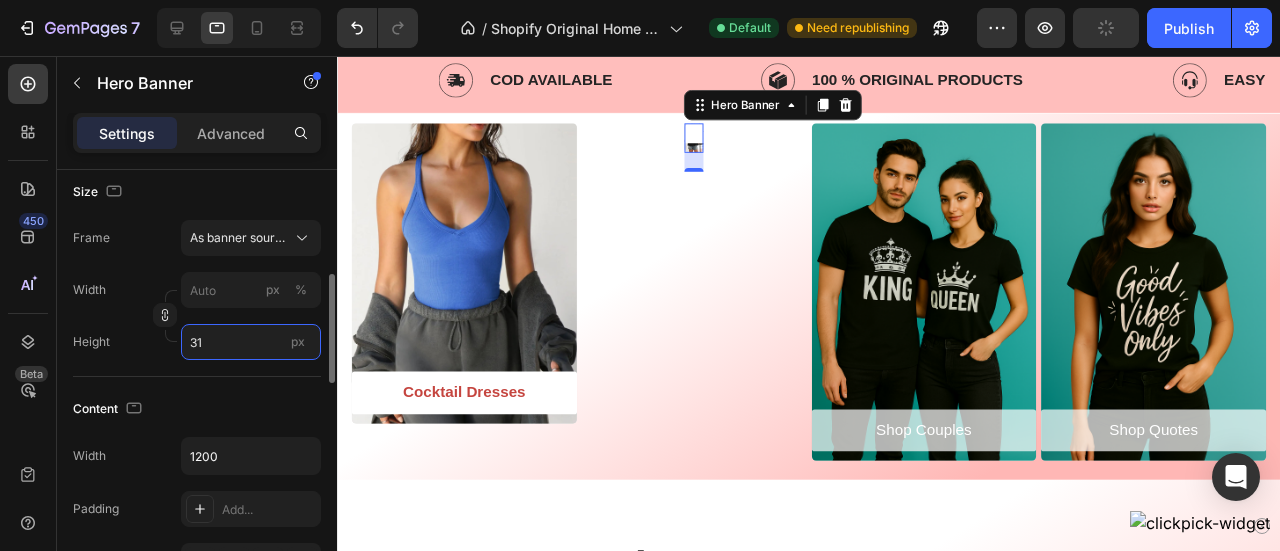 type on "310" 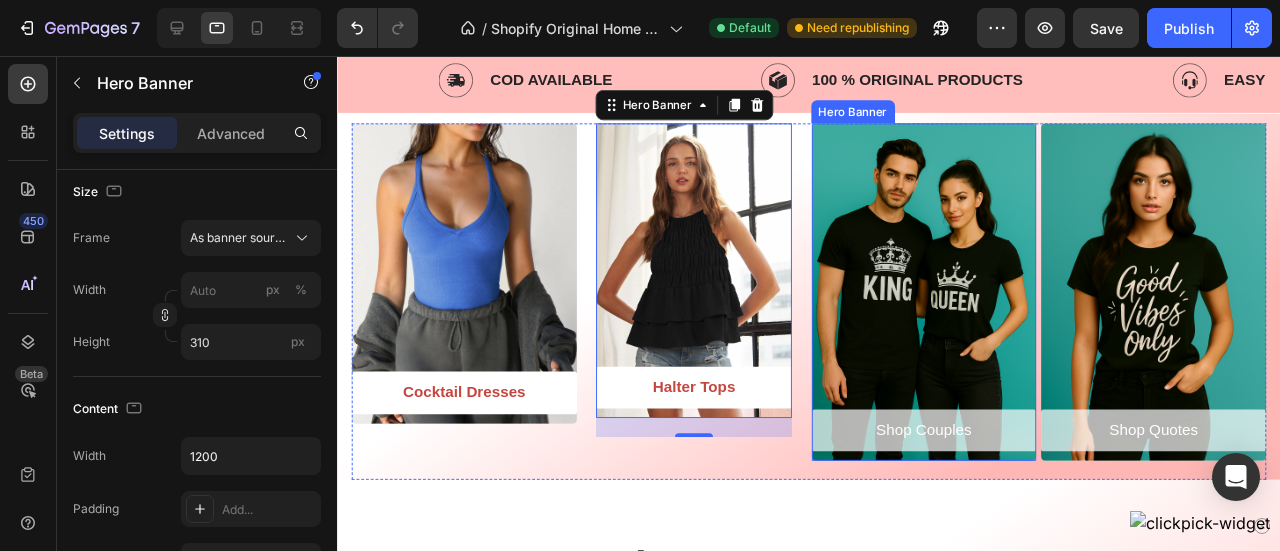 click at bounding box center [954, 304] 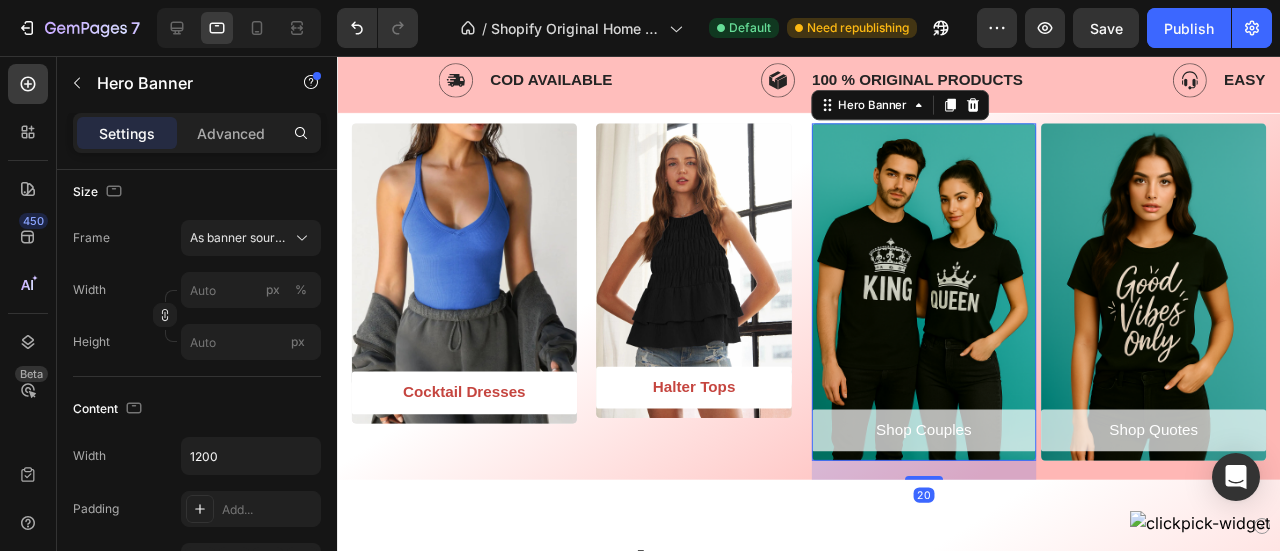 scroll, scrollTop: 420, scrollLeft: 0, axis: vertical 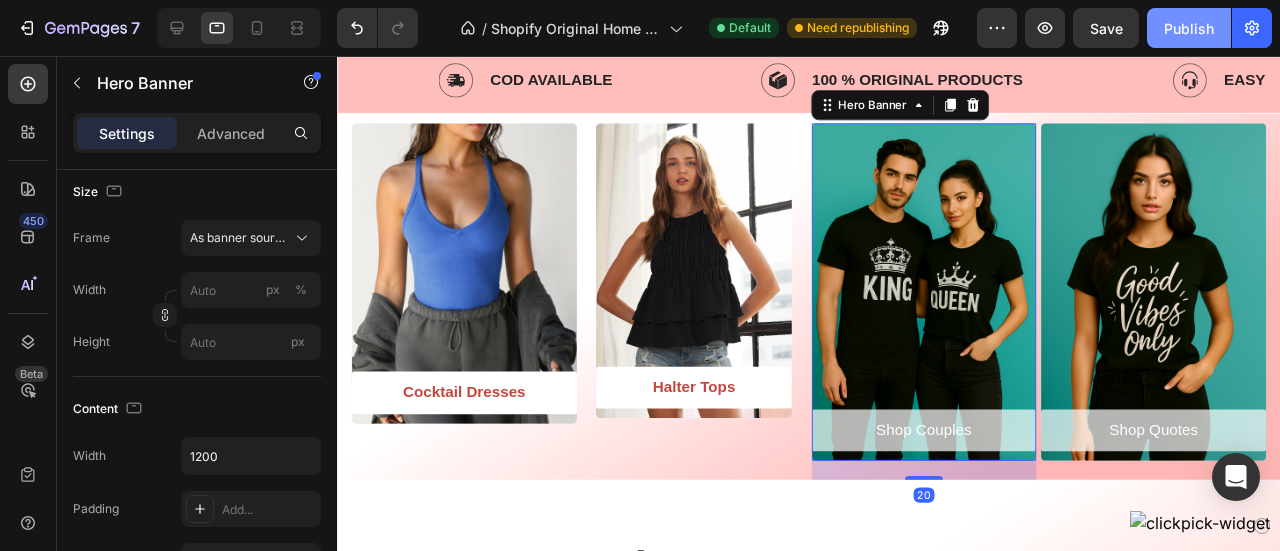 click on "Publish" at bounding box center (1189, 28) 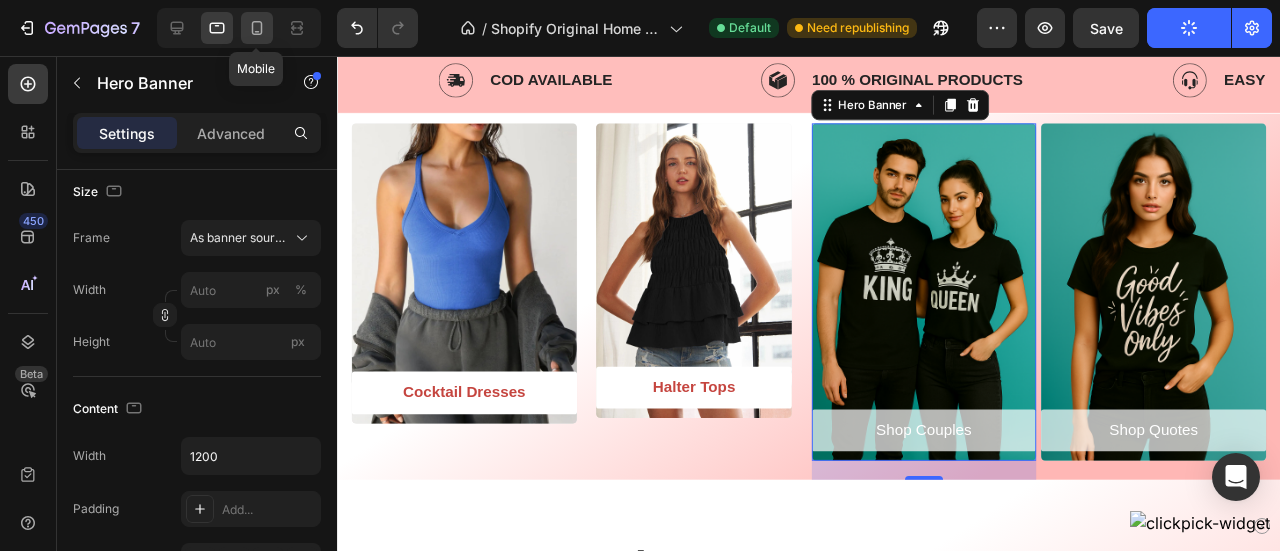 click 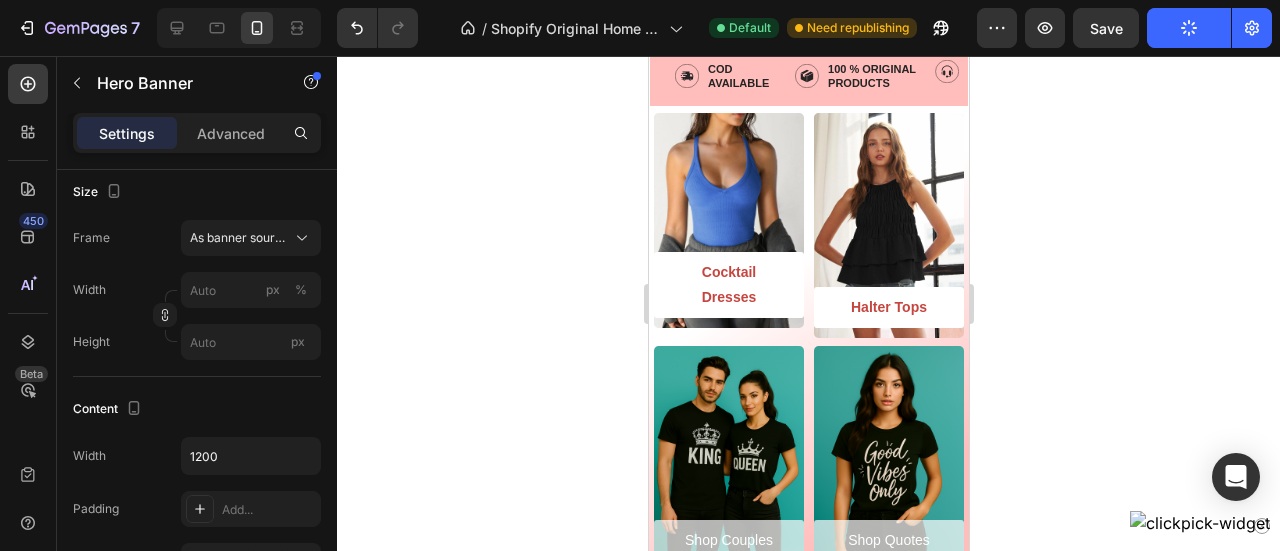 scroll, scrollTop: 1005, scrollLeft: 0, axis: vertical 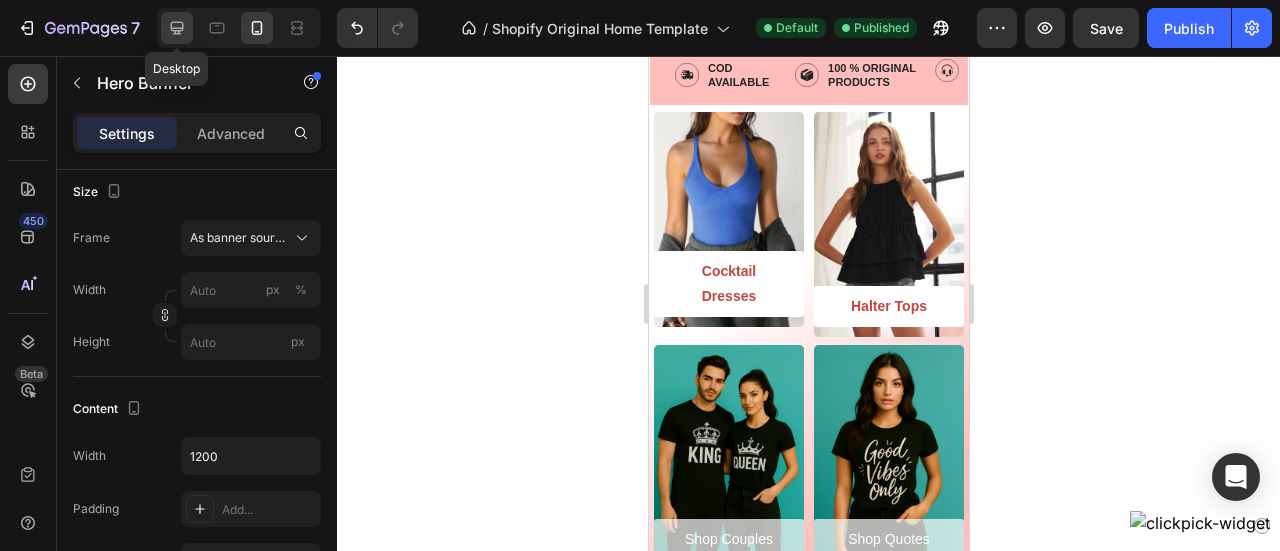click 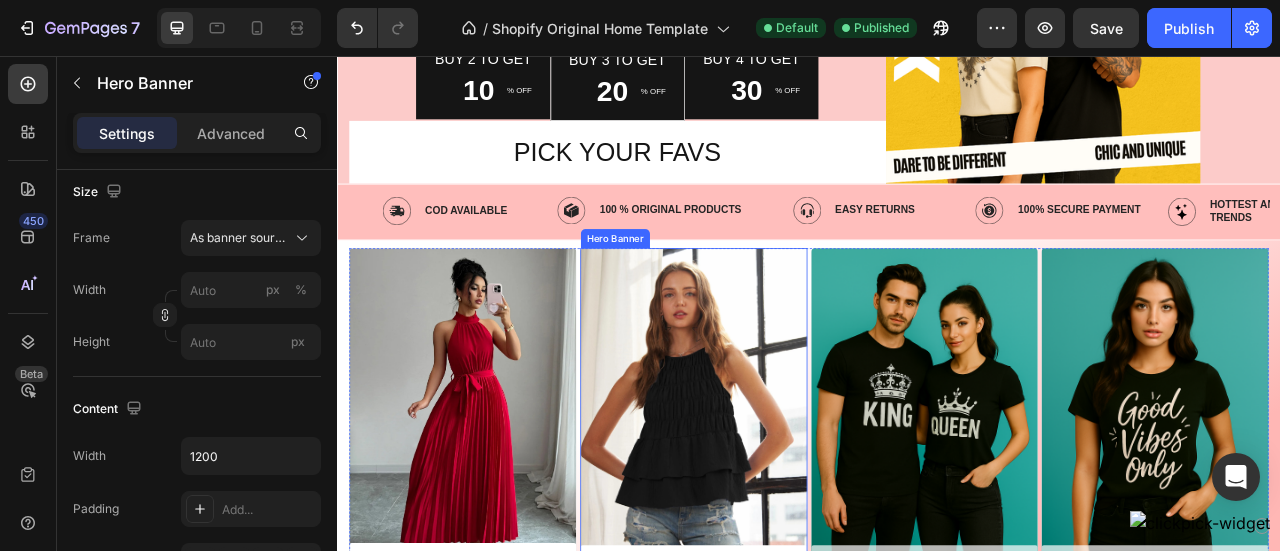 scroll, scrollTop: 512, scrollLeft: 0, axis: vertical 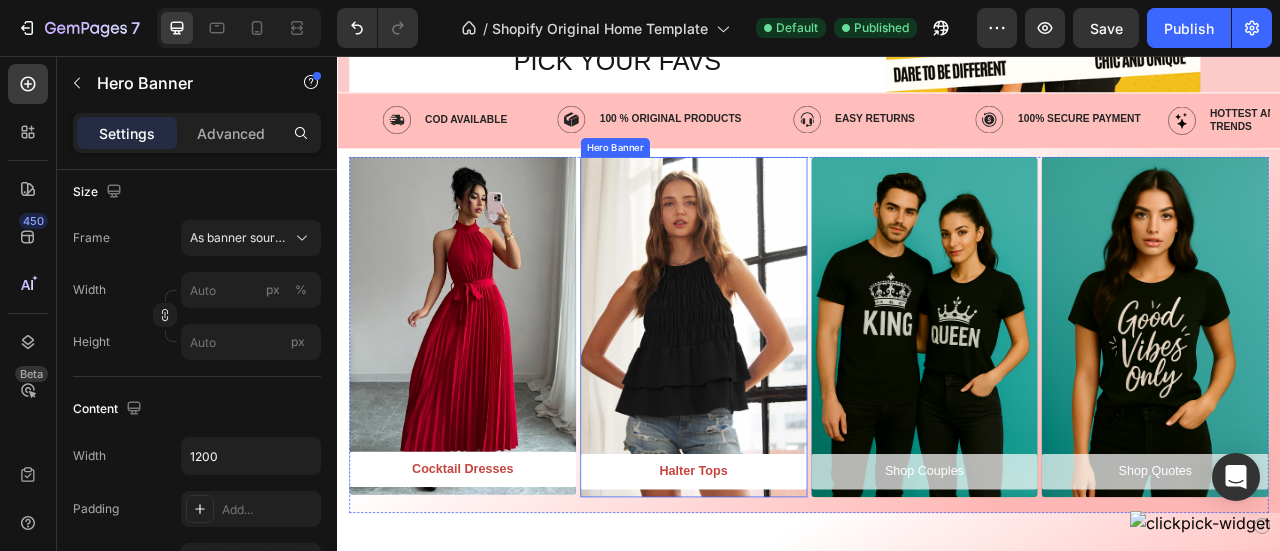 click at bounding box center (790, 400) 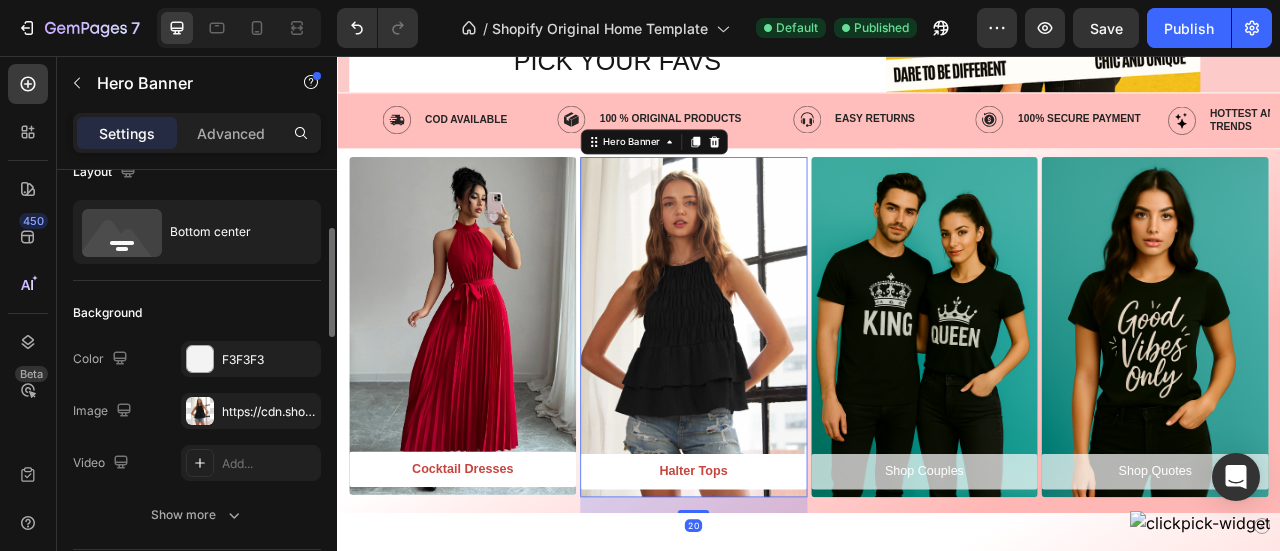 scroll, scrollTop: 0, scrollLeft: 0, axis: both 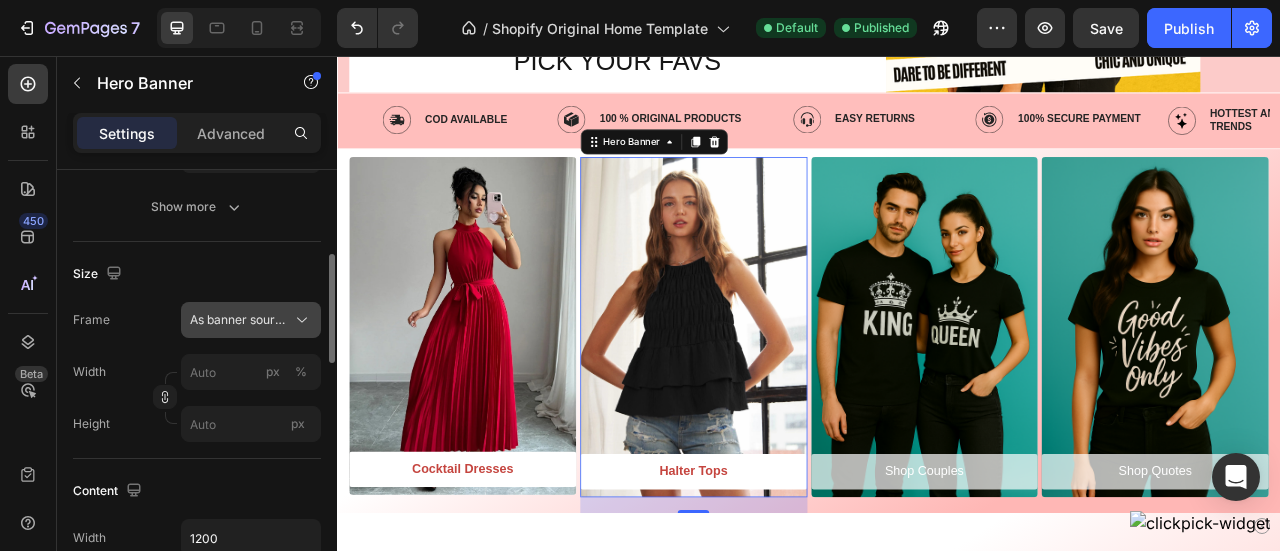 click on "As banner source" at bounding box center (239, 320) 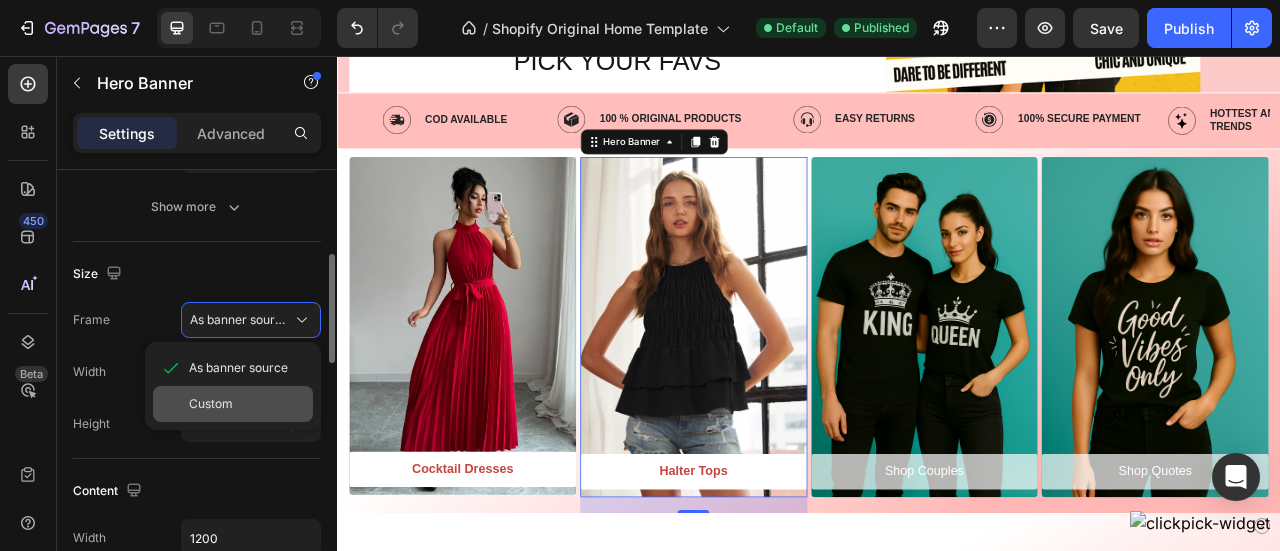 click on "Custom" at bounding box center (211, 404) 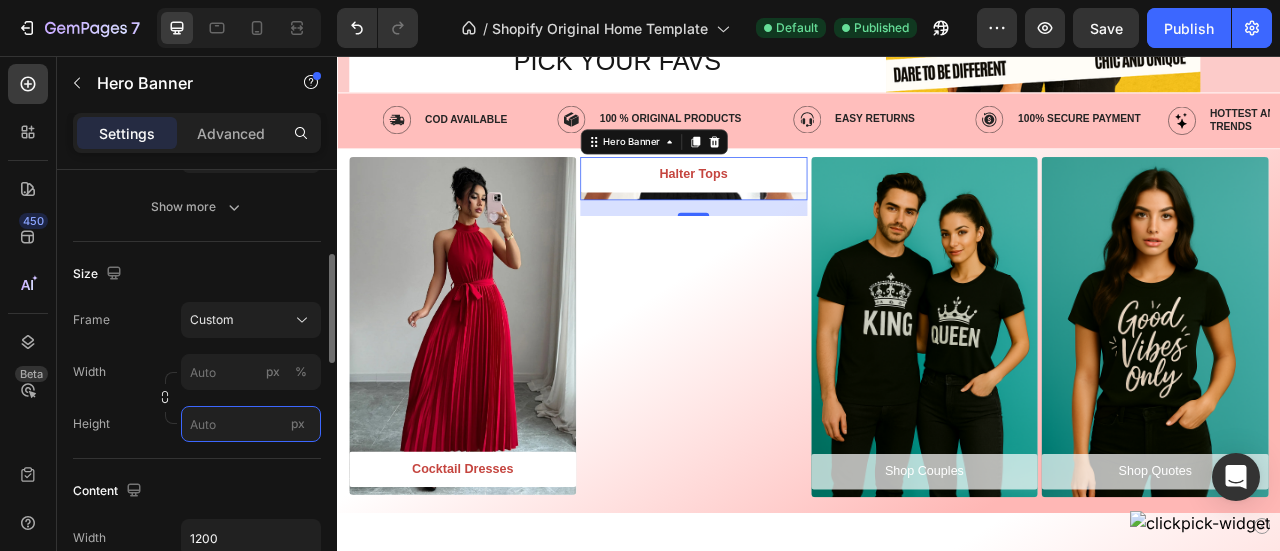 click on "px" at bounding box center (251, 424) 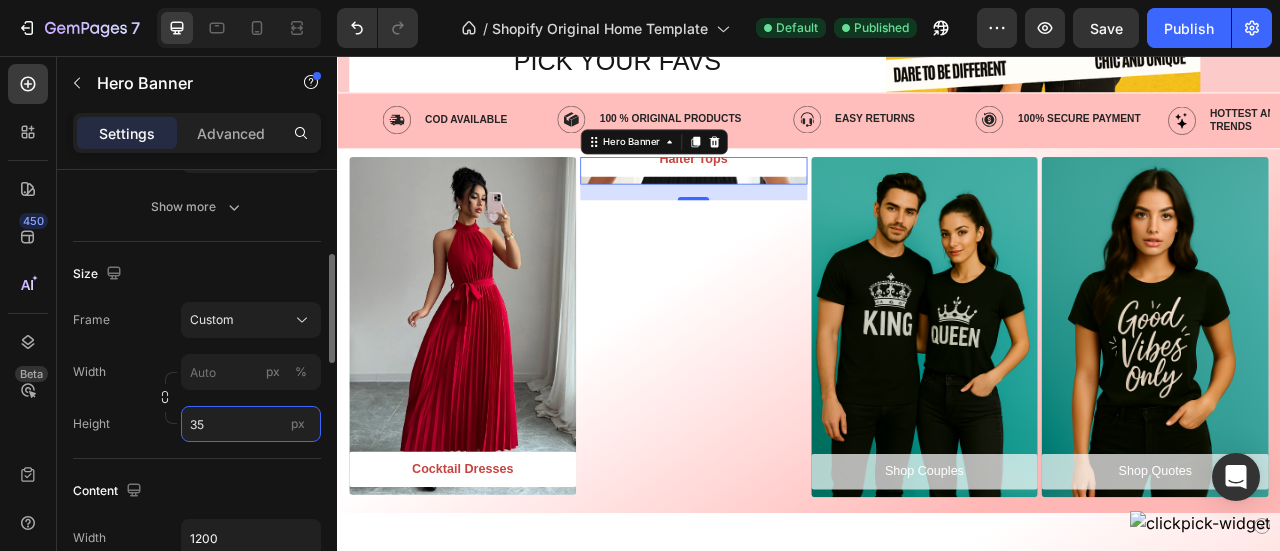 type on "350" 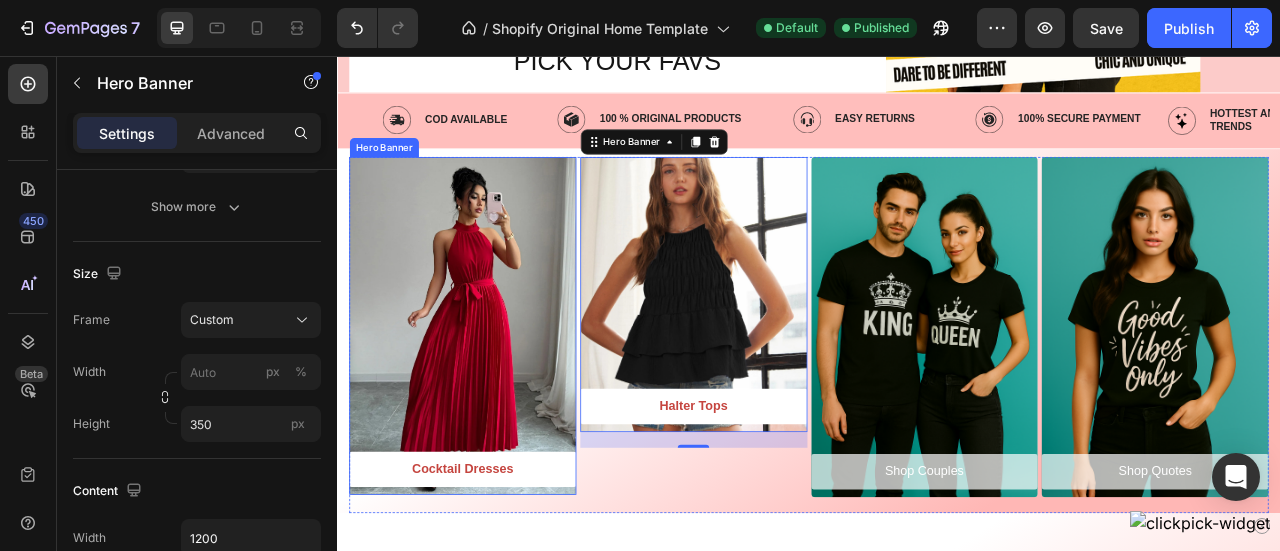 click at bounding box center (496, 399) 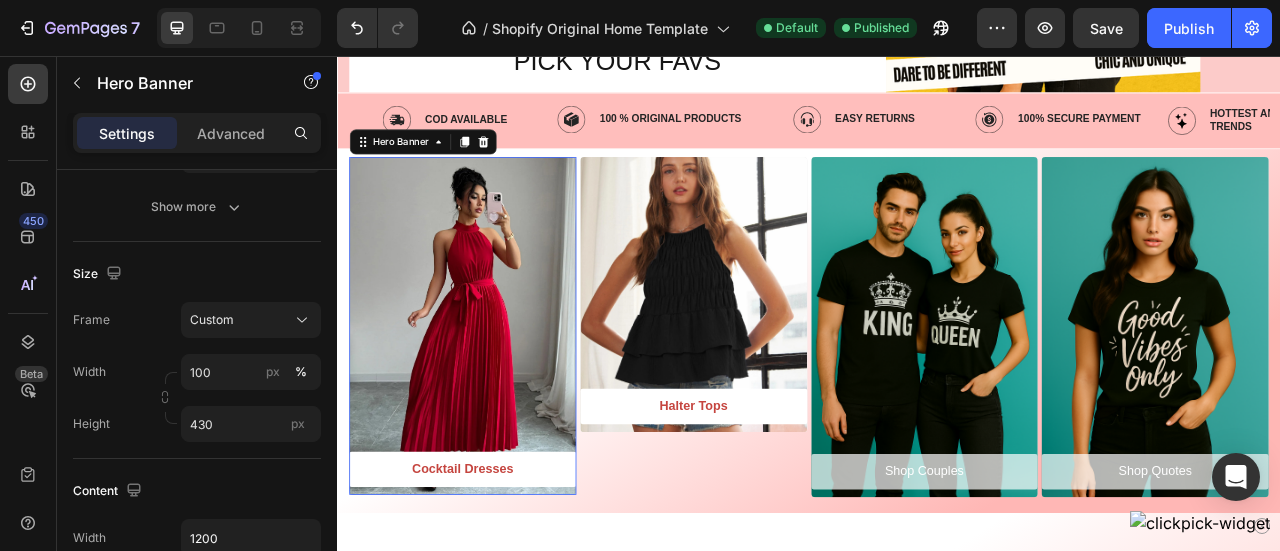 scroll, scrollTop: 338, scrollLeft: 0, axis: vertical 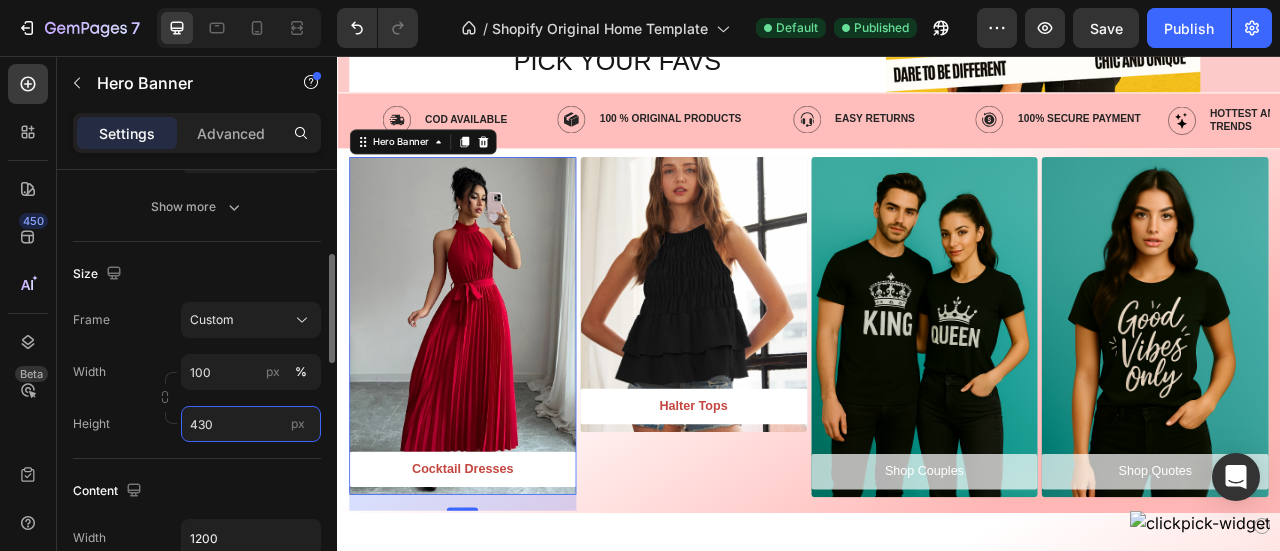 click on "430" at bounding box center [251, 424] 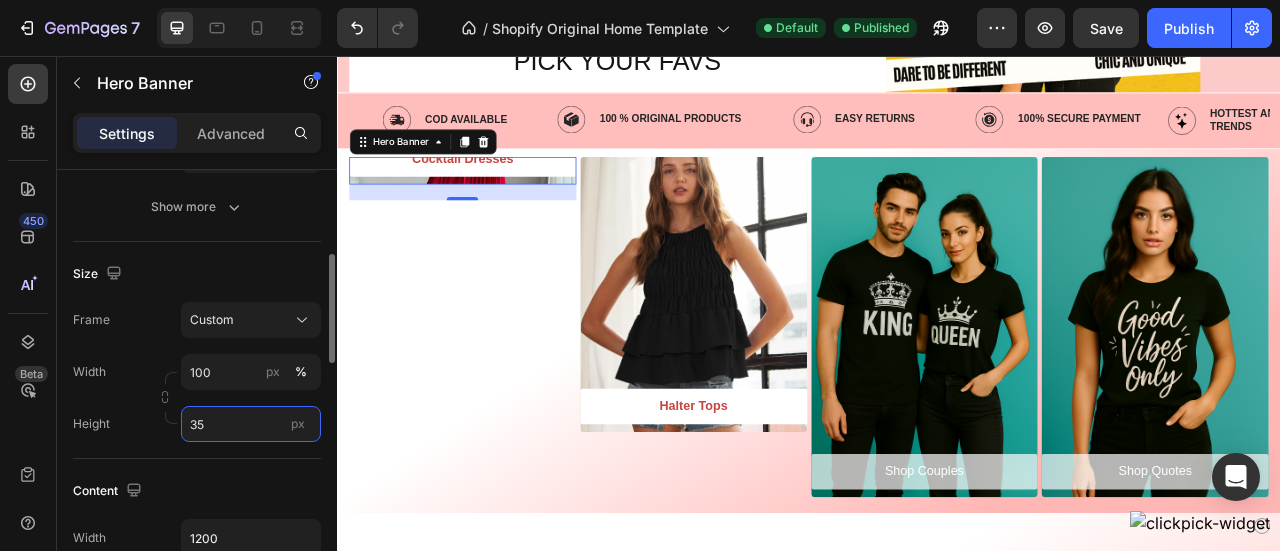 type on "350" 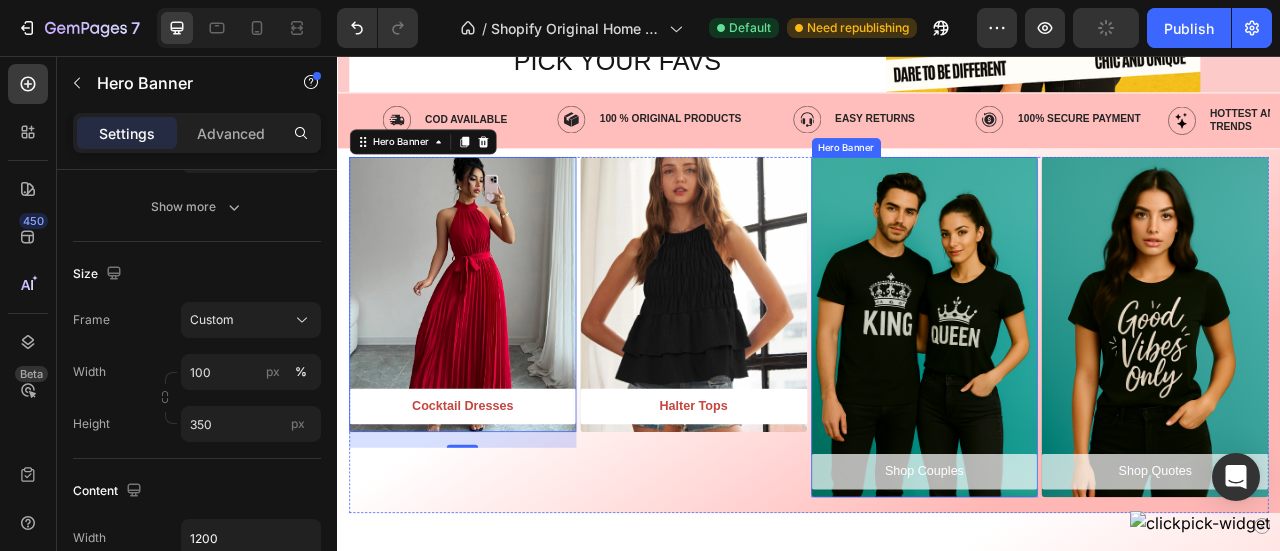 click at bounding box center [1084, 400] 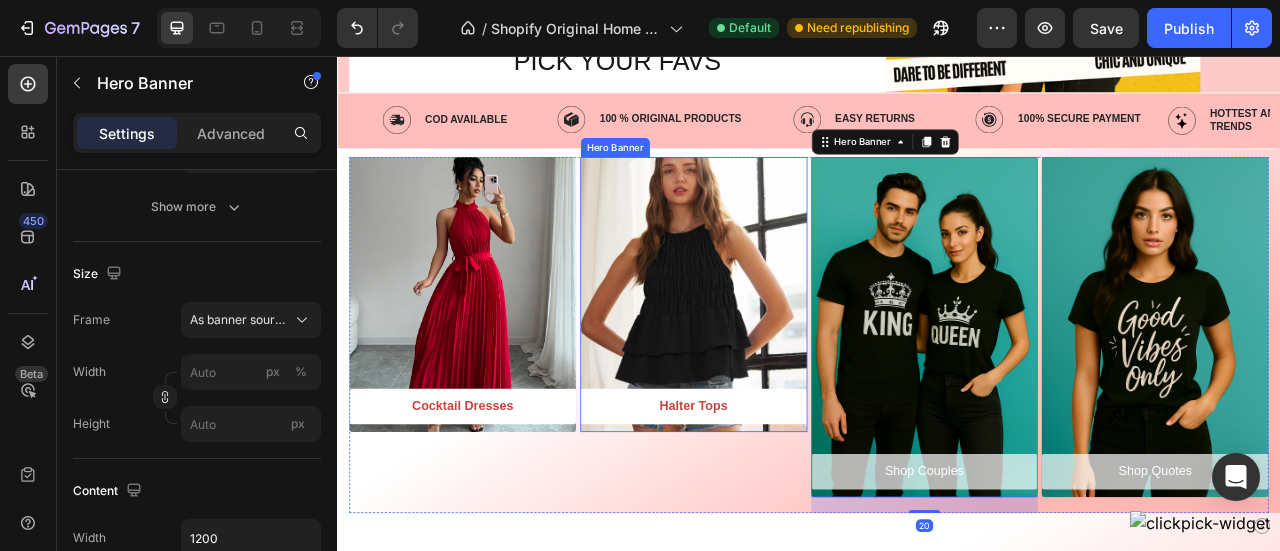 click at bounding box center [790, 359] 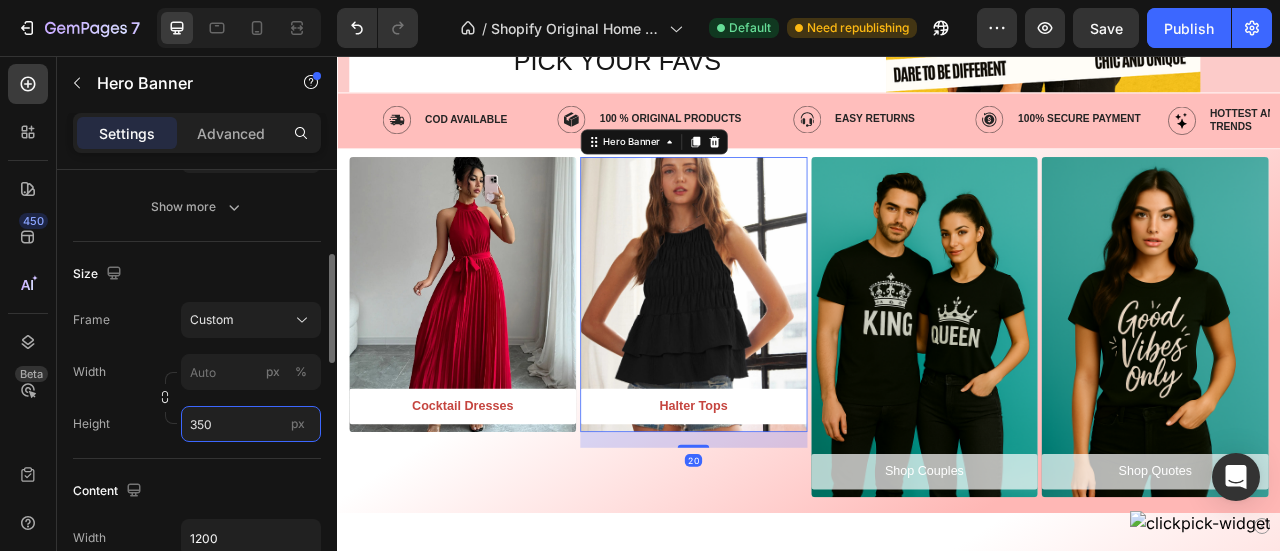 click on "350" at bounding box center (251, 424) 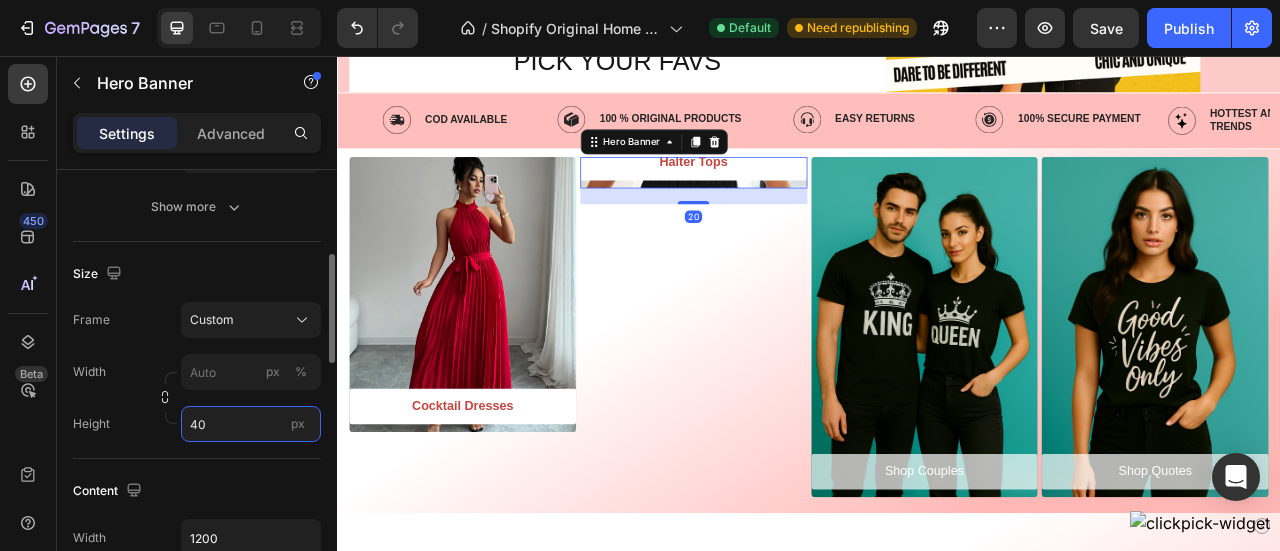 type on "400" 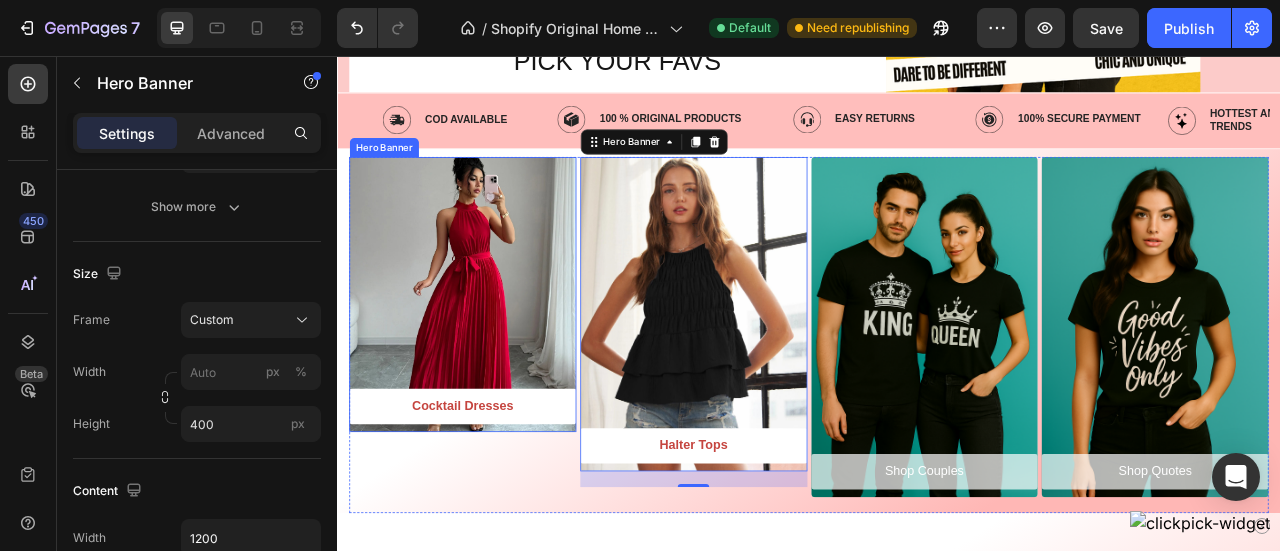 click at bounding box center (496, 359) 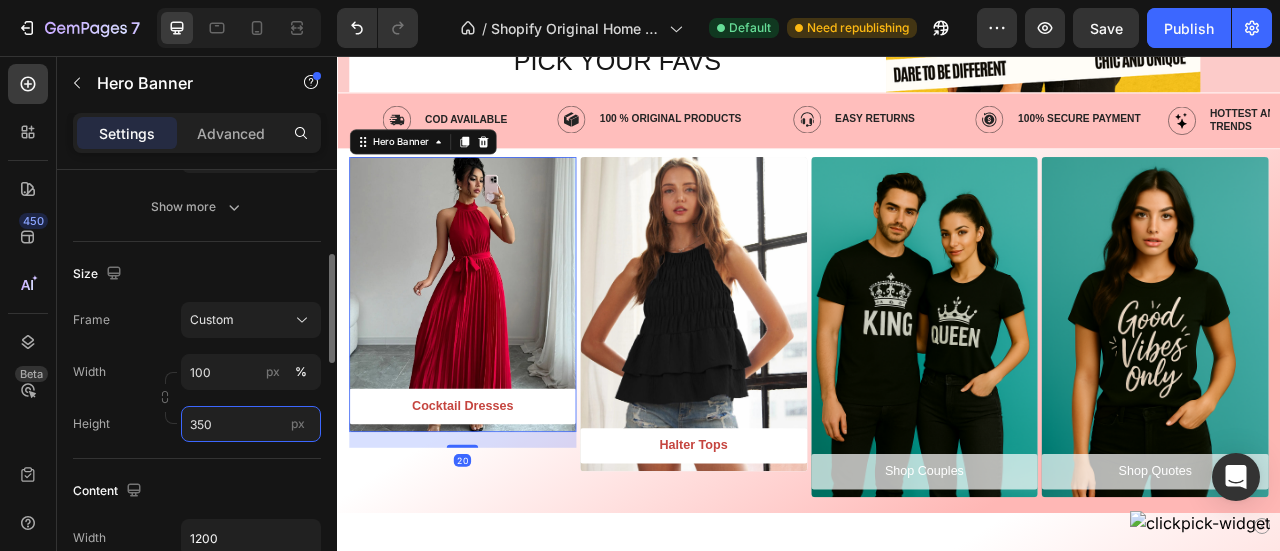 click on "350" at bounding box center (251, 424) 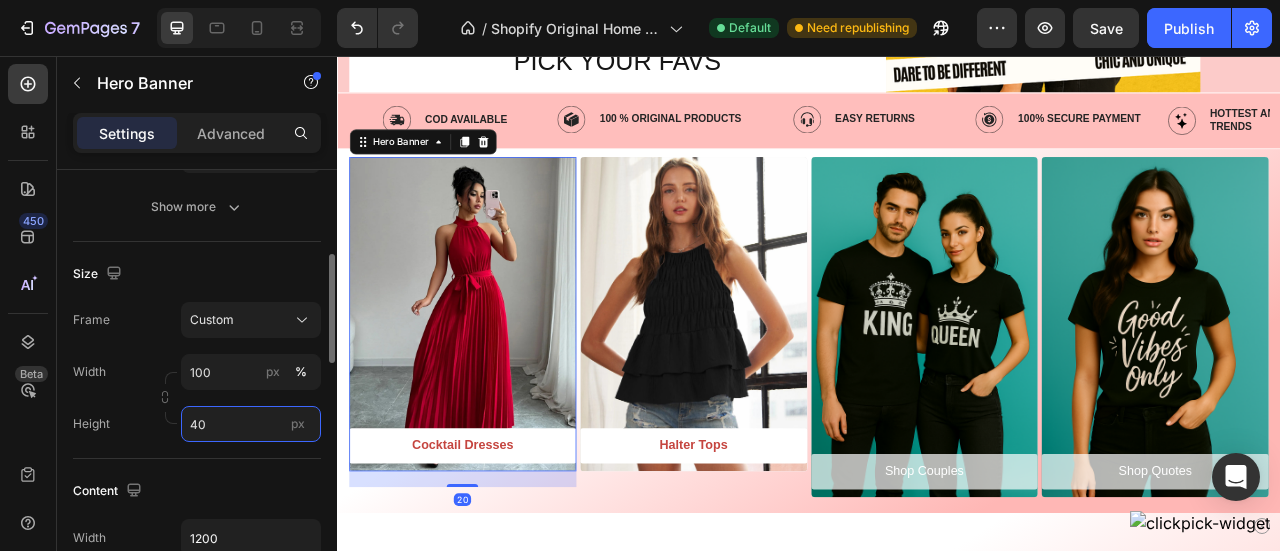 type on "400" 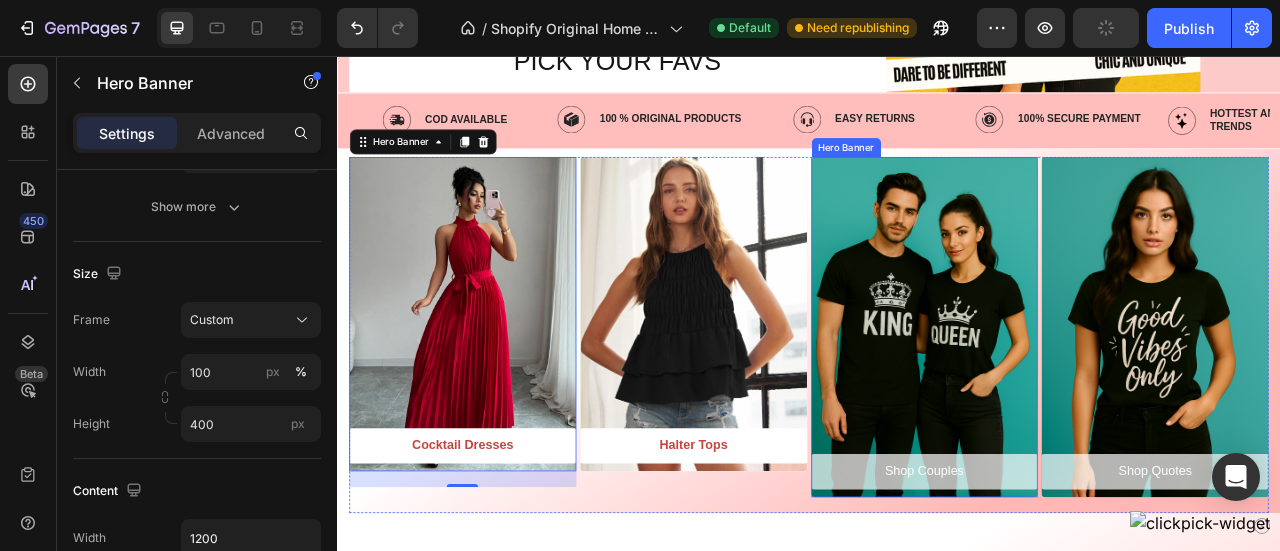 click at bounding box center [1084, 400] 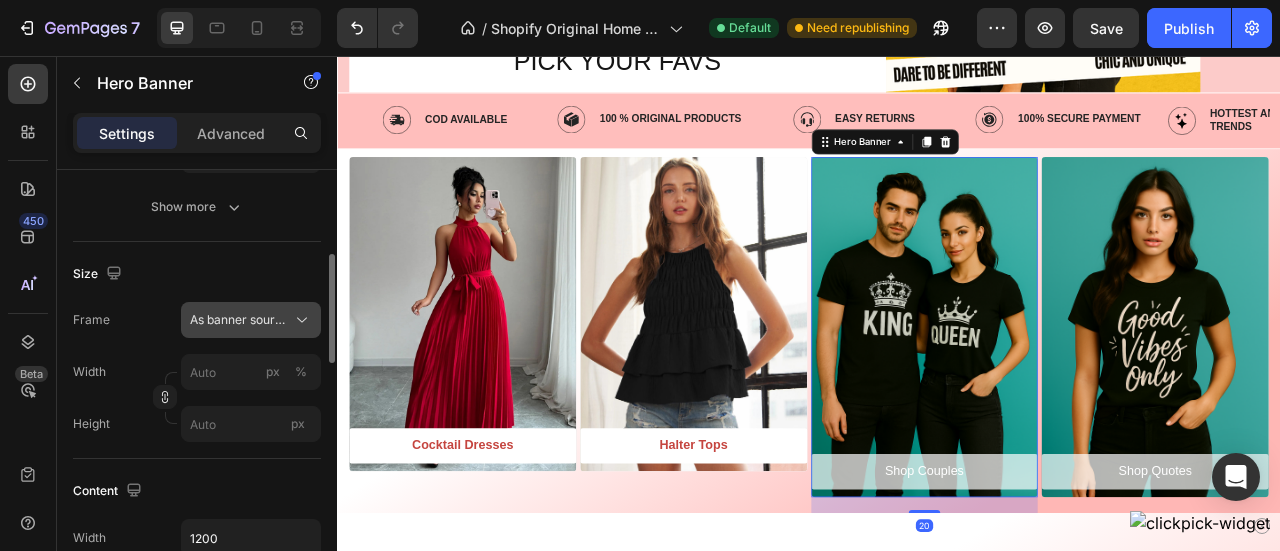 click on "As banner source" at bounding box center (239, 320) 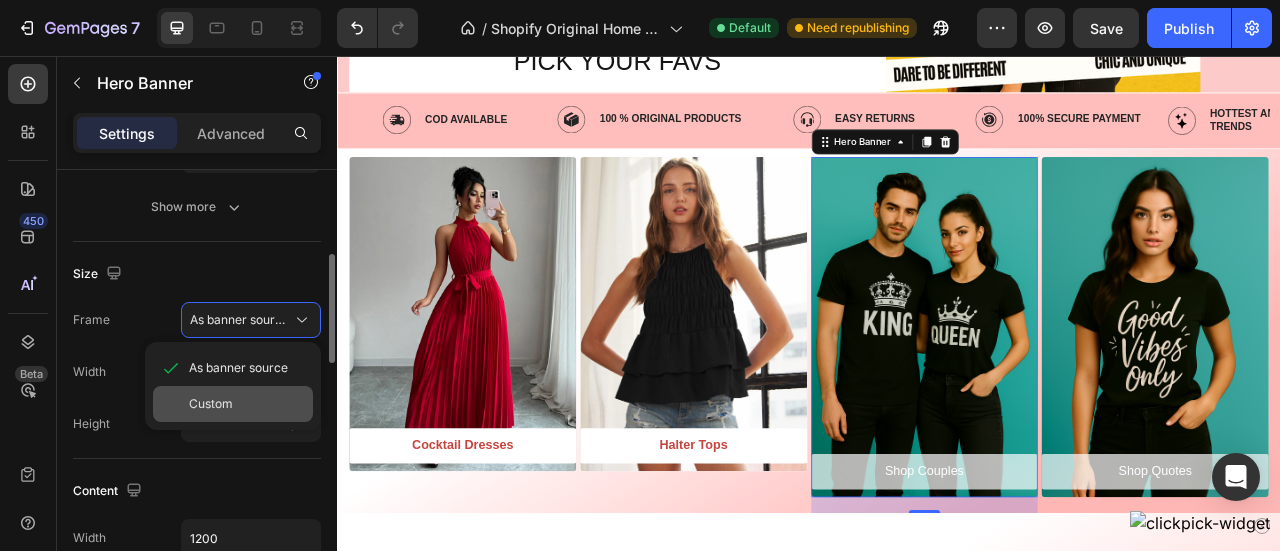 click on "Custom" at bounding box center [211, 404] 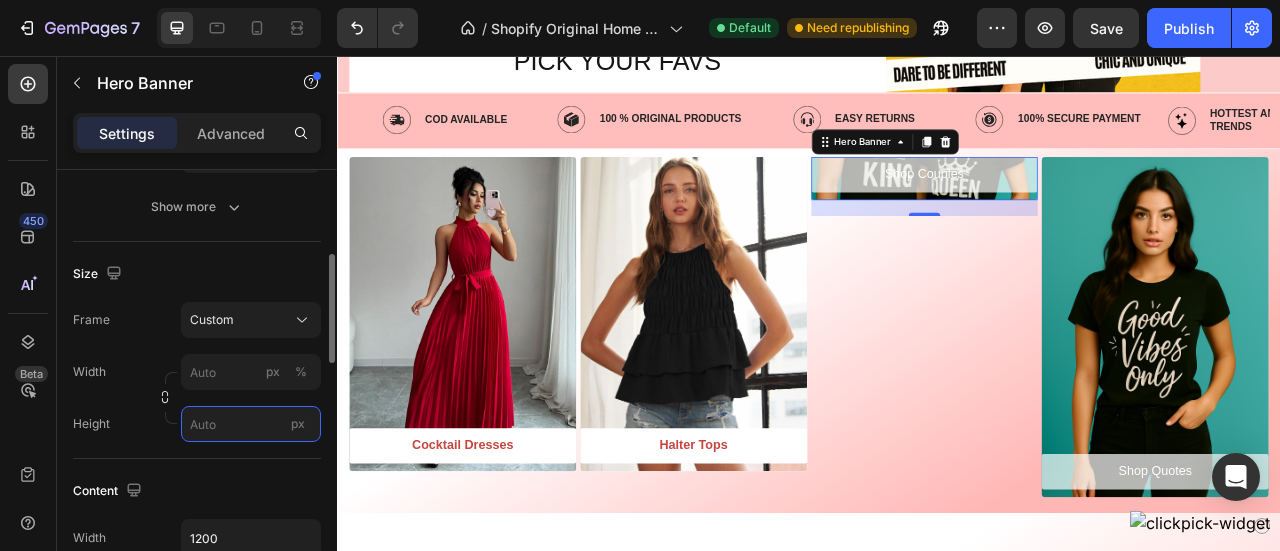 click on "px" at bounding box center (251, 424) 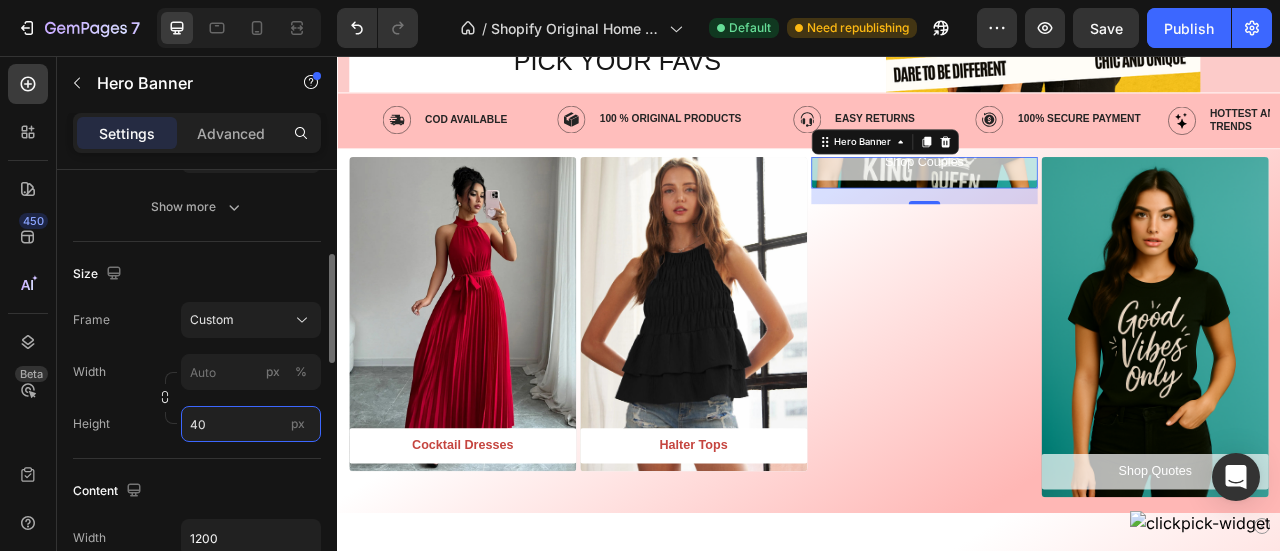 type on "400" 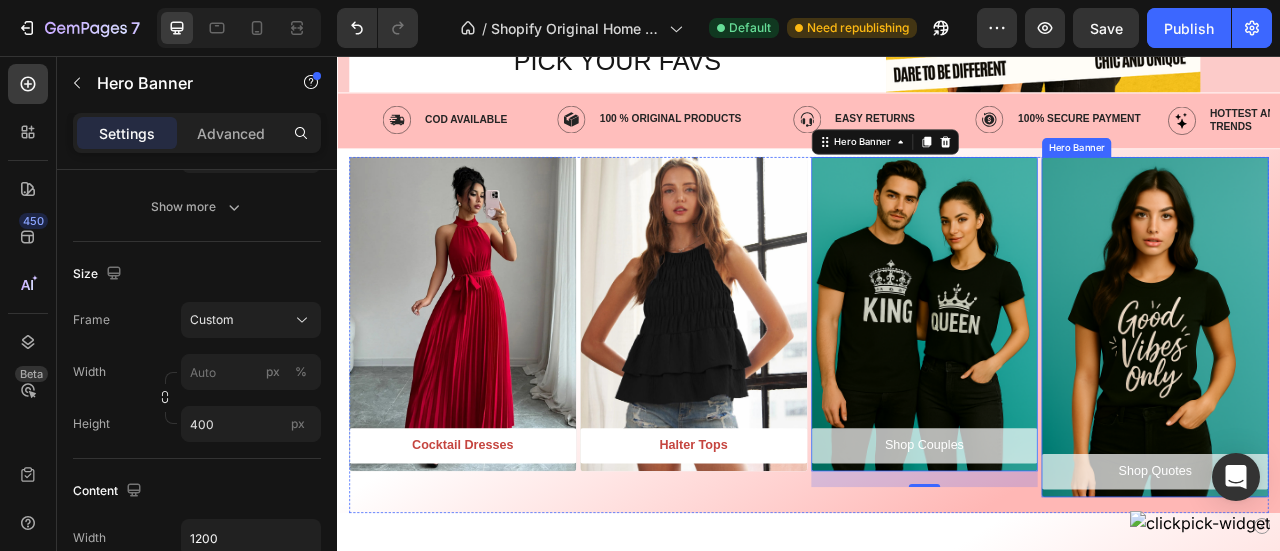 click at bounding box center (1377, 400) 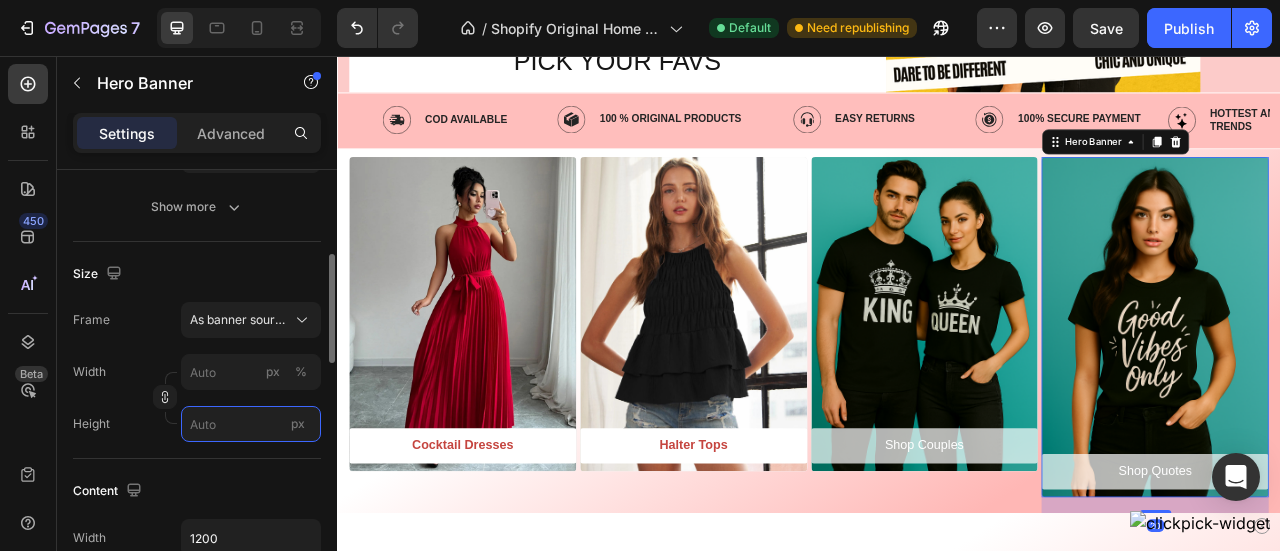 click on "px" at bounding box center (251, 424) 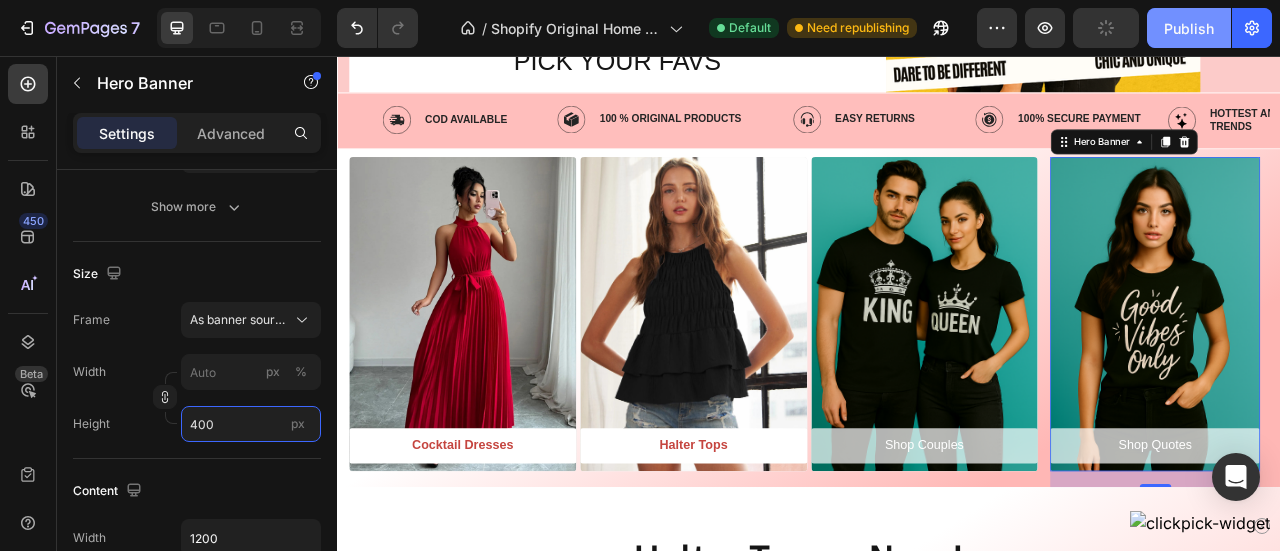 type on "400" 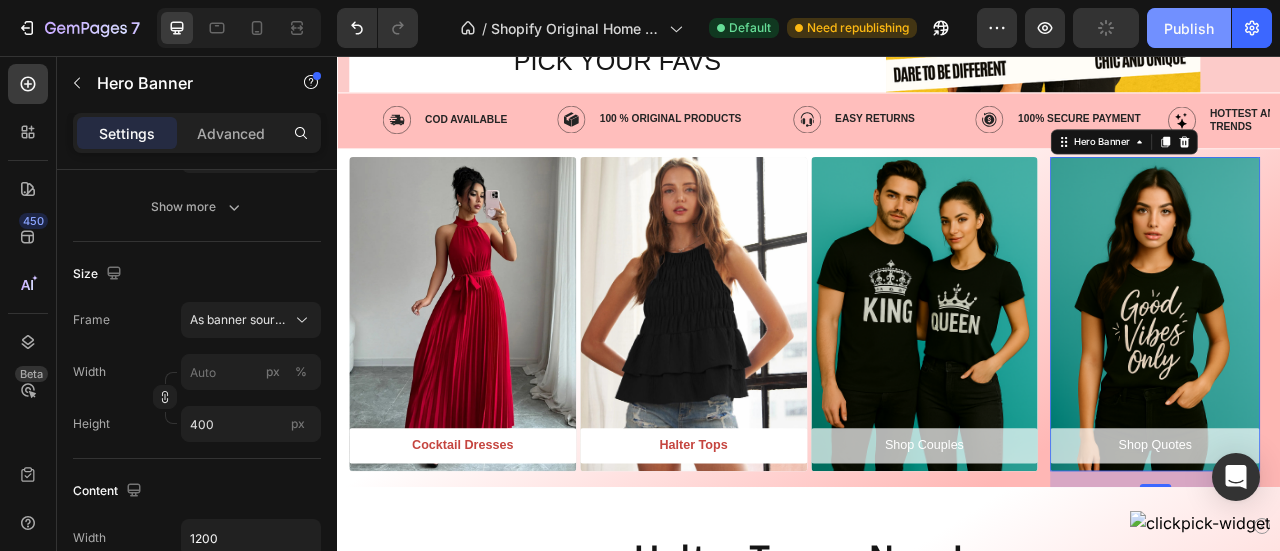 click on "Publish" at bounding box center (1189, 28) 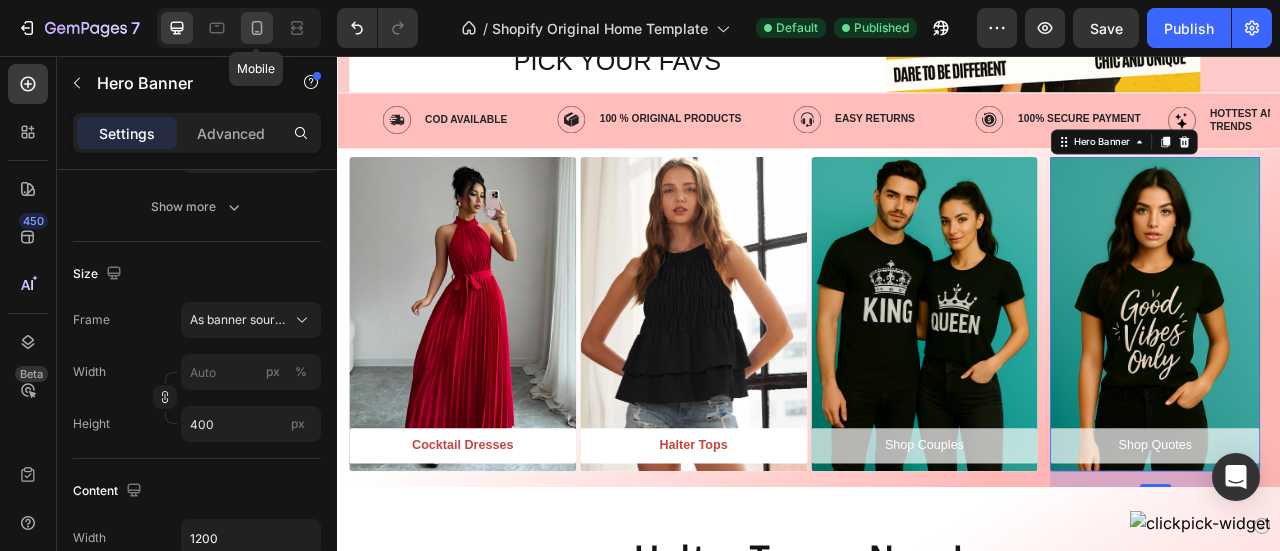click 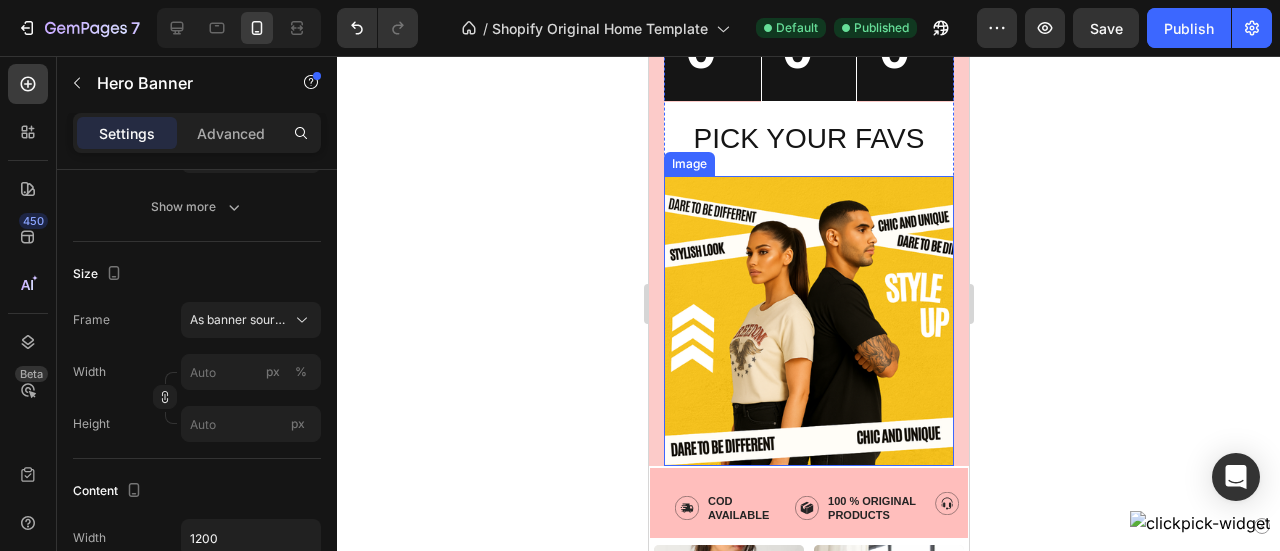 scroll, scrollTop: 1034, scrollLeft: 0, axis: vertical 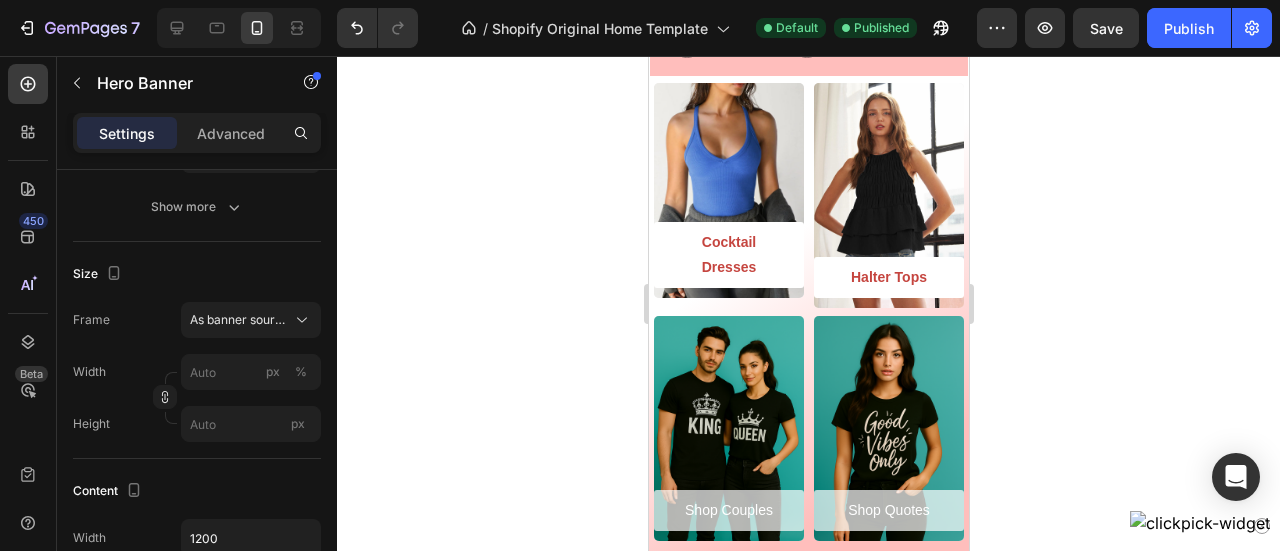 click at bounding box center [728, 190] 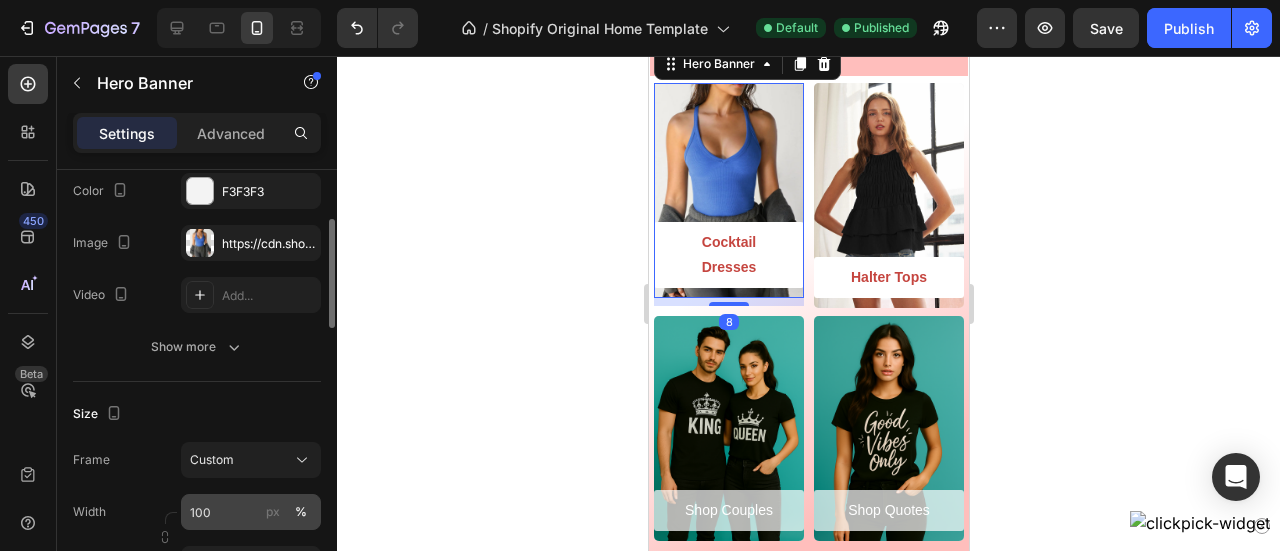 scroll, scrollTop: 196, scrollLeft: 0, axis: vertical 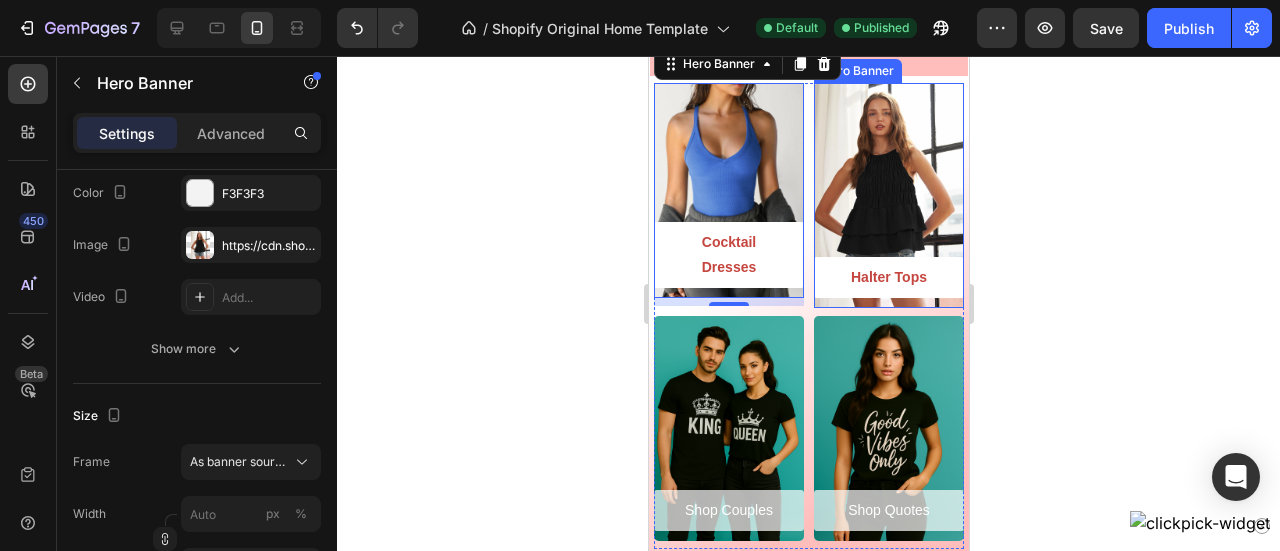 click at bounding box center (888, 195) 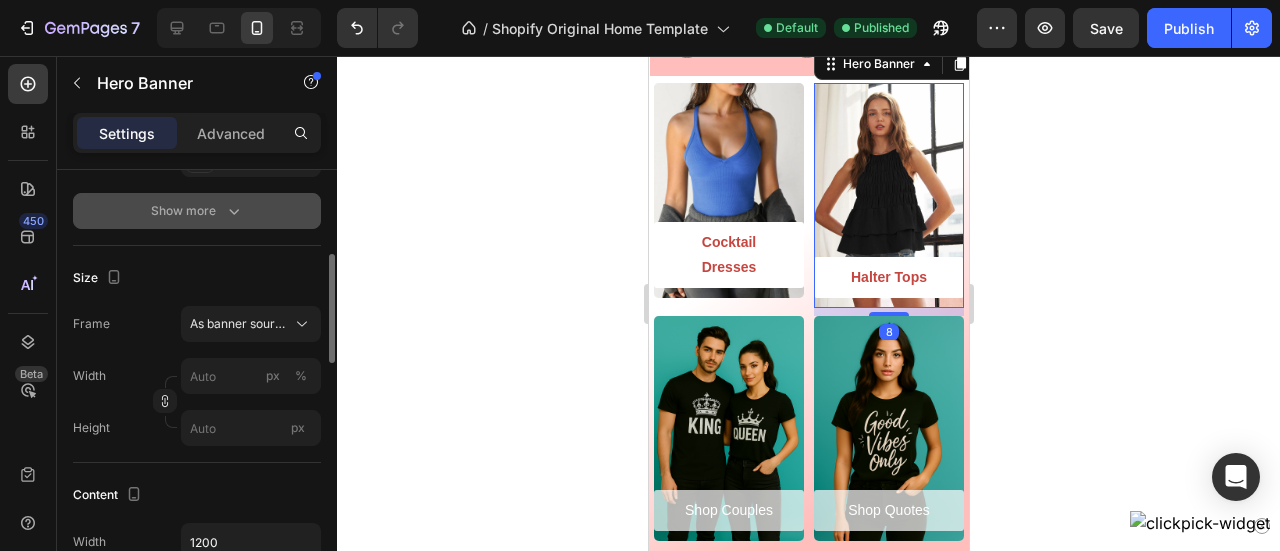scroll, scrollTop: 336, scrollLeft: 0, axis: vertical 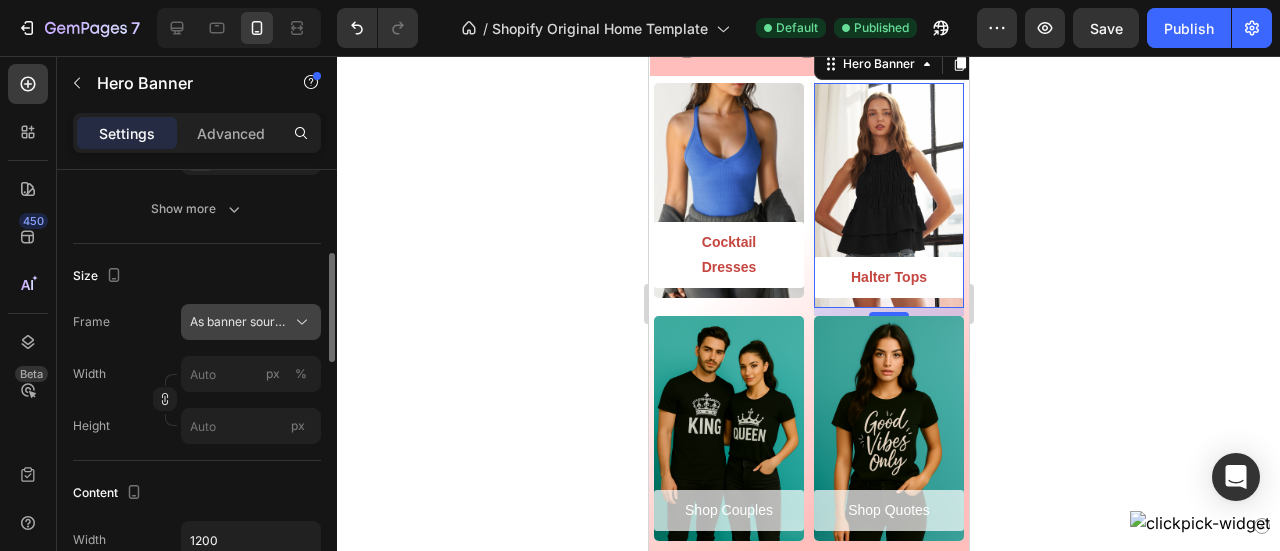 click on "As banner source" at bounding box center (239, 322) 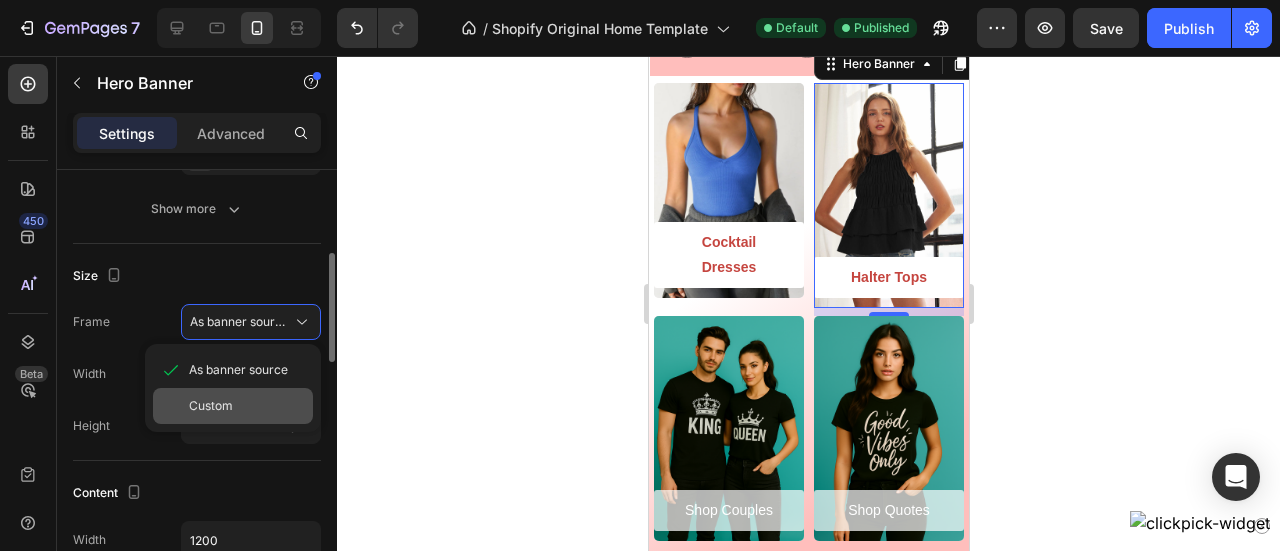 click on "Custom" 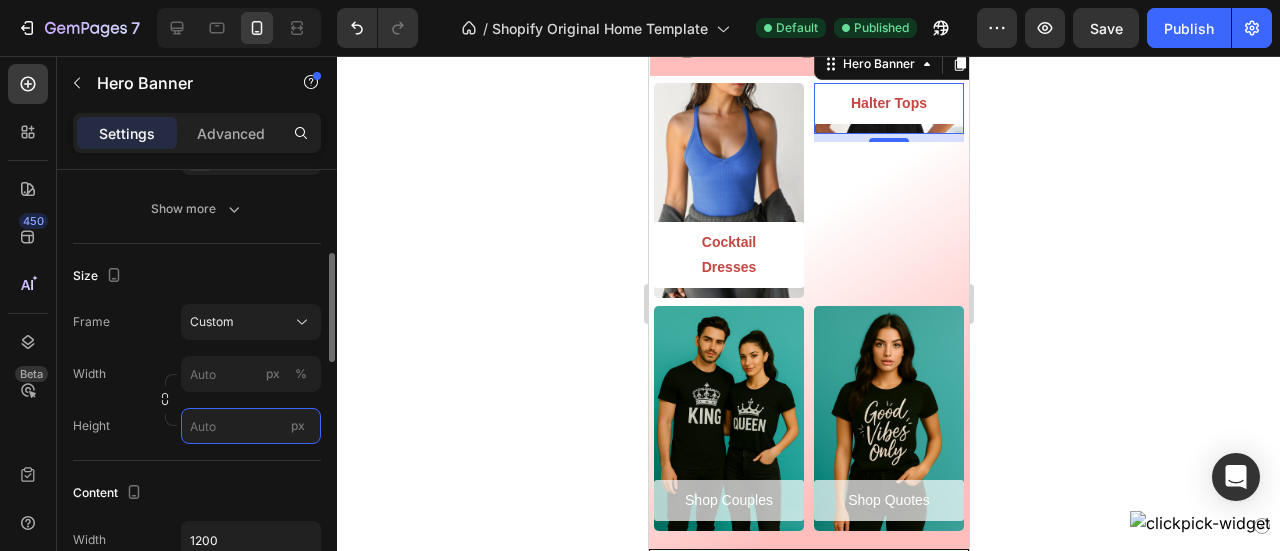 click on "px" at bounding box center [251, 426] 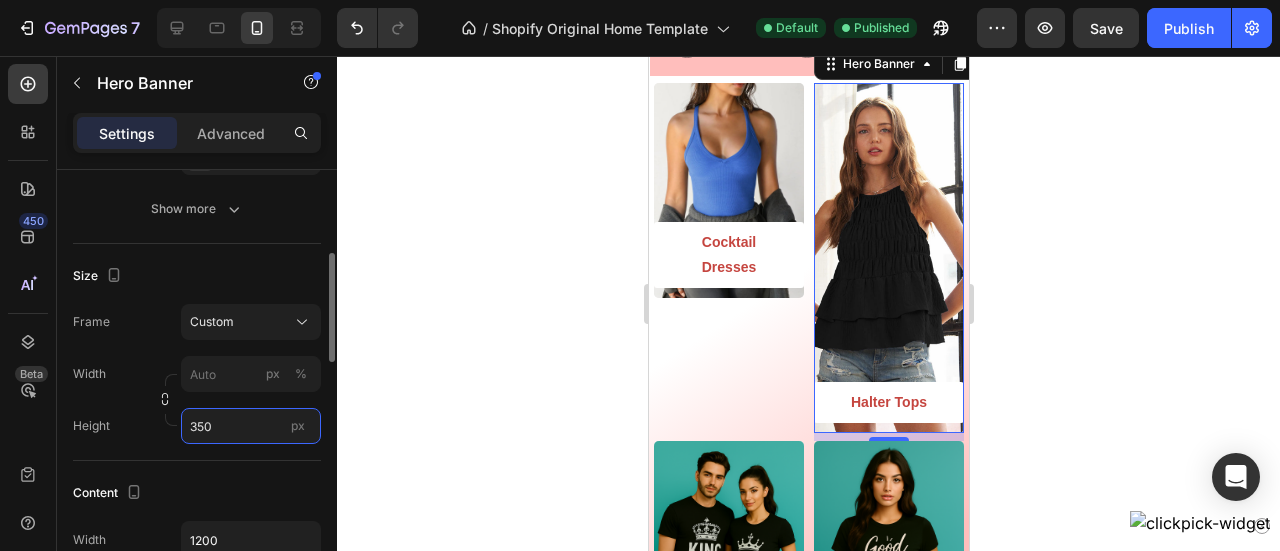 click on "350" at bounding box center [251, 426] 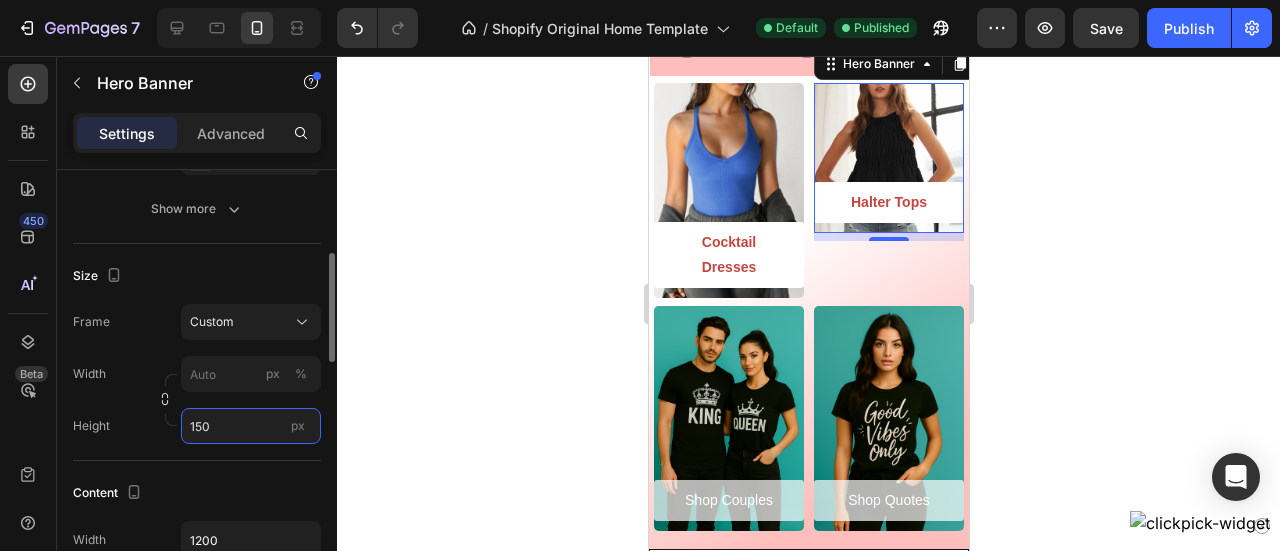 click on "150" at bounding box center (251, 426) 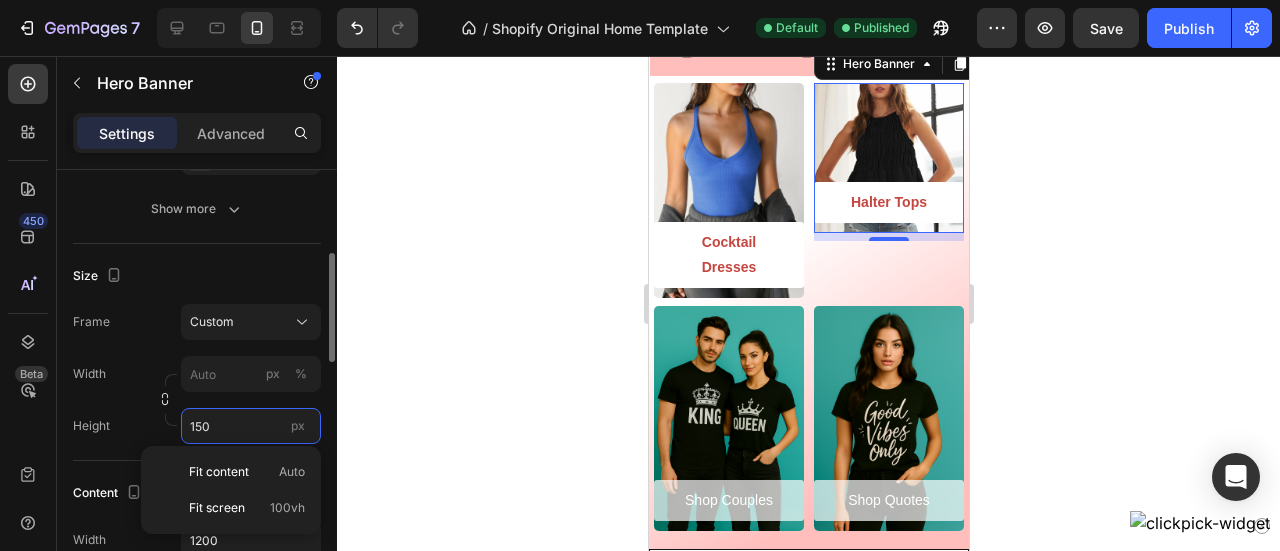 type on "5" 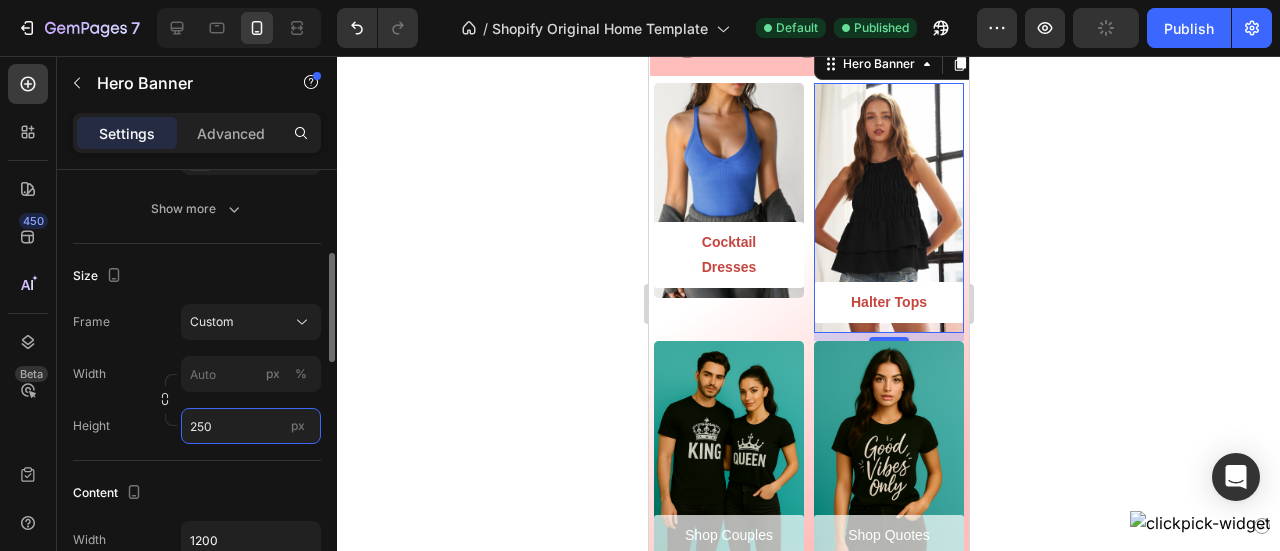 click on "250" at bounding box center (251, 426) 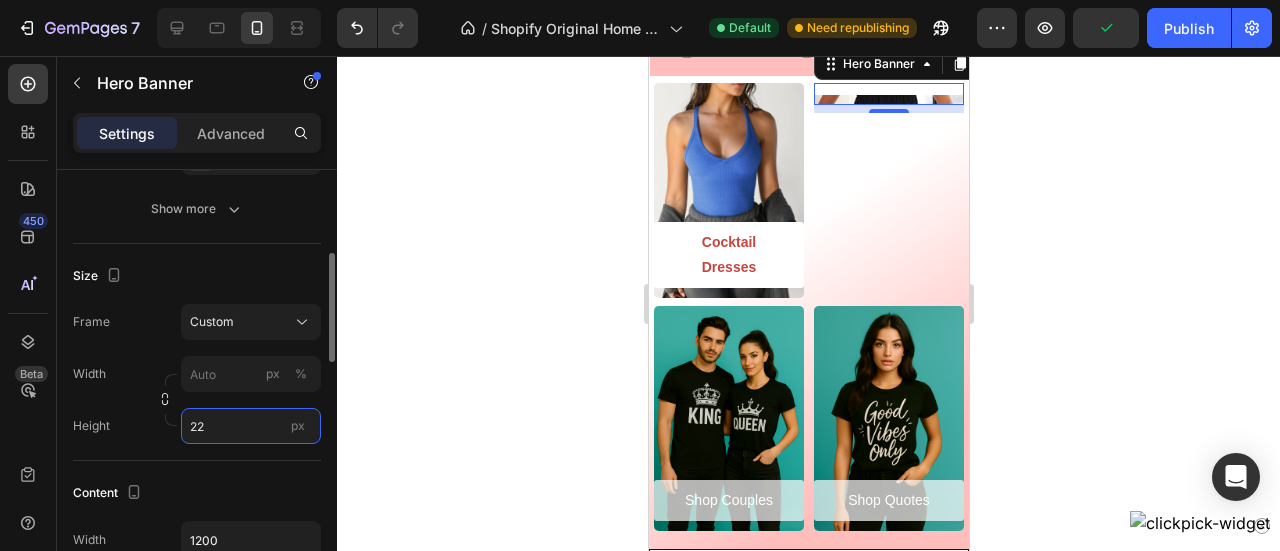 type on "220" 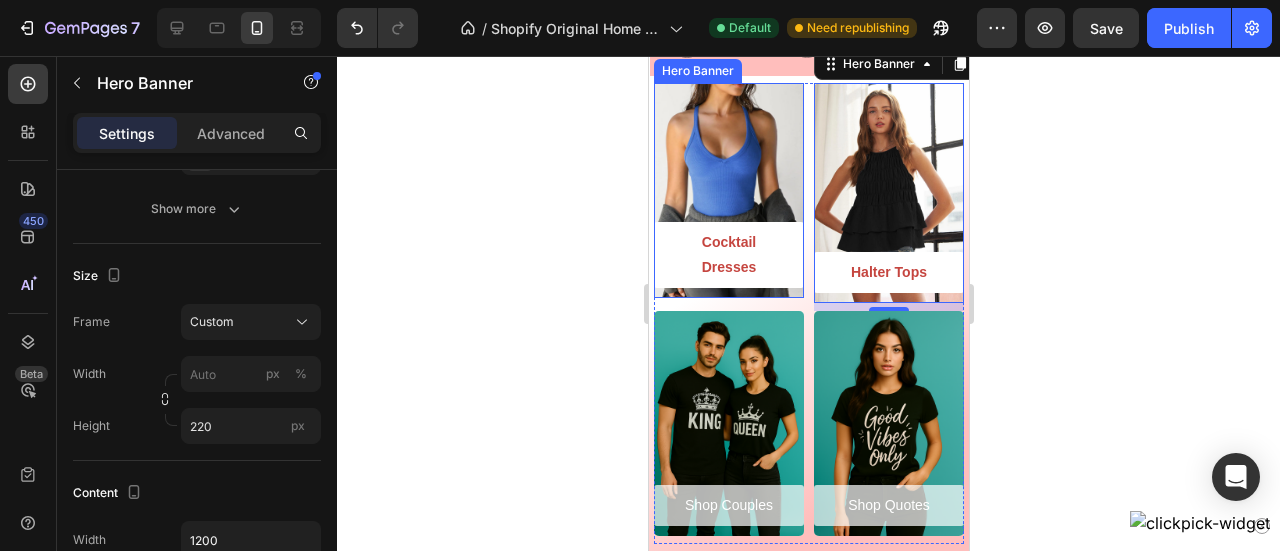 click at bounding box center (728, 190) 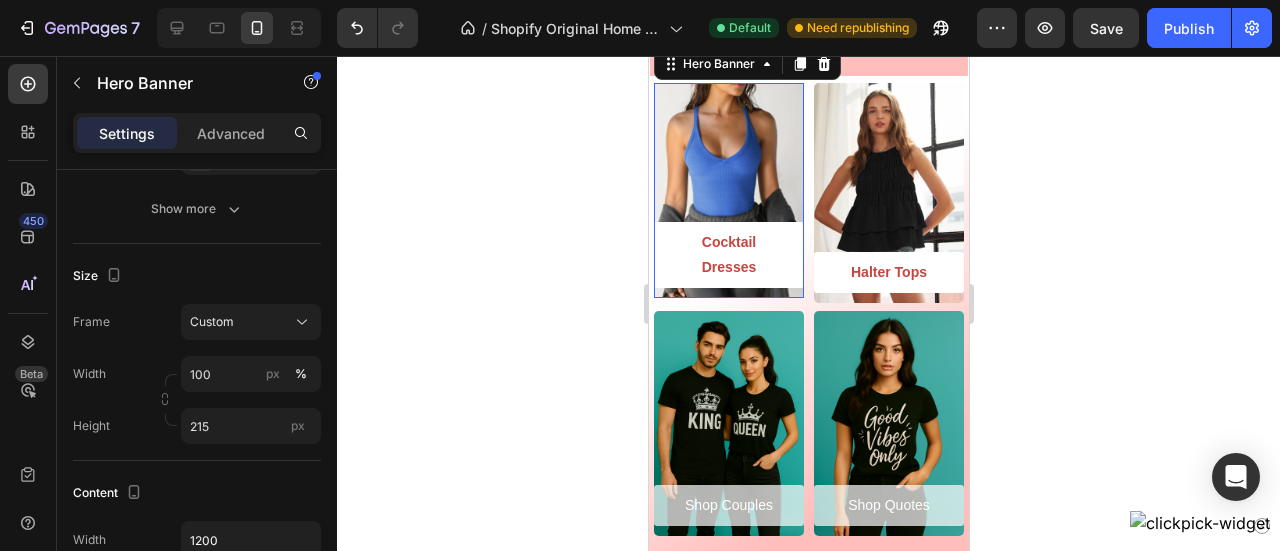 scroll, scrollTop: 336, scrollLeft: 0, axis: vertical 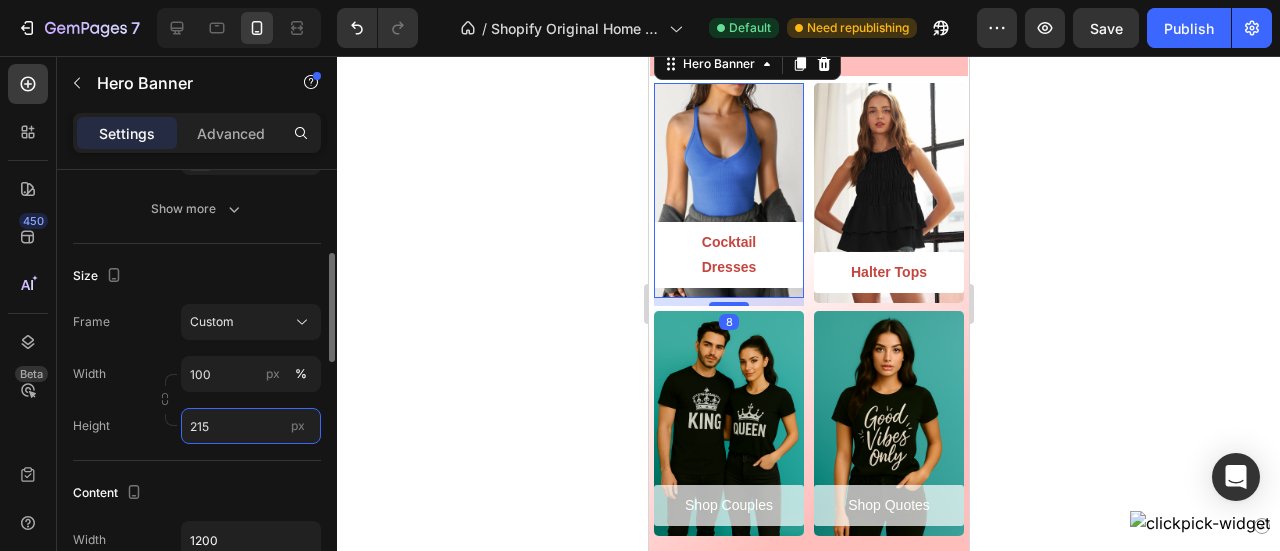 click on "215" at bounding box center (251, 426) 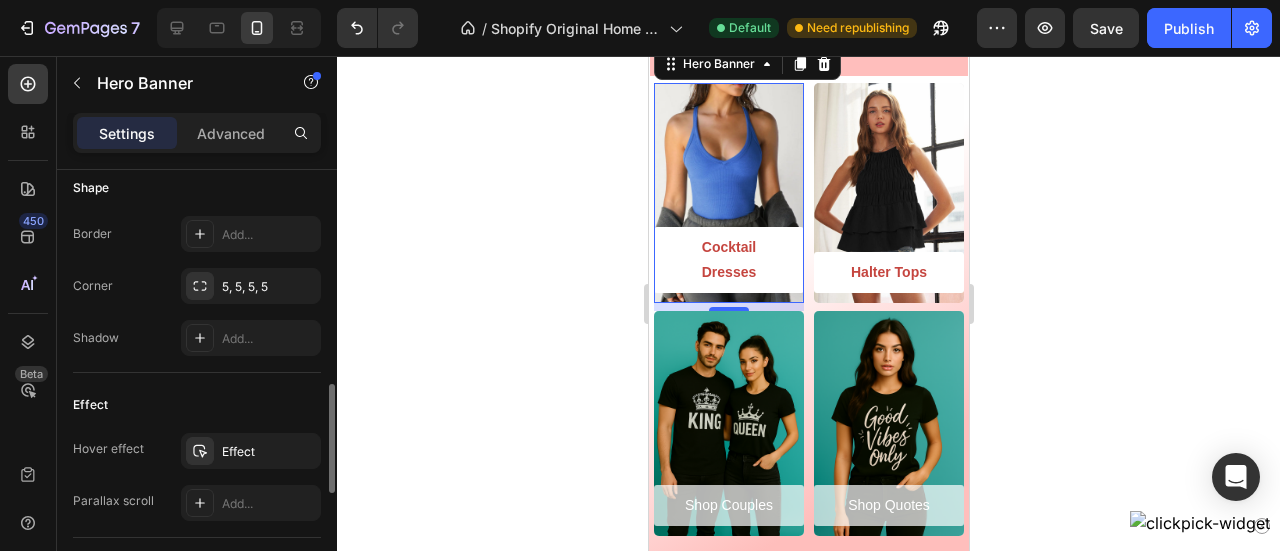 scroll, scrollTop: 886, scrollLeft: 0, axis: vertical 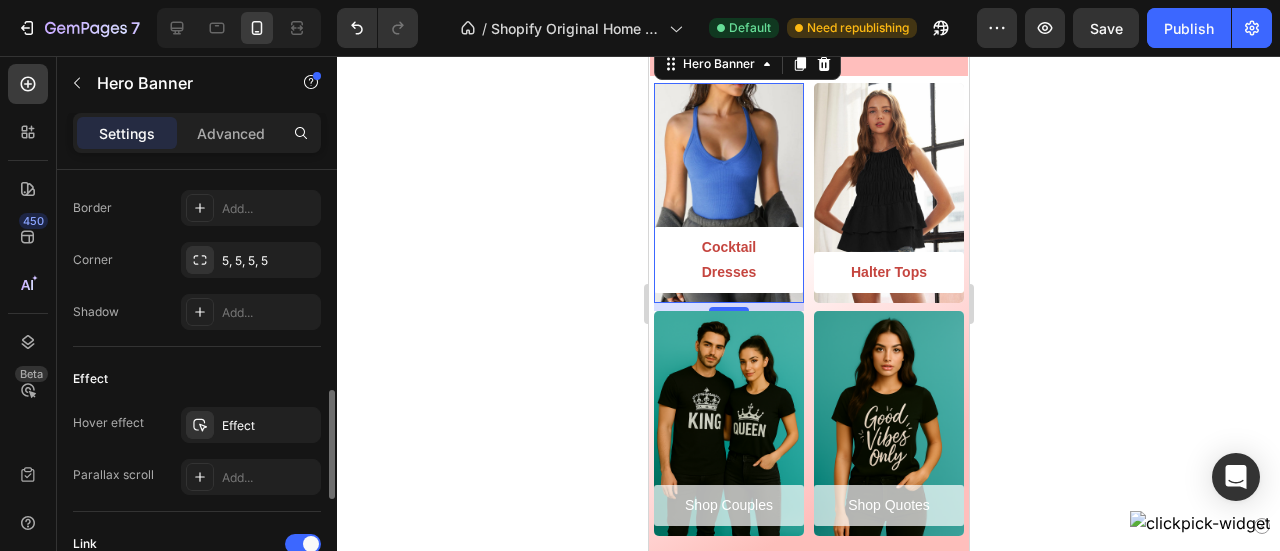 type on "220" 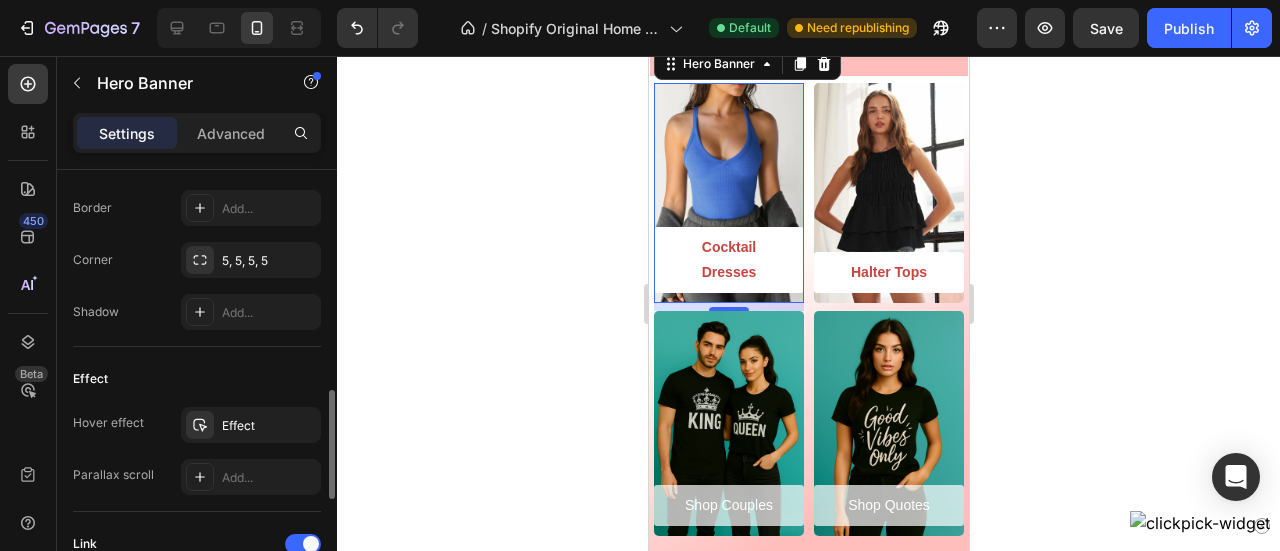 click at bounding box center [728, 193] 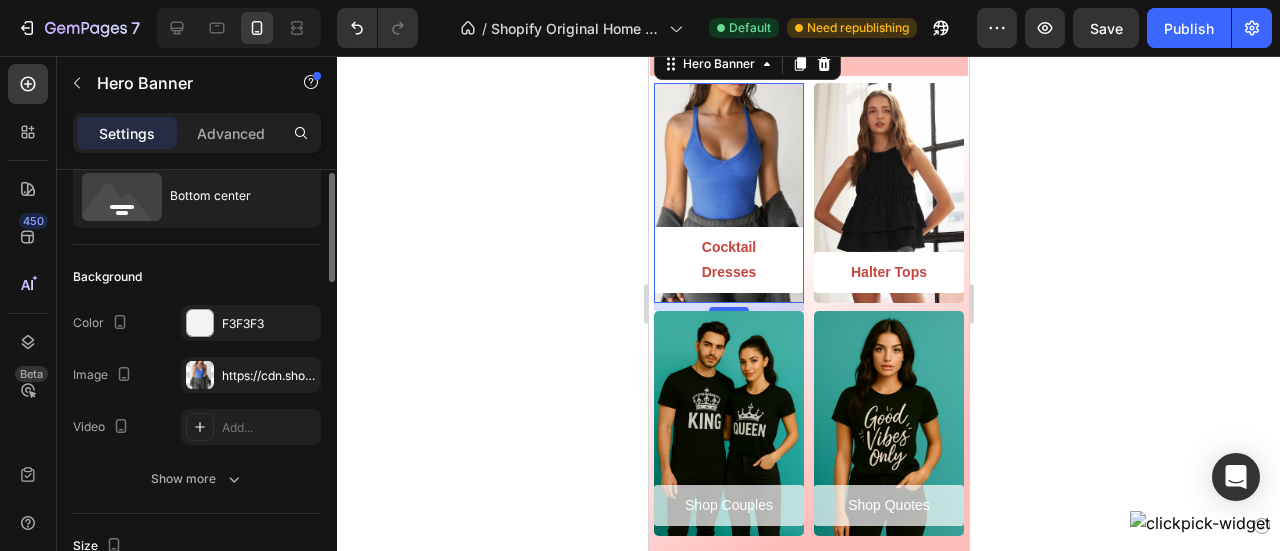 scroll, scrollTop: 56, scrollLeft: 0, axis: vertical 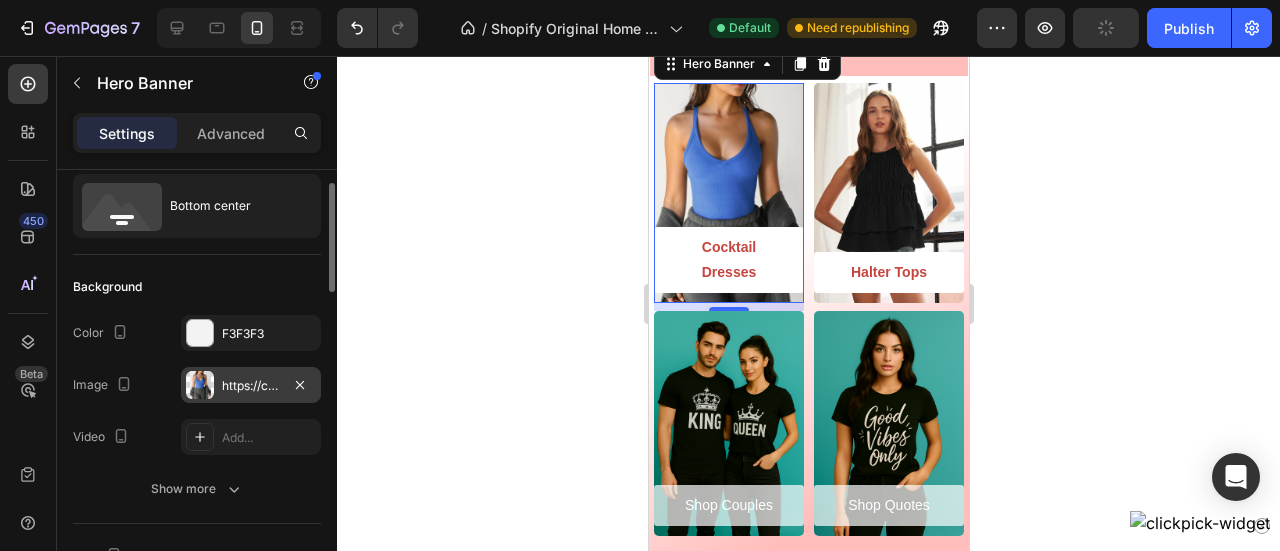 click on "https://cdn.shopify.com/s/files/1/0772/7713/5068/files/gempages_576402406380667466-b096e8e0-9590-451e-8197-4495993ee595.webp" at bounding box center [251, 385] 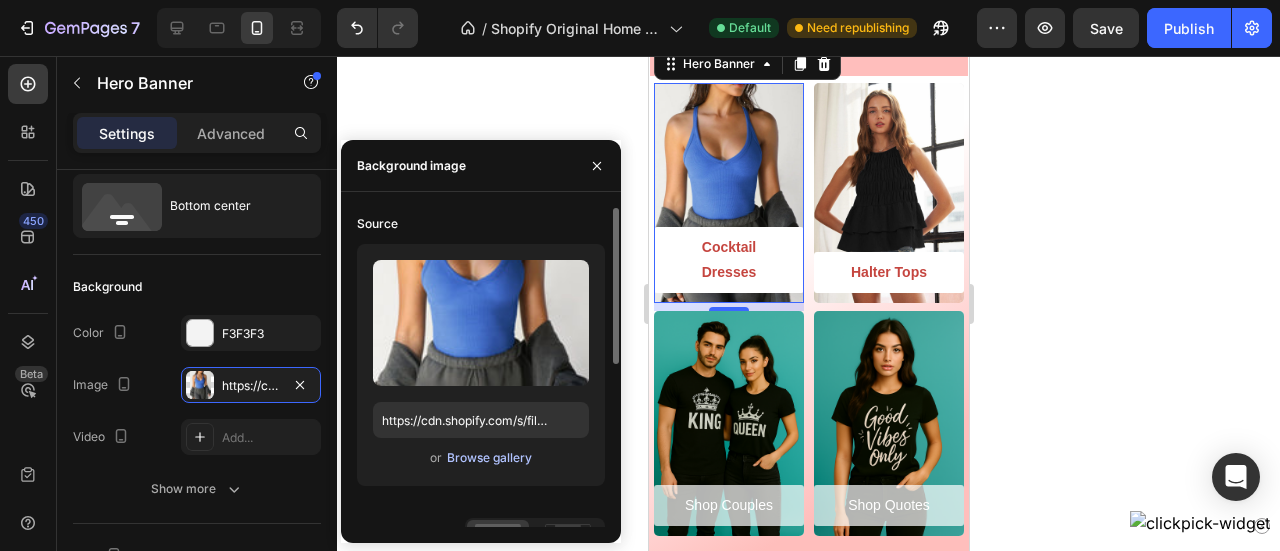 click on "Browse gallery" at bounding box center (489, 458) 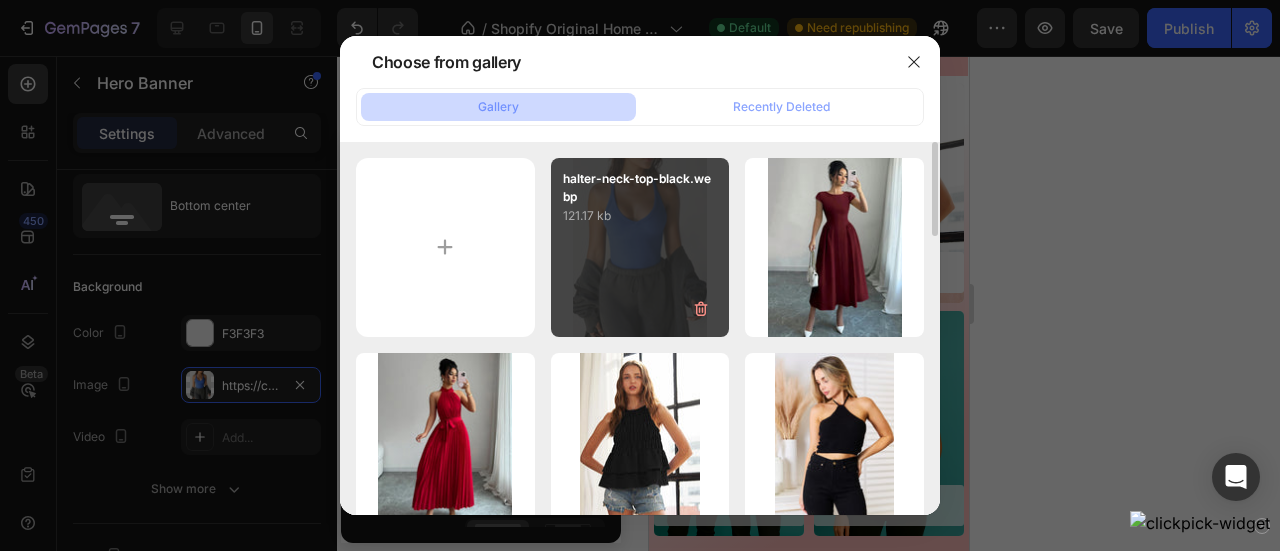 click on "halter-neck-top-black.webp" at bounding box center (640, 188) 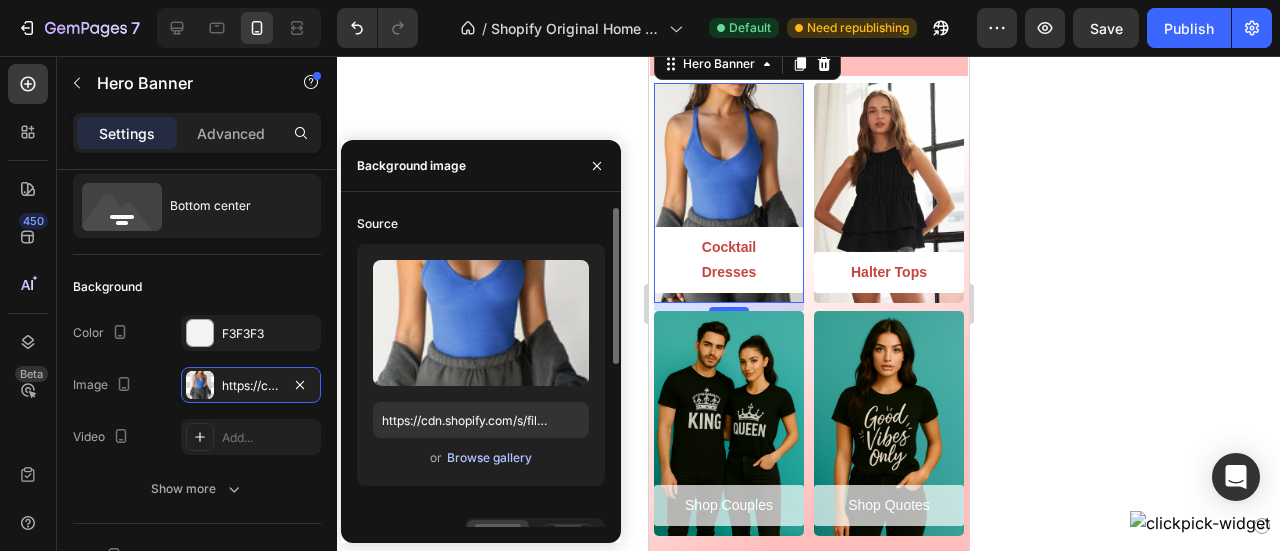 click on "Browse gallery" at bounding box center (489, 458) 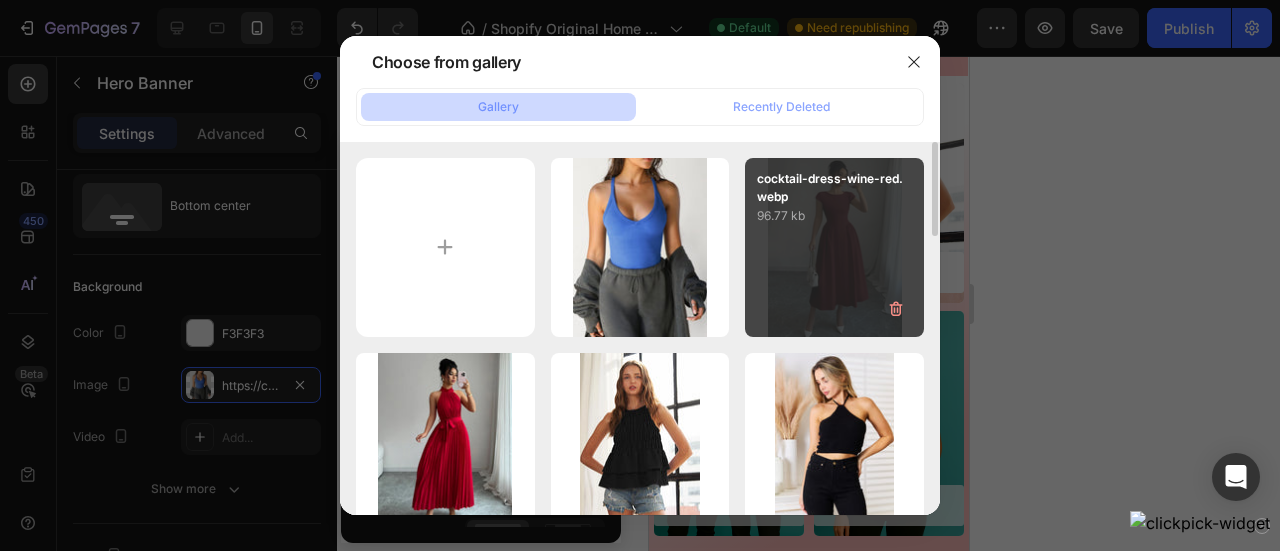 click on "cocktail-dress-wine-red.webp 96.77 kb" at bounding box center [834, 247] 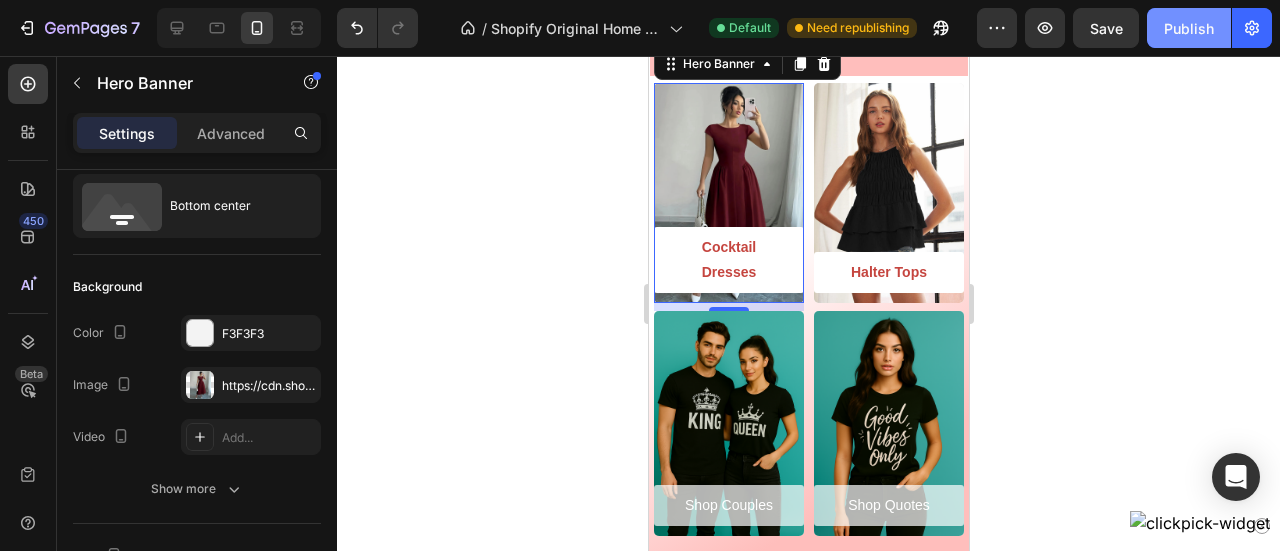 click on "Publish" at bounding box center (1189, 28) 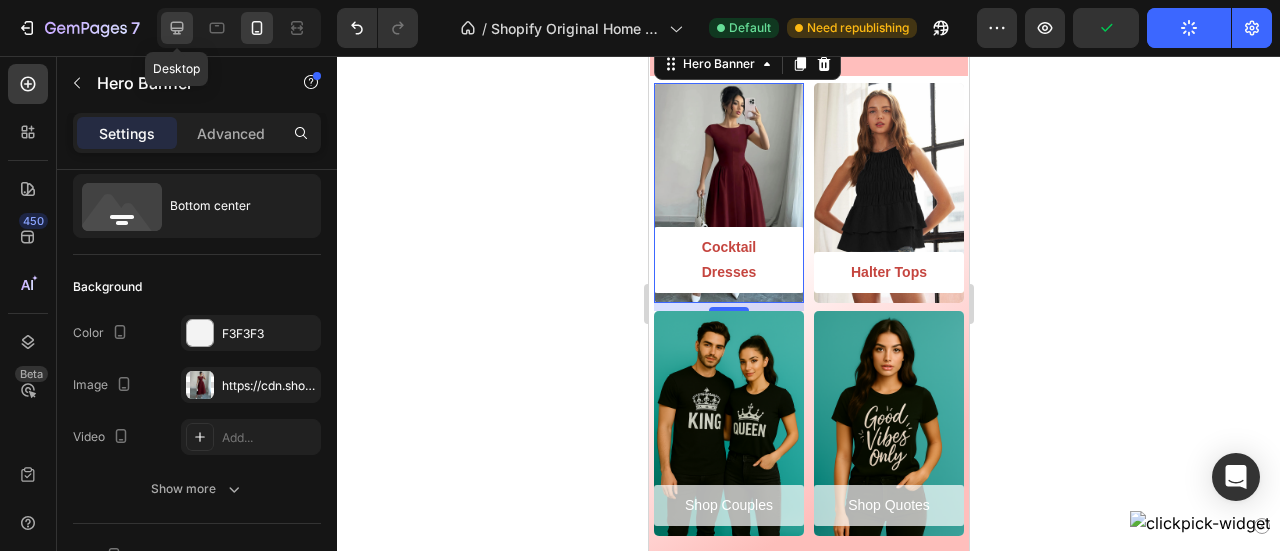 click 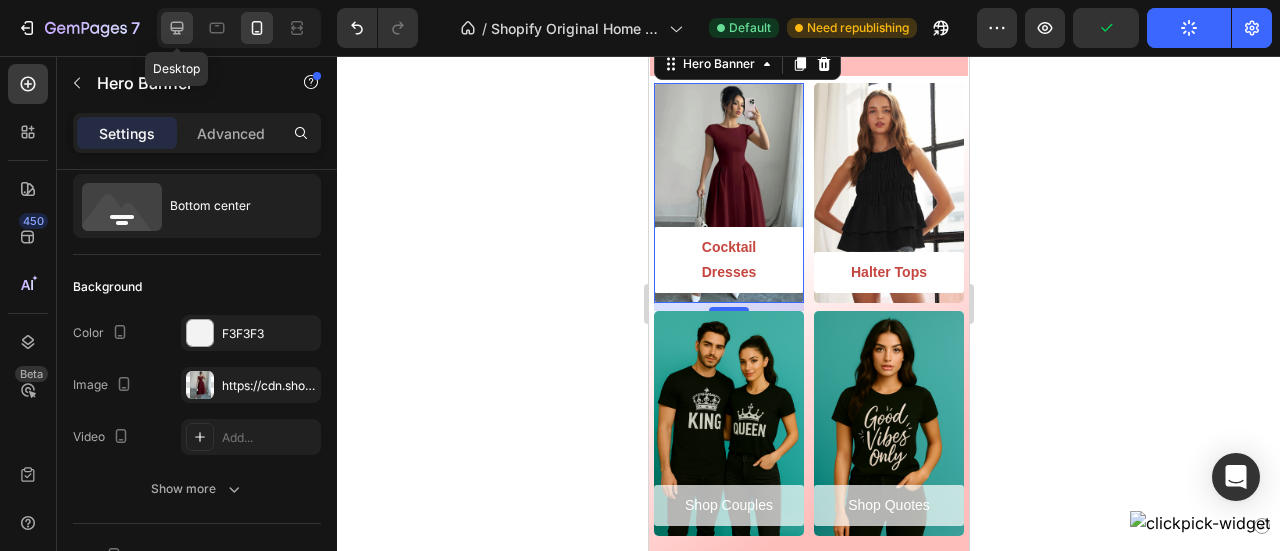 type on "400" 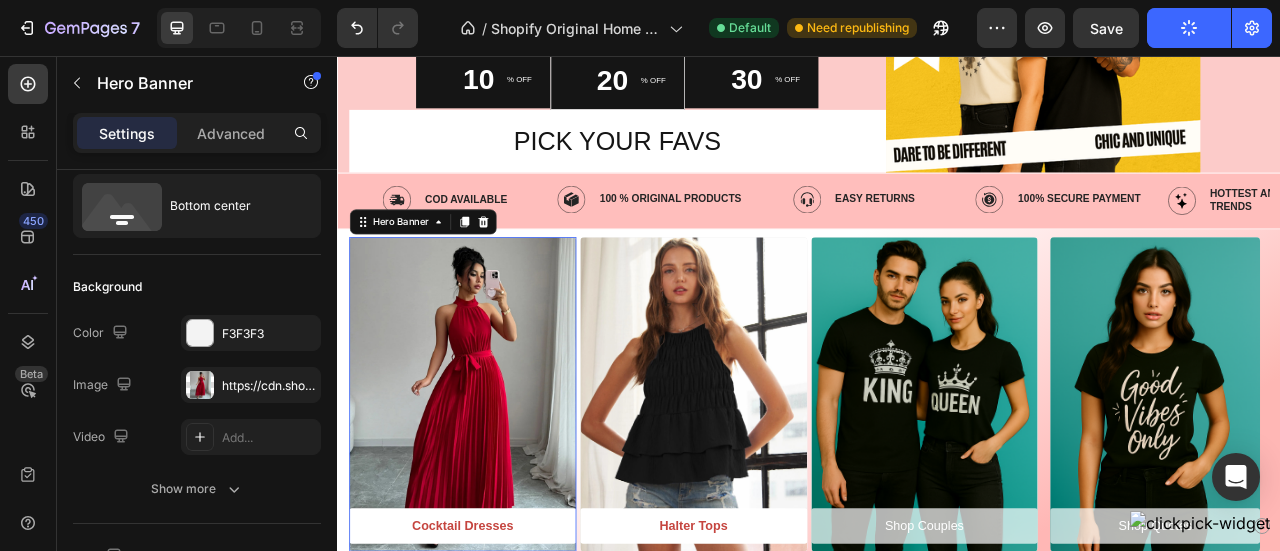scroll, scrollTop: 480, scrollLeft: 0, axis: vertical 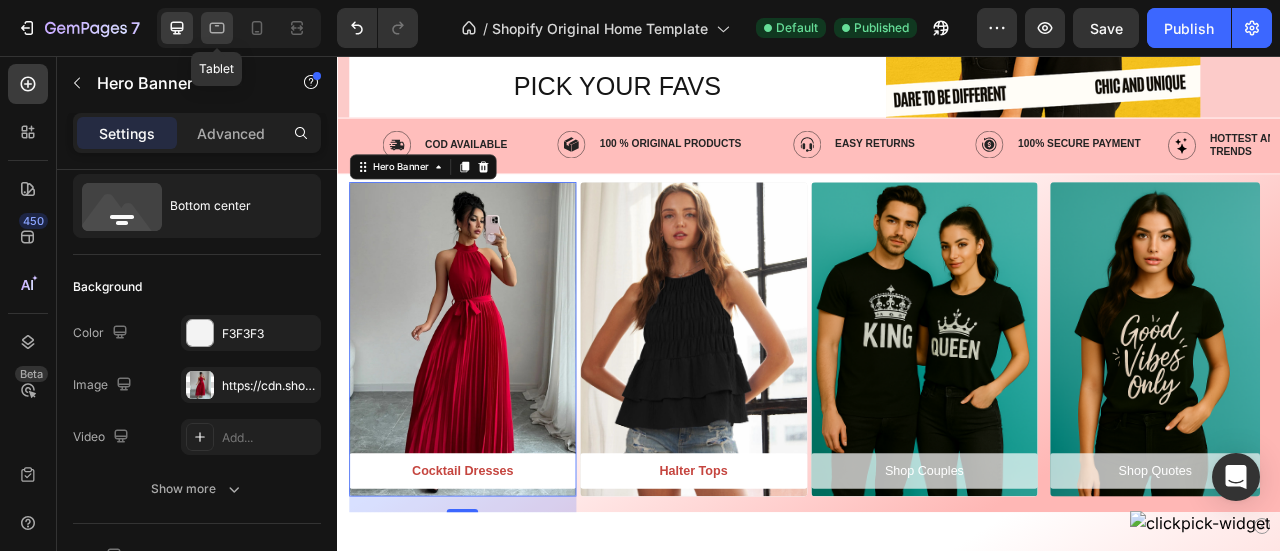 click 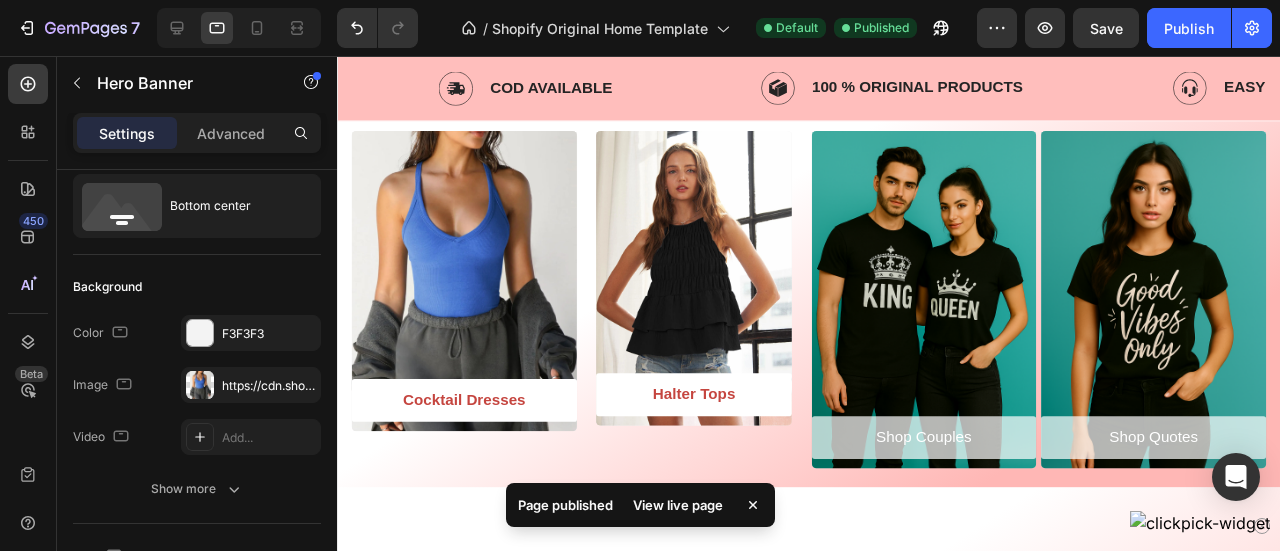 scroll, scrollTop: 1572, scrollLeft: 0, axis: vertical 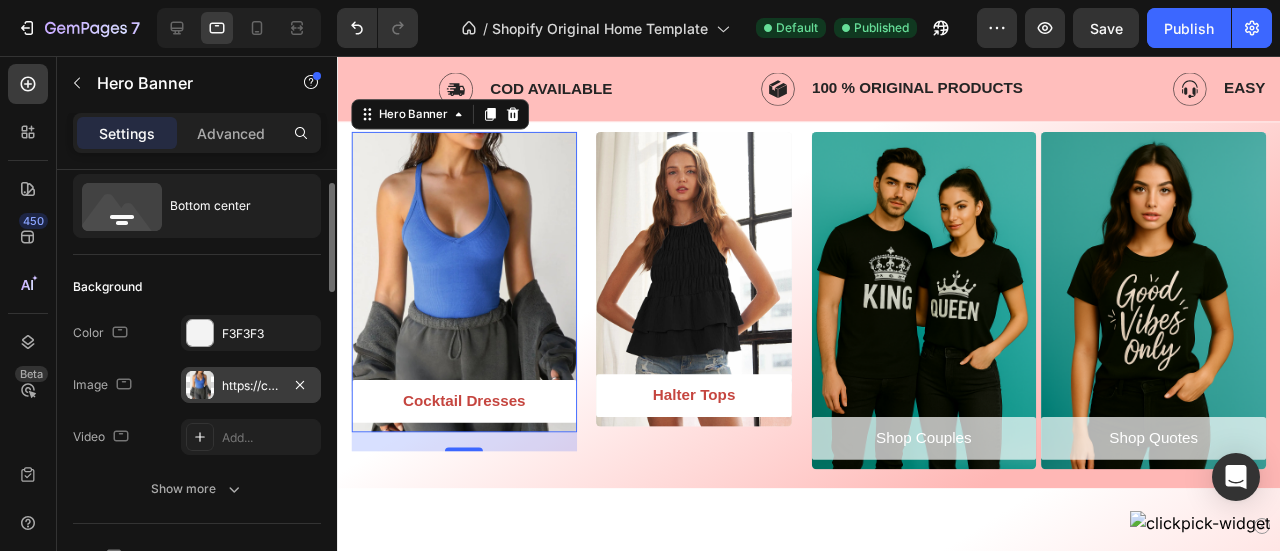 click on "https://cdn.shopify.com/s/files/1/0772/7713/5068/files/gempages_576402406380667466-b096e8e0-9590-451e-8197-4495993ee595.webp" at bounding box center [251, 386] 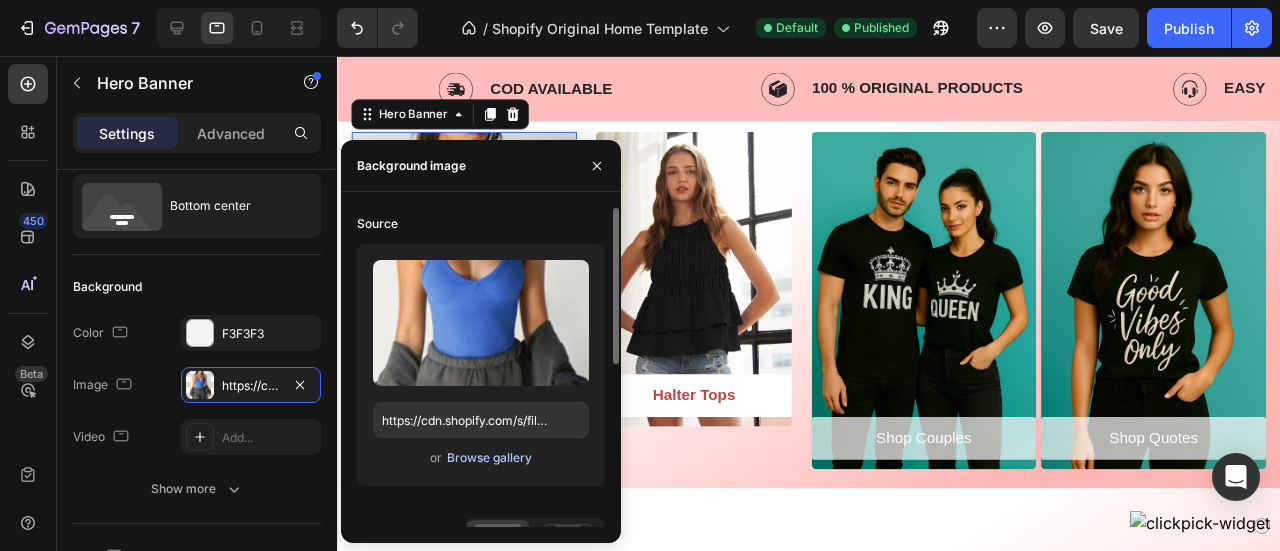 click on "Browse gallery" at bounding box center [489, 458] 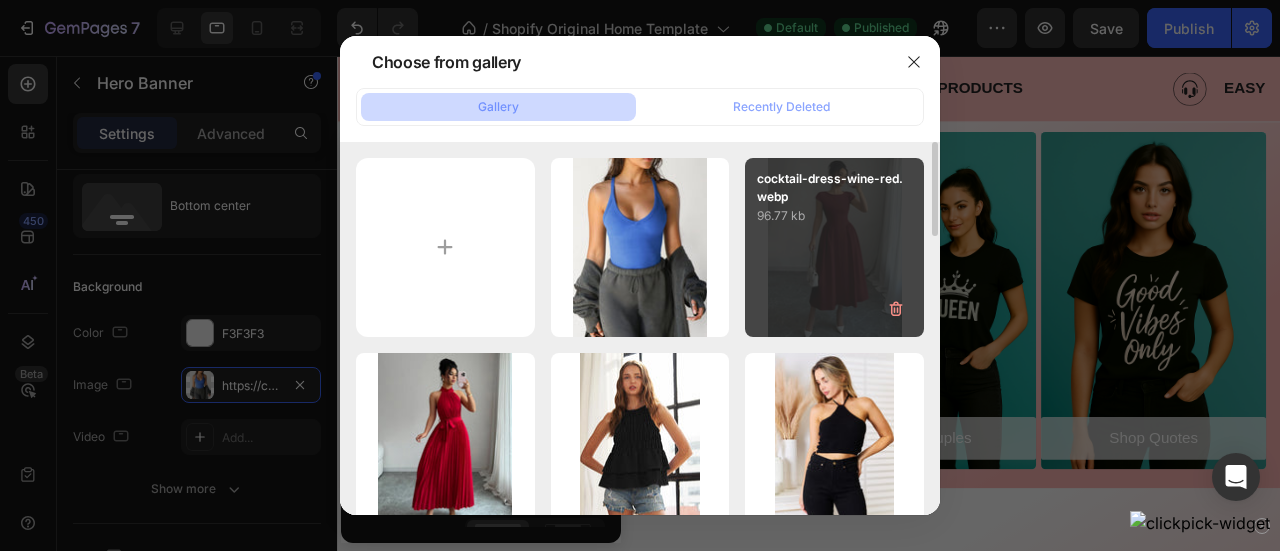 click on "cocktail-dress-wine-red.webp 96.77 kb" at bounding box center (834, 247) 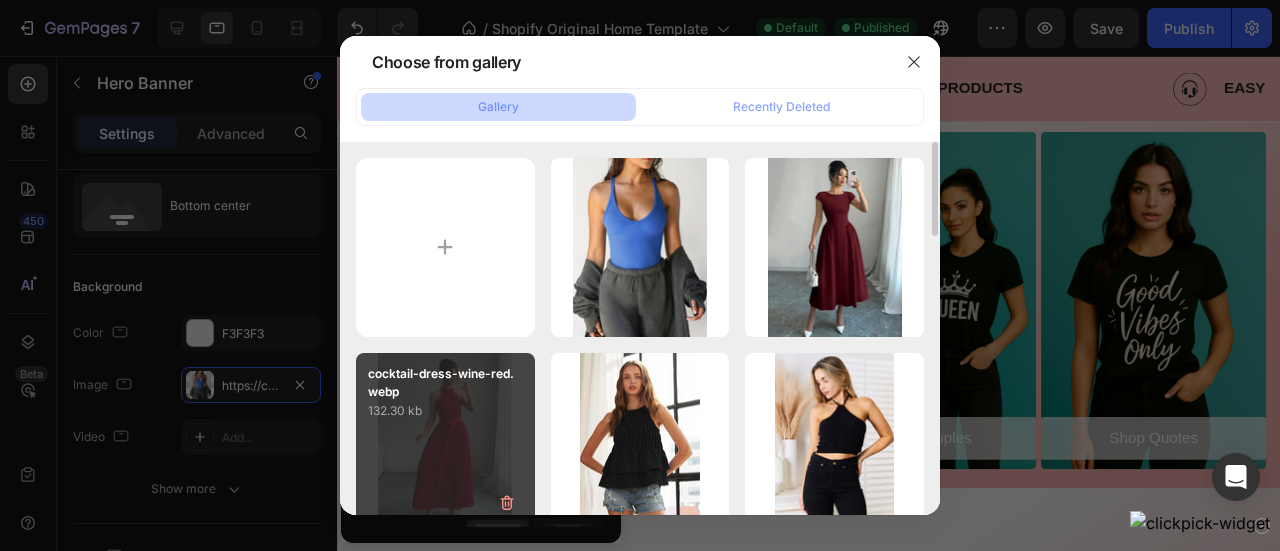 type on "https://cdn.shopify.com/s/files/1/0772/7713/5068/files/gempages_576402406380667466-c5dcfe23-6264-4dbd-a183-afd0d4a26420.webp" 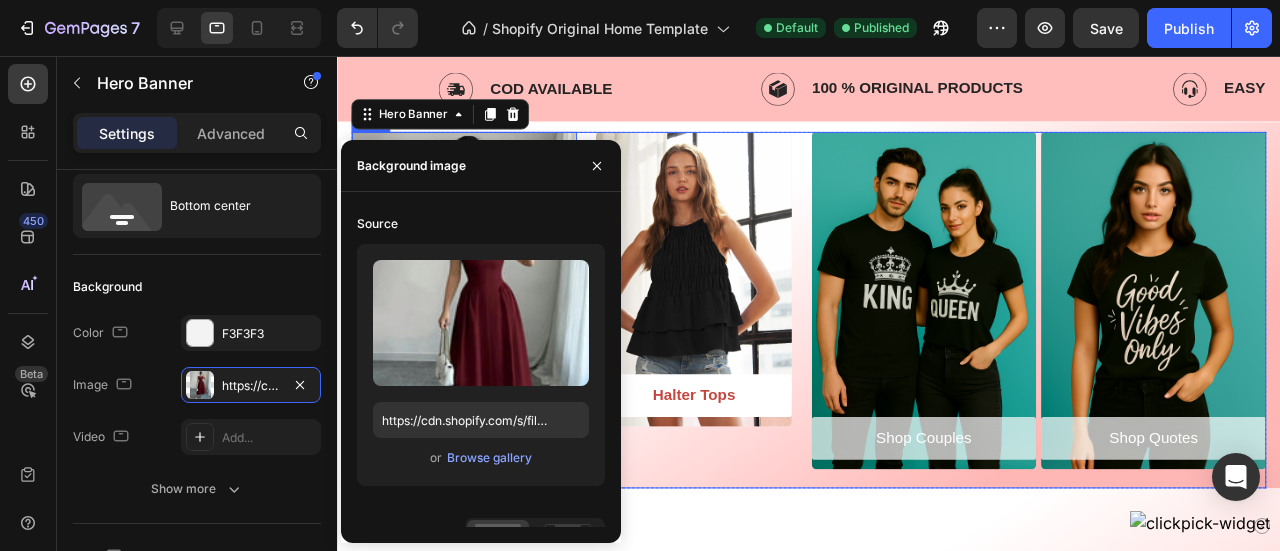 click on "Halter Tops Button Hero Banner" at bounding box center [712, 323] 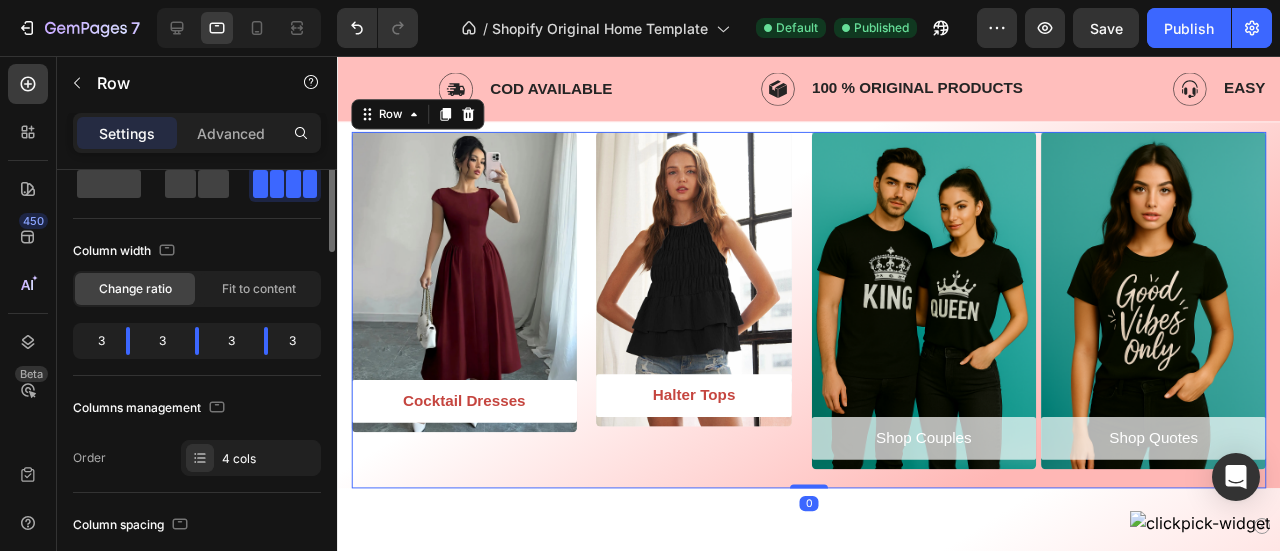 scroll, scrollTop: 0, scrollLeft: 0, axis: both 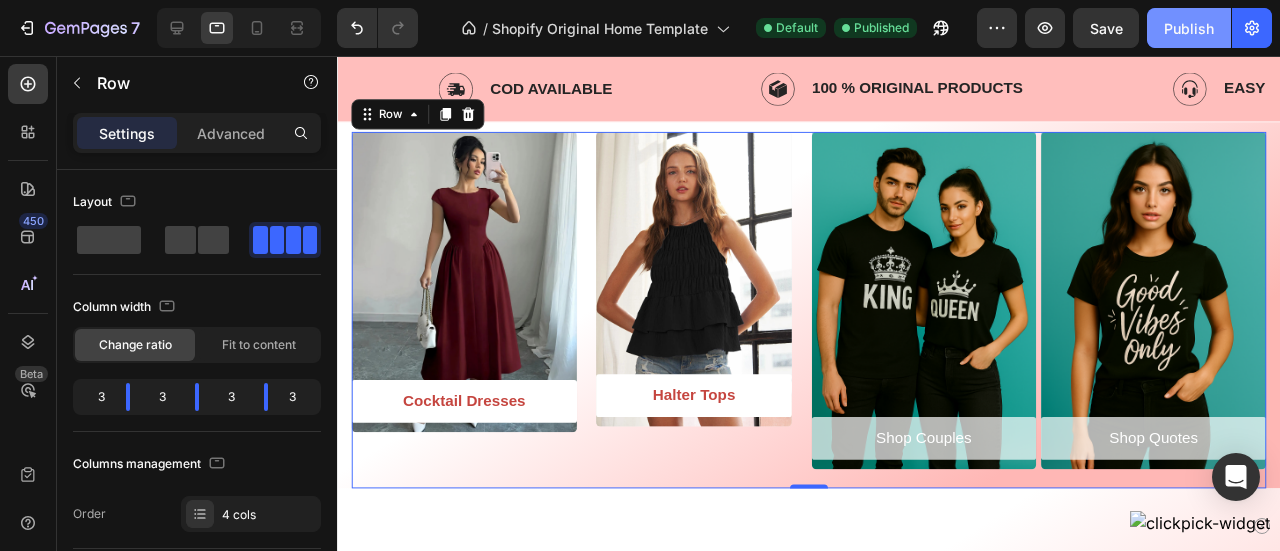click on "Publish" at bounding box center [1189, 28] 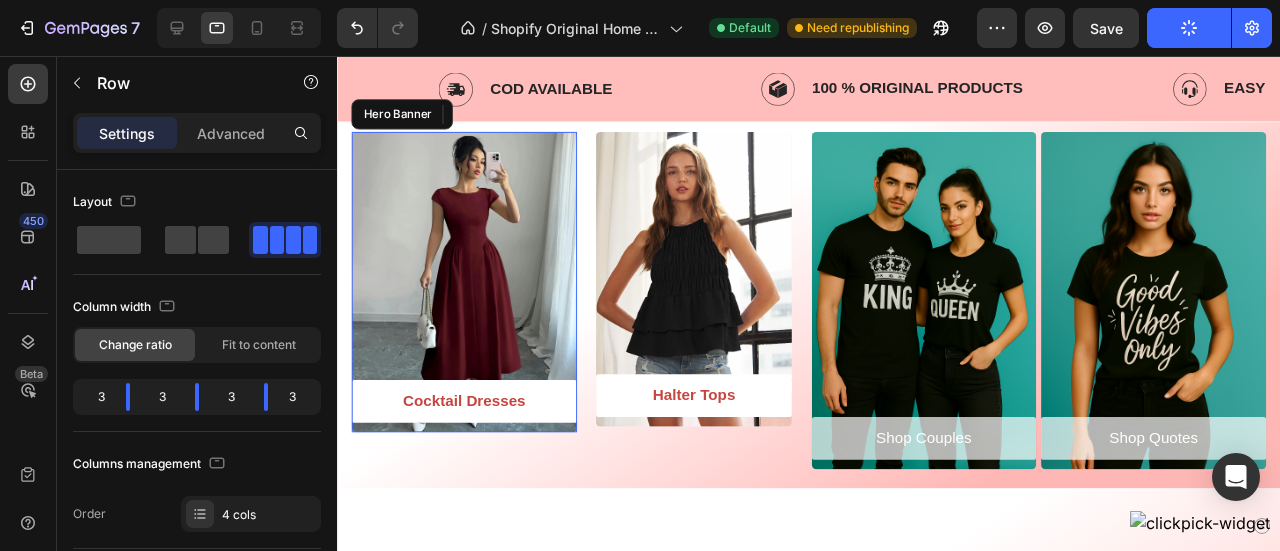 click at bounding box center (470, 294) 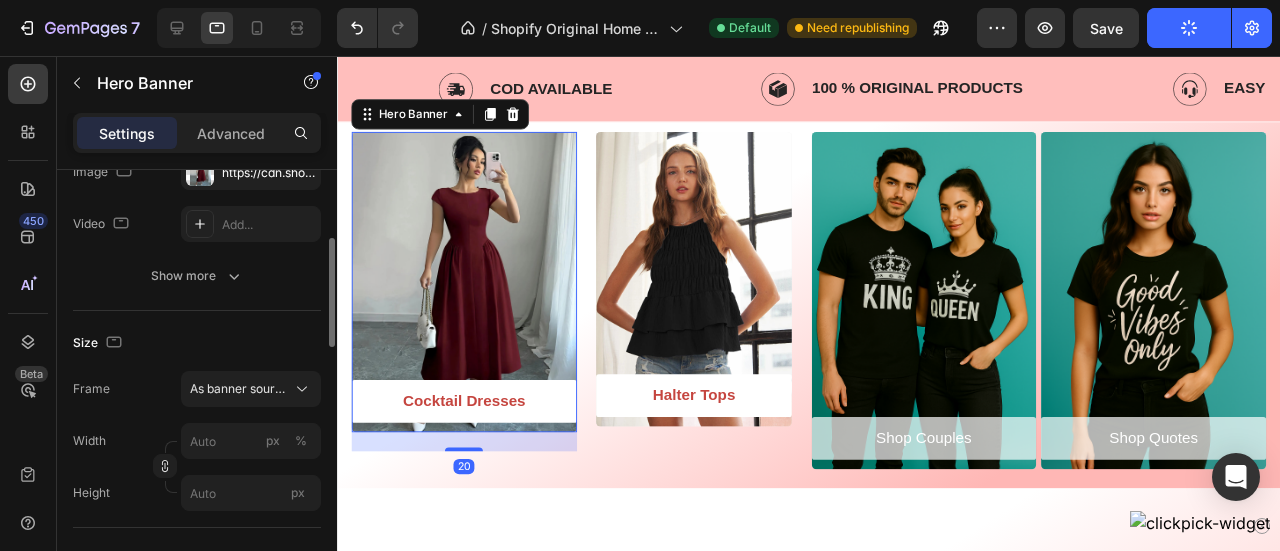 scroll, scrollTop: 272, scrollLeft: 0, axis: vertical 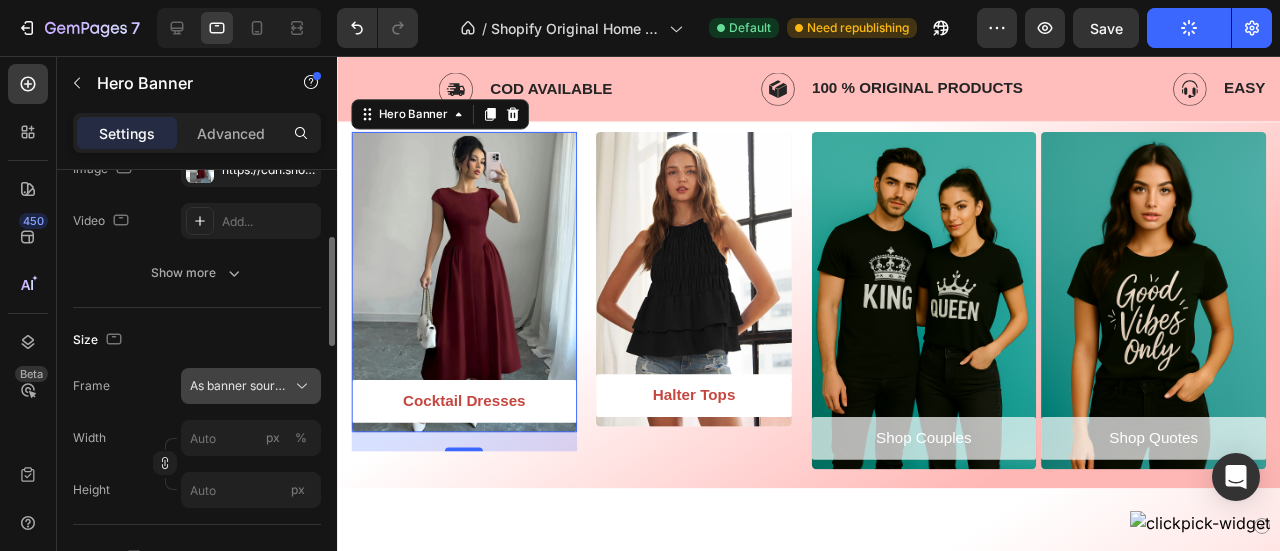 click on "As banner source" at bounding box center [239, 386] 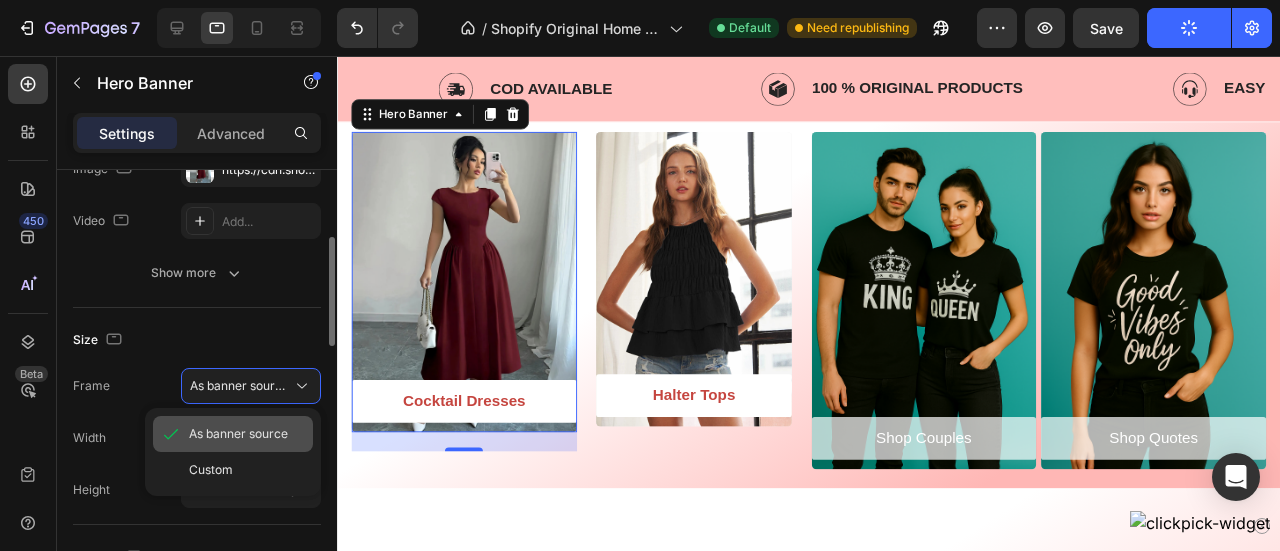click on "As banner source" at bounding box center (238, 434) 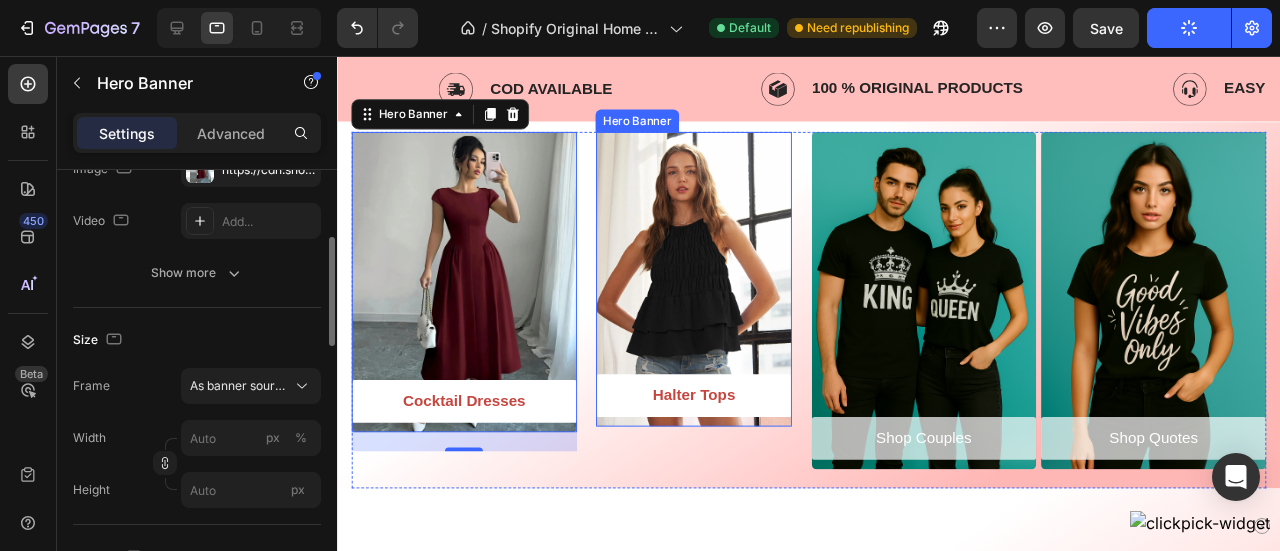 click at bounding box center [712, 291] 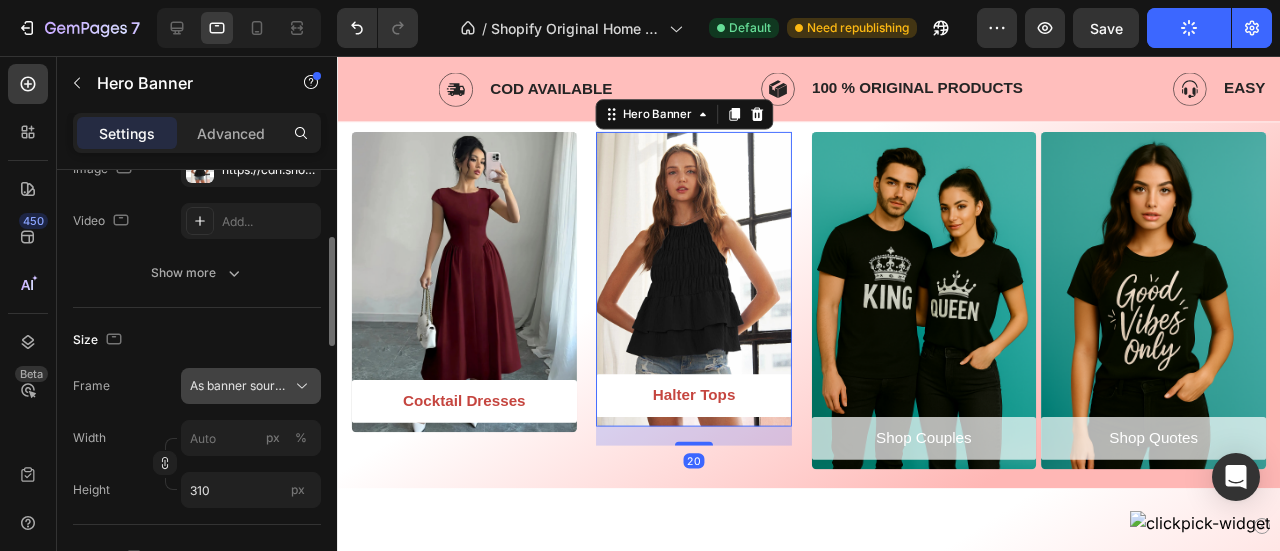 click on "As banner source" at bounding box center (239, 386) 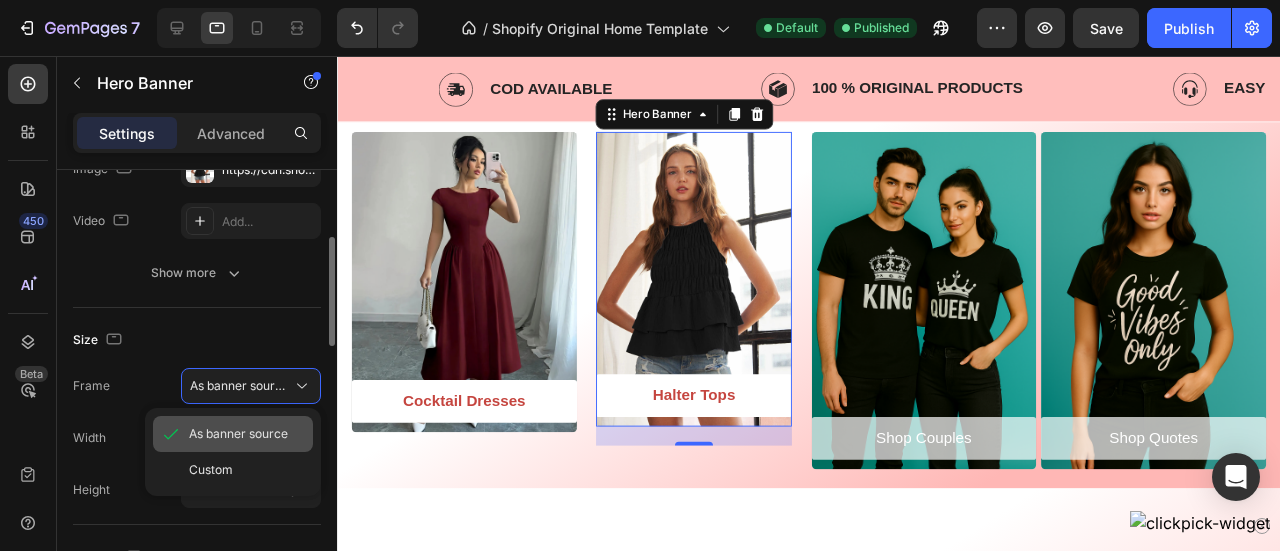 click on "As banner source" at bounding box center (238, 434) 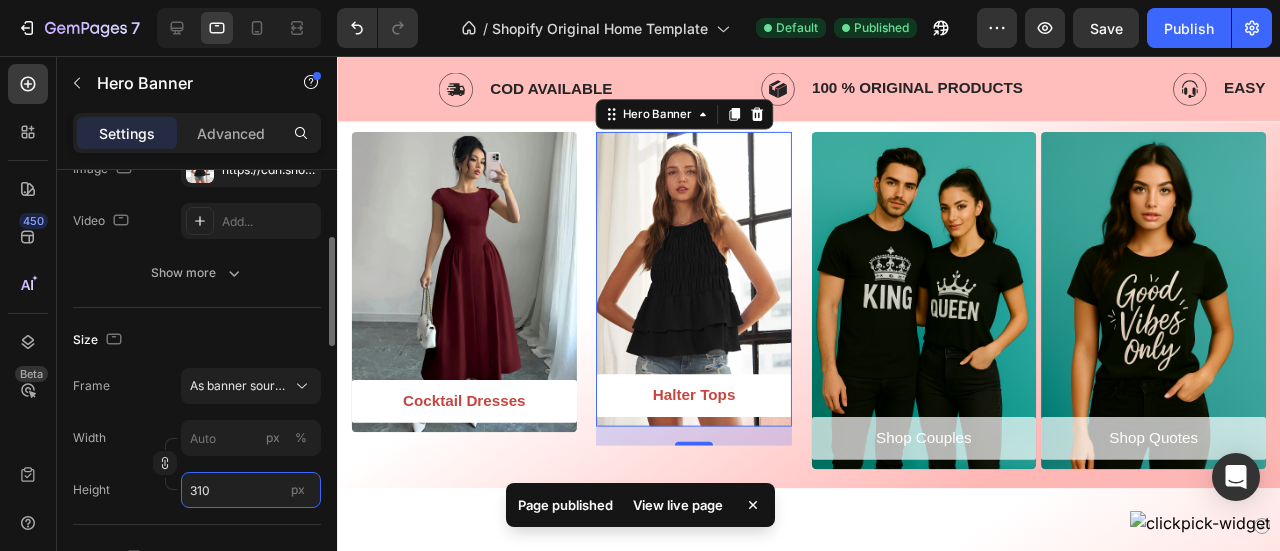 click on "310" at bounding box center (251, 490) 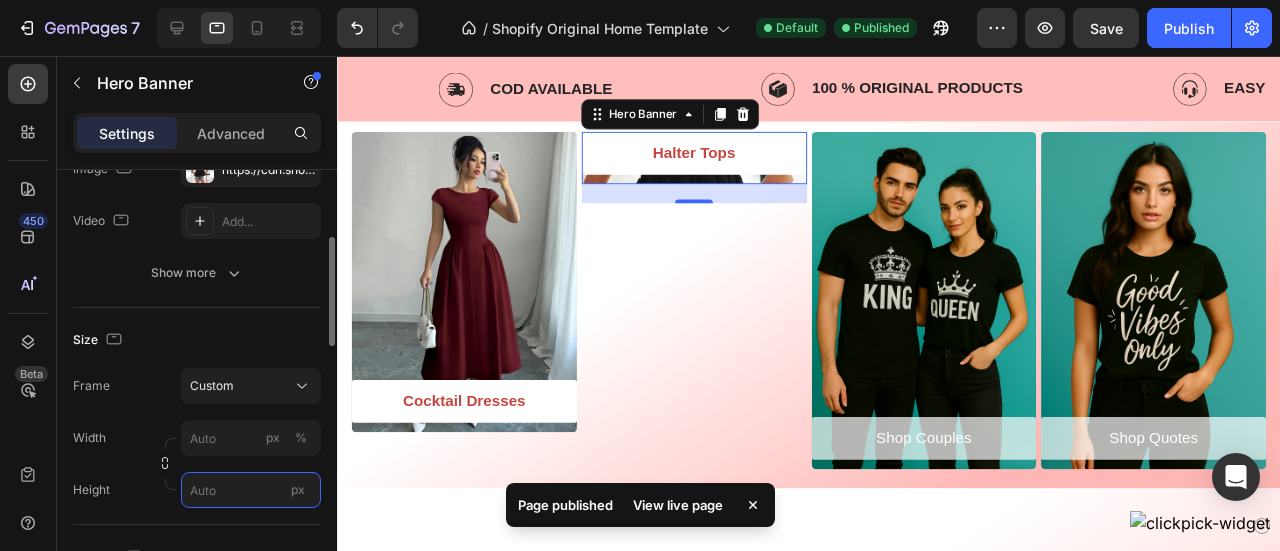 type 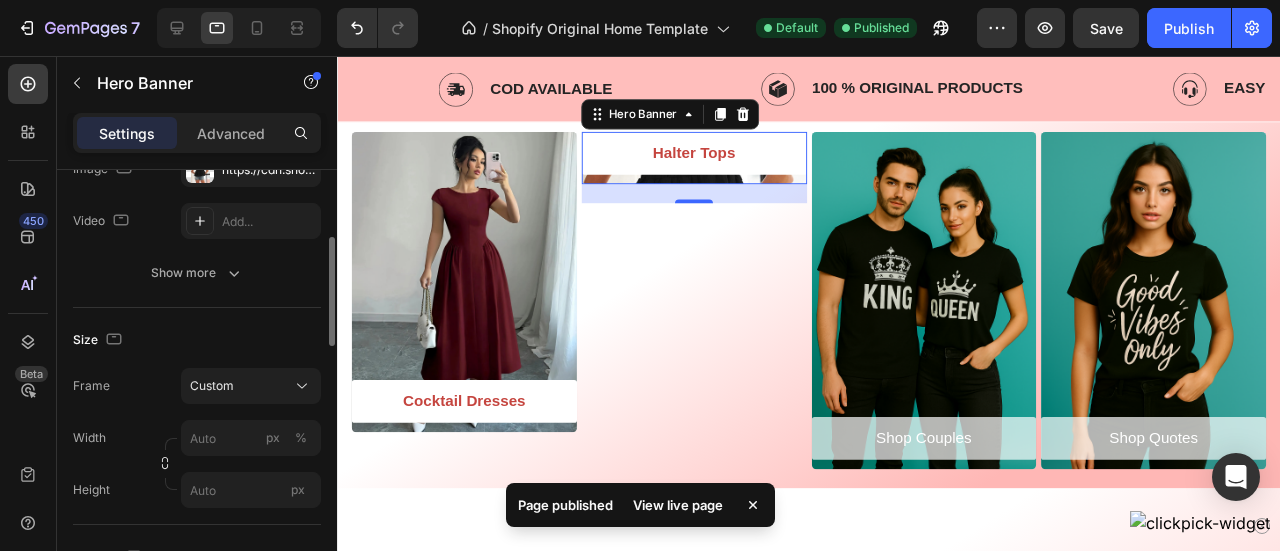 click on "Height px" at bounding box center [197, 490] 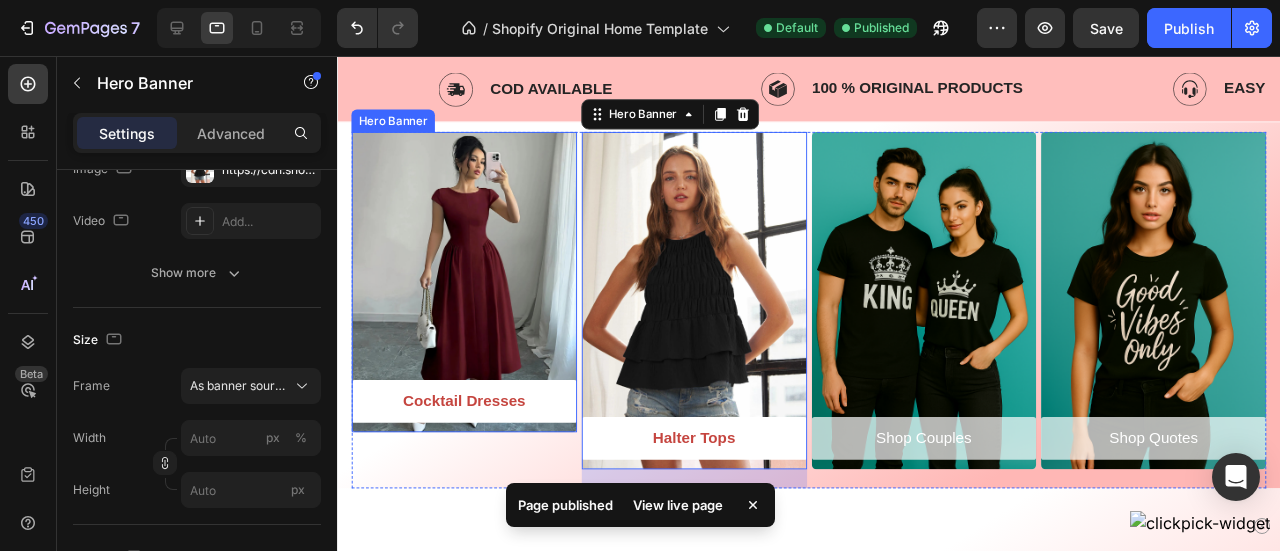 click at bounding box center [470, 294] 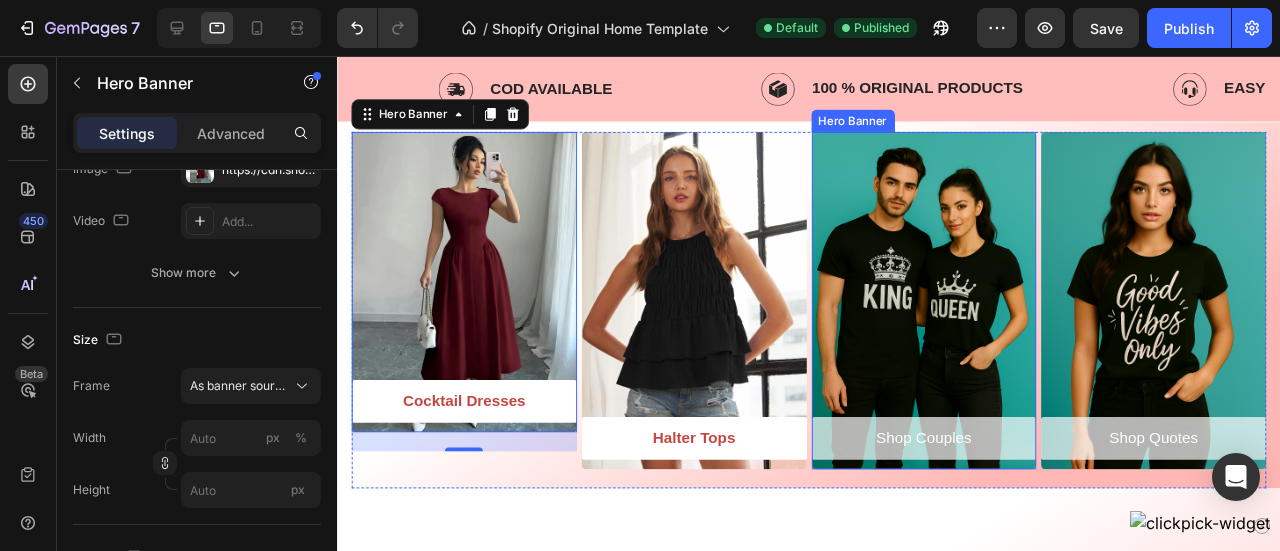 click at bounding box center [954, 313] 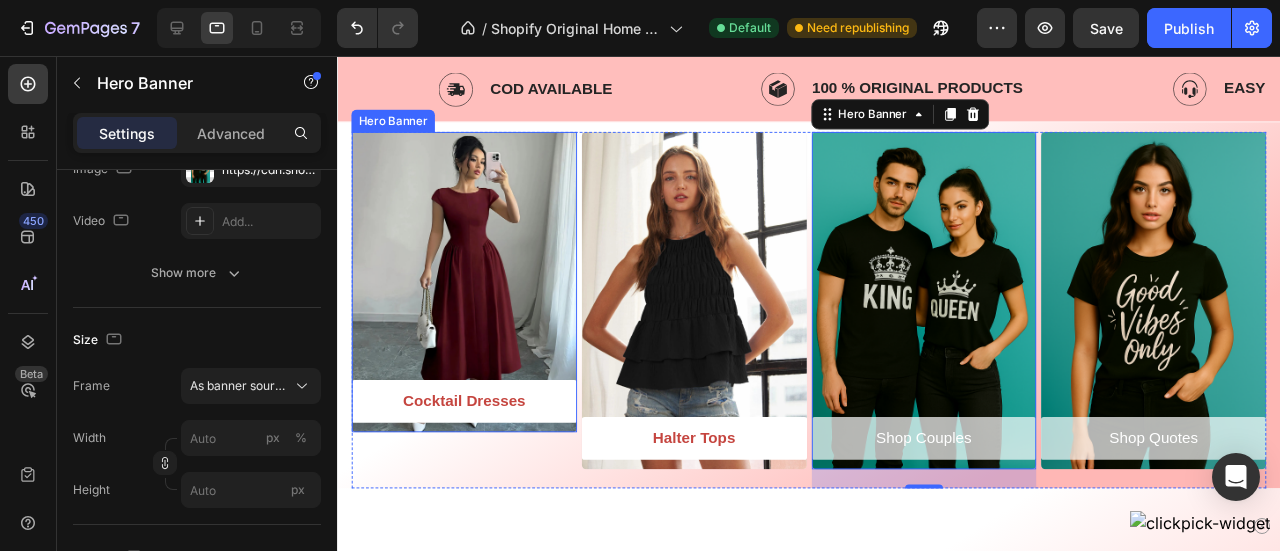 click at bounding box center (470, 294) 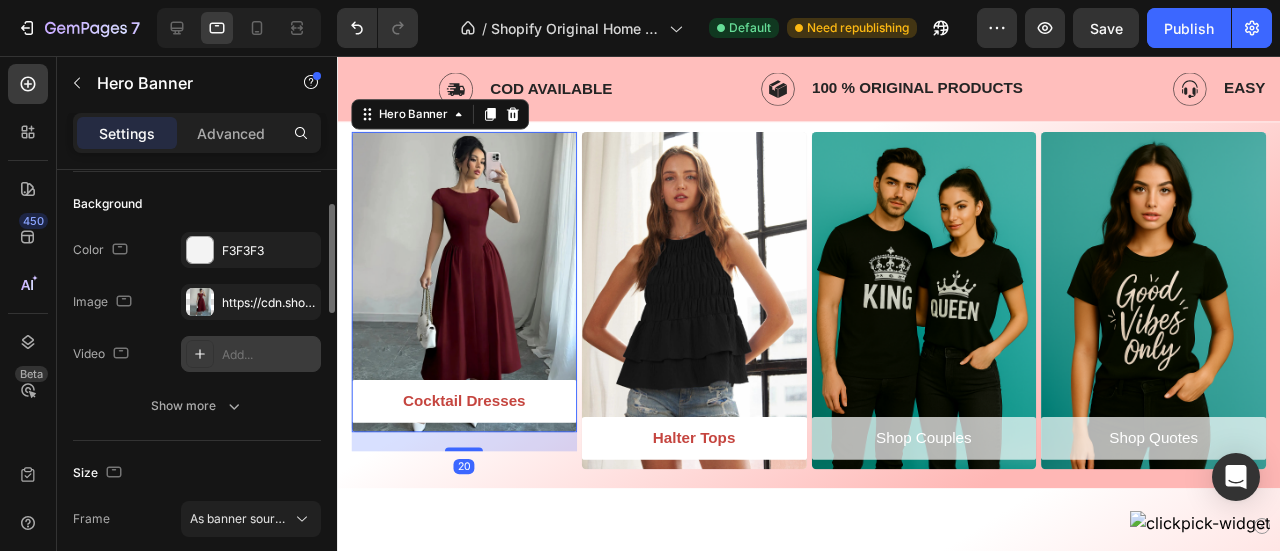 scroll, scrollTop: 138, scrollLeft: 0, axis: vertical 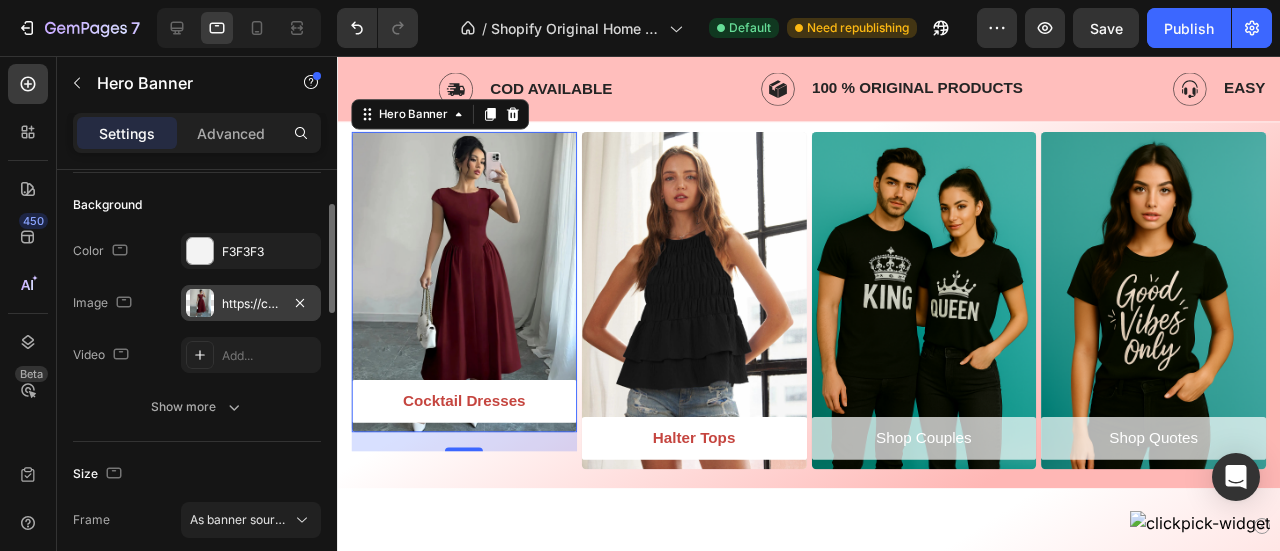 click on "https://cdn.shopify.com/s/files/1/0772/7713/5068/files/gempages_576402406380667466-c5dcfe23-6264-4dbd-a183-afd0d4a26420.webp" at bounding box center [251, 304] 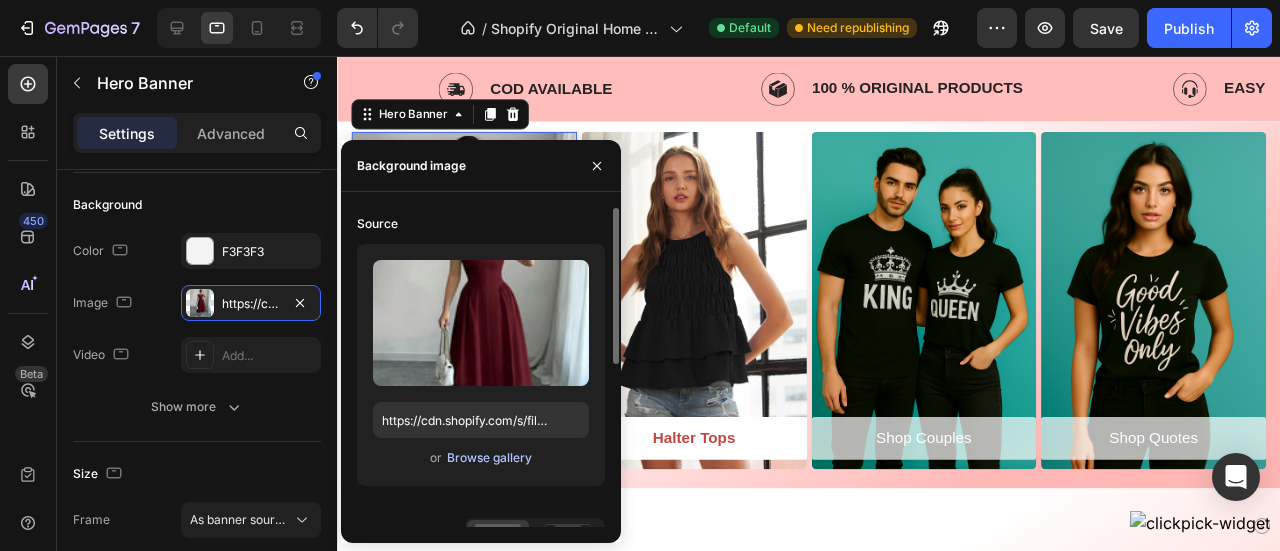 click on "Browse gallery" at bounding box center (489, 458) 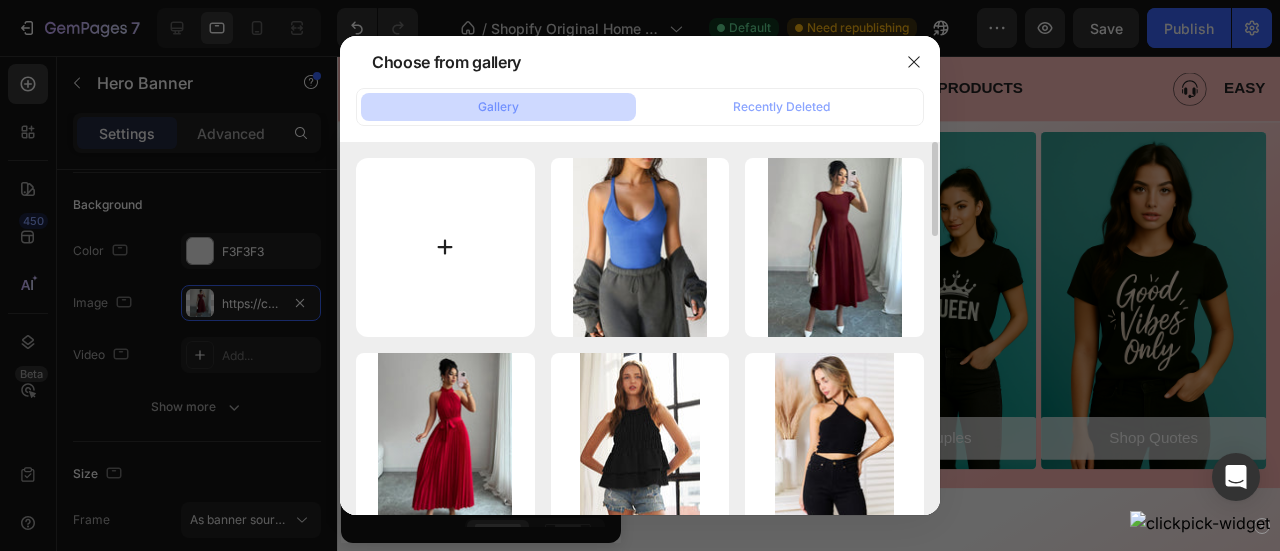 click at bounding box center [445, 247] 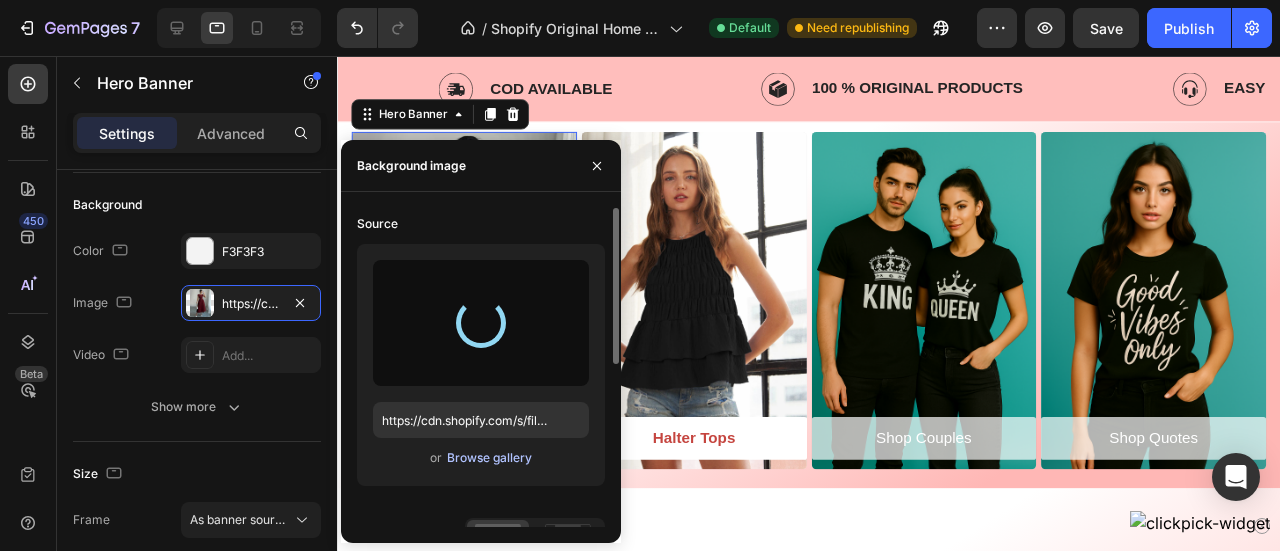 click on "Browse gallery" at bounding box center (489, 458) 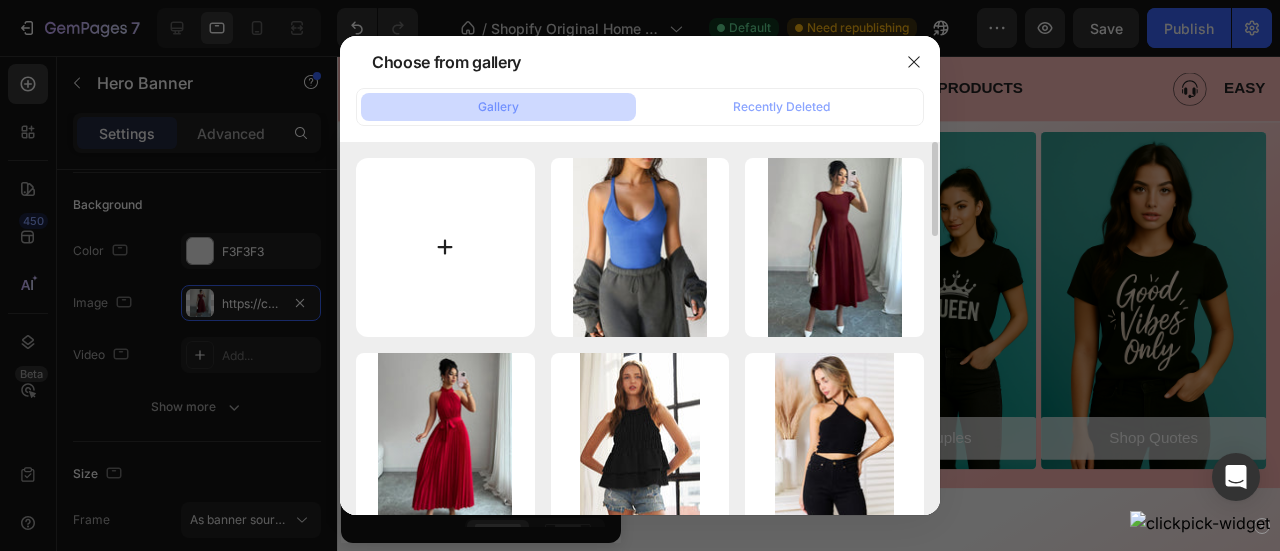 click at bounding box center [445, 247] 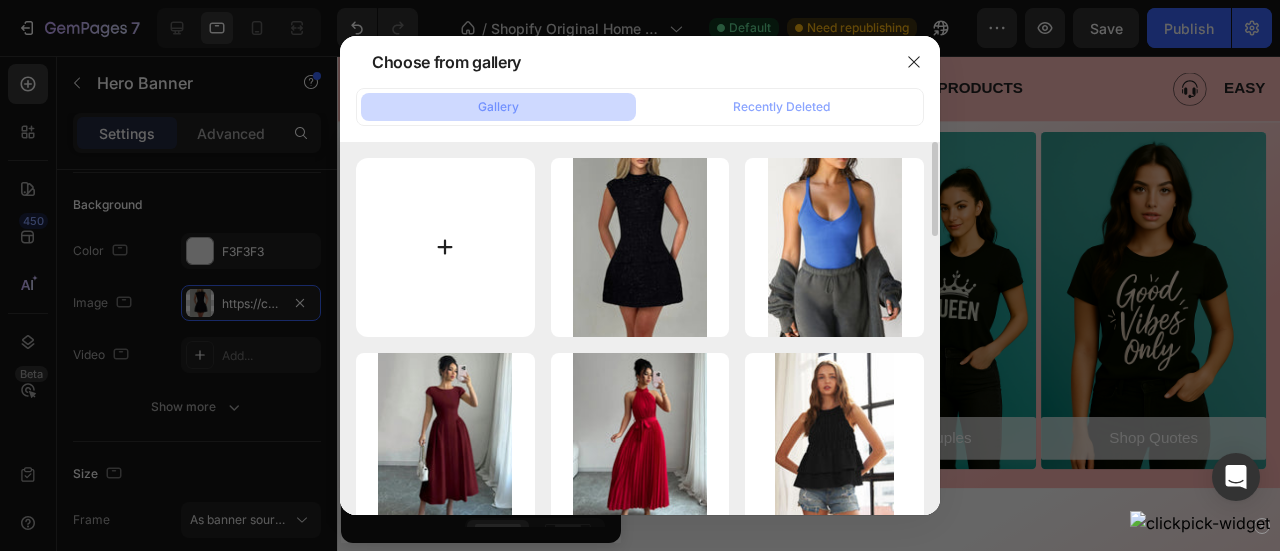 type on "C:\fakepath\cocktail-dresses.png" 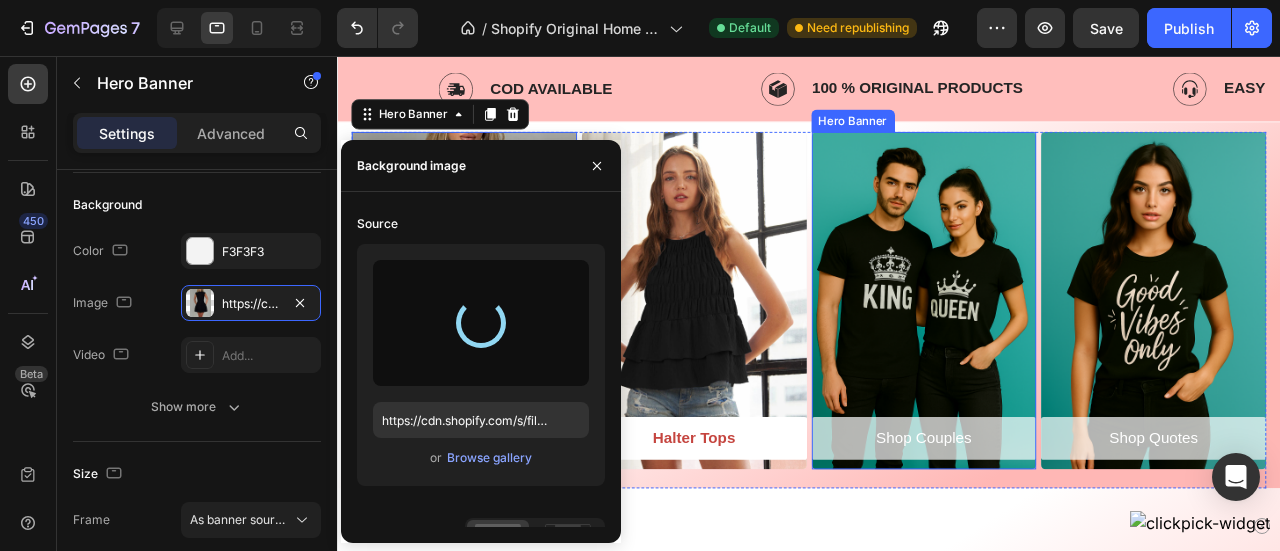 type on "https://cdn.shopify.com/s/files/1/0772/7713/5068/files/gempages_576402406380667466-2aae2ee6-c728-4a52-80e0-86ebb3ec67fd.png" 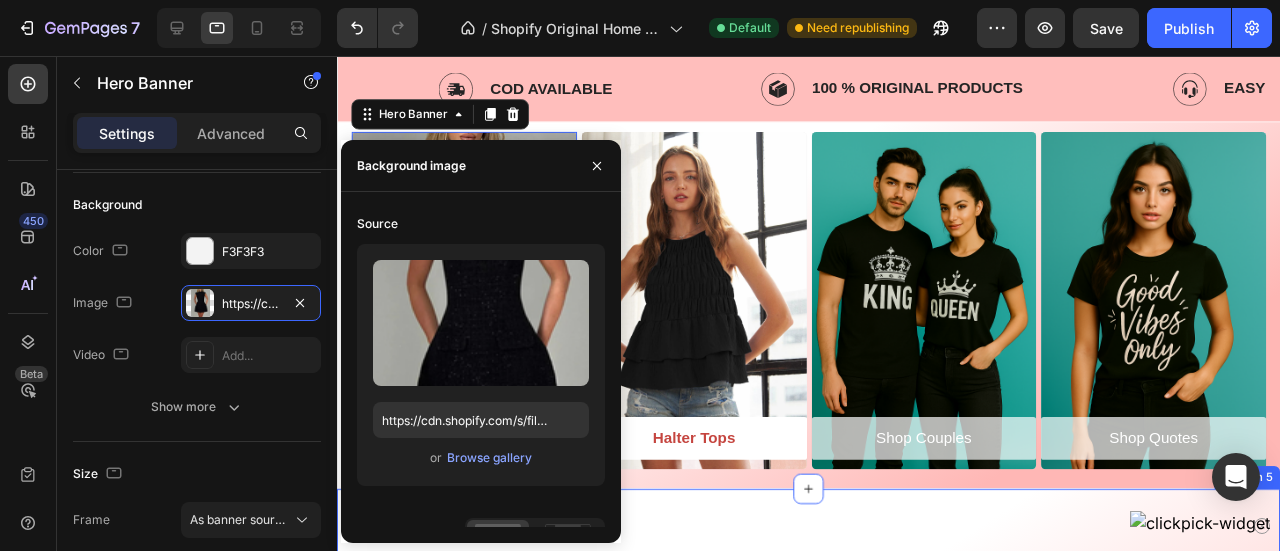 click on "Halter Tops - New In Heading Row New-In Product Badge Product Images Row BiBi Rayon Span Jersey Knit Halter Neck Tank Top Product Title Rs. 15.10 Product Price Product Price No compare price Product Price Row Row Product List New-In Product Badge Product Images Row Zenana Washed Ribbed Seamless Bra Padded V-neck Tank Top Product Title Rs. 24.24 Product Price Product Price No compare price Product Price Row Row Product List New-In Product Badge Product Images Row Rainbow Stripe Halter Neck Knit Tank Product Title Rs. 26.00 Product Price Product Price No compare price Product Price Row Row Product List New-In Product Badge Product Images Row BiBi Lace Knit with Cut Out And Cross Neck Banded Top Product Title Rs. 19.62 Product Price Product Price No compare price Product Price Row Row Product List New-In Product Badge Product Images Row Halter Top and Wide Leg Pants Matching Set Product Title Rs. 42.86 Product Price Product Price No compare price Product Price Row Row Product List New-In Product Badge Row Row" at bounding box center (833, 854) 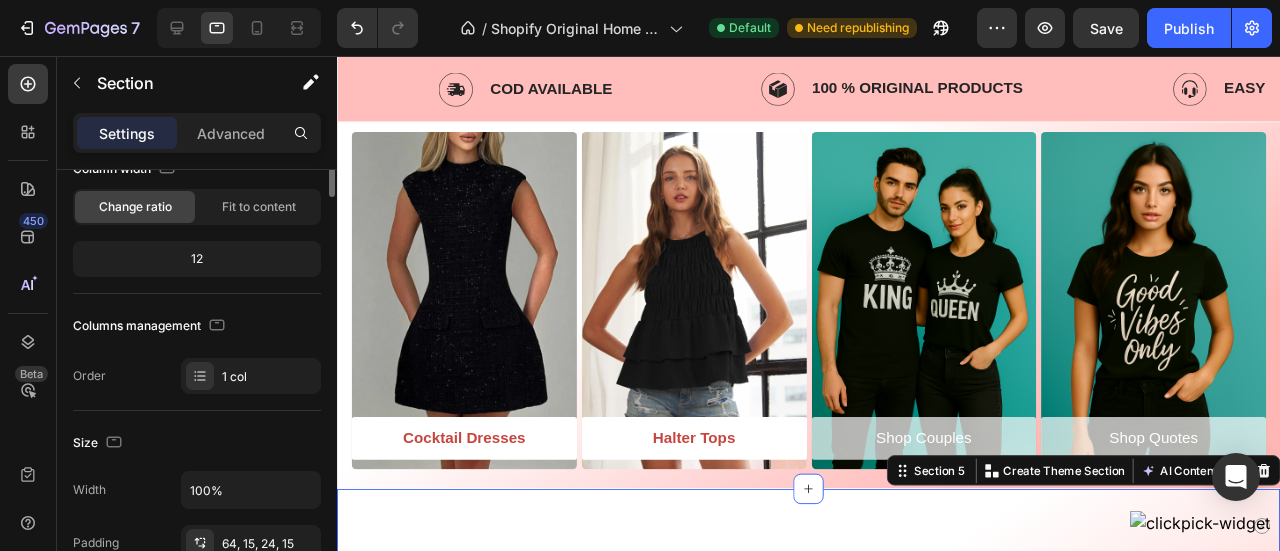 scroll, scrollTop: 0, scrollLeft: 0, axis: both 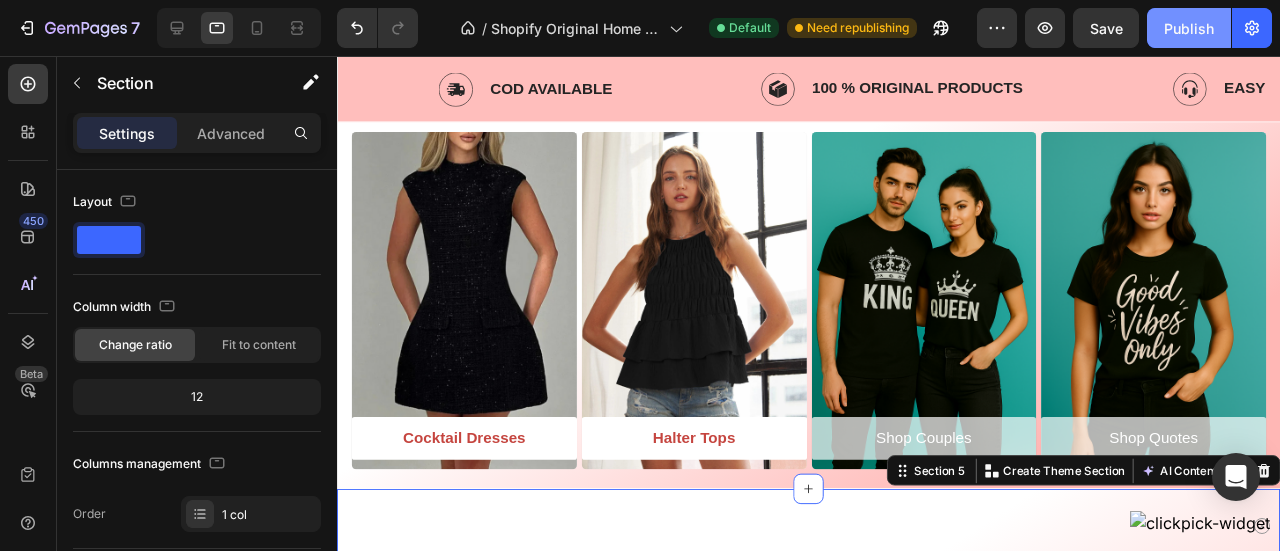 click on "Publish" at bounding box center (1189, 28) 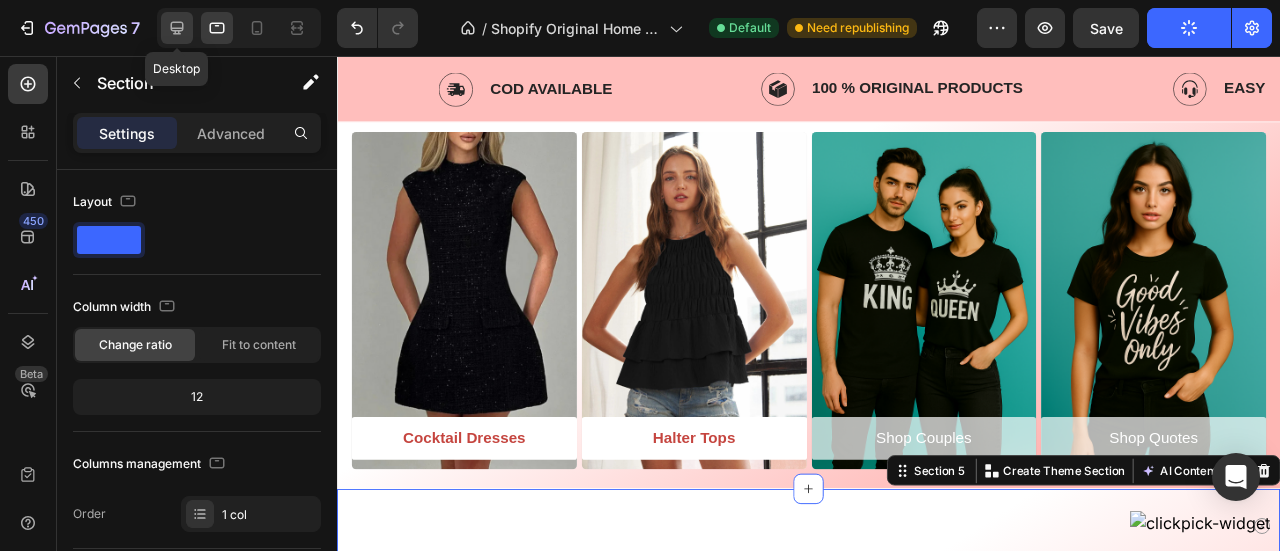 click 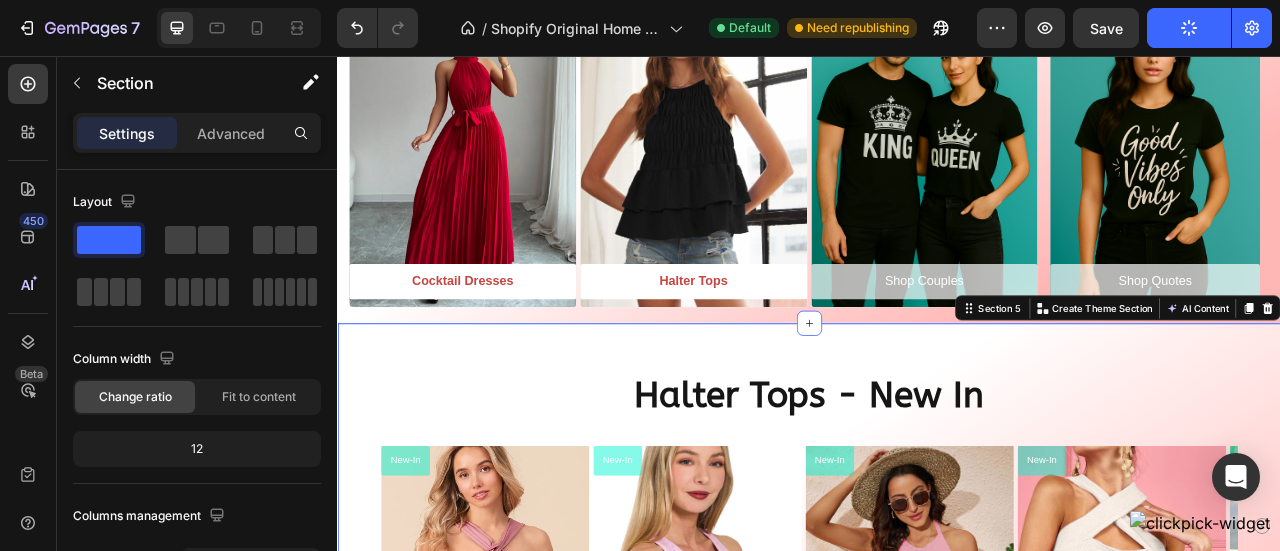 scroll, scrollTop: 1643, scrollLeft: 0, axis: vertical 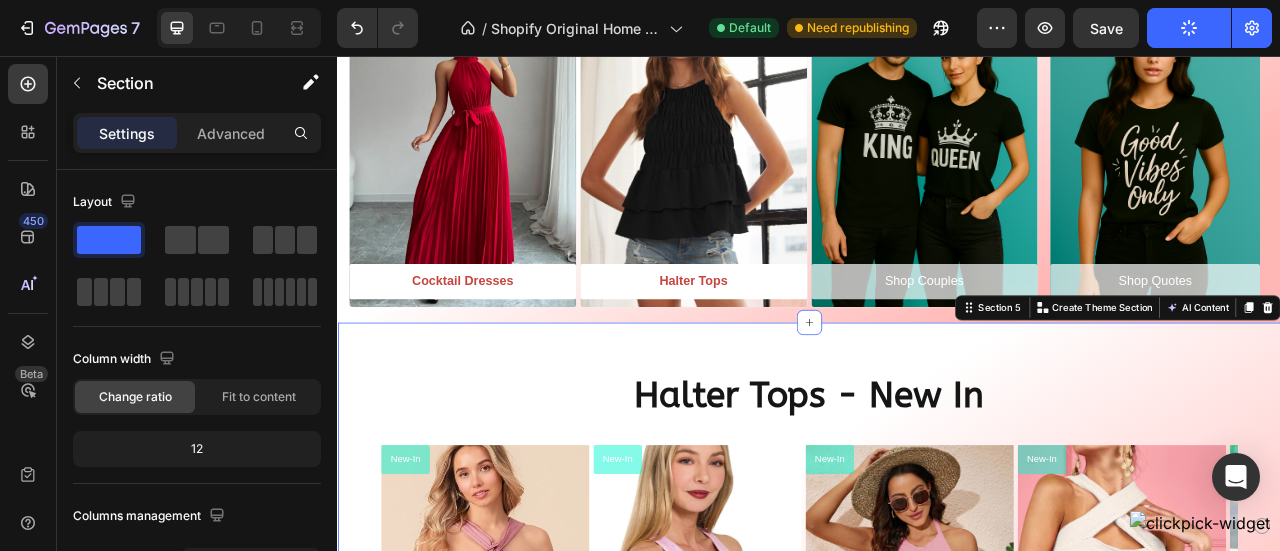 click on "New-In Product Badge Product Images Row BiBi Rayon Span Jersey Knit Halter Neck Tank Top Product Title Rs. 15.10 Product Price Product Price No compare price Product Price Row Row Product List New-In Product Badge Product Images Row Zenana Washed Ribbed Seamless Bra Padded V-neck Tank Top Product Title Rs. 24.24 Product Price Product Price No compare price Product Price Row Row Product List New-In Product Badge Product Images Row Rainbow Stripe Halter Neck Knit Tank Product Title Rs. 26.00 Product Price Product Price No compare price Product Price Row Row Product List New-In Product Badge Product Images Row BiBi Lace Knit with Cut Out And Cross Neck Banded Top Product Title Rs. 19.62 Product Price Product Price No compare price Product Price Row Row Product List New-In Product Badge Product Images Row Halter Top and Wide Leg Pants Matching Set Product Title Rs. 42.86 Product Price Product Price No compare price Product Price Row Row Product List New-In Product Badge Product Images Row Product Title Rs. 26.64" at bounding box center (937, 782) 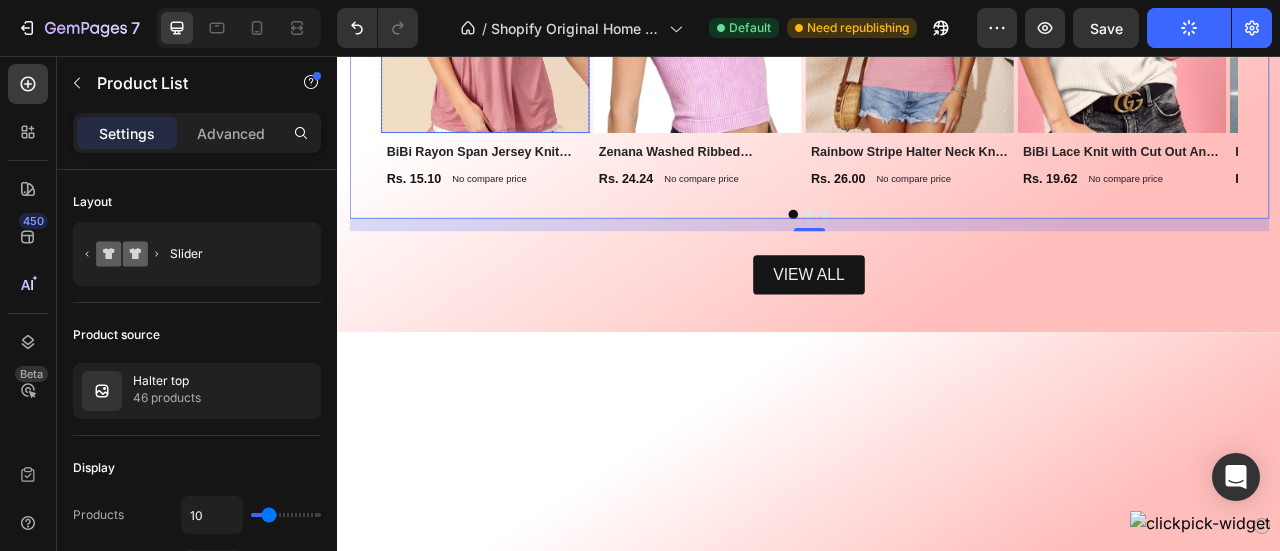 scroll, scrollTop: 528, scrollLeft: 0, axis: vertical 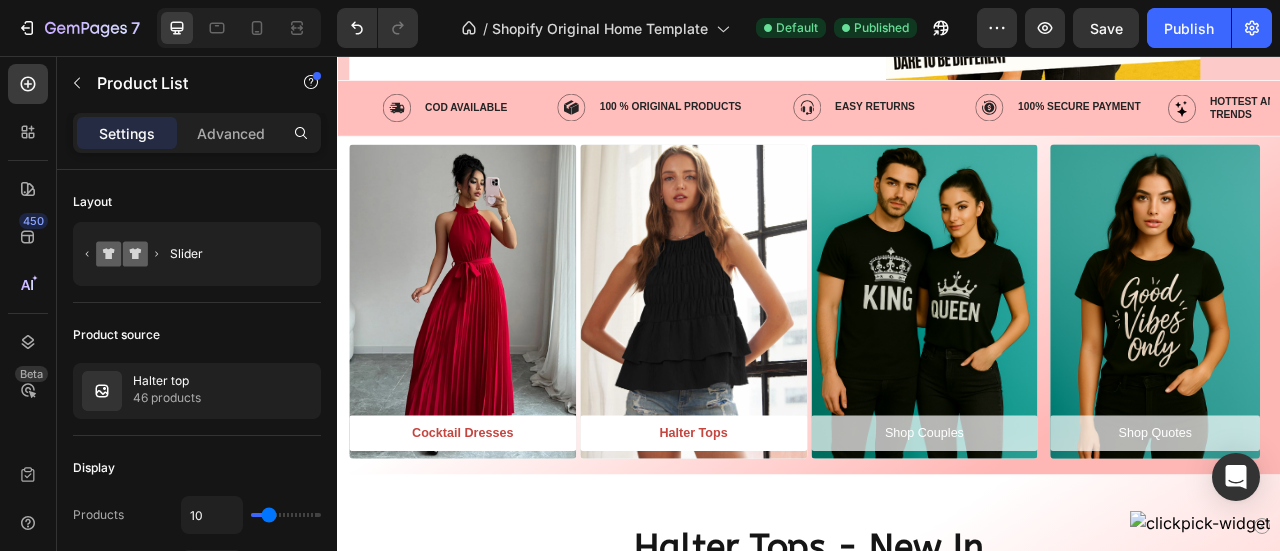 click at bounding box center [496, 368] 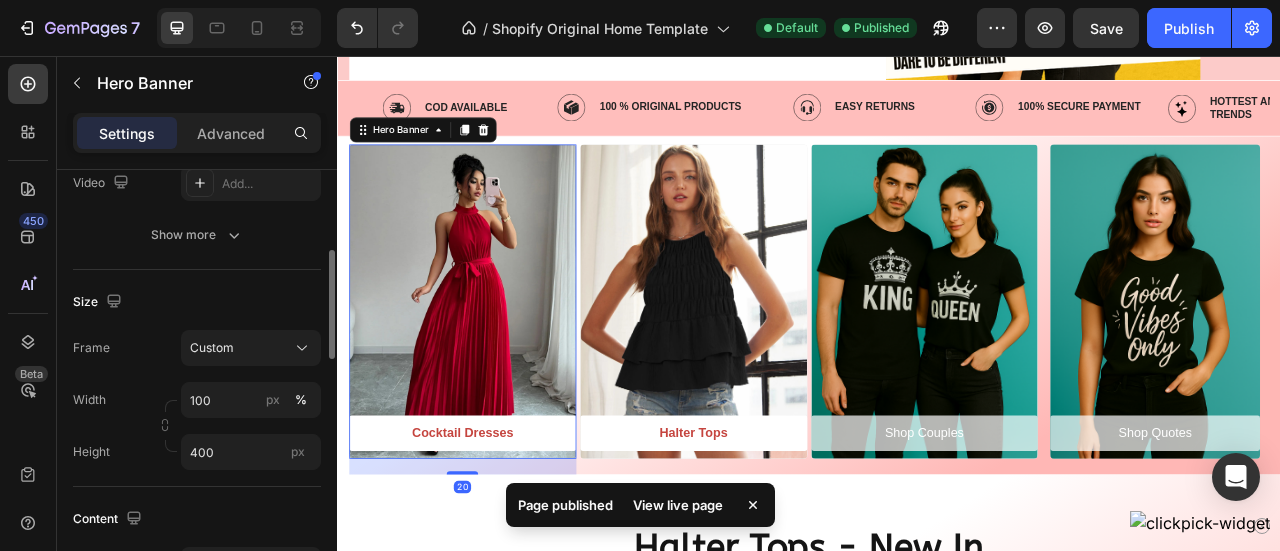 scroll, scrollTop: 314, scrollLeft: 0, axis: vertical 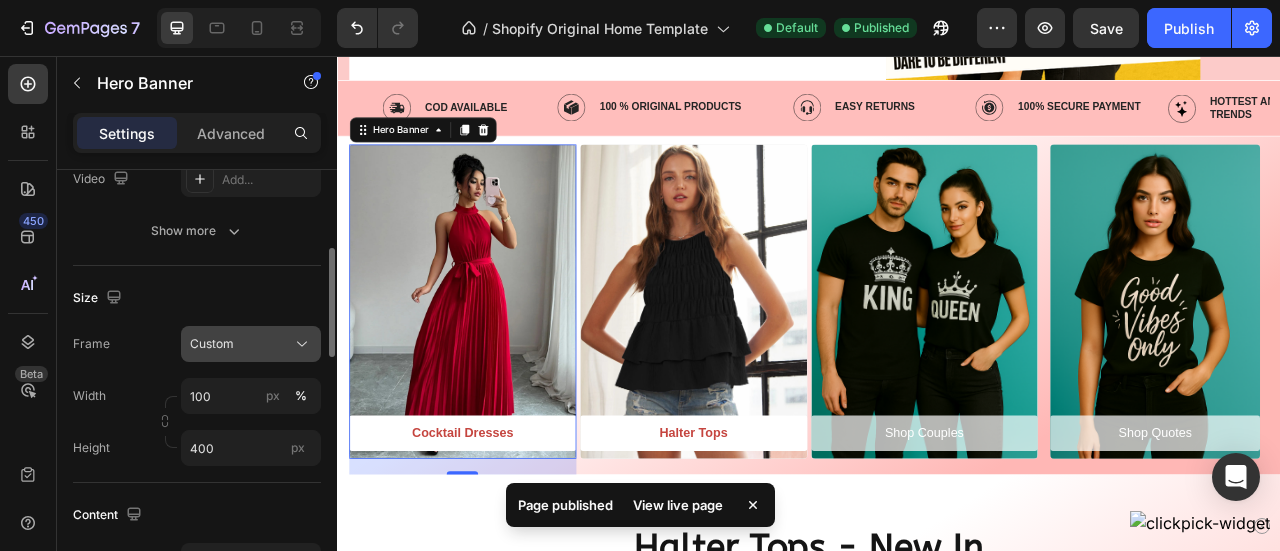 click on "Custom" 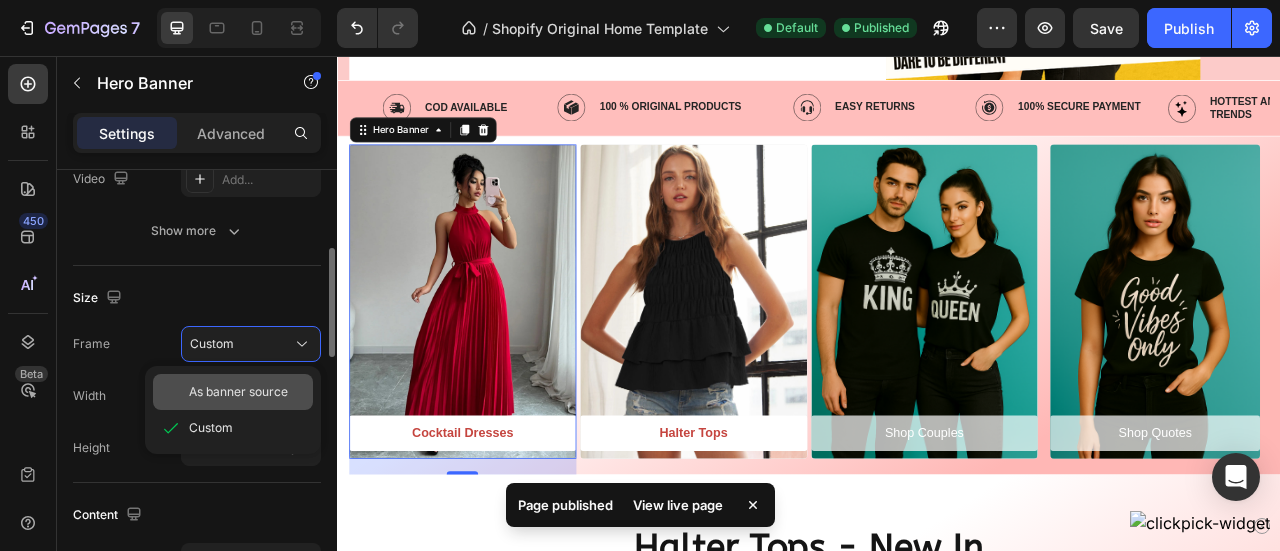 click on "As banner source" at bounding box center (238, 392) 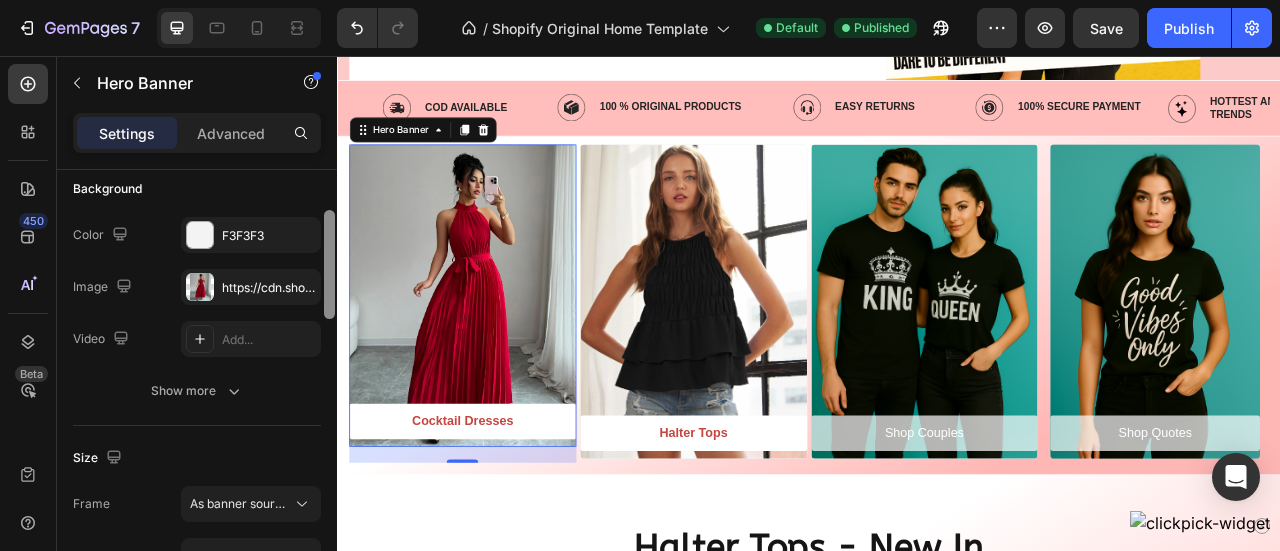 scroll, scrollTop: 144, scrollLeft: 0, axis: vertical 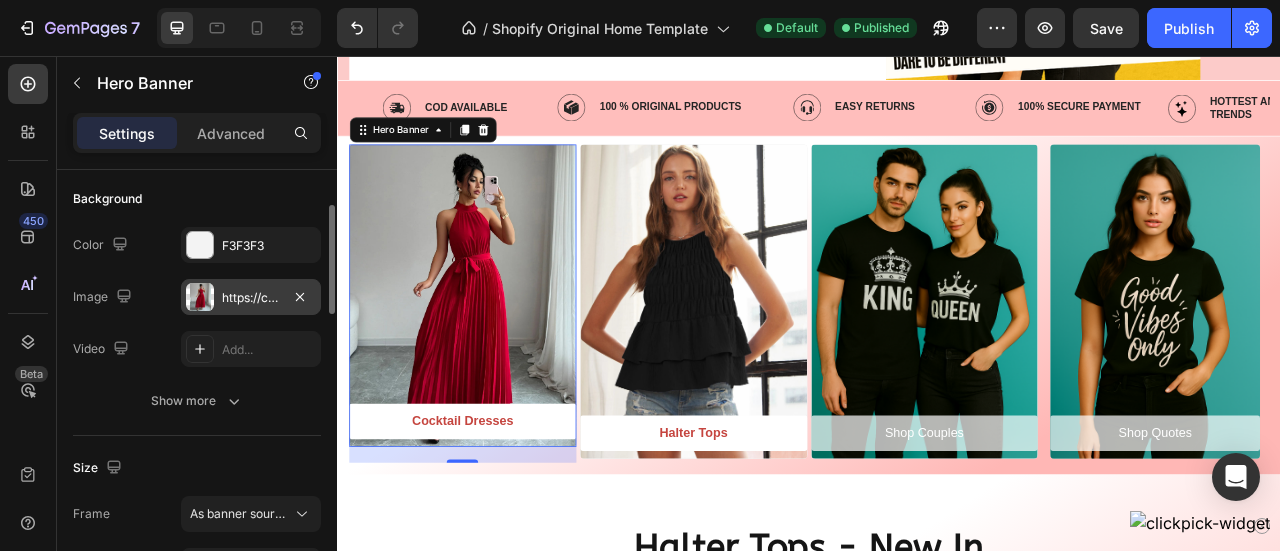 click on "https://cdn.shopify.com/s/files/1/0772/7713/5068/files/gempages_576402406380667466-da30ff5e-5510-440c-b99c-2857ce47c6d5.webp" at bounding box center (251, 298) 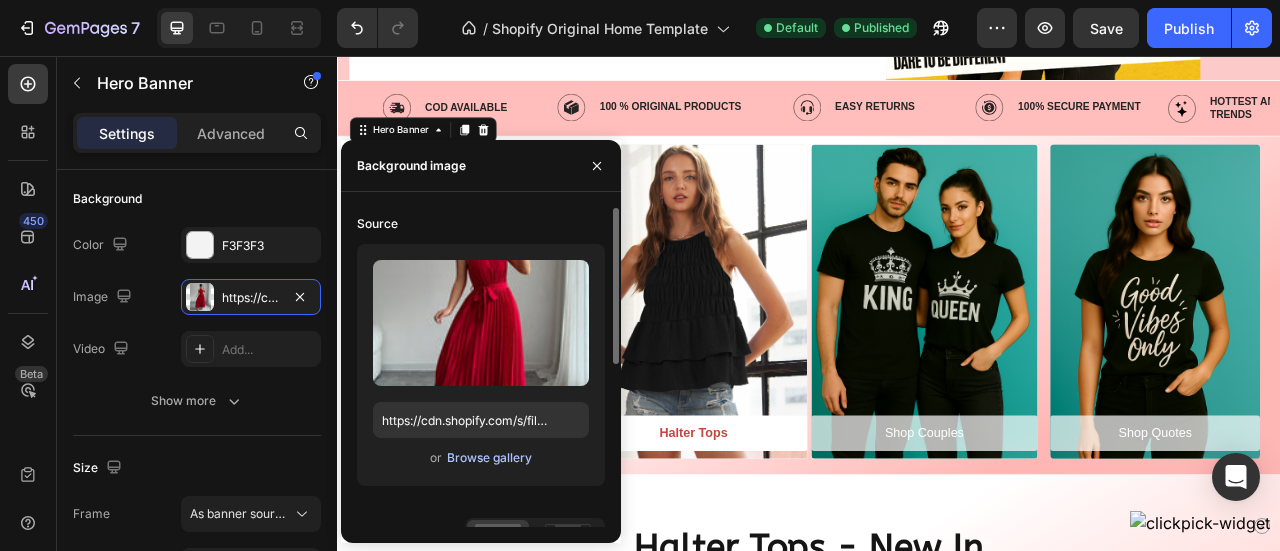 click on "Browse gallery" at bounding box center [489, 458] 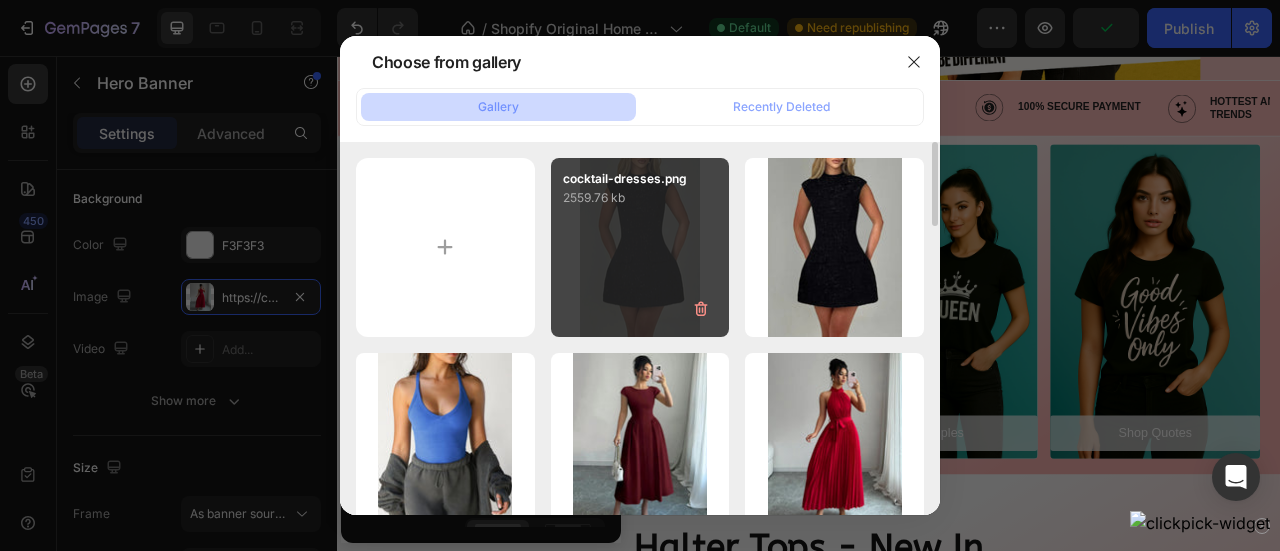 click on "cocktail-dresses.png 2559.76 kb" at bounding box center [640, 247] 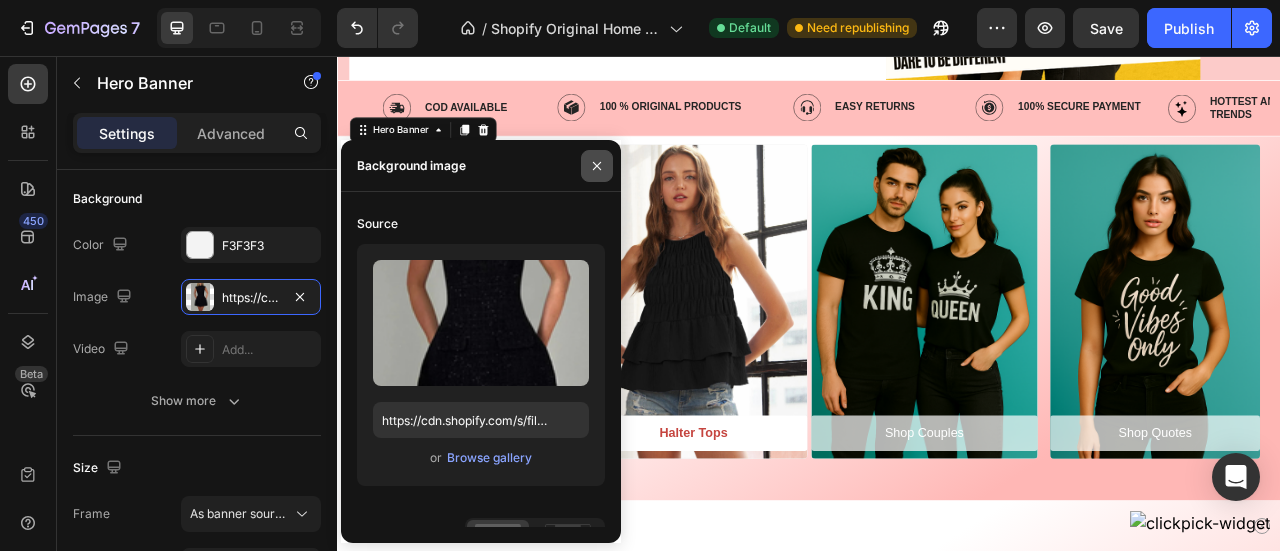 click 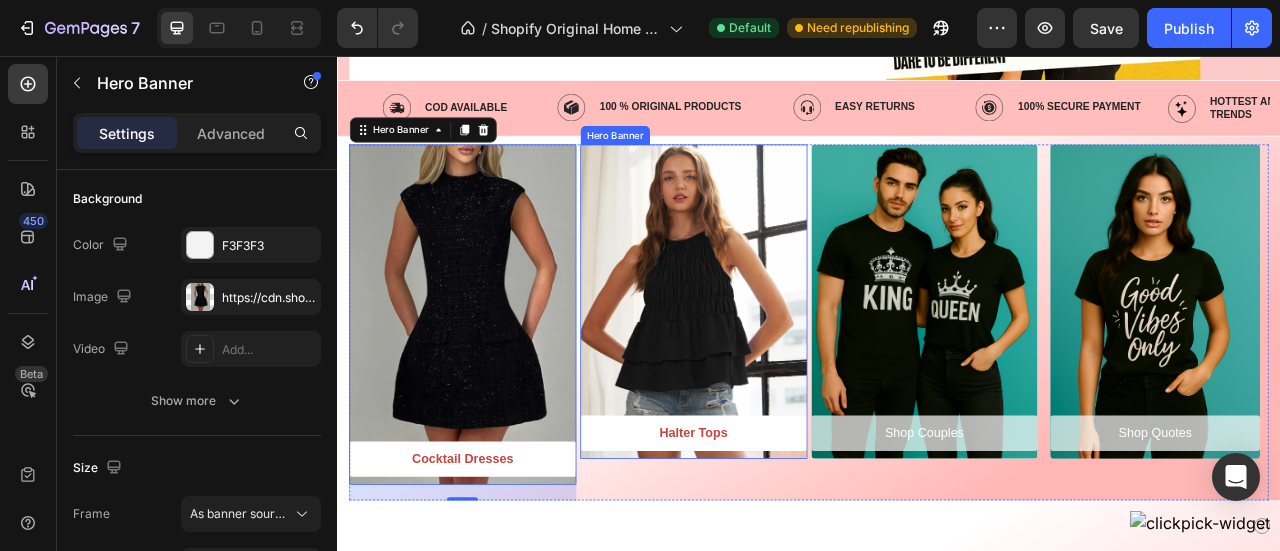 click at bounding box center [790, 368] 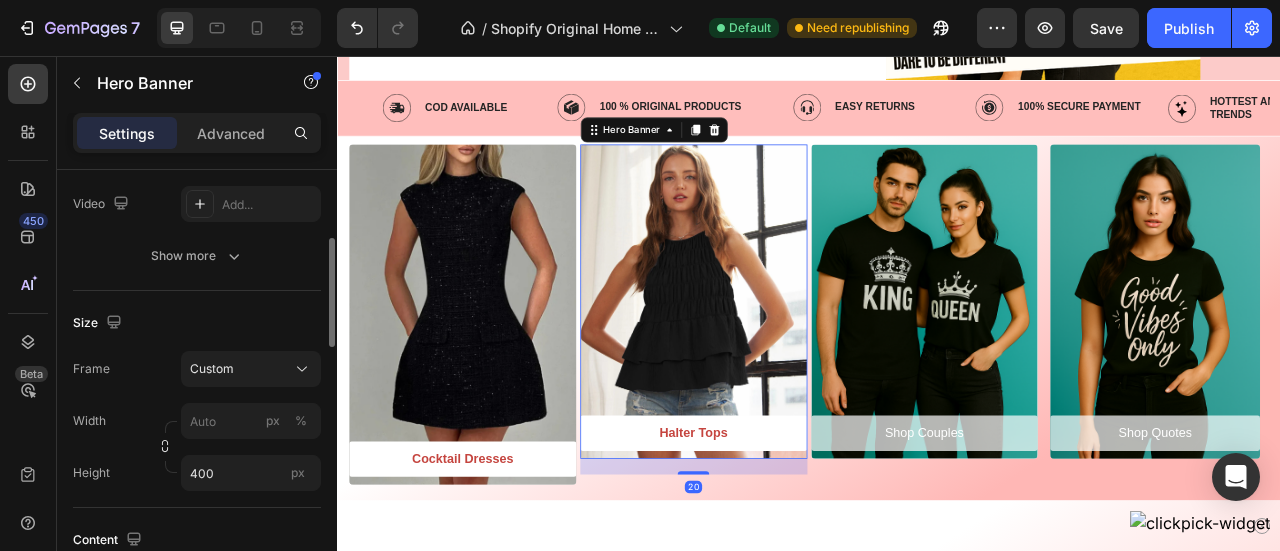 scroll, scrollTop: 292, scrollLeft: 0, axis: vertical 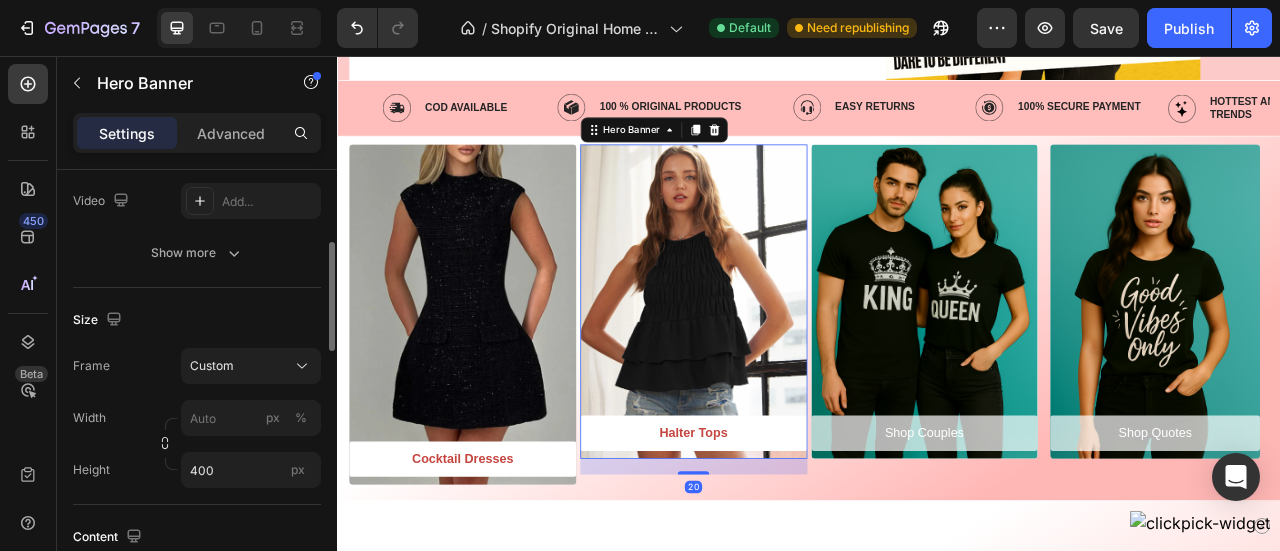 click 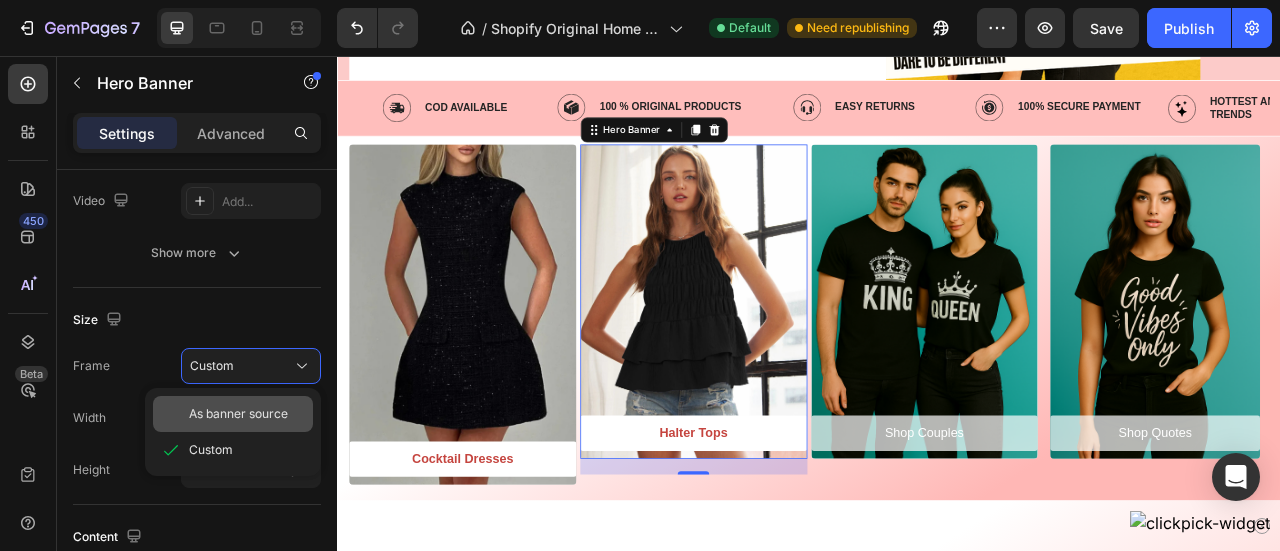 click on "As banner source" at bounding box center (238, 414) 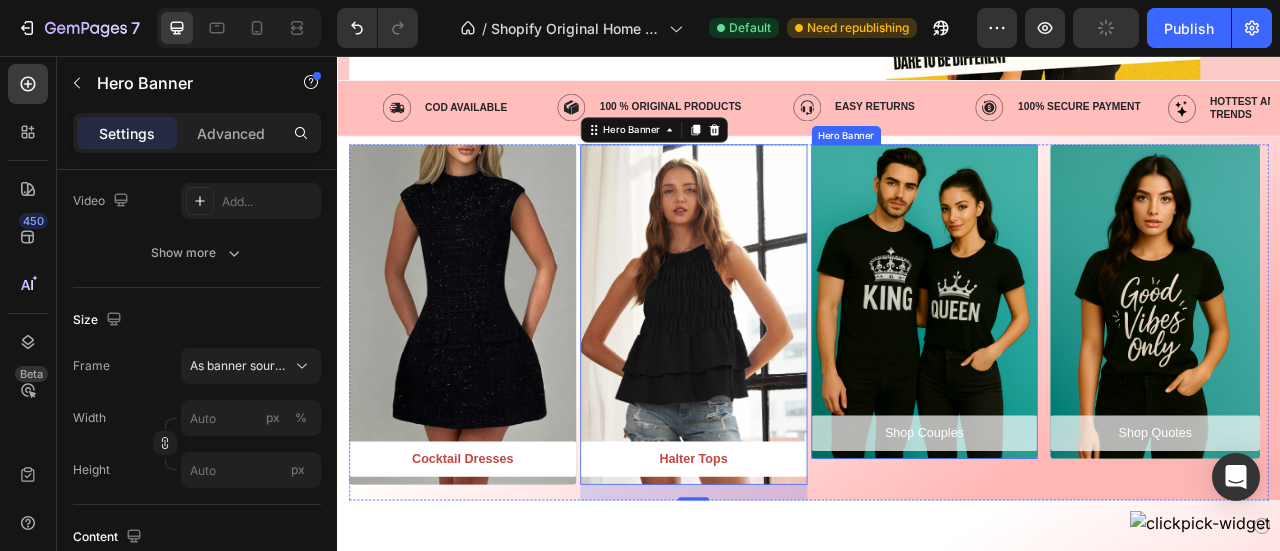 click at bounding box center (1084, 368) 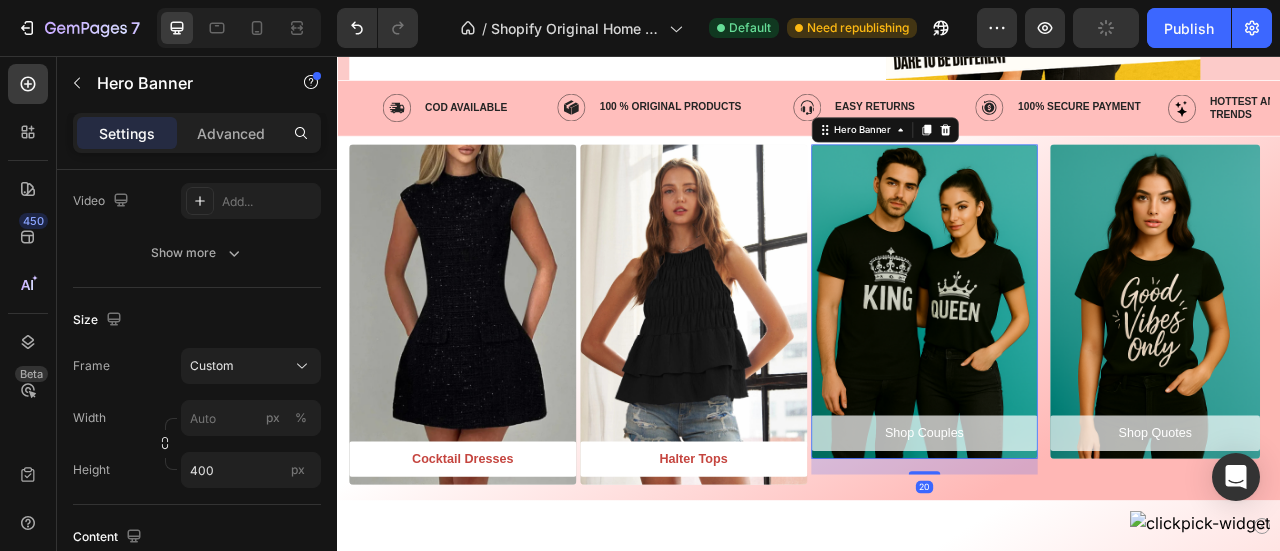 scroll, scrollTop: 292, scrollLeft: 0, axis: vertical 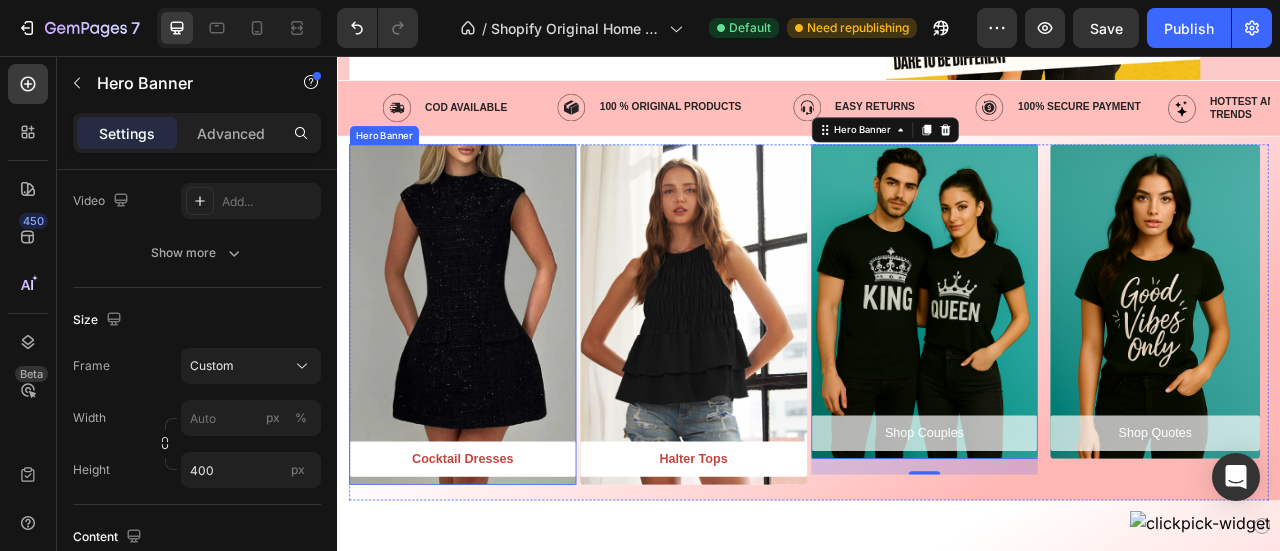 click at bounding box center (496, 384) 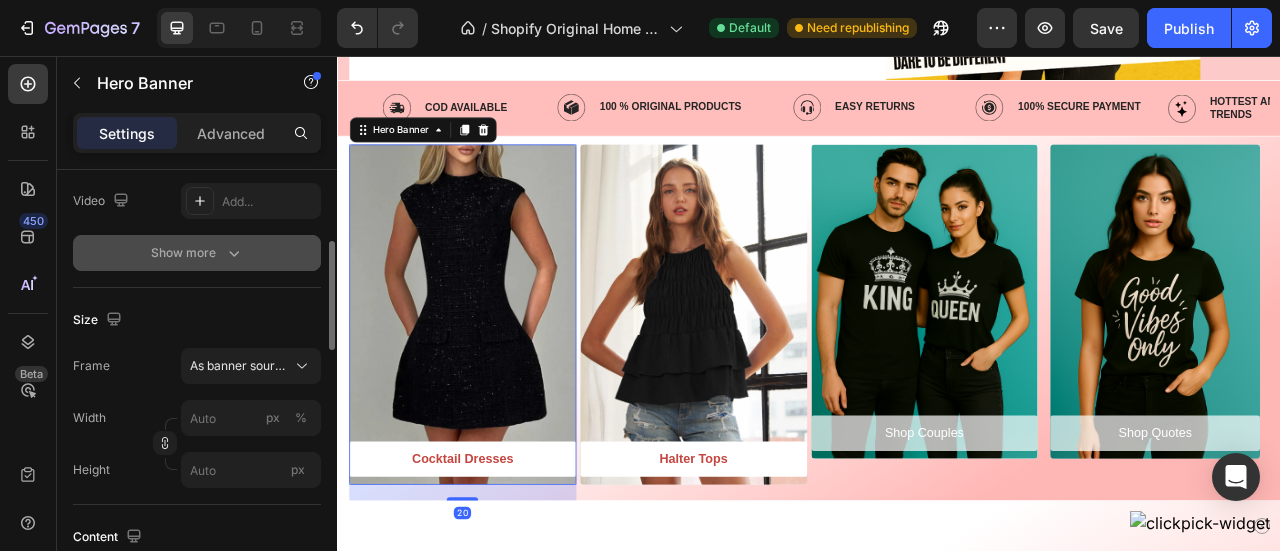 scroll, scrollTop: 0, scrollLeft: 0, axis: both 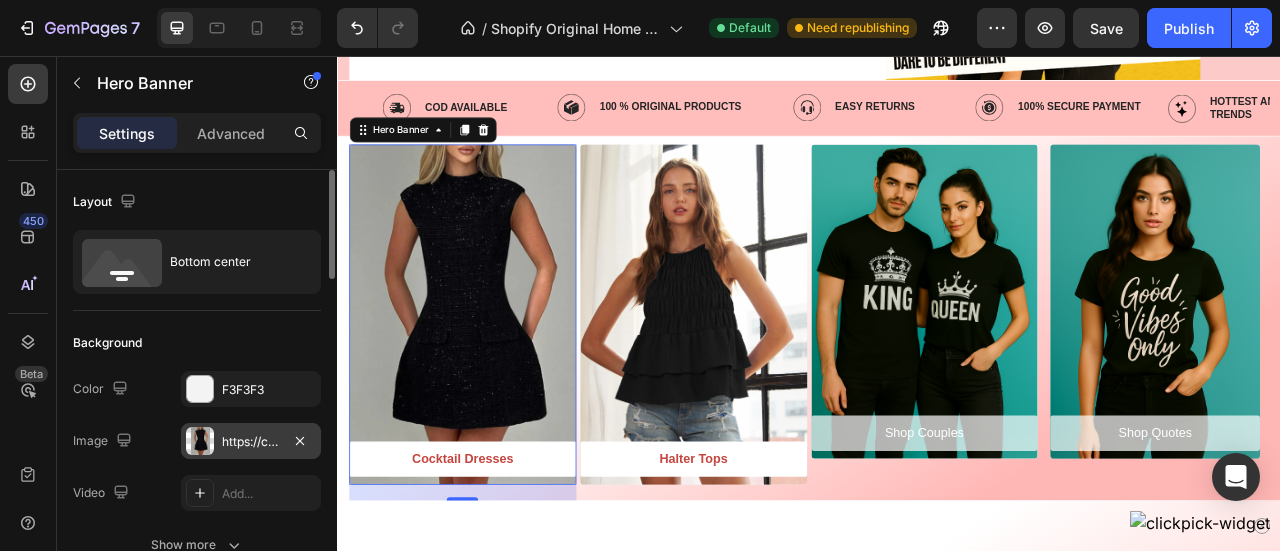 click on "https://cdn.shopify.com/s/files/1/0772/7713/5068/files/gempages_576402406380667466-2aae2ee6-c728-4a52-80e0-86ebb3ec67fd.png" at bounding box center [251, 442] 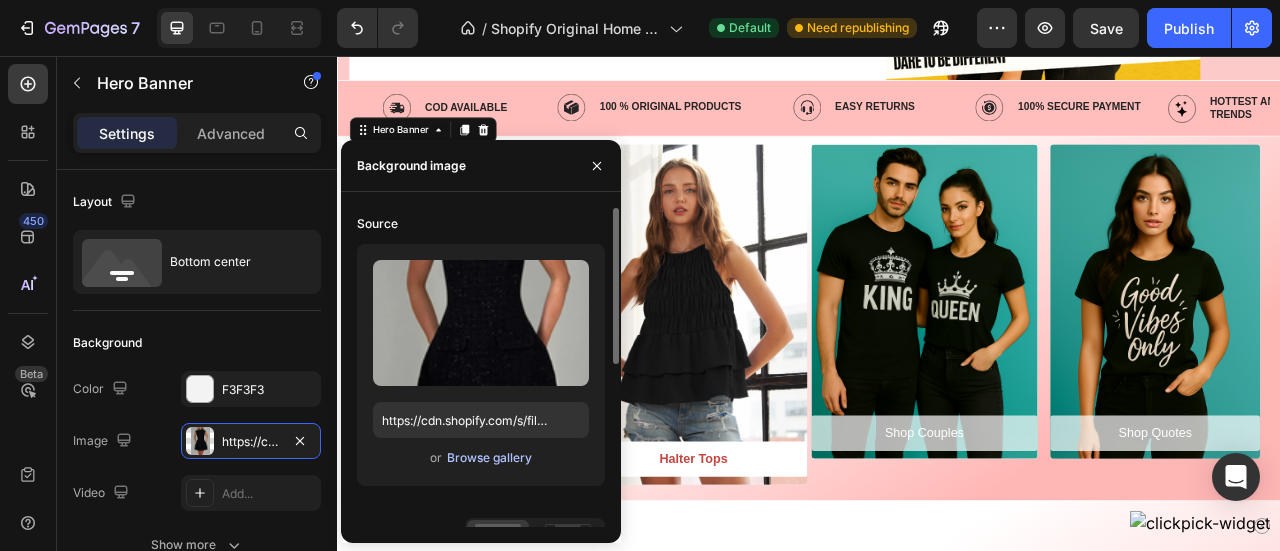 click on "Browse gallery" at bounding box center (489, 458) 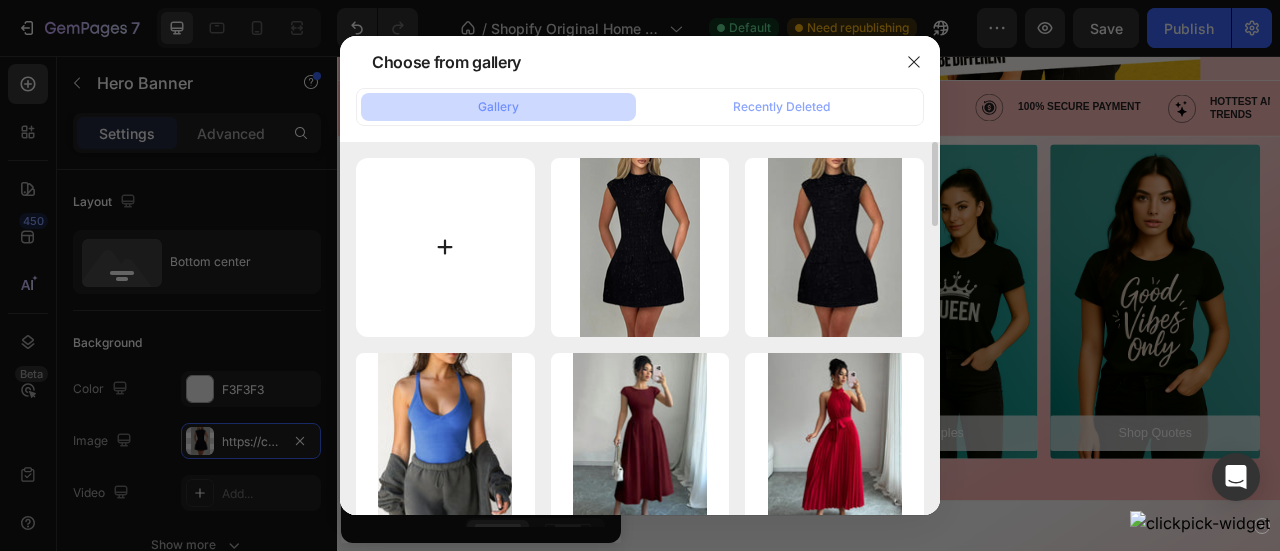click at bounding box center [445, 247] 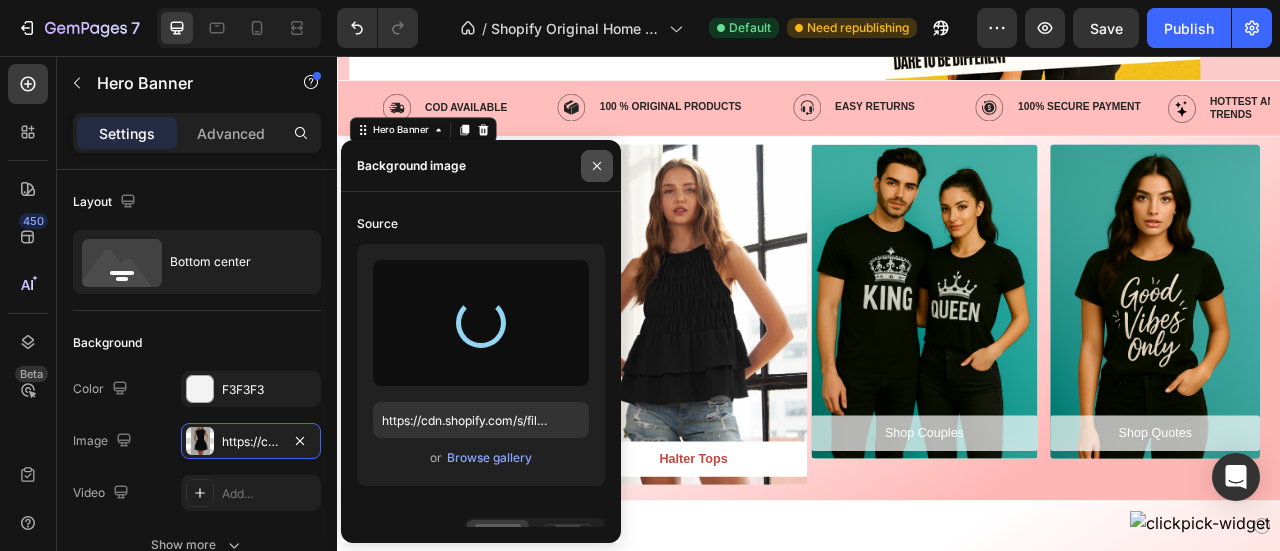 type on "https://cdn.shopify.com/s/files/1/0772/7713/5068/files/gempages_576402406380667466-9e2959ca-5b5f-4be9-b56f-9bae2c4f7844.png" 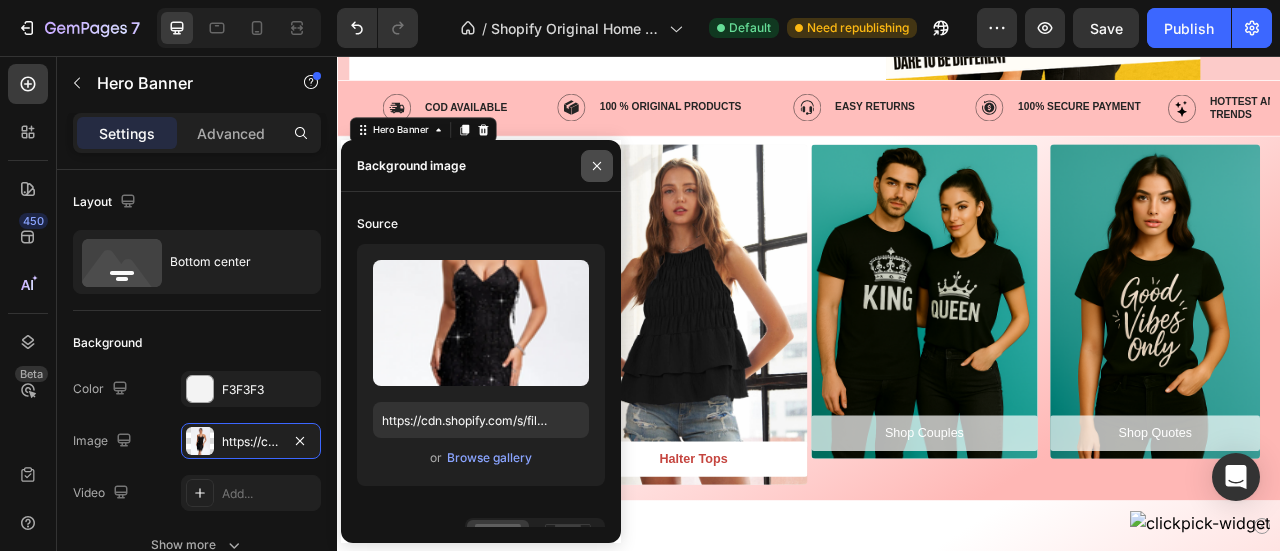 click 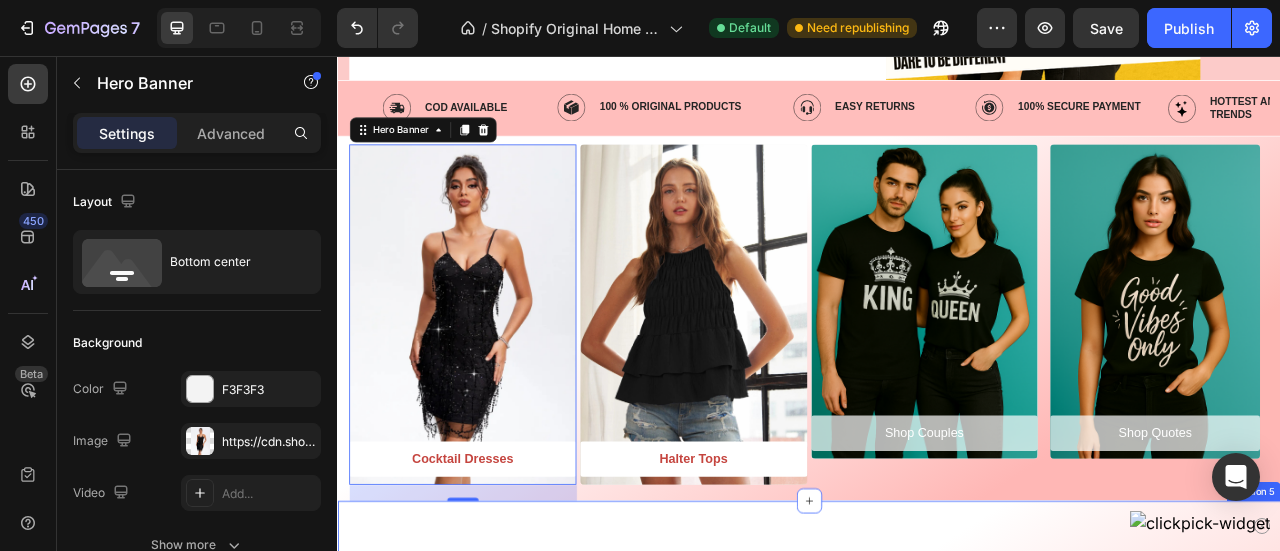 click on "Halter Tops - New In Heading Row New-In Product Badge Product Images Row BiBi Rayon Span Jersey Knit Halter Neck Tank Top Product Title Rs. 15.10 Product Price Product Price No compare price Product Price Row Row Product List New-In Product Badge Product Images Row Zenana Washed Ribbed Seamless Bra Padded V-neck Tank Top Product Title Rs. 24.24 Product Price Product Price No compare price Product Price Row Row Product List New-In Product Badge Product Images Row Rainbow Stripe Halter Neck Knit Tank Product Title Rs. 26.00 Product Price Product Price No compare price Product Price Row Row Product List New-In Product Badge Product Images Row BiBi Lace Knit with Cut Out And Cross Neck Banded Top Product Title Rs. 19.62 Product Price Product Price No compare price Product Price Row Row Product List New-In Product Badge Product Images Row Halter Top and Wide Leg Pants Matching Set Product Title Rs. 42.86 Product Price Product Price No compare price Product Price Row Row Product List New-In Product Badge Row Row" at bounding box center [937, 1002] 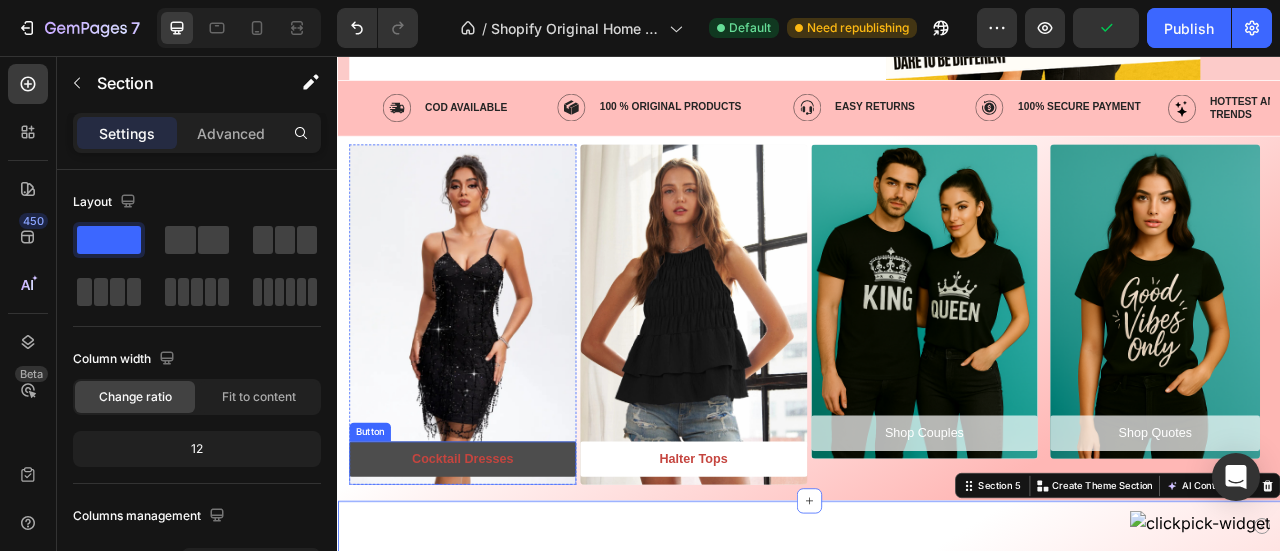 click on "Cocktail Dresses" at bounding box center [496, 568] 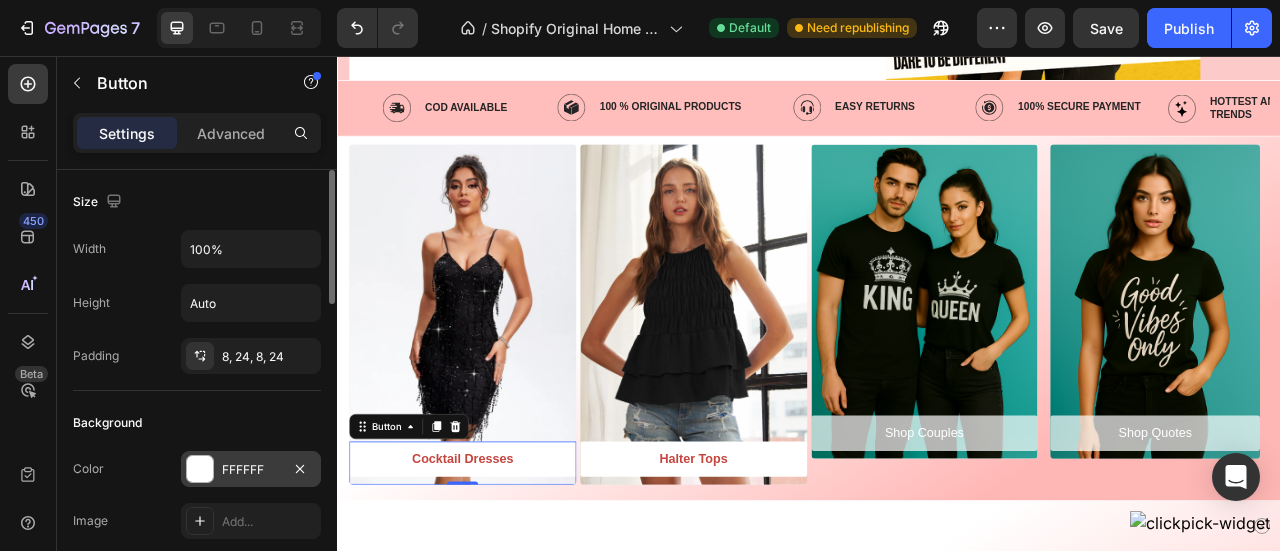 click at bounding box center [200, 469] 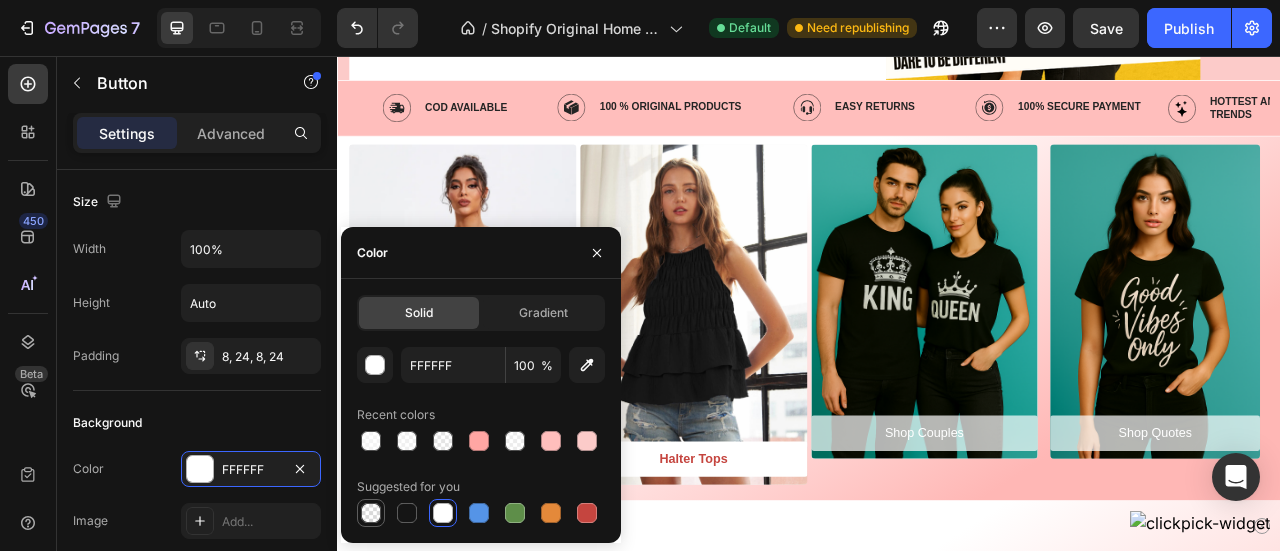 drag, startPoint x: 368, startPoint y: 523, endPoint x: 382, endPoint y: 571, distance: 50 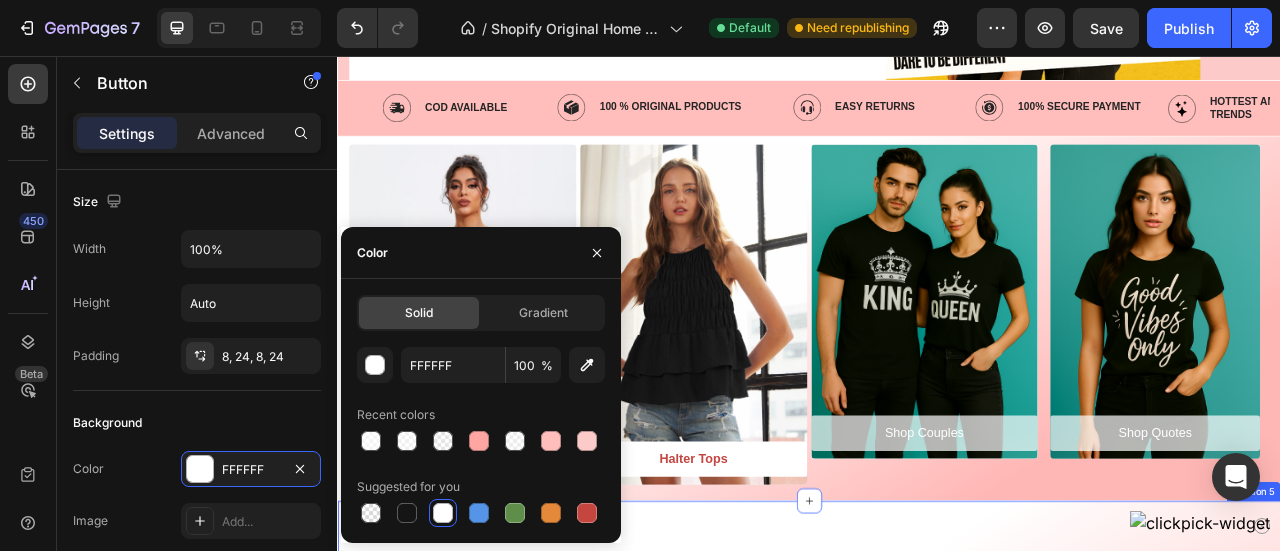 type on "000000" 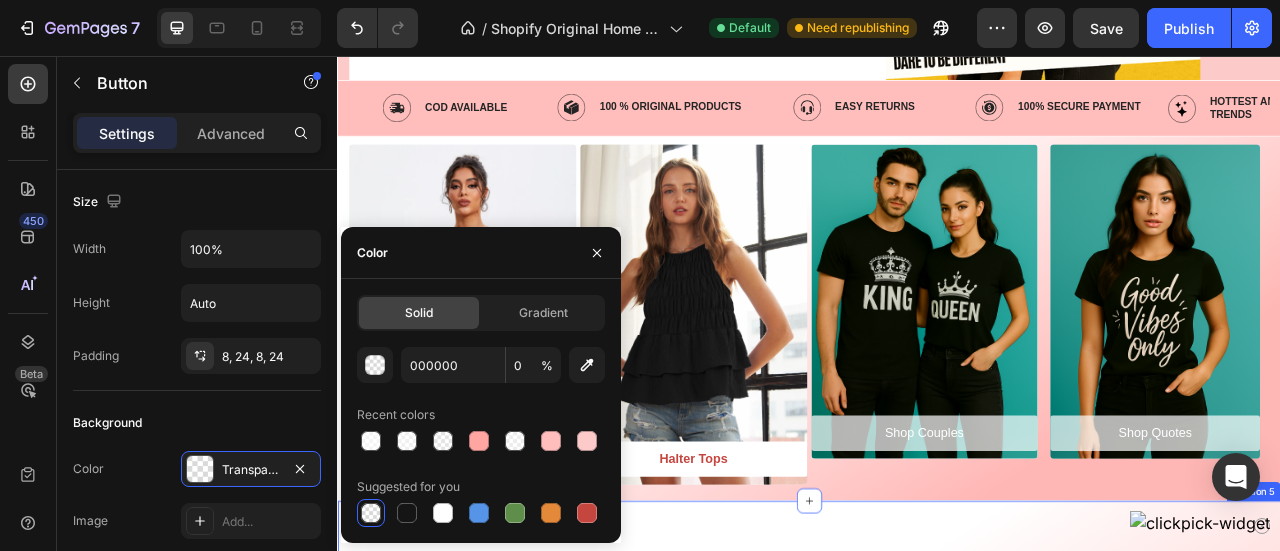 click on "Halter Tops - New In Heading Row New-In Product Badge Product Images Row BiBi Rayon Span Jersey Knit Halter Neck Tank Top Product Title Rs. 15.10 Product Price Product Price No compare price Product Price Row Row Product List New-In Product Badge Product Images Row Zenana Washed Ribbed Seamless Bra Padded V-neck Tank Top Product Title Rs. 24.24 Product Price Product Price No compare price Product Price Row Row Product List New-In Product Badge Product Images Row Rainbow Stripe Halter Neck Knit Tank Product Title Rs. 26.00 Product Price Product Price No compare price Product Price Row Row Product List New-In Product Badge Product Images Row BiBi Lace Knit with Cut Out And Cross Neck Banded Top Product Title Rs. 19.62 Product Price Product Price No compare price Product Price Row Row Product List New-In Product Badge Product Images Row Halter Top and Wide Leg Pants Matching Set Product Title Rs. 42.86 Product Price Product Price No compare price Product Price Row Row Product List New-In Product Badge Row Row" at bounding box center [937, 1002] 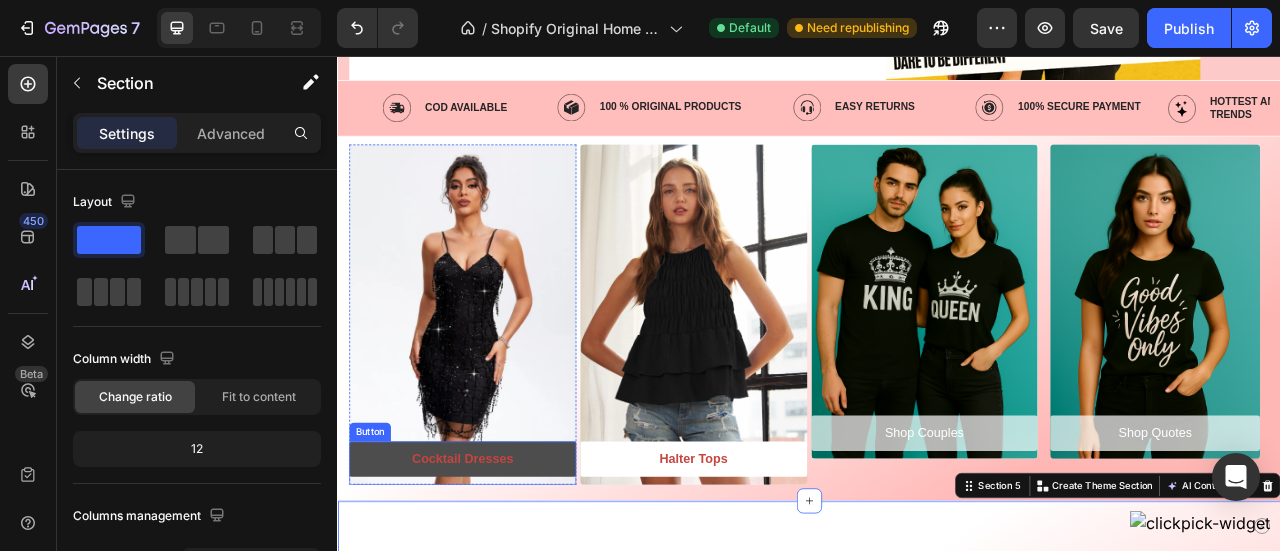 click on "Cocktail Dresses" at bounding box center (496, 568) 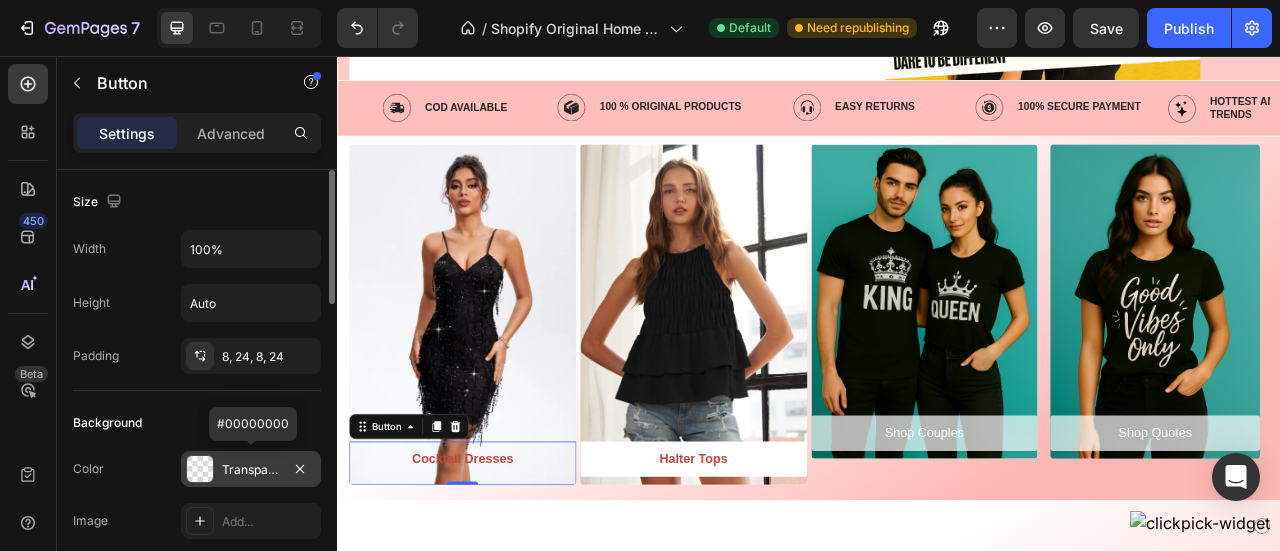 click at bounding box center [200, 469] 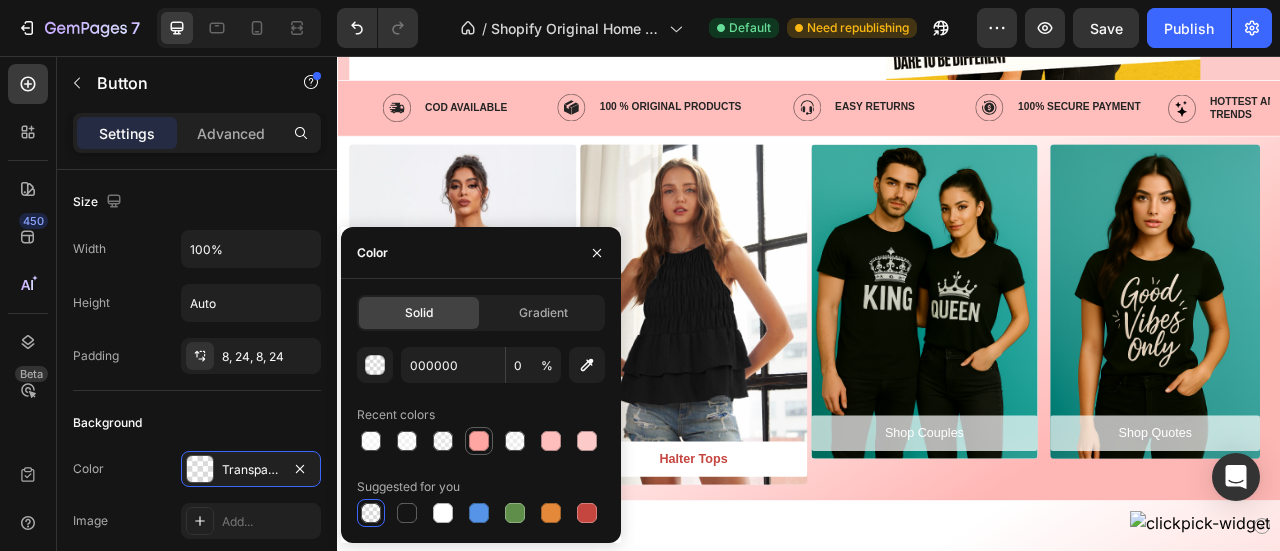 click at bounding box center [479, 441] 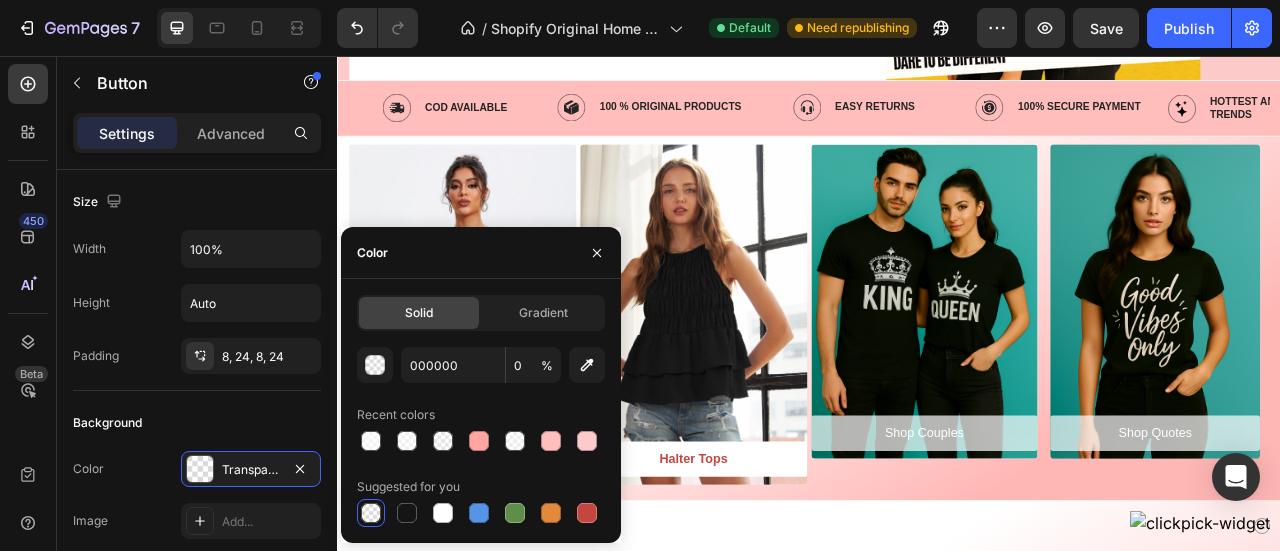 type on "FFA6A3" 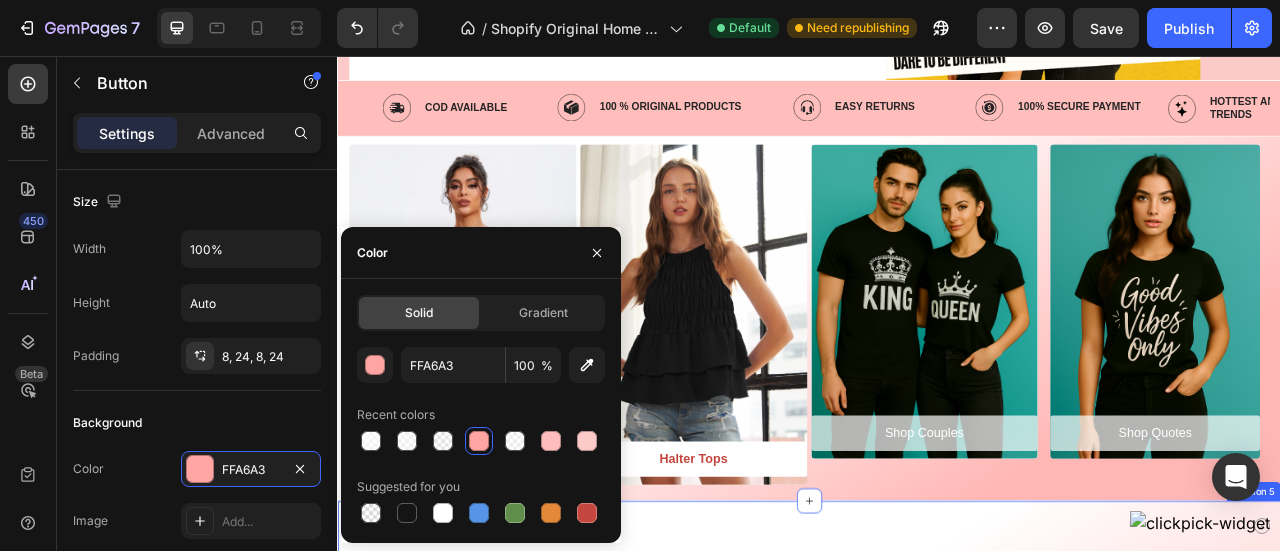 click on "Halter Tops - New In Heading Row New-In Product Badge Product Images Row BiBi Rayon Span Jersey Knit Halter Neck Tank Top Product Title Rs. 15.10 Product Price Product Price No compare price Product Price Row Row Product List New-In Product Badge Product Images Row Zenana Washed Ribbed Seamless Bra Padded V-neck Tank Top Product Title Rs. 24.24 Product Price Product Price No compare price Product Price Row Row Product List New-In Product Badge Product Images Row Rainbow Stripe Halter Neck Knit Tank Product Title Rs. 26.00 Product Price Product Price No compare price Product Price Row Row Product List New-In Product Badge Product Images Row BiBi Lace Knit with Cut Out And Cross Neck Banded Top Product Title Rs. 19.62 Product Price Product Price No compare price Product Price Row Row Product List New-In Product Badge Product Images Row Halter Top and Wide Leg Pants Matching Set Product Title Rs. 42.86 Product Price Product Price No compare price Product Price Row Row Product List New-In Product Badge Row Row" at bounding box center (937, 1002) 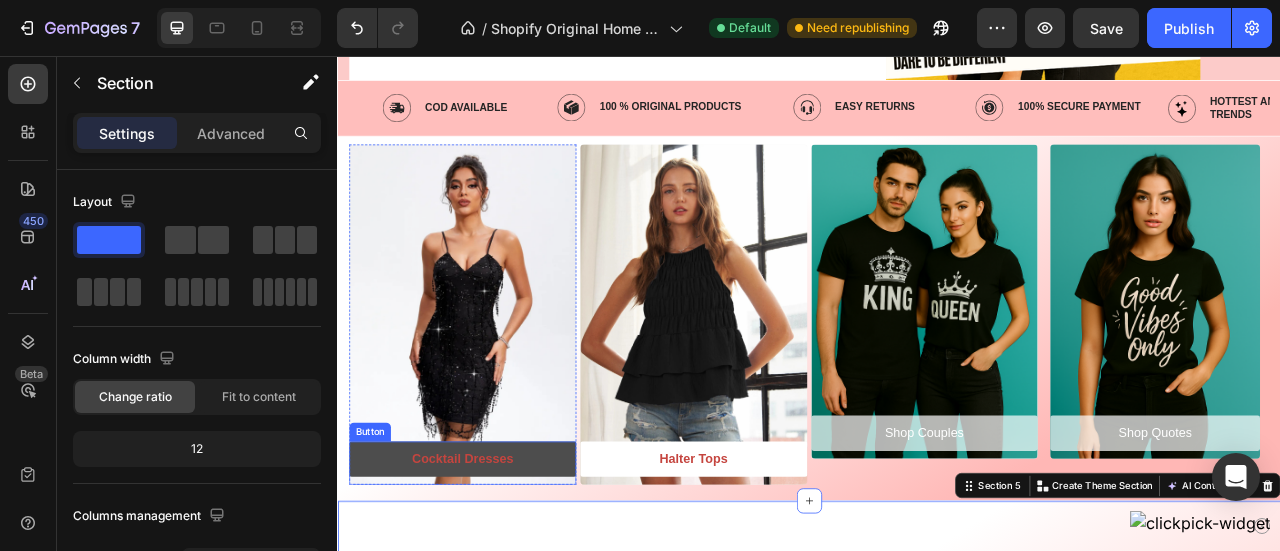 click on "Cocktail Dresses" at bounding box center [496, 568] 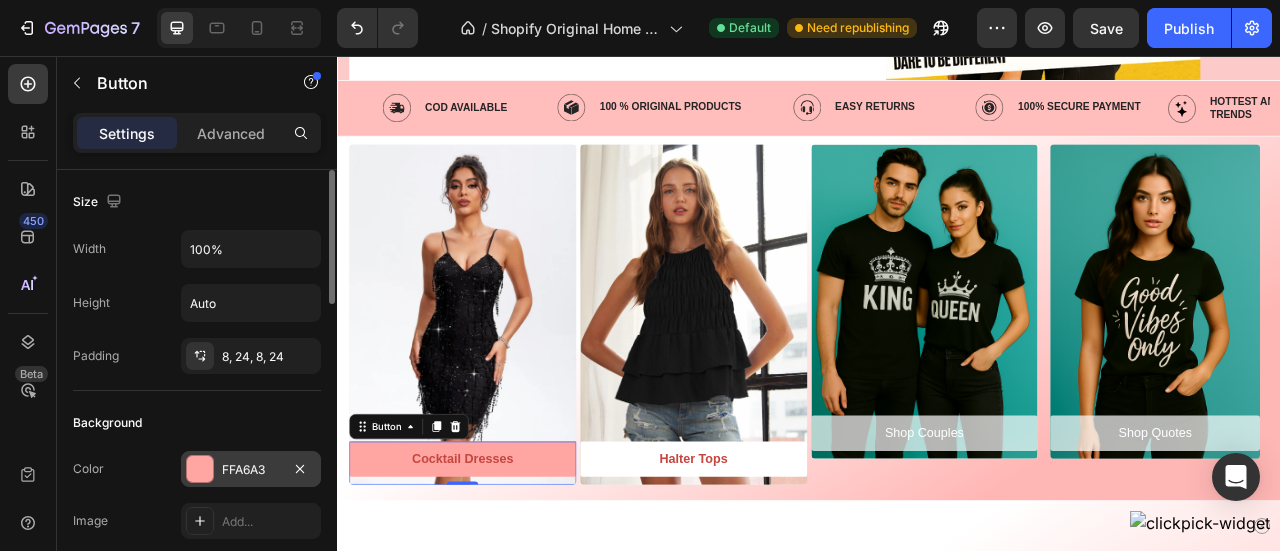 click on "FFA6A3" at bounding box center [251, 470] 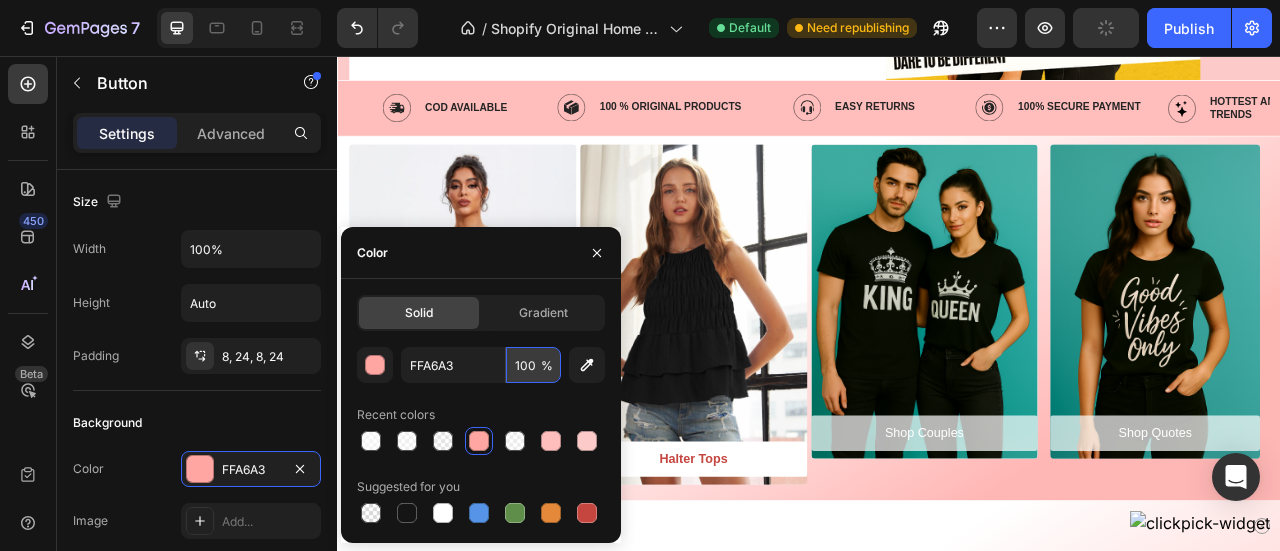 click on "100" at bounding box center [533, 365] 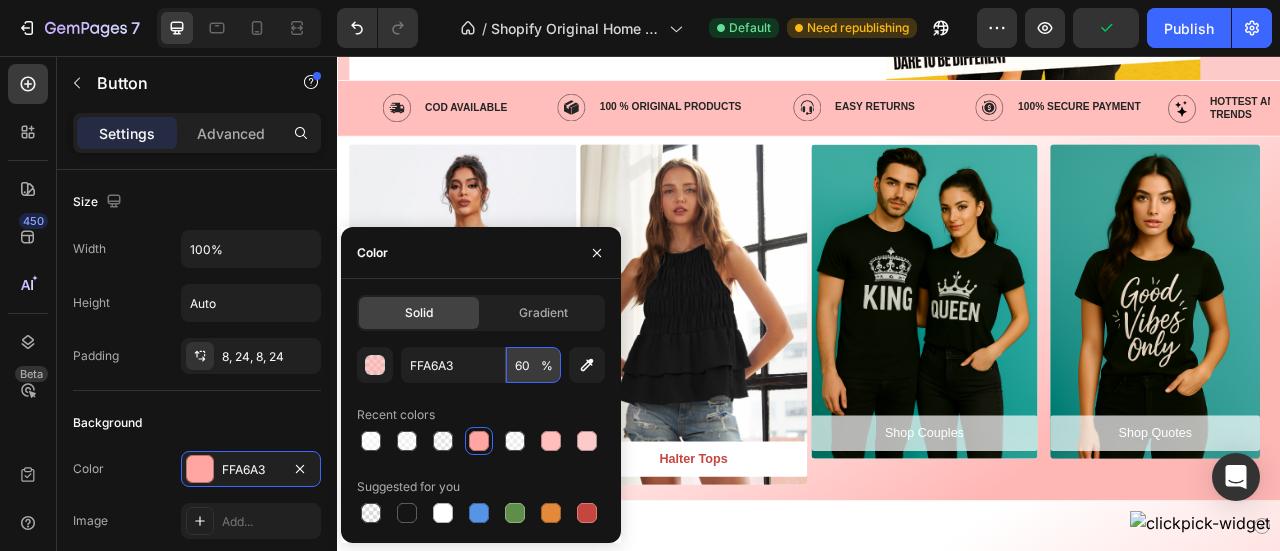type on "60" 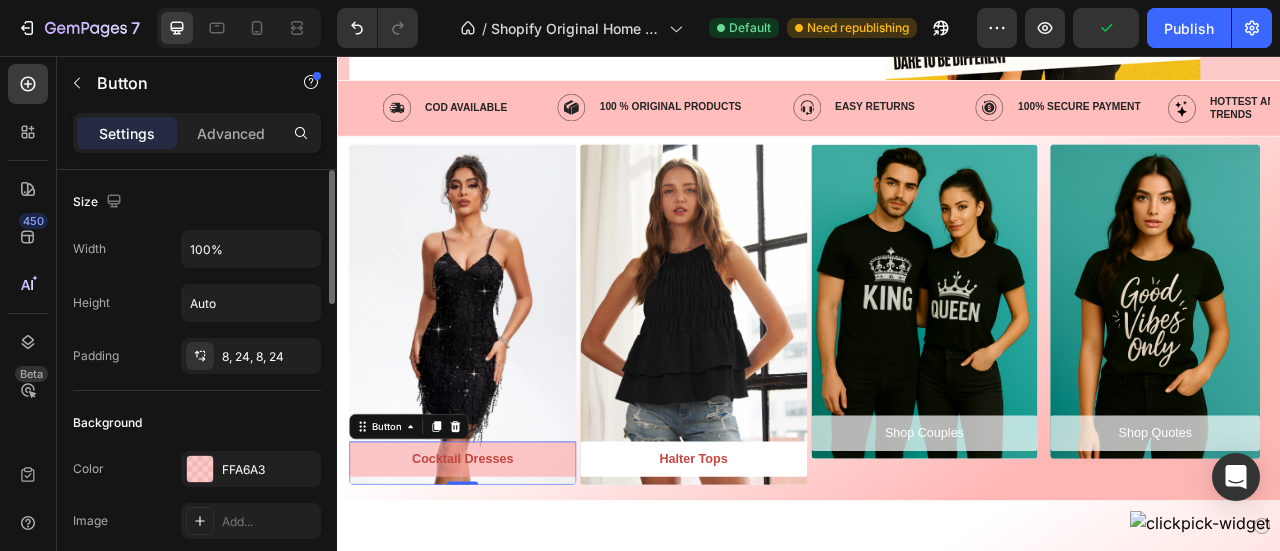 click on "Background Color FFA6A3 Image Add..." 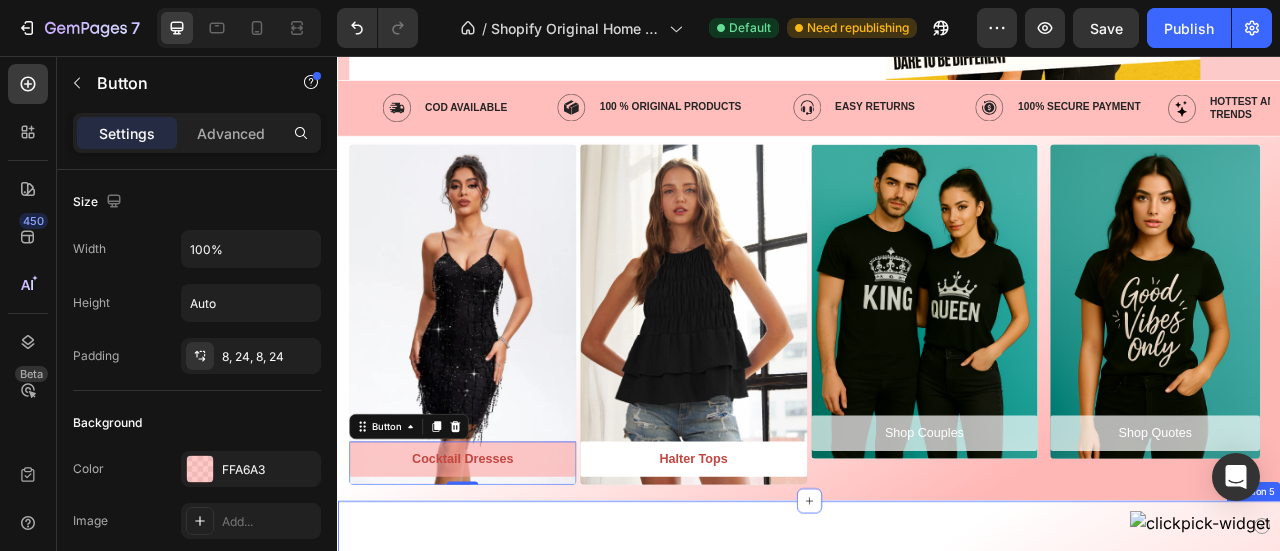 click on "Halter Tops - New In Heading Row New-In Product Badge Product Images Row BiBi Rayon Span Jersey Knit Halter Neck Tank Top Product Title Rs. 15.10 Product Price Product Price No compare price Product Price Row Row Product List New-In Product Badge Product Images Row Zenana Washed Ribbed Seamless Bra Padded V-neck Tank Top Product Title Rs. 24.24 Product Price Product Price No compare price Product Price Row Row Product List New-In Product Badge Product Images Row Rainbow Stripe Halter Neck Knit Tank Product Title Rs. 26.00 Product Price Product Price No compare price Product Price Row Row Product List New-In Product Badge Product Images Row BiBi Lace Knit with Cut Out And Cross Neck Banded Top Product Title Rs. 19.62 Product Price Product Price No compare price Product Price Row Row Product List New-In Product Badge Product Images Row Halter Top and Wide Leg Pants Matching Set Product Title Rs. 42.86 Product Price Product Price No compare price Product Price Row Row Product List New-In Product Badge Row Row" at bounding box center [937, 1002] 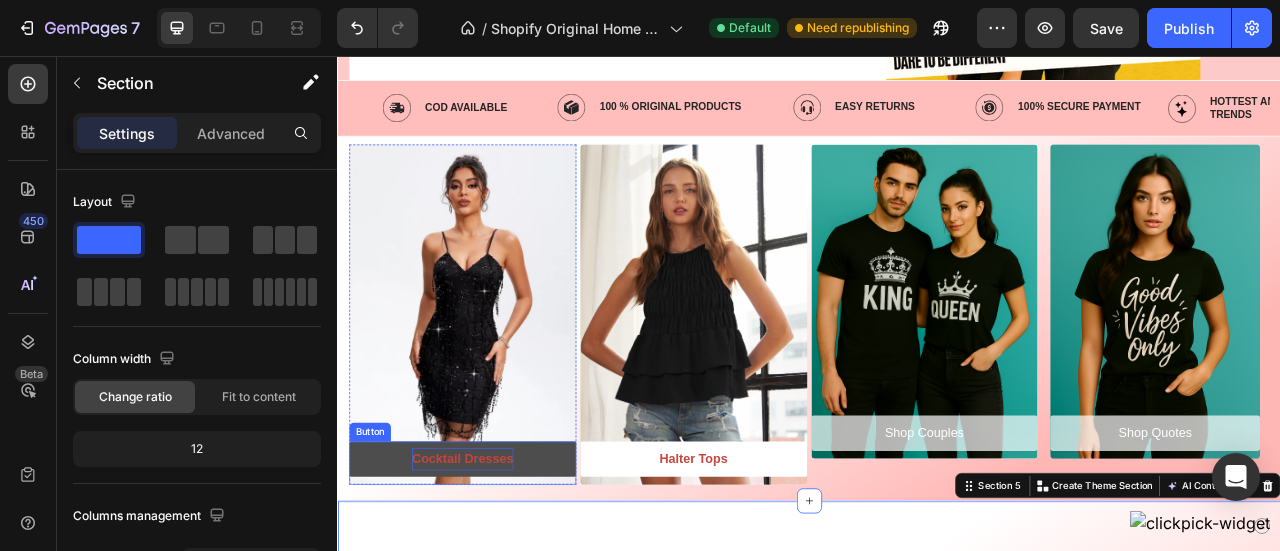 click on "Cocktail Dresses" at bounding box center (496, 567) 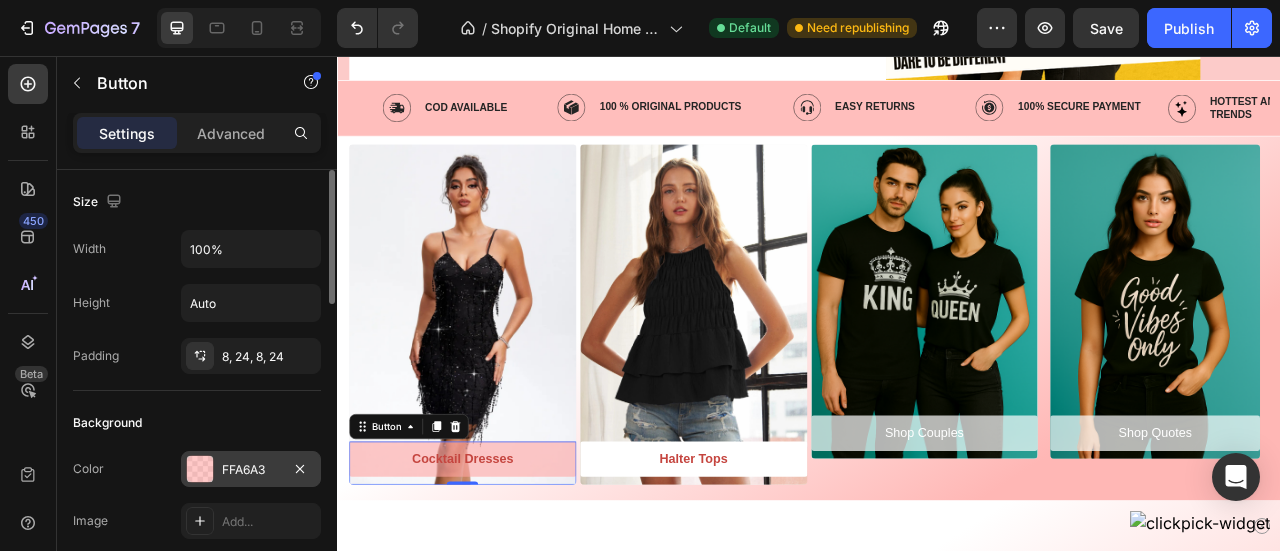 click at bounding box center [200, 469] 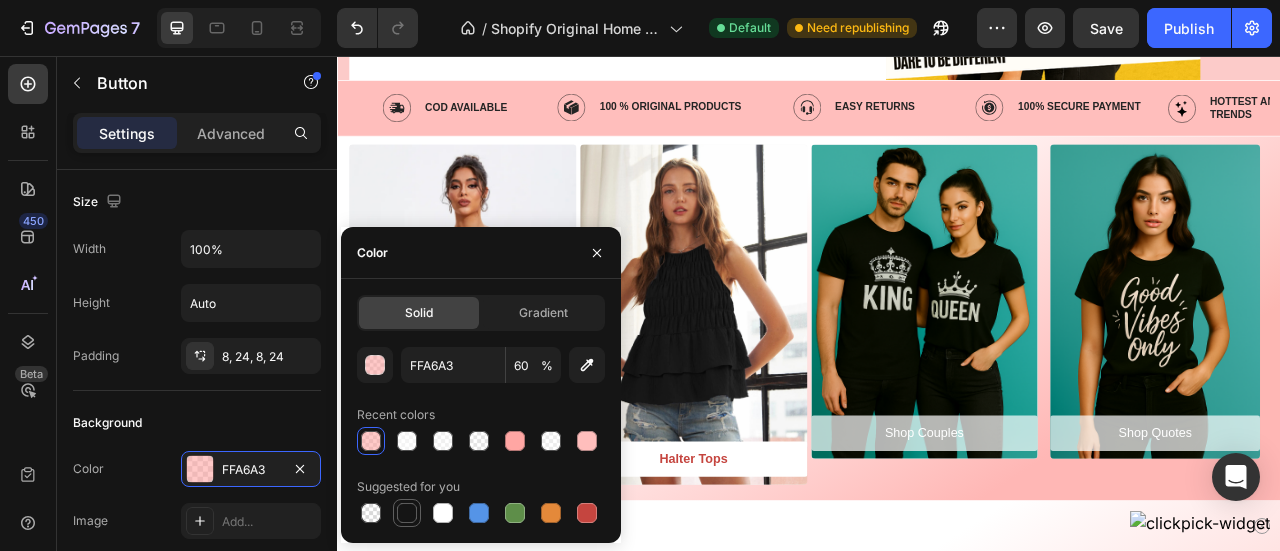 click at bounding box center (407, 513) 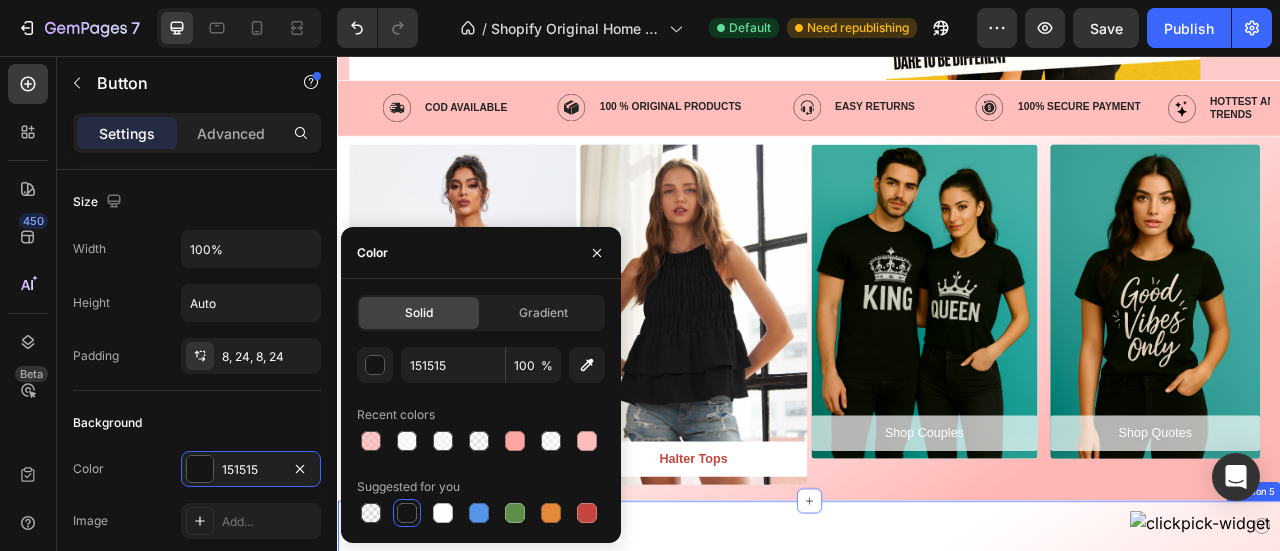 click on "Halter Tops - New In Heading Row New-In Product Badge Product Images Row BiBi Rayon Span Jersey Knit Halter Neck Tank Top Product Title Rs. 15.10 Product Price Product Price No compare price Product Price Row Row Product List New-In Product Badge Product Images Row Zenana Washed Ribbed Seamless Bra Padded V-neck Tank Top Product Title Rs. 24.24 Product Price Product Price No compare price Product Price Row Row Product List New-In Product Badge Product Images Row Rainbow Stripe Halter Neck Knit Tank Product Title Rs. 26.00 Product Price Product Price No compare price Product Price Row Row Product List New-In Product Badge Product Images Row BiBi Lace Knit with Cut Out And Cross Neck Banded Top Product Title Rs. 19.62 Product Price Product Price No compare price Product Price Row Row Product List New-In Product Badge Product Images Row Halter Top and Wide Leg Pants Matching Set Product Title Rs. 42.86 Product Price Product Price No compare price Product Price Row Row Product List New-In Product Badge Row Row" at bounding box center (937, 1002) 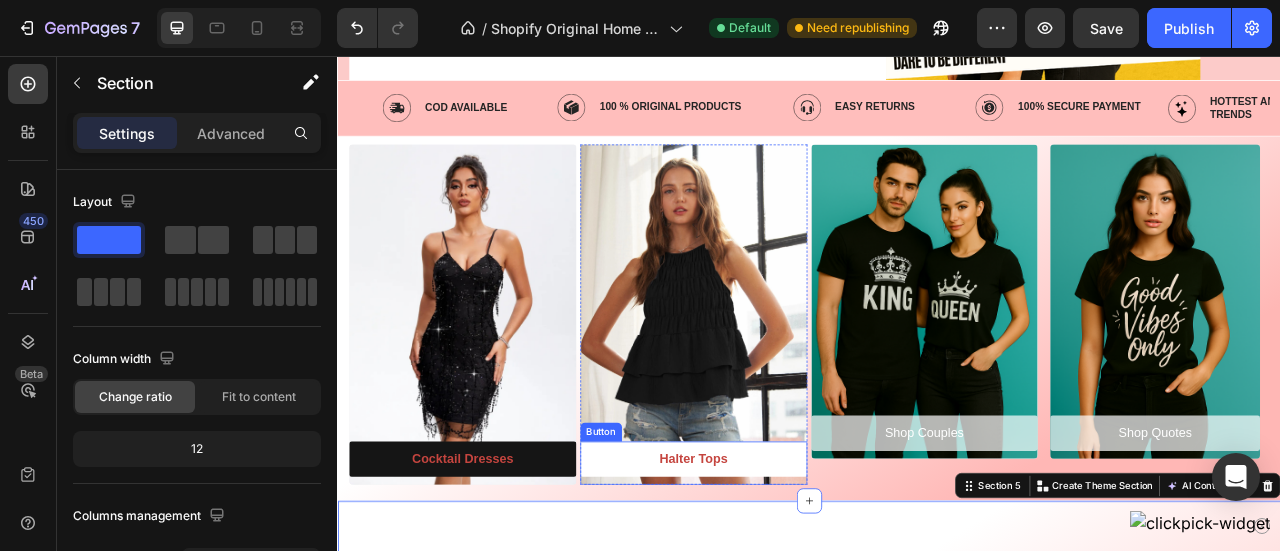 click on "Halter Tops Button" at bounding box center (790, 573) 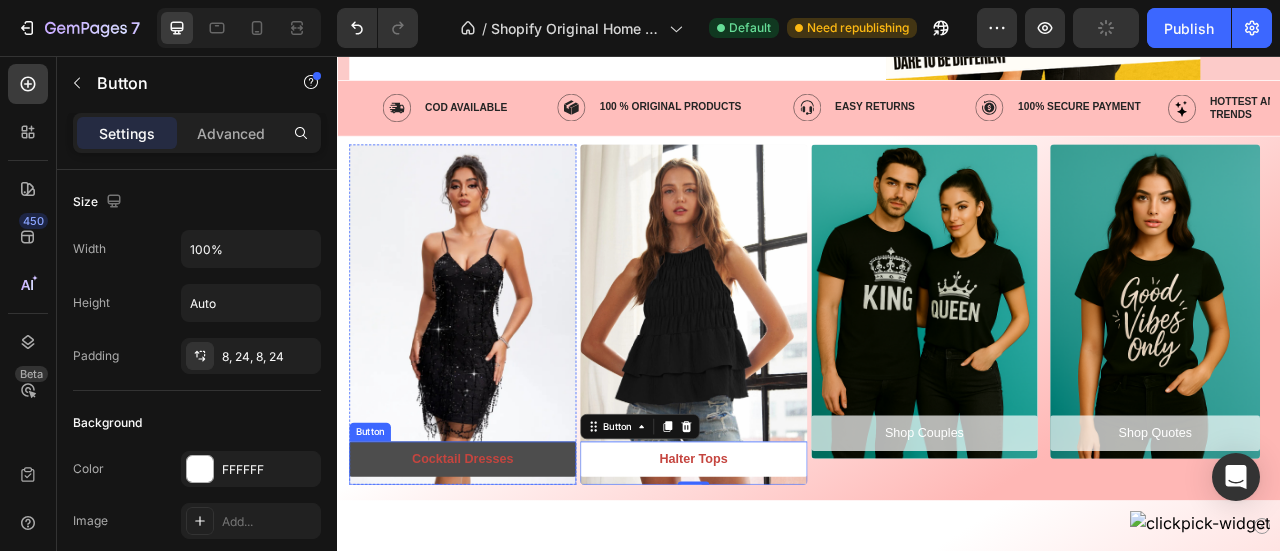 click on "Cocktail Dresses" at bounding box center (496, 568) 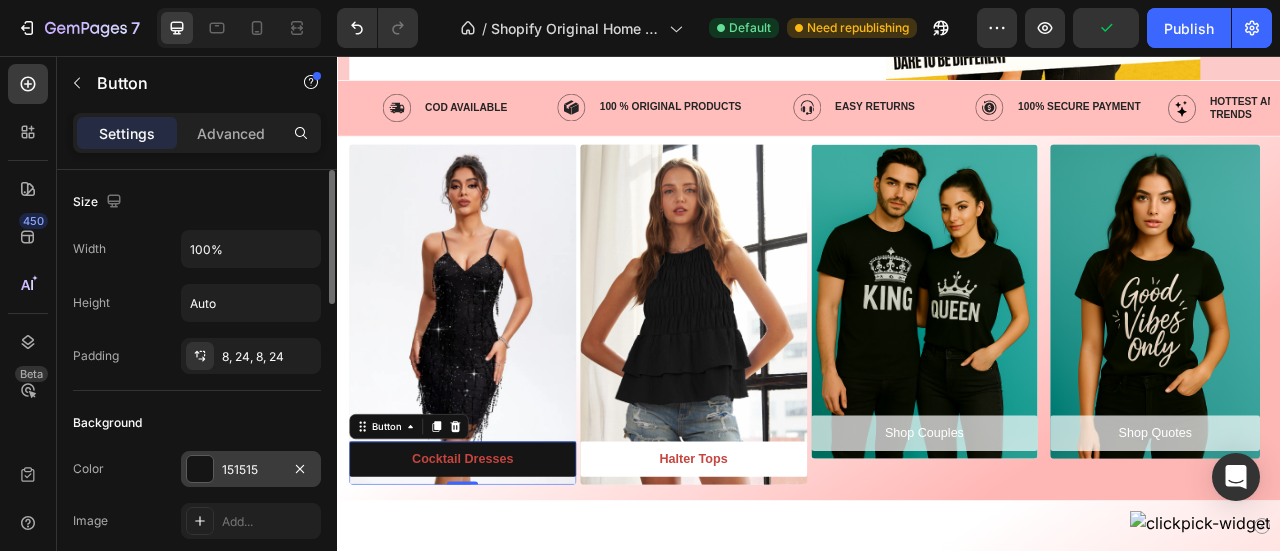 click at bounding box center (200, 469) 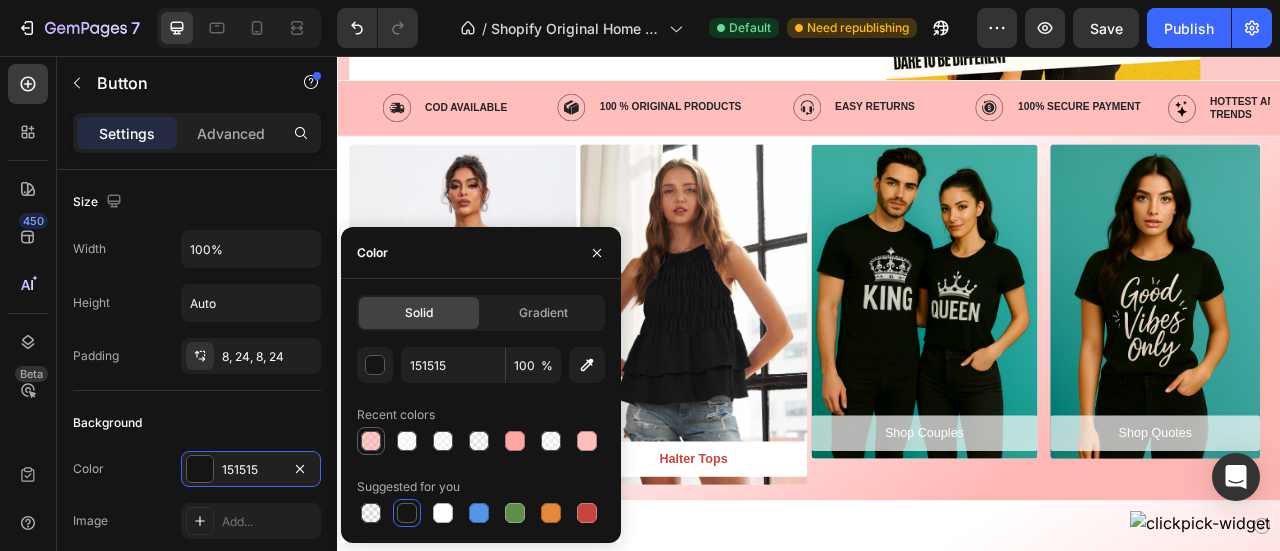 drag, startPoint x: 370, startPoint y: 443, endPoint x: 411, endPoint y: 524, distance: 90.78546 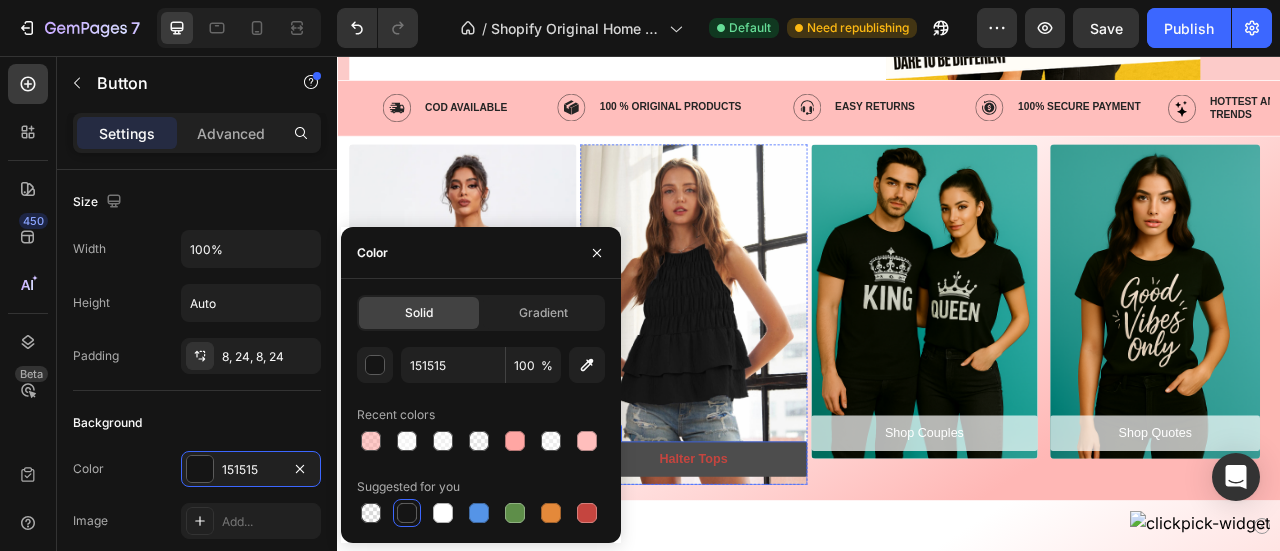 type on "FFA6A3" 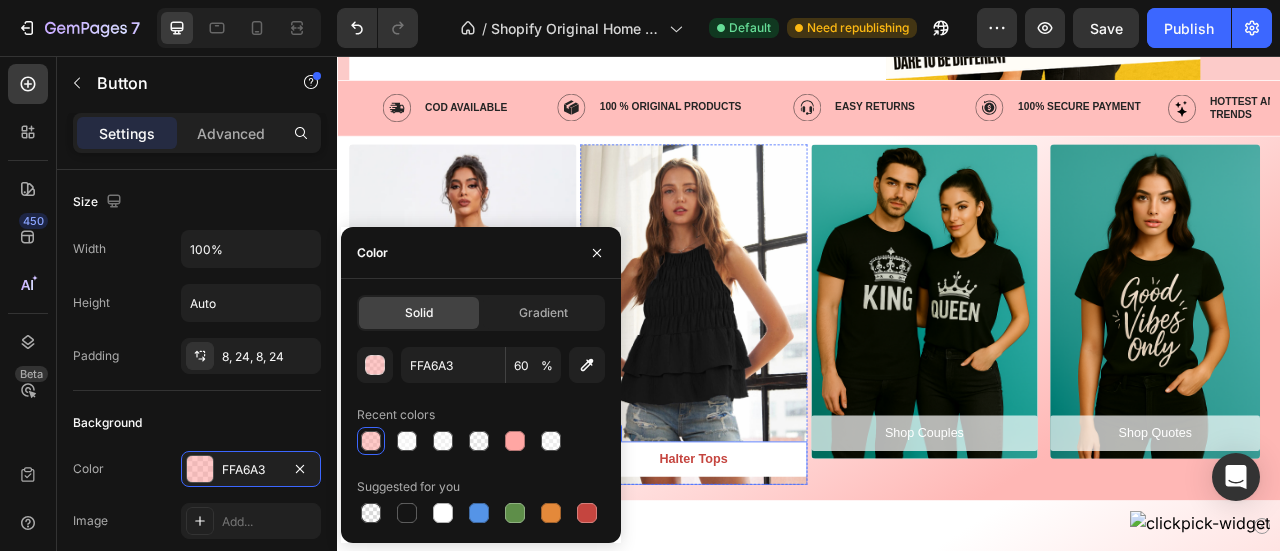 click on "Halter Tops Button" at bounding box center (790, 573) 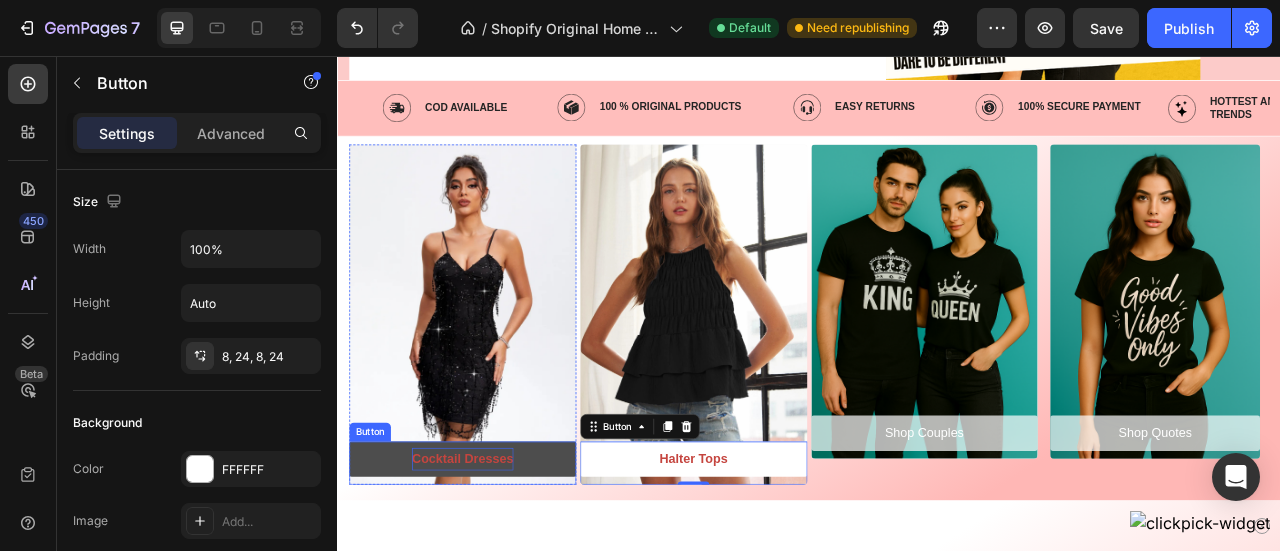 click on "Cocktail Dresses" at bounding box center [496, 567] 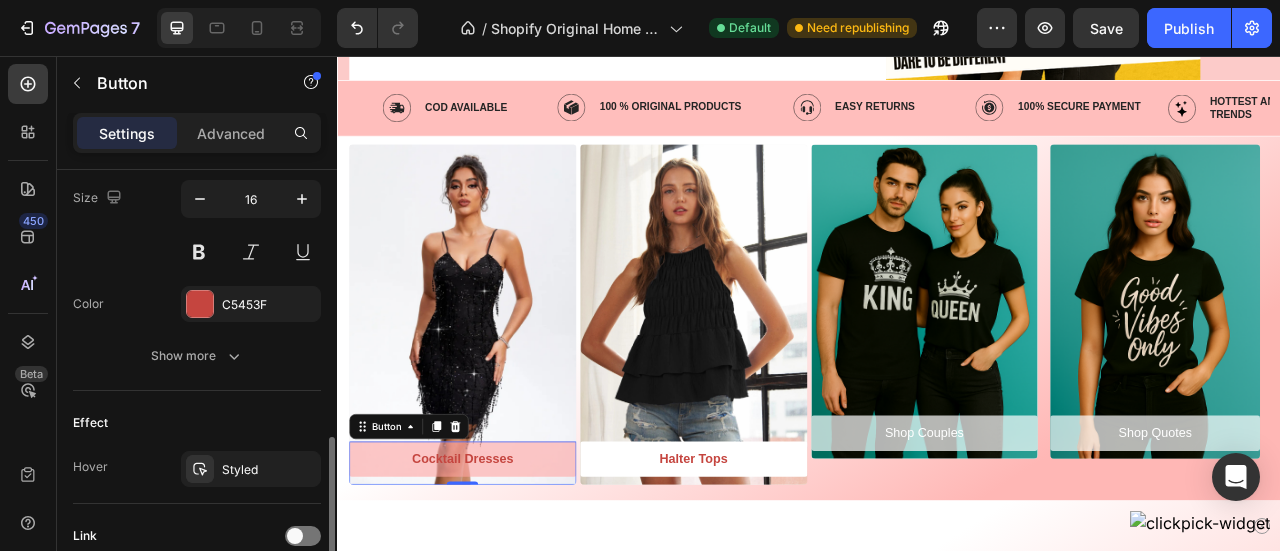 scroll, scrollTop: 842, scrollLeft: 0, axis: vertical 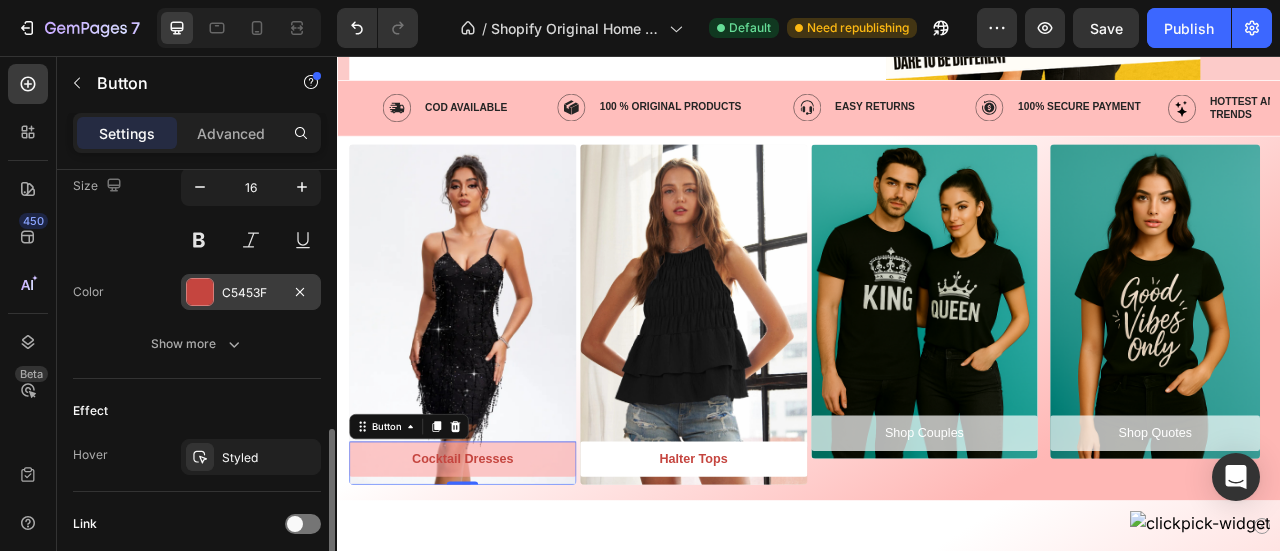 click at bounding box center (200, 292) 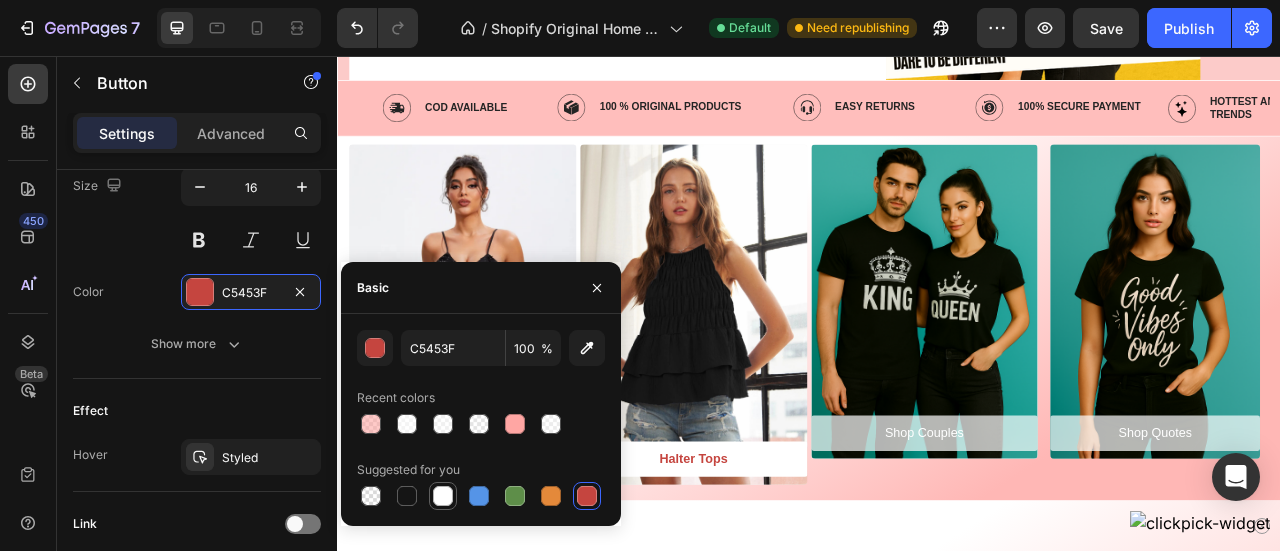 drag, startPoint x: 450, startPoint y: 500, endPoint x: 502, endPoint y: 581, distance: 96.25487 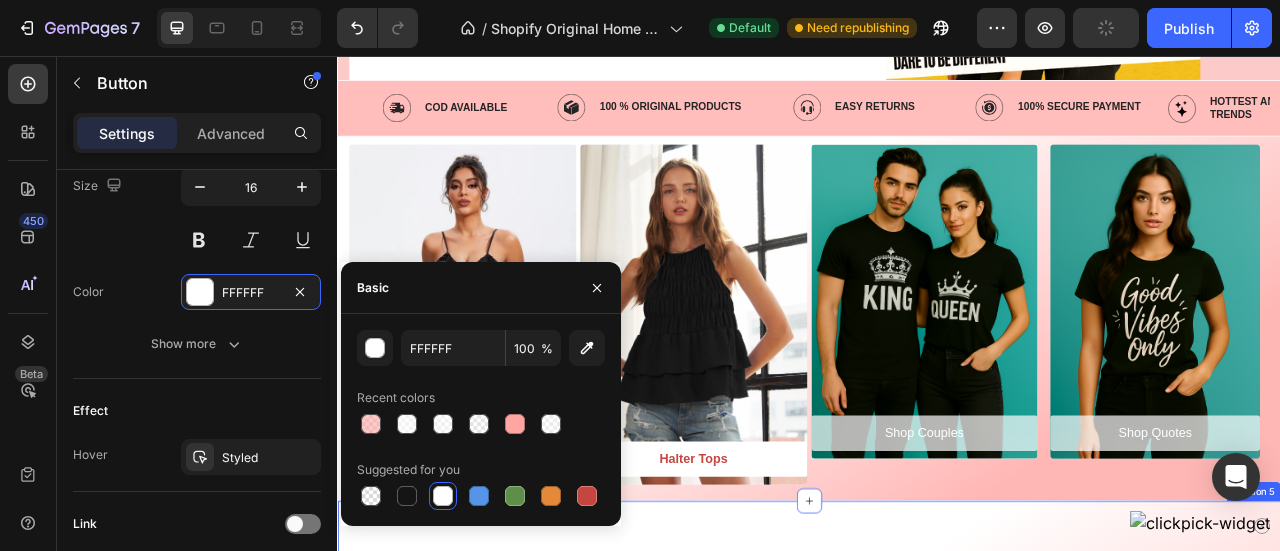 click on "Halter Tops - New In Heading Row New-In Product Badge Product Images Row BiBi Rayon Span Jersey Knit Halter Neck Tank Top Product Title Rs. 15.10 Product Price Product Price No compare price Product Price Row Row Product List New-In Product Badge Product Images Row Zenana Washed Ribbed Seamless Bra Padded V-neck Tank Top Product Title Rs. 24.24 Product Price Product Price No compare price Product Price Row Row Product List New-In Product Badge Product Images Row Rainbow Stripe Halter Neck Knit Tank Product Title Rs. 26.00 Product Price Product Price No compare price Product Price Row Row Product List New-In Product Badge Product Images Row BiBi Lace Knit with Cut Out And Cross Neck Banded Top Product Title Rs. 19.62 Product Price Product Price No compare price Product Price Row Row Product List New-In Product Badge Product Images Row Halter Top and Wide Leg Pants Matching Set Product Title Rs. 42.86 Product Price Product Price No compare price Product Price Row Row Product List New-In Product Badge Row Row" at bounding box center (937, 1002) 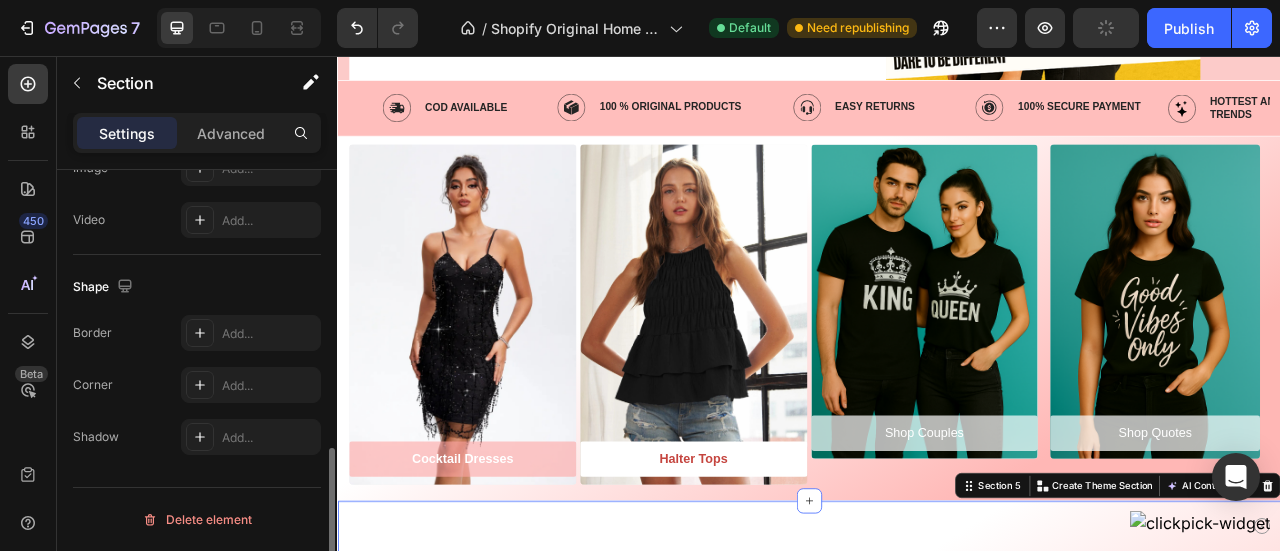scroll, scrollTop: 0, scrollLeft: 0, axis: both 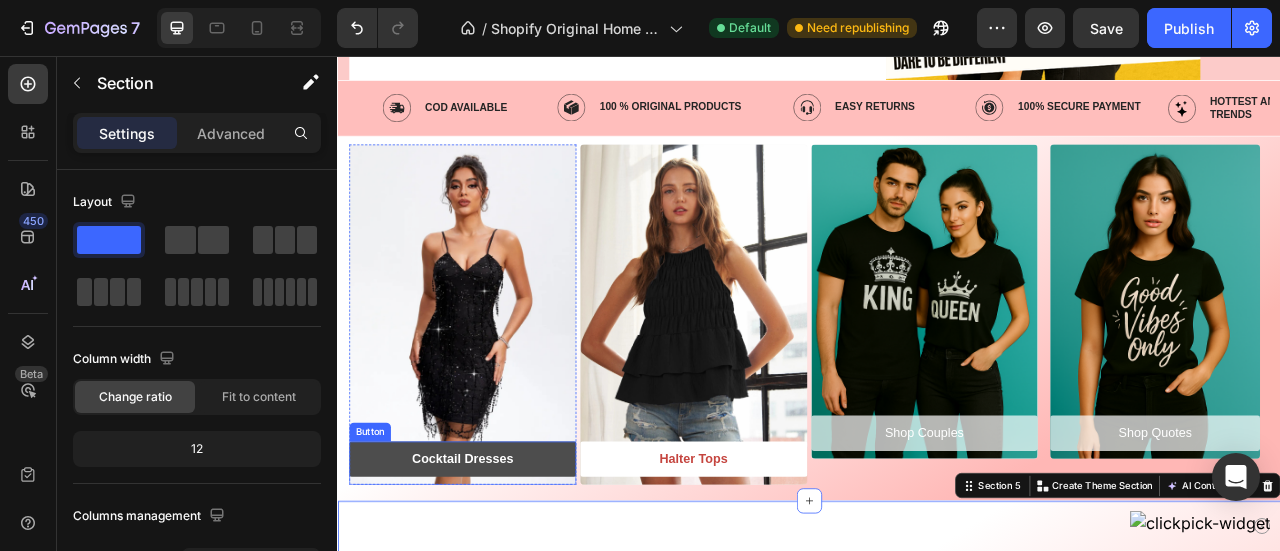 click on "Cocktail Dresses" at bounding box center [496, 568] 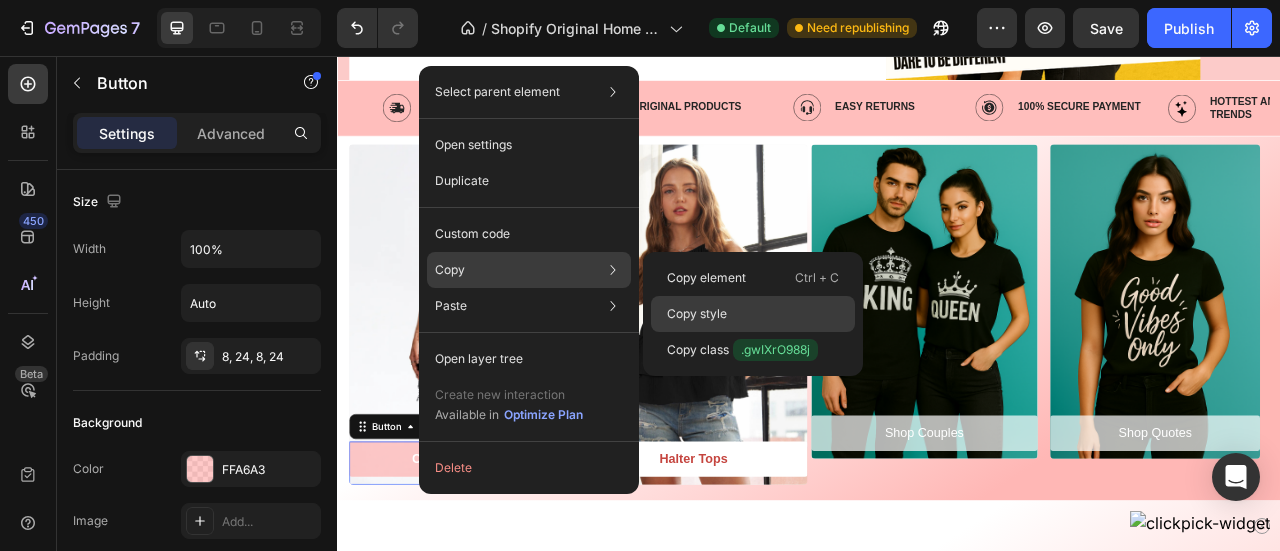 click on "Copy style" at bounding box center (697, 314) 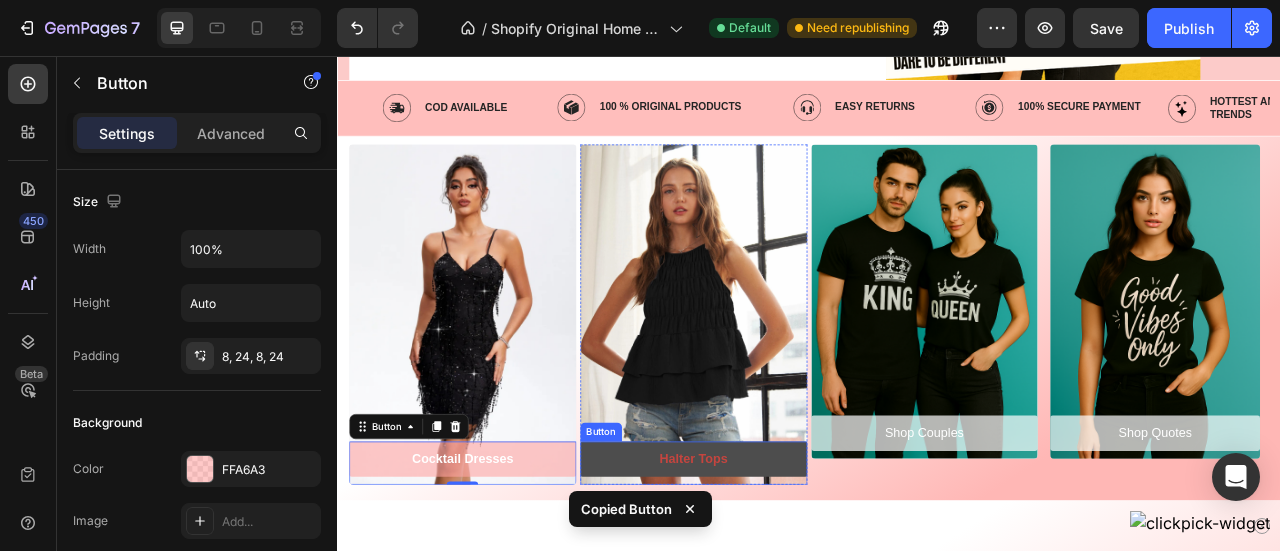 click on "Halter Tops" at bounding box center (790, 568) 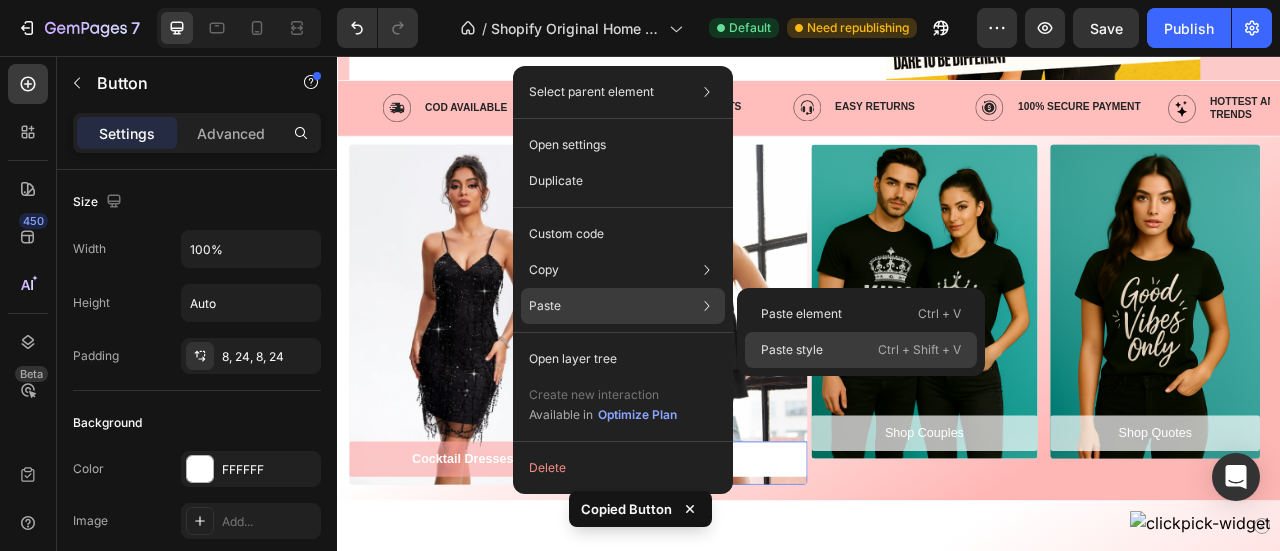 click on "Paste style" at bounding box center (792, 350) 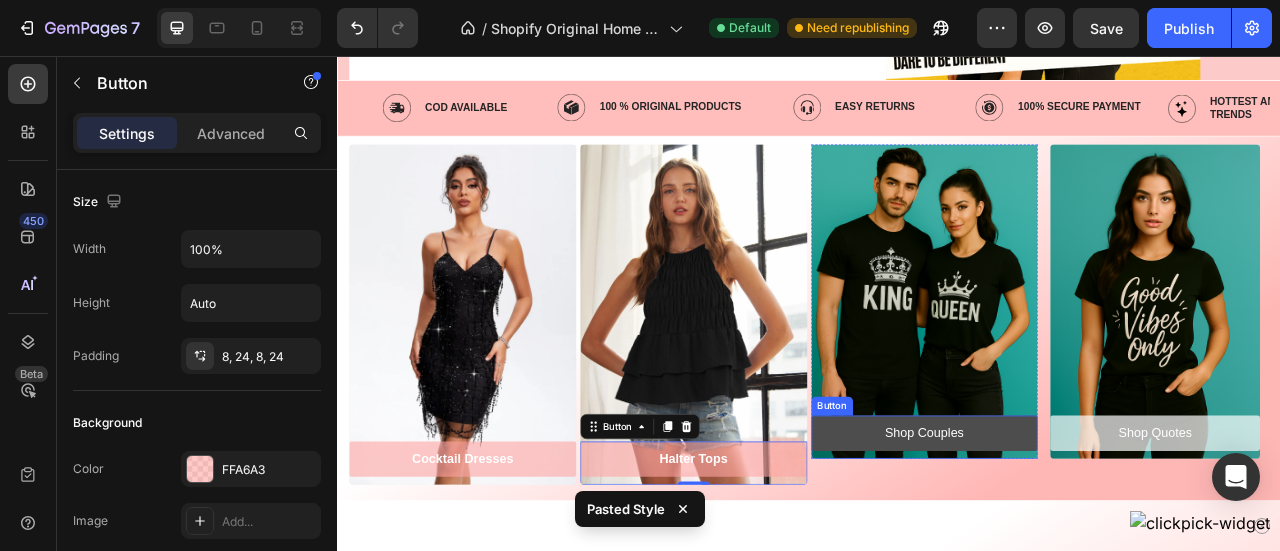 click on "Shop Couples" at bounding box center [1084, 535] 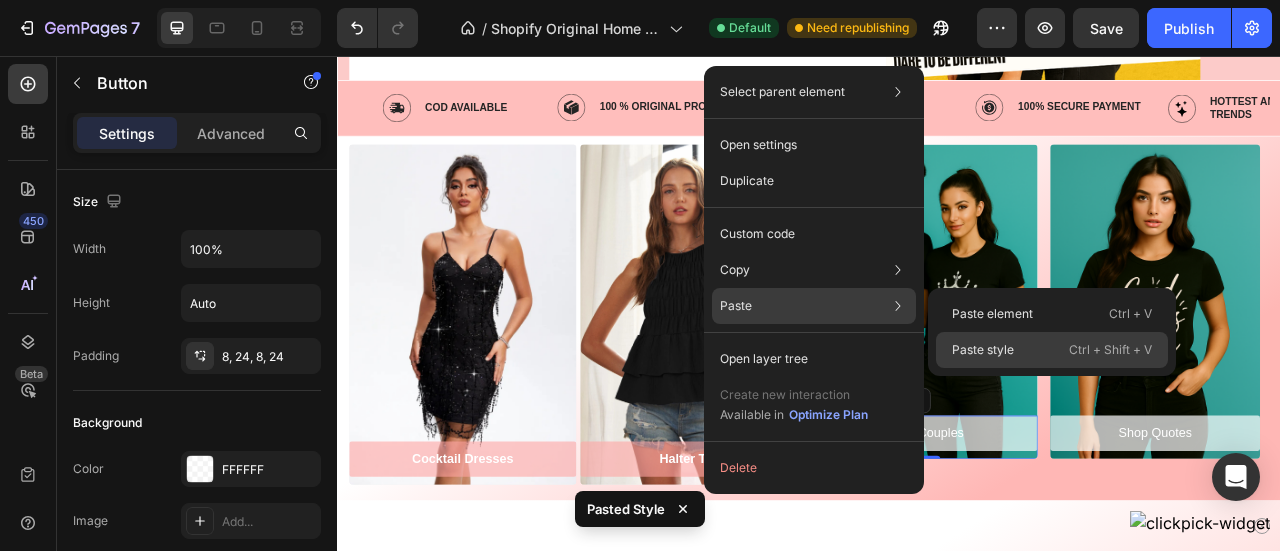 click on "Paste style" at bounding box center [983, 350] 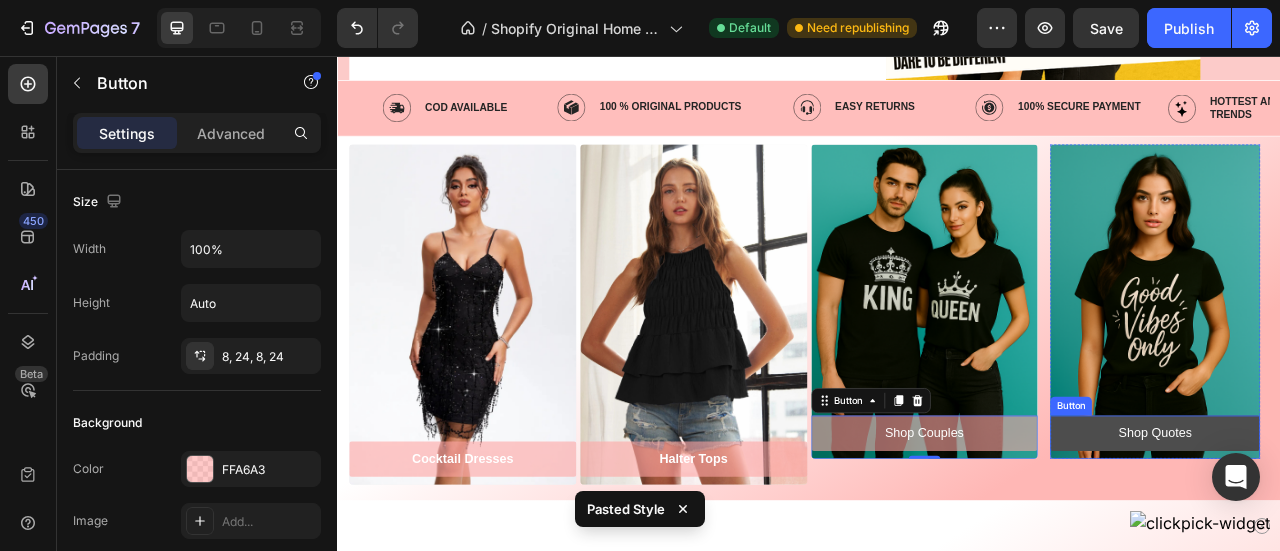 click on "Shop Quotes" at bounding box center (1377, 535) 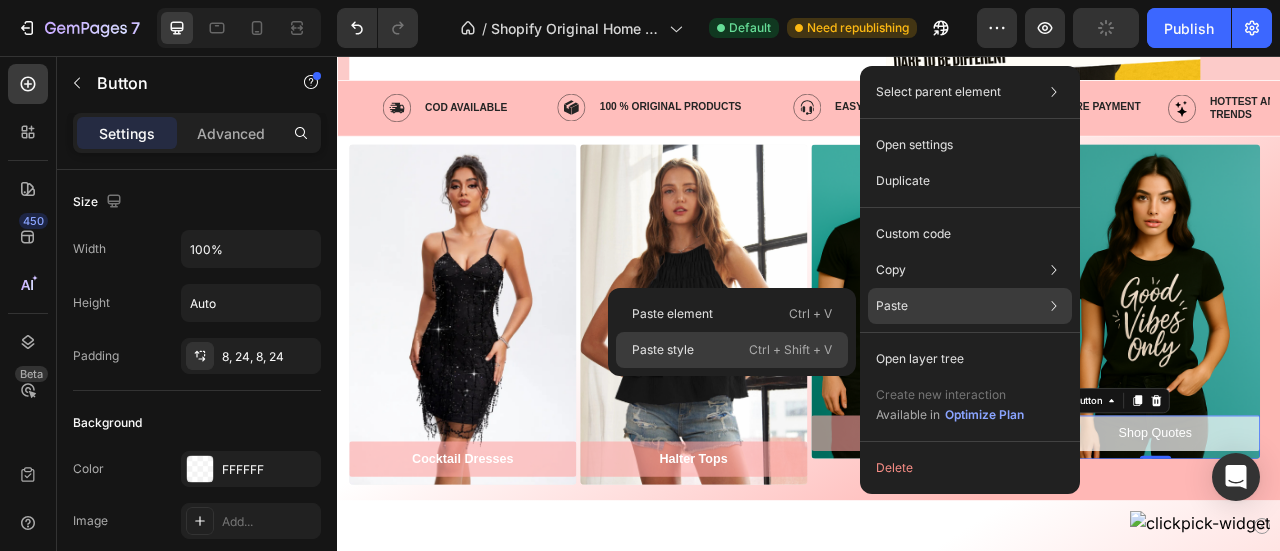 drag, startPoint x: 738, startPoint y: 347, endPoint x: 556, endPoint y: 474, distance: 221.93018 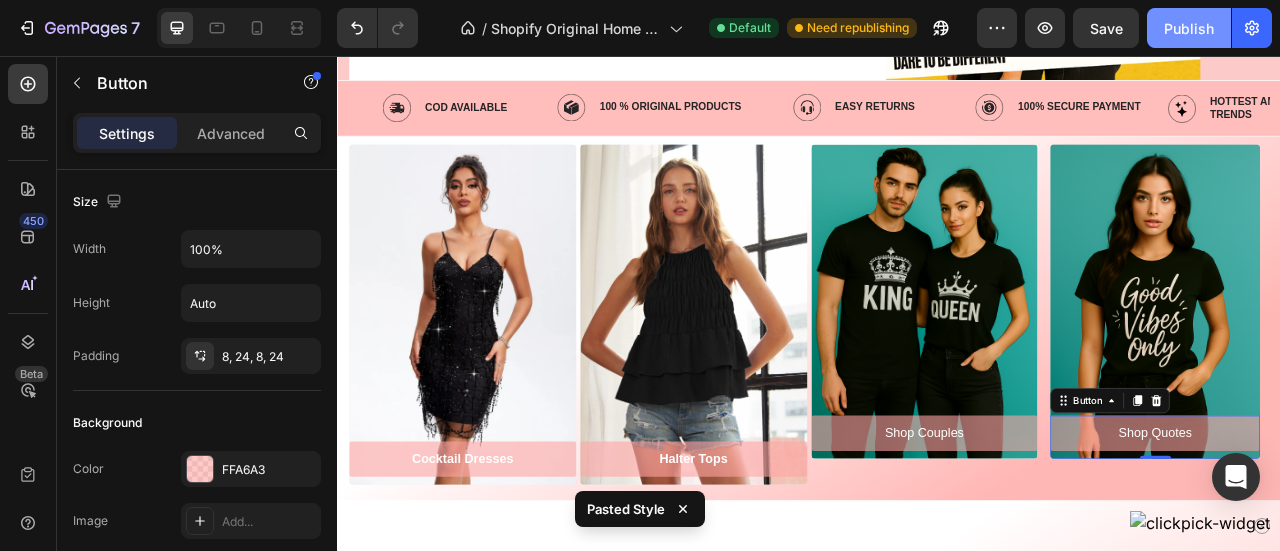 click on "Publish" at bounding box center (1189, 28) 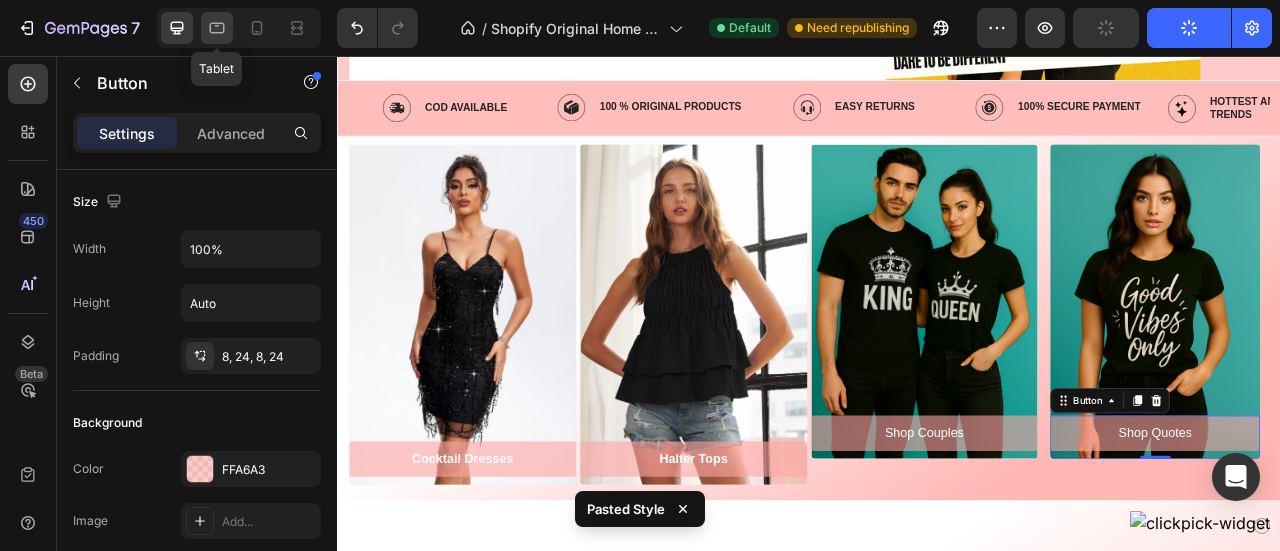 click 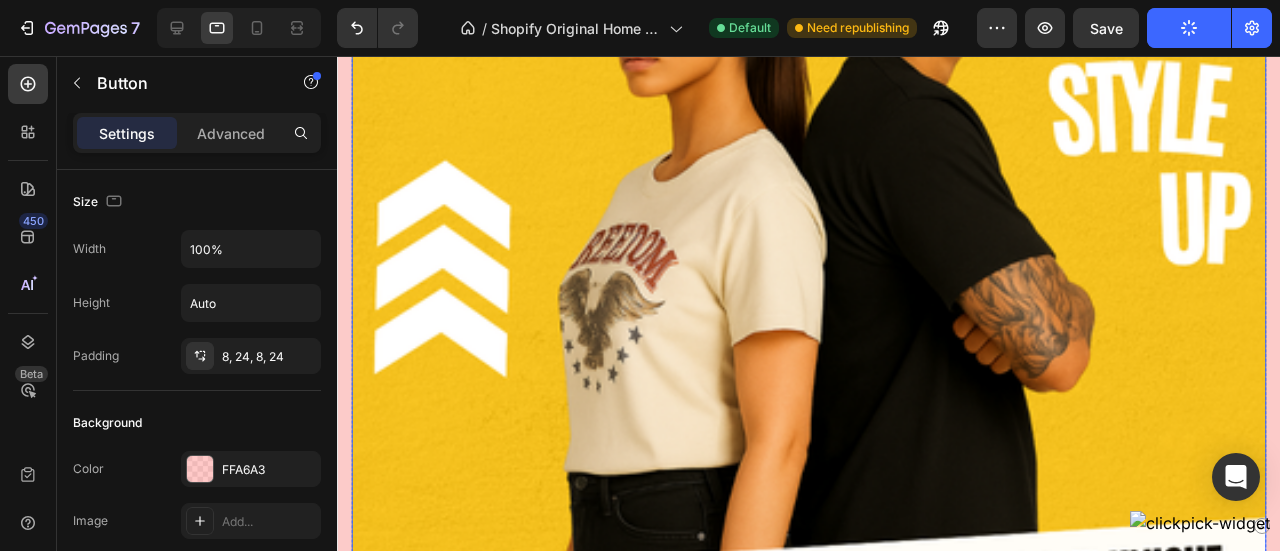 scroll, scrollTop: 1030, scrollLeft: 0, axis: vertical 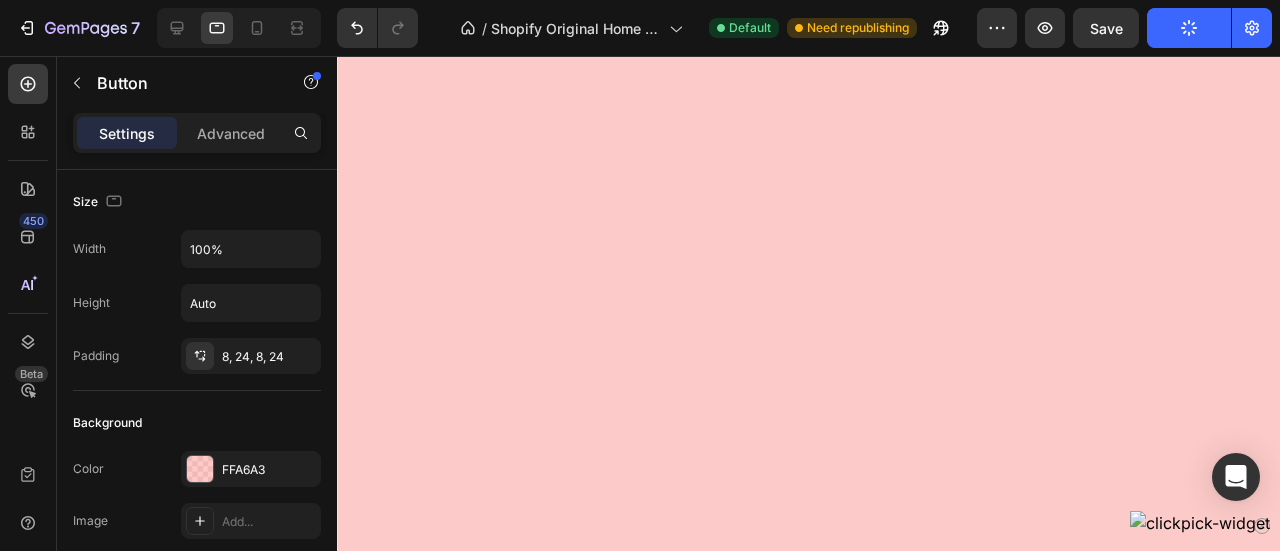 click on "view all Button" at bounding box center (833, 1295) 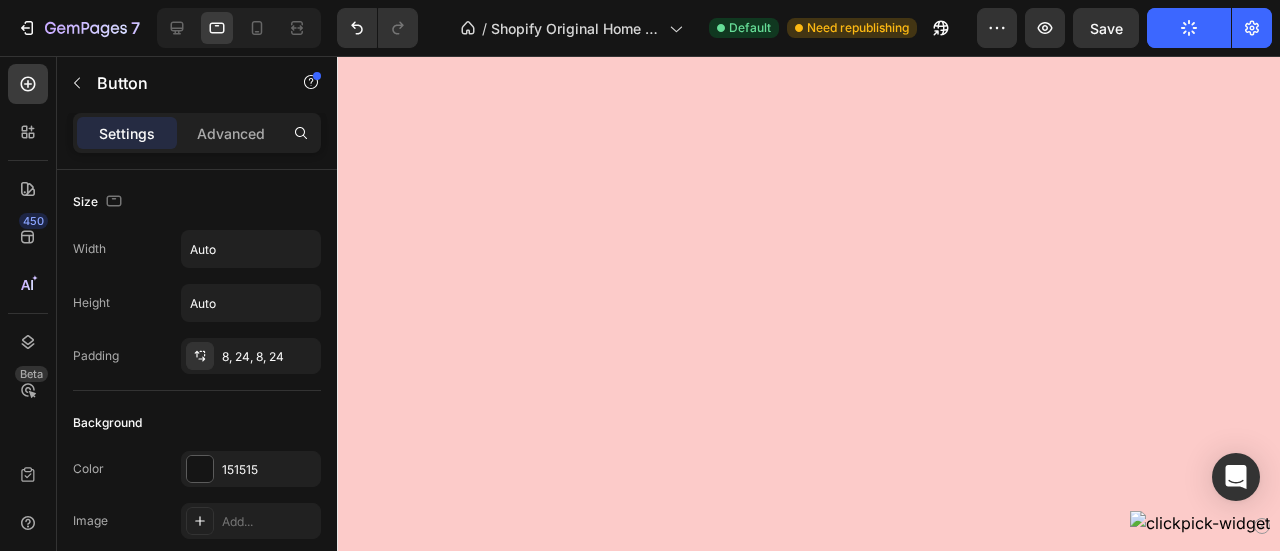 scroll, scrollTop: 1590, scrollLeft: 0, axis: vertical 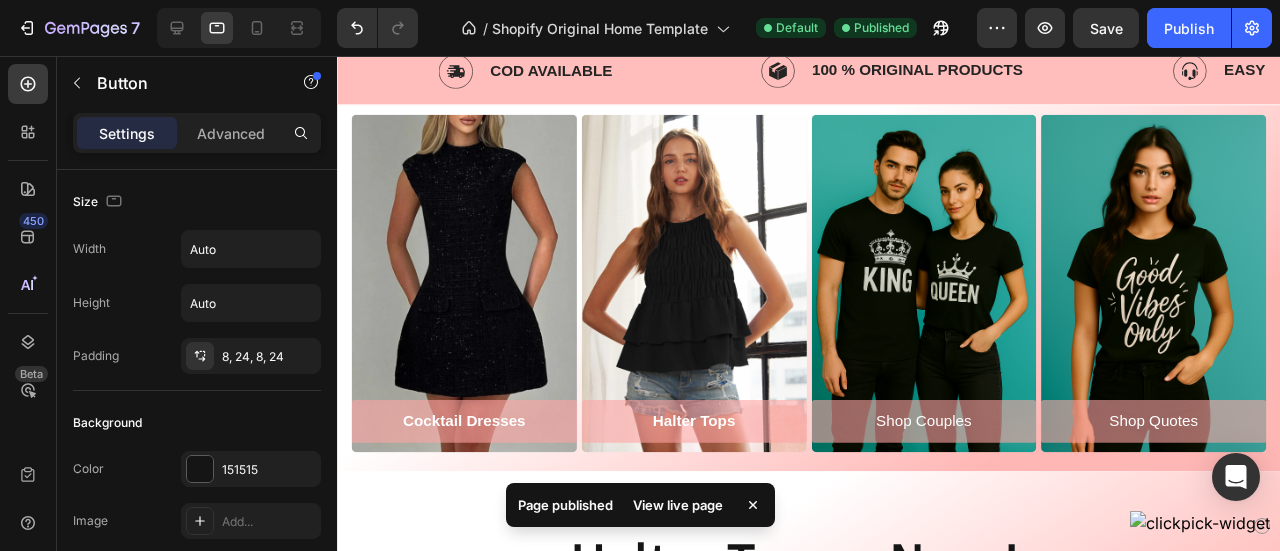 click at bounding box center [470, 295] 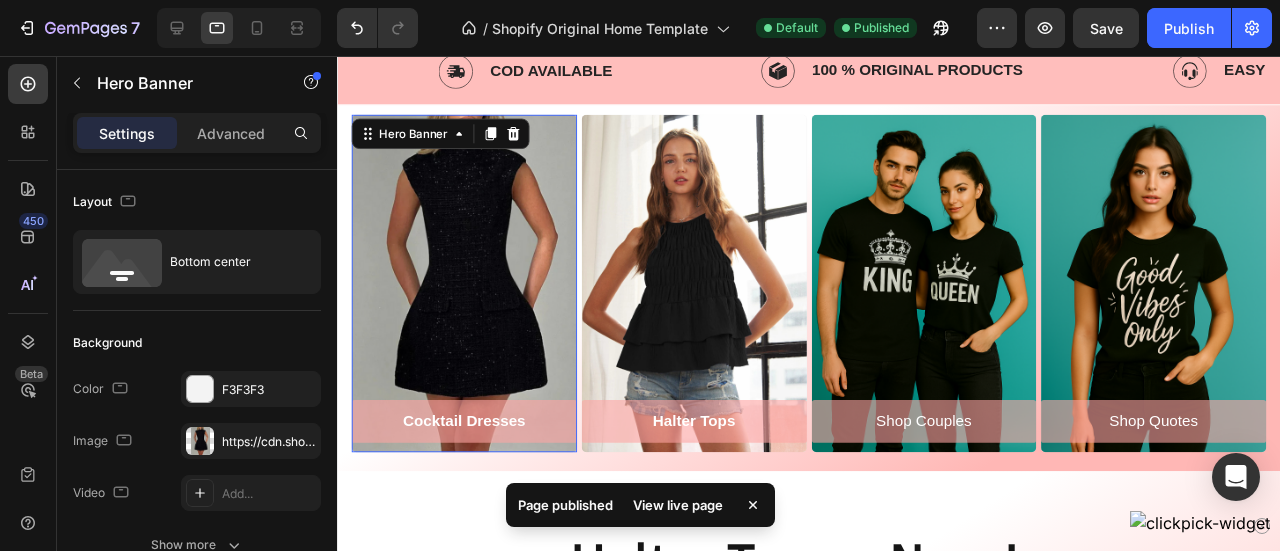 scroll, scrollTop: 0, scrollLeft: 0, axis: both 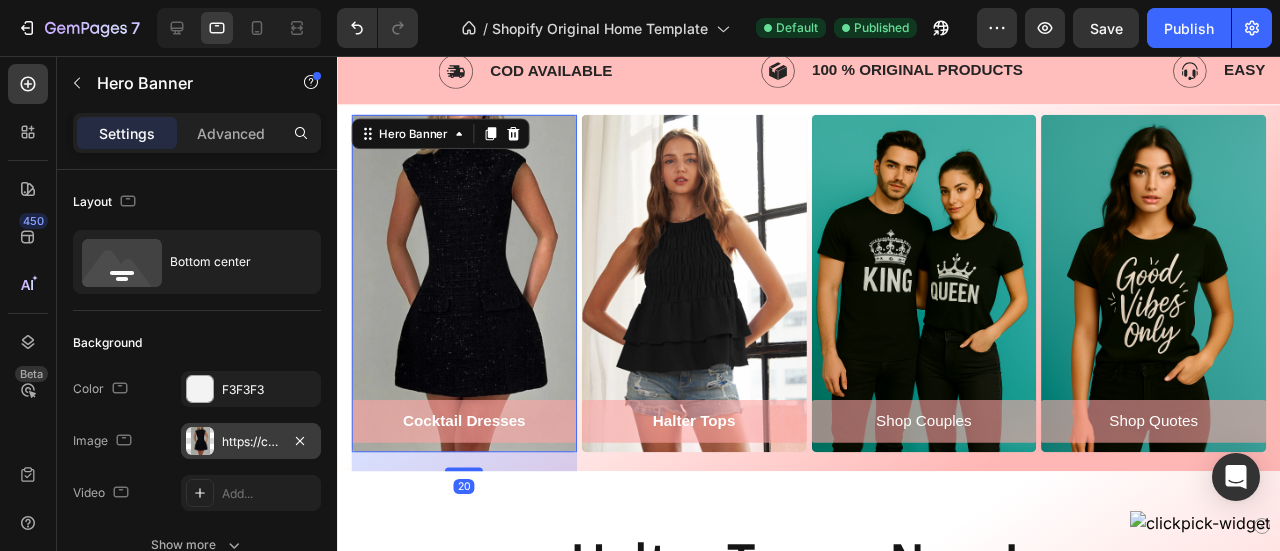 click on "https://cdn.shopify.com/s/files/1/0772/7713/5068/files/gempages_576402406380667466-2aae2ee6-c728-4a52-80e0-86ebb3ec67fd.png" at bounding box center [251, 442] 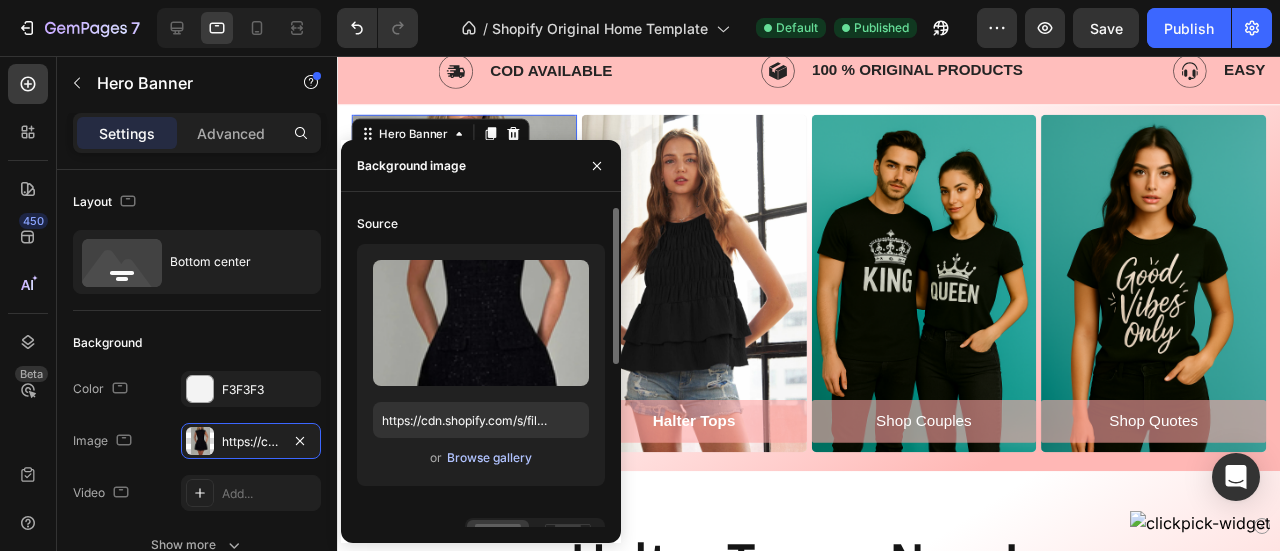 click on "Browse gallery" at bounding box center (489, 458) 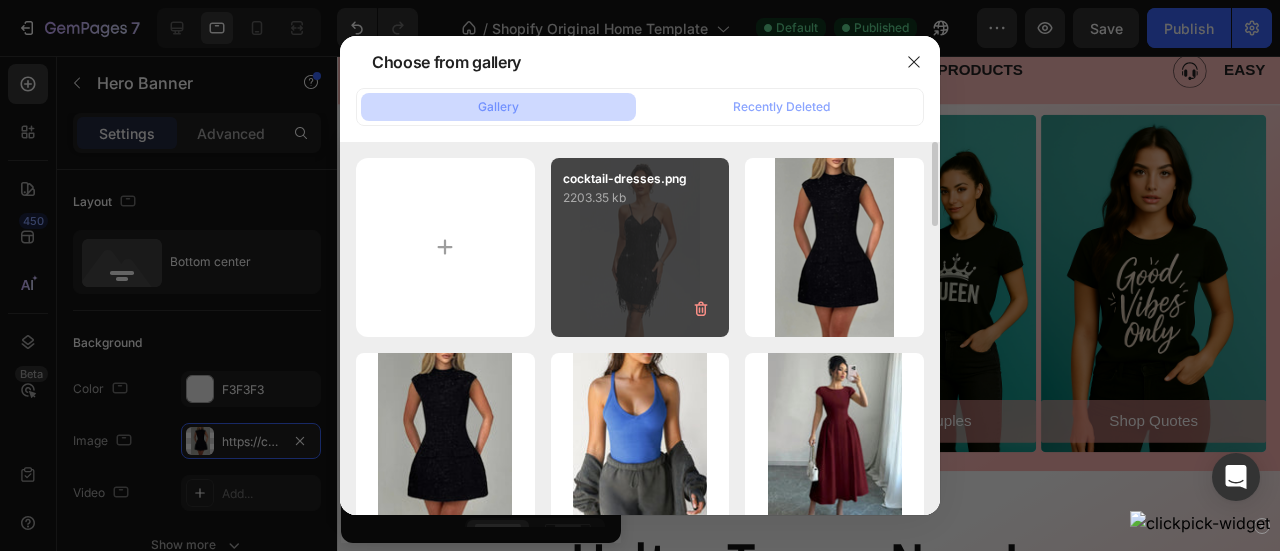 click on "cocktail-dresses.png 2203.35 kb" at bounding box center [640, 247] 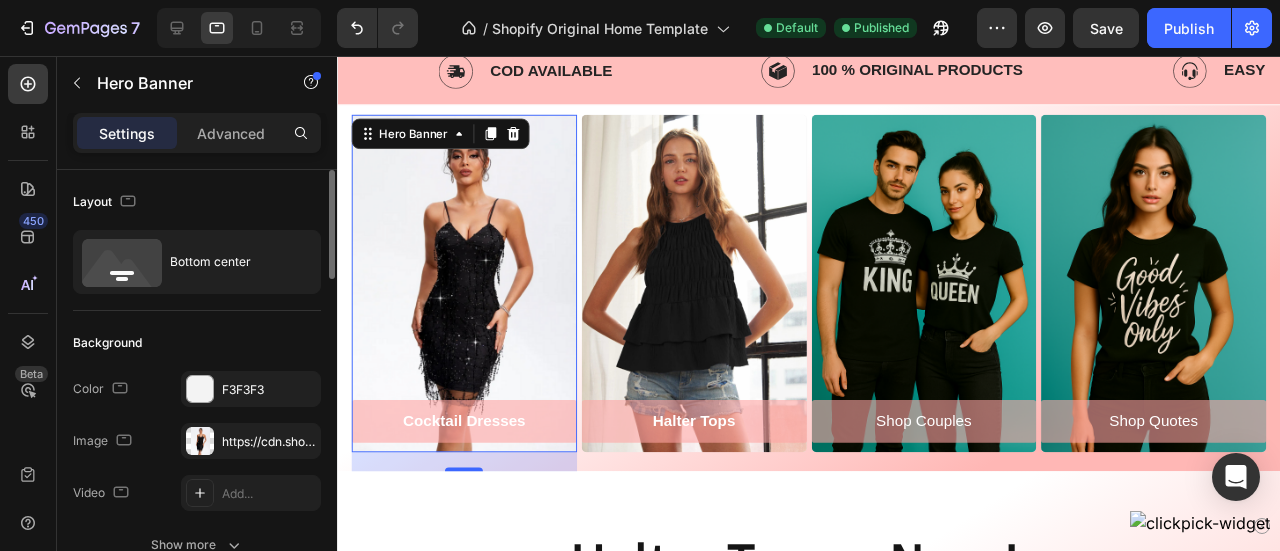 click on "Background The changes might be hidden by the image and the video. Color F3F3F3 Image https://cdn.shopify.com/s/files/1/0772/7713/5068/files/gempages_576402406380667466-9e2959ca-5b5f-4be9-b56f-9bae2c4f7844.png Video Add... Show more" 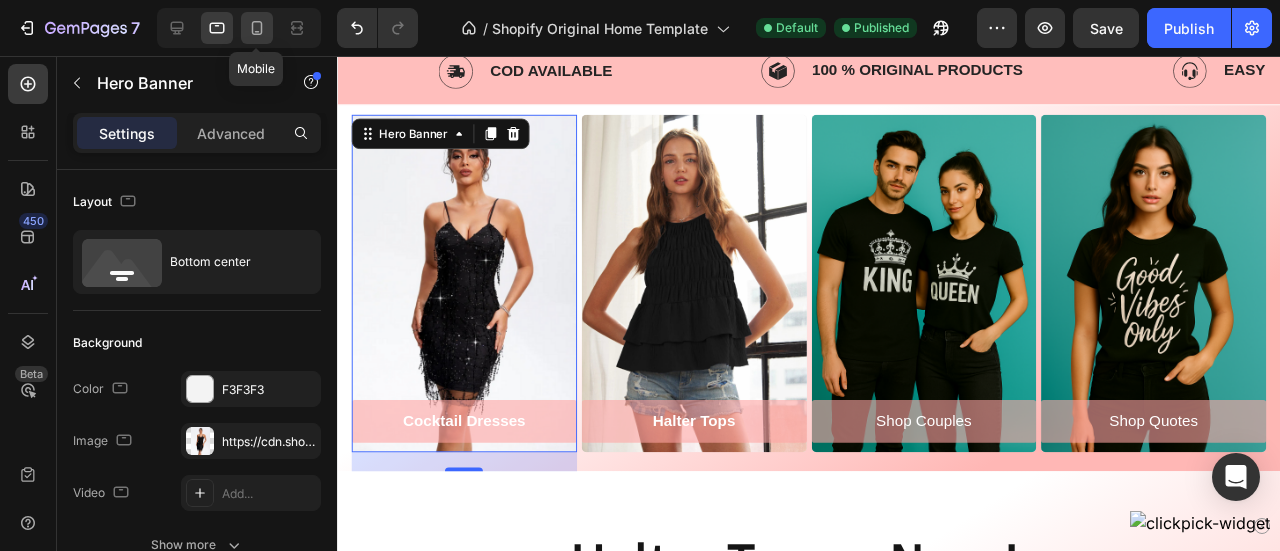 click 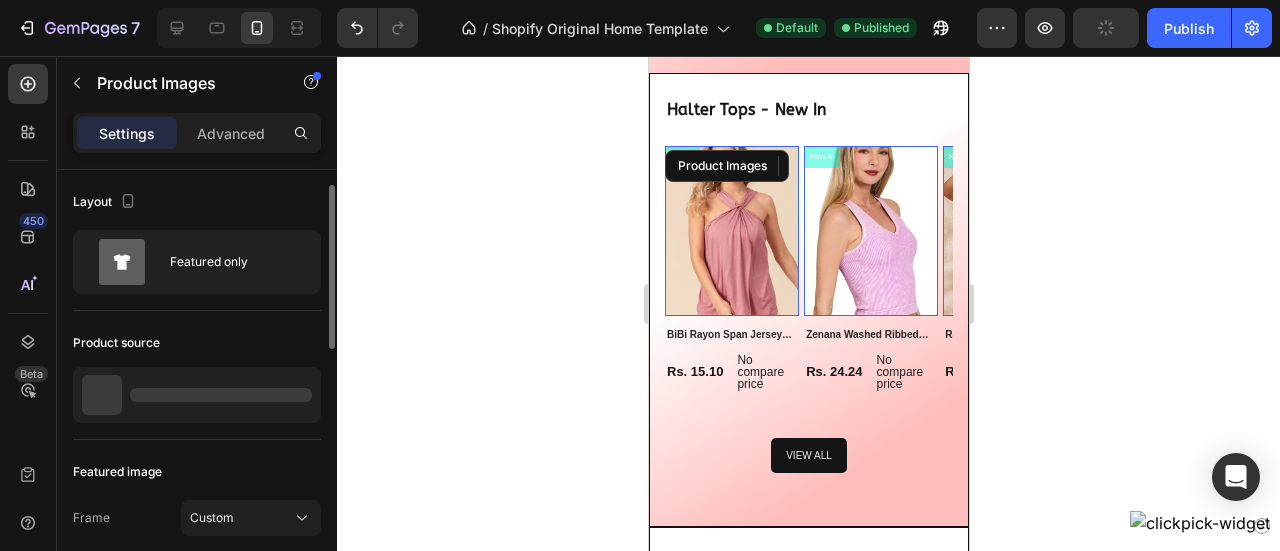 click at bounding box center [731, 231] 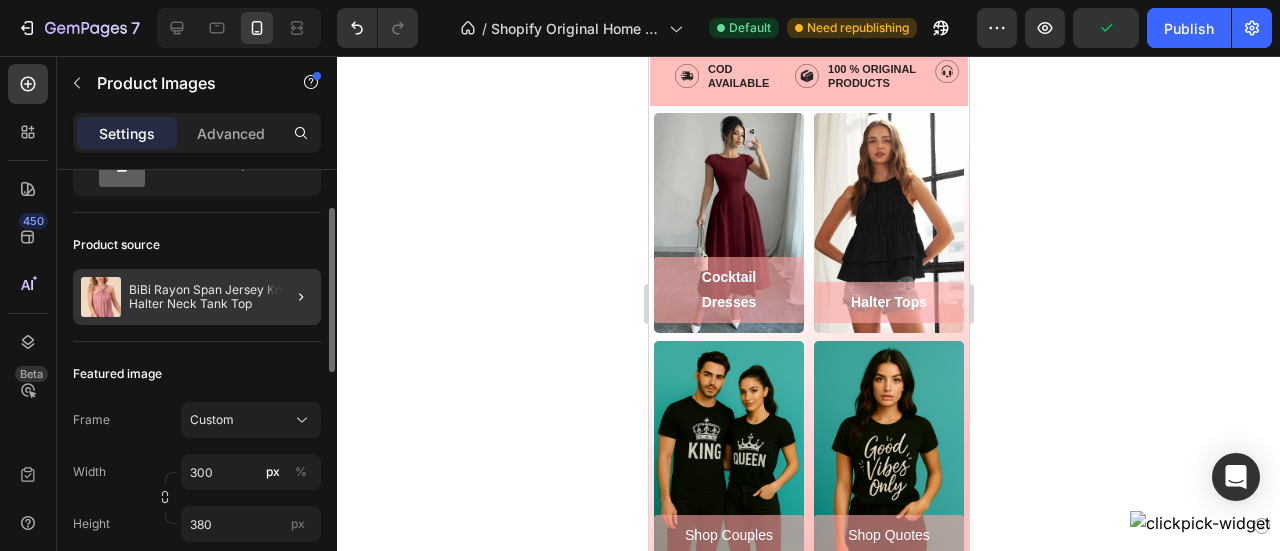 scroll, scrollTop: 100, scrollLeft: 0, axis: vertical 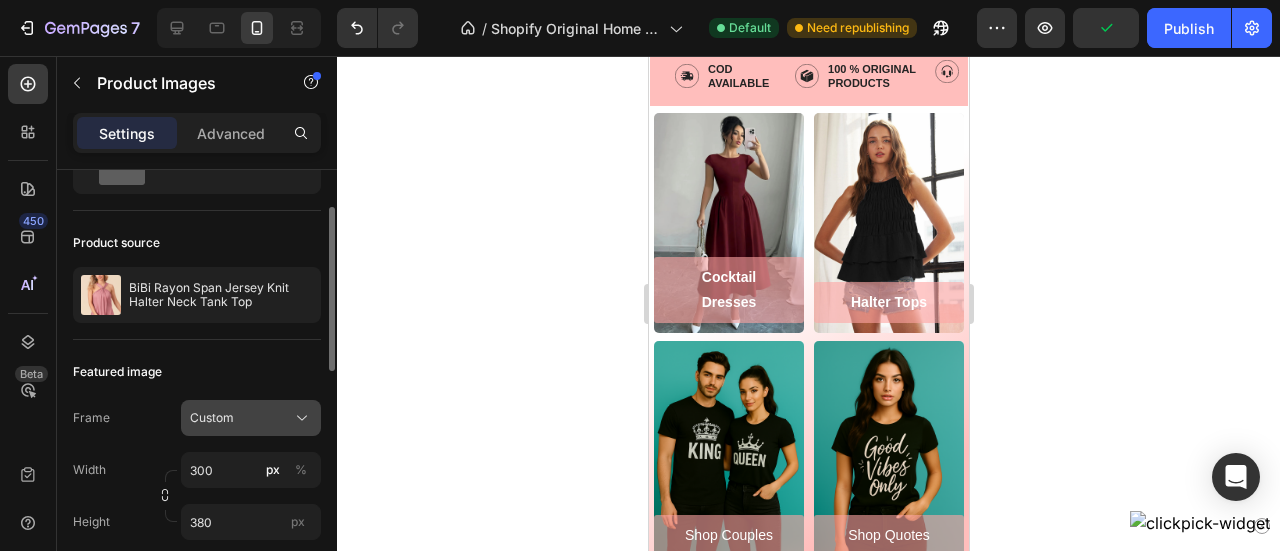 click on "Custom" 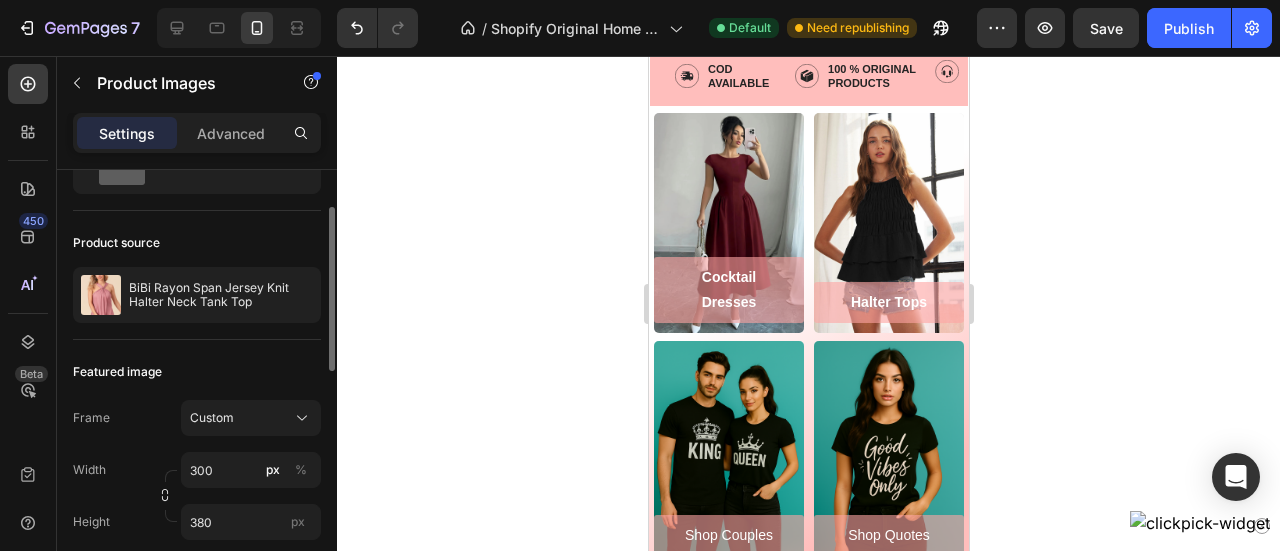 click on "Frame Custom" at bounding box center (197, 418) 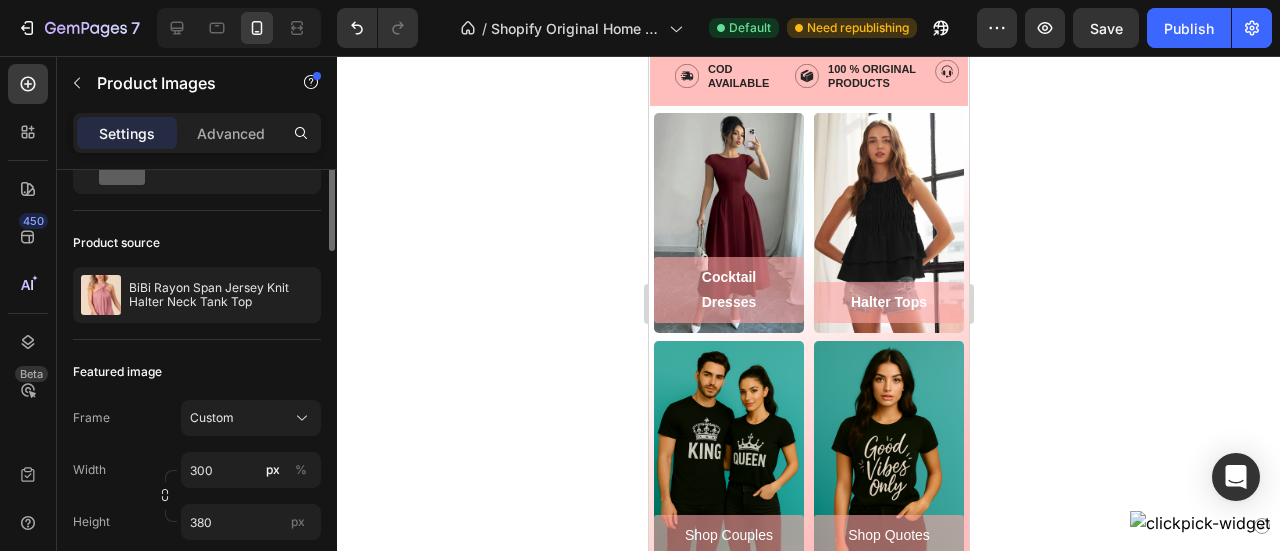 scroll, scrollTop: 0, scrollLeft: 0, axis: both 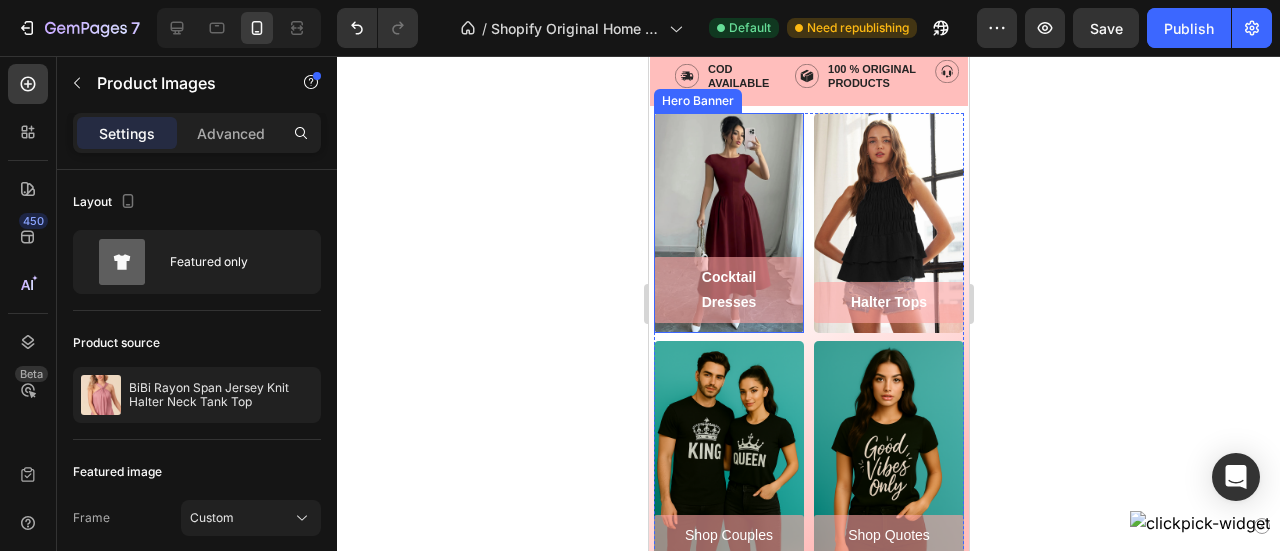 click at bounding box center (728, 223) 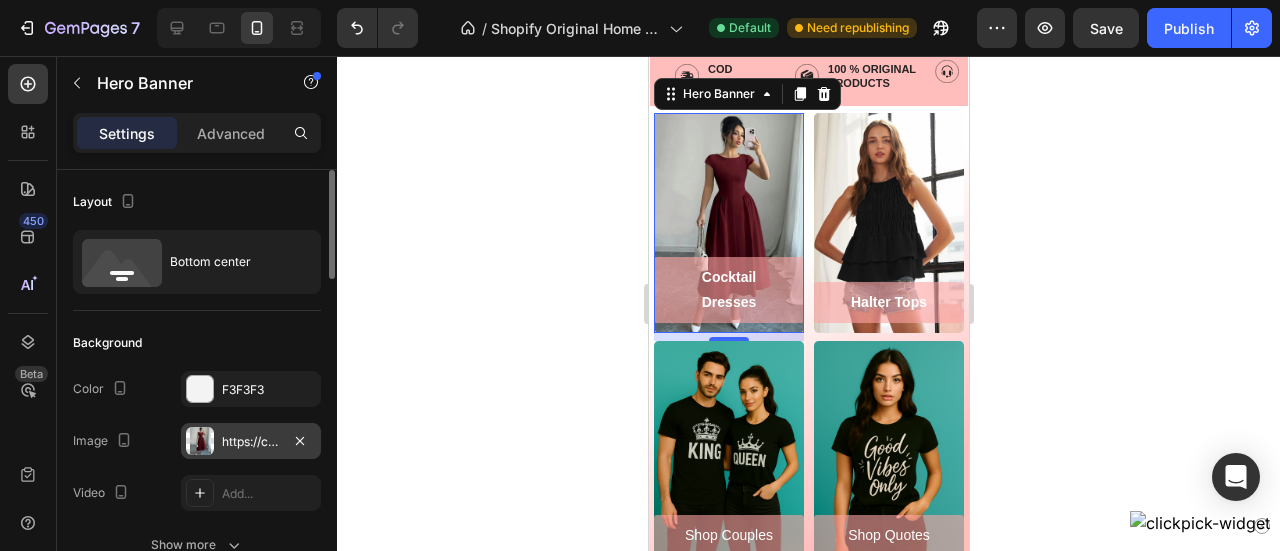 click on "https://cdn.shopify.com/s/files/1/0772/7713/5068/files/gempages_576402406380667466-c5dcfe23-6264-4dbd-a183-afd0d4a26420.webp" at bounding box center [251, 442] 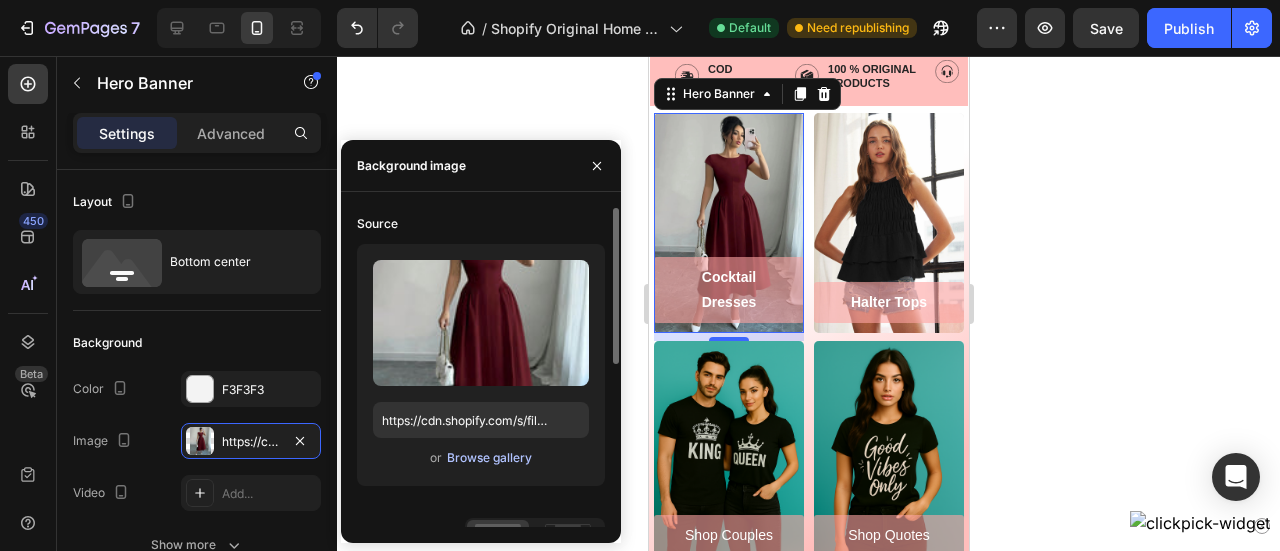 click on "Browse gallery" at bounding box center (489, 458) 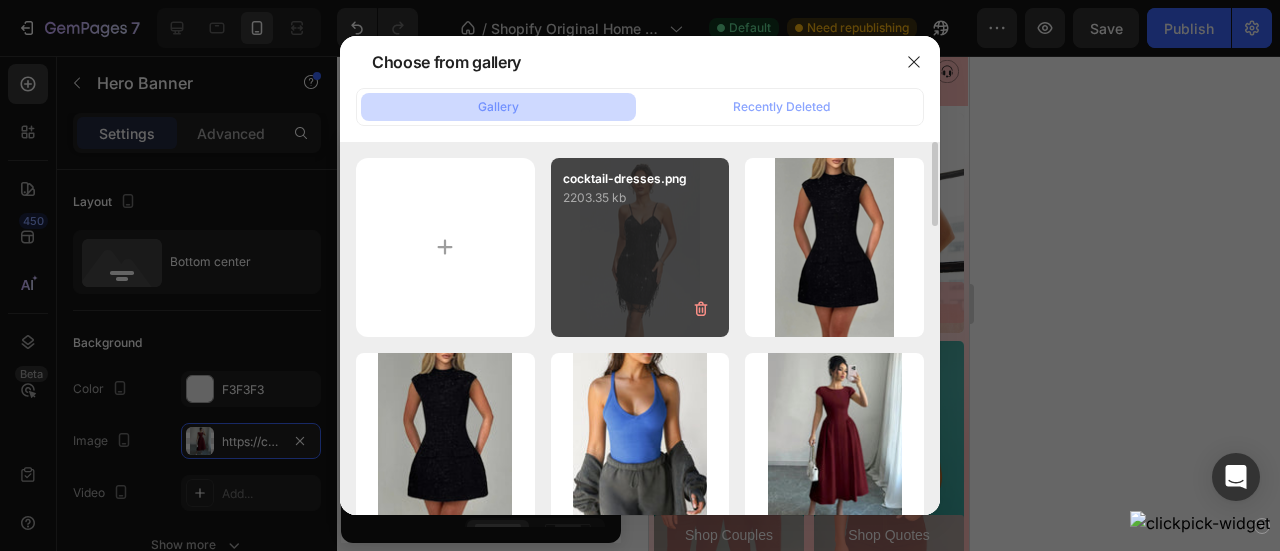 click on "cocktail-dresses.png 2203.35 kb" at bounding box center [640, 247] 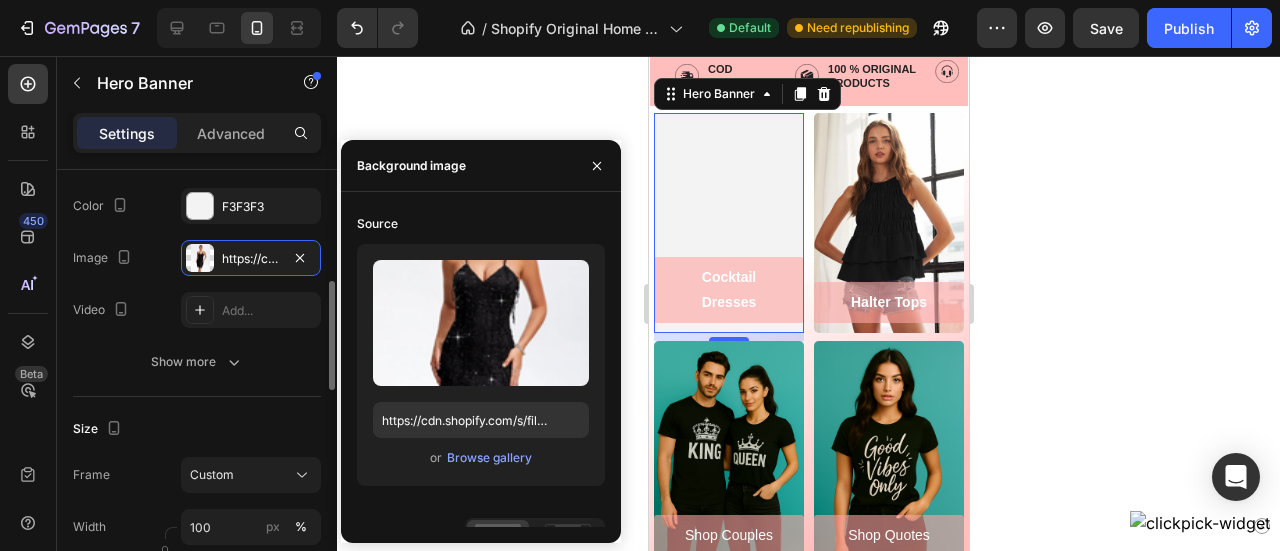 scroll, scrollTop: 291, scrollLeft: 0, axis: vertical 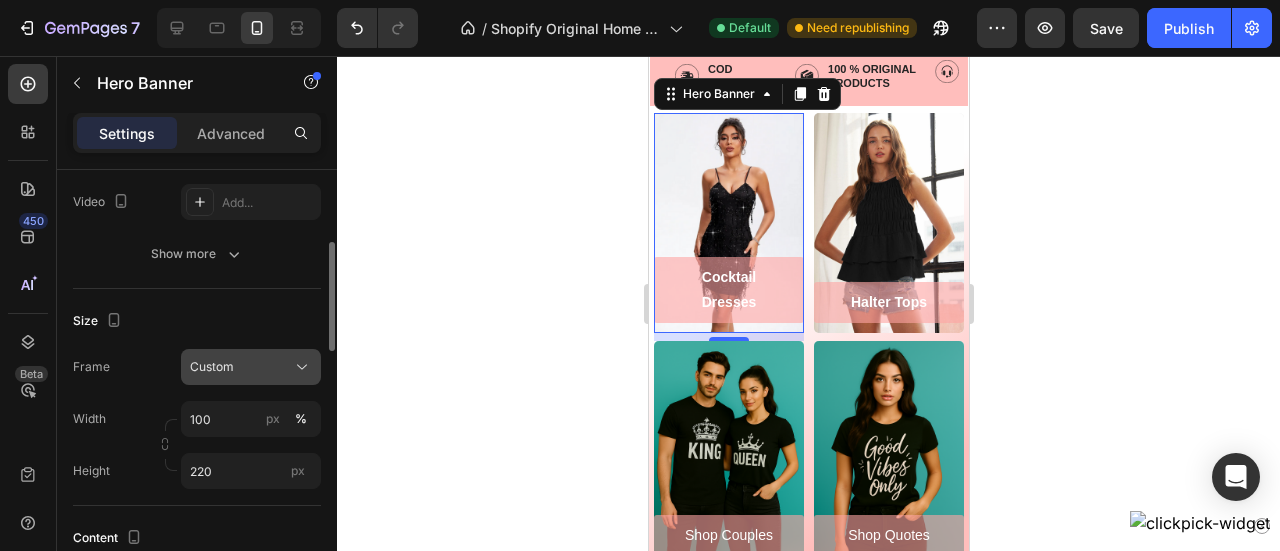 click on "Custom" 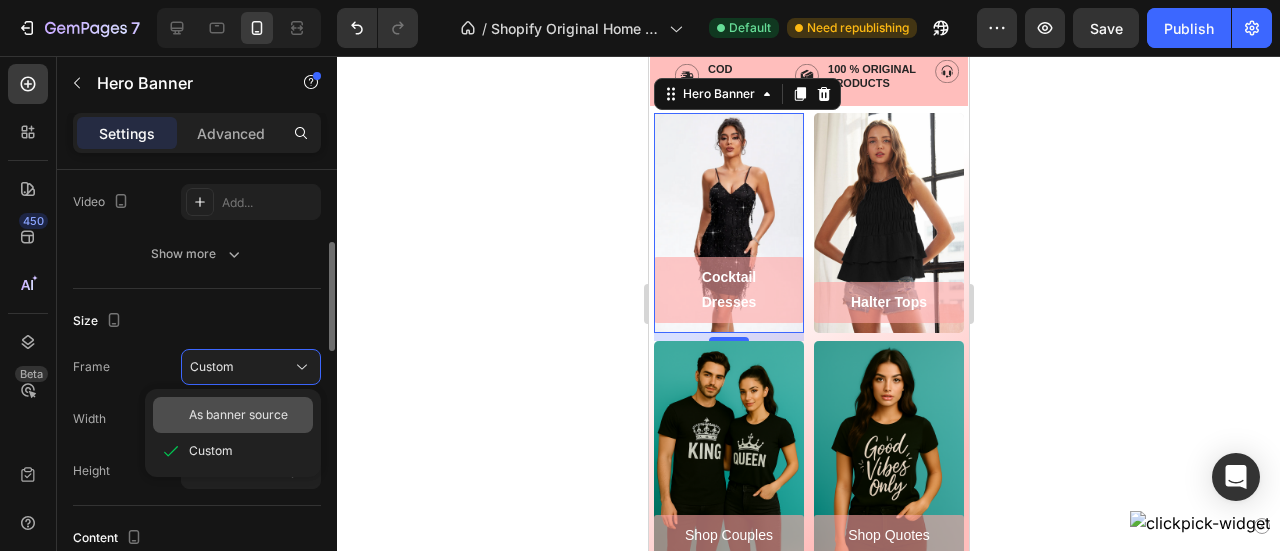 click on "As banner source" 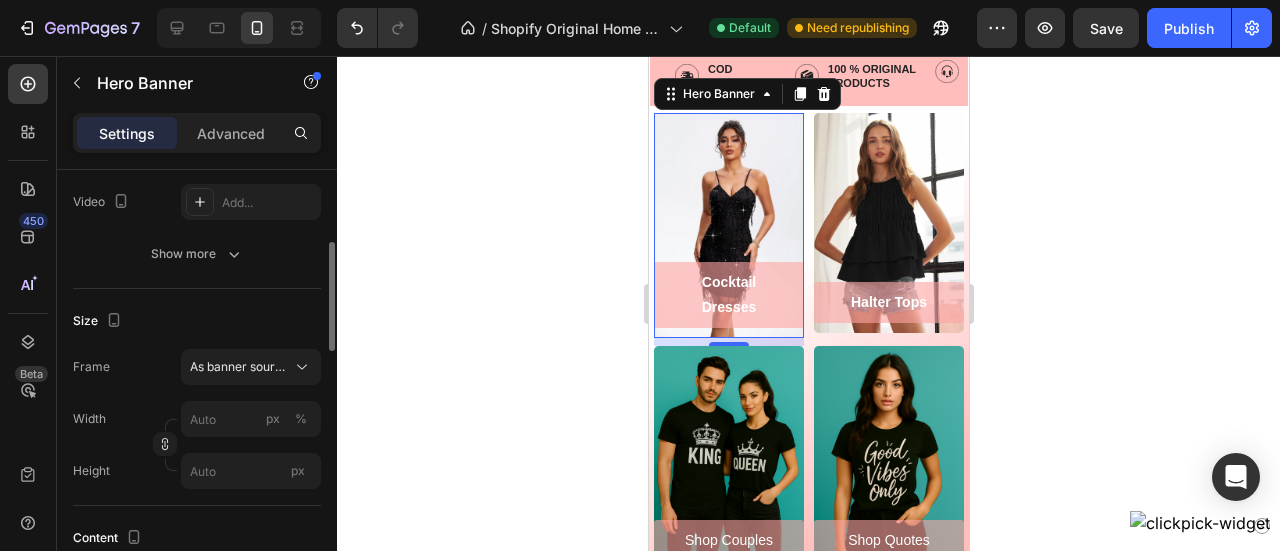click on "Frame As banner source" at bounding box center [197, 367] 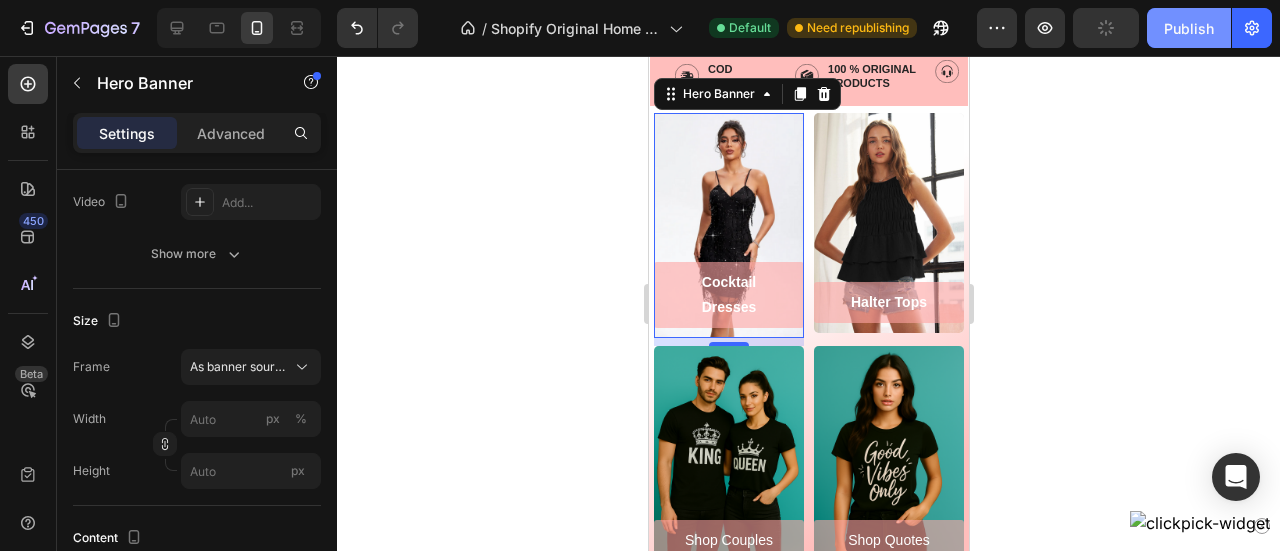 click on "Publish" at bounding box center (1189, 28) 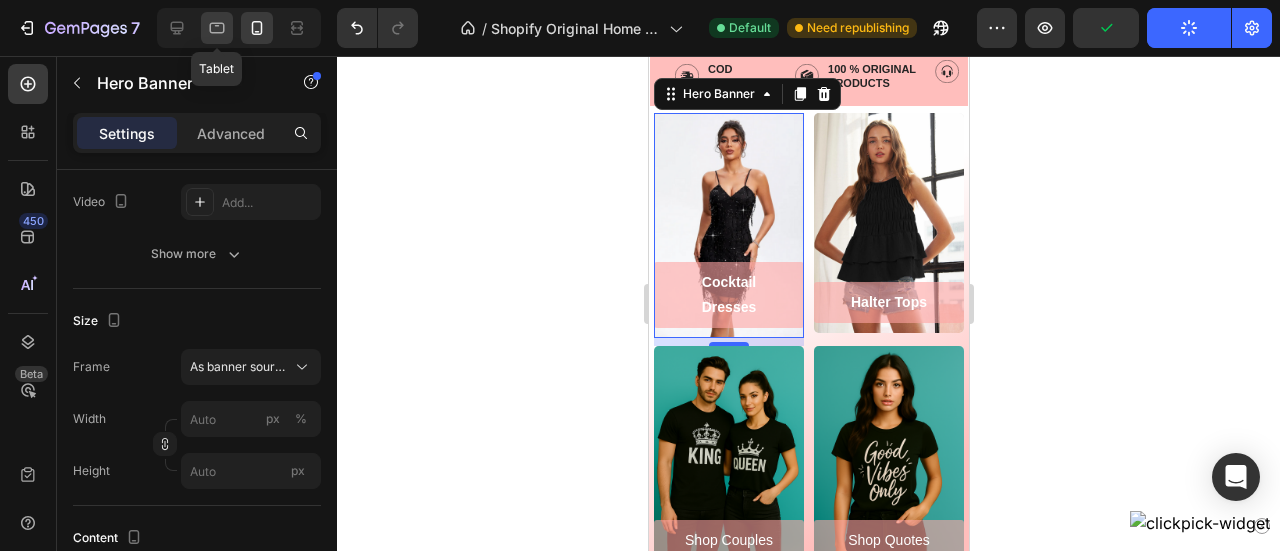 click 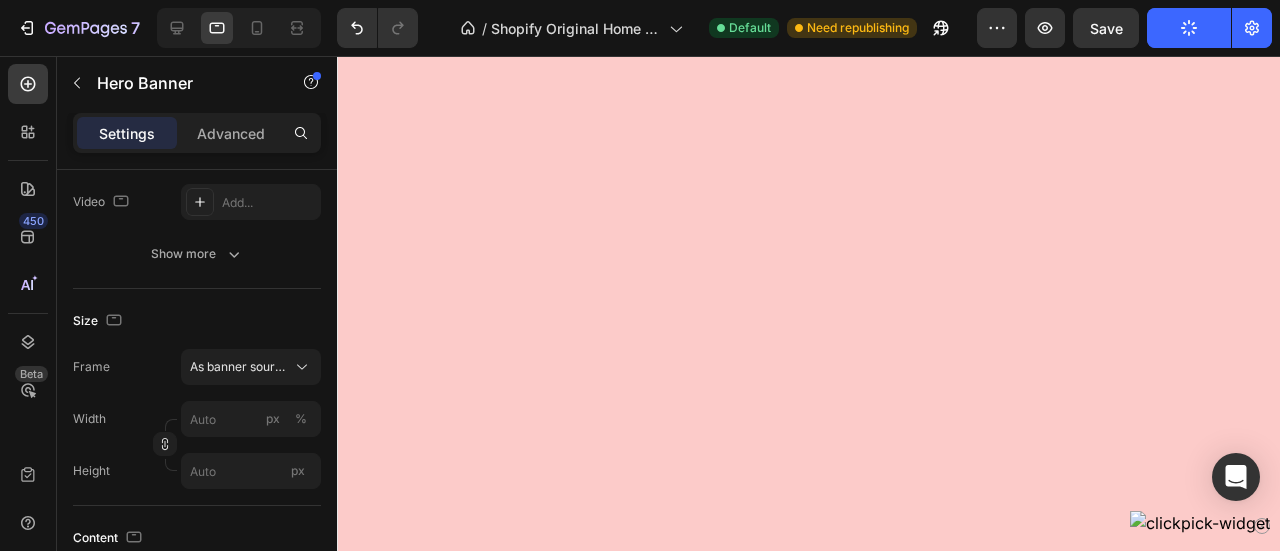scroll, scrollTop: 1687, scrollLeft: 0, axis: vertical 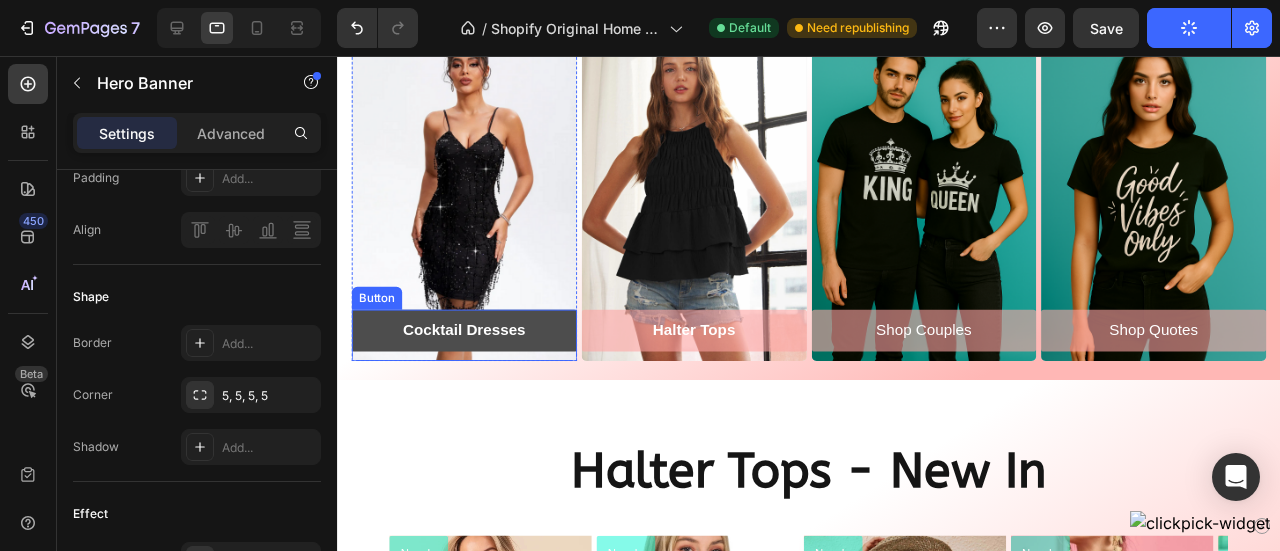 click on "Cocktail Dresses" at bounding box center (470, 345) 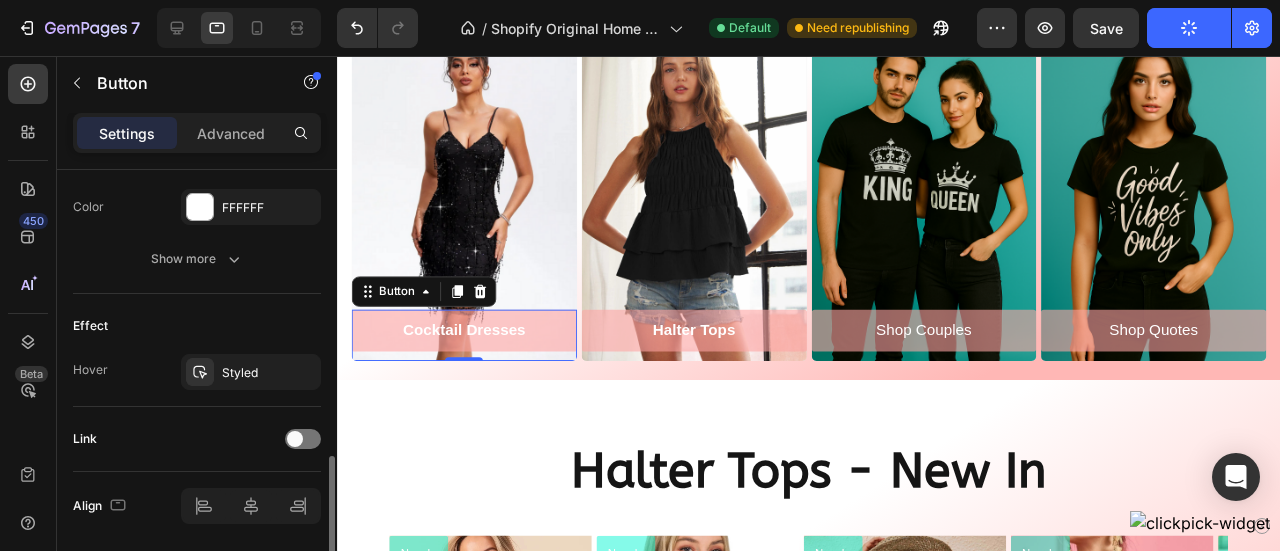 scroll, scrollTop: 928, scrollLeft: 0, axis: vertical 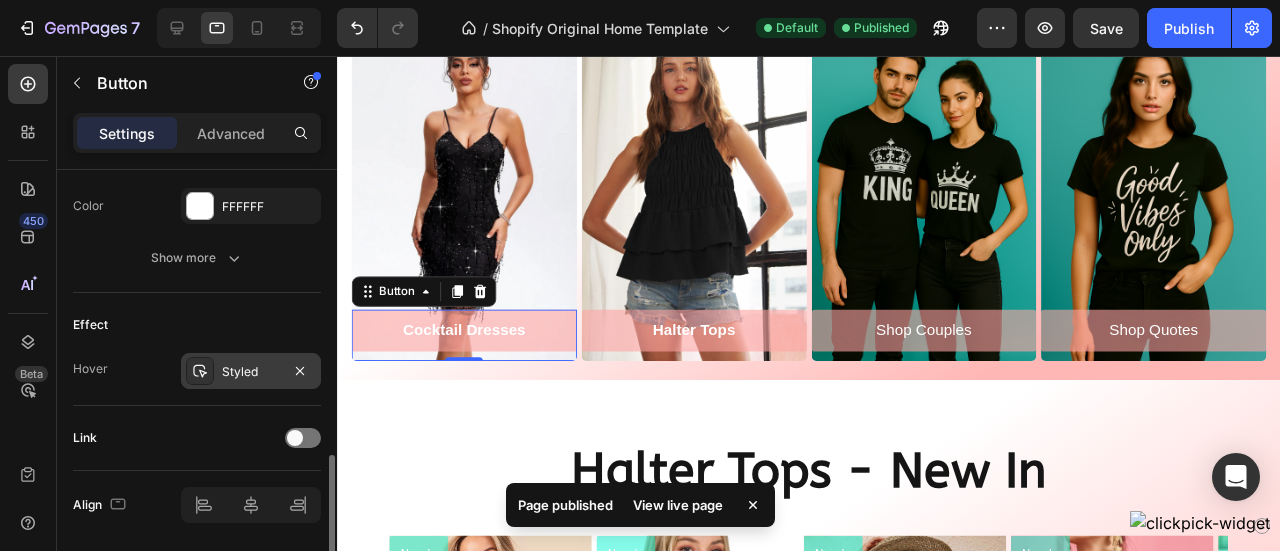 click on "Styled" at bounding box center [251, 372] 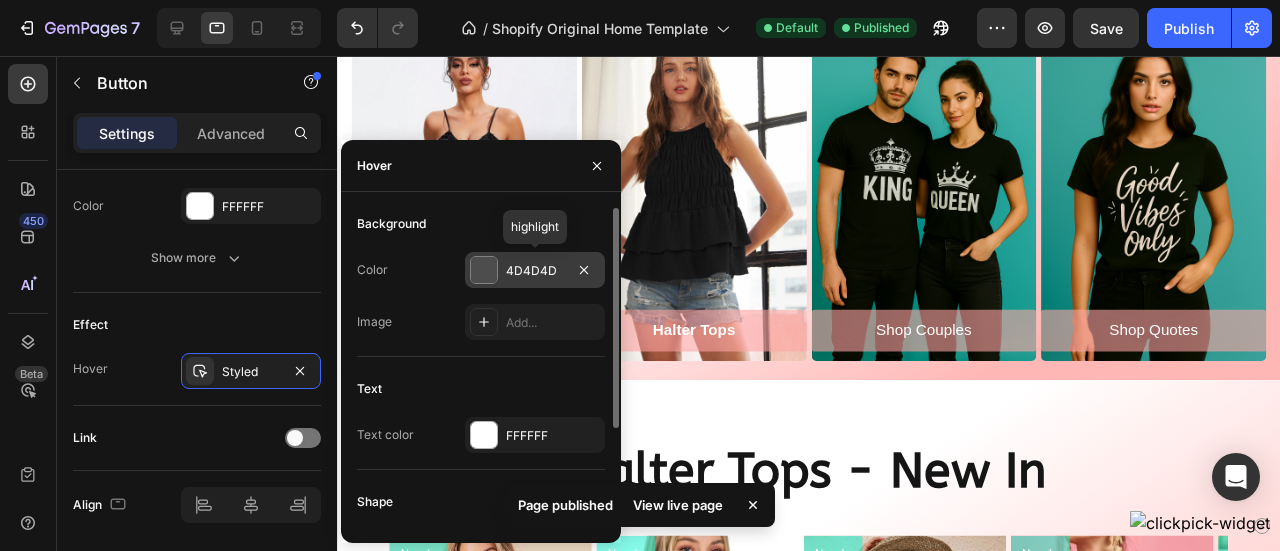 click at bounding box center (484, 270) 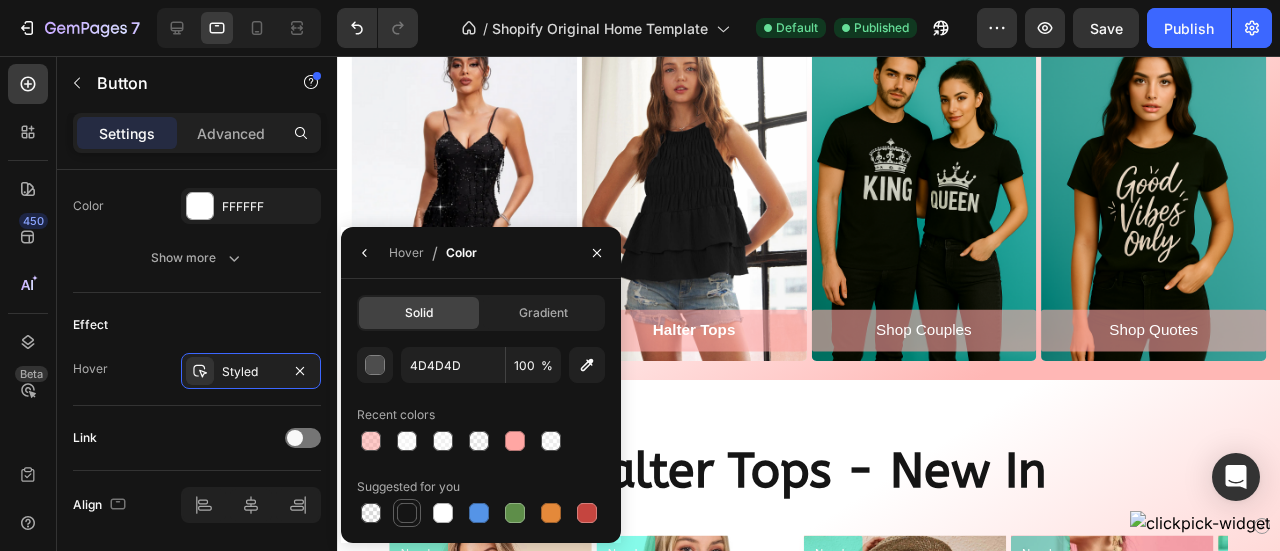 click at bounding box center [407, 513] 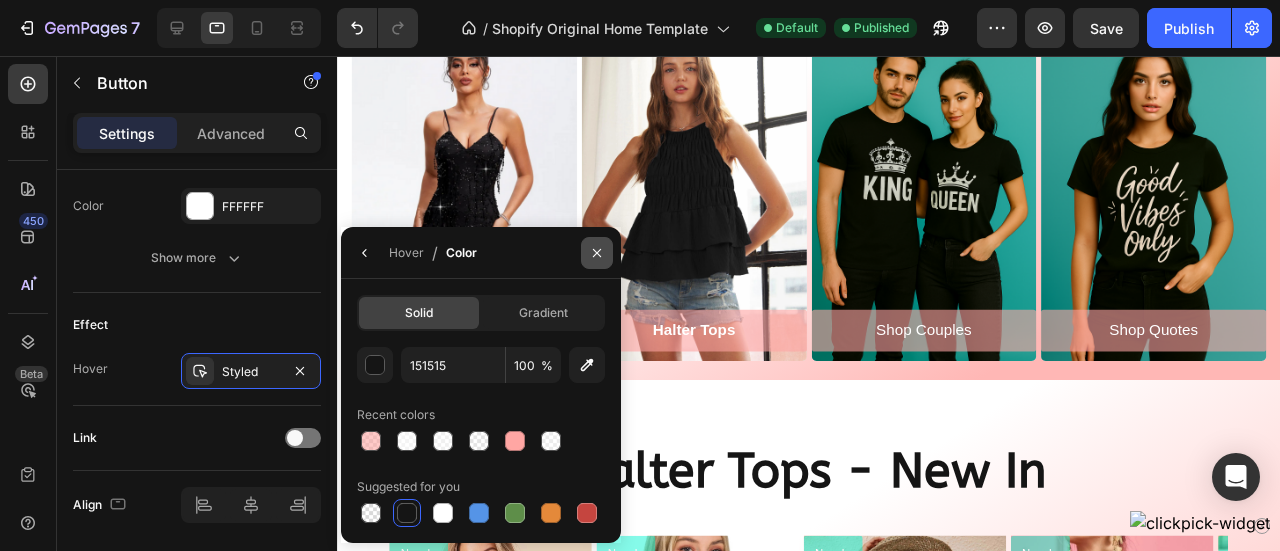 click at bounding box center [597, 253] 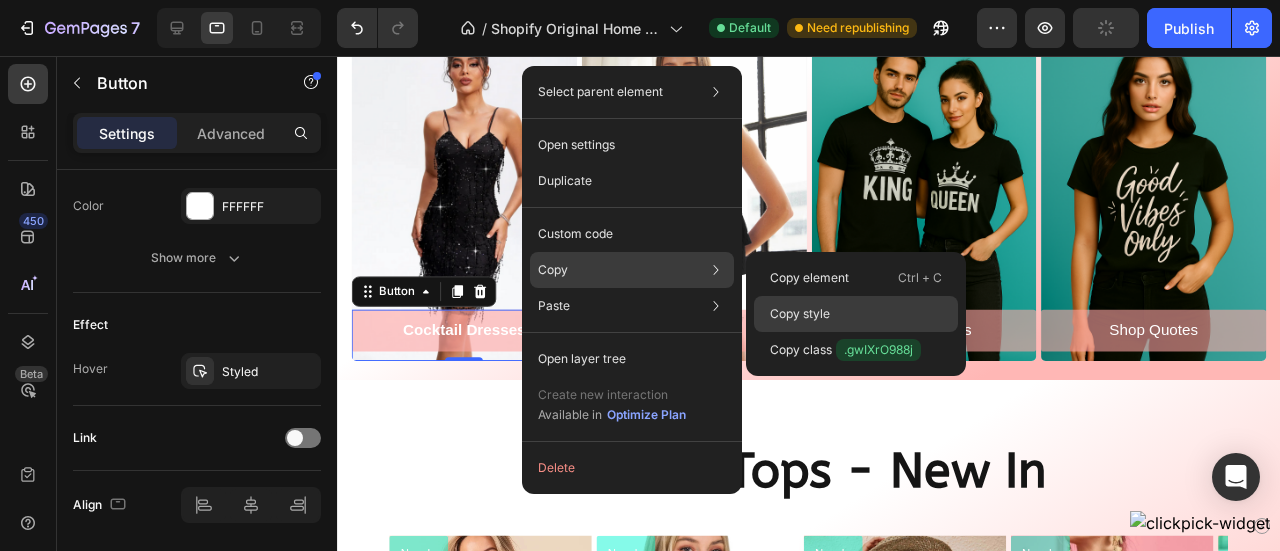 click on "Copy style" at bounding box center (800, 314) 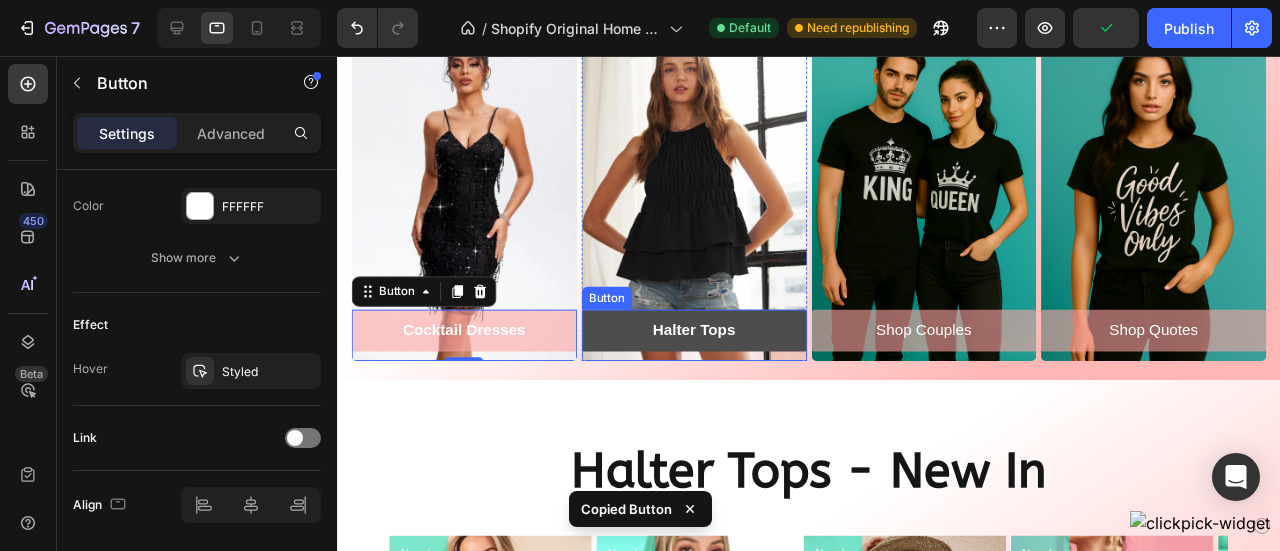 click on "Halter Tops" at bounding box center [712, 345] 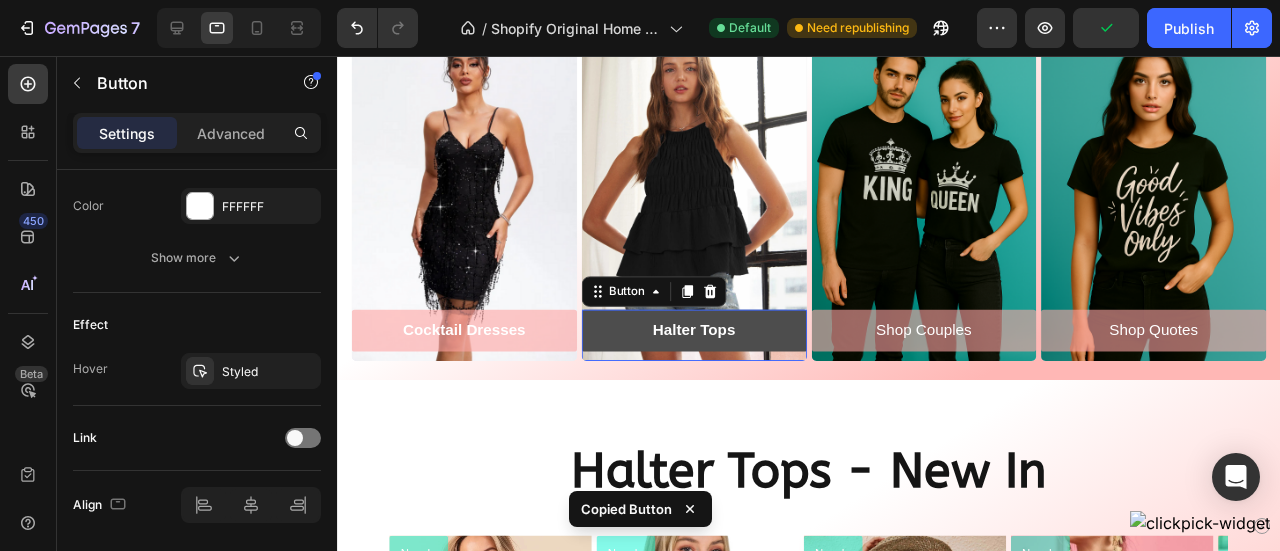 scroll, scrollTop: 928, scrollLeft: 0, axis: vertical 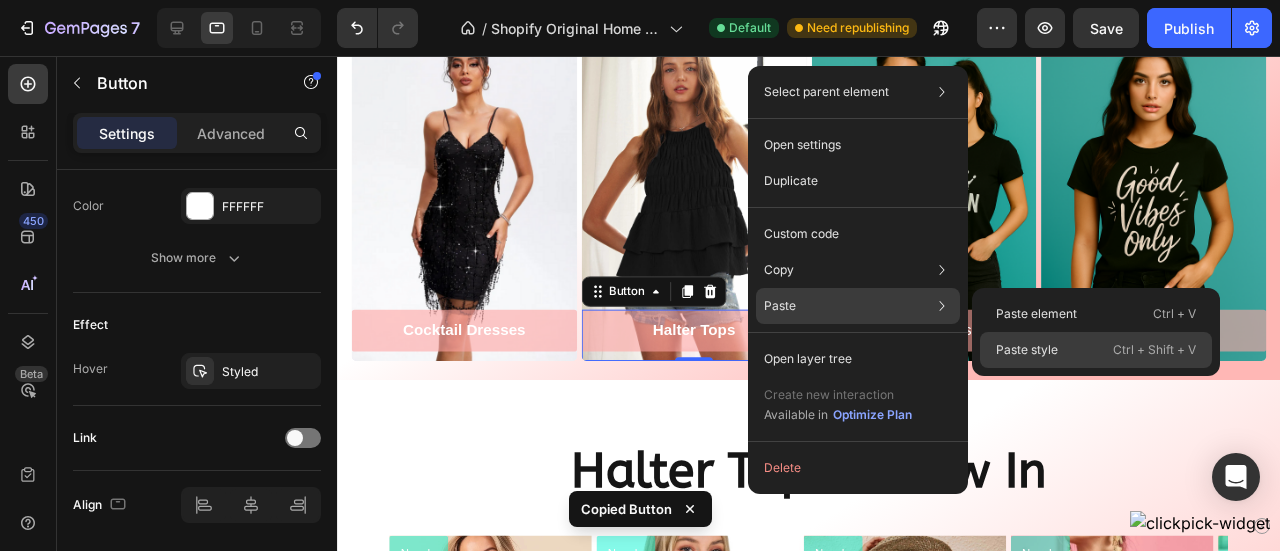 click on "Paste style" at bounding box center [1027, 350] 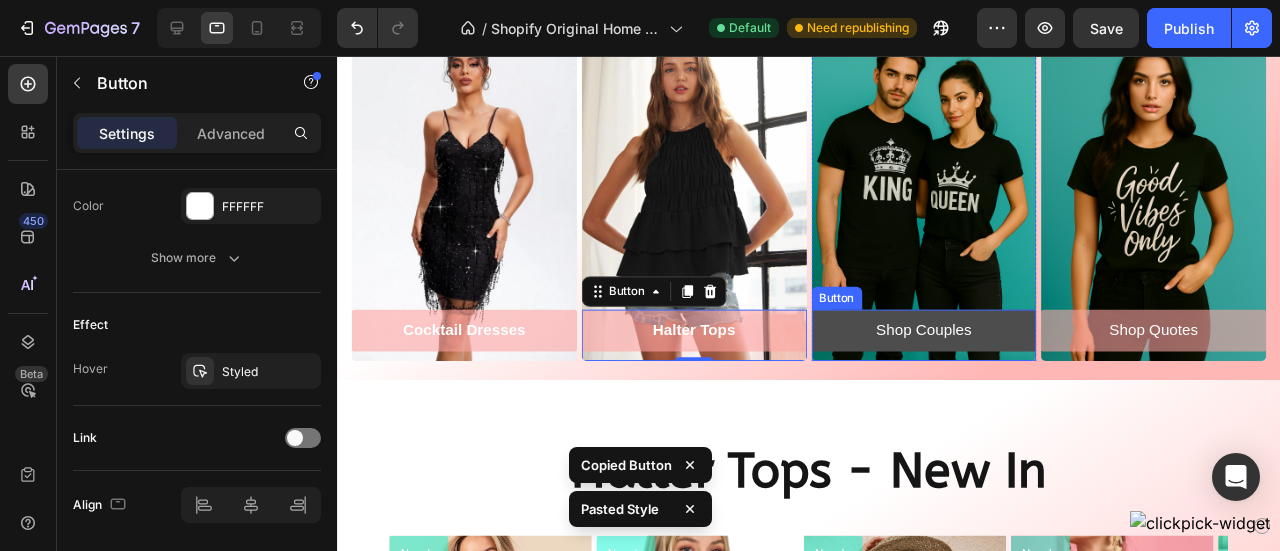 click on "Shop Couples" at bounding box center [954, 345] 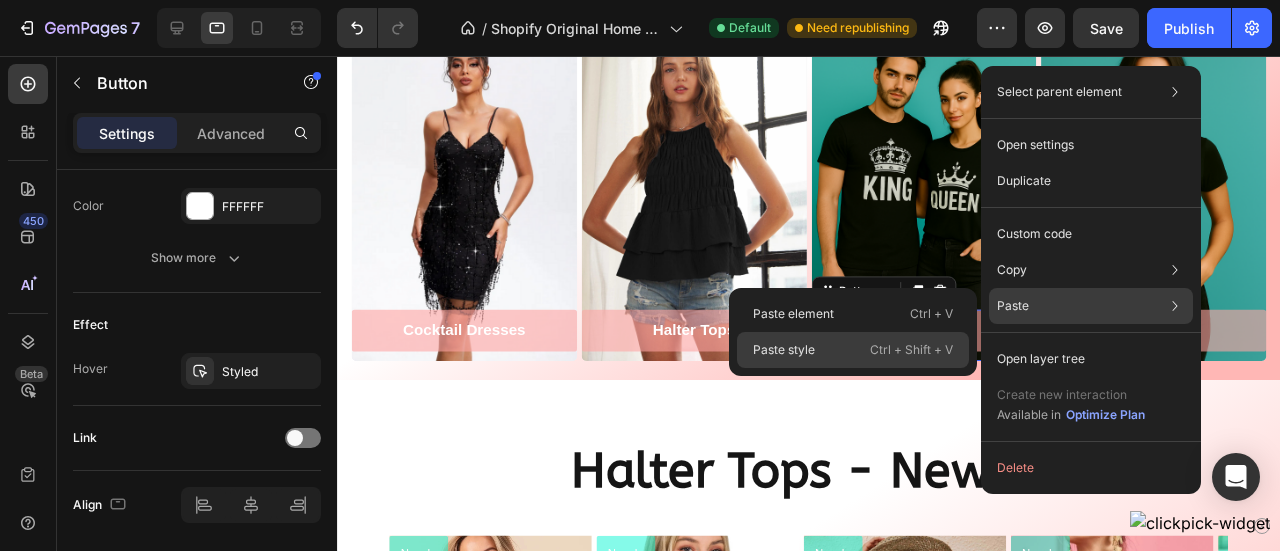 click on "Ctrl + Shift + V" at bounding box center [911, 350] 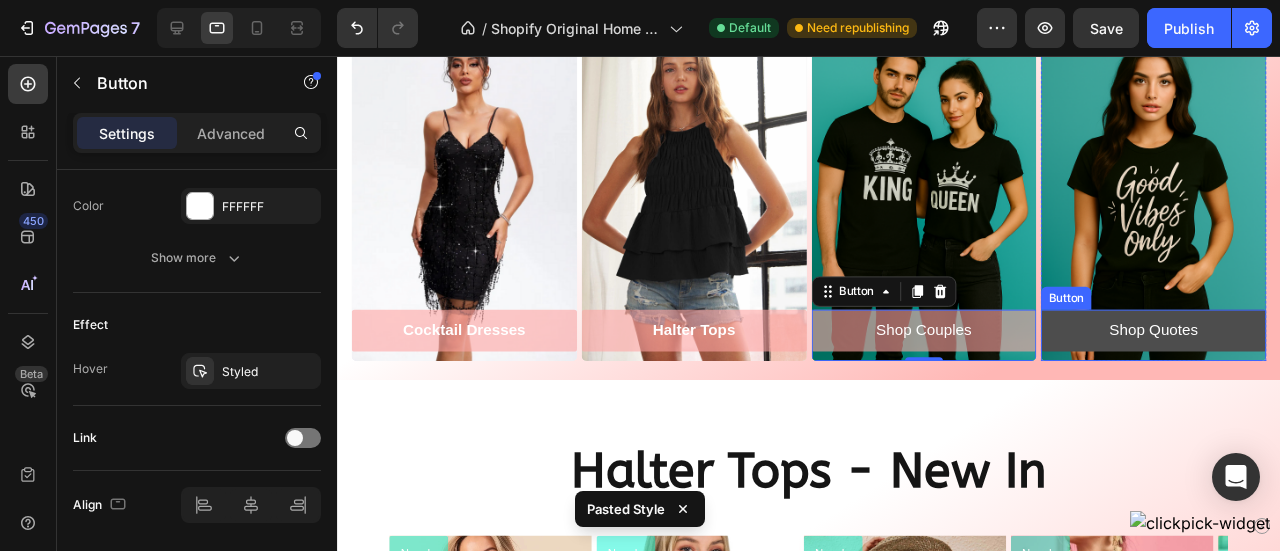 click on "Shop Quotes" at bounding box center [1195, 345] 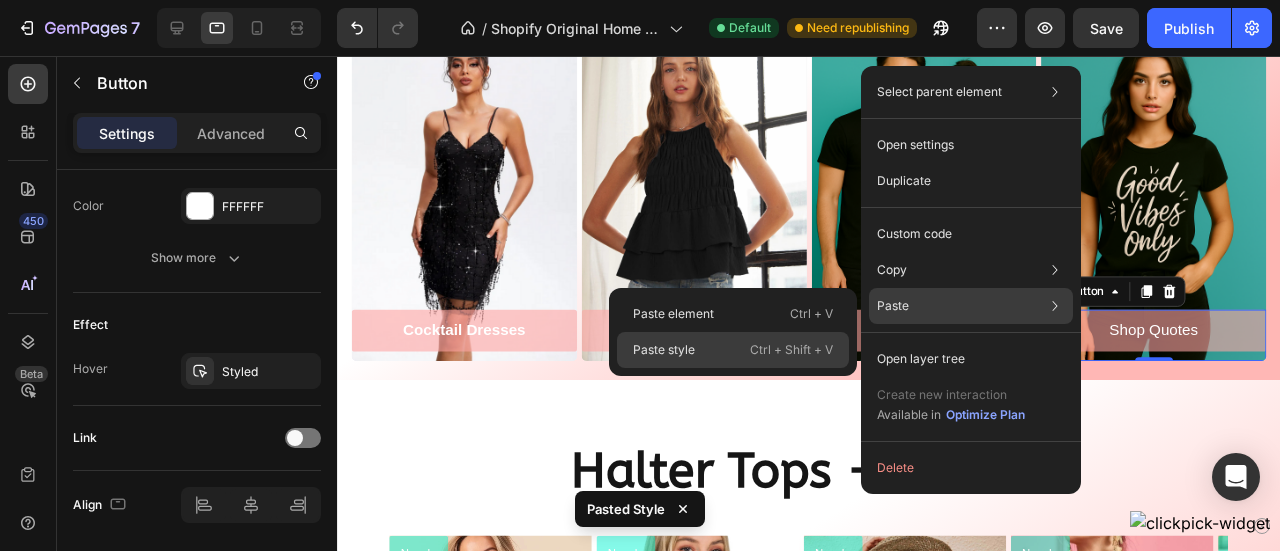 click on "Paste style" at bounding box center [664, 350] 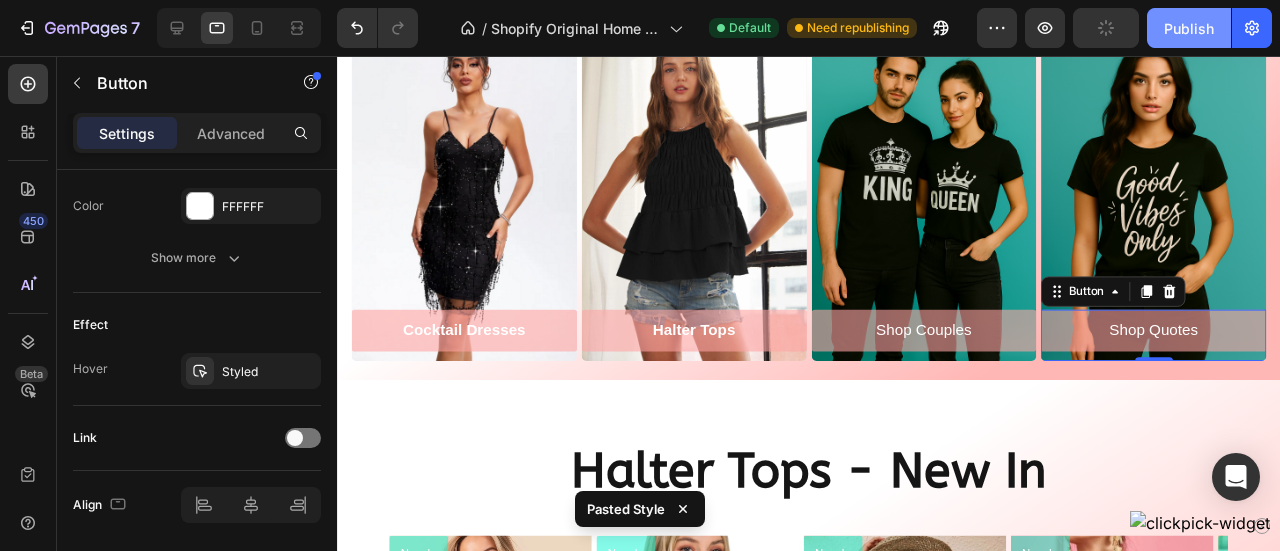 click on "Publish" at bounding box center (1189, 28) 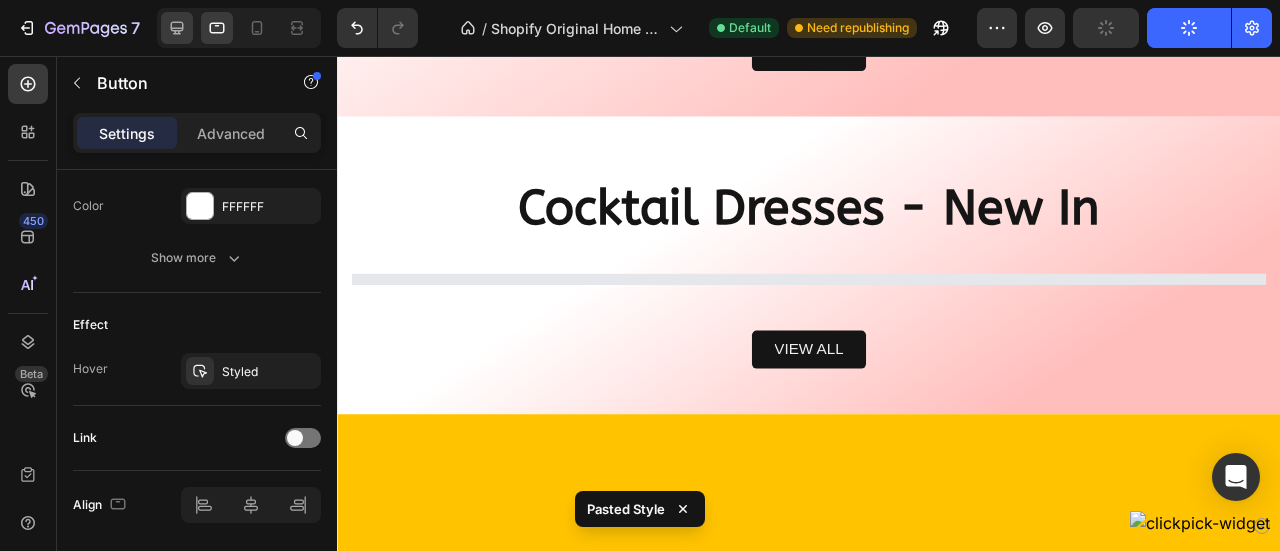 click 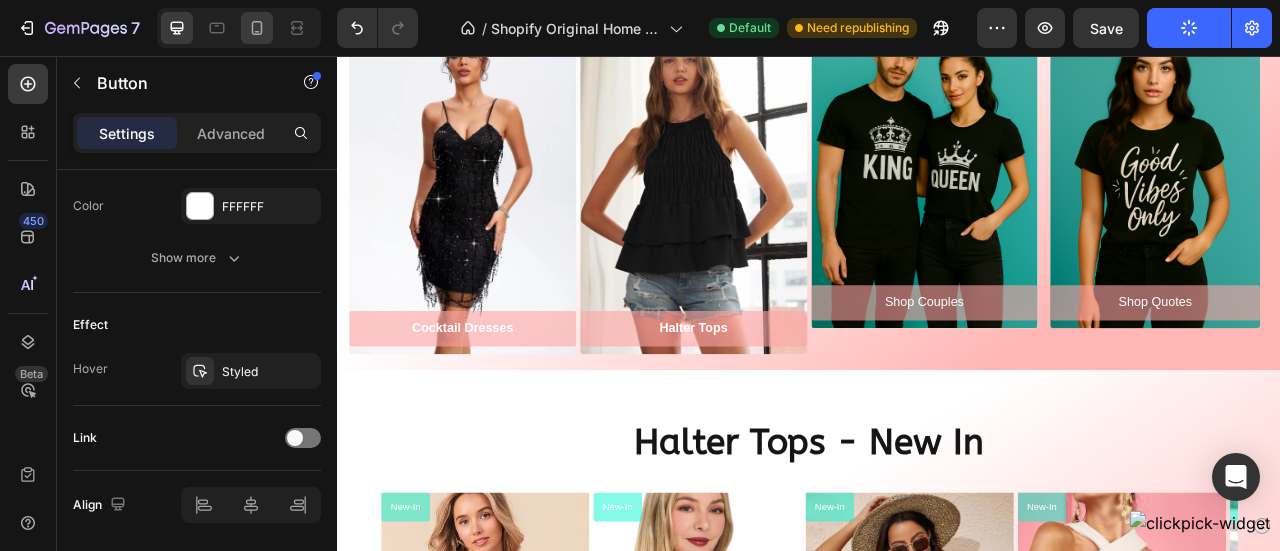scroll, scrollTop: 534, scrollLeft: 0, axis: vertical 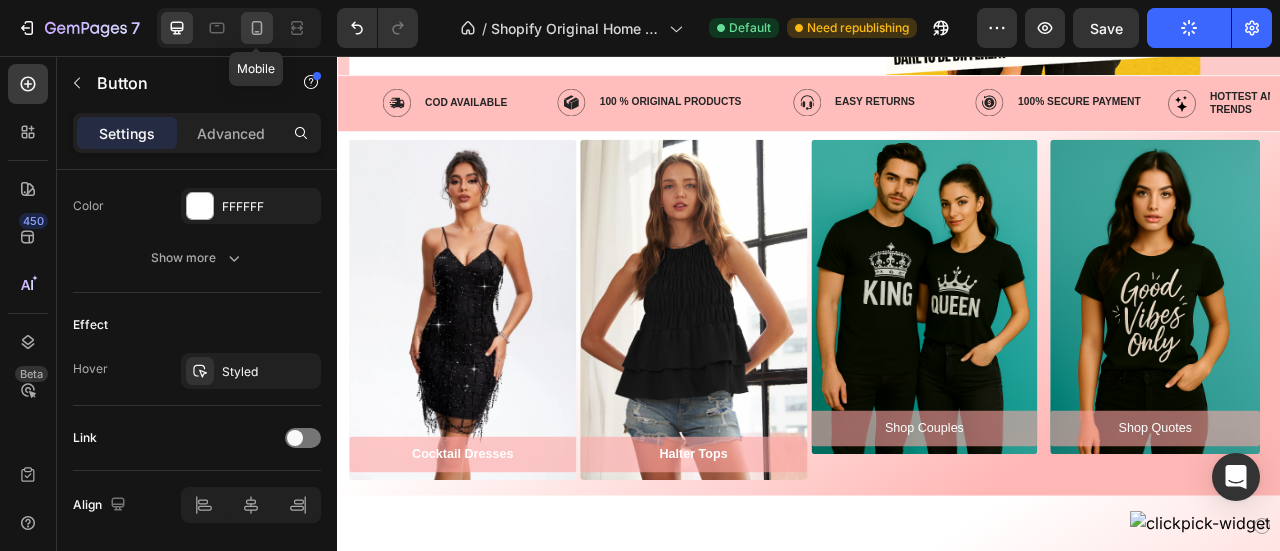 click 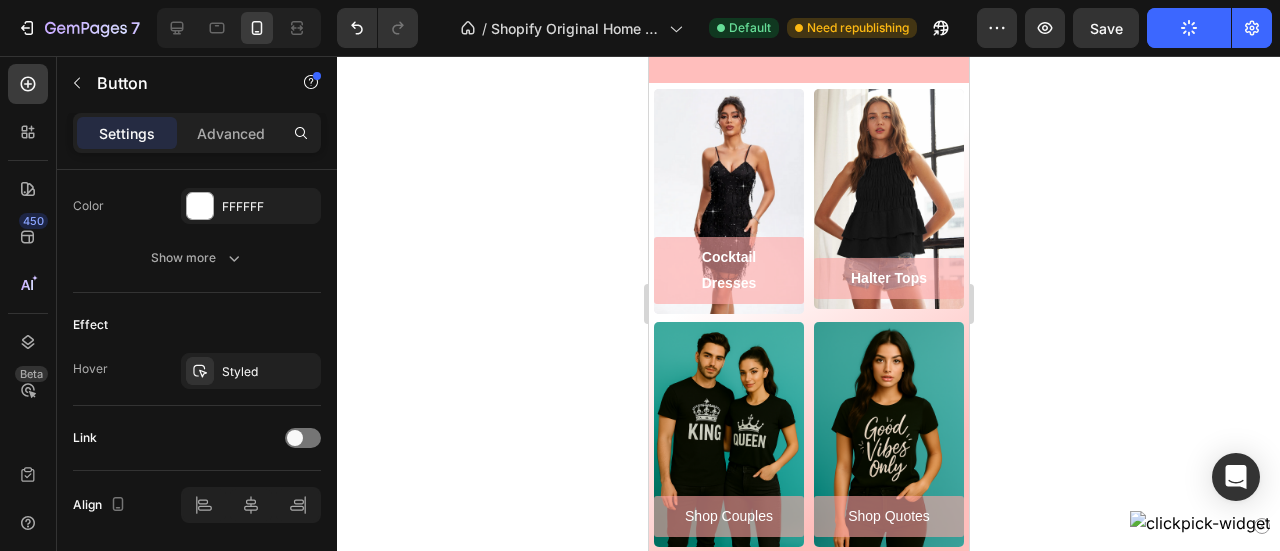 scroll, scrollTop: 1186, scrollLeft: 0, axis: vertical 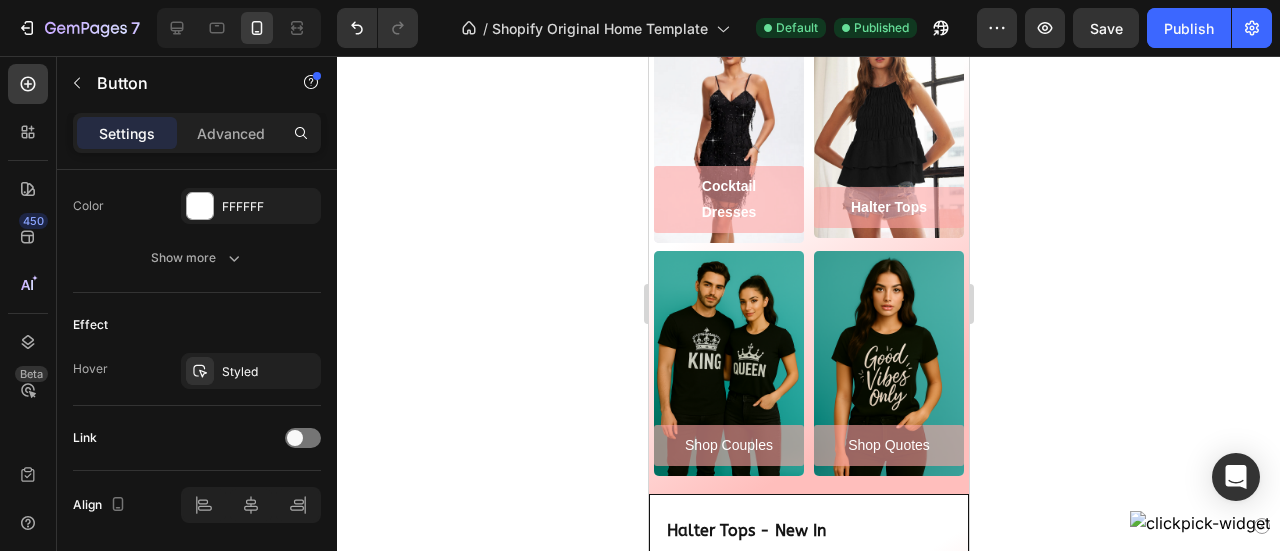 click on "7   /  Shopify Original Home Template Default Published Preview  Save   Publish" 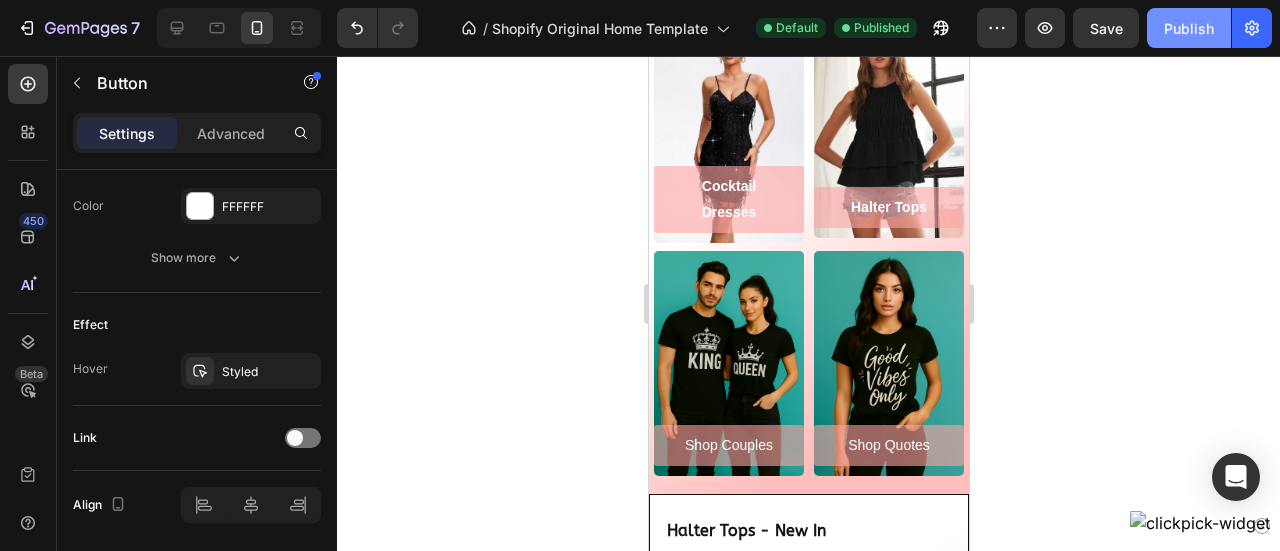 click on "Publish" at bounding box center [1189, 28] 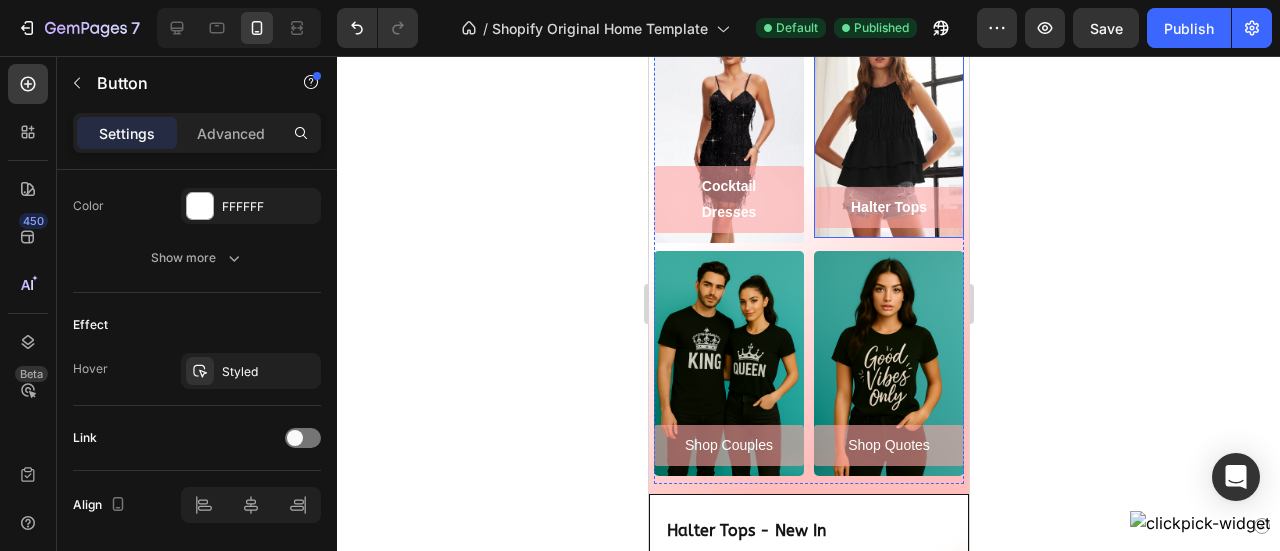 click at bounding box center [888, 128] 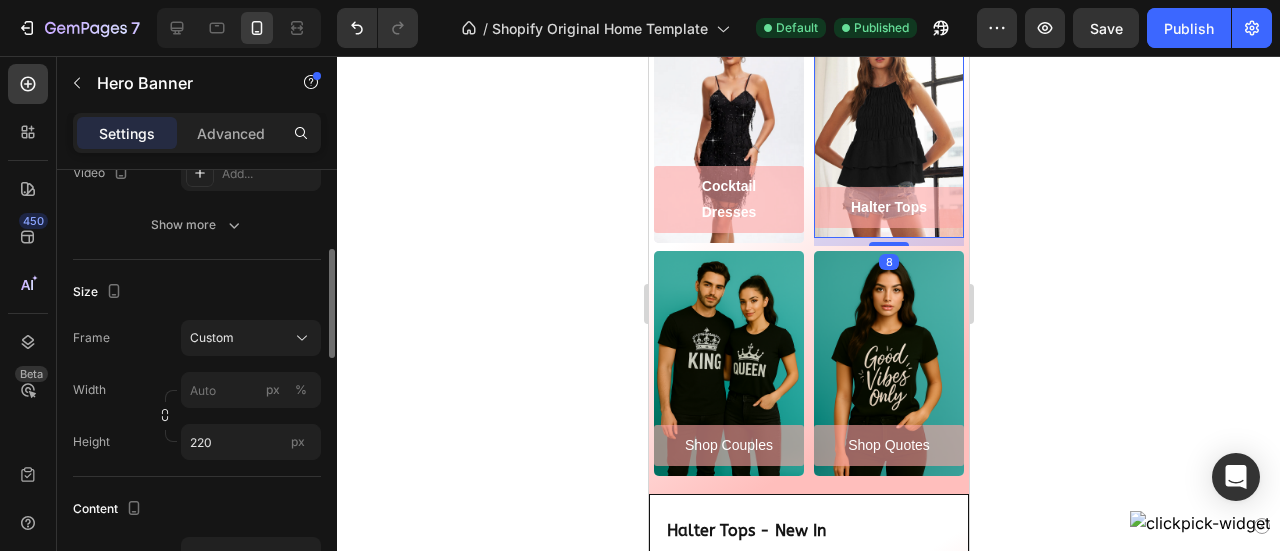 scroll, scrollTop: 322, scrollLeft: 0, axis: vertical 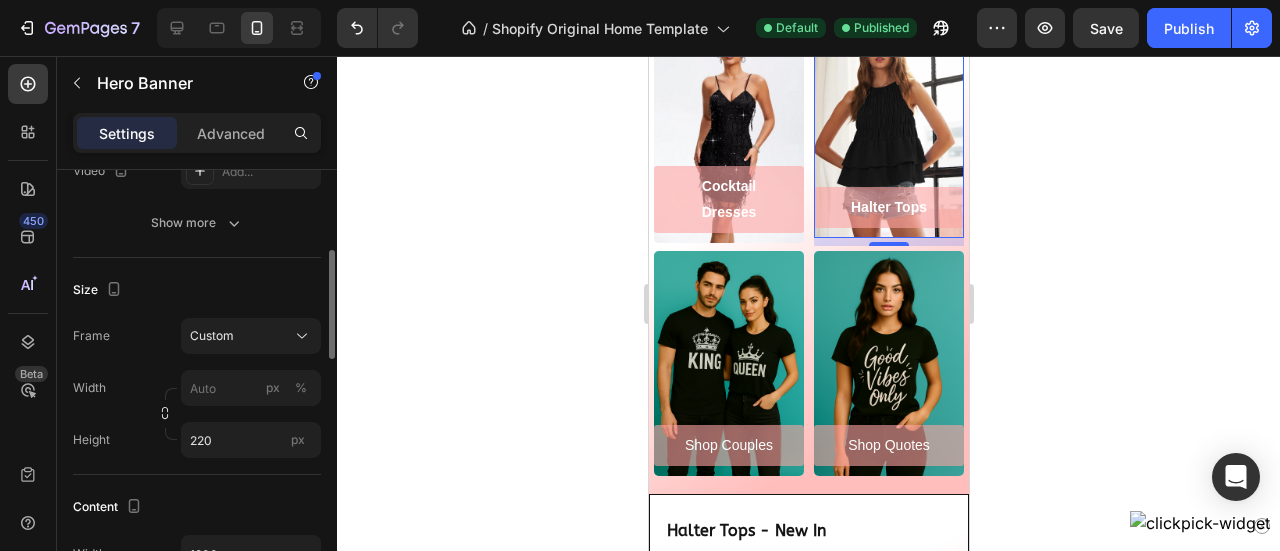 click 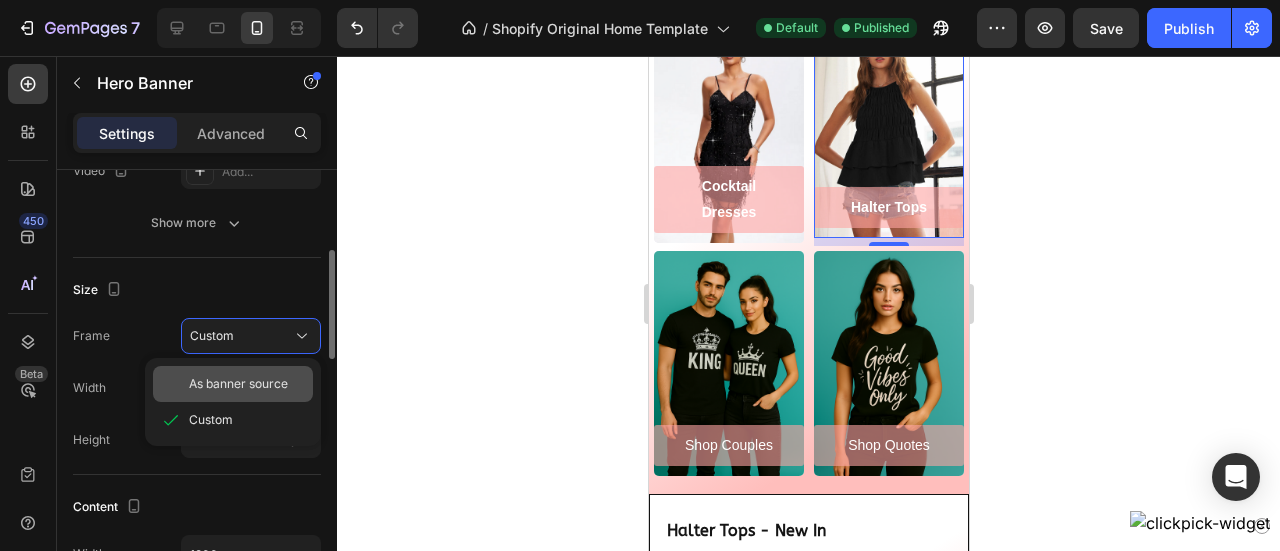 click on "As banner source" at bounding box center (238, 384) 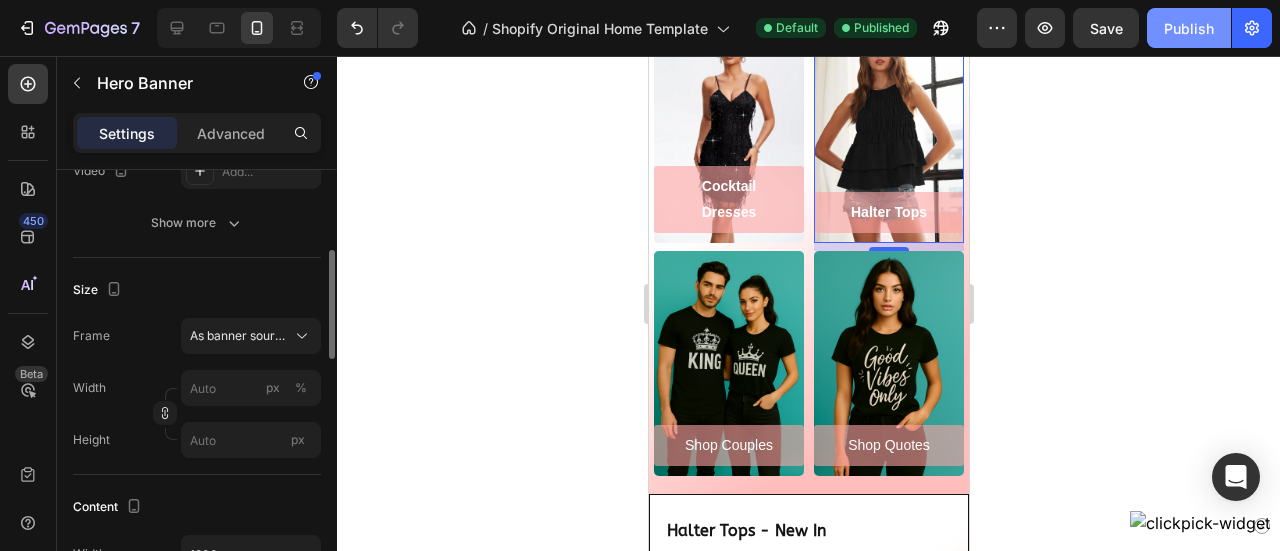 click on "Publish" at bounding box center [1189, 28] 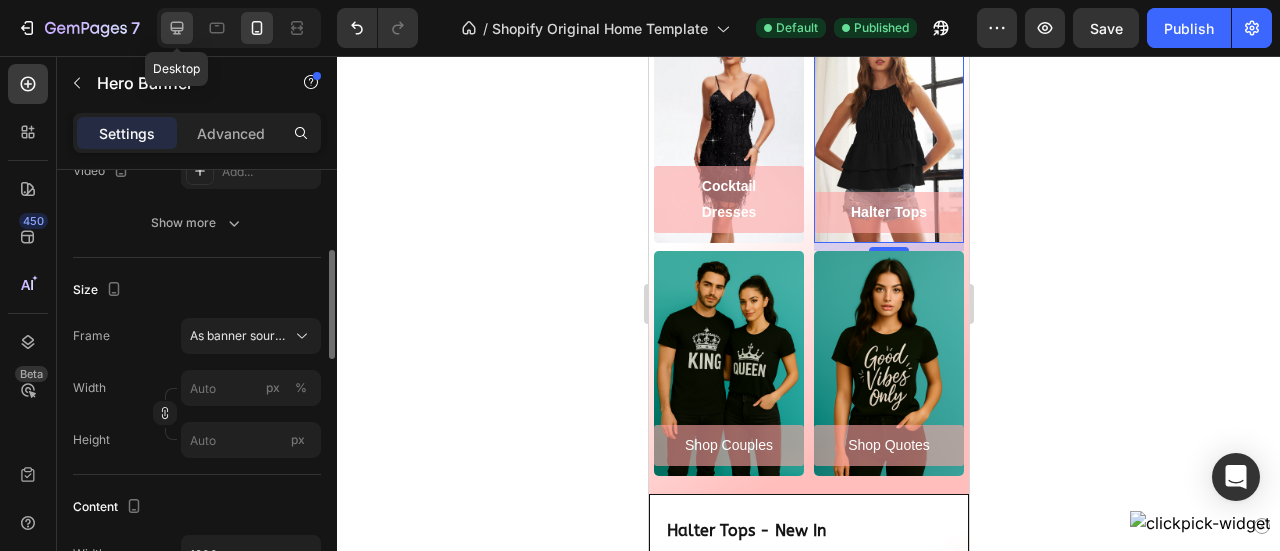 click 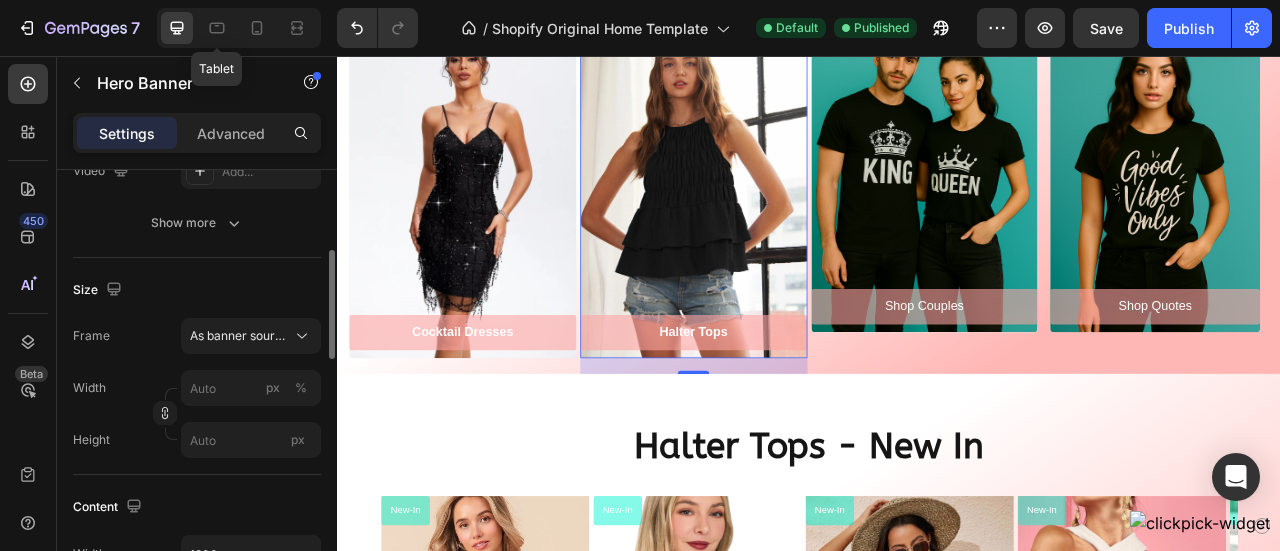 scroll, scrollTop: 1066, scrollLeft: 0, axis: vertical 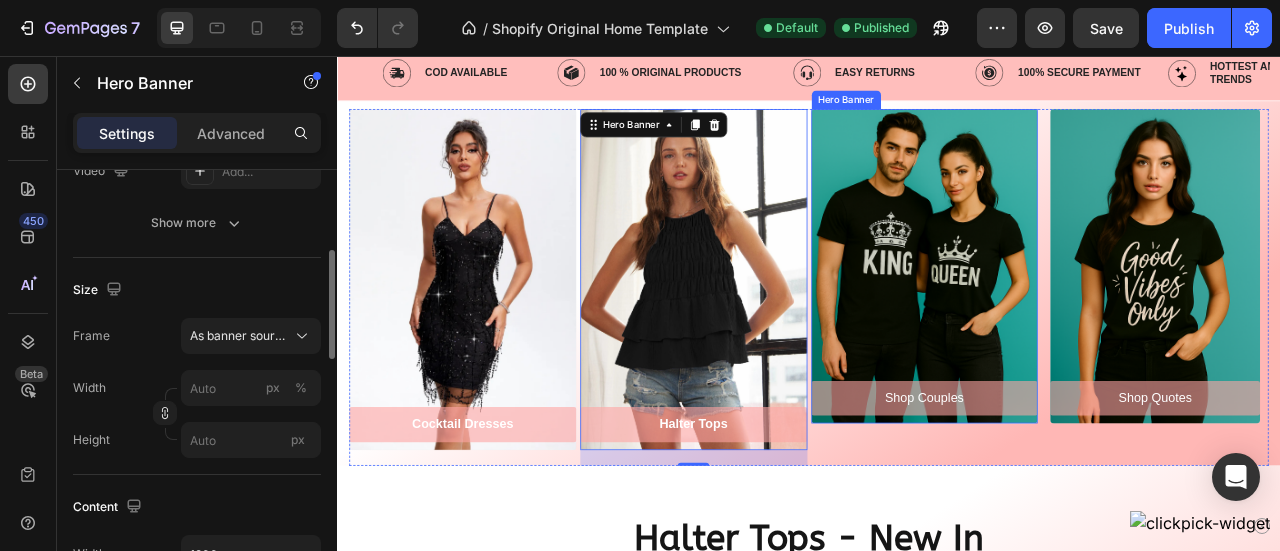 click at bounding box center (1084, 323) 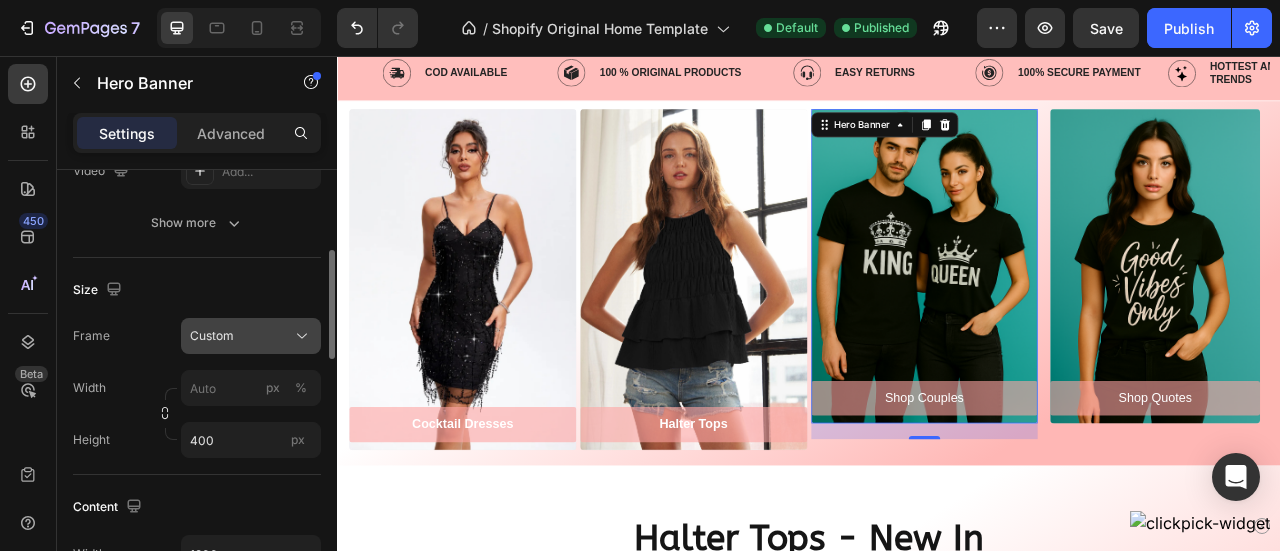 click on "Custom" 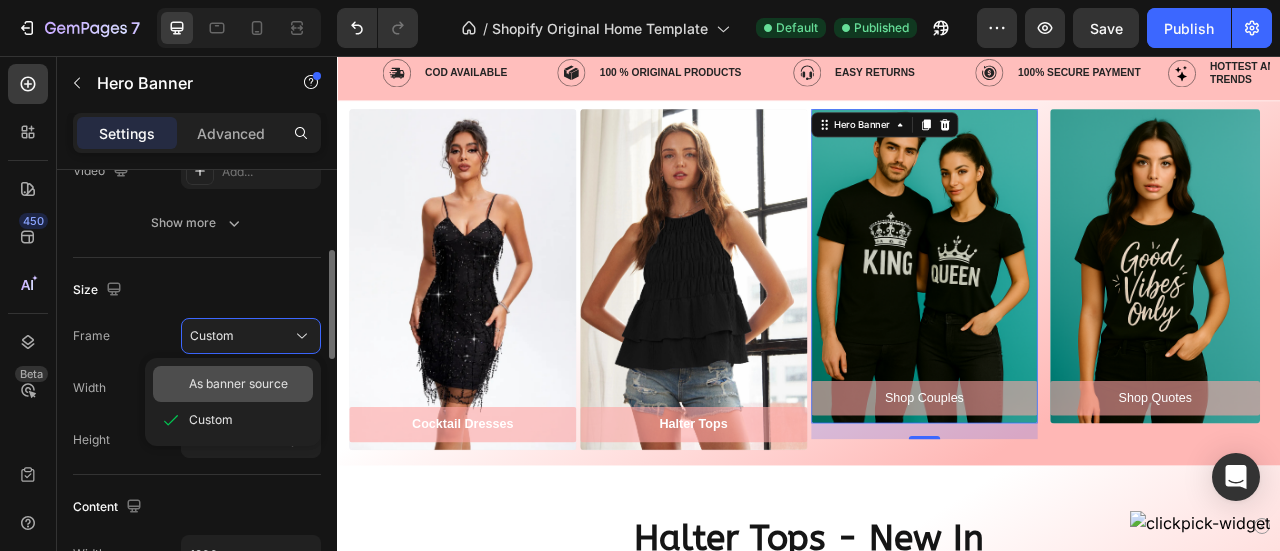 click on "As banner source" at bounding box center (238, 384) 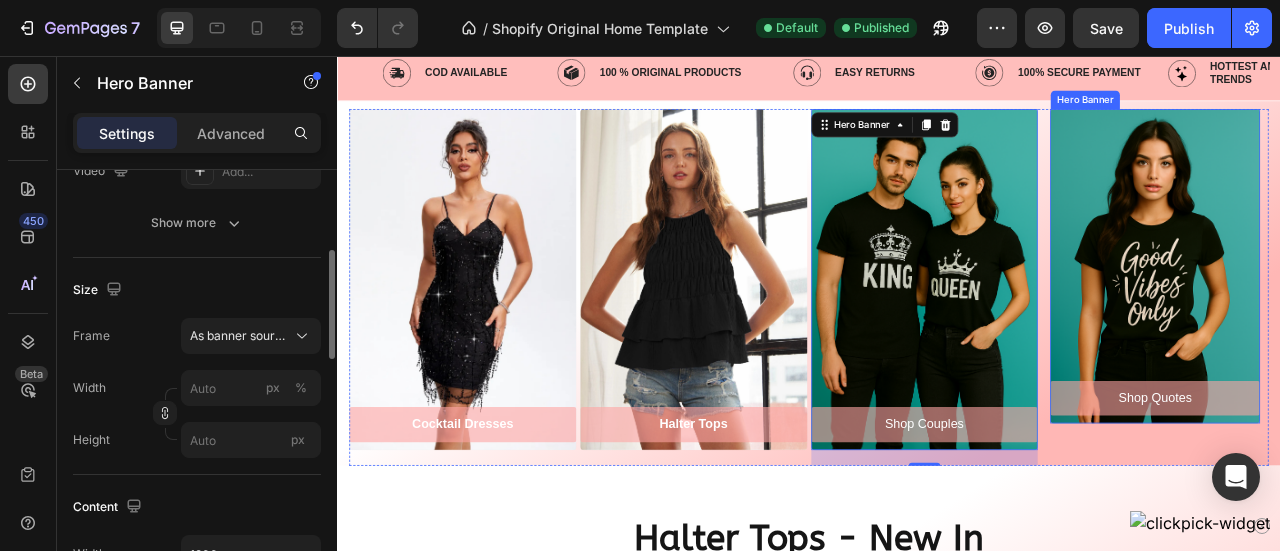 click at bounding box center (1377, 323) 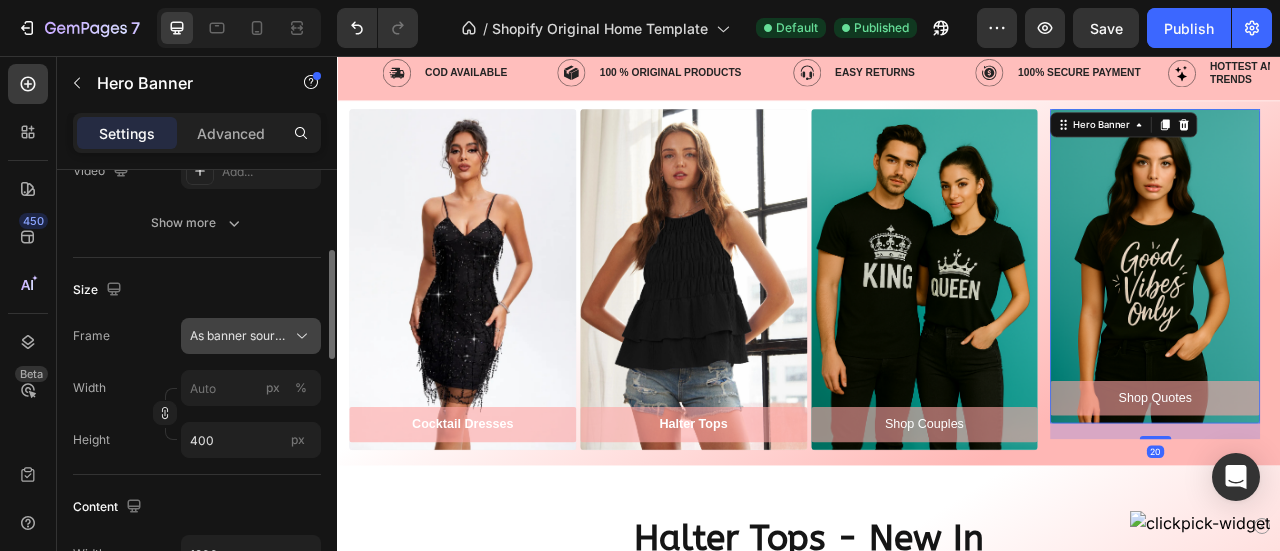 click on "As banner source" at bounding box center (239, 336) 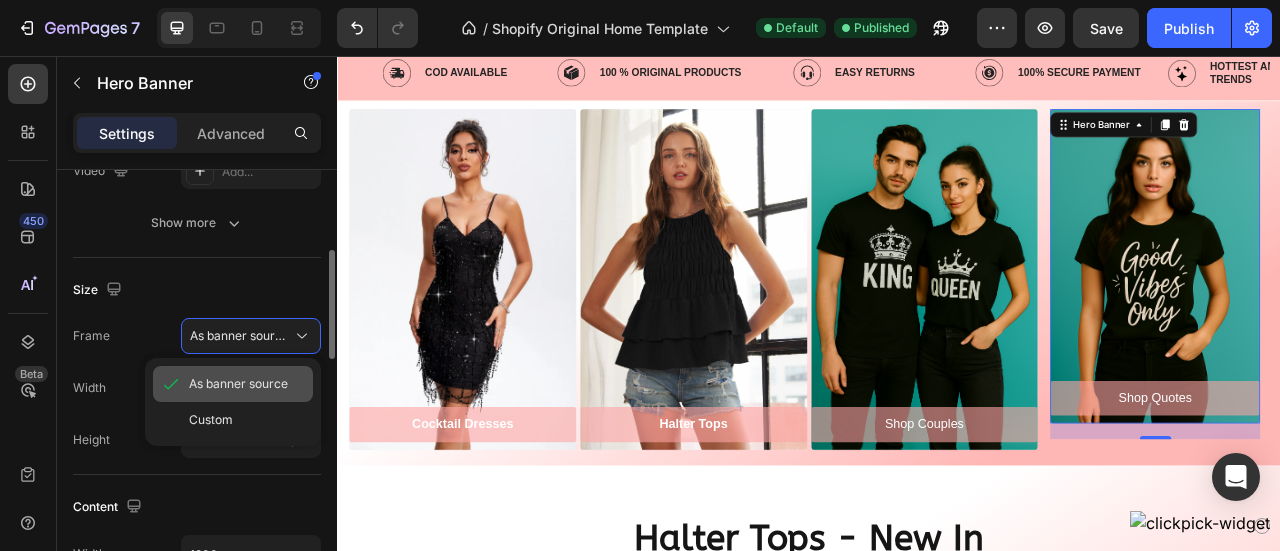 click on "As banner source" at bounding box center (238, 384) 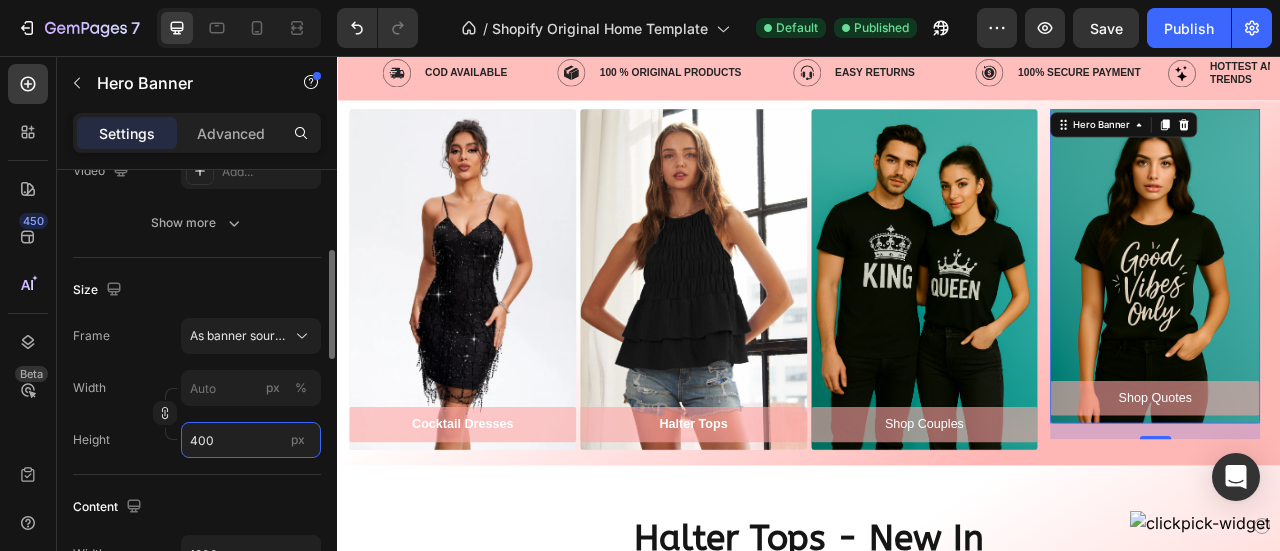 click on "400" at bounding box center (251, 440) 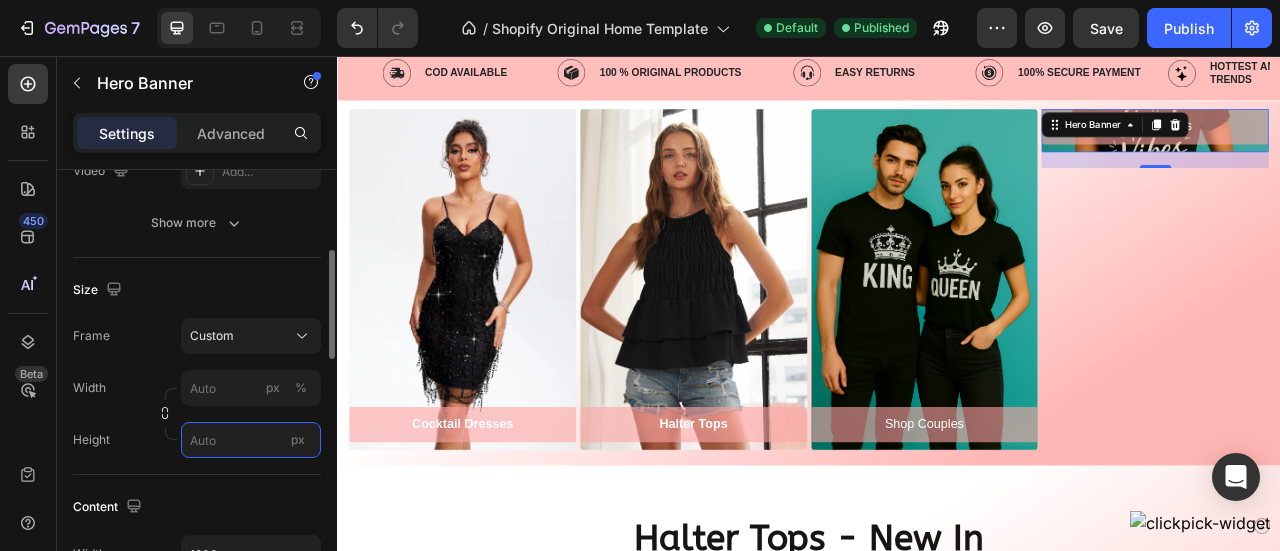 type 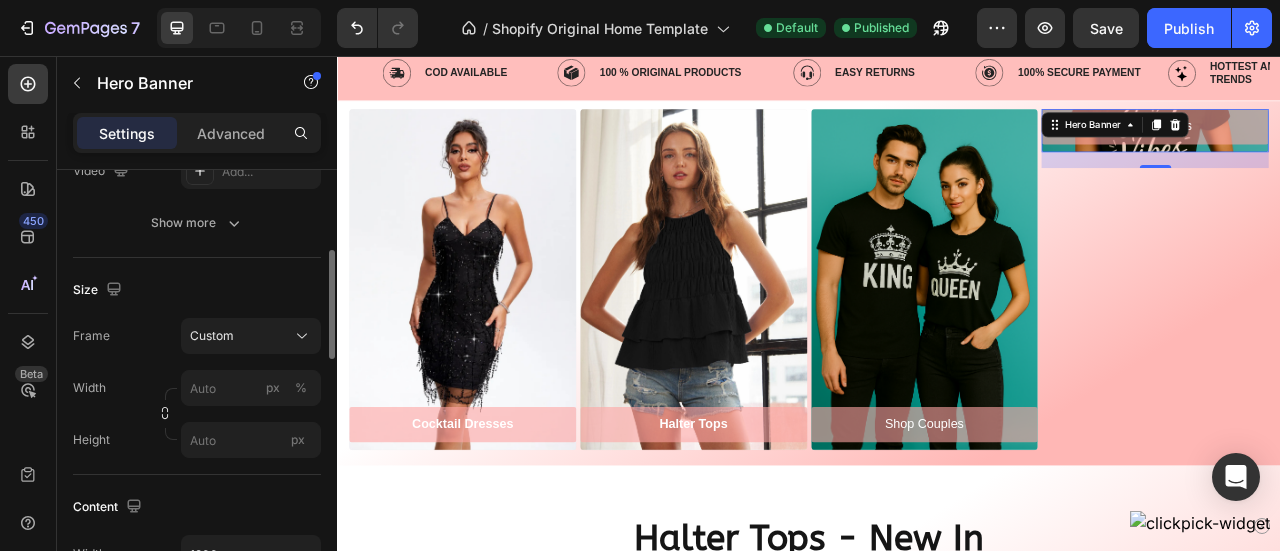 click on "Size" at bounding box center (197, 290) 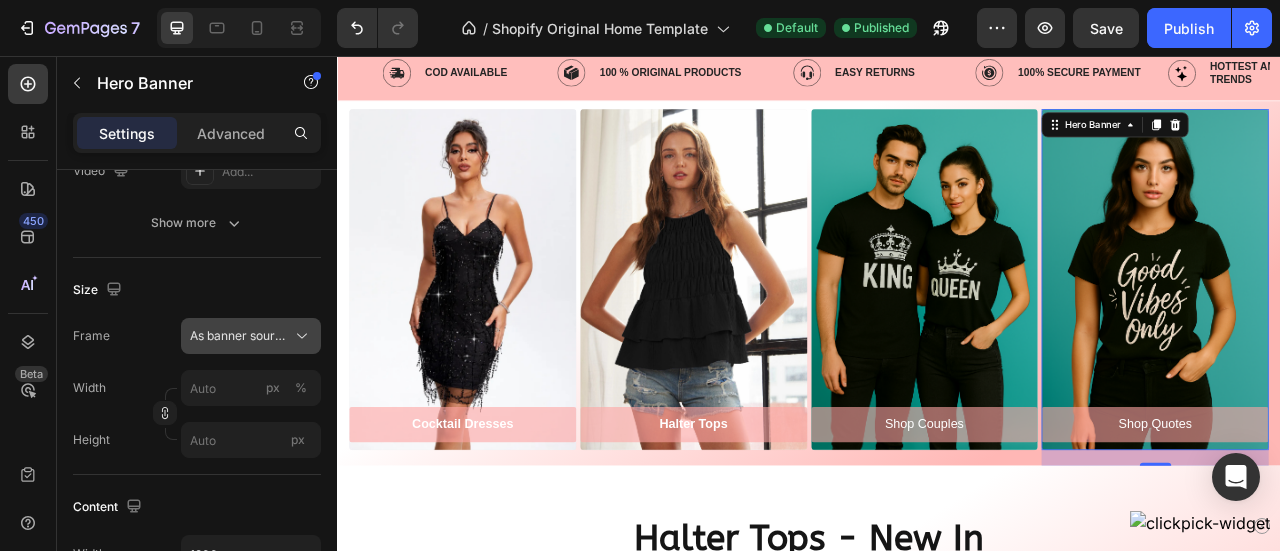 click on "As banner source" at bounding box center (239, 336) 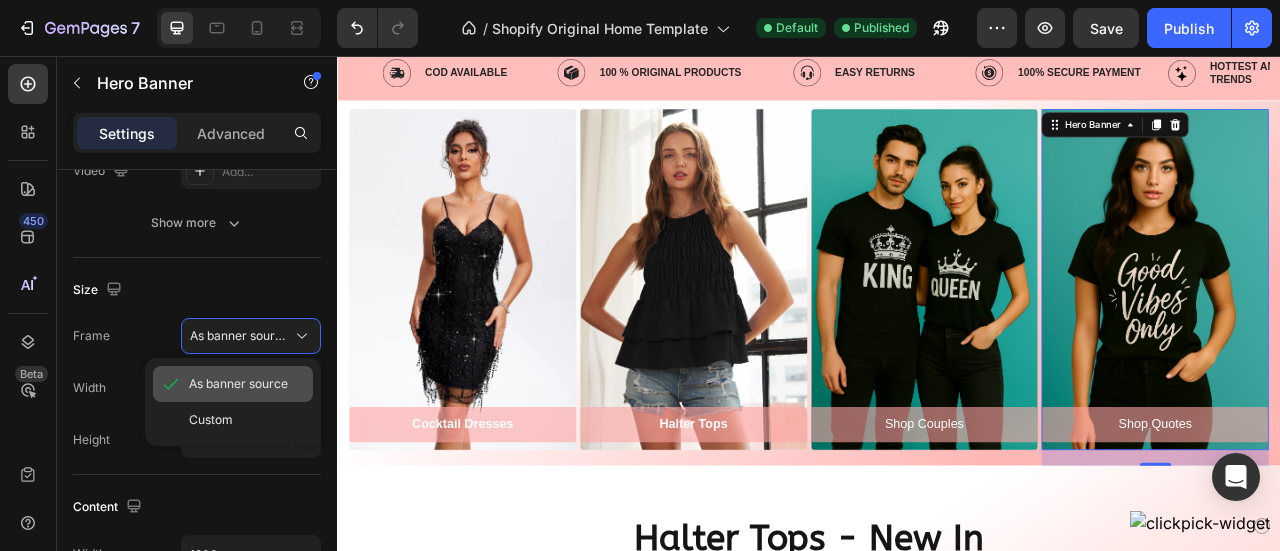 click on "As banner source" at bounding box center (238, 384) 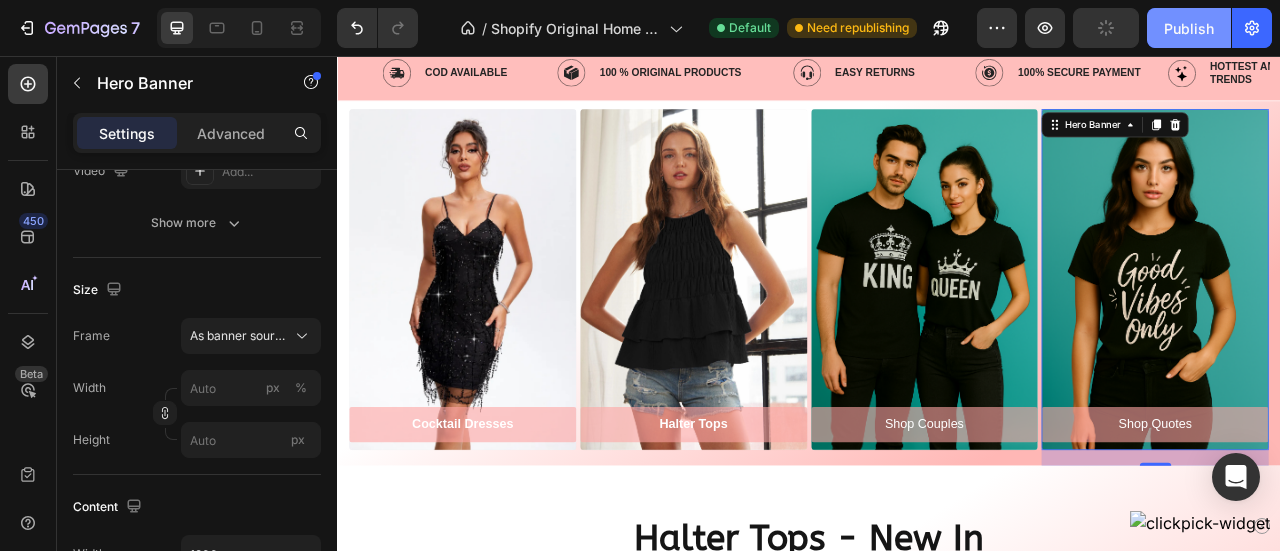 click on "Publish" at bounding box center [1189, 28] 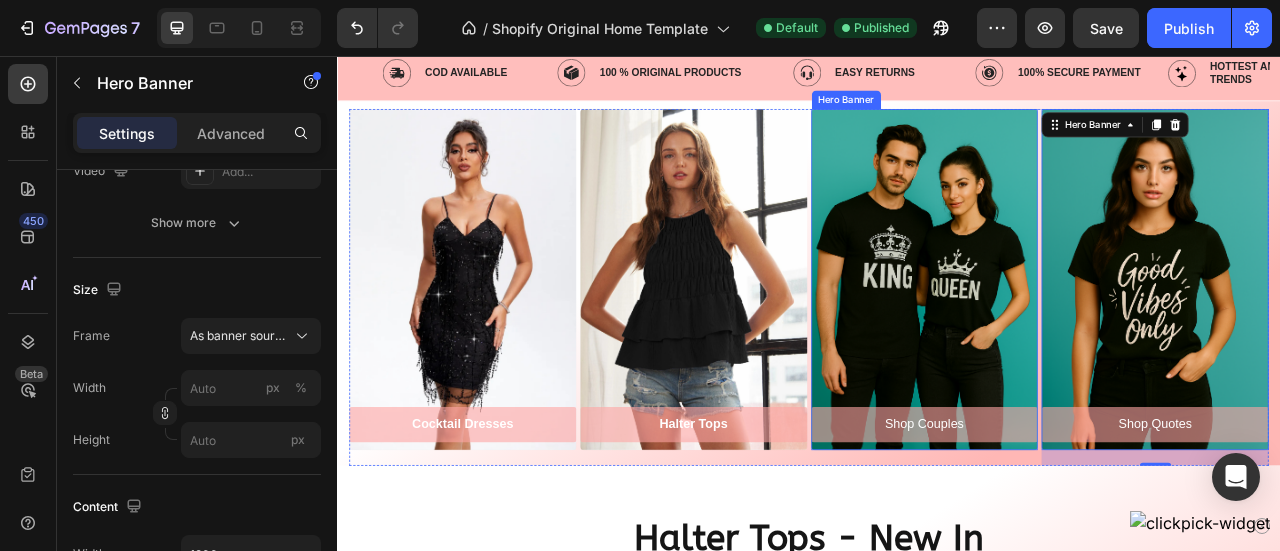 click at bounding box center (1084, 339) 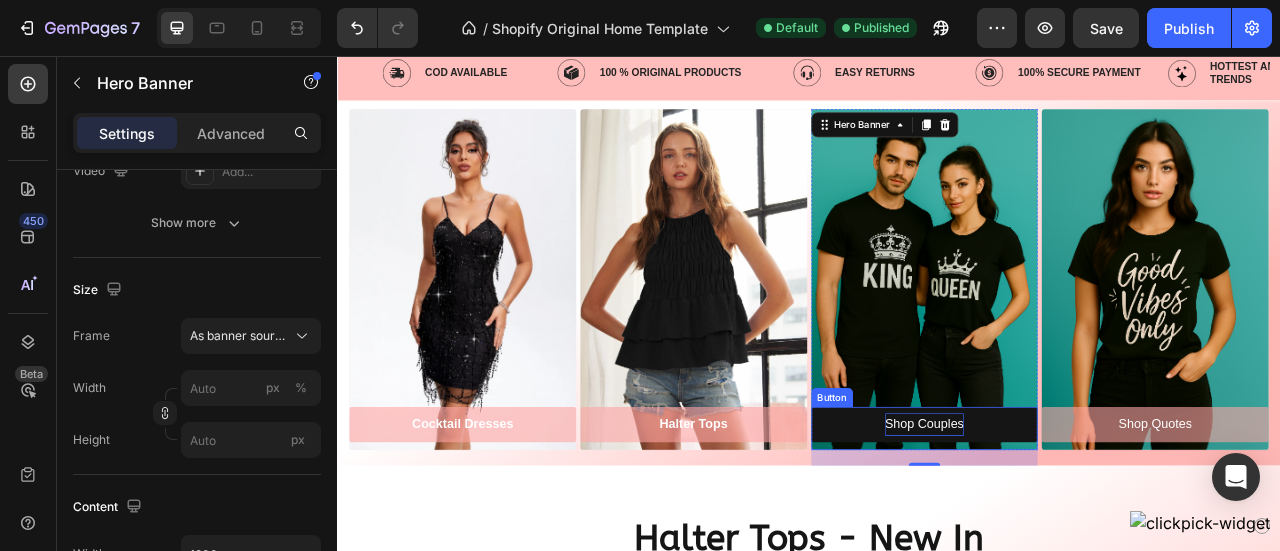click on "Shop Couples" at bounding box center [1084, 524] 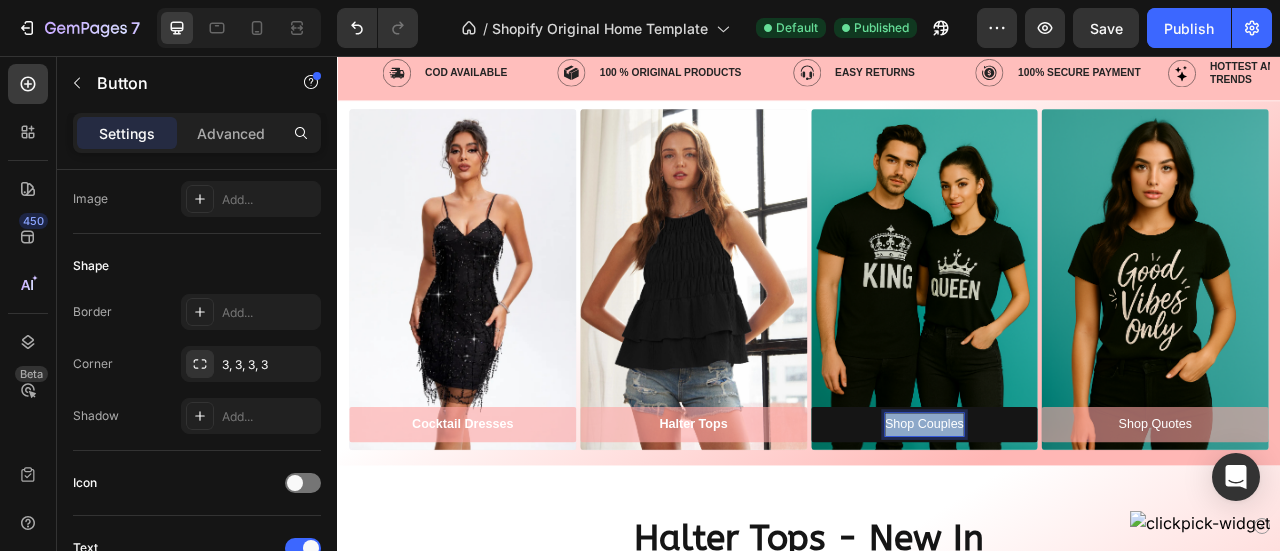 scroll, scrollTop: 0, scrollLeft: 0, axis: both 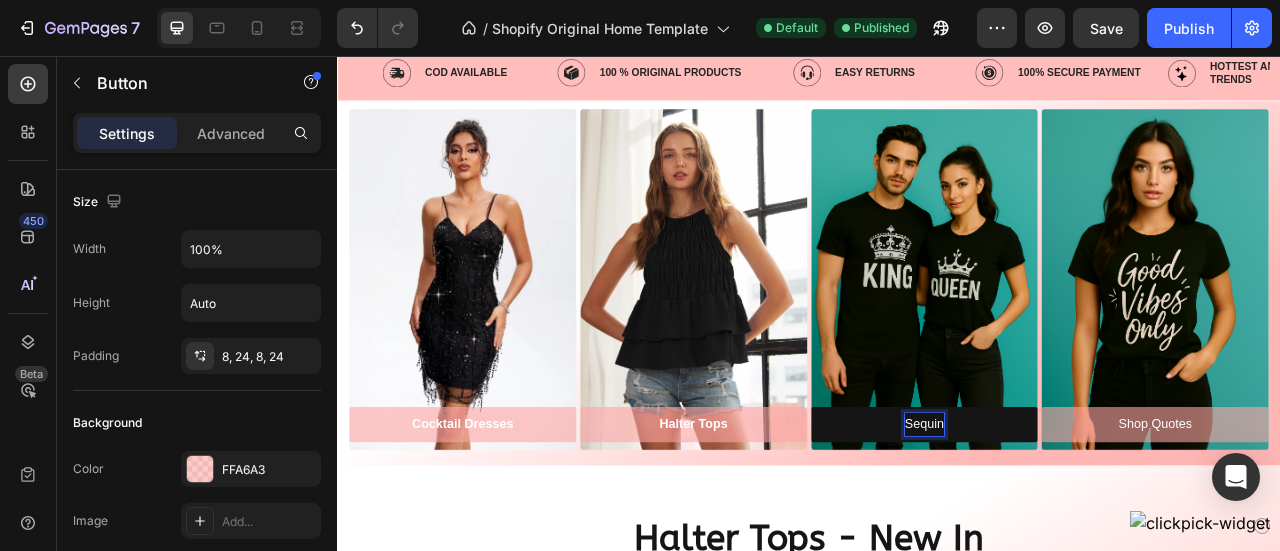 click on "Sequin" at bounding box center [1084, 524] 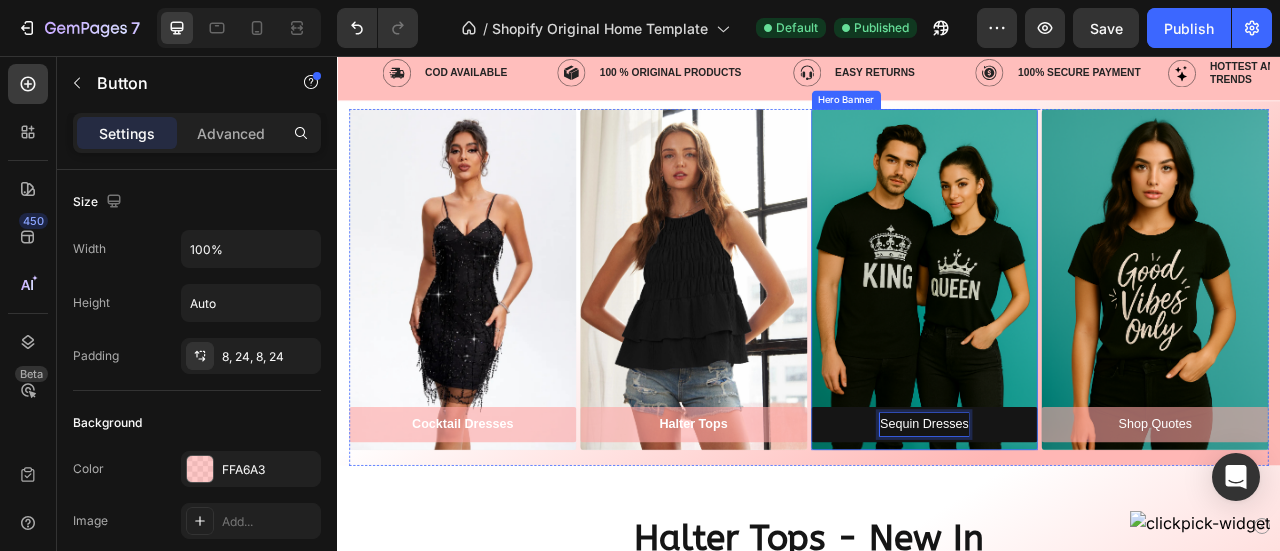 click at bounding box center [1084, 339] 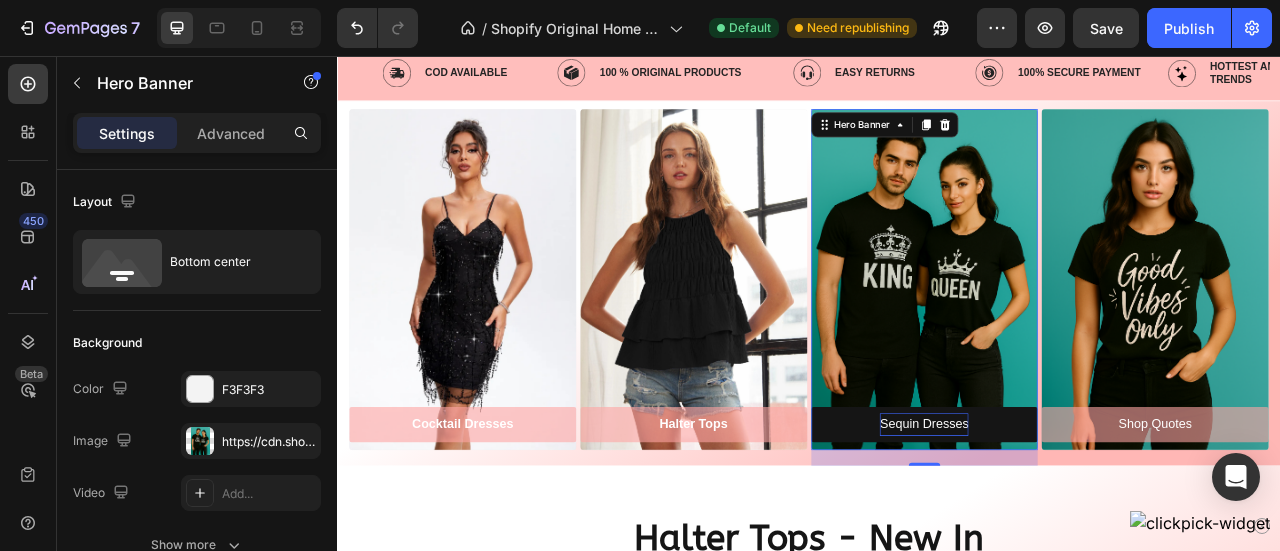 click at bounding box center [1084, 339] 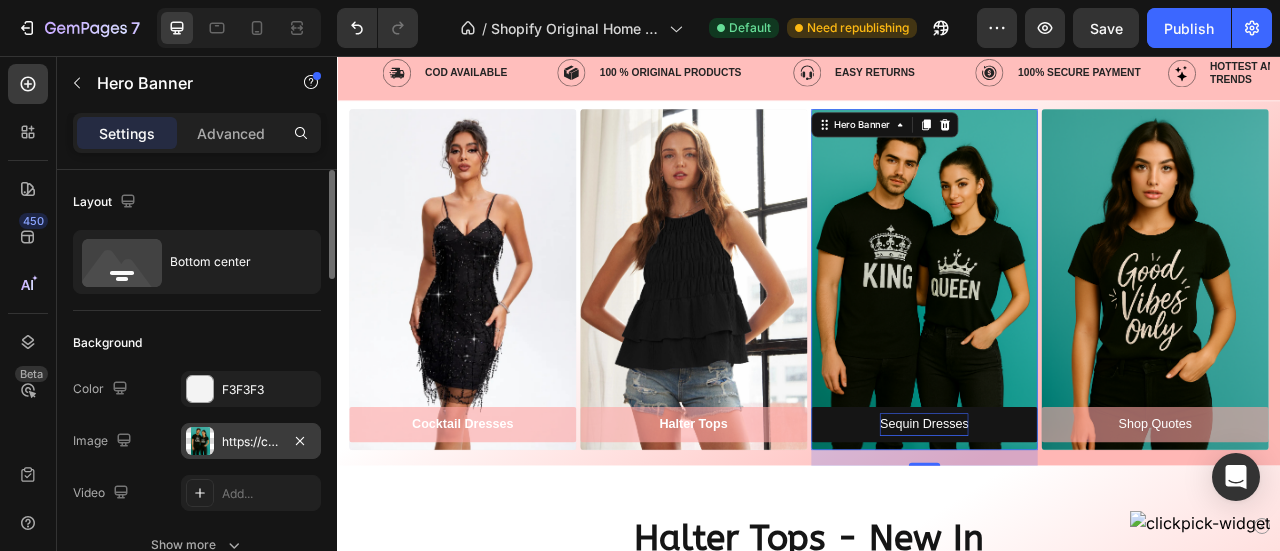 click on "https://cdn.shopify.com/s/files/1/0772/7713/5068/files/gempages_576402406380667466-ef6bb15f-cc10-4e35-bada-099a1f8fd9d7.png" at bounding box center (251, 442) 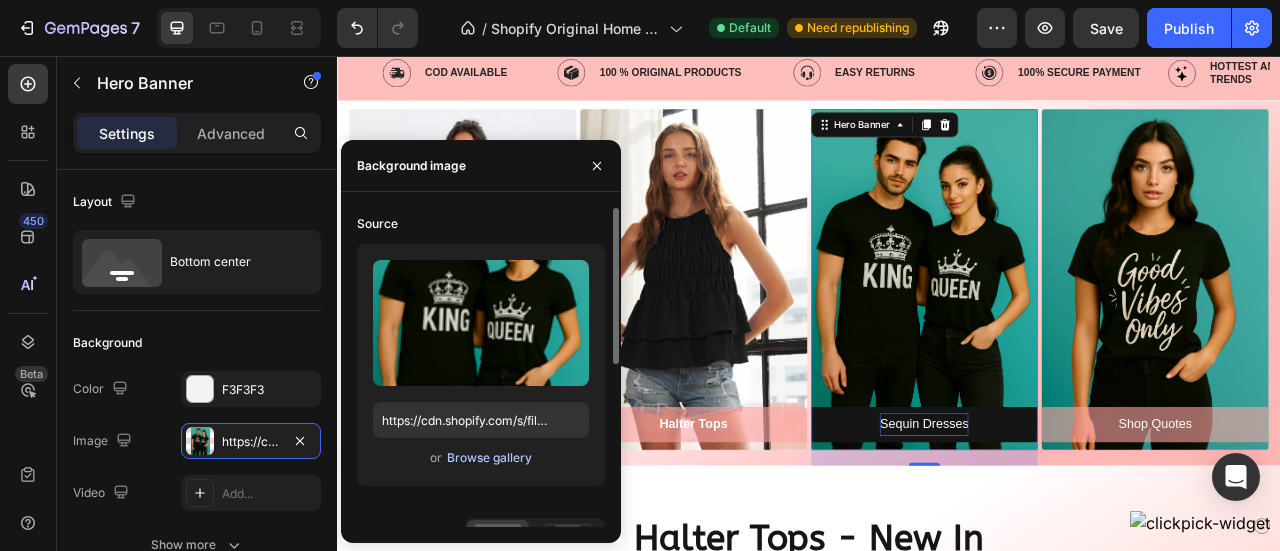 click on "Browse gallery" at bounding box center (489, 458) 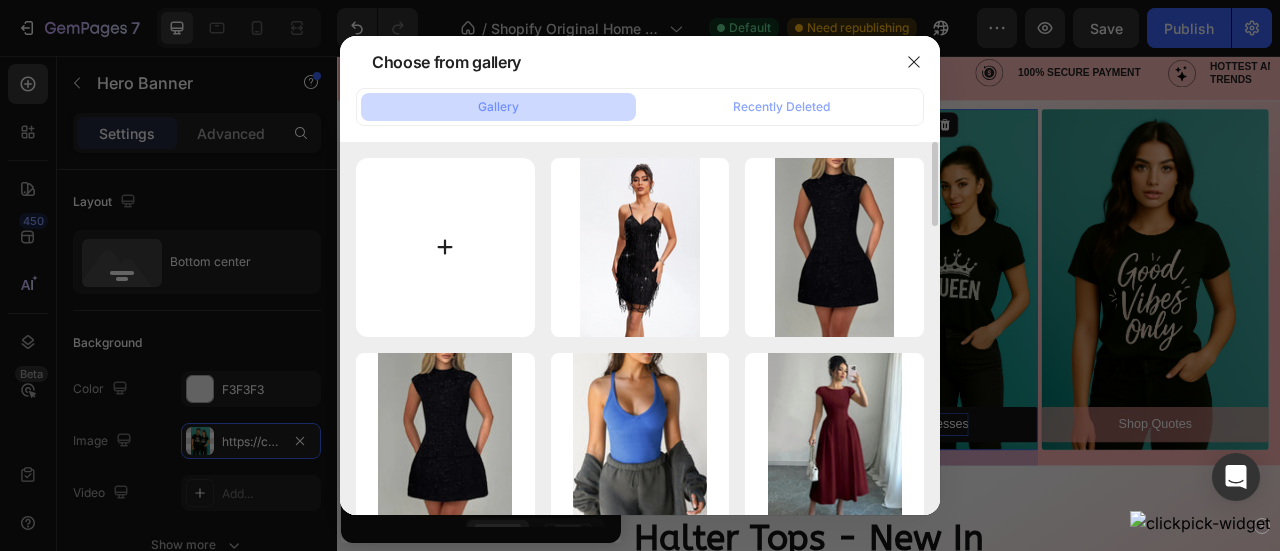 click at bounding box center (445, 247) 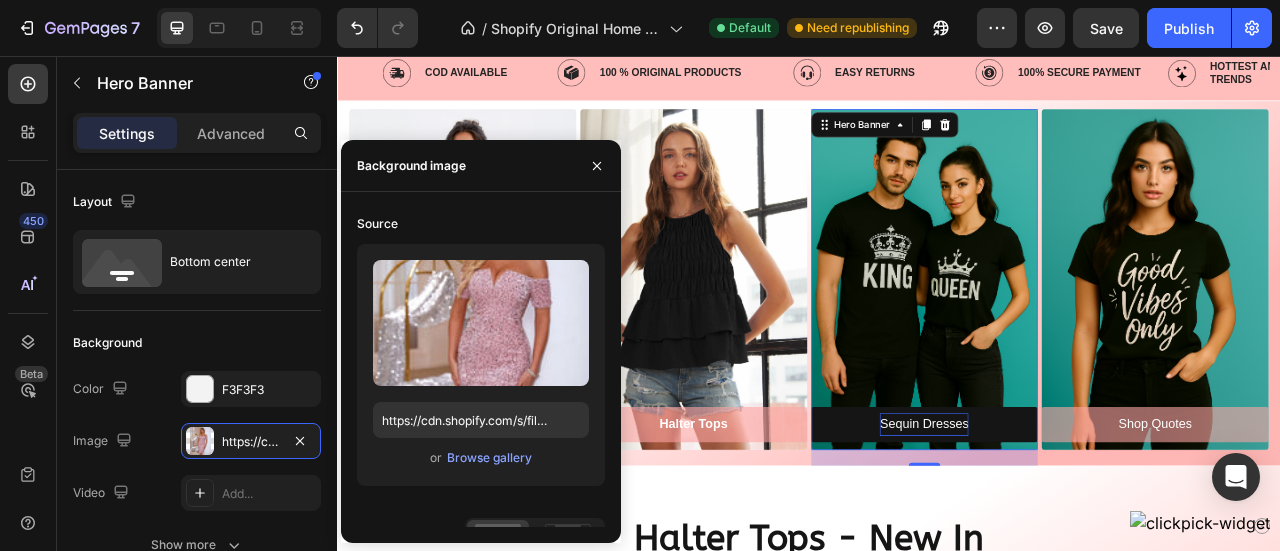 type on "https://cdn.shopify.com/s/files/1/0772/7713/5068/files/gempages_576402406380667466-d968f05f-6fba-4bd9-b028-df2991ab5a1e.webp" 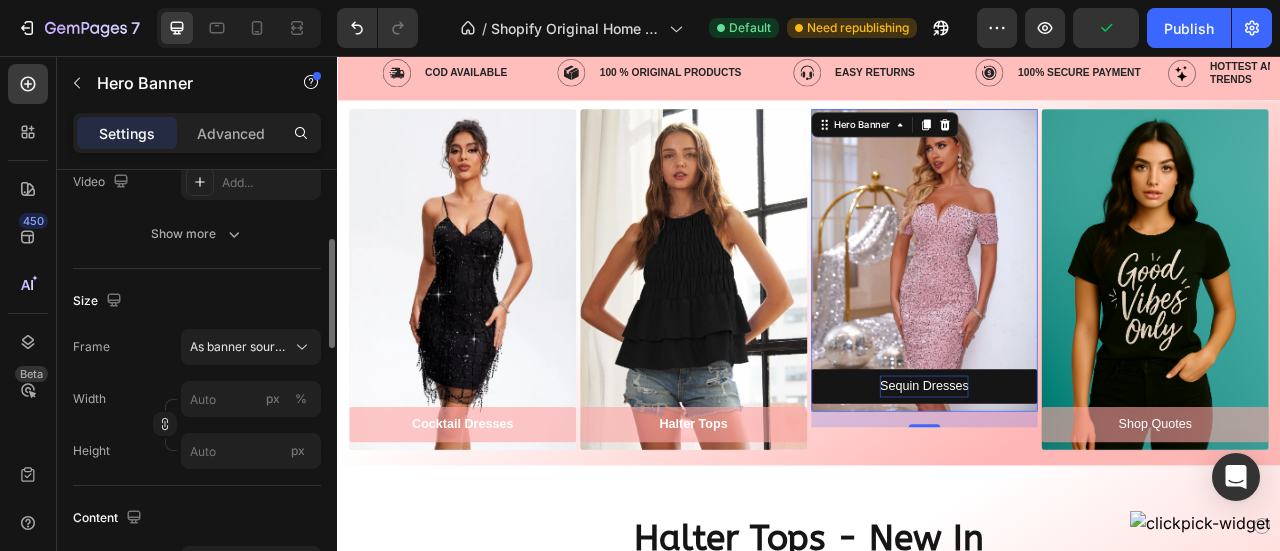 scroll, scrollTop: 352, scrollLeft: 0, axis: vertical 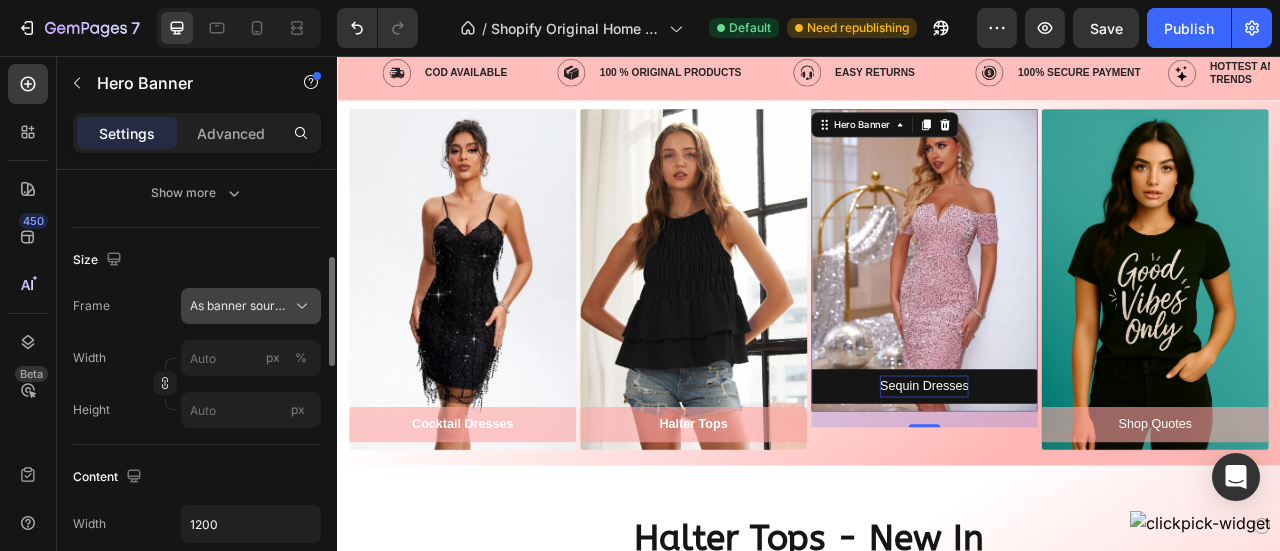 click on "As banner source" at bounding box center (239, 306) 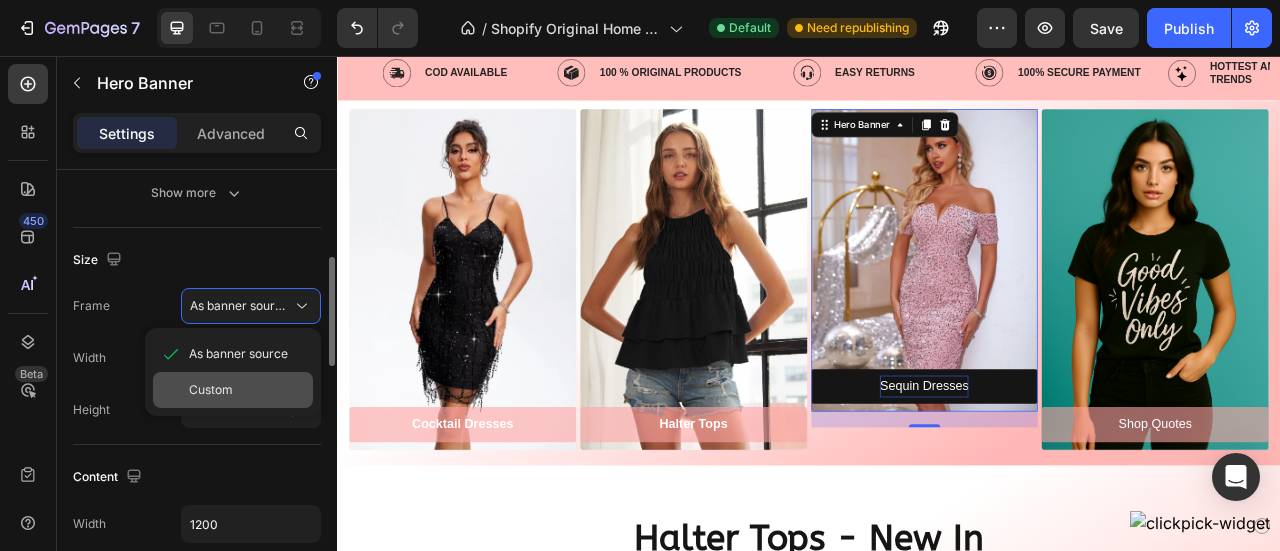 click on "Custom" 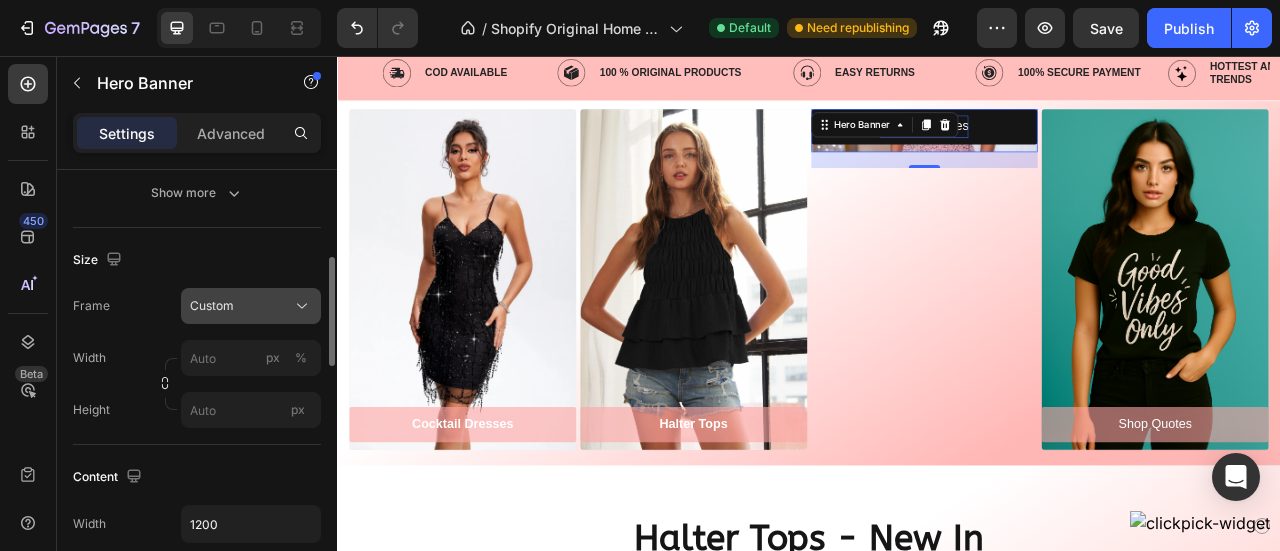click on "Custom" 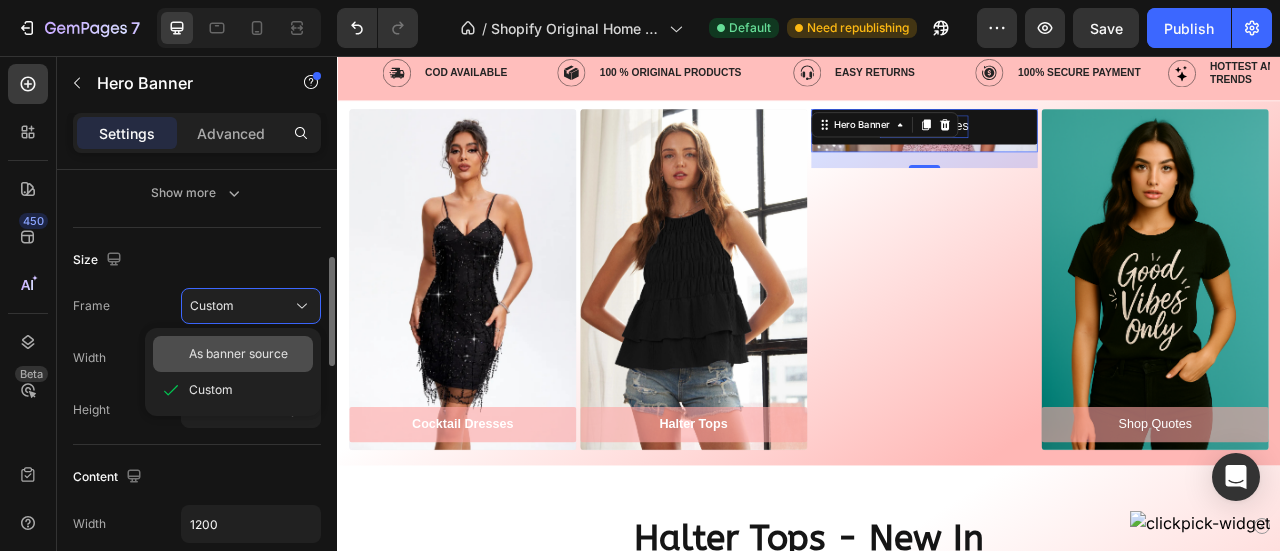 click on "As banner source" at bounding box center [238, 354] 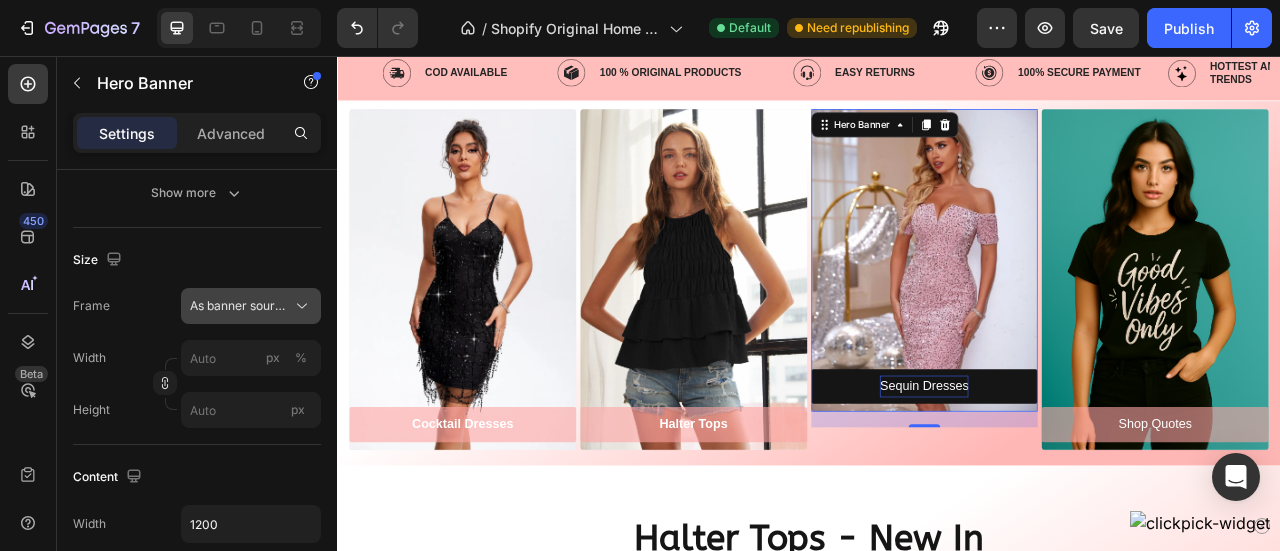 scroll, scrollTop: 0, scrollLeft: 0, axis: both 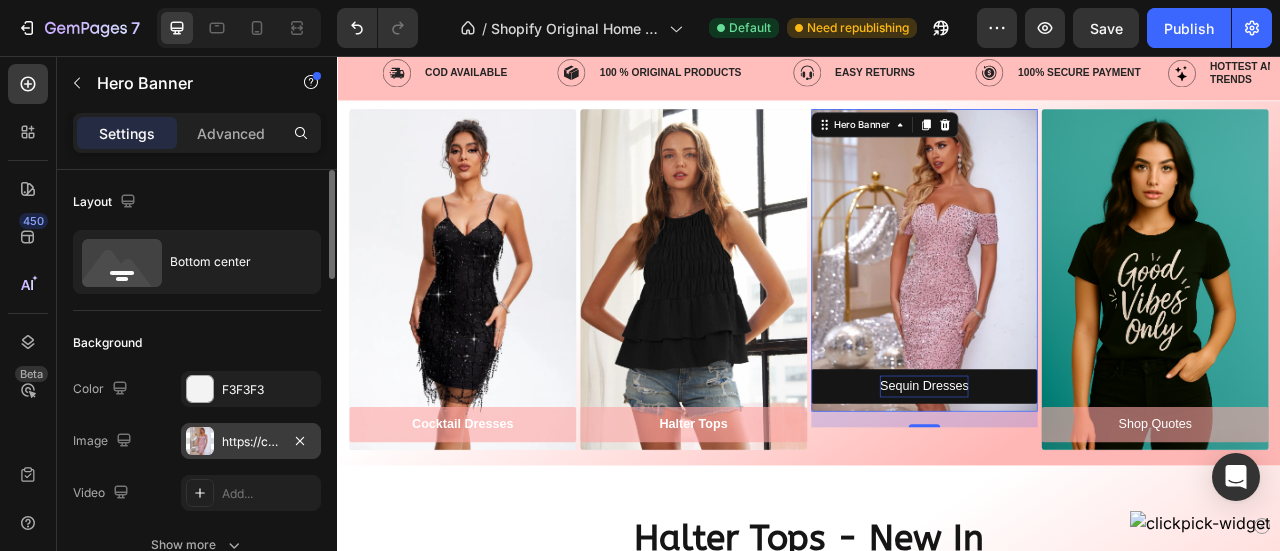 click on "https://cdn.shopify.com/s/files/1/0772/7713/5068/files/gempages_576402406380667466-d968f05f-6fba-4bd9-b028-df2991ab5a1e.webp" at bounding box center [251, 442] 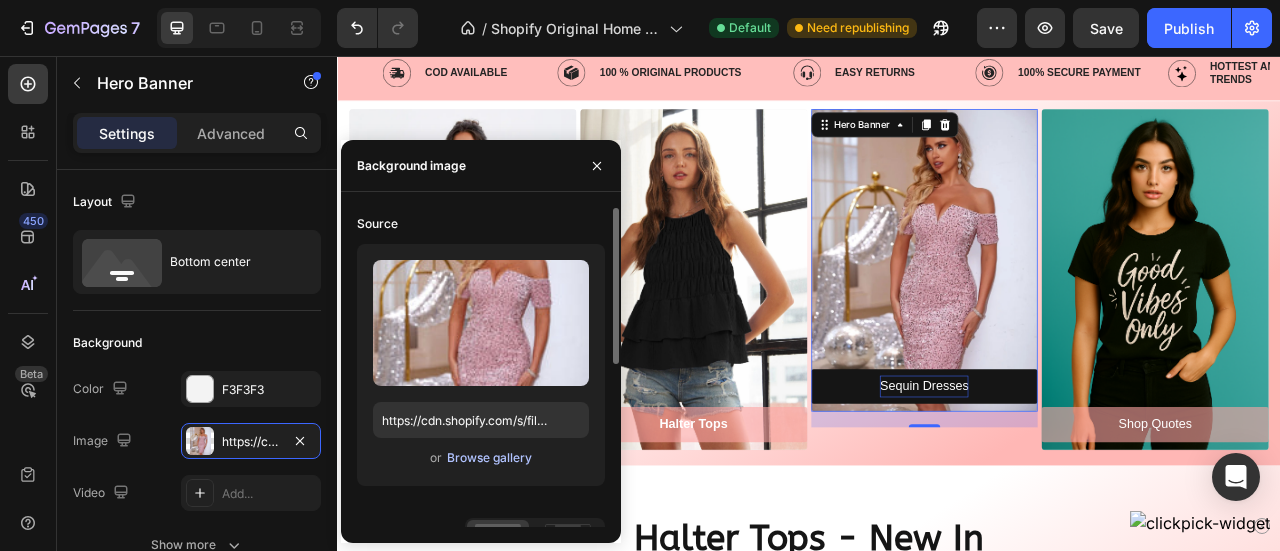 click on "Browse gallery" at bounding box center [489, 458] 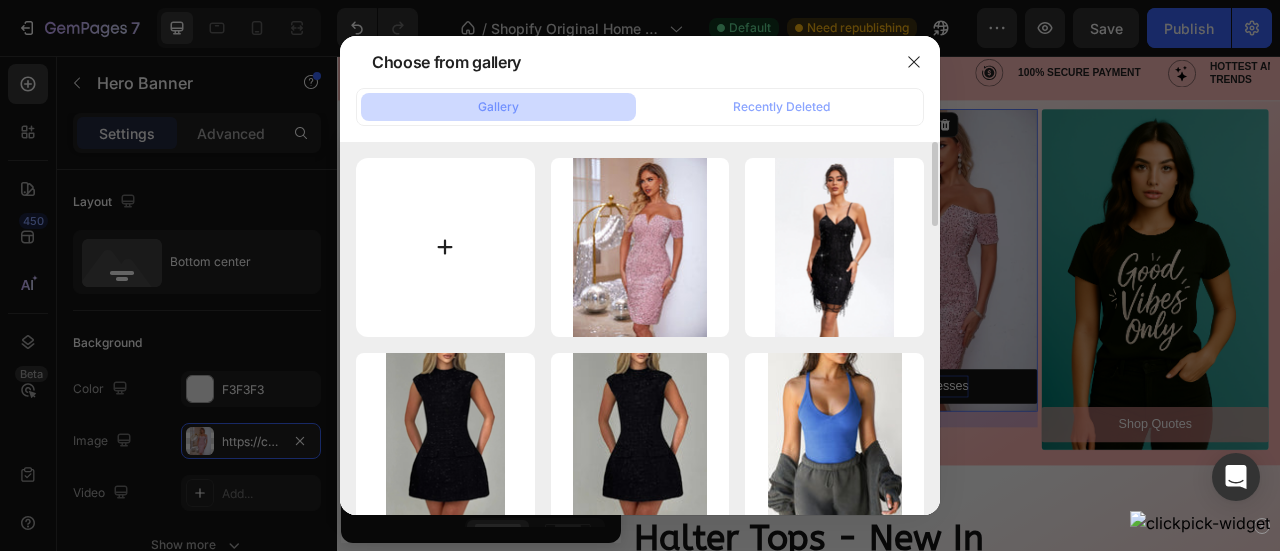 click at bounding box center [445, 247] 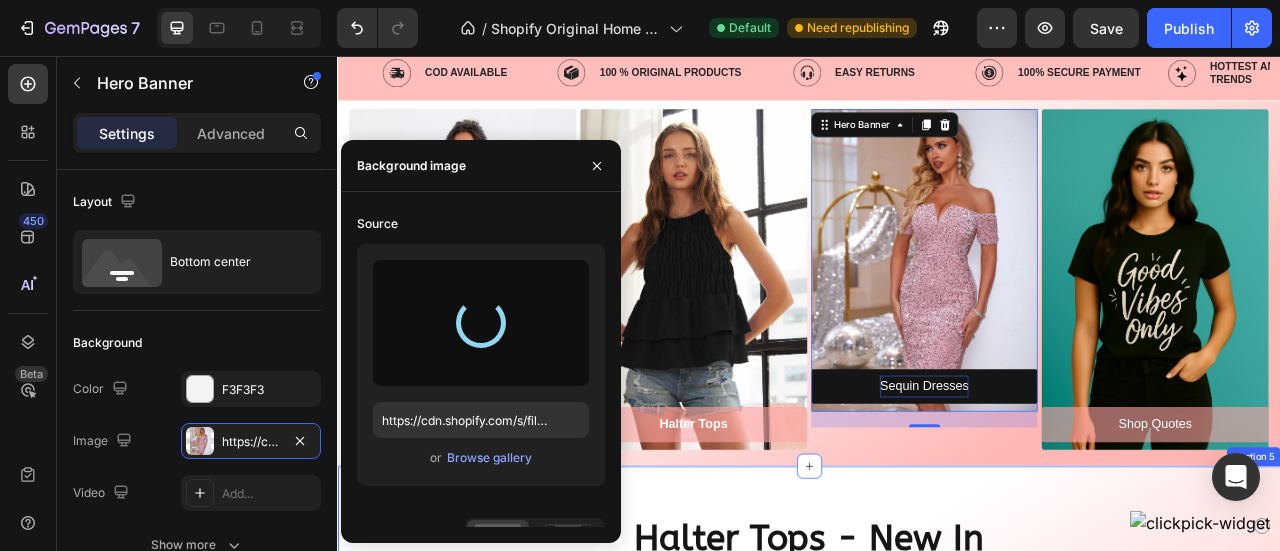 click on "Halter Tops - New In Heading Row New-In Product Badge Product Images Row BiBi Rayon Span Jersey Knit Halter Neck Tank Top Product Title Rs. 15.10 Product Price Product Price No compare price Product Price Row Row Product List New-In Product Badge Product Images Row Zenana Washed Ribbed Seamless Bra Padded V-neck Tank Top Product Title Rs. 24.24 Product Price Product Price No compare price Product Price Row Row Product List New-In Product Badge Product Images Row Rainbow Stripe Halter Neck Knit Tank Product Title Rs. 26.00 Product Price Product Price No compare price Product Price Row Row Product List New-In Product Badge Product Images Row BiBi Lace Knit with Cut Out And Cross Neck Banded Top Product Title Rs. 19.62 Product Price Product Price No compare price Product Price Row Row Product List New-In Product Badge Product Images Row Halter Top and Wide Leg Pants Matching Set Product Title Rs. 42.86 Product Price Product Price No compare price Product Price Row Row Product List New-In Product Badge Row Row" at bounding box center (937, 958) 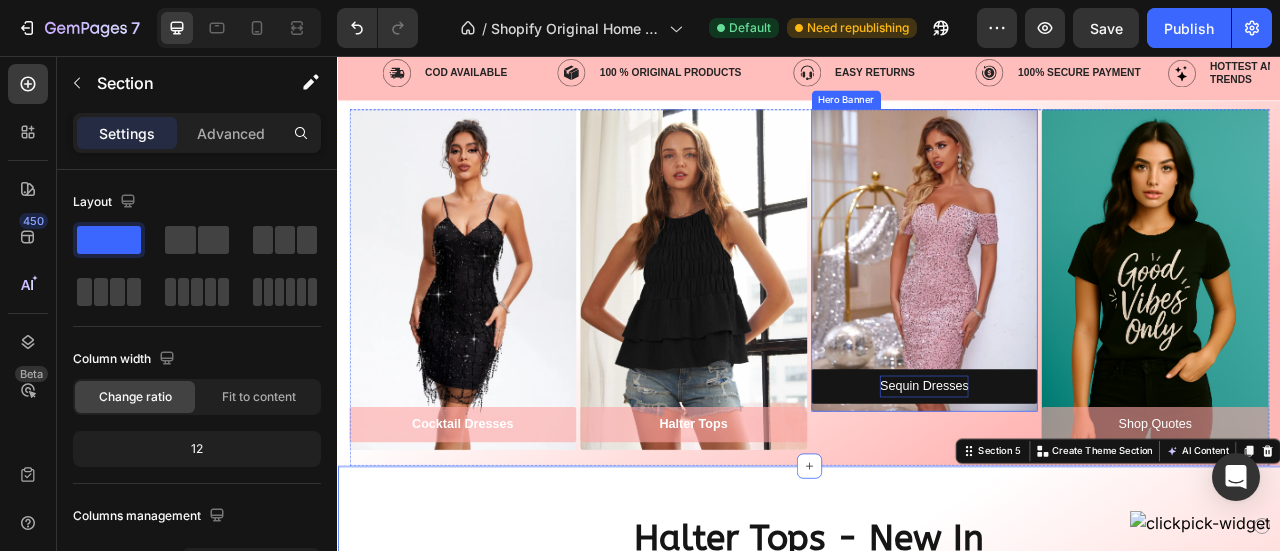click at bounding box center (1084, 315) 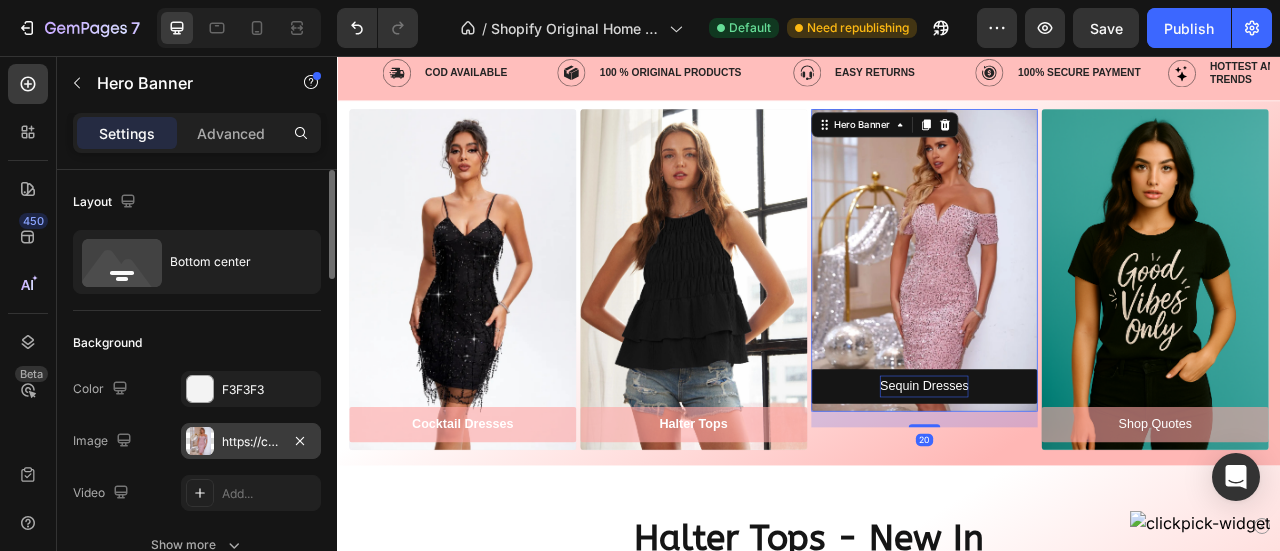 click on "https://cdn.shopify.com/s/files/1/0772/7713/5068/files/gempages_576402406380667466-d968f05f-6fba-4bd9-b028-df2991ab5a1e.webp" at bounding box center [251, 442] 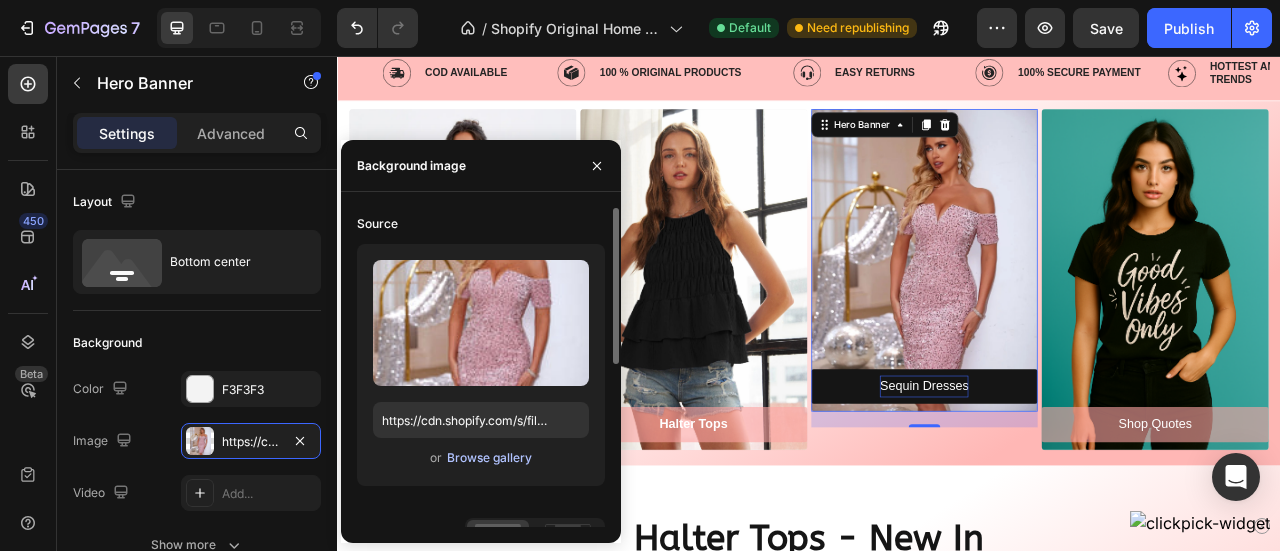 click on "Browse gallery" at bounding box center (489, 458) 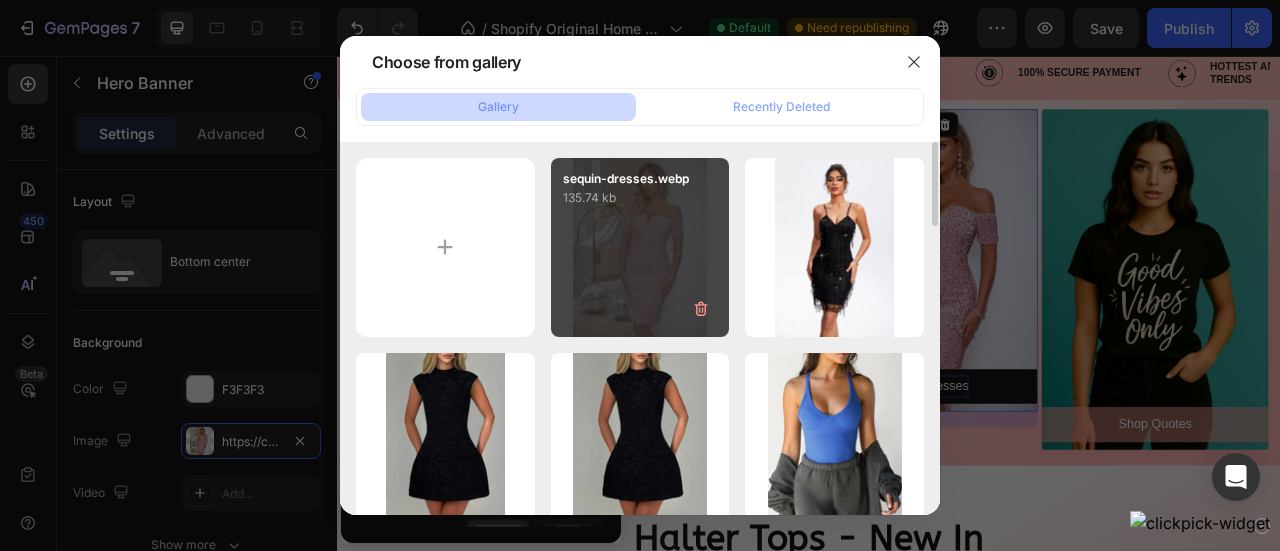 click on "sequin-dresses.webp 135.74 kb" at bounding box center (640, 247) 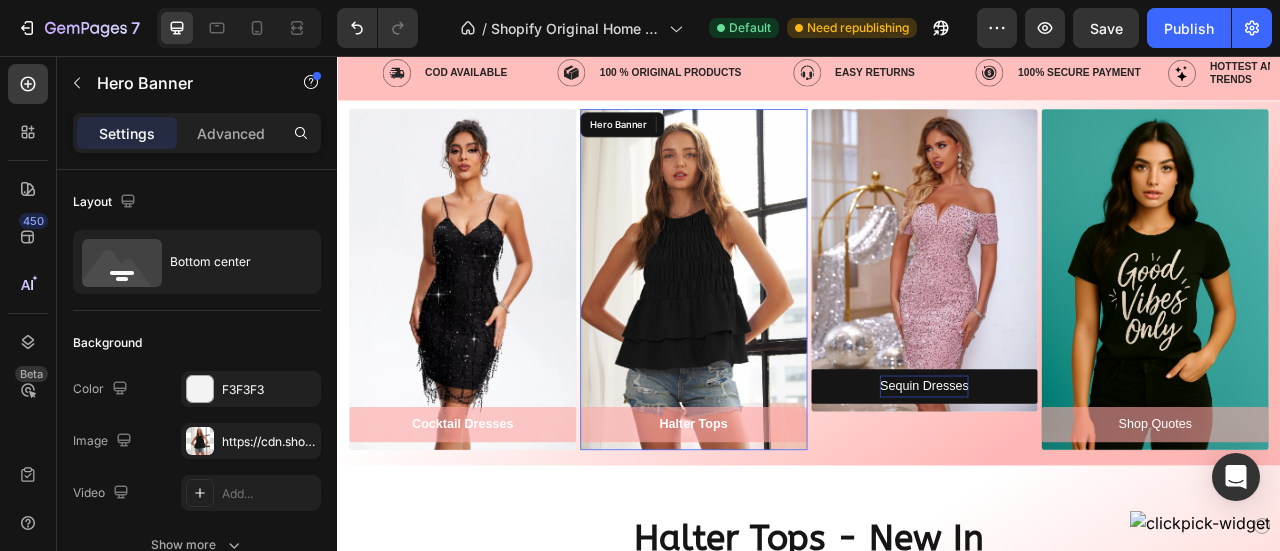 click at bounding box center (790, 339) 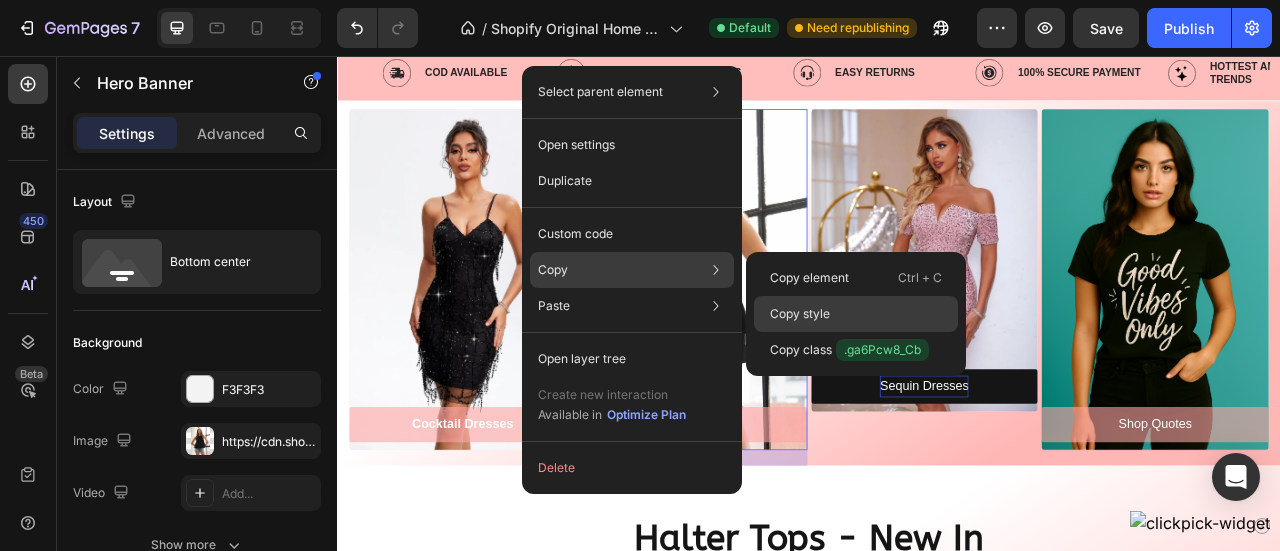 drag, startPoint x: 776, startPoint y: 317, endPoint x: 618, endPoint y: 299, distance: 159.02202 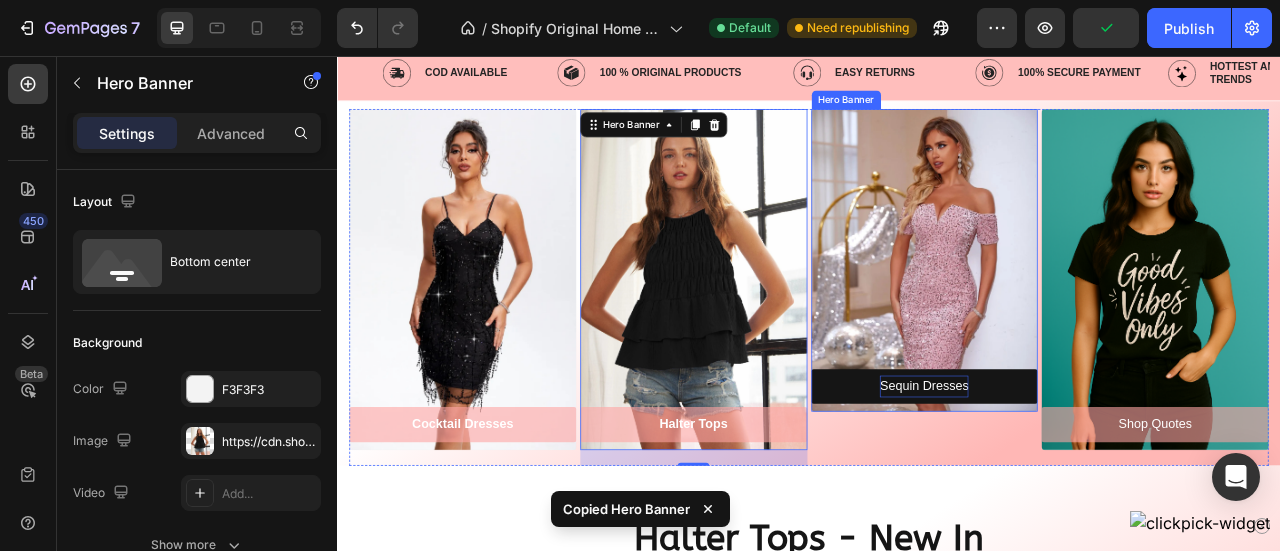 click at bounding box center [1084, 315] 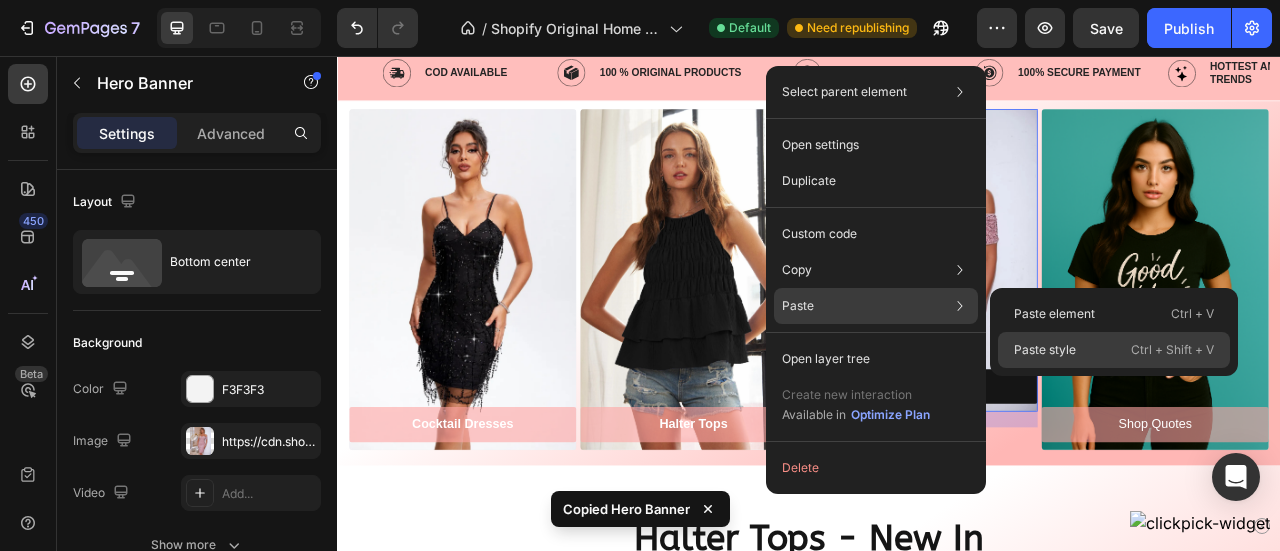 click on "Paste style" at bounding box center [1045, 350] 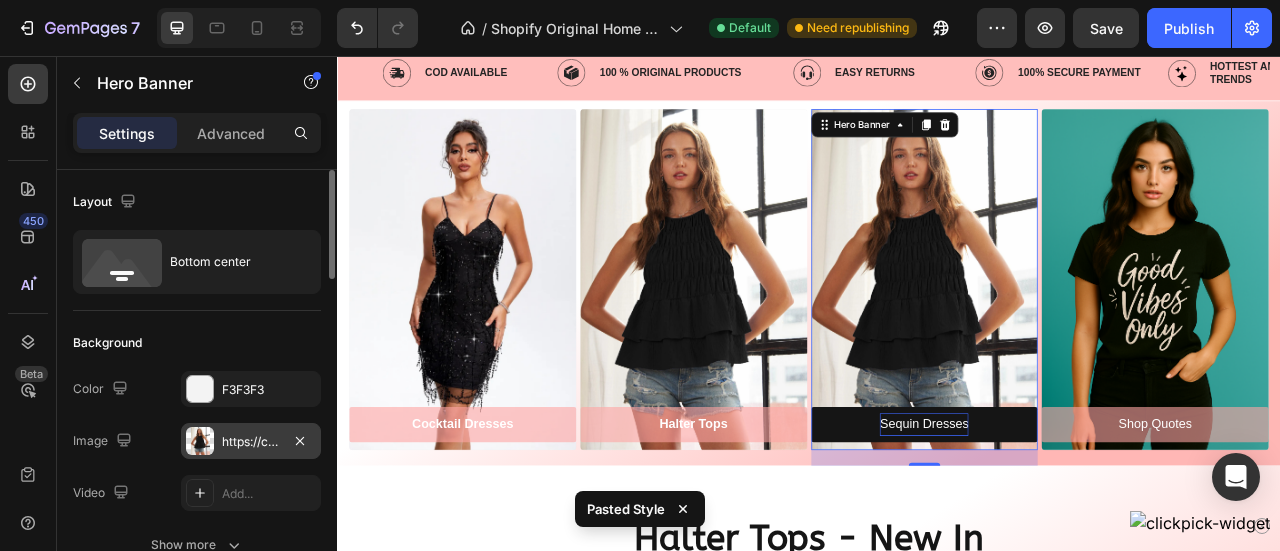 click on "https://cdn.shopify.com/s/files/1/0772/7713/5068/files/gempages_576402406380667466-473c9ae5-b264-4a39-b240-ba1b7933826a.webp" at bounding box center [251, 442] 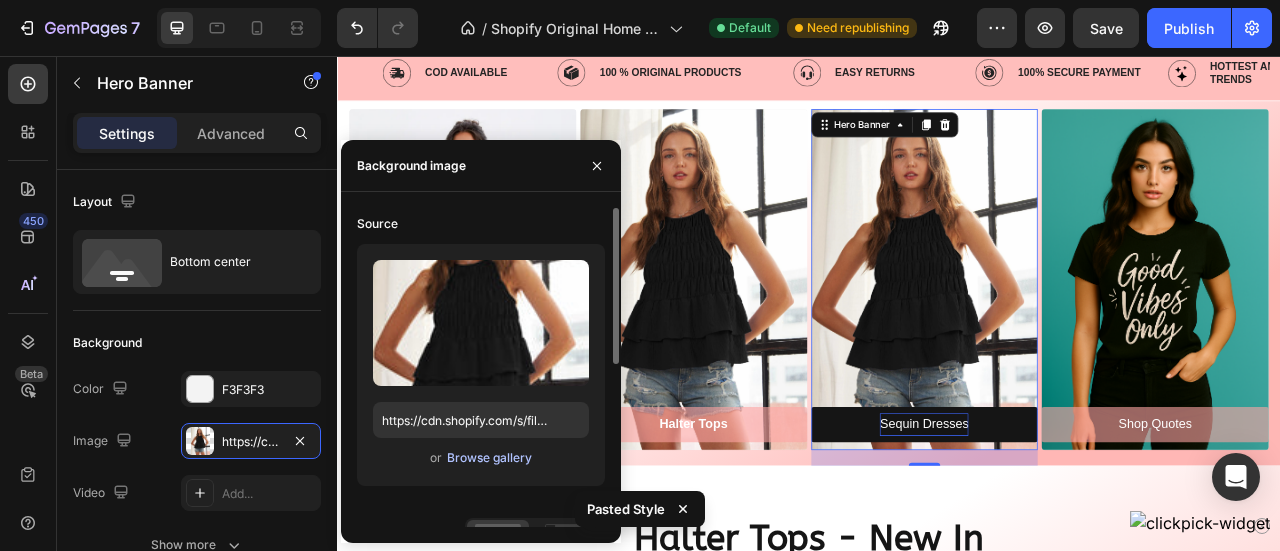 click on "Browse gallery" at bounding box center (489, 458) 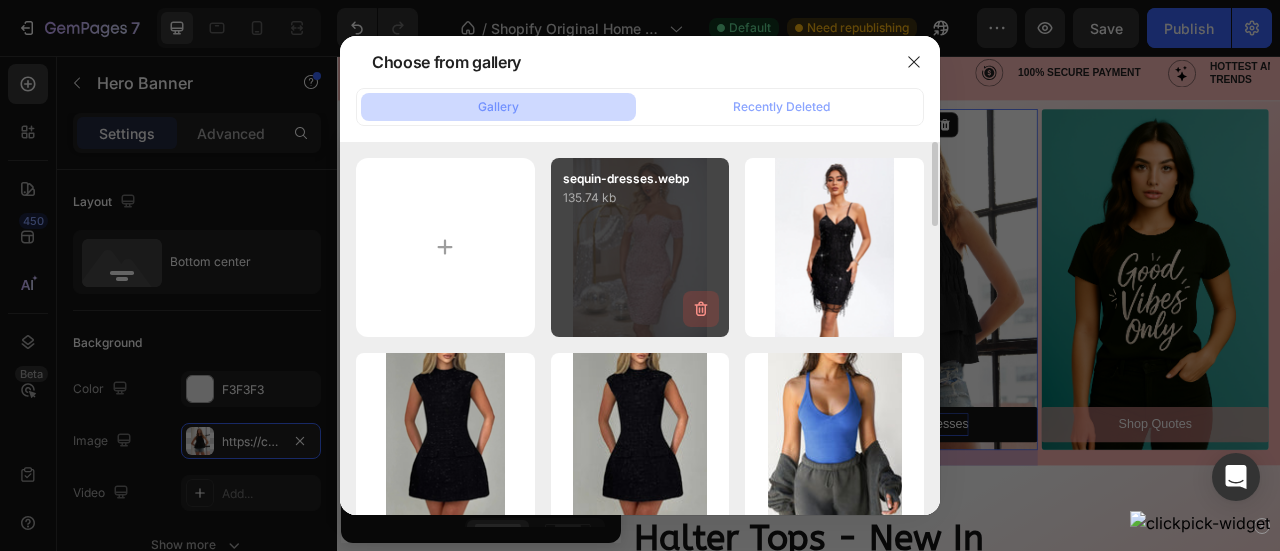 click 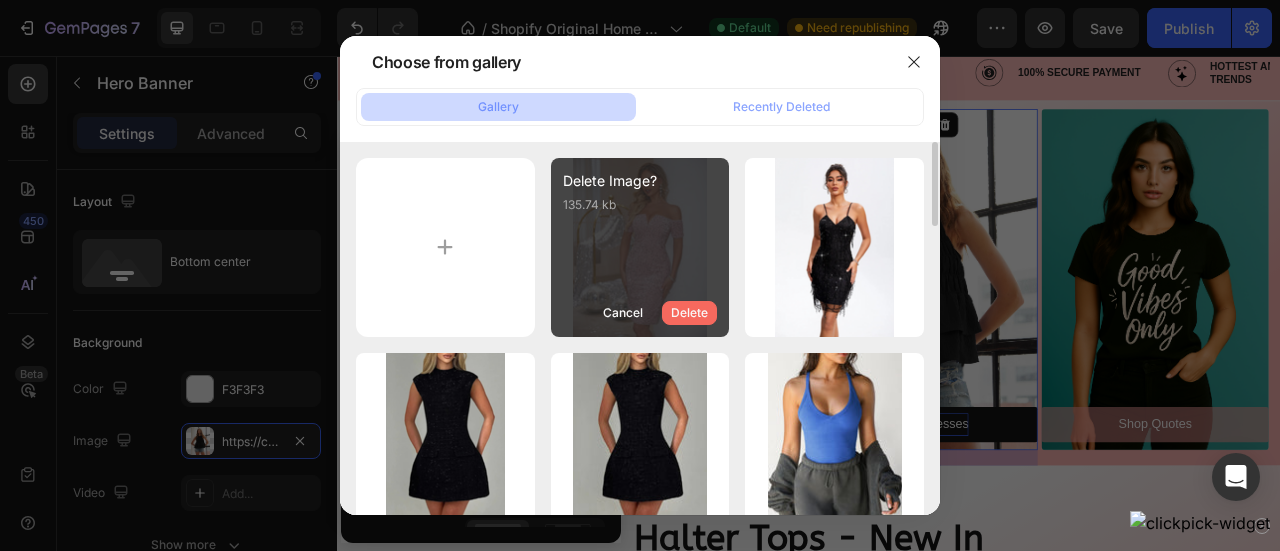 click on "Delete" at bounding box center [689, 313] 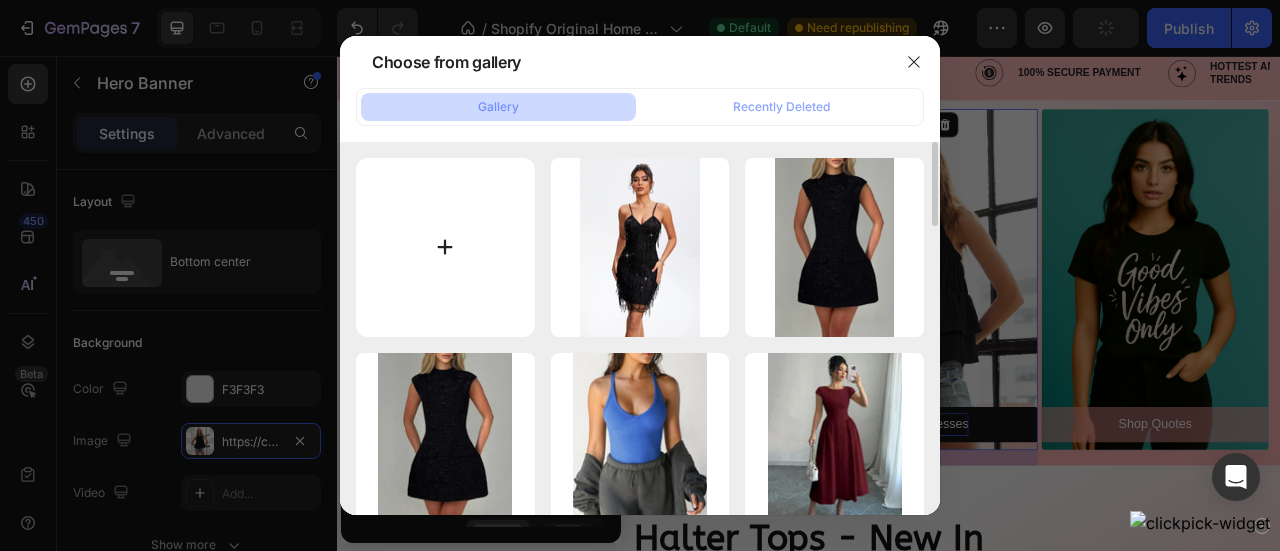 click at bounding box center [445, 247] 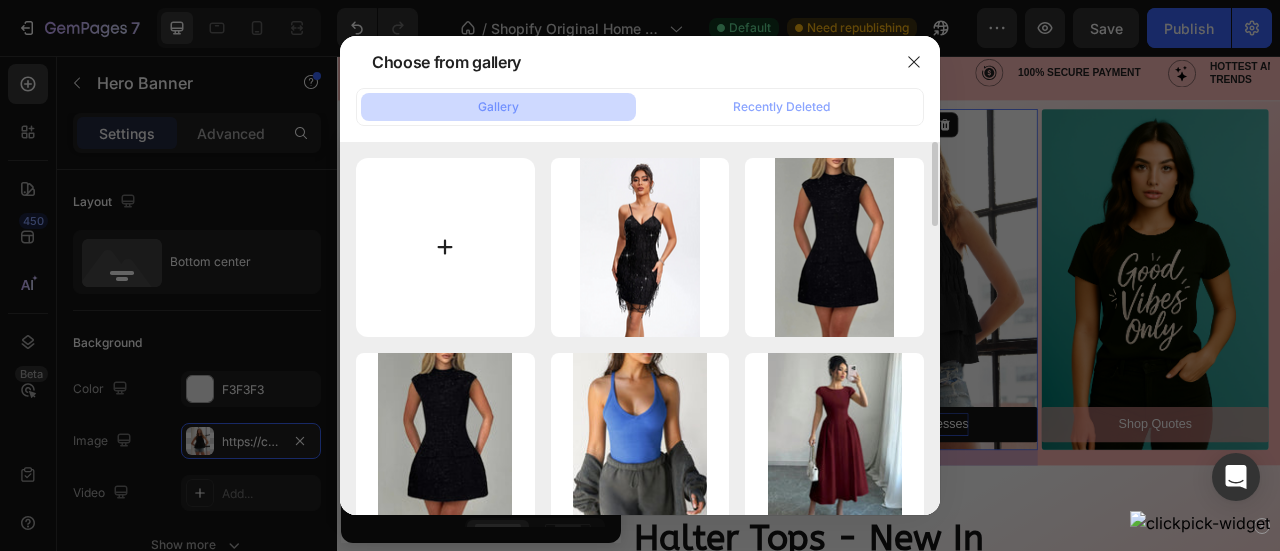 type on "C:\fakepath\sequin-dresses.png" 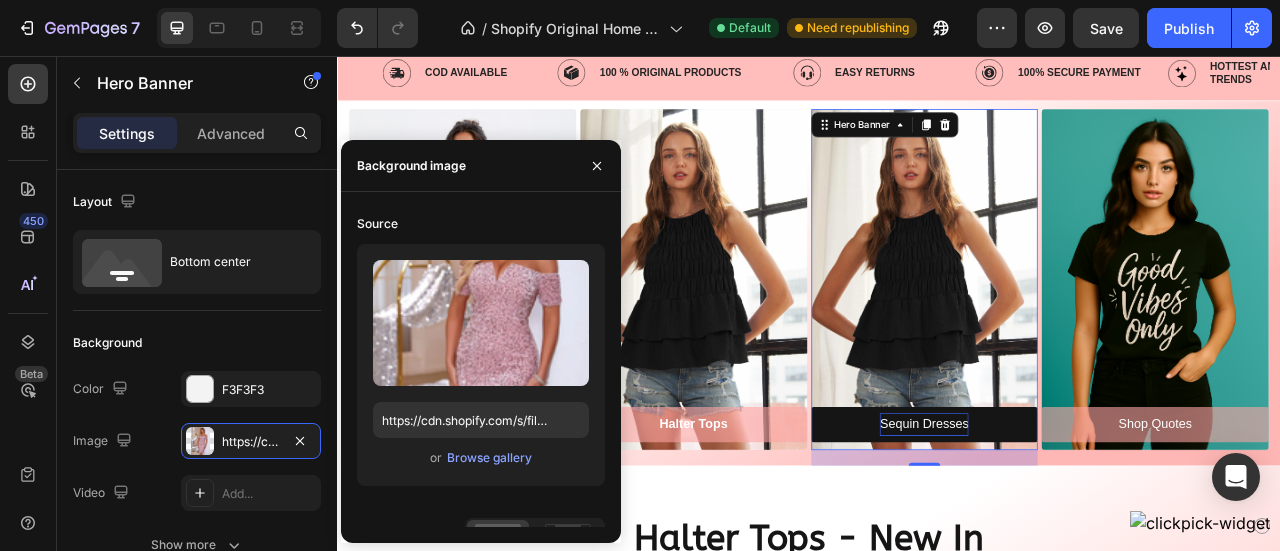 type on "https://cdn.shopify.com/s/files/1/0772/7713/5068/files/gempages_576402406380667466-f1314c14-179e-444e-a07e-dcfd53c467ed.png" 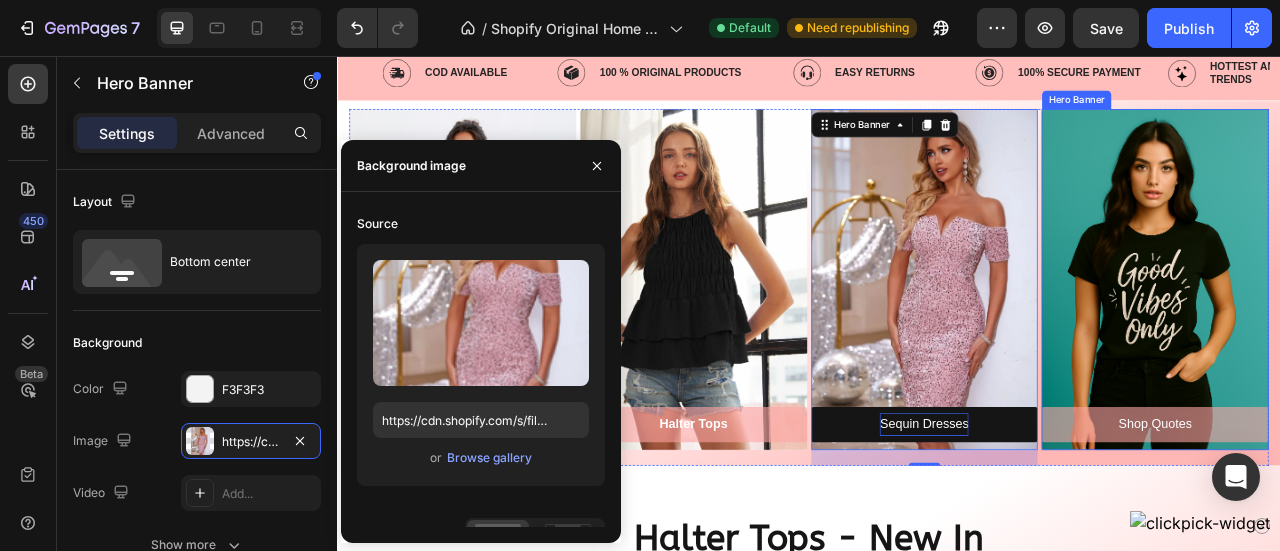 click at bounding box center [1377, 339] 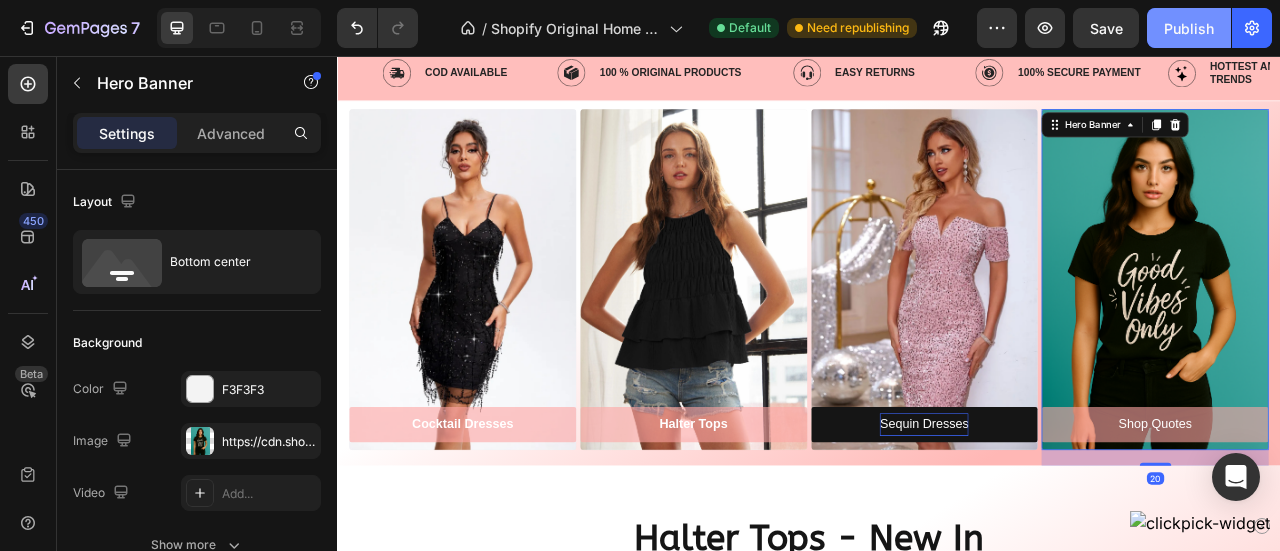 click on "Publish" at bounding box center [1189, 28] 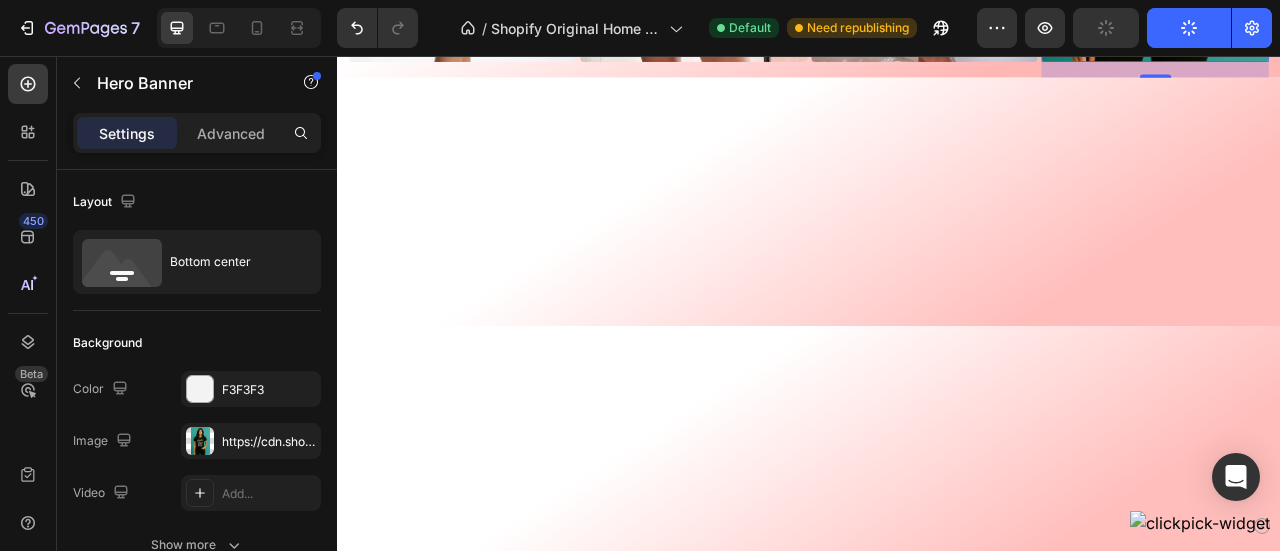 scroll, scrollTop: 432, scrollLeft: 0, axis: vertical 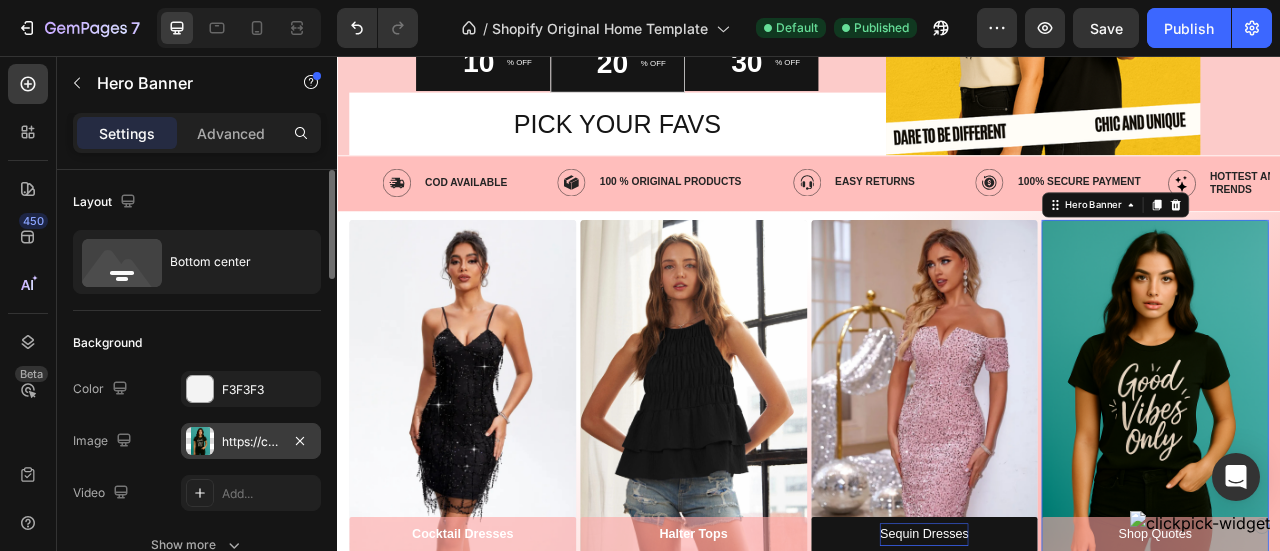 click on "https://cdn.shopify.com/s/files/1/0772/7713/5068/files/gempages_576402406380667466-ff817284-9a68-442c-aa7b-9eed85b95129.png" at bounding box center [251, 442] 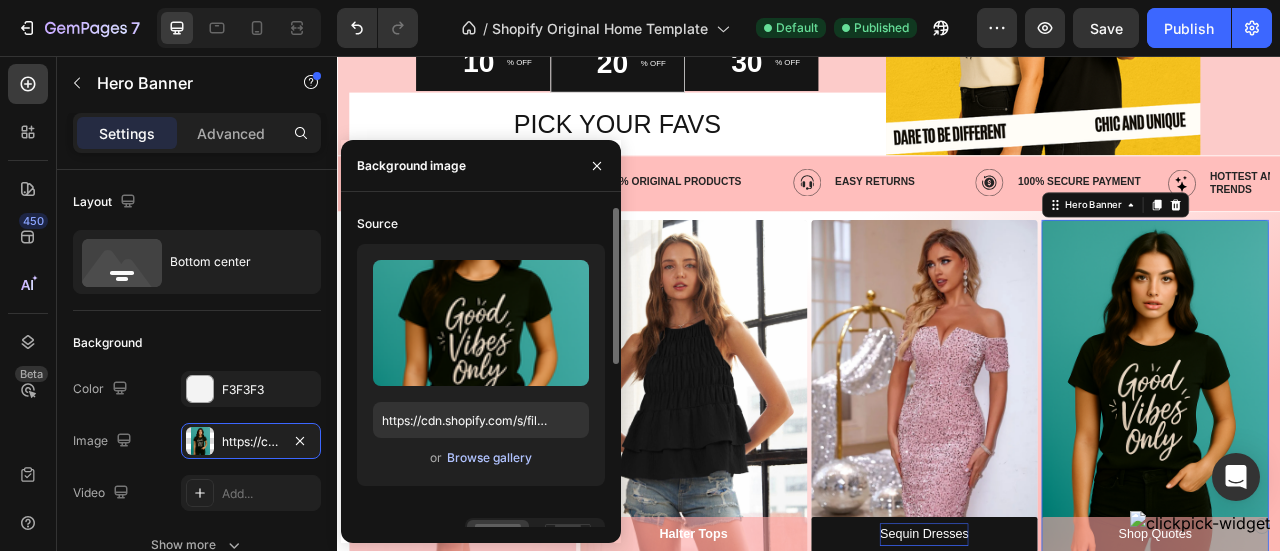 click on "Browse gallery" at bounding box center [489, 458] 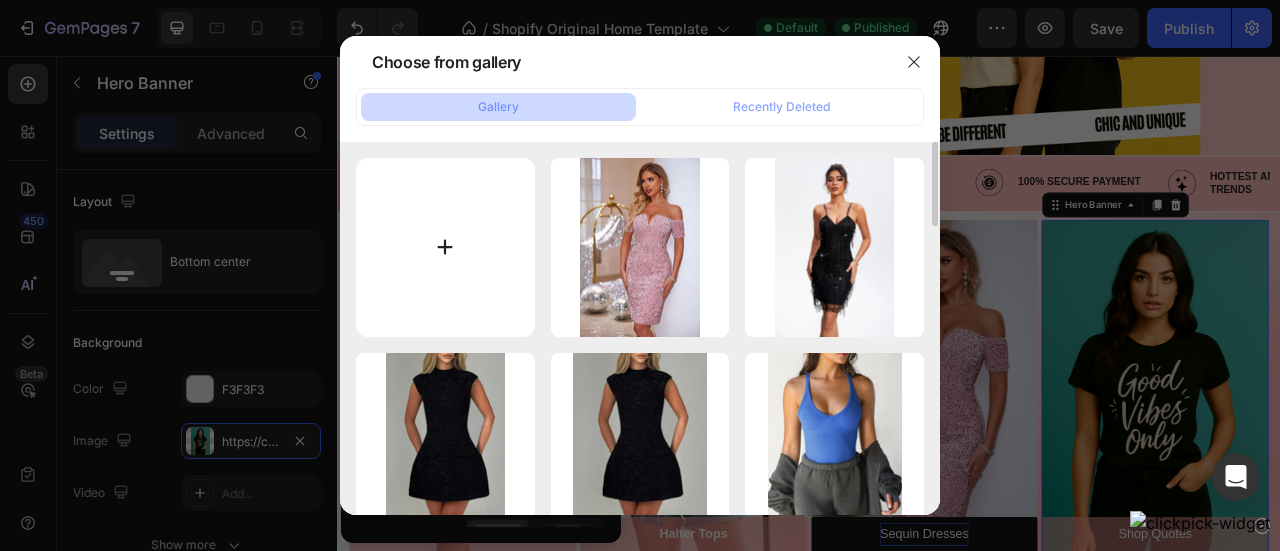 click at bounding box center (445, 247) 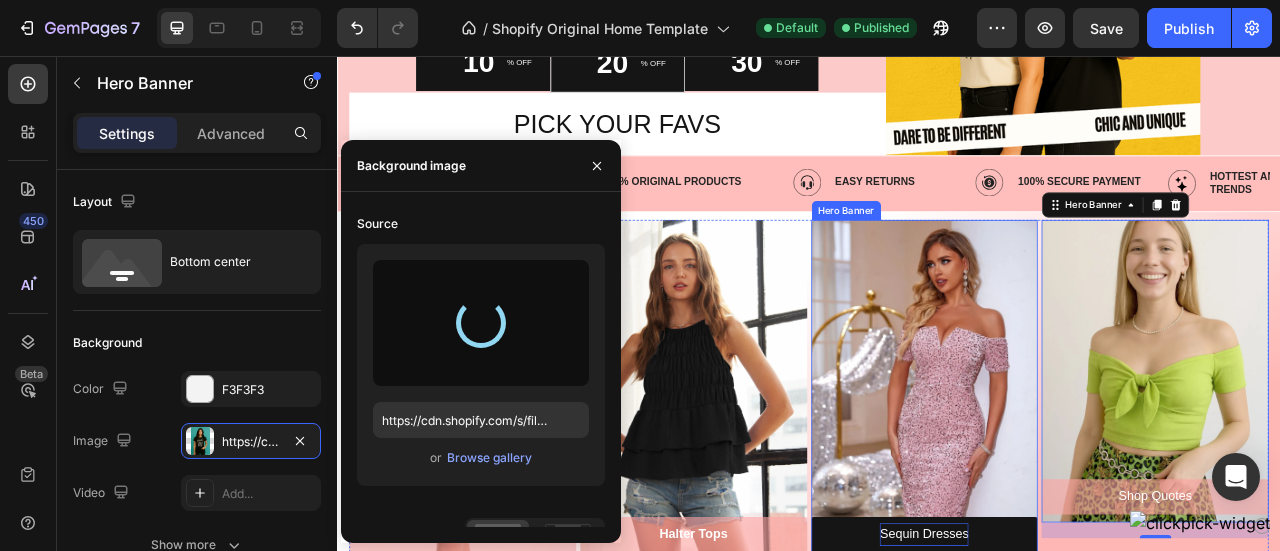 type on "https://cdn.shopify.com/s/files/1/0772/7713/5068/files/gempages_576402406380667466-3c7b7635-dc7c-49d0-9f44-d080723756ad.webp" 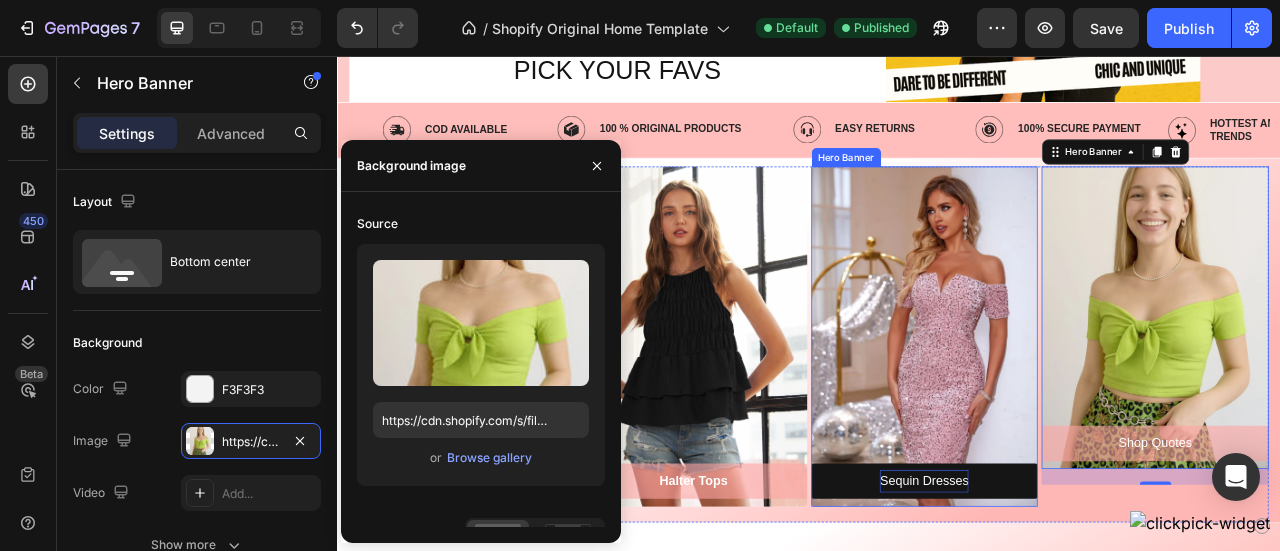 scroll, scrollTop: 548, scrollLeft: 0, axis: vertical 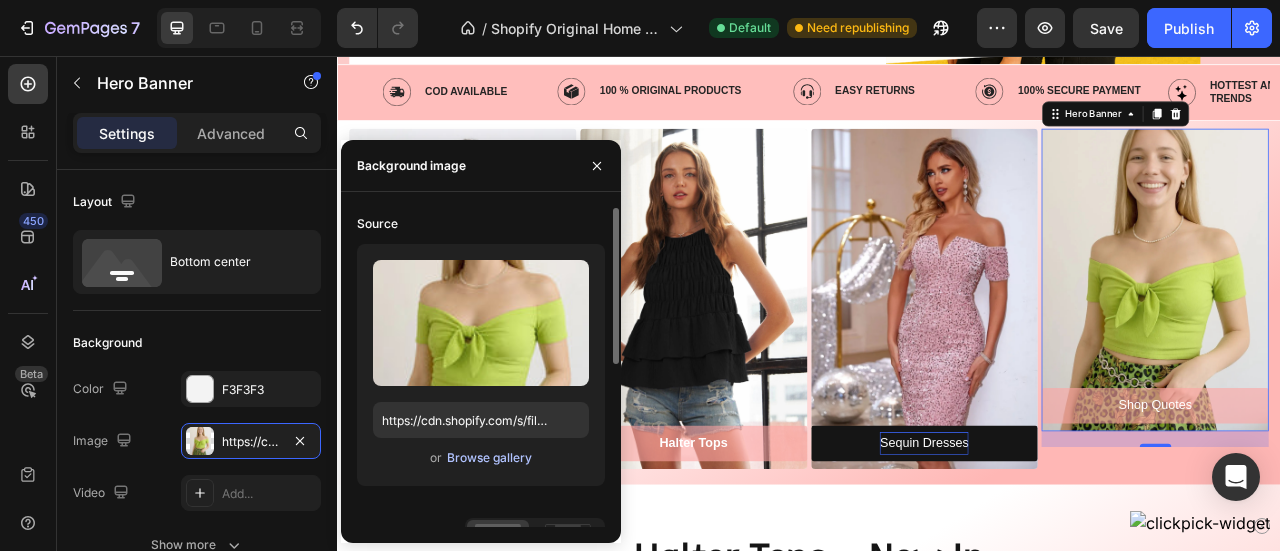 click on "Browse gallery" at bounding box center [489, 458] 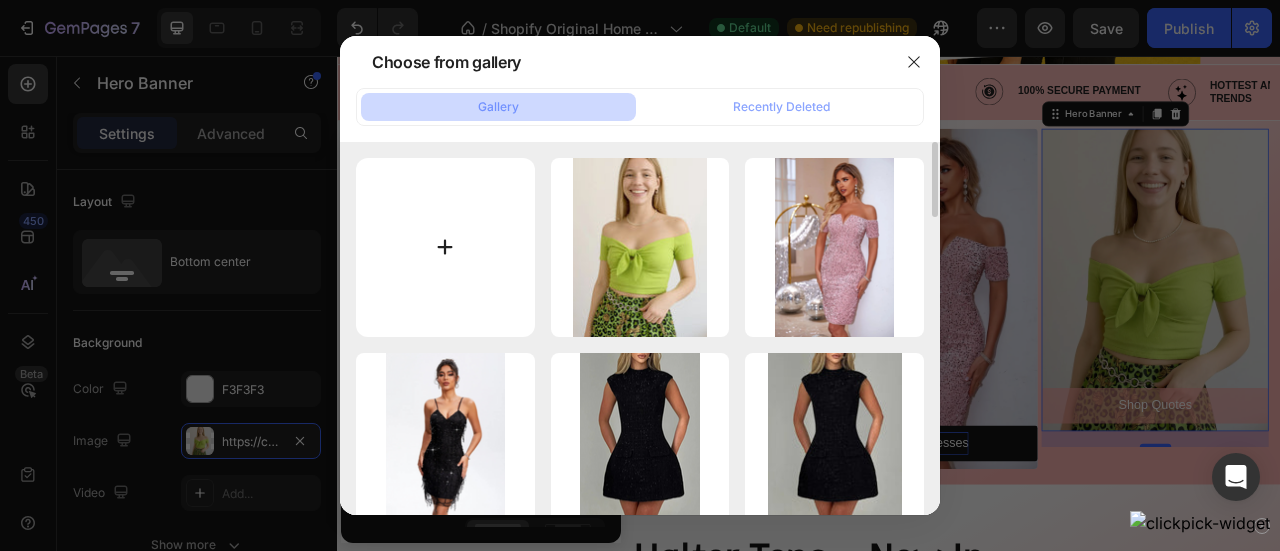 click at bounding box center (445, 247) 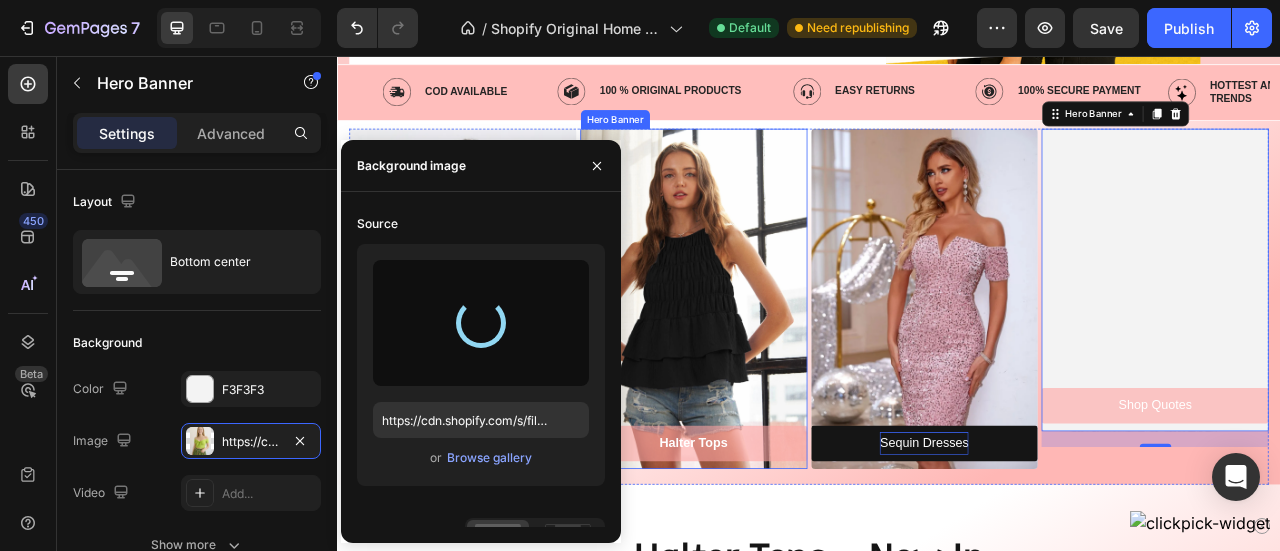 type on "https://cdn.shopify.com/s/files/1/0772/7713/5068/files/gempages_576402406380667466-f3581109-75fb-4eea-ae5f-02fd9b160df0.png" 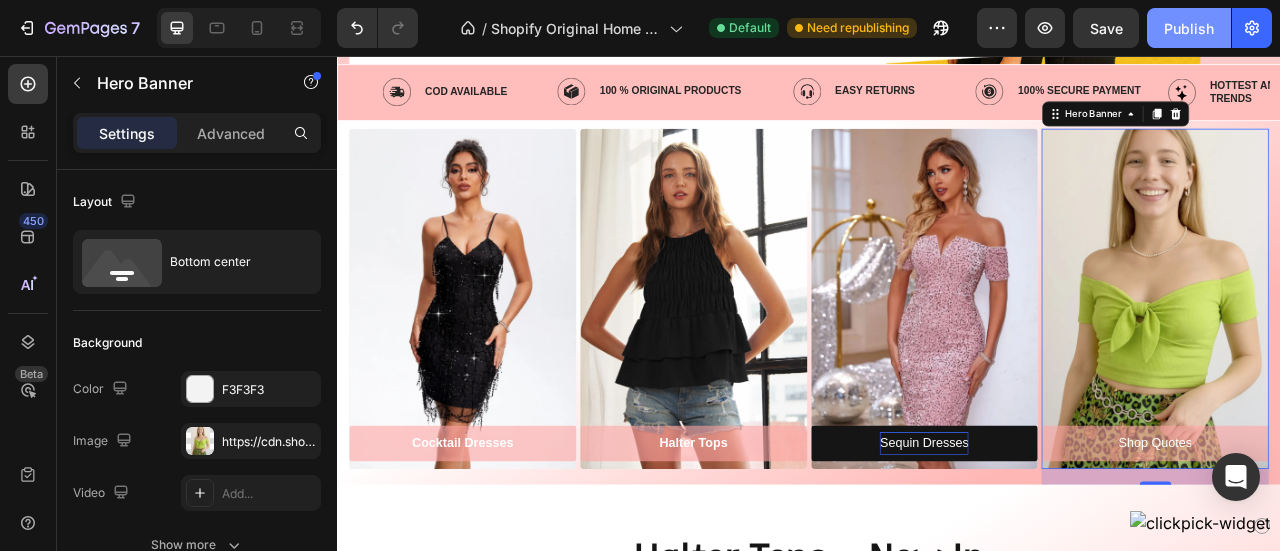 click on "Publish" at bounding box center [1189, 28] 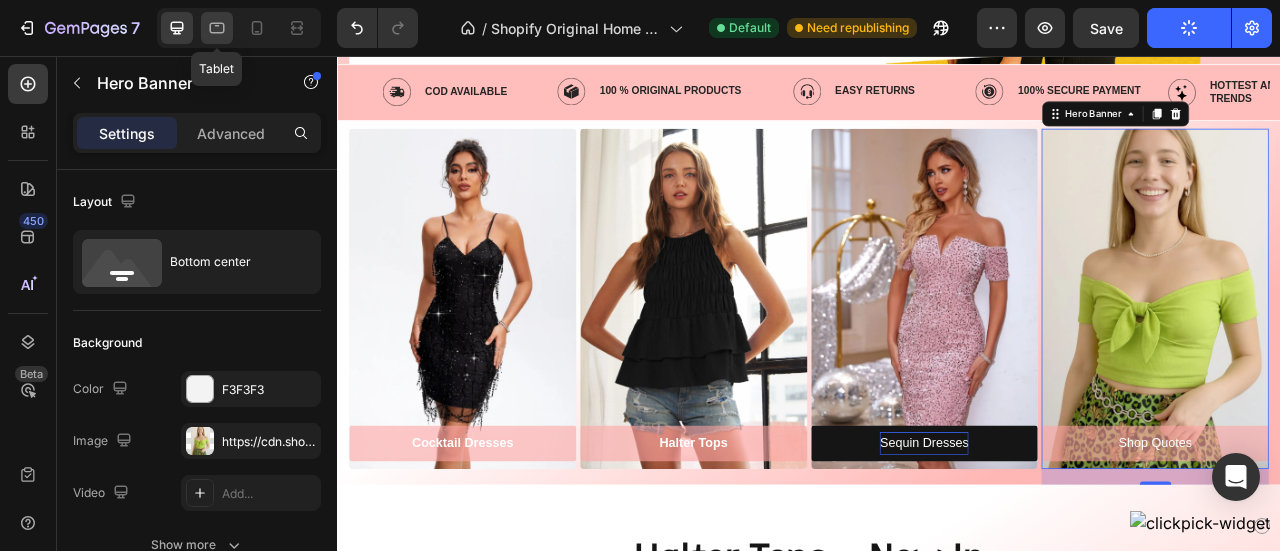 click 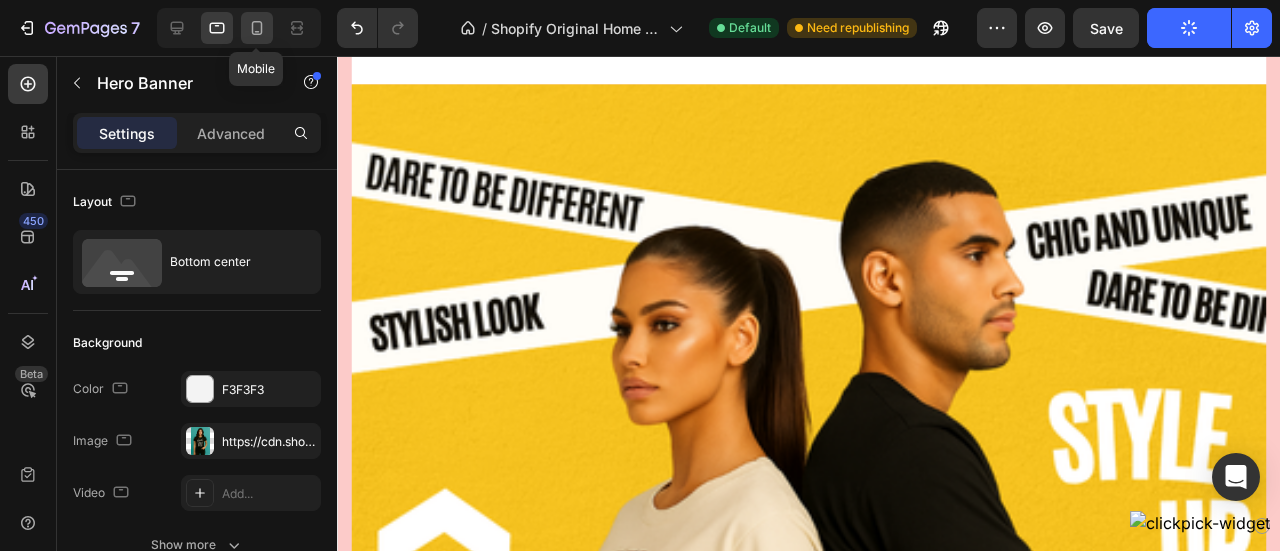 click 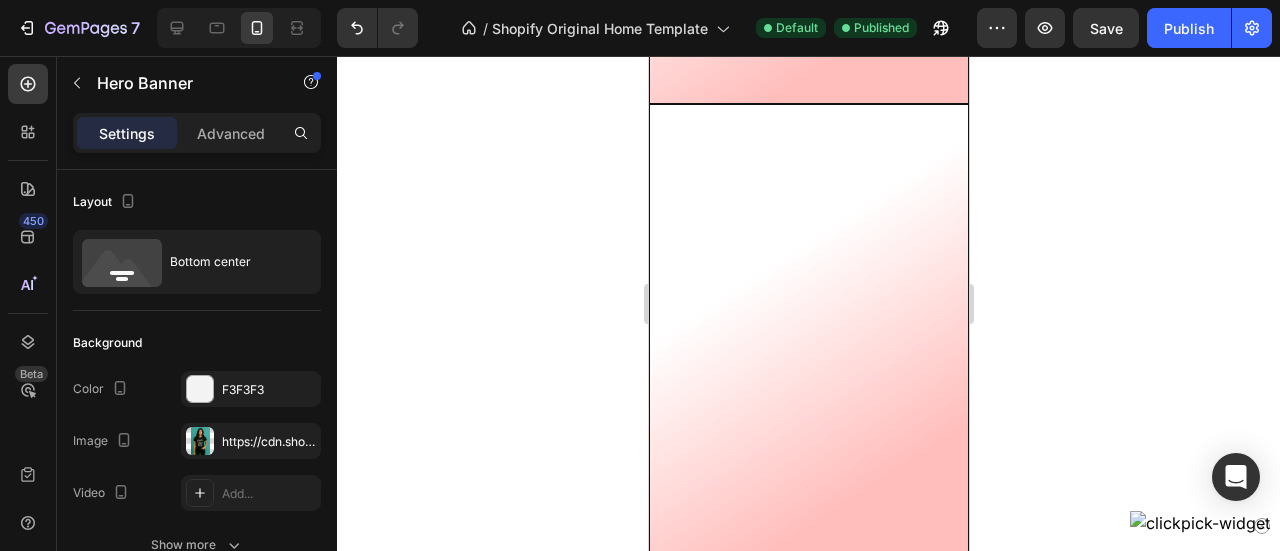 scroll, scrollTop: 776, scrollLeft: 0, axis: vertical 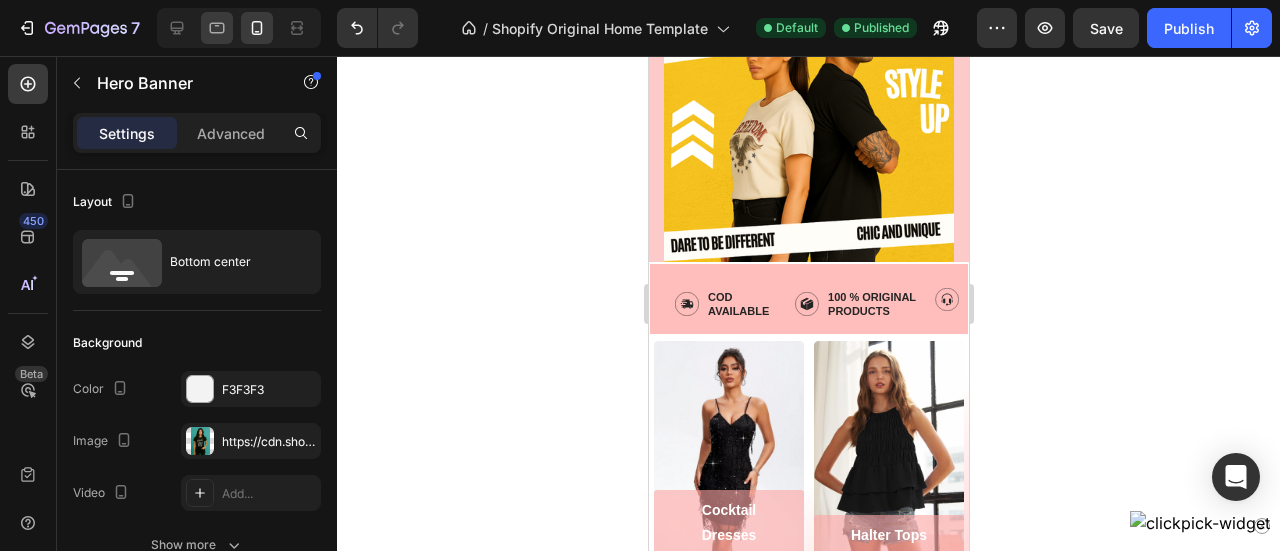 click 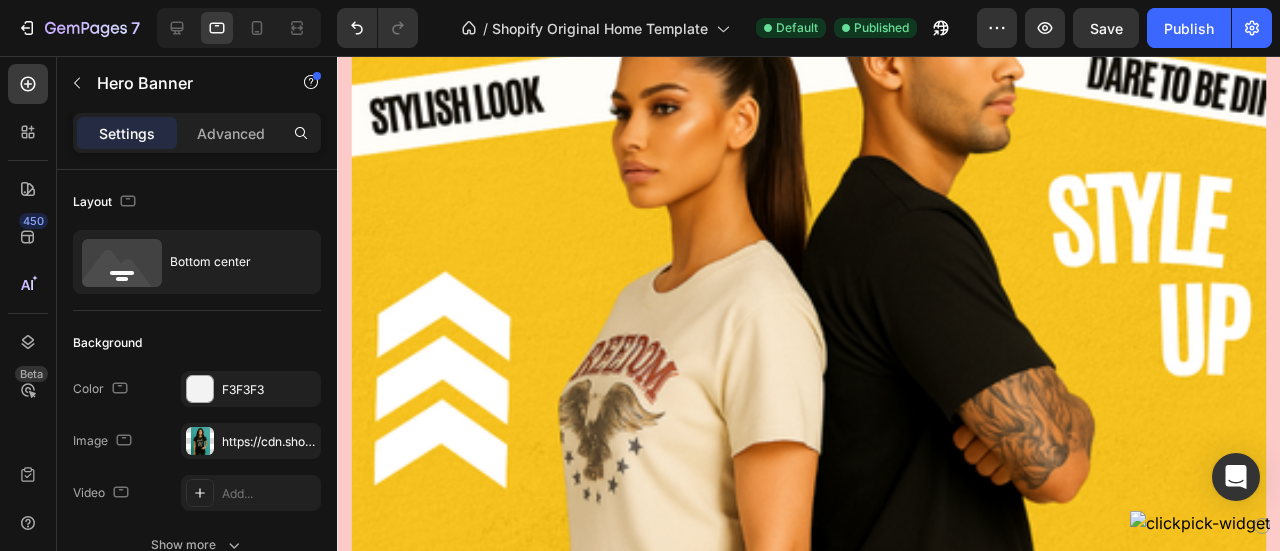 click 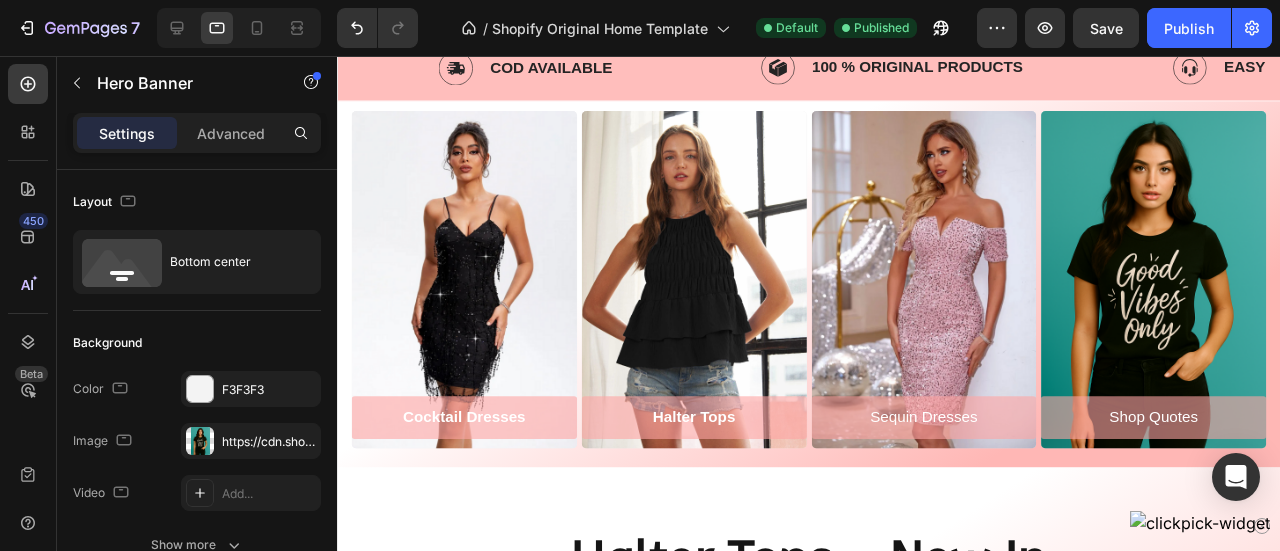 scroll, scrollTop: 890, scrollLeft: 0, axis: vertical 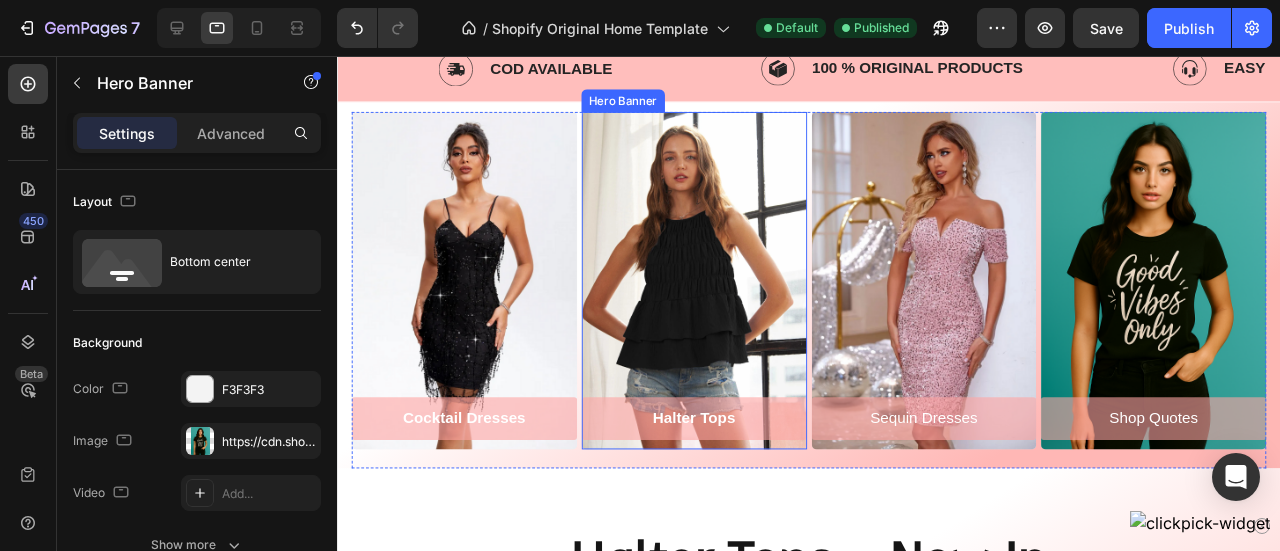 click at bounding box center (712, 292) 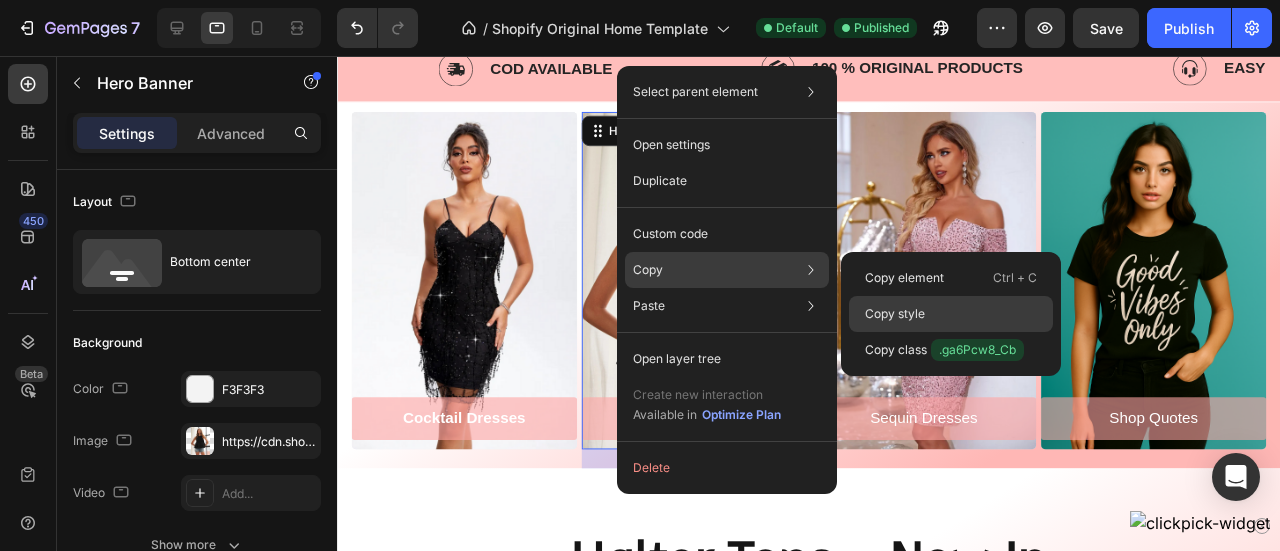 click on "Copy style" at bounding box center [895, 314] 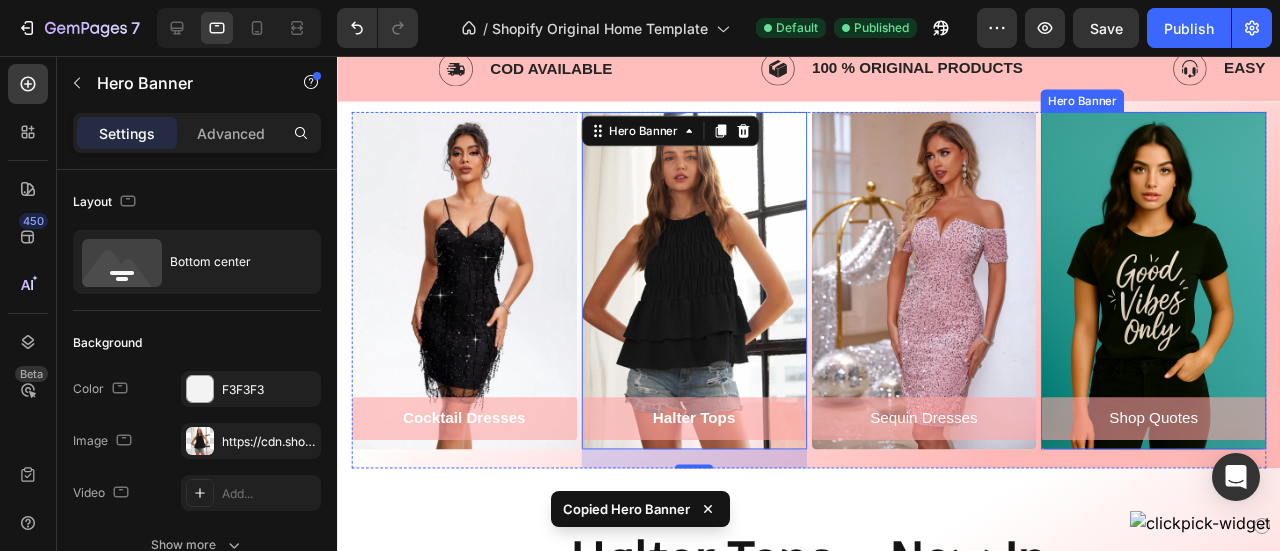 click at bounding box center [1195, 292] 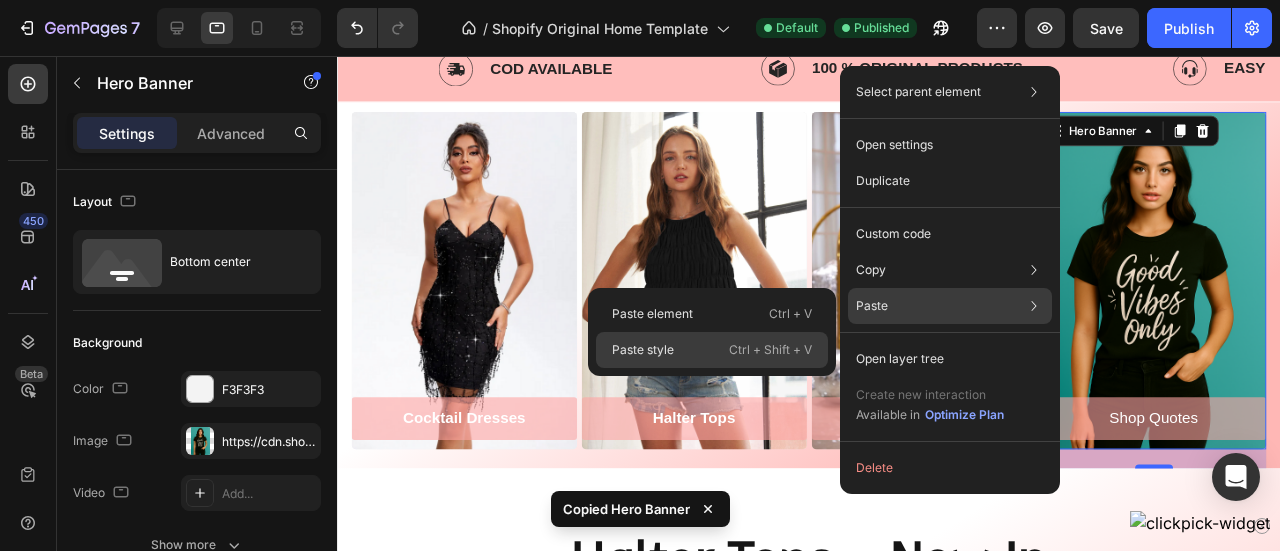 click on "Paste style  Ctrl + Shift + V" 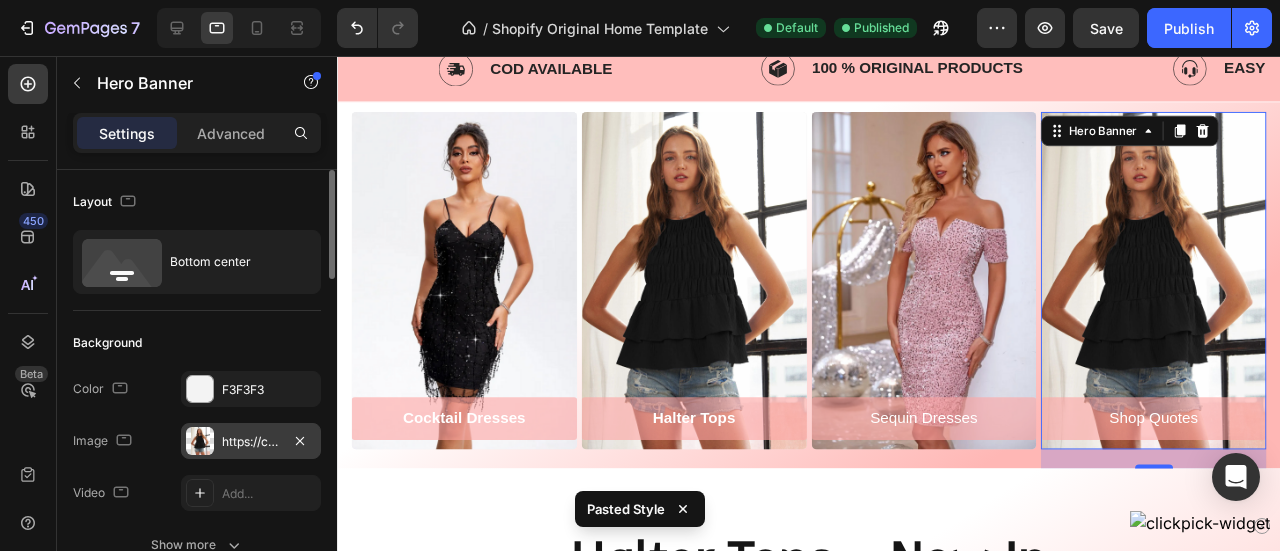 click on "https://cdn.shopify.com/s/files/1/0772/7713/5068/files/gempages_576402406380667466-473c9ae5-b264-4a39-b240-ba1b7933826a.webp" at bounding box center (251, 442) 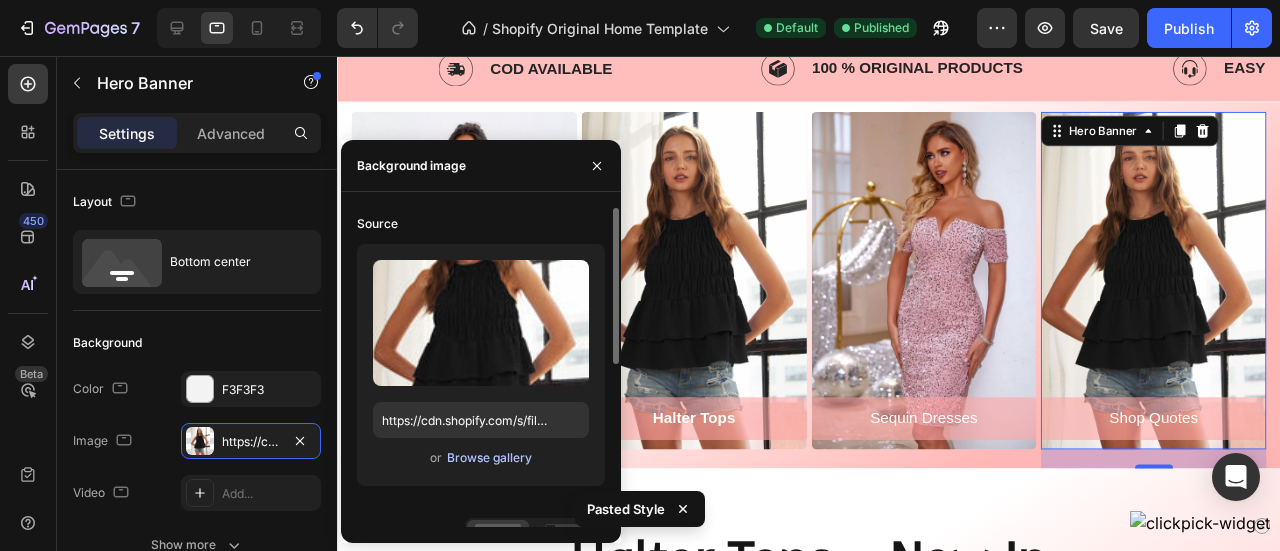 click on "Browse gallery" at bounding box center (489, 458) 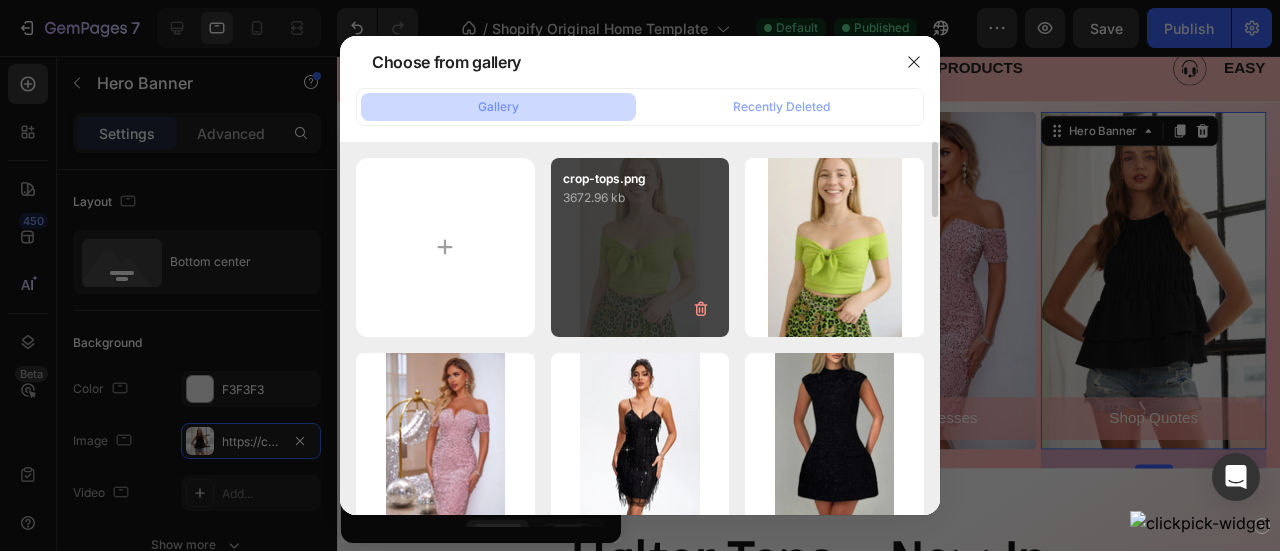 click on "crop-tops.png 3672.96 kb" at bounding box center [640, 247] 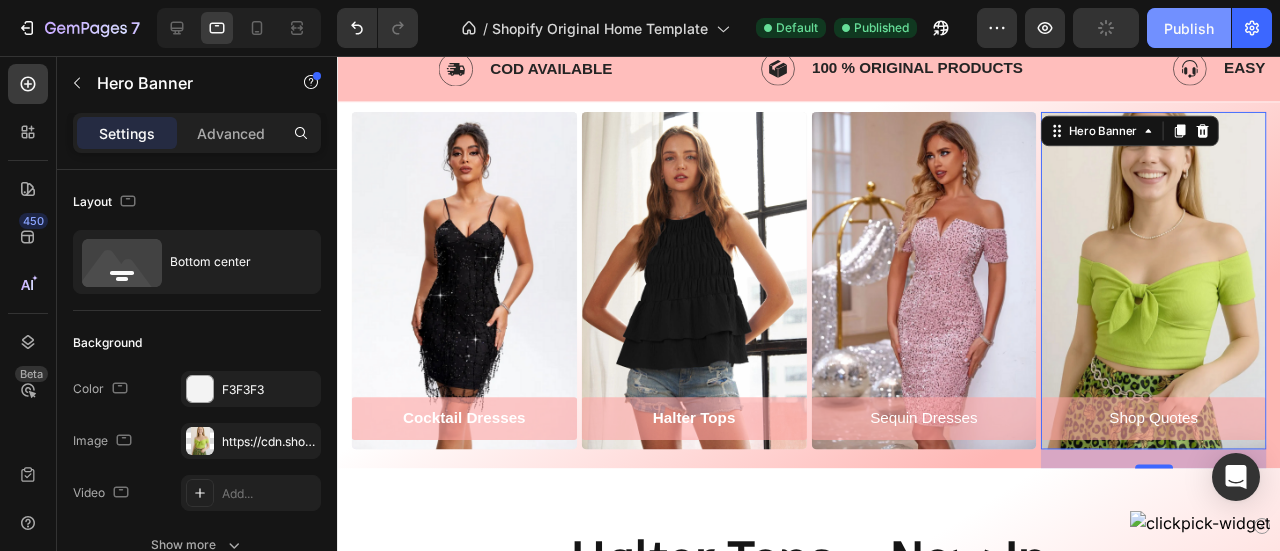 click on "Publish" at bounding box center [1189, 28] 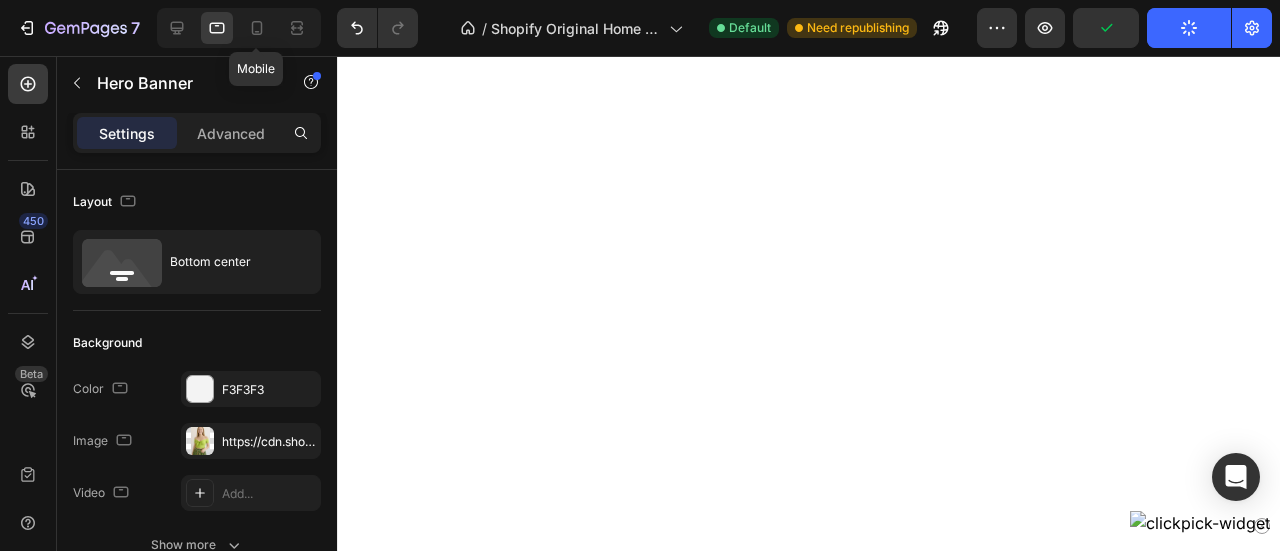 scroll, scrollTop: 0, scrollLeft: 0, axis: both 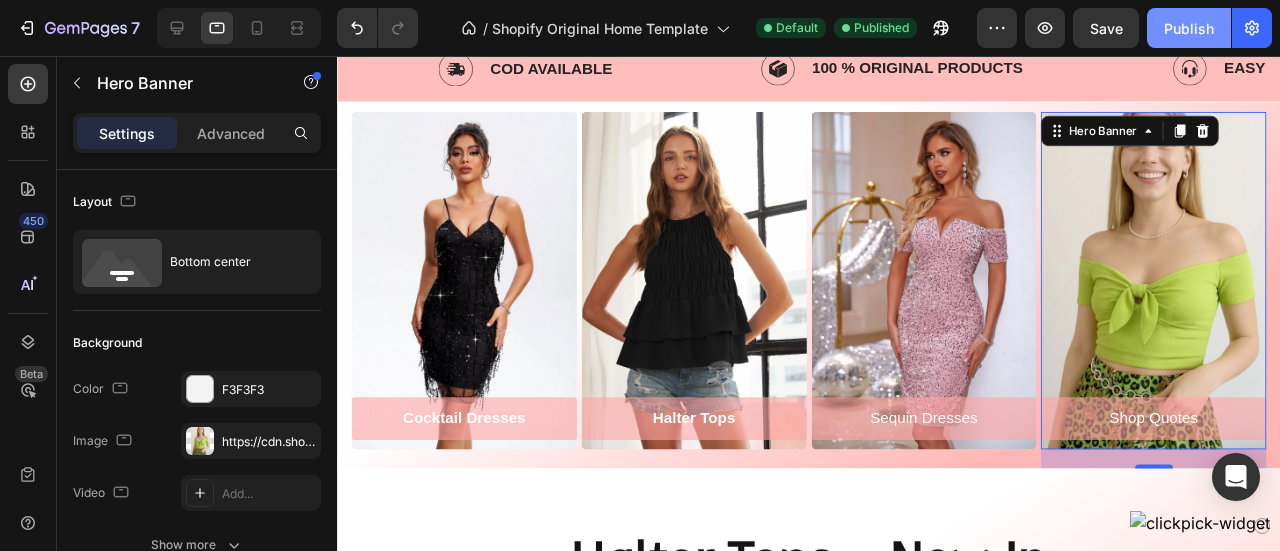 click on "Publish" at bounding box center (1189, 28) 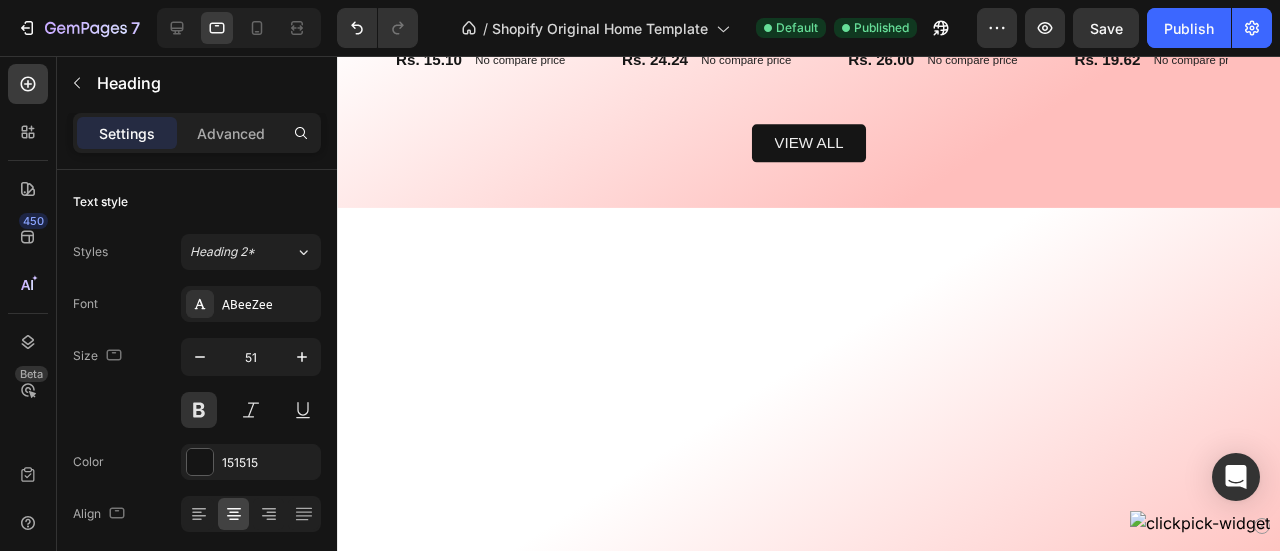 scroll, scrollTop: 753, scrollLeft: 0, axis: vertical 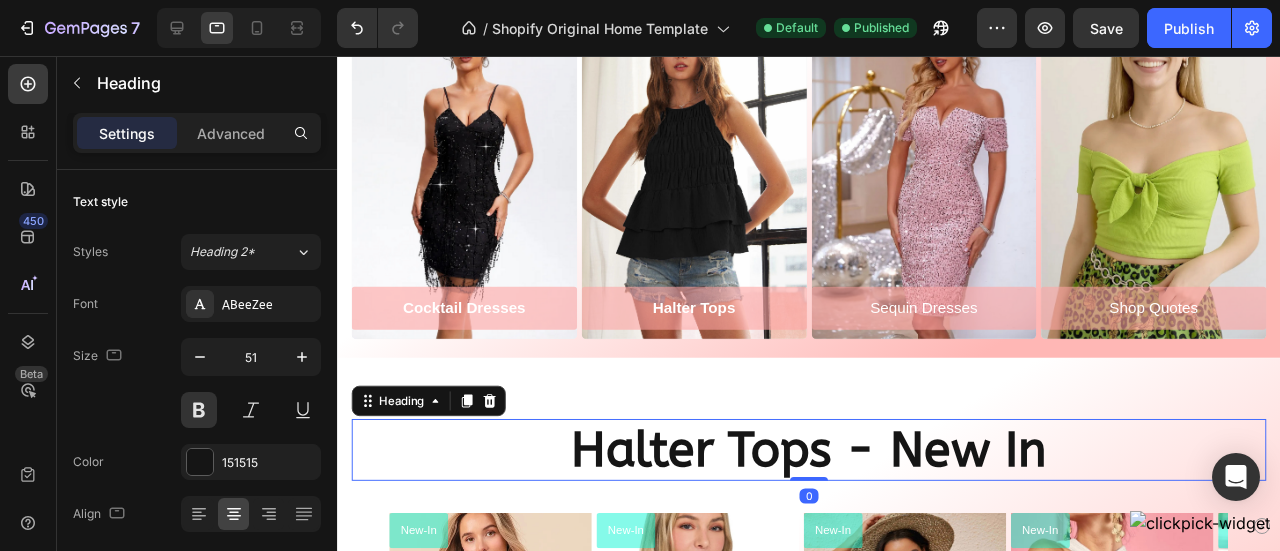 click on "Shop Quotes" at bounding box center [1195, 321] 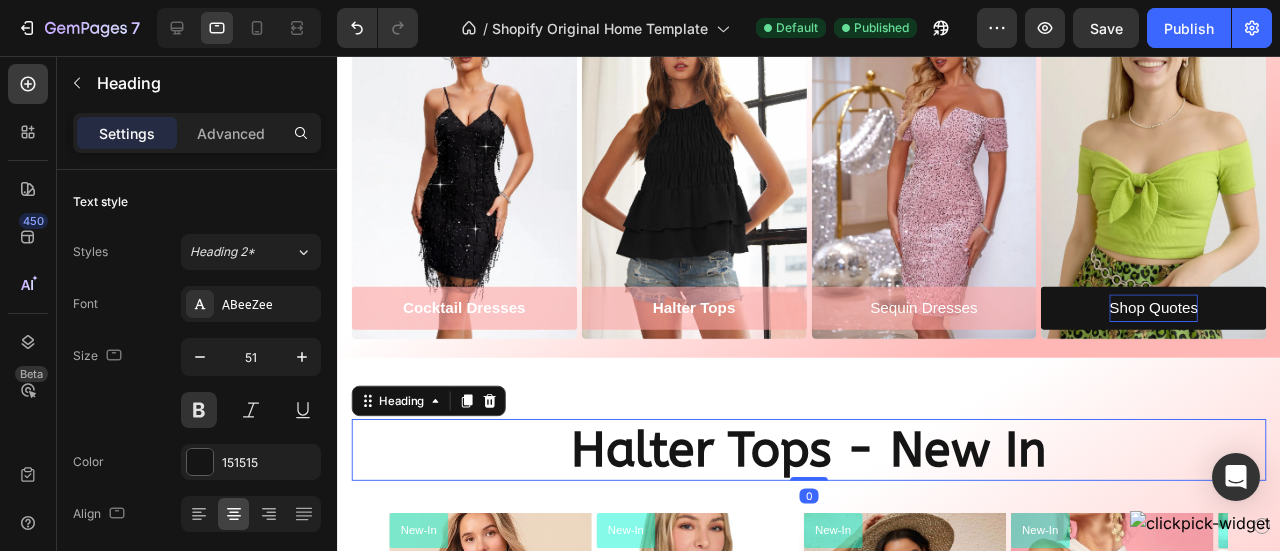 drag, startPoint x: 1189, startPoint y: 415, endPoint x: 1160, endPoint y: 314, distance: 105.080925 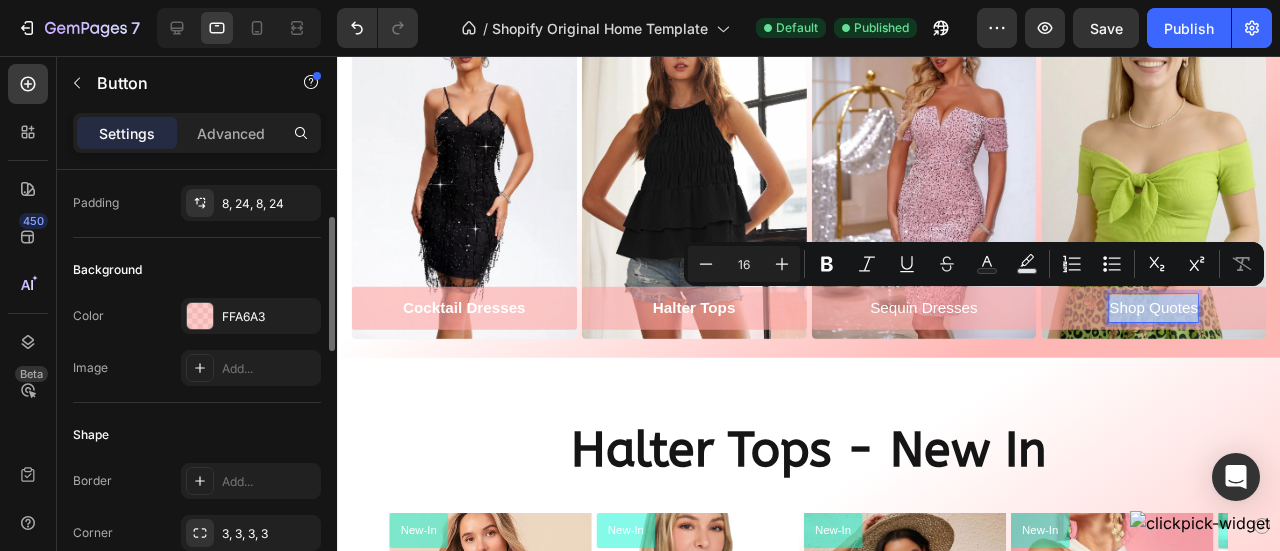 scroll, scrollTop: 0, scrollLeft: 0, axis: both 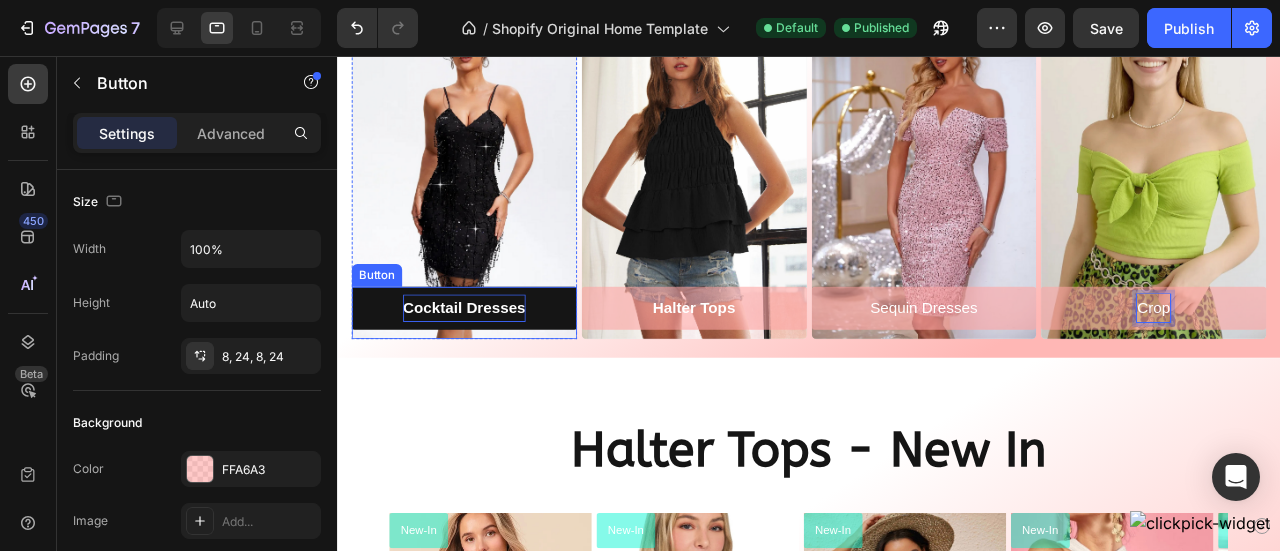 click on "Crop" at bounding box center (1195, 321) 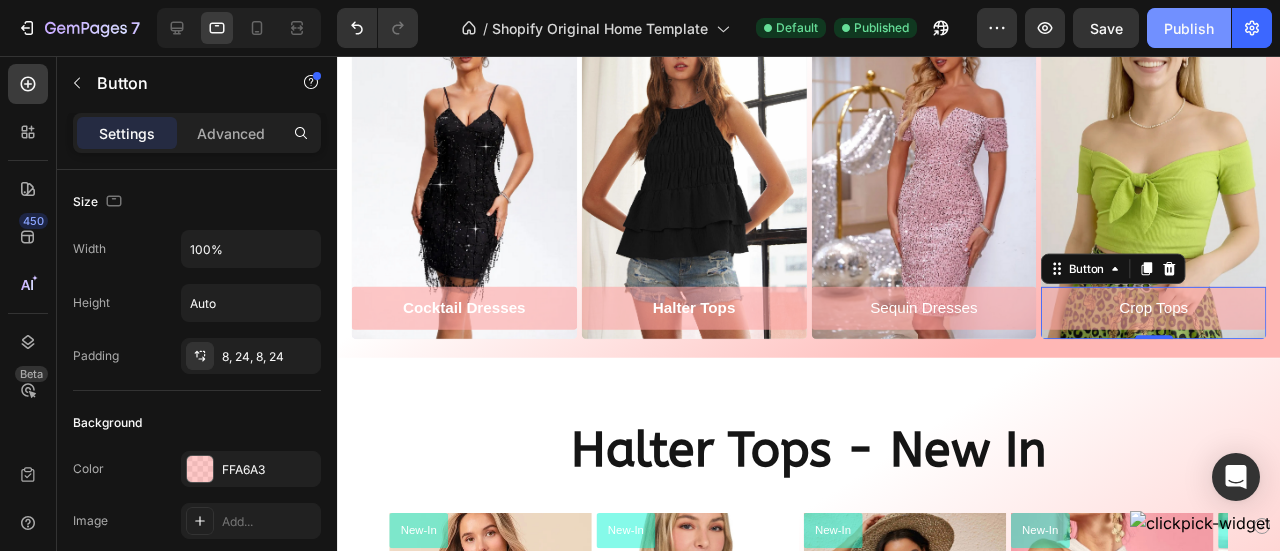 click on "Publish" at bounding box center [1189, 28] 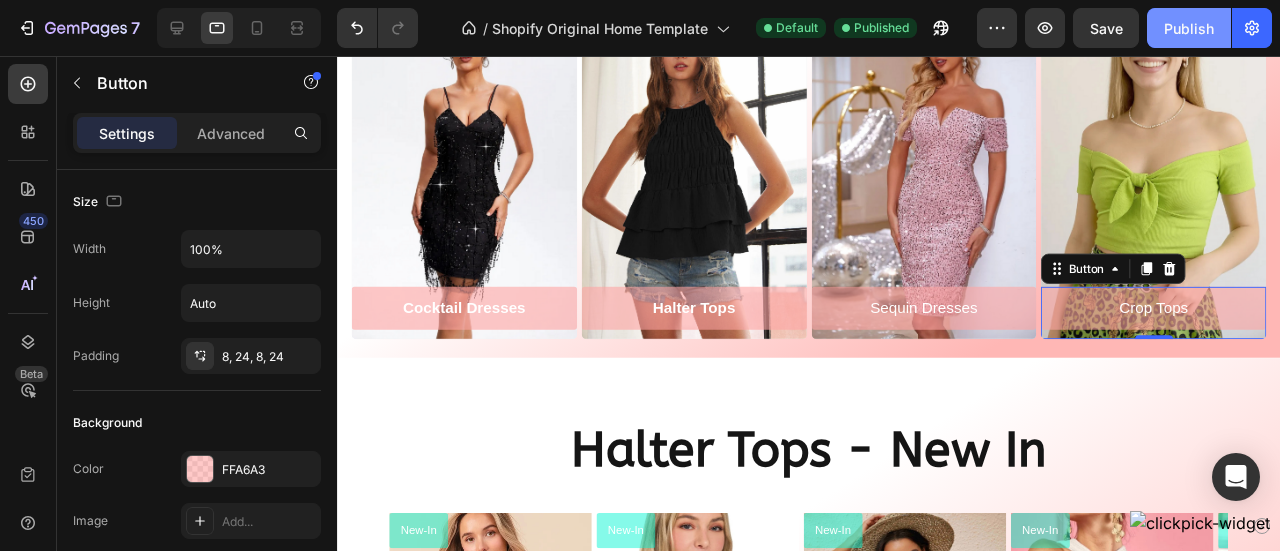 click on "Publish" at bounding box center [1189, 28] 